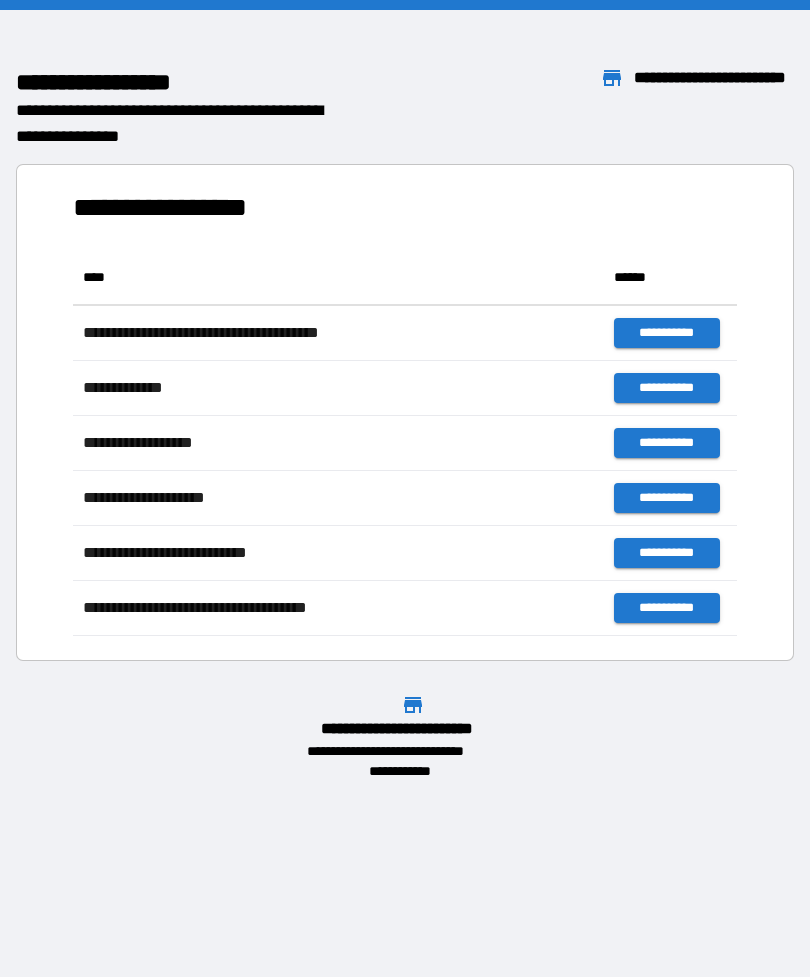 scroll, scrollTop: 0, scrollLeft: 0, axis: both 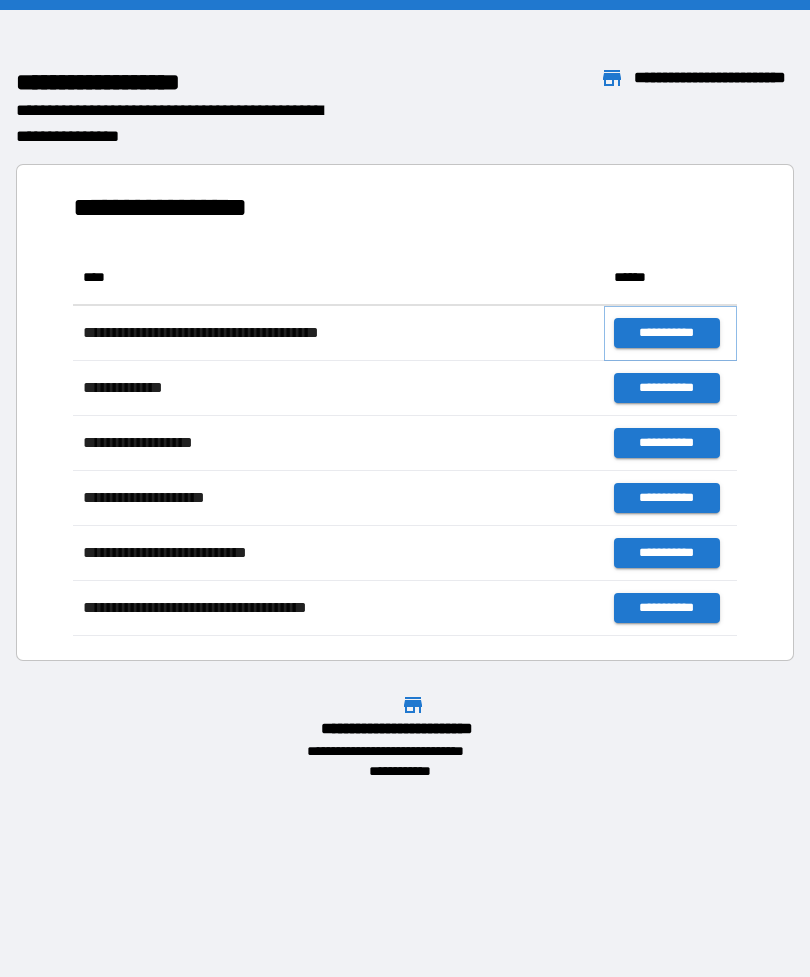 click on "**********" at bounding box center [666, 333] 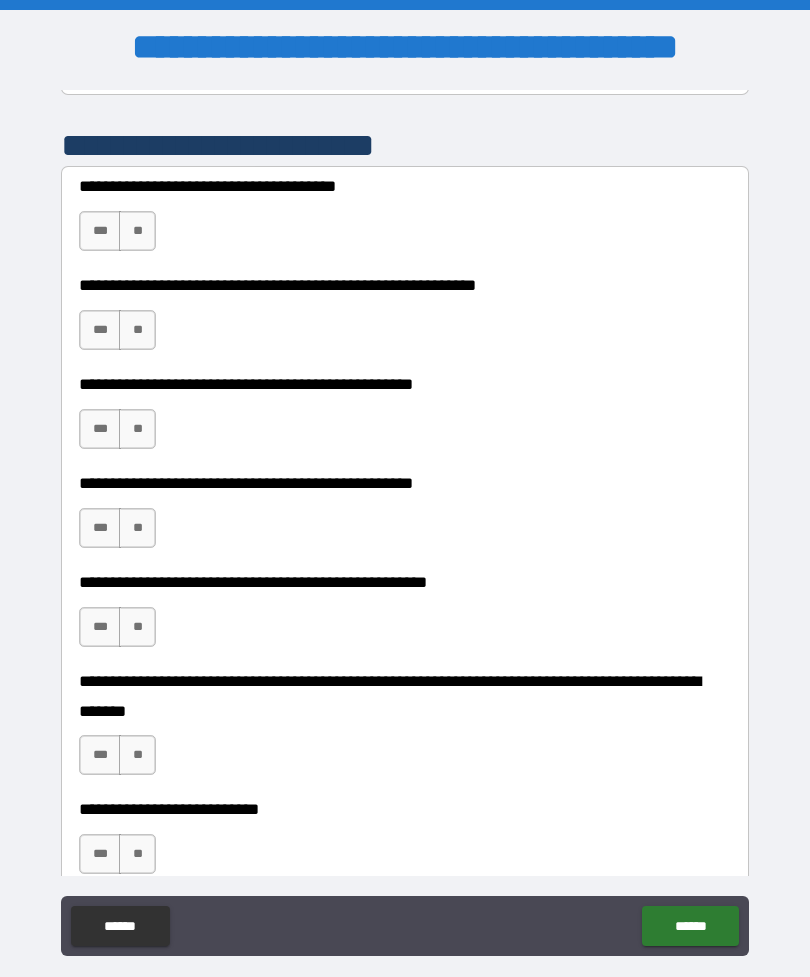 scroll, scrollTop: 411, scrollLeft: 0, axis: vertical 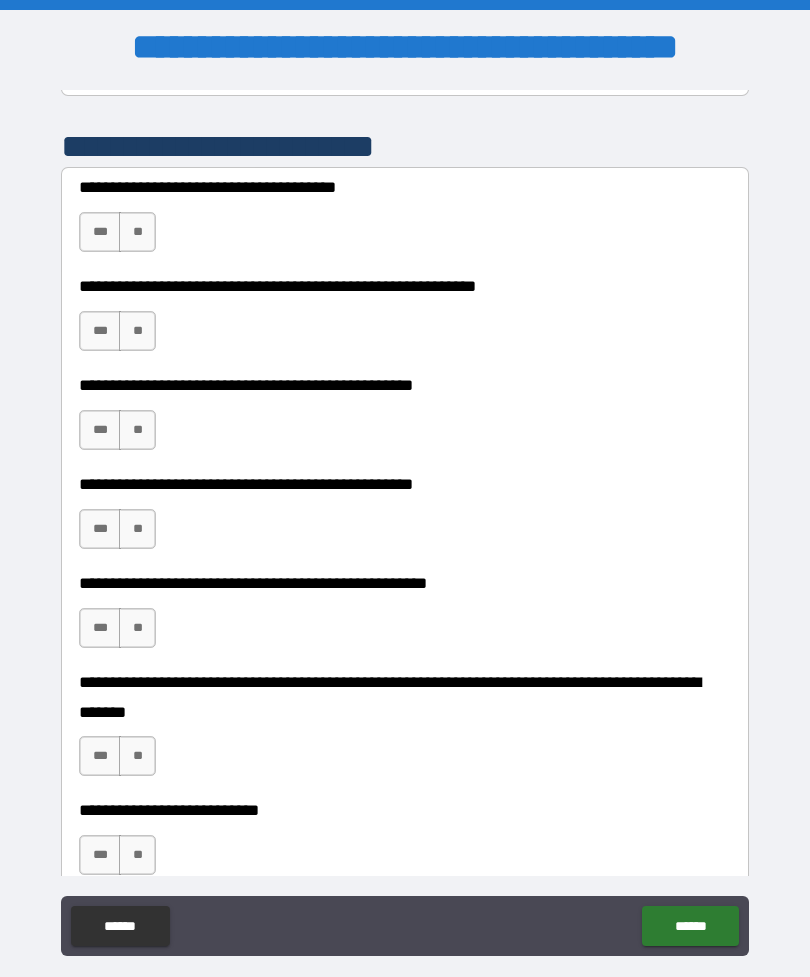 click on "**" at bounding box center (137, 232) 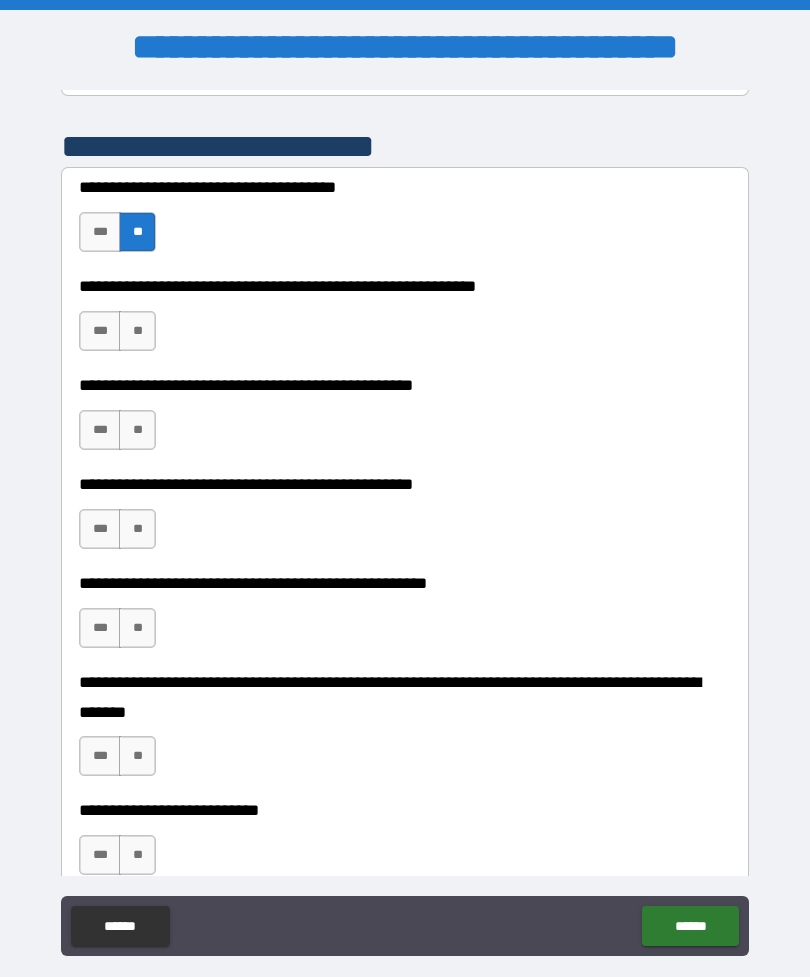 scroll, scrollTop: 436, scrollLeft: 0, axis: vertical 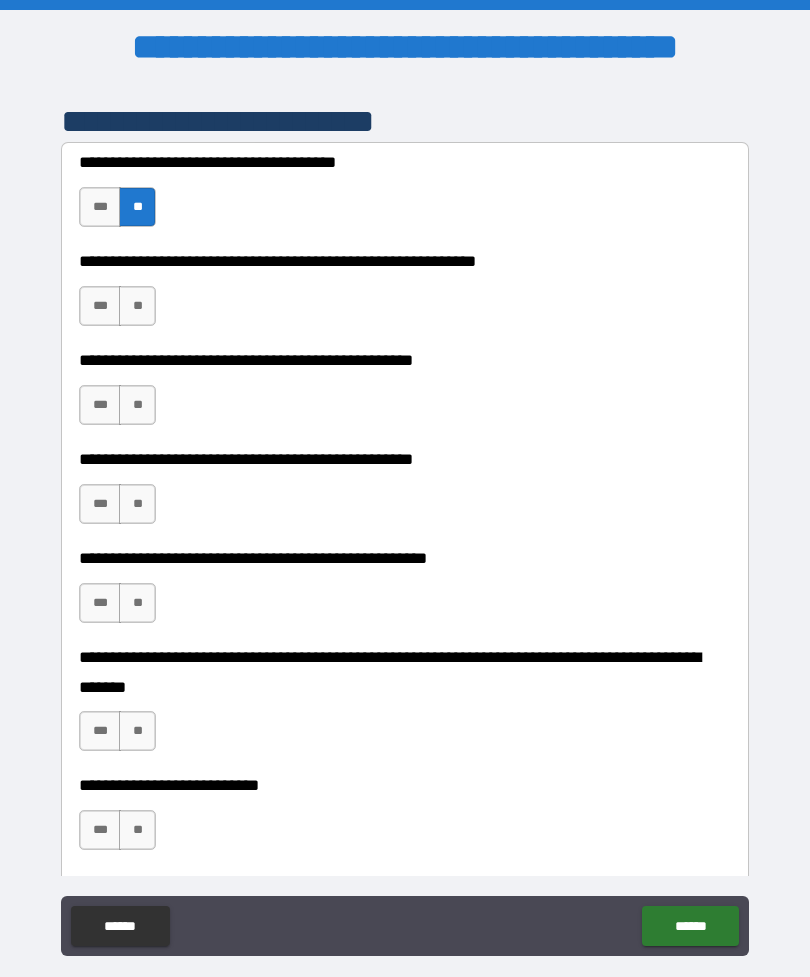 click on "***" at bounding box center [100, 306] 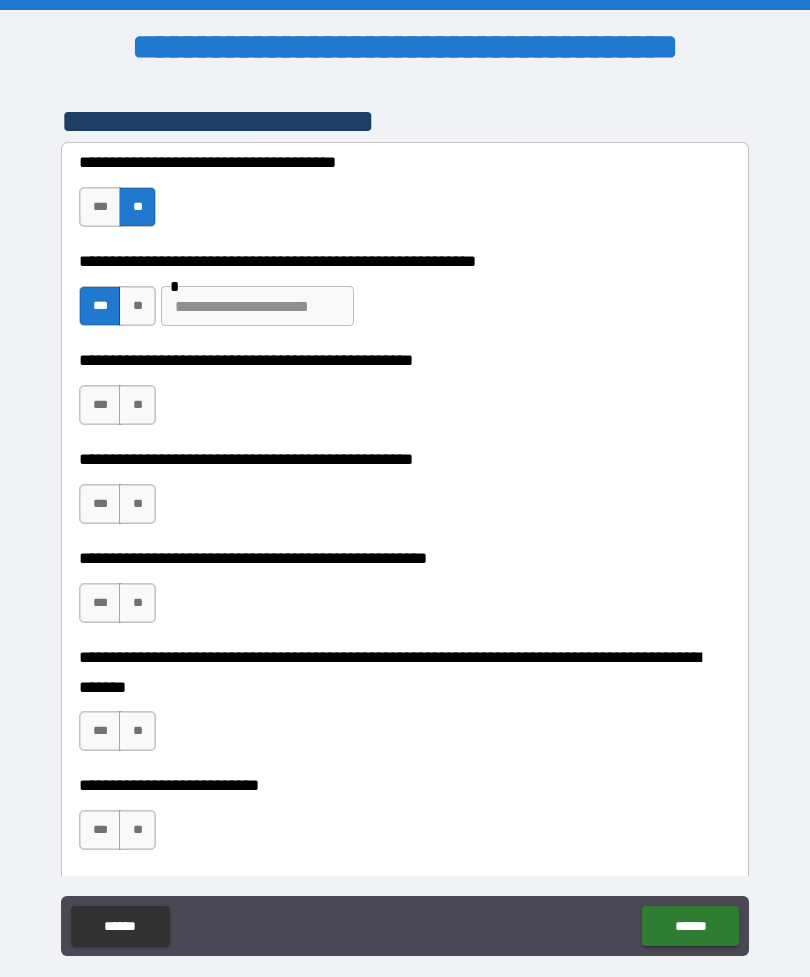 click at bounding box center (257, 306) 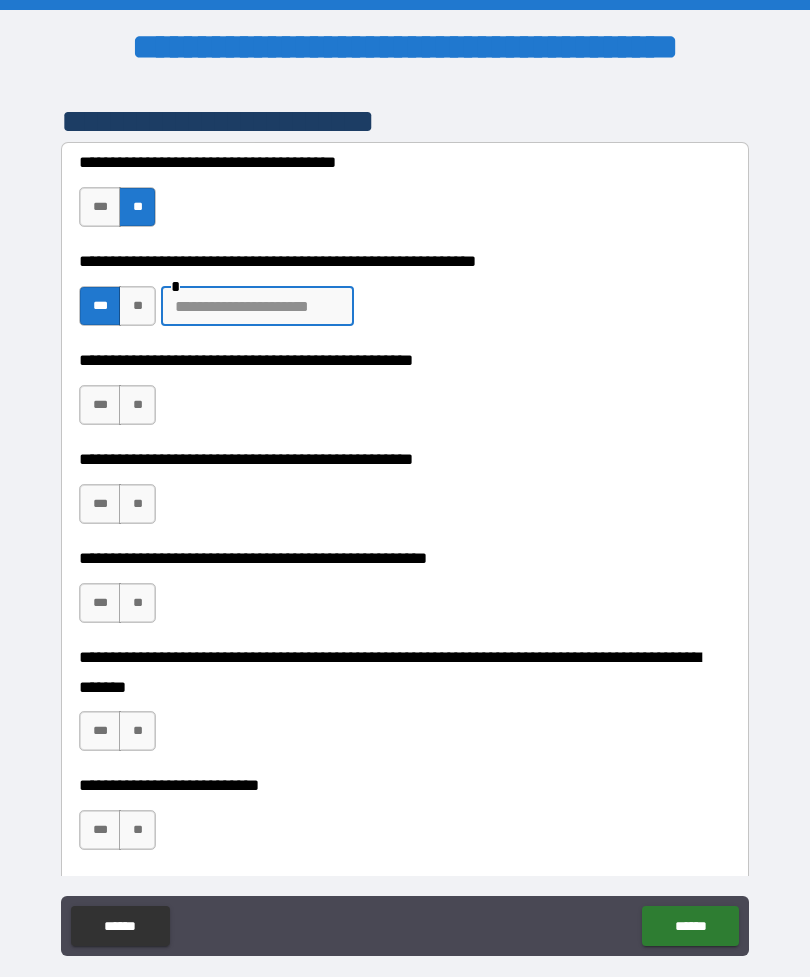 click on "**" at bounding box center [137, 306] 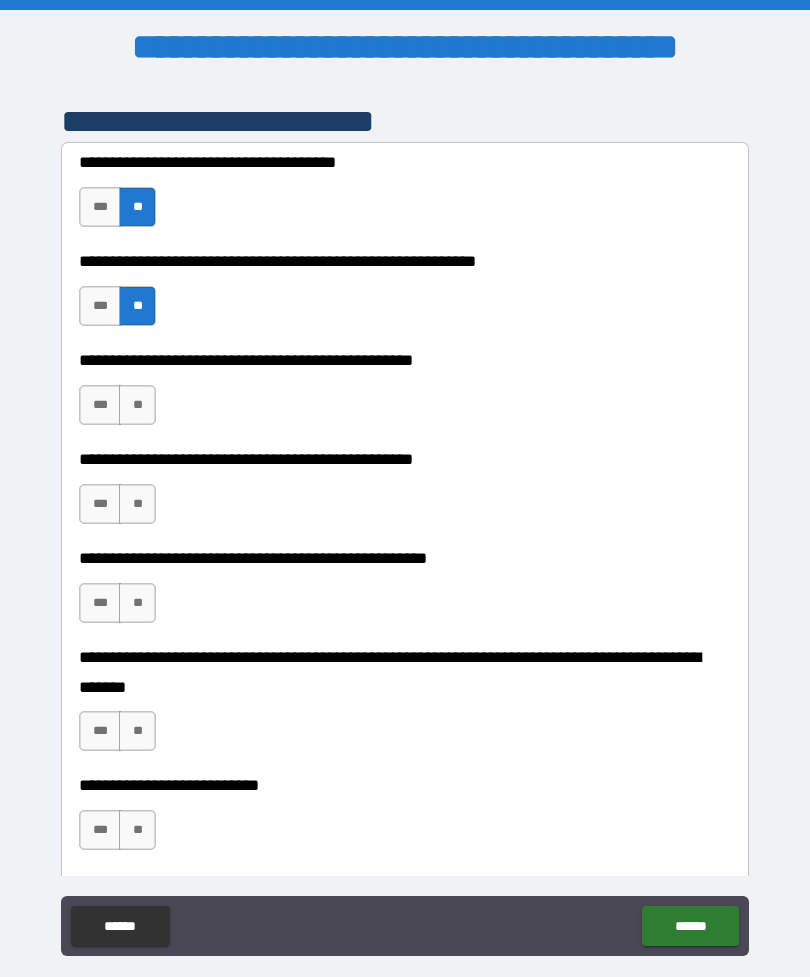 click on "**" at bounding box center [137, 405] 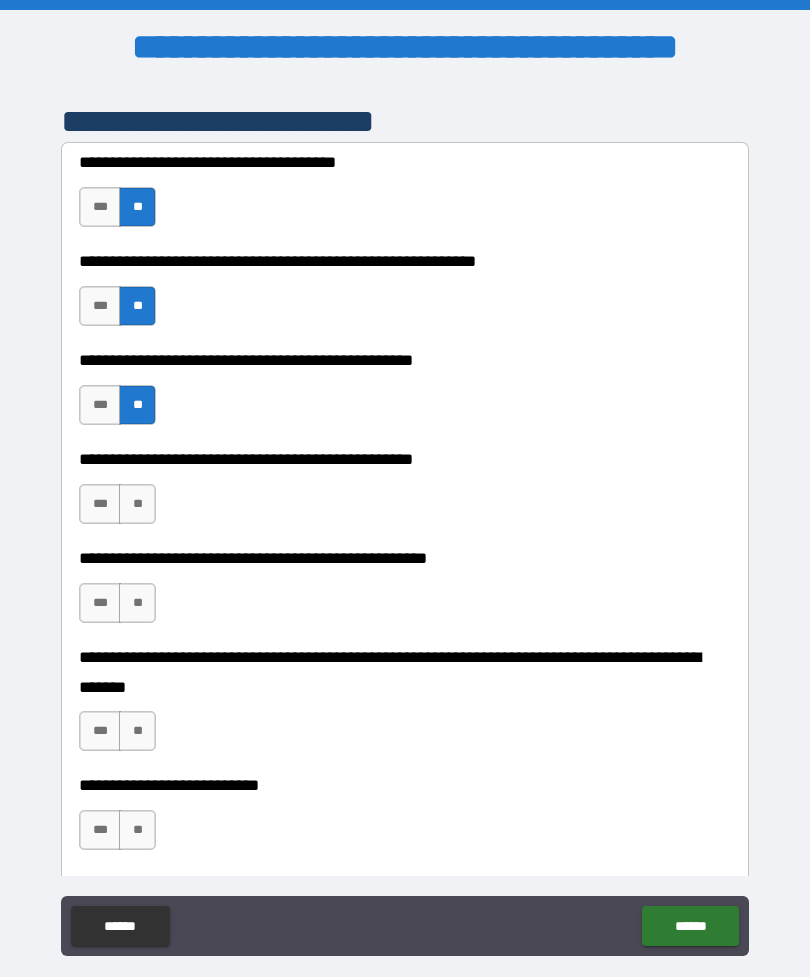 click on "**" at bounding box center (137, 504) 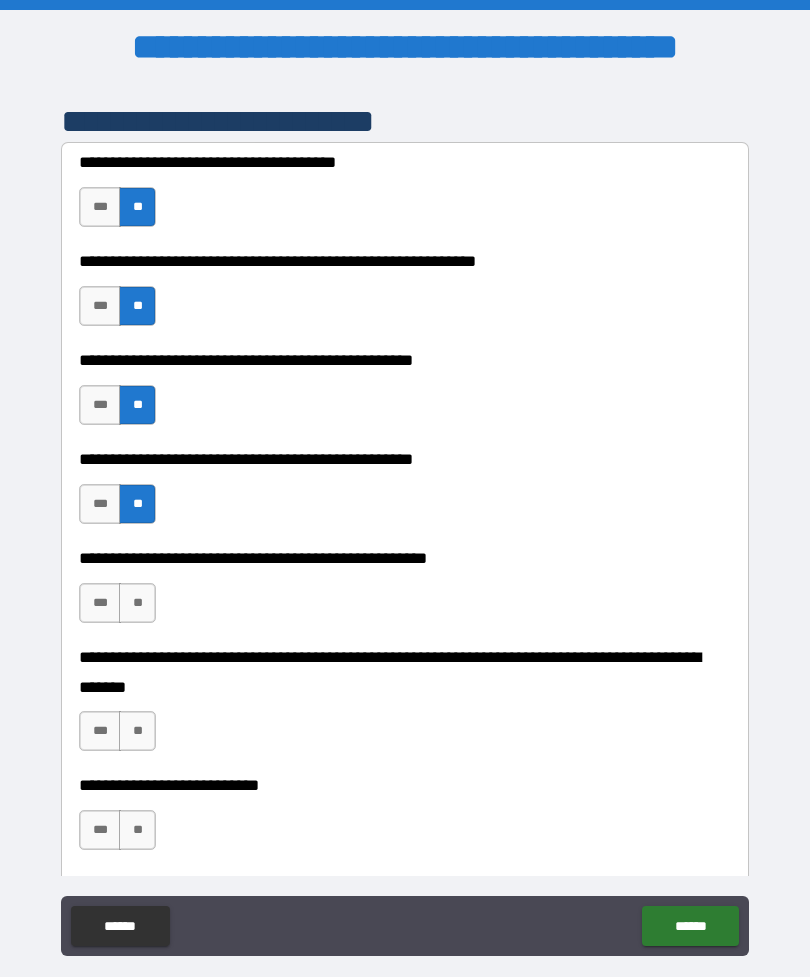 click on "***" at bounding box center (100, 504) 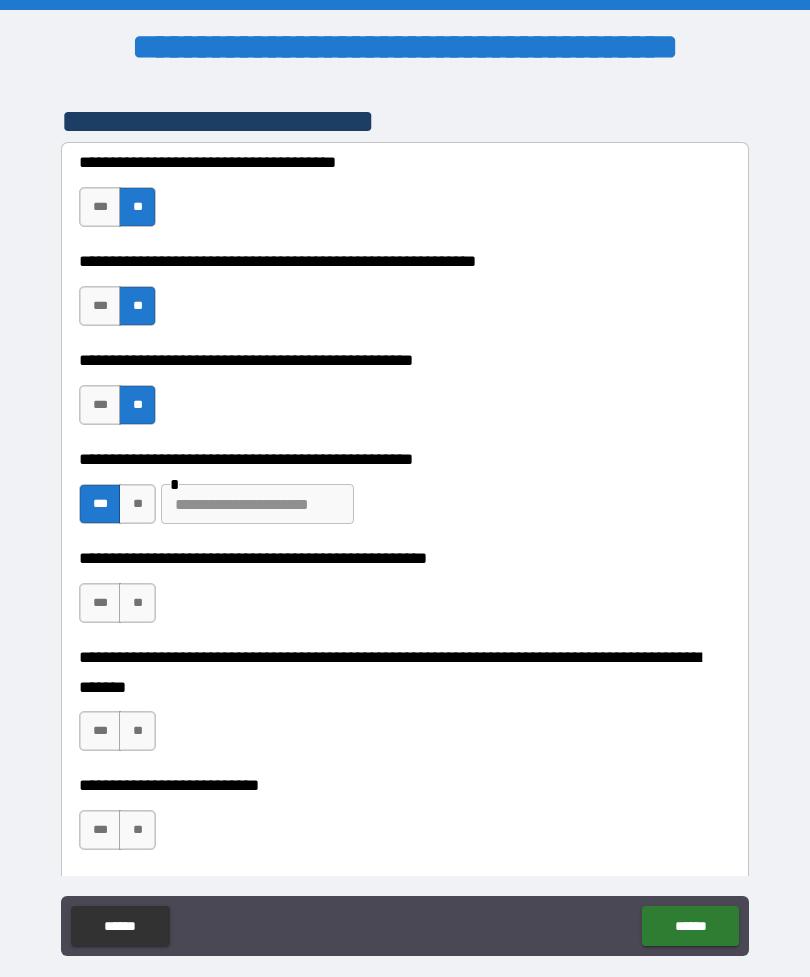 click at bounding box center (257, 504) 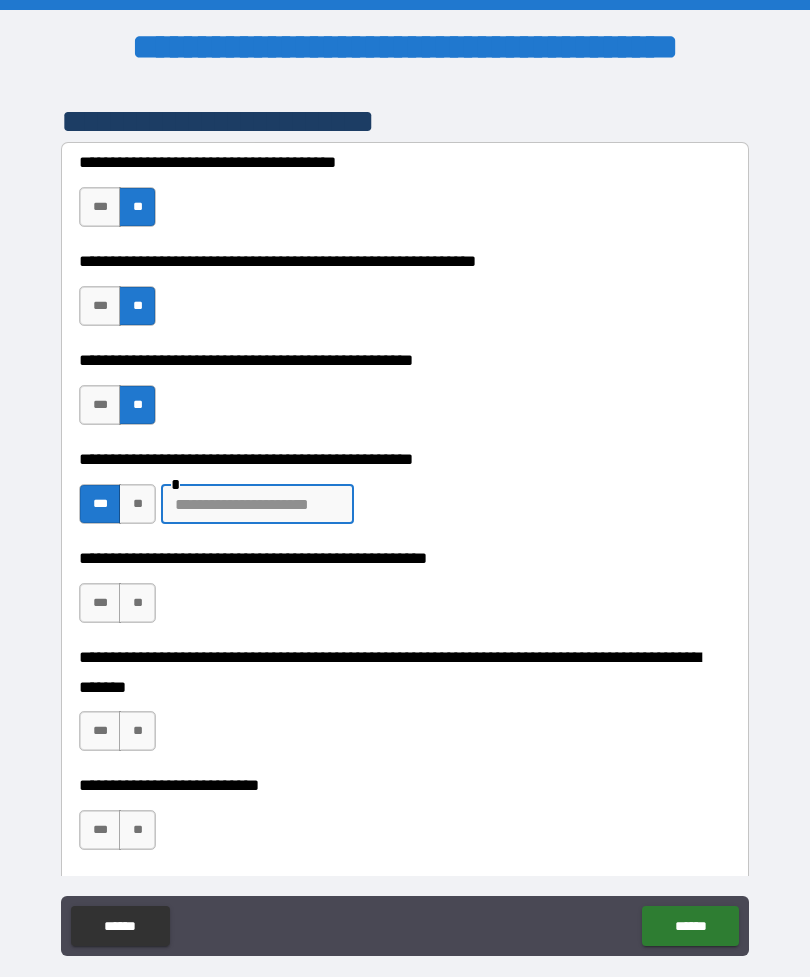 click on "**" at bounding box center [137, 504] 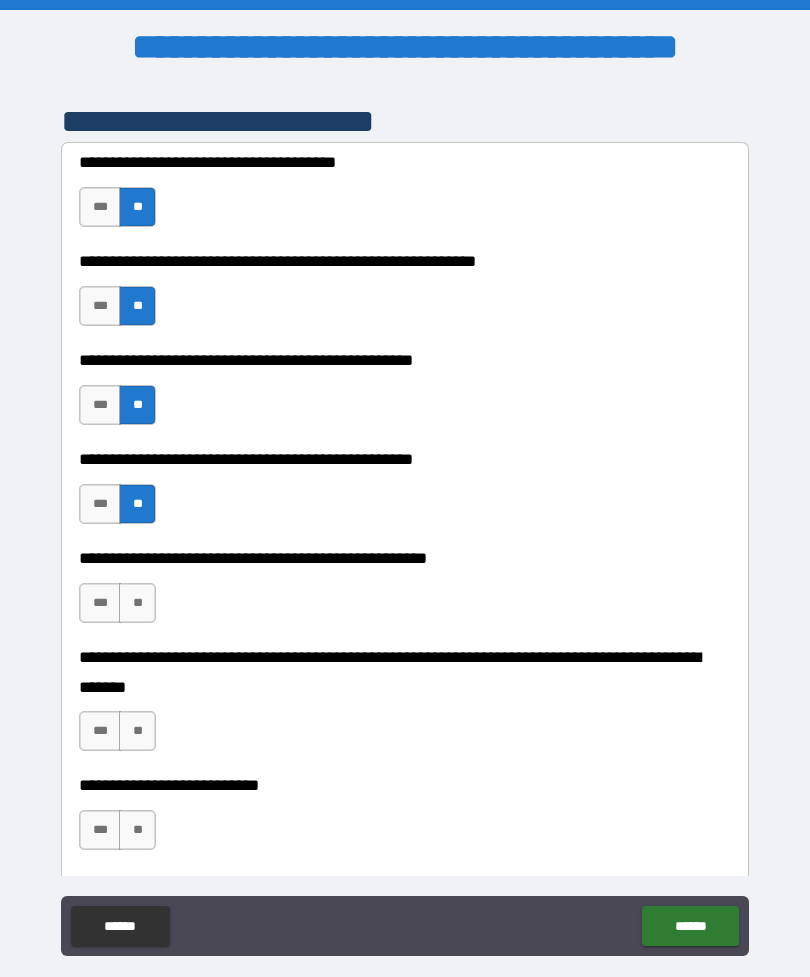 click on "**" at bounding box center (137, 603) 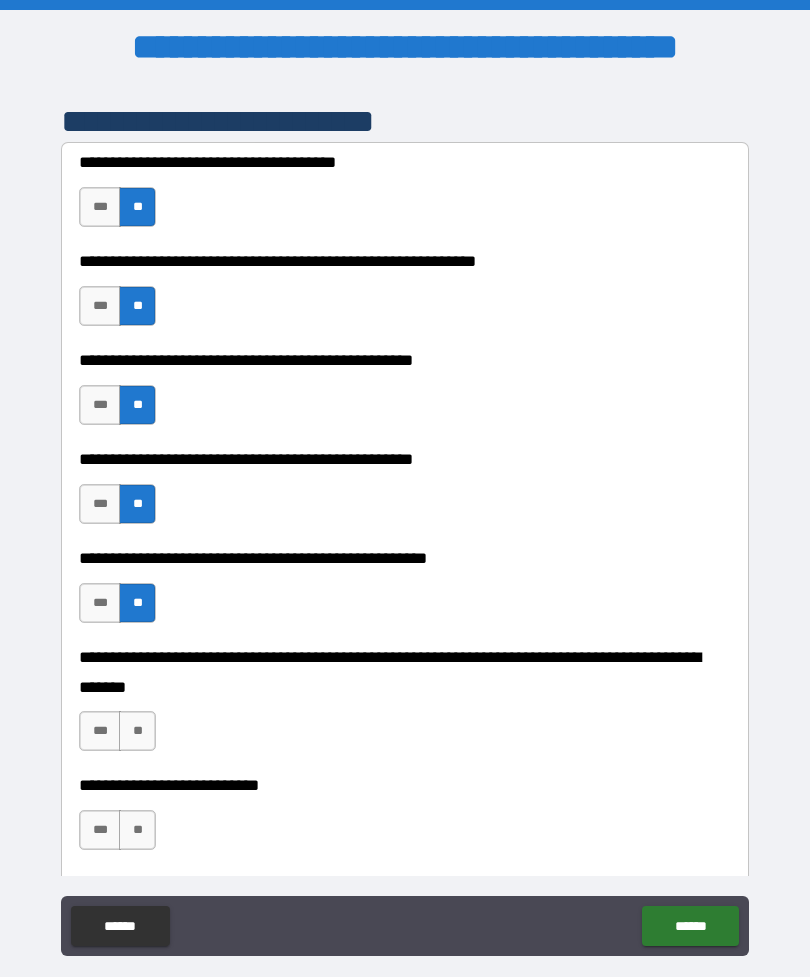 click on "**" at bounding box center (137, 731) 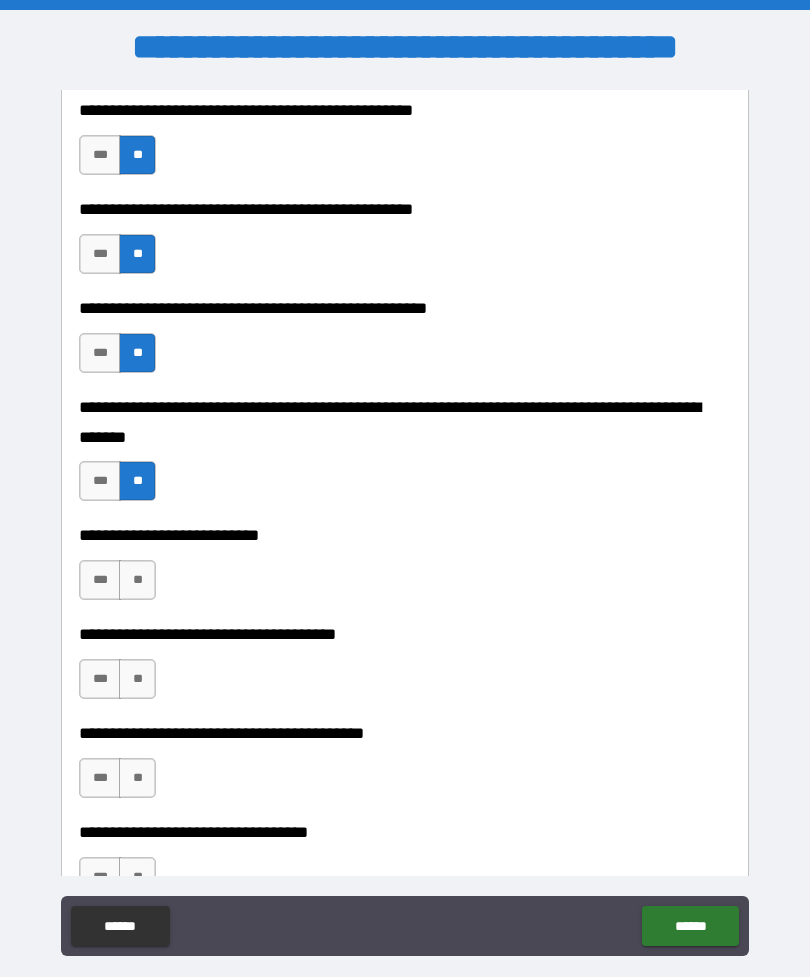 scroll, scrollTop: 687, scrollLeft: 0, axis: vertical 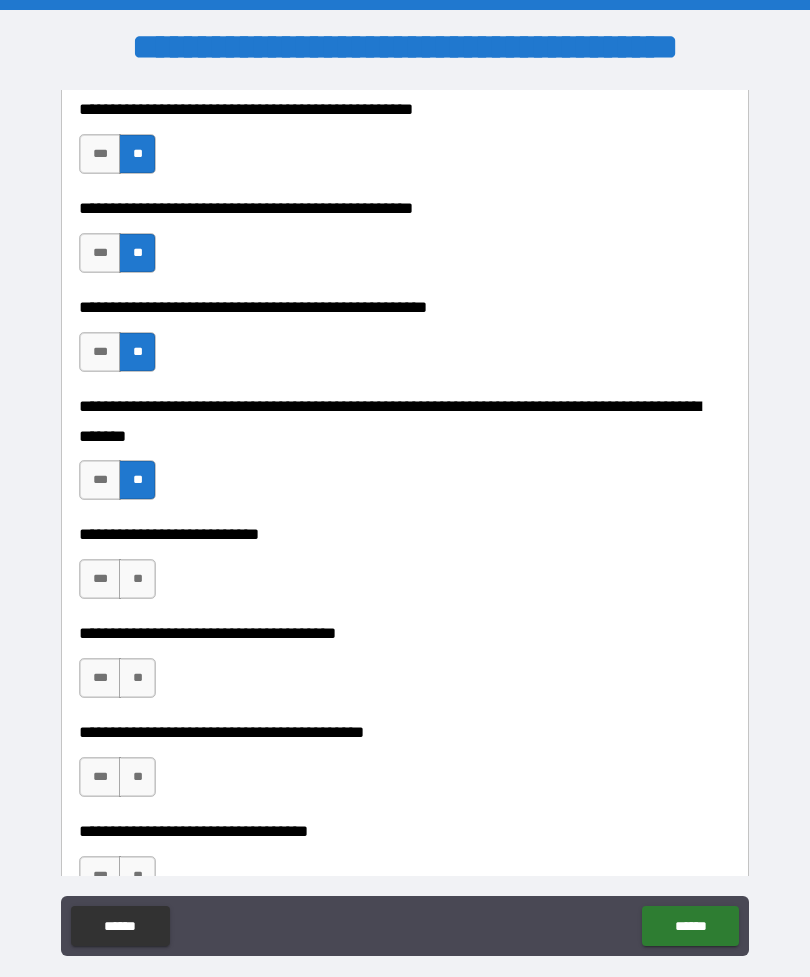 click on "**" at bounding box center (137, 579) 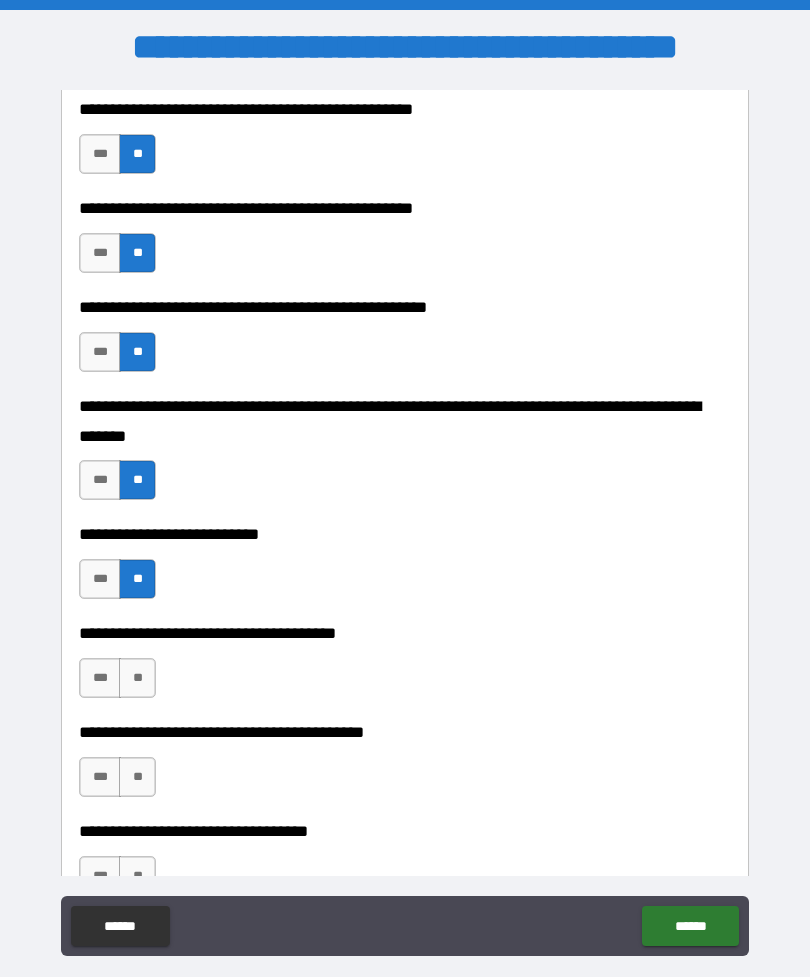click on "**" at bounding box center (137, 678) 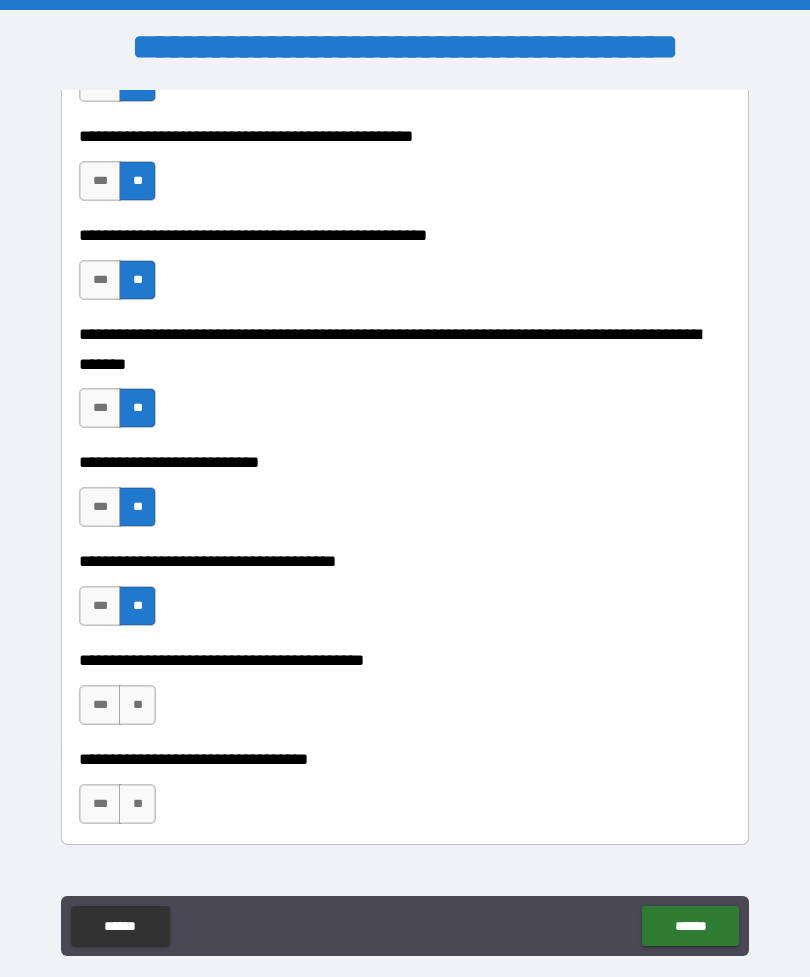 click on "**" at bounding box center (137, 705) 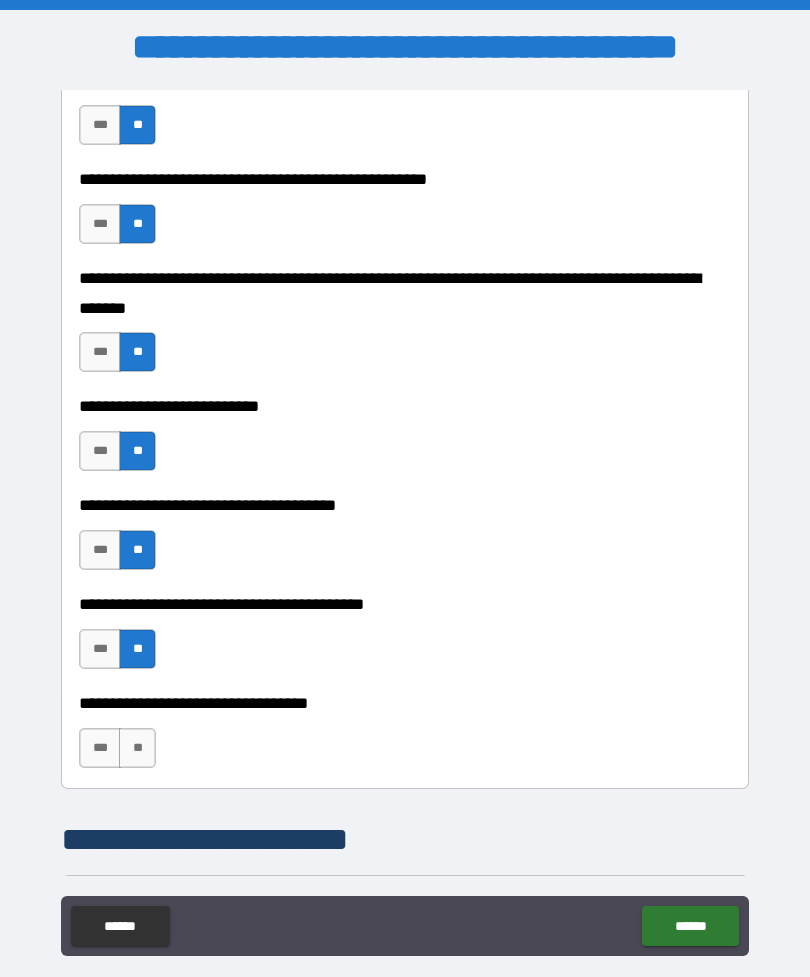 scroll, scrollTop: 816, scrollLeft: 0, axis: vertical 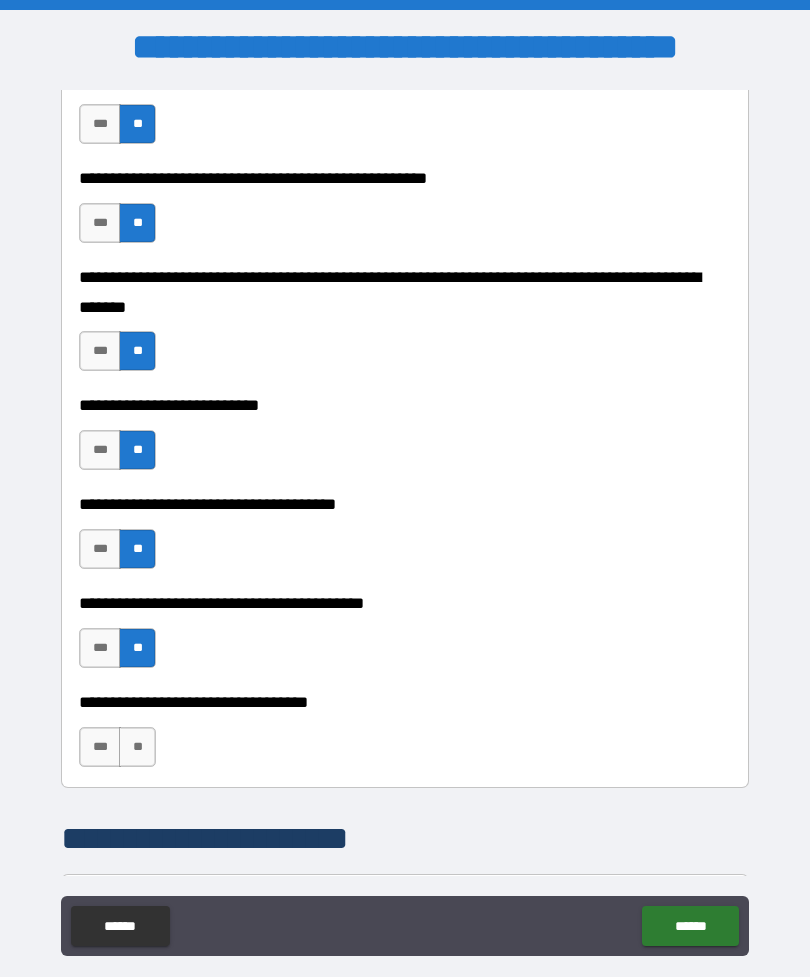 click on "**" at bounding box center (137, 747) 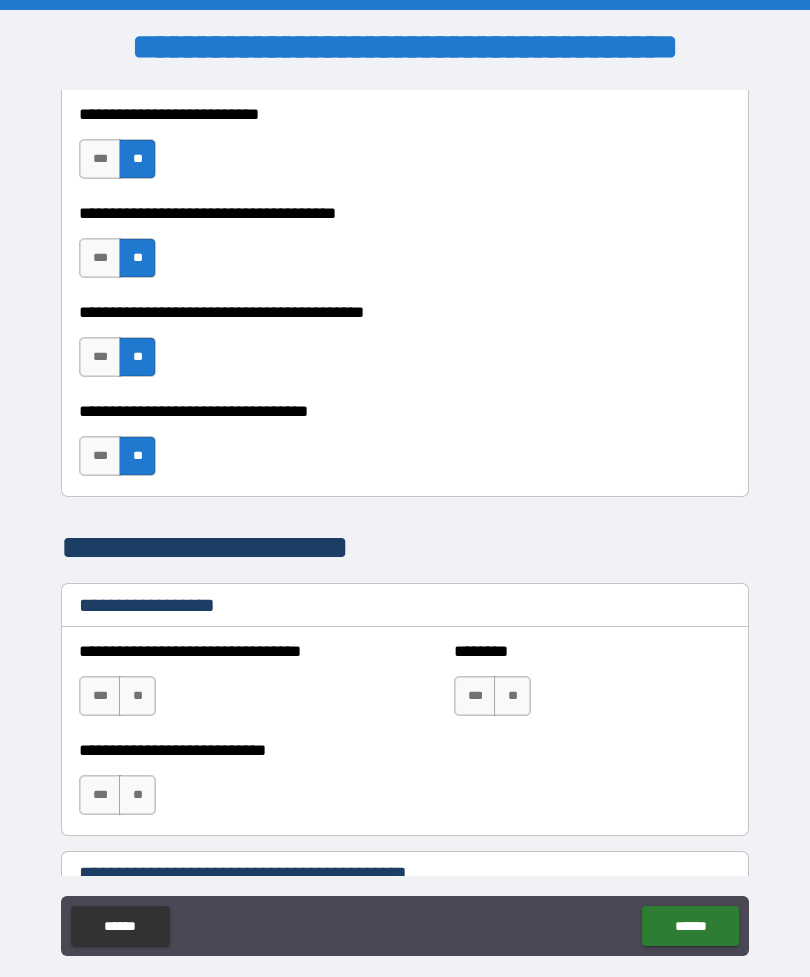 scroll, scrollTop: 1122, scrollLeft: 0, axis: vertical 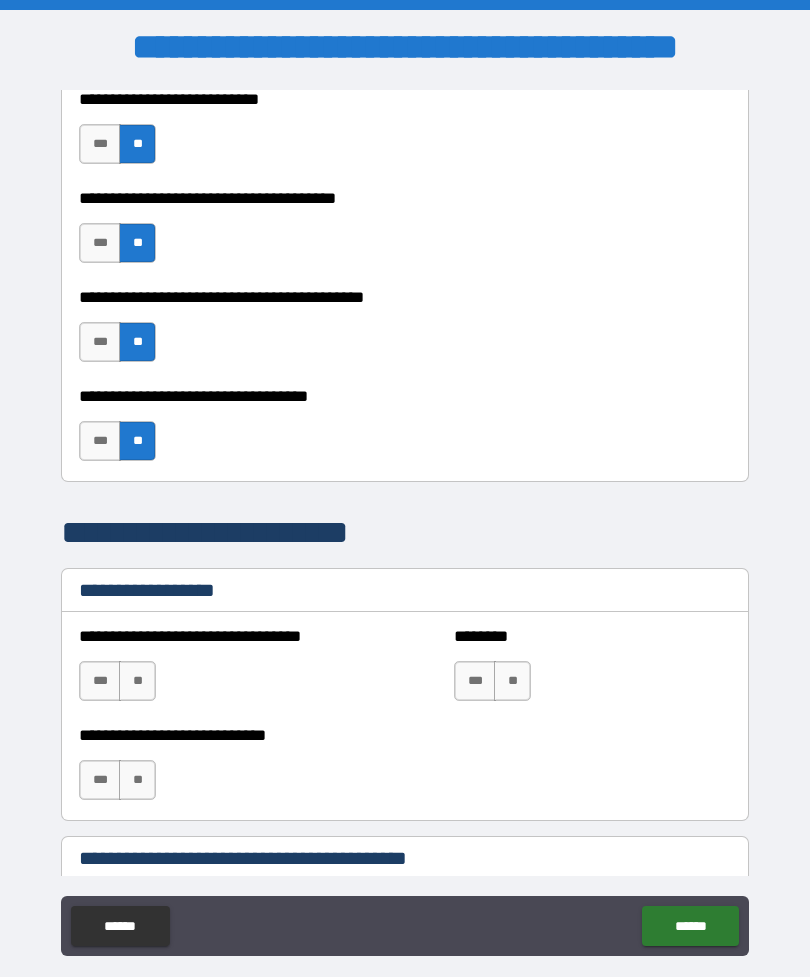 click on "**" at bounding box center (137, 681) 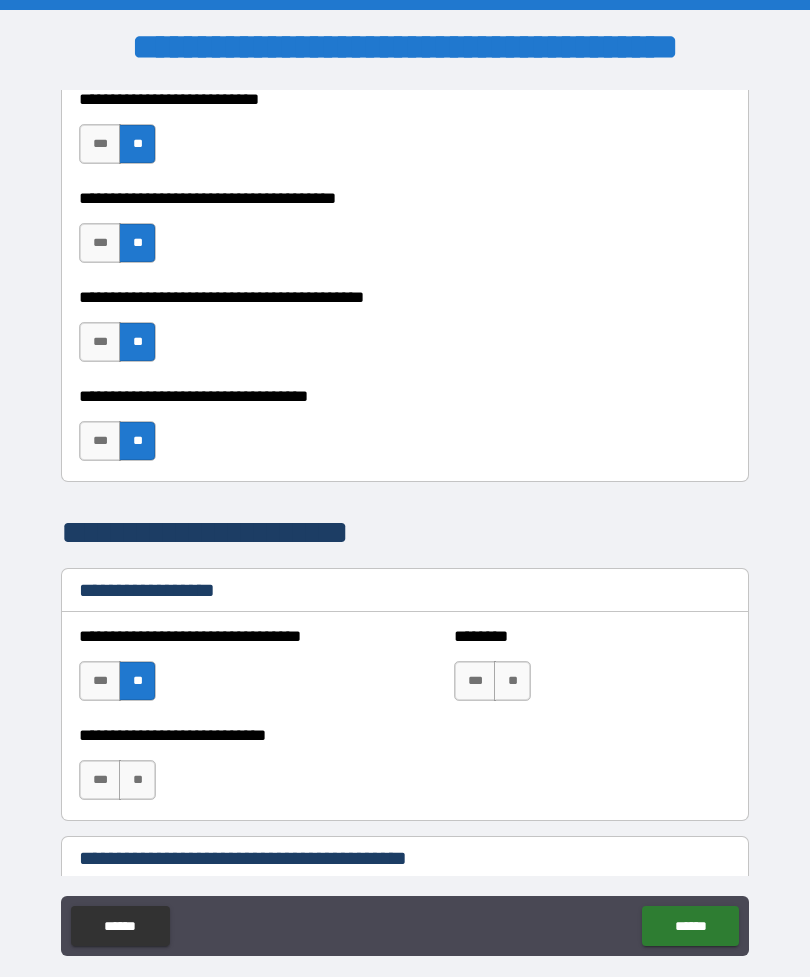click on "**" at bounding box center [137, 681] 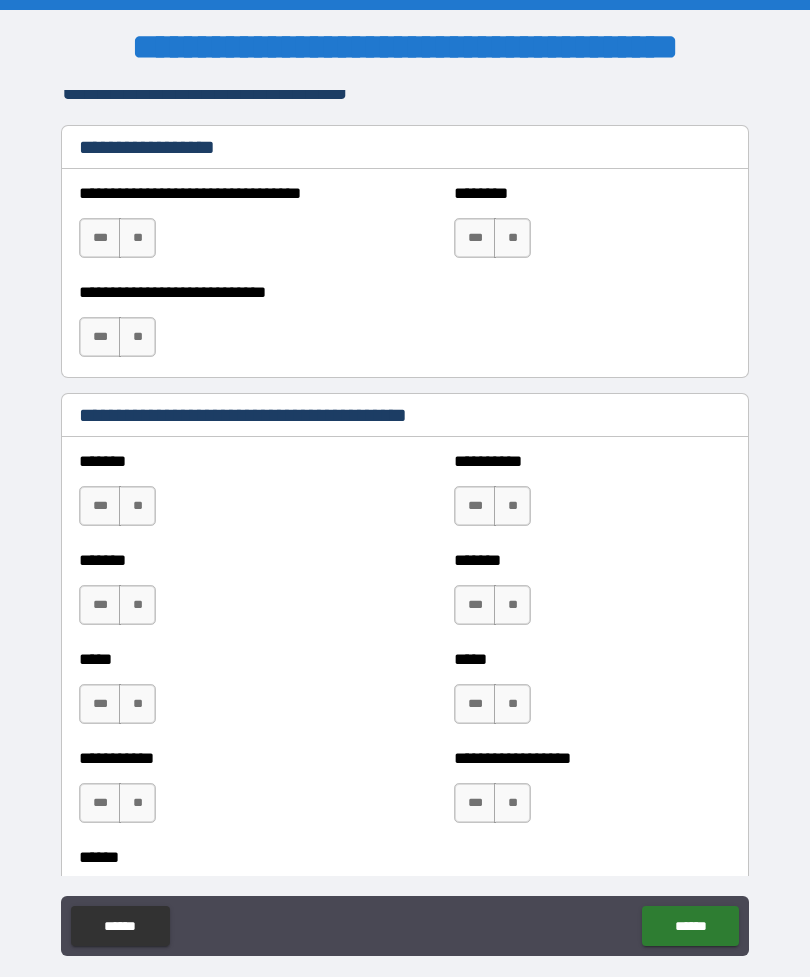 scroll, scrollTop: 1563, scrollLeft: 0, axis: vertical 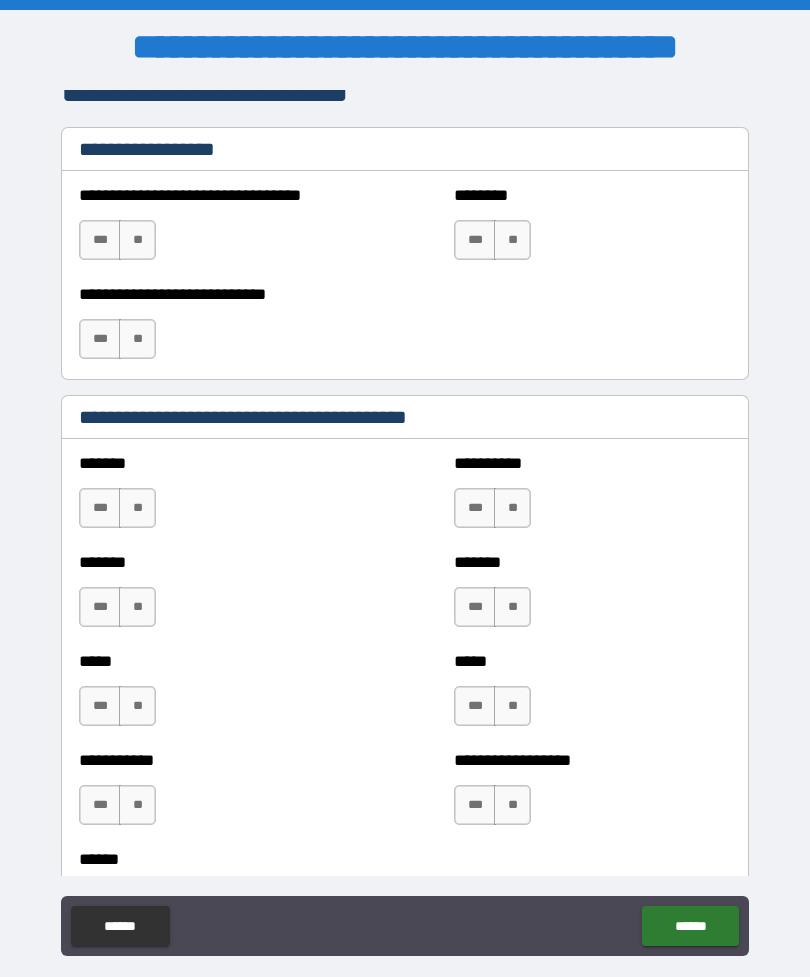 click on "**" at bounding box center (137, 508) 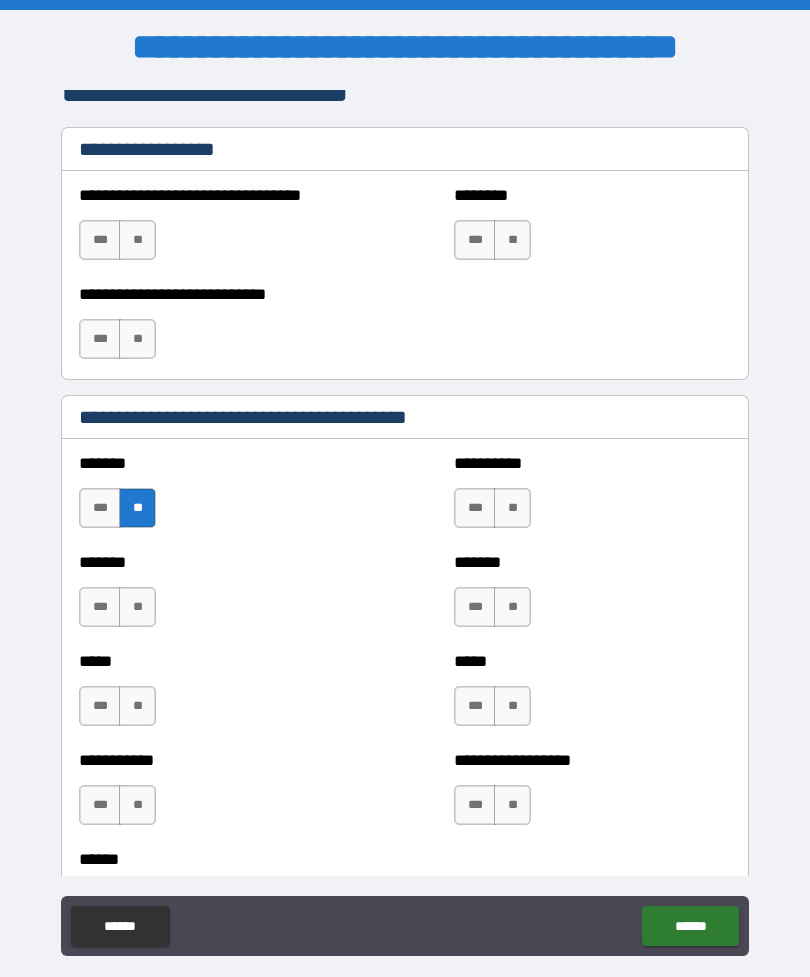 click on "**" at bounding box center (512, 508) 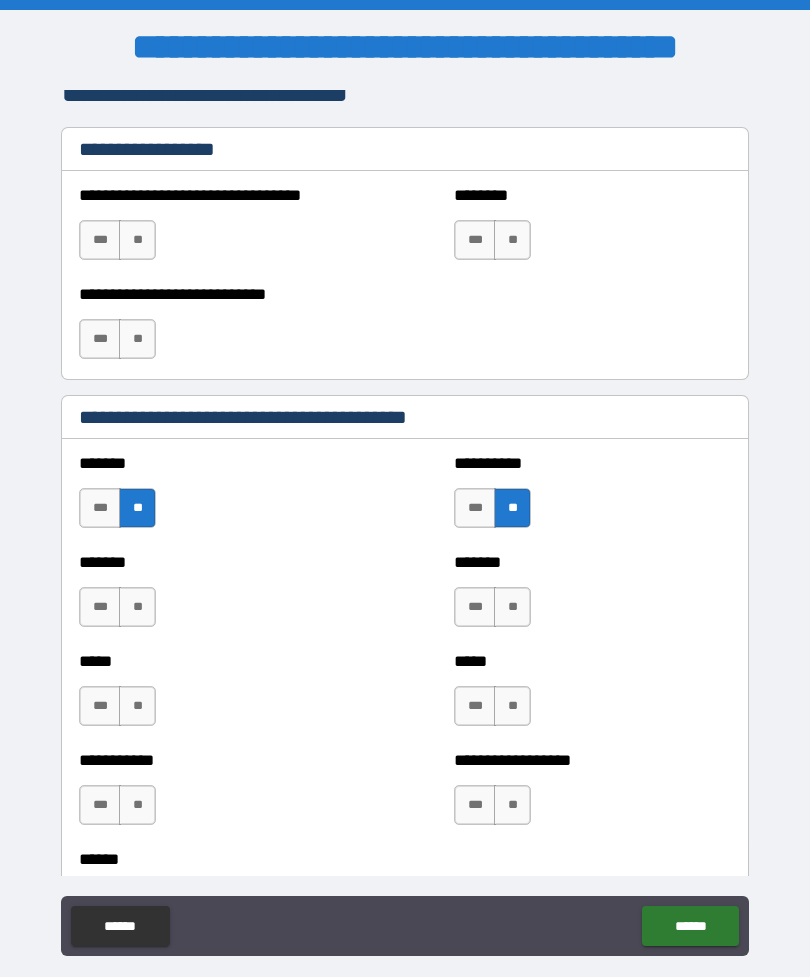 click on "**" at bounding box center [512, 607] 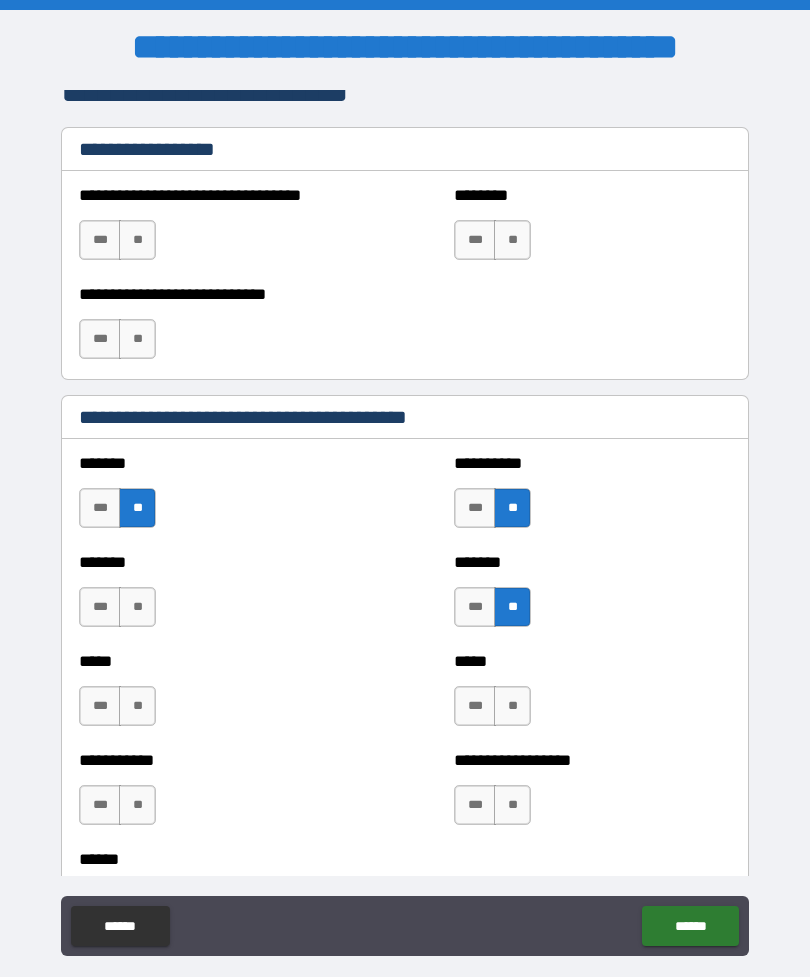 click on "**" at bounding box center (137, 607) 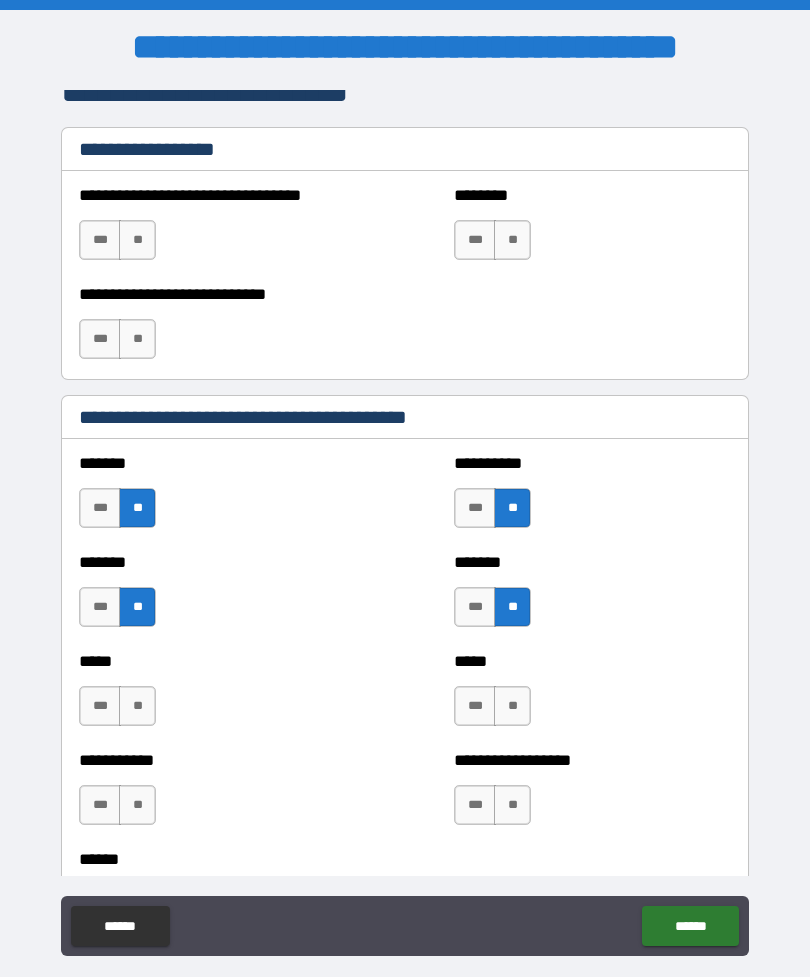 click on "**" at bounding box center (137, 706) 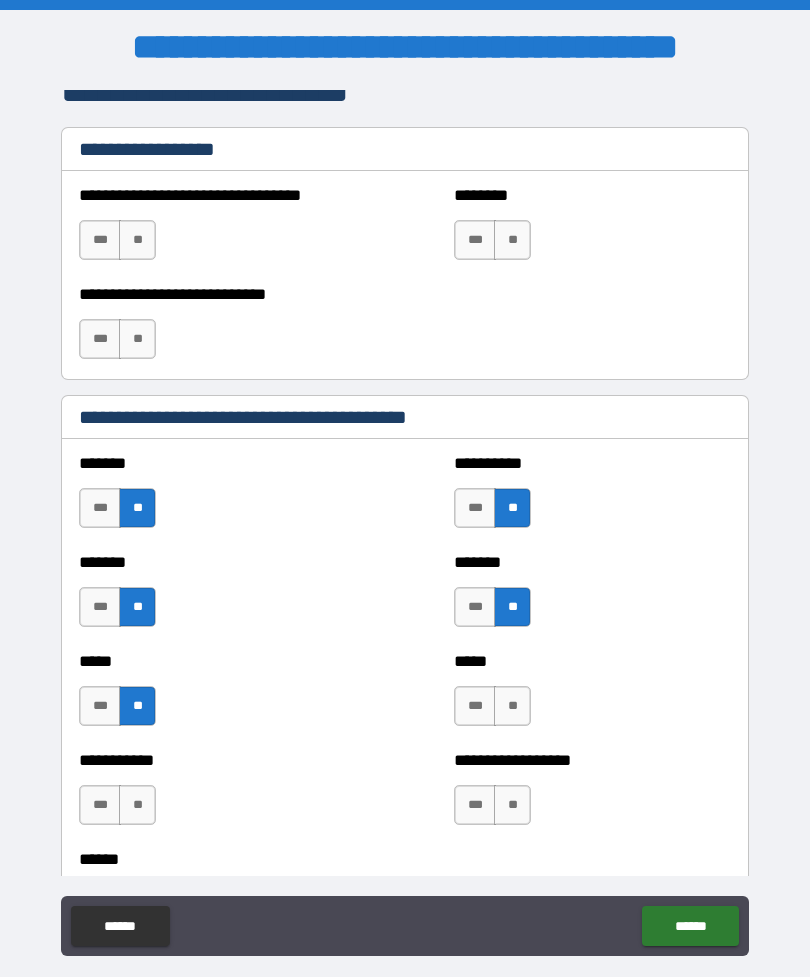 click on "**" at bounding box center (512, 706) 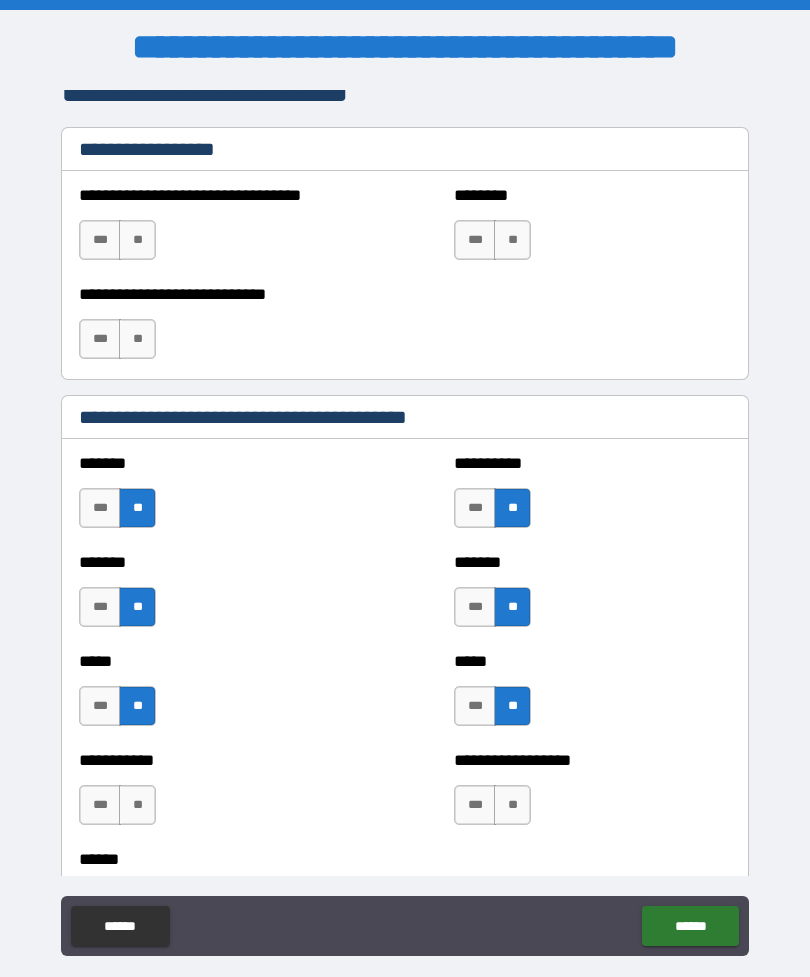 click on "**" at bounding box center (512, 805) 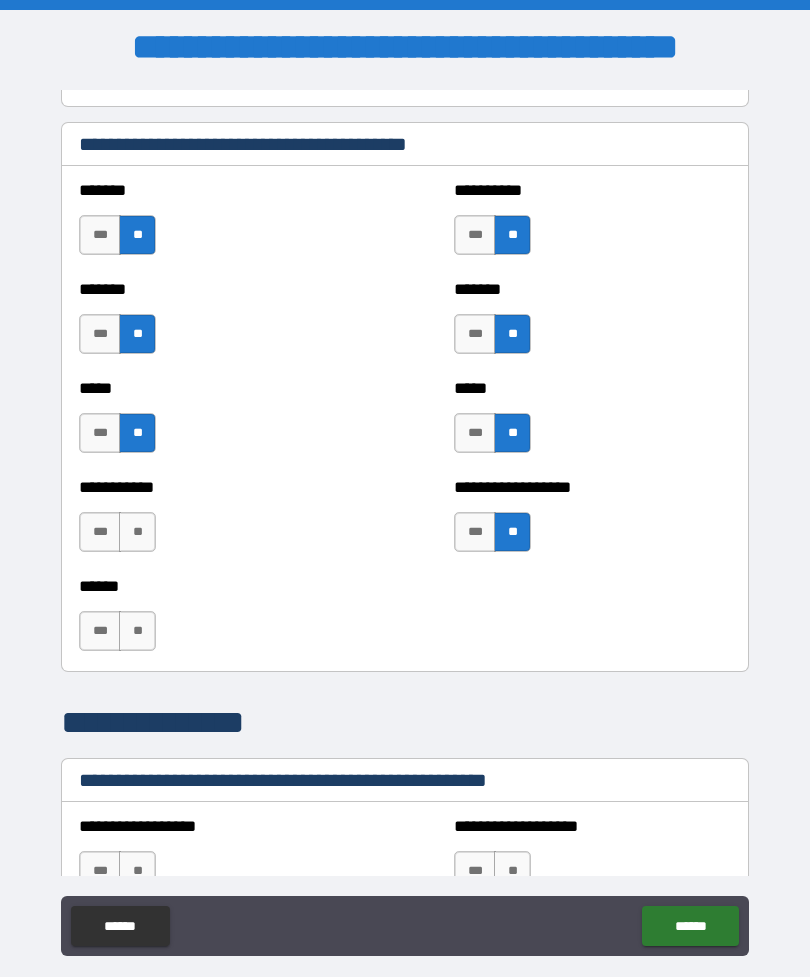 scroll, scrollTop: 1850, scrollLeft: 0, axis: vertical 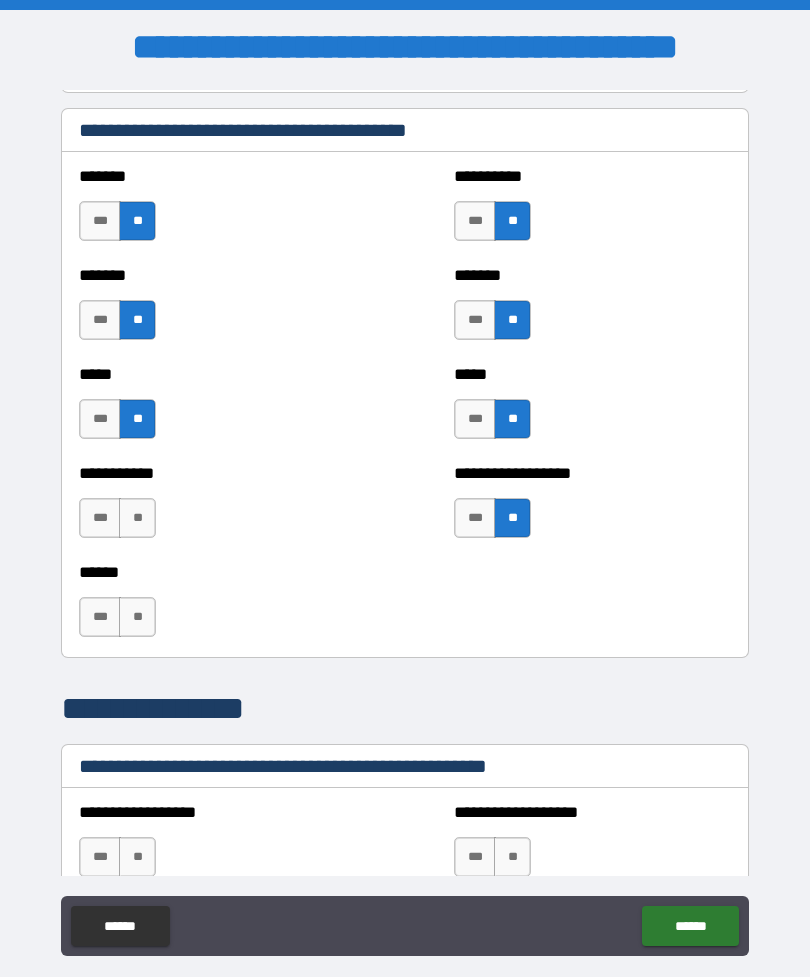click on "**" at bounding box center [137, 518] 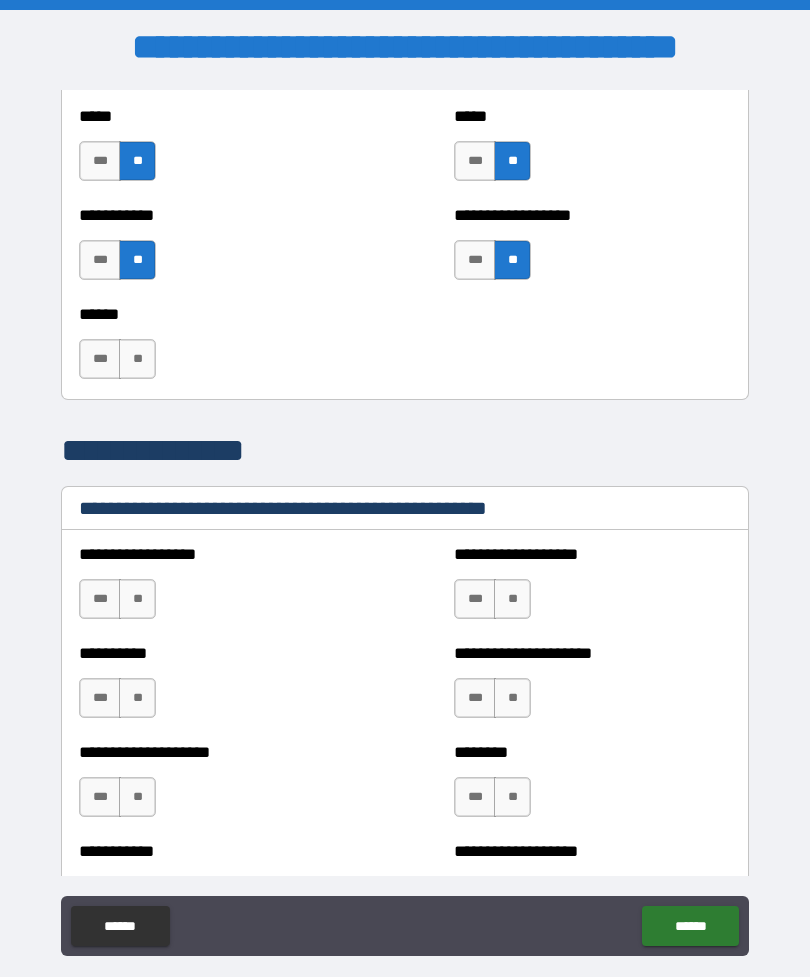 scroll, scrollTop: 2111, scrollLeft: 0, axis: vertical 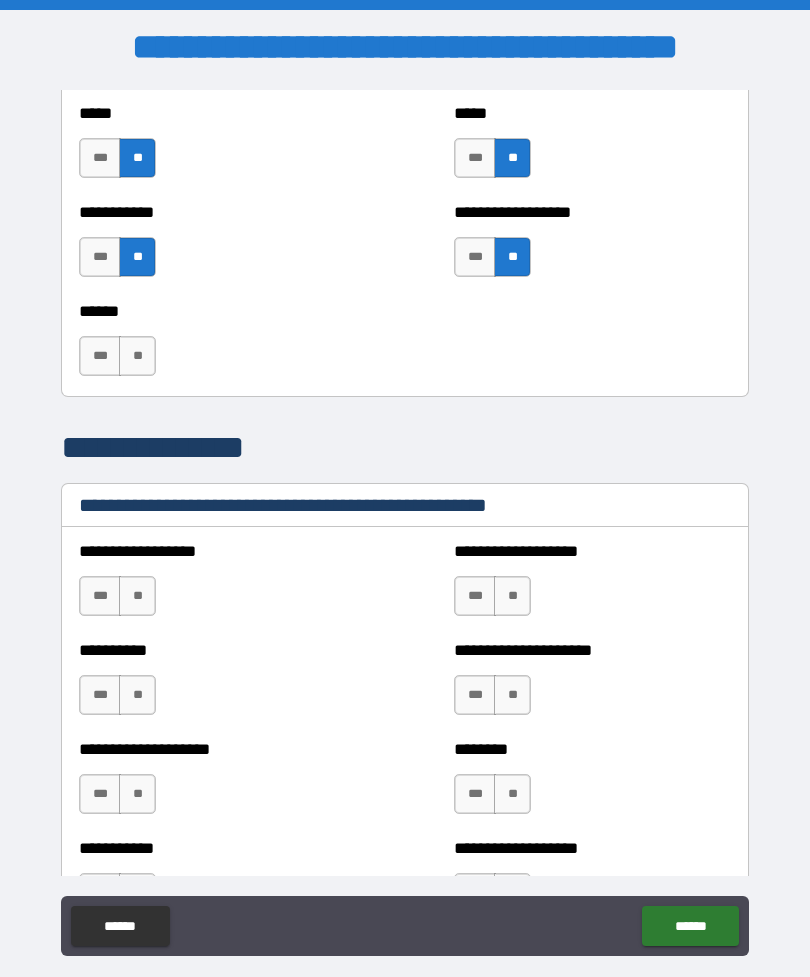 click on "**" at bounding box center (137, 596) 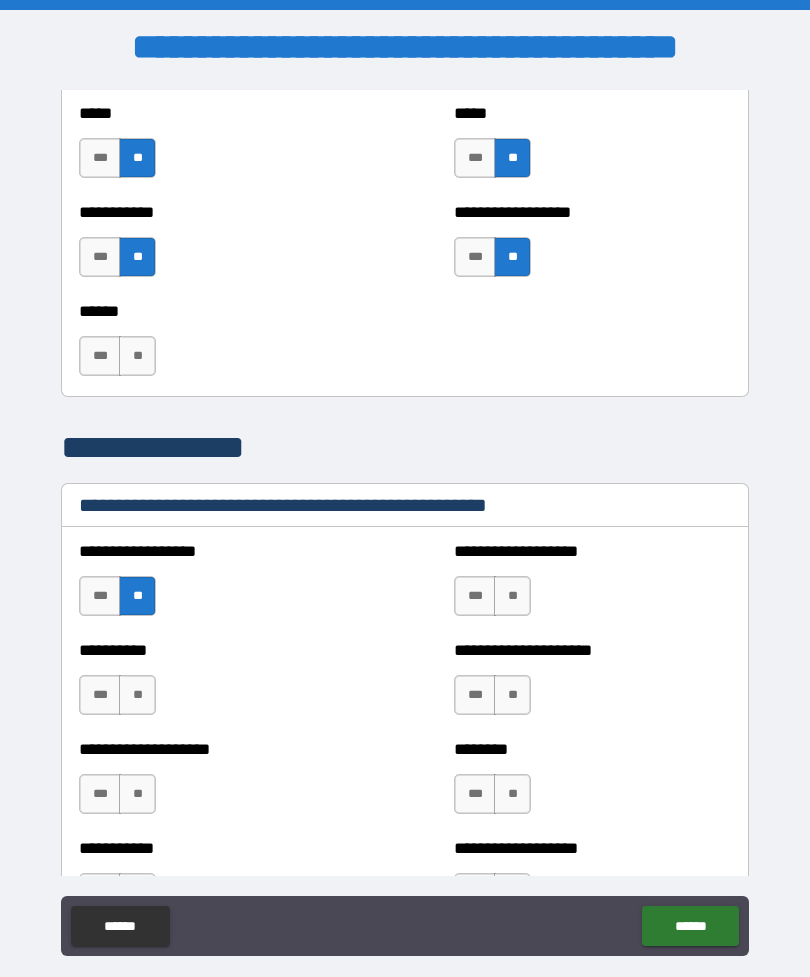 click on "**" at bounding box center (137, 695) 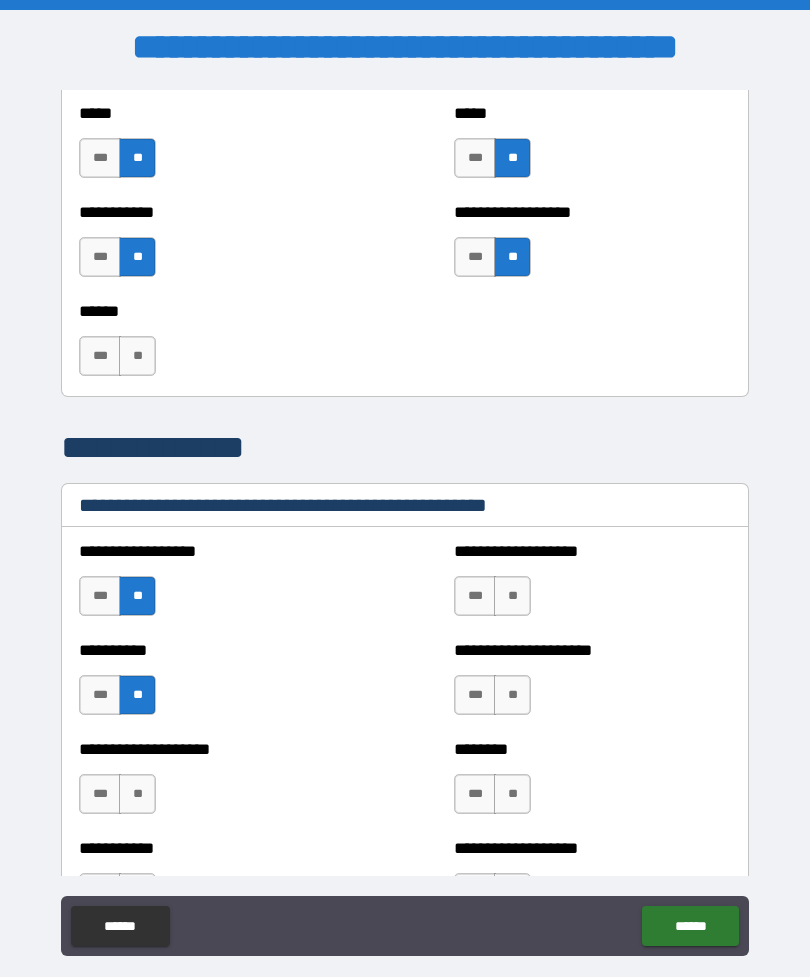 click on "**" at bounding box center [512, 596] 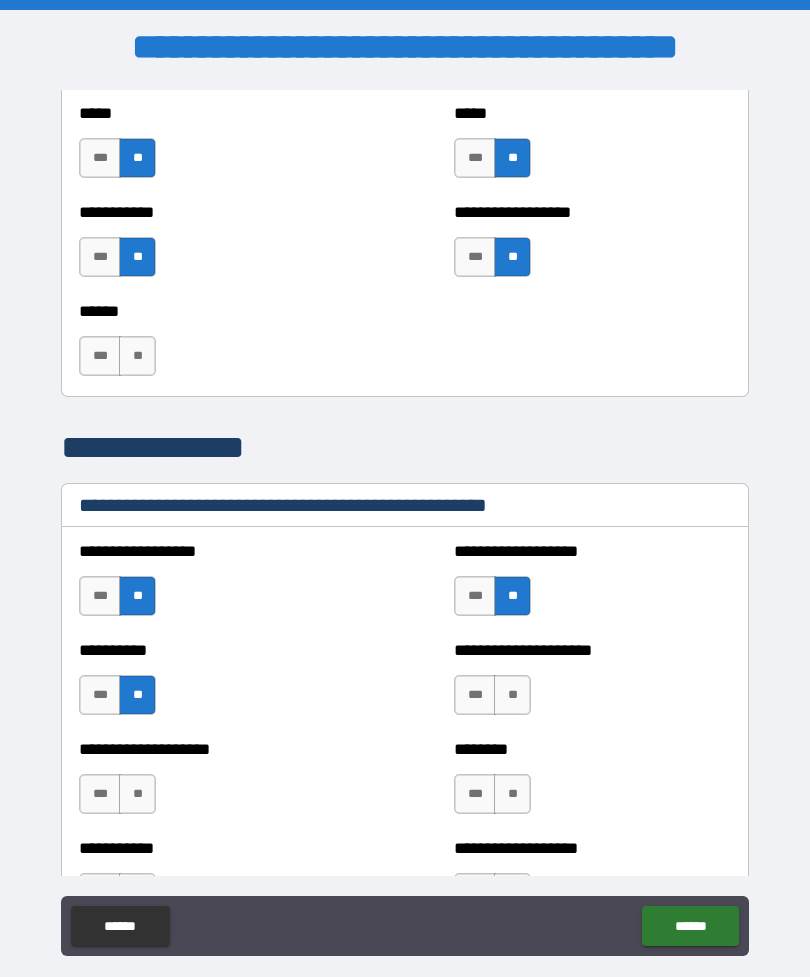 click on "**" at bounding box center [512, 695] 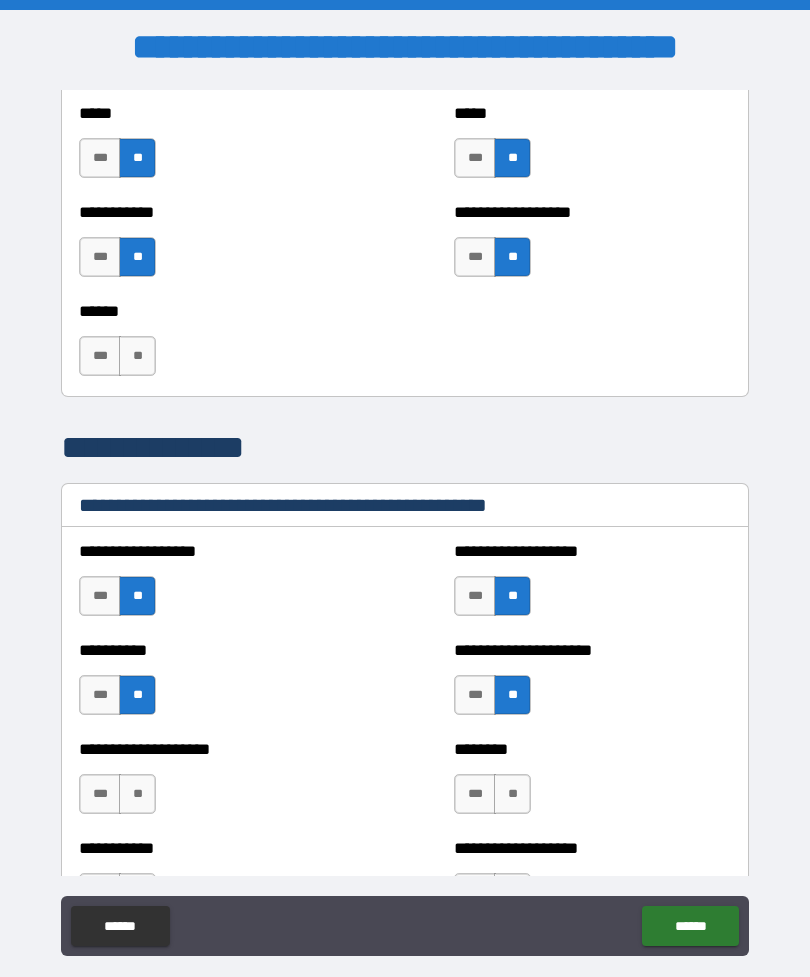 click on "**" at bounding box center (512, 794) 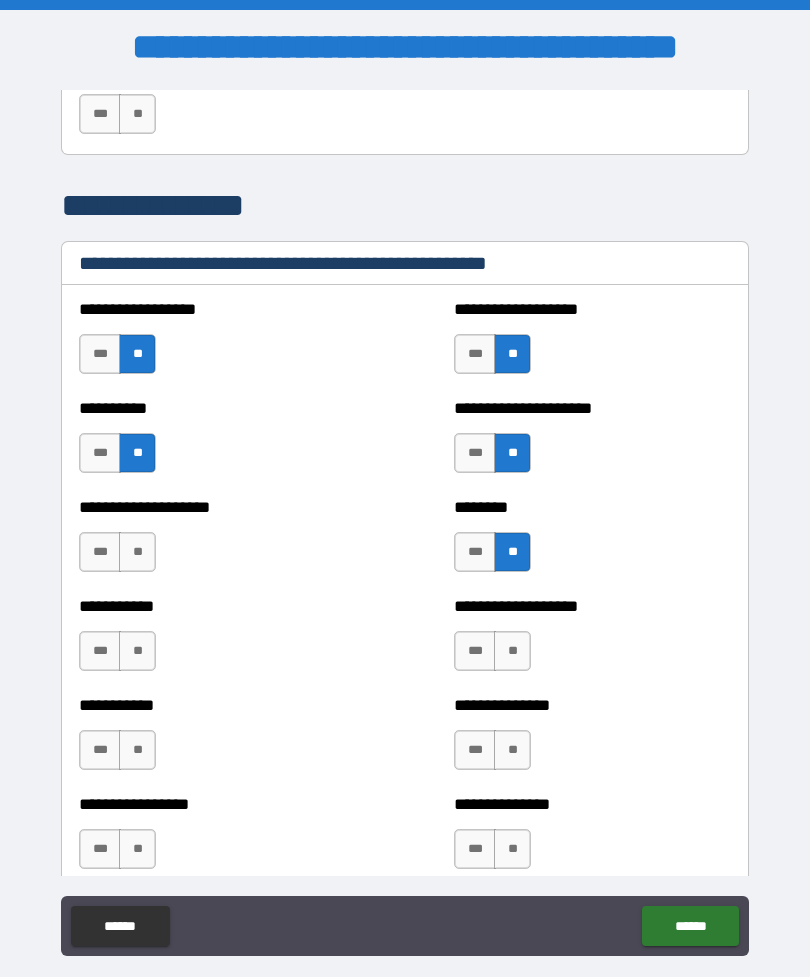 scroll, scrollTop: 2360, scrollLeft: 0, axis: vertical 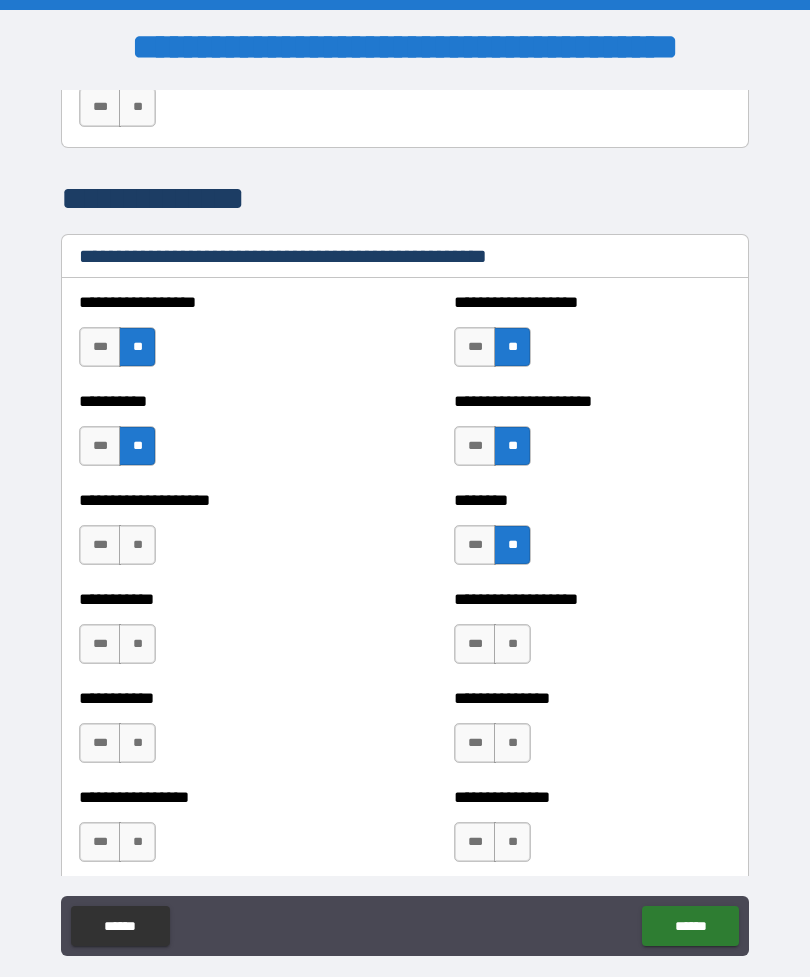 click on "**" at bounding box center (137, 545) 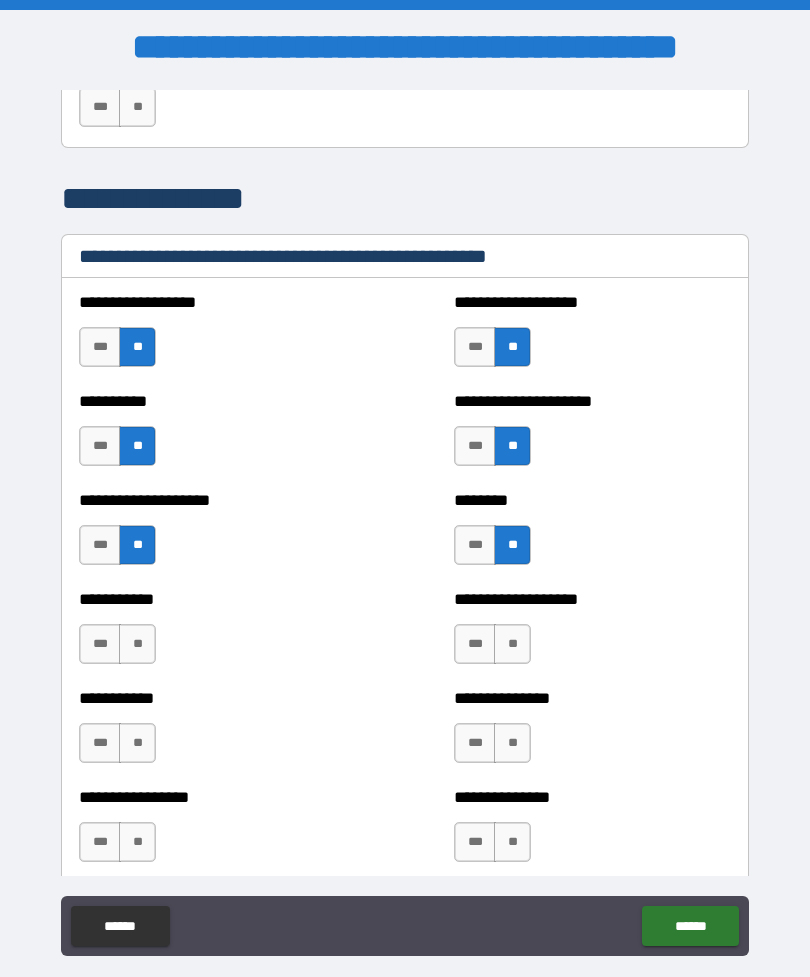 click on "**********" at bounding box center (217, 599) 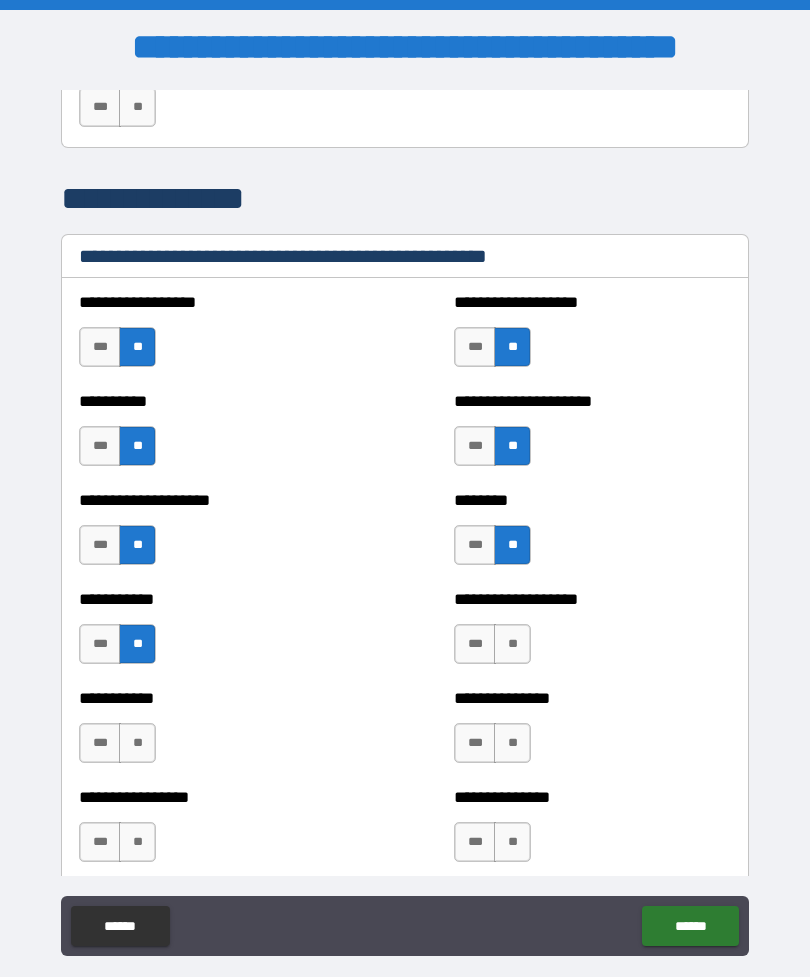 click on "**" at bounding box center (512, 644) 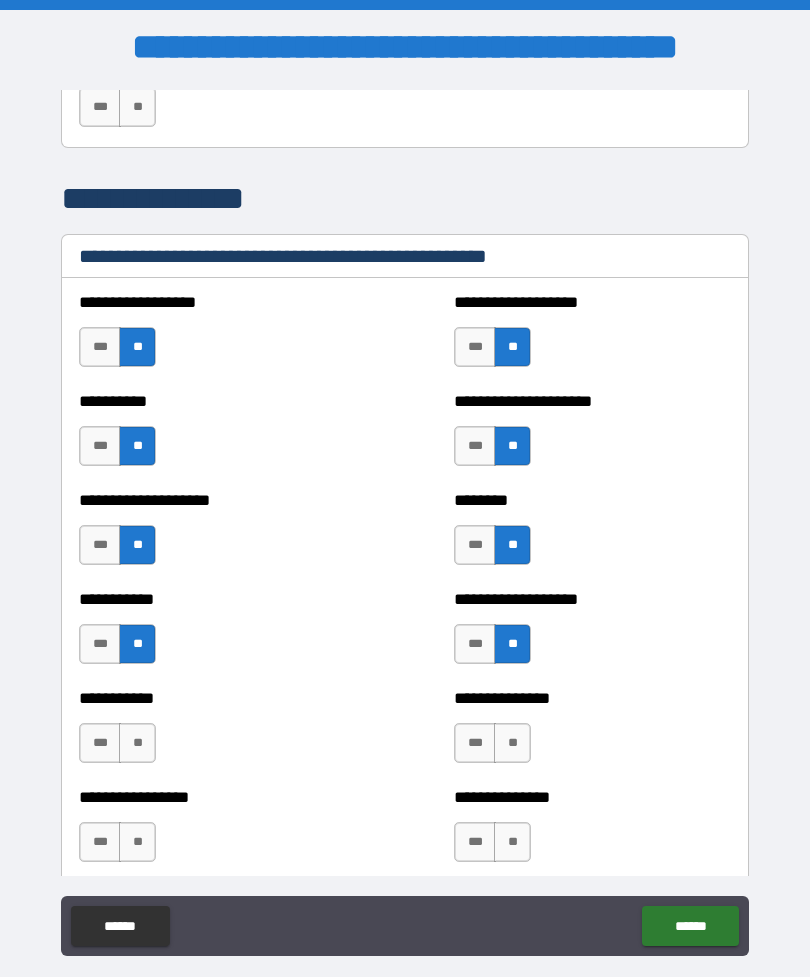 click on "**" at bounding box center [512, 743] 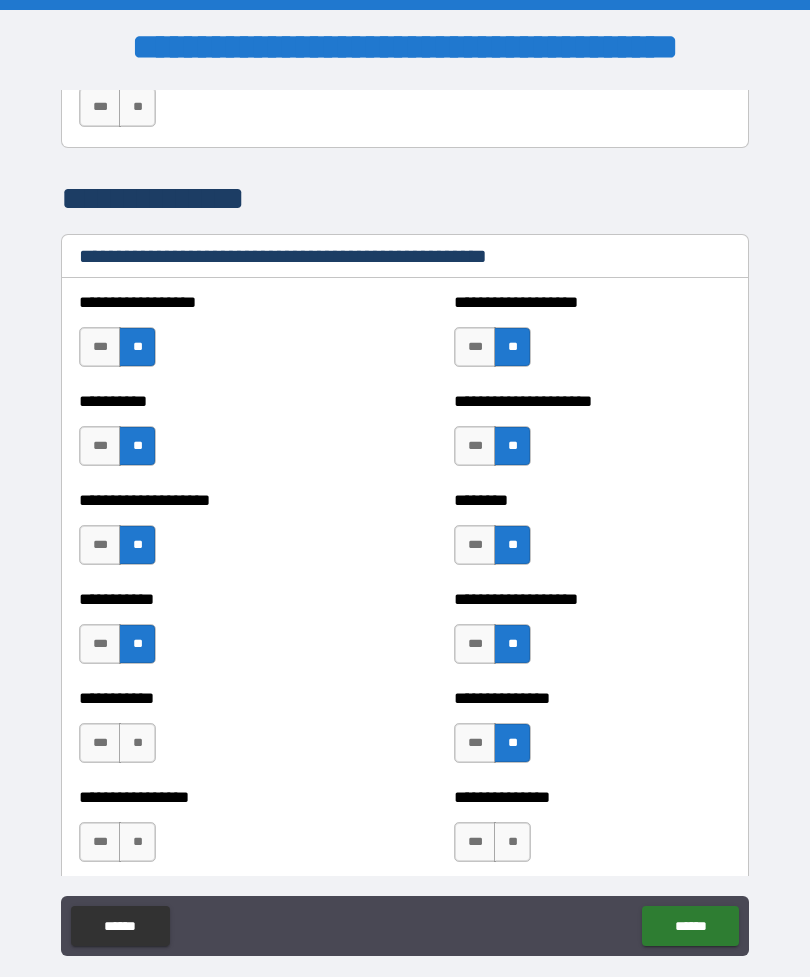 click on "**" at bounding box center (137, 743) 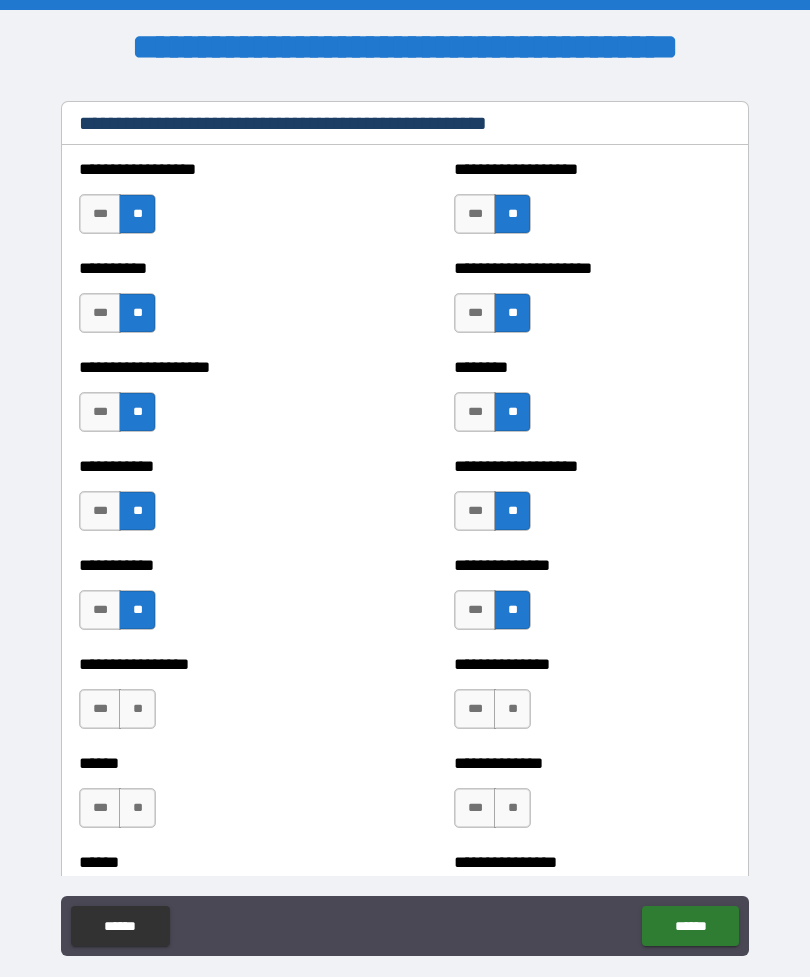 scroll, scrollTop: 2513, scrollLeft: 0, axis: vertical 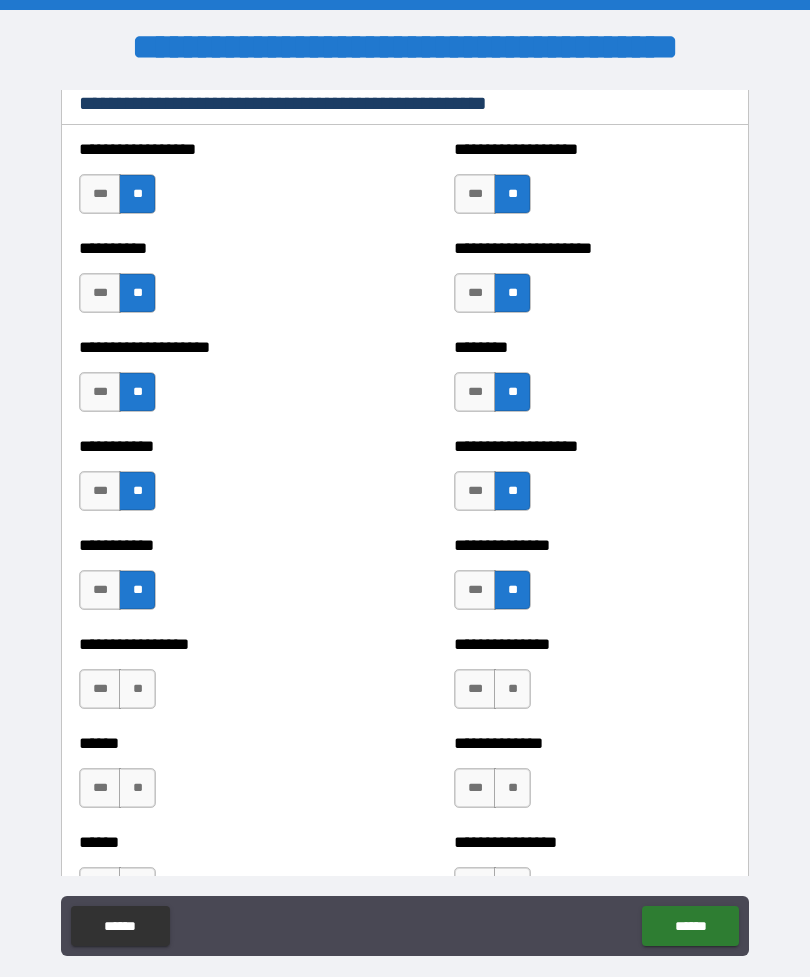click on "**" at bounding box center [137, 689] 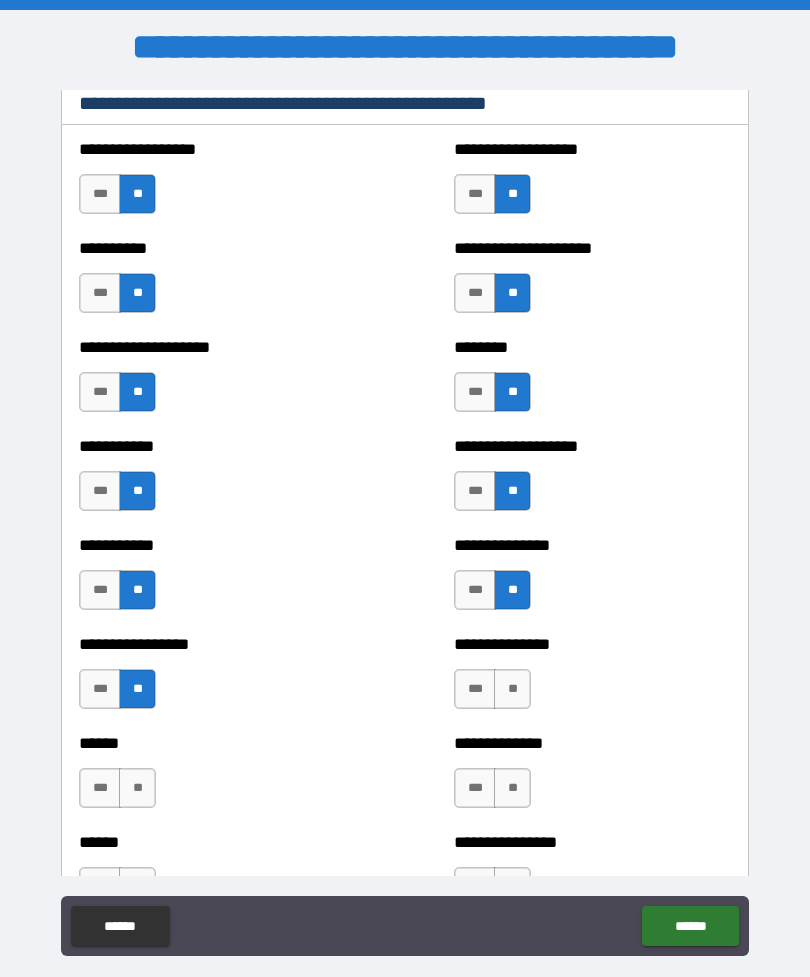 click on "**" at bounding box center [512, 689] 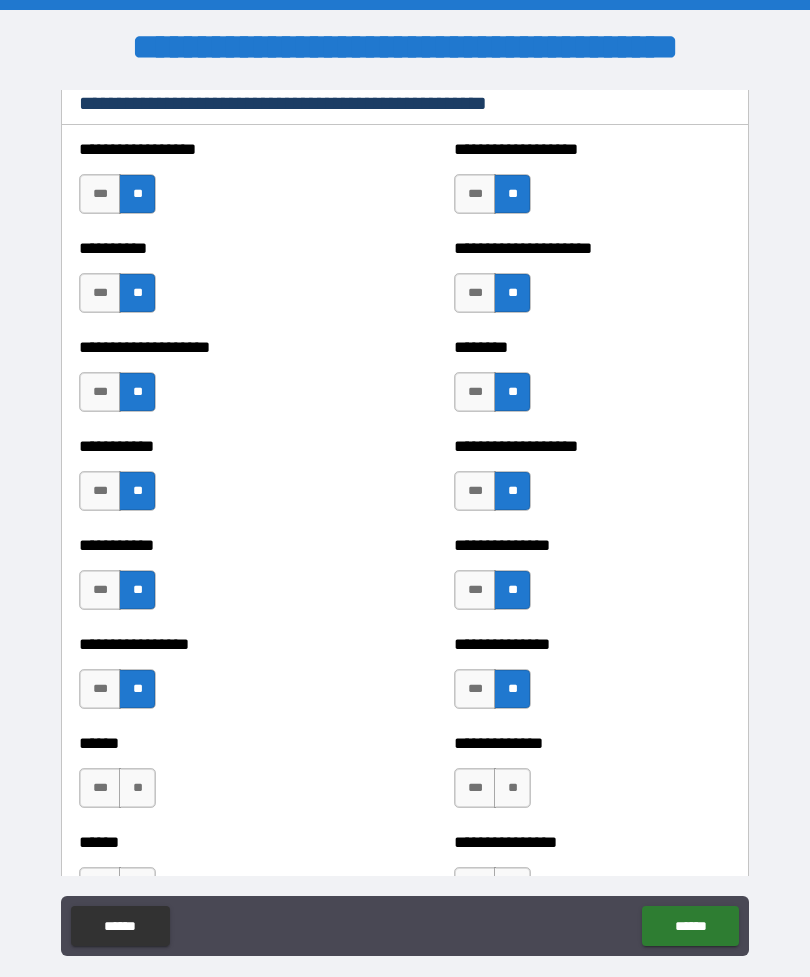 click on "**" at bounding box center (512, 788) 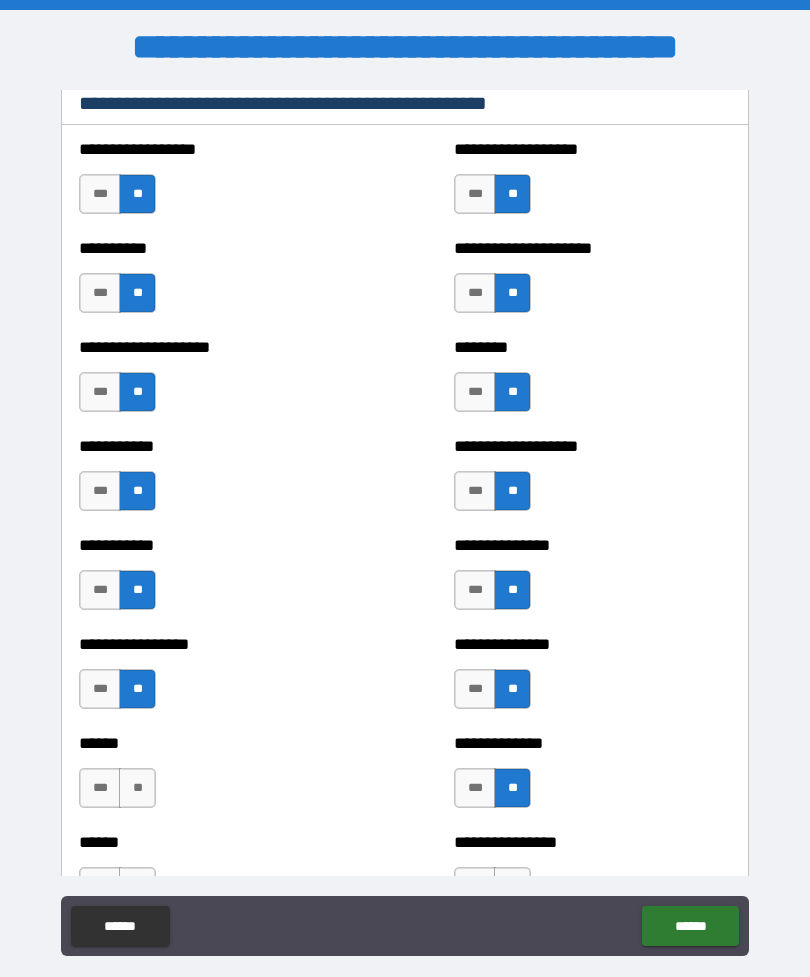 click on "**" at bounding box center [137, 788] 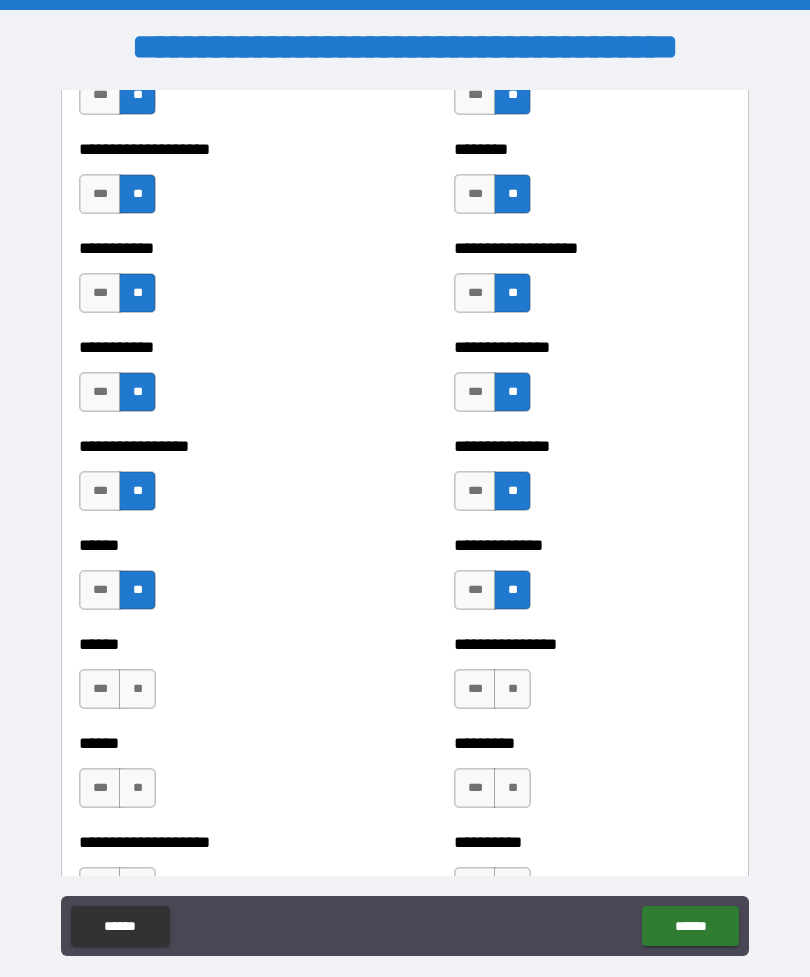 scroll, scrollTop: 2724, scrollLeft: 0, axis: vertical 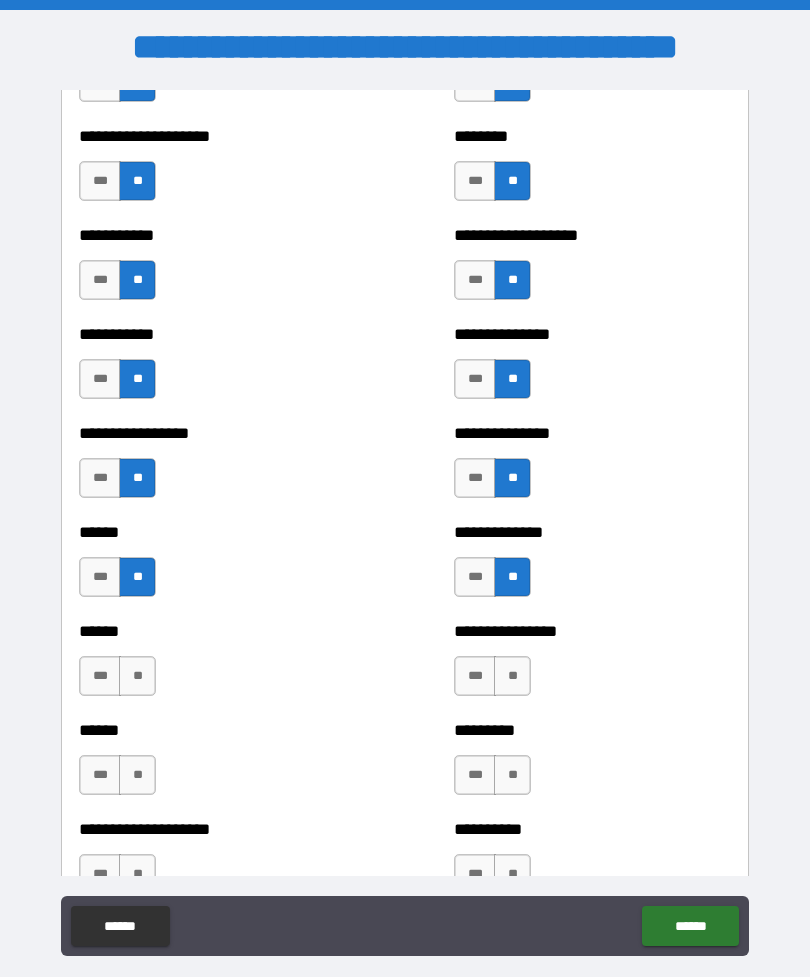 click on "**" at bounding box center (137, 676) 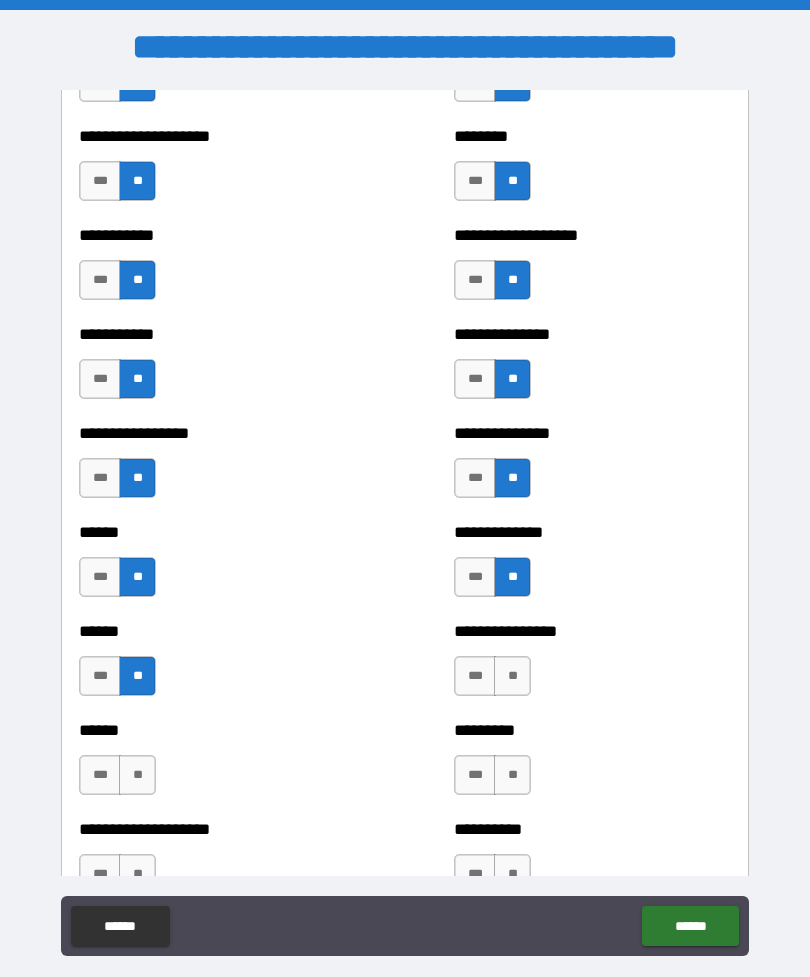 click on "**" at bounding box center (512, 676) 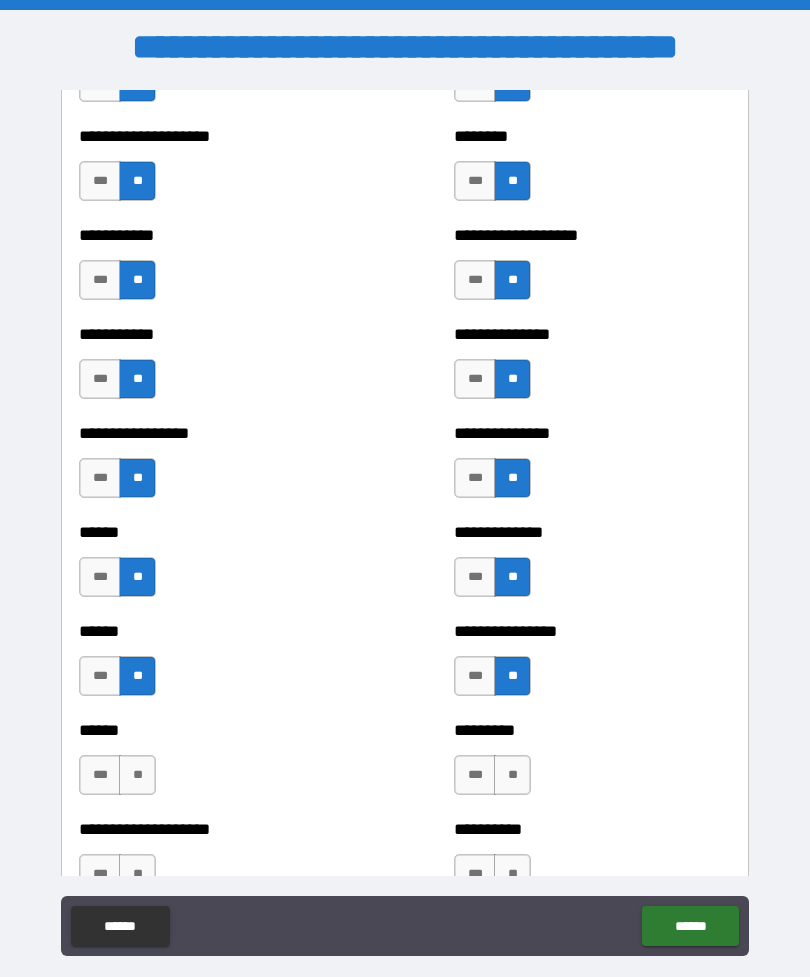 click on "**" at bounding box center (512, 775) 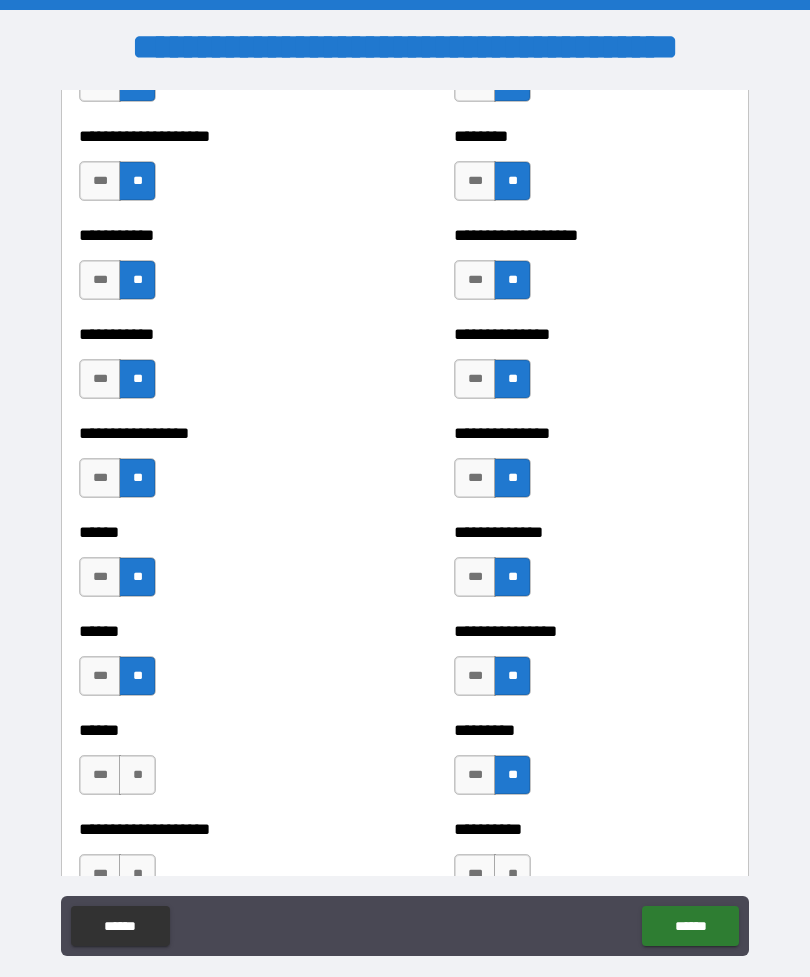 click on "**" at bounding box center (137, 775) 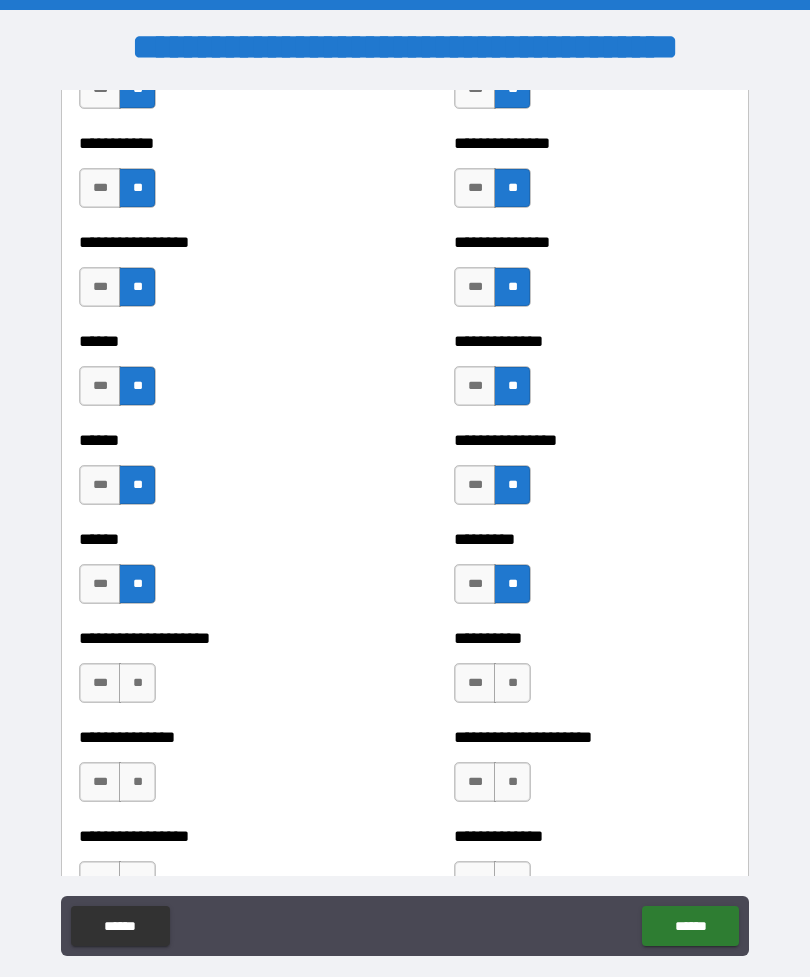 scroll, scrollTop: 2917, scrollLeft: 0, axis: vertical 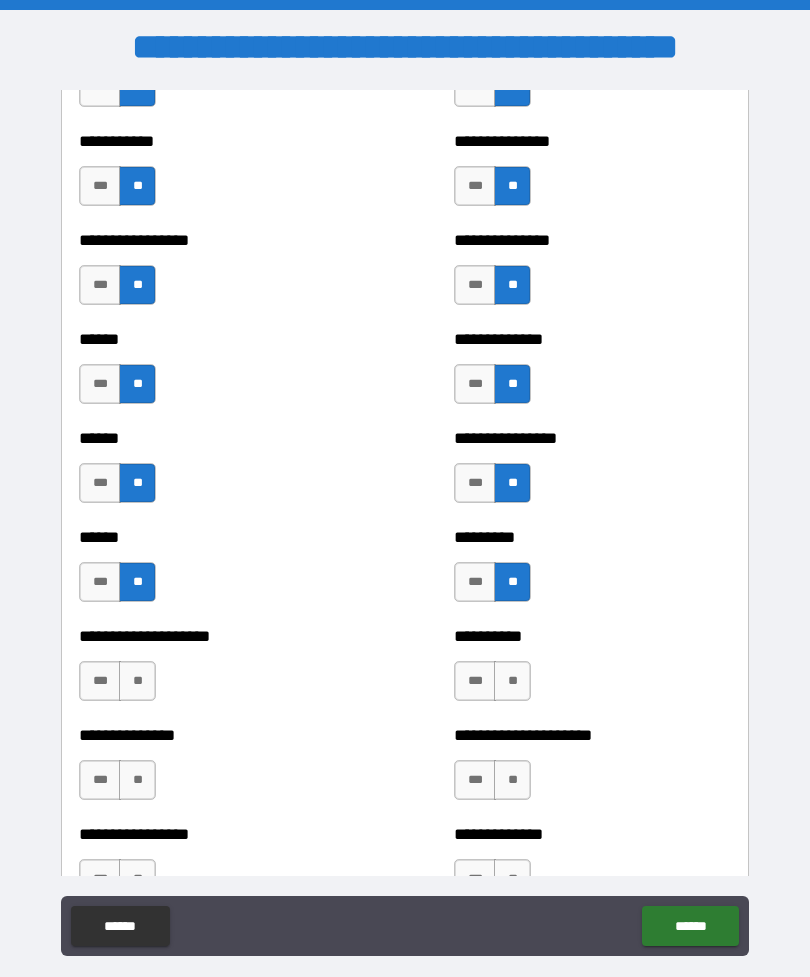 click on "**" at bounding box center [137, 681] 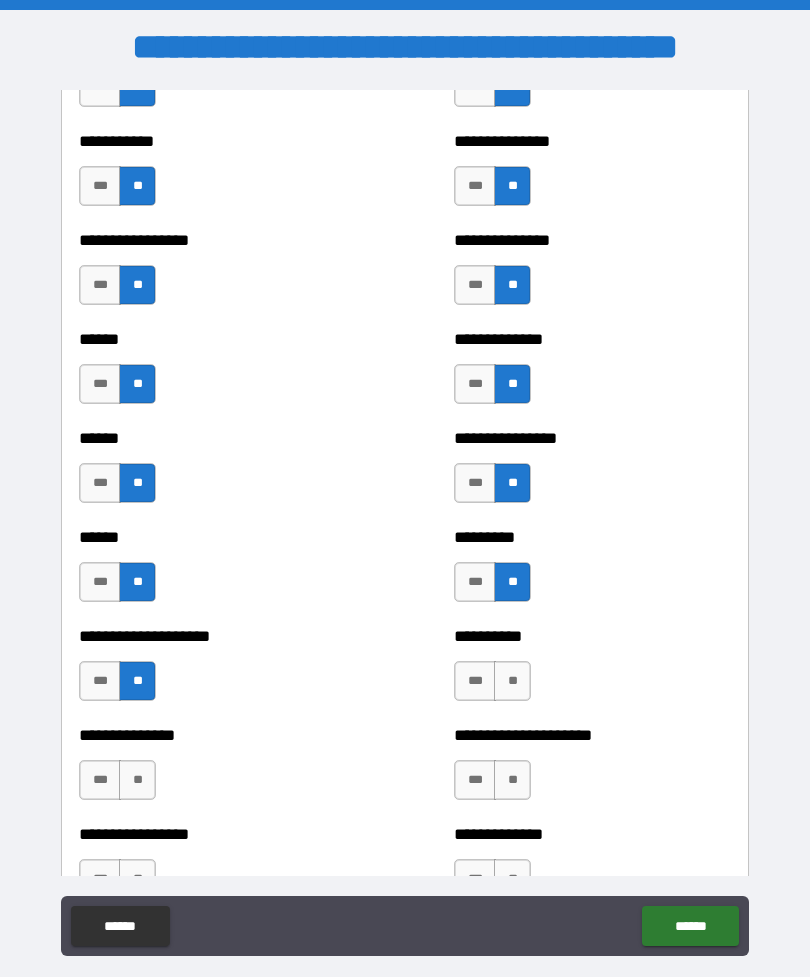 click on "**" at bounding box center [512, 681] 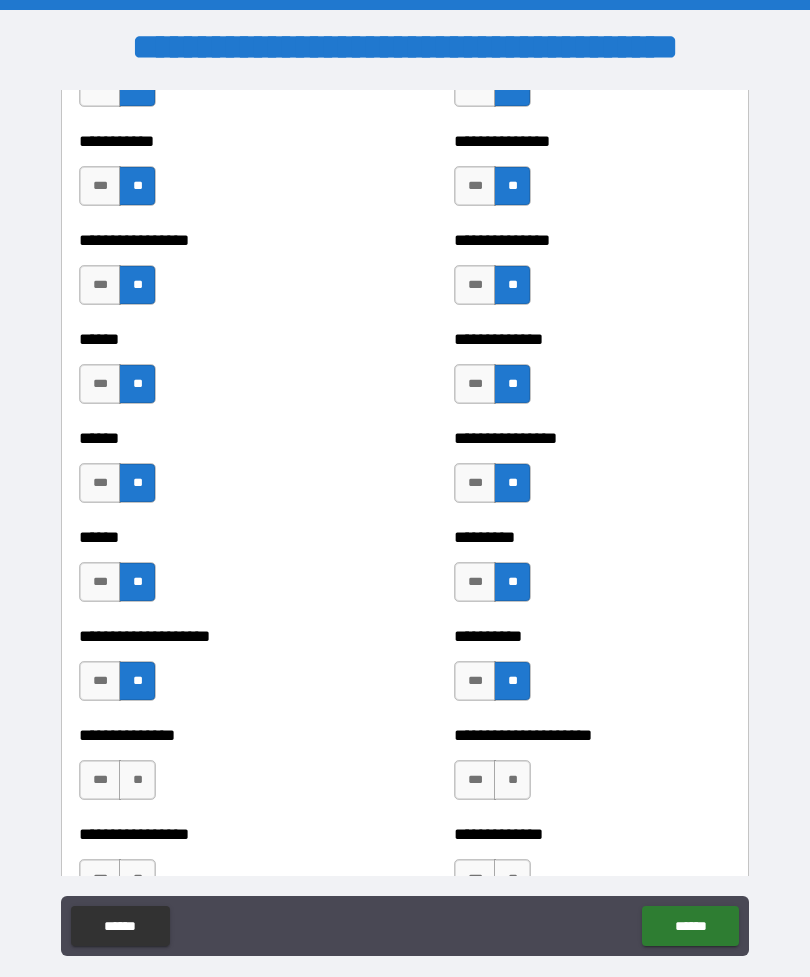 click on "**" at bounding box center (512, 780) 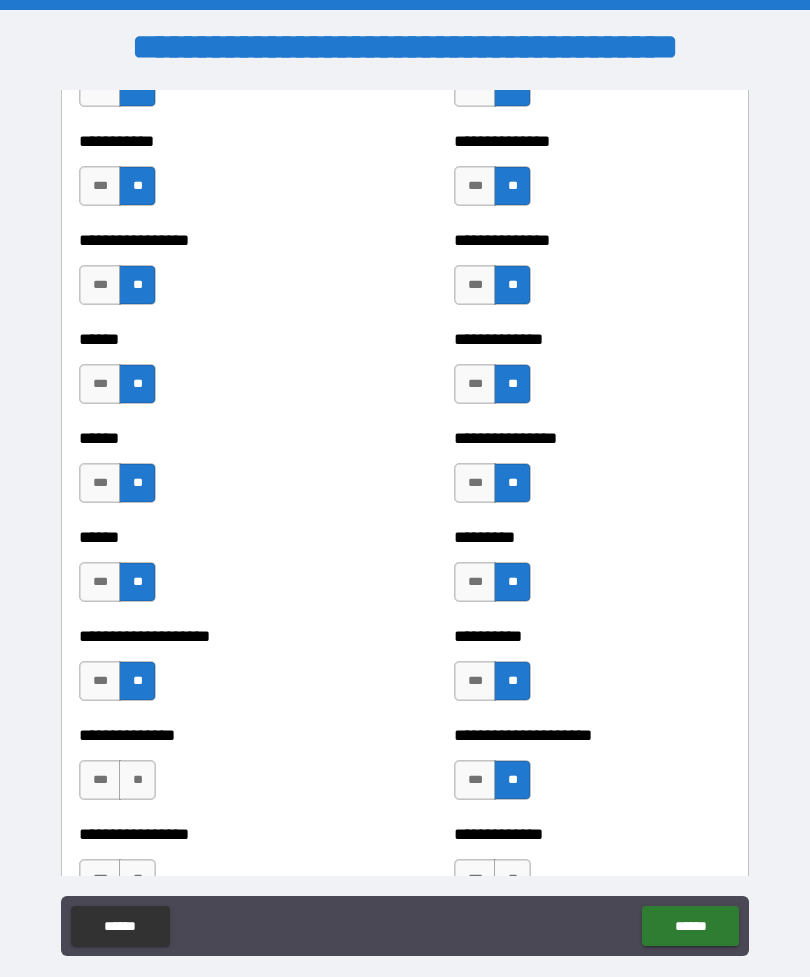 click on "**" at bounding box center (137, 780) 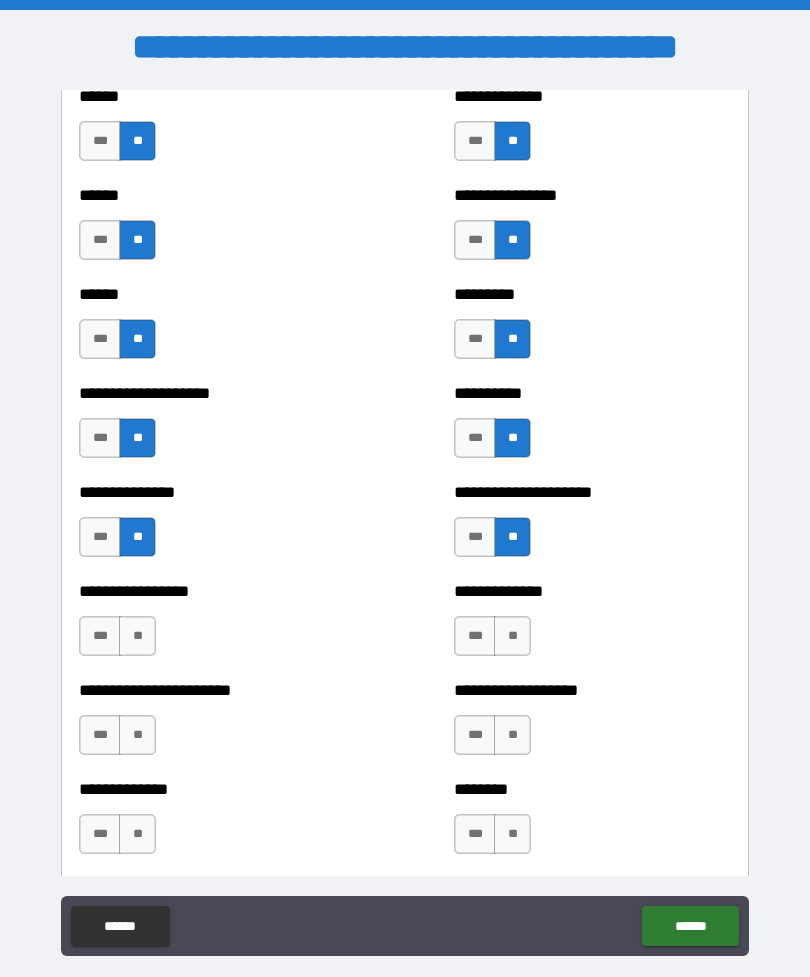 scroll, scrollTop: 3170, scrollLeft: 0, axis: vertical 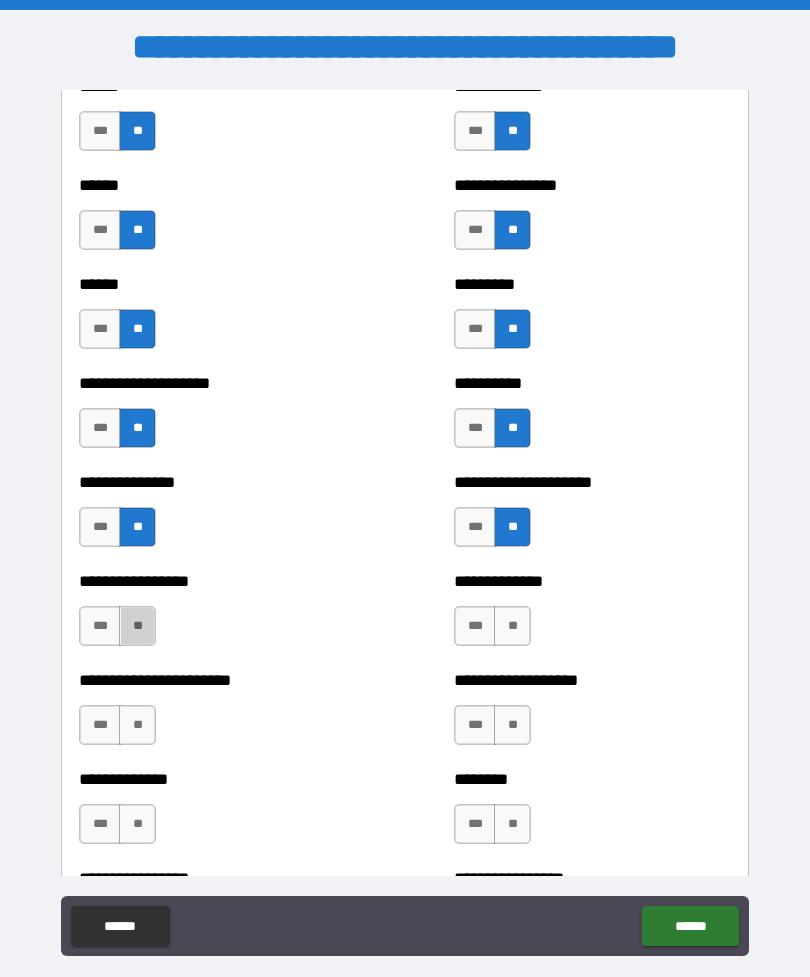 click on "**" at bounding box center [137, 626] 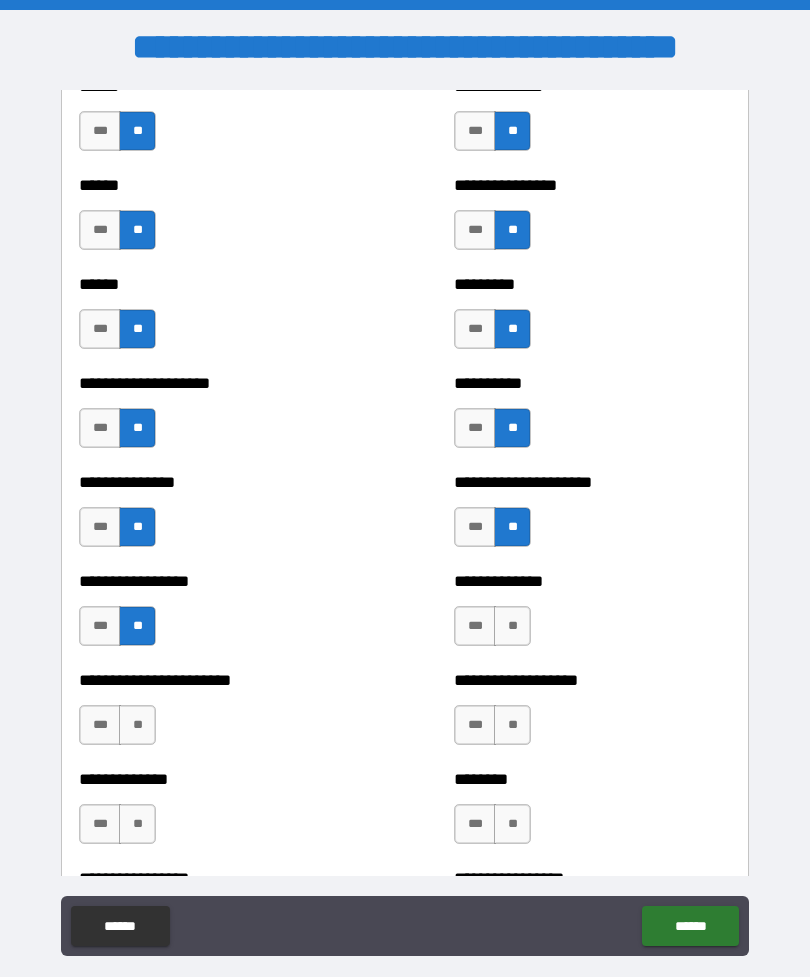 click on "**" at bounding box center (137, 725) 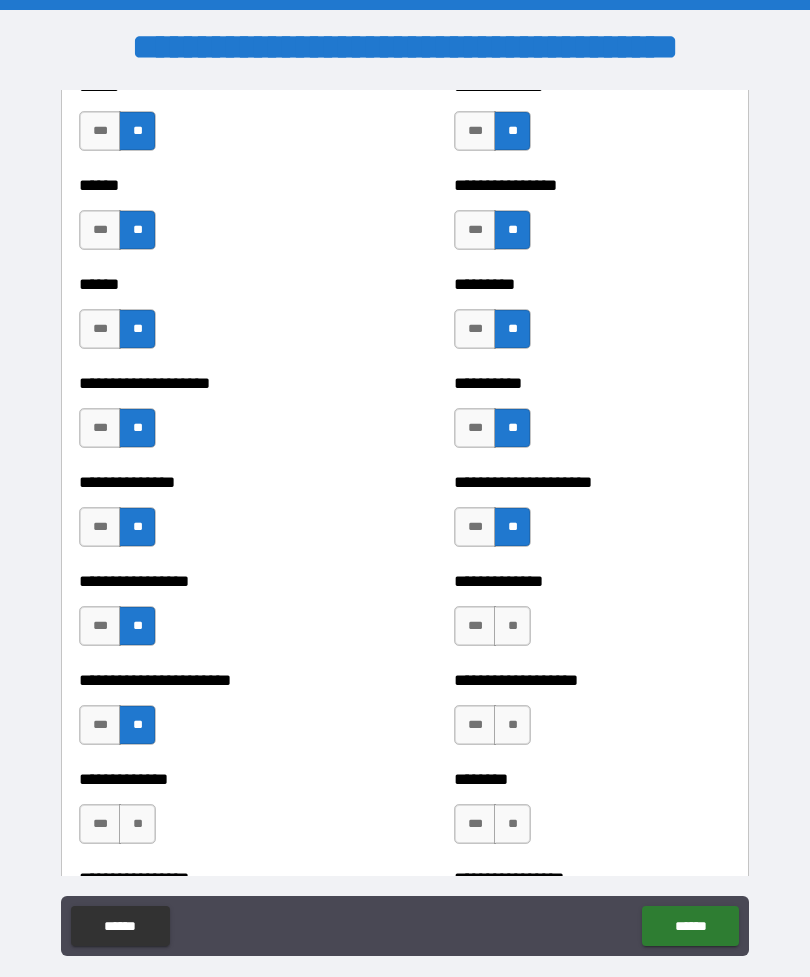 click on "**" at bounding box center (137, 824) 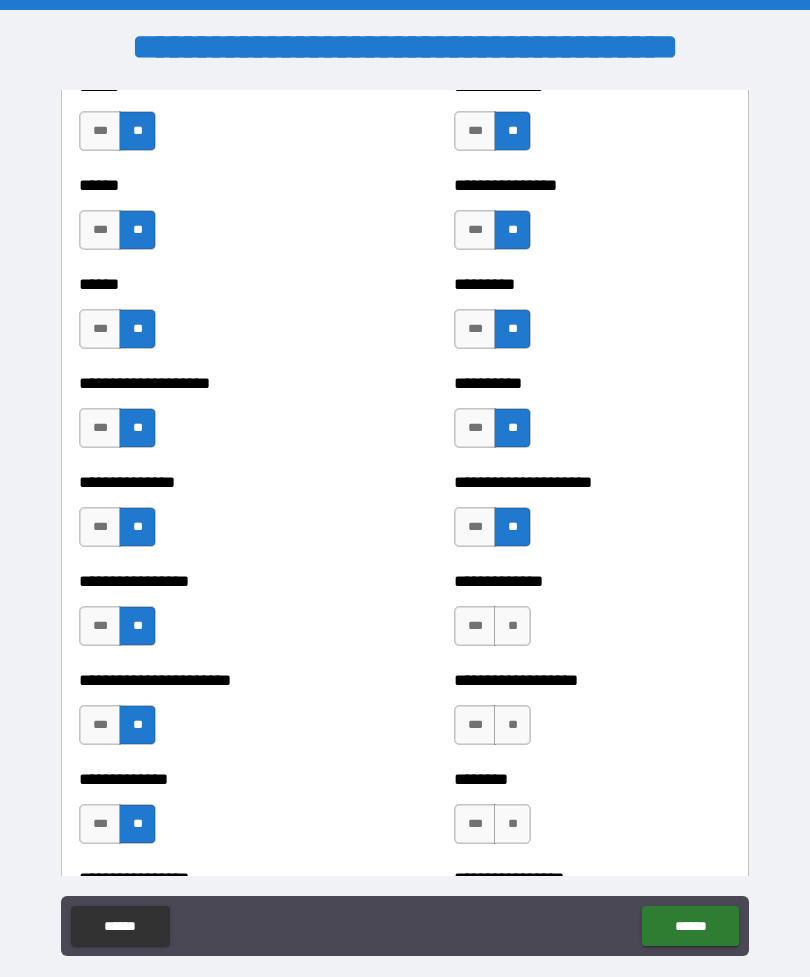 click on "**" at bounding box center [512, 626] 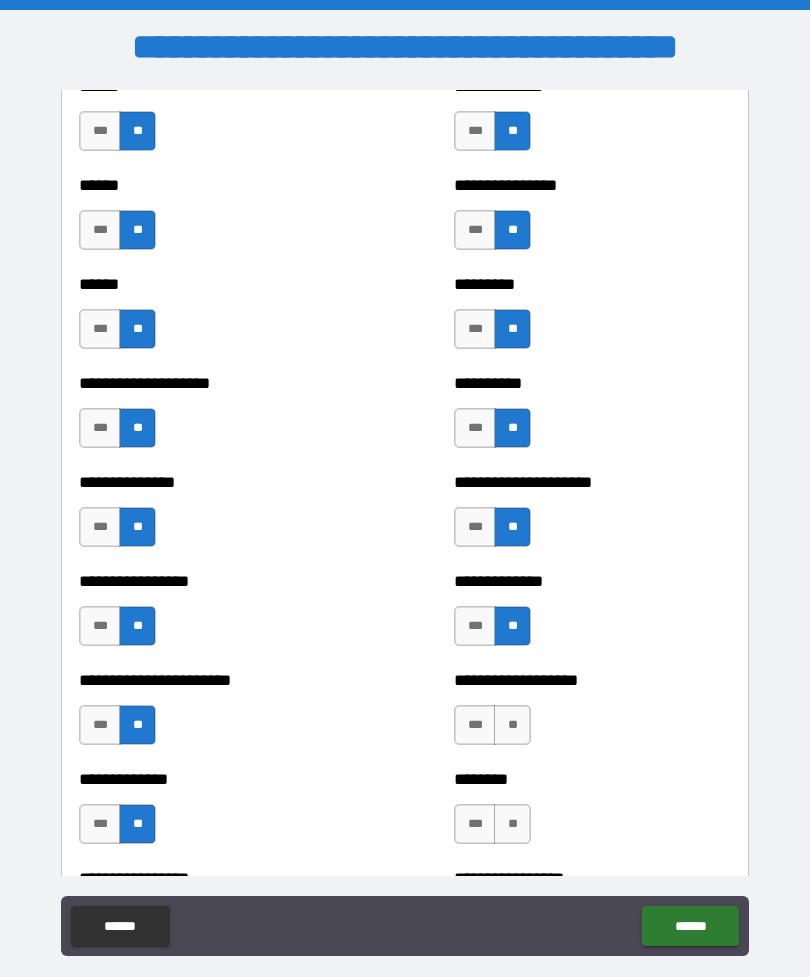 click on "**" at bounding box center (512, 725) 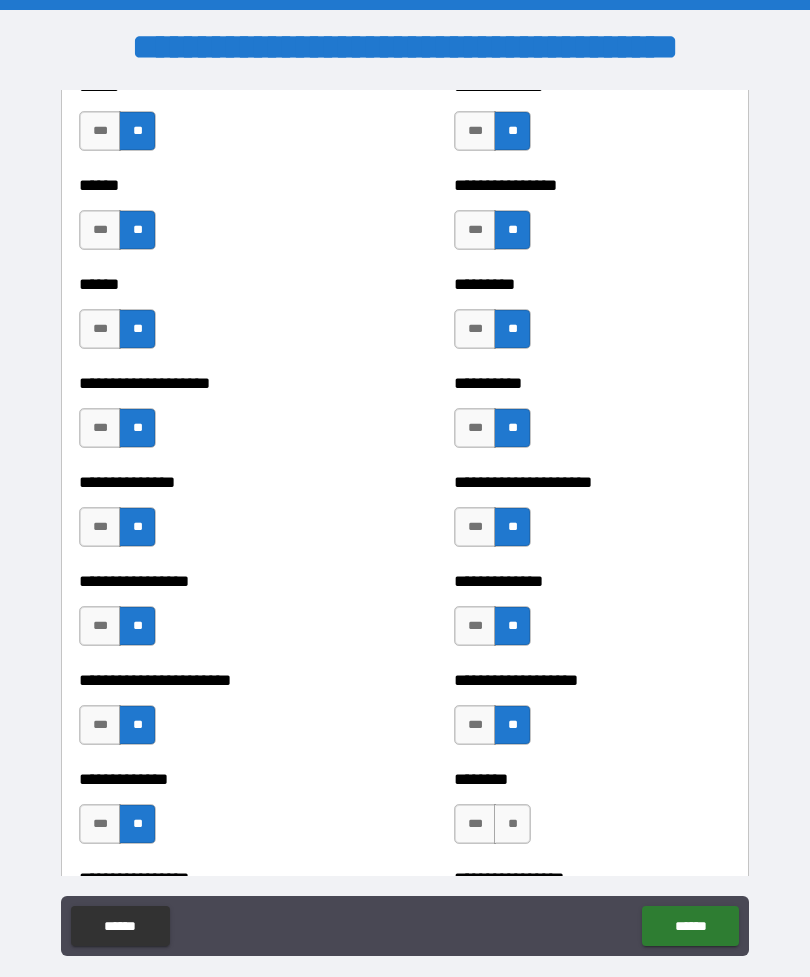 click on "**" at bounding box center [512, 824] 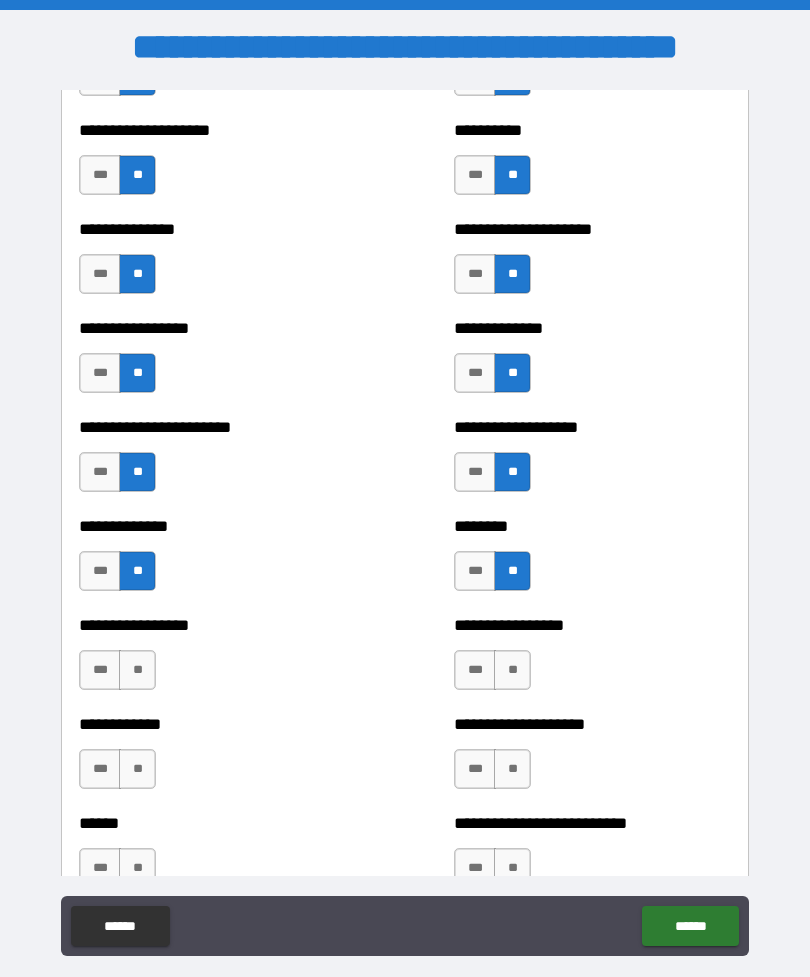 scroll, scrollTop: 3432, scrollLeft: 0, axis: vertical 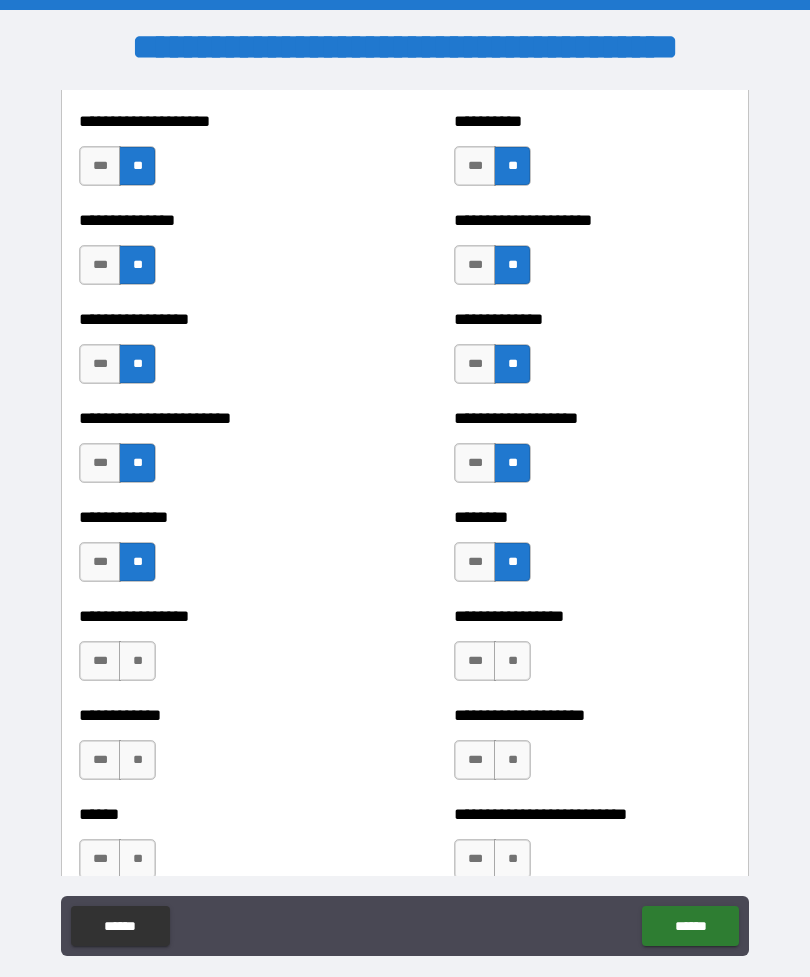 click on "**" at bounding box center (512, 661) 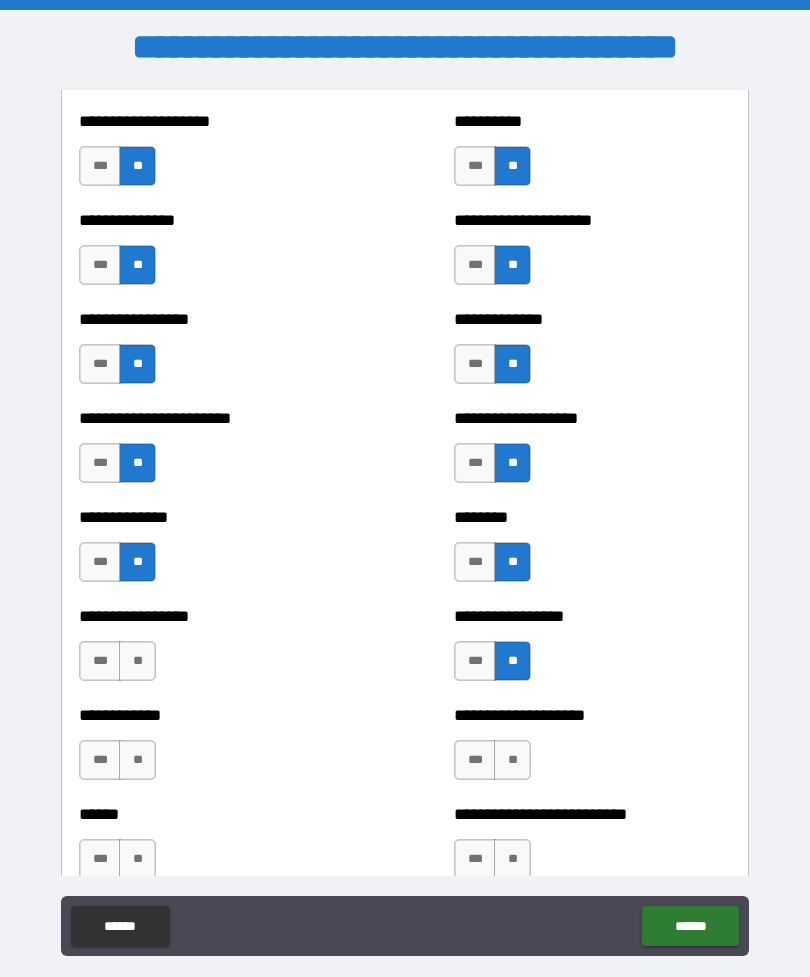 click on "**" at bounding box center (137, 661) 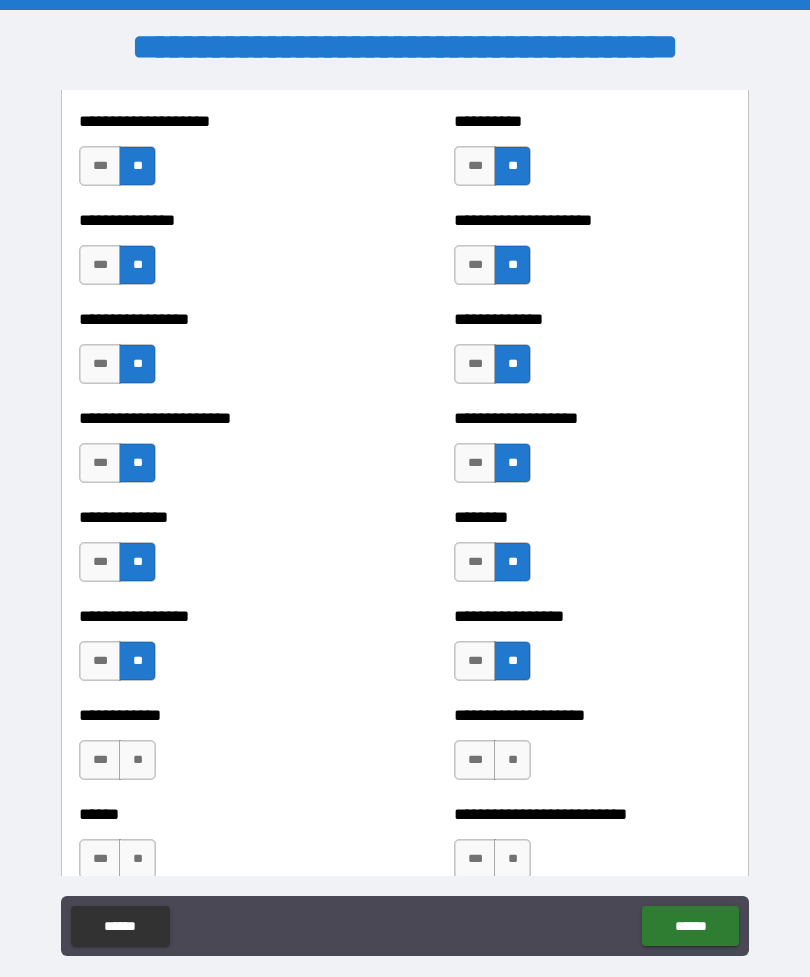 click on "**" at bounding box center [512, 760] 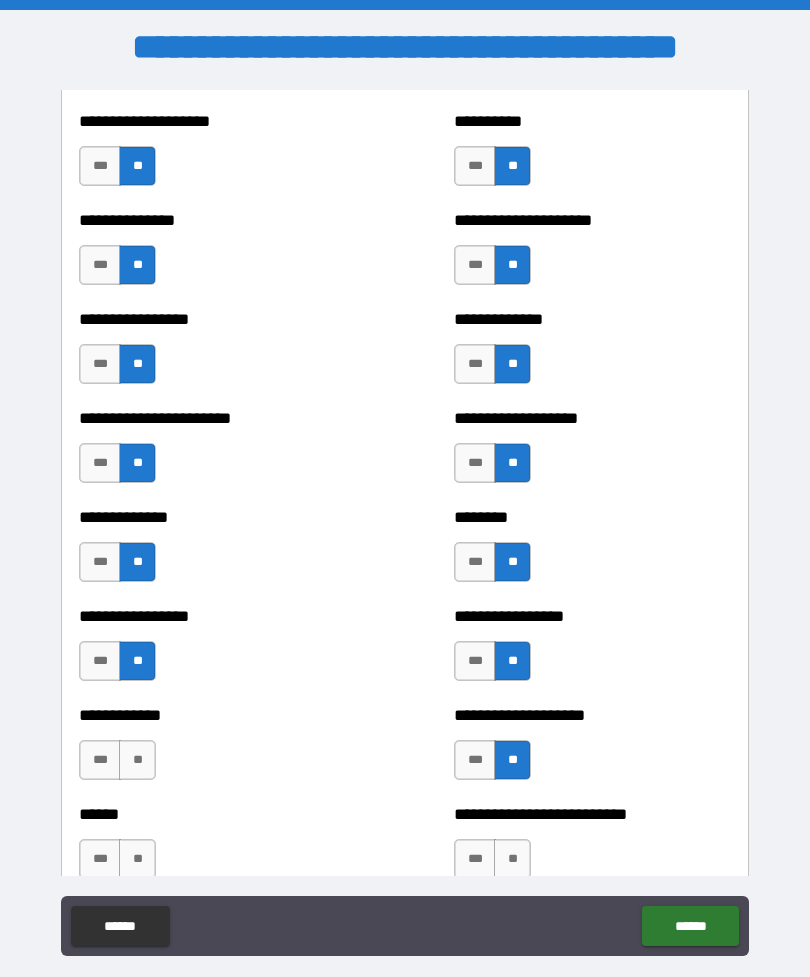 click on "**" at bounding box center [137, 760] 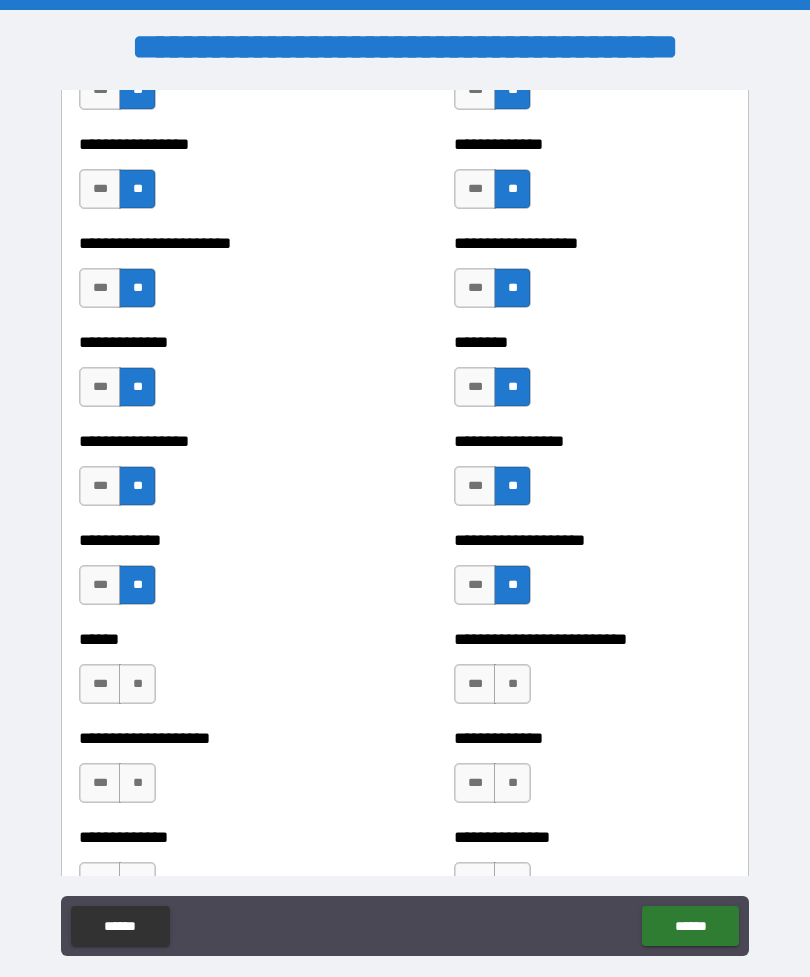 scroll, scrollTop: 3616, scrollLeft: 0, axis: vertical 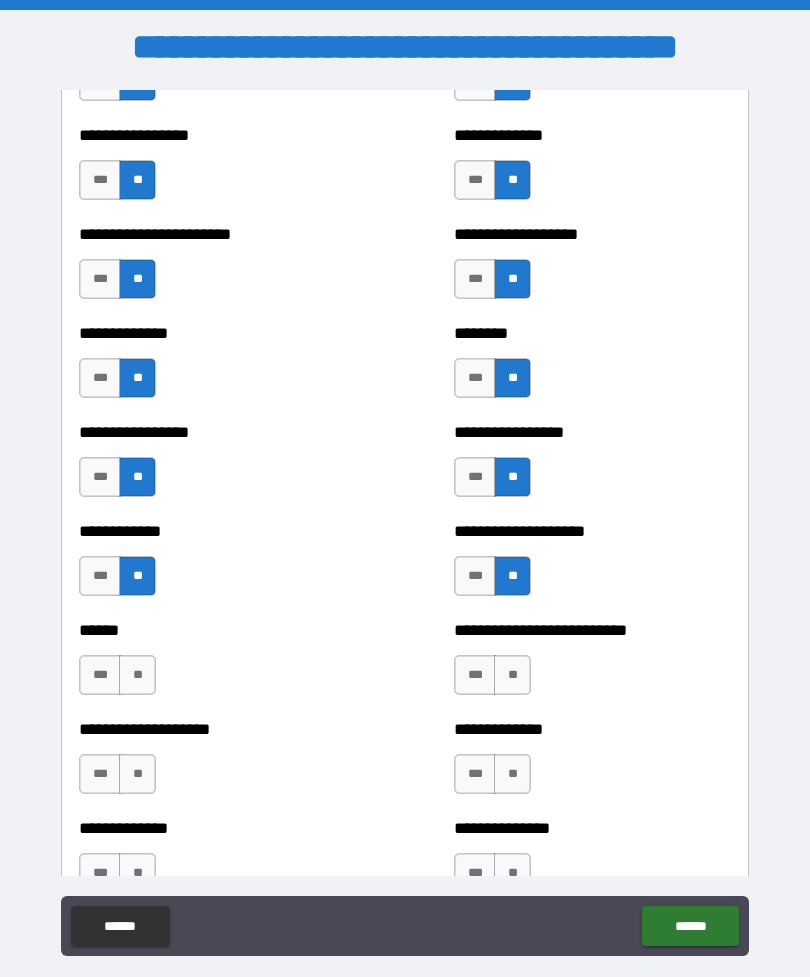 click on "**" at bounding box center [137, 675] 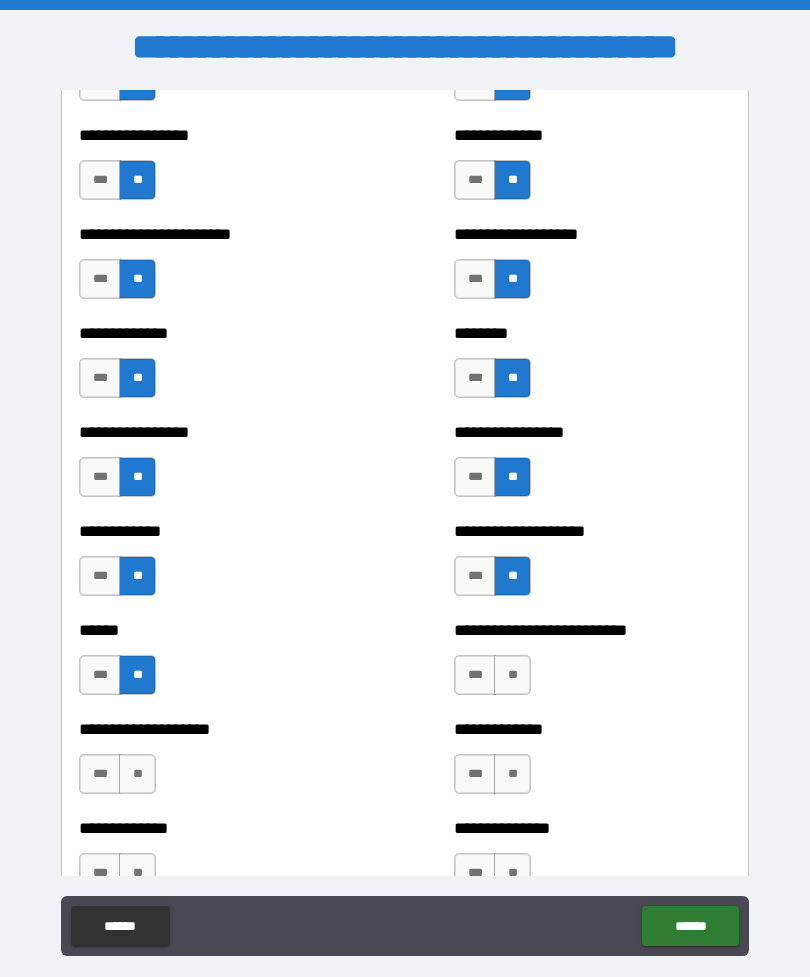 click on "**" at bounding box center [512, 675] 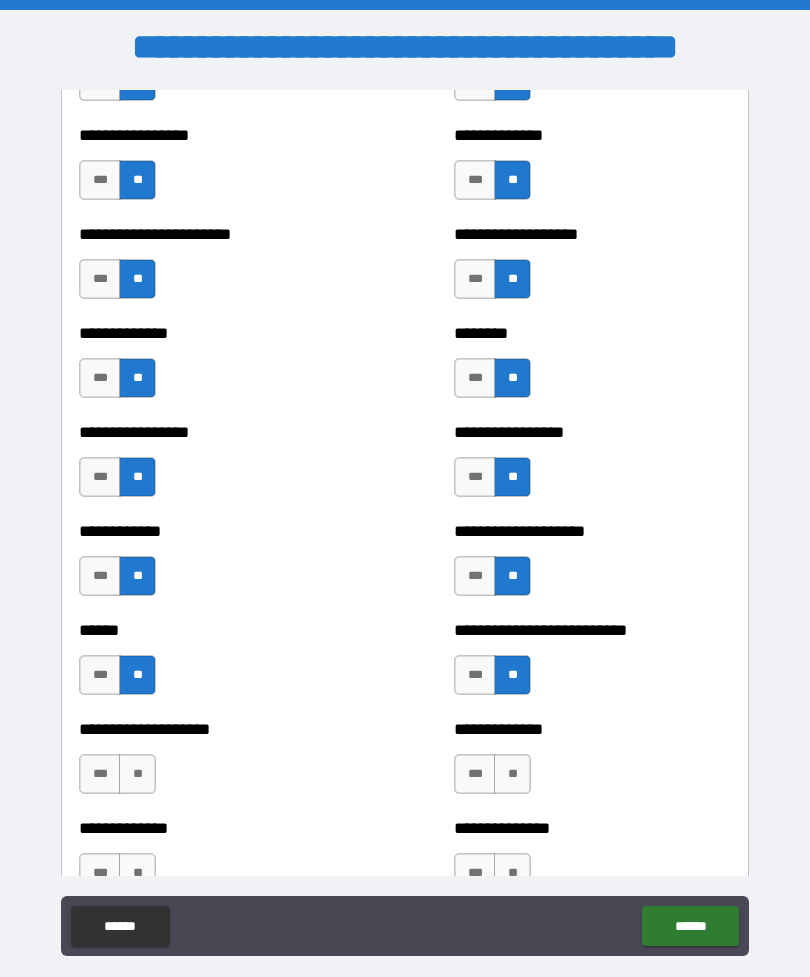 click on "**" at bounding box center (512, 774) 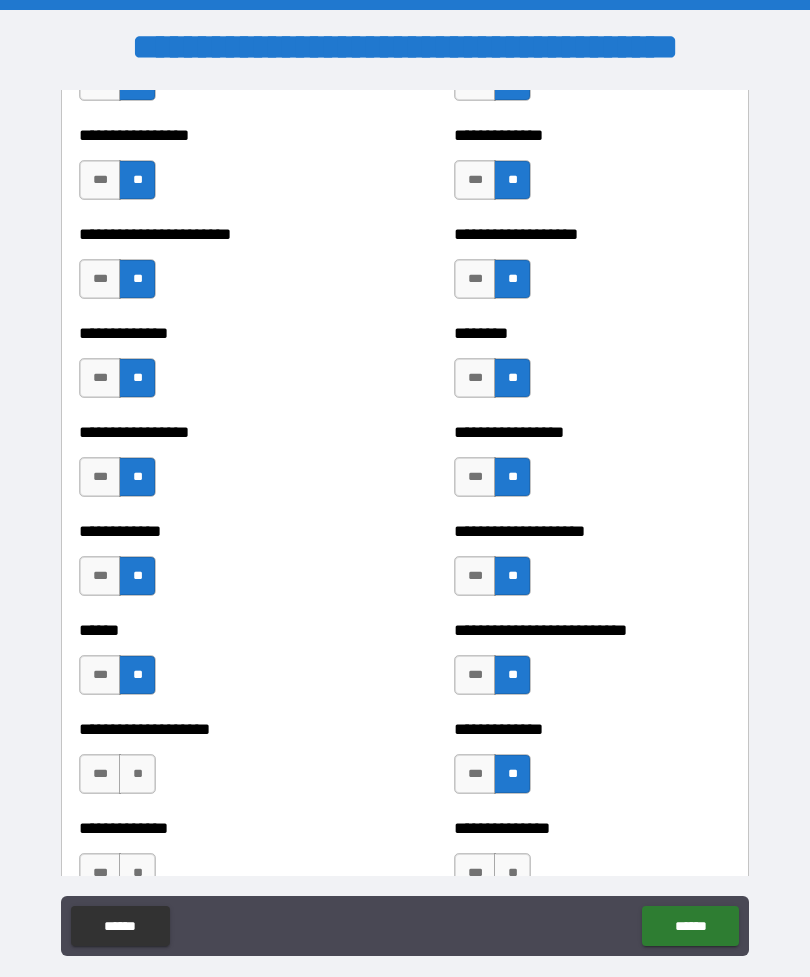 click on "**" at bounding box center (137, 774) 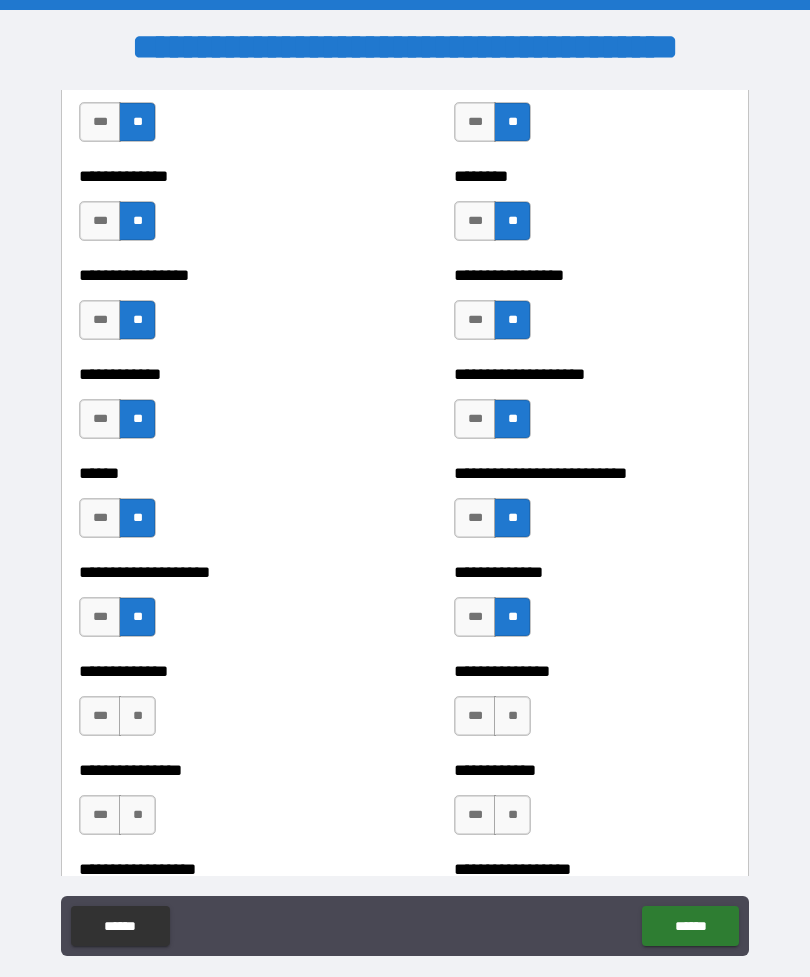 scroll, scrollTop: 3784, scrollLeft: 0, axis: vertical 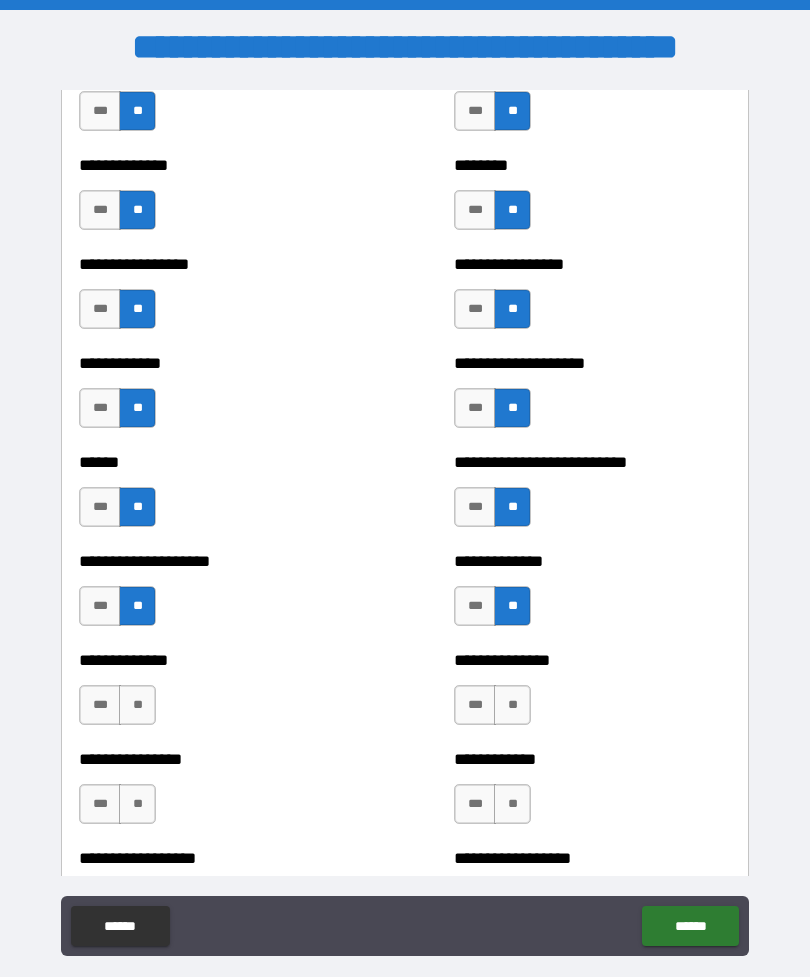 click on "**" at bounding box center [137, 705] 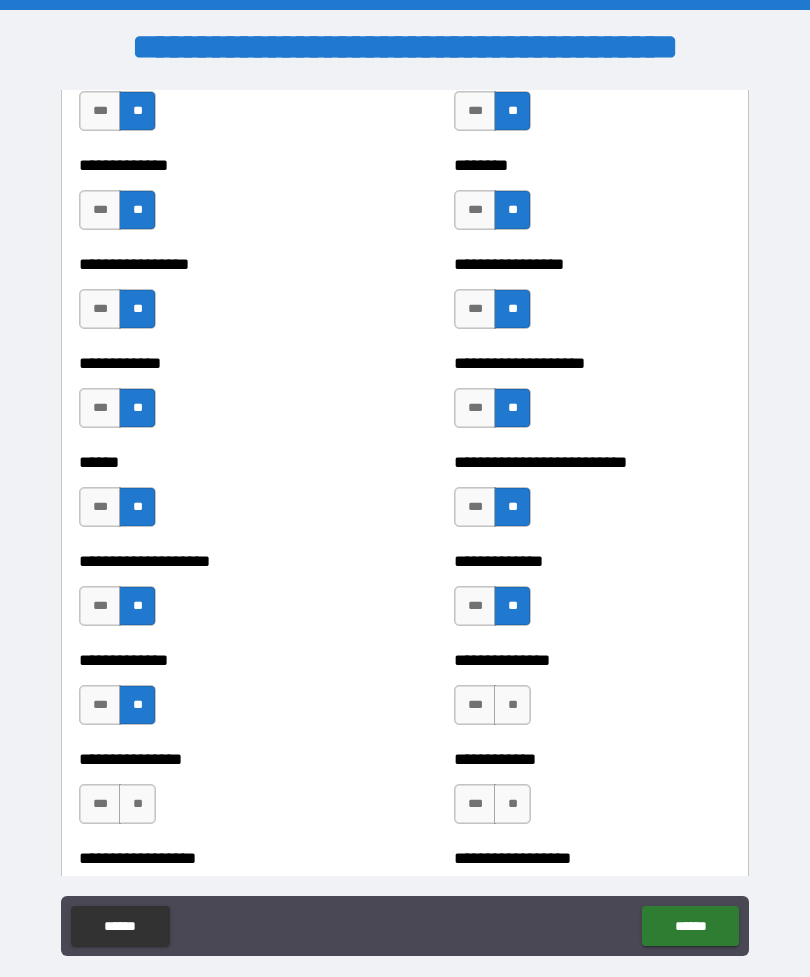 click on "**" at bounding box center (512, 705) 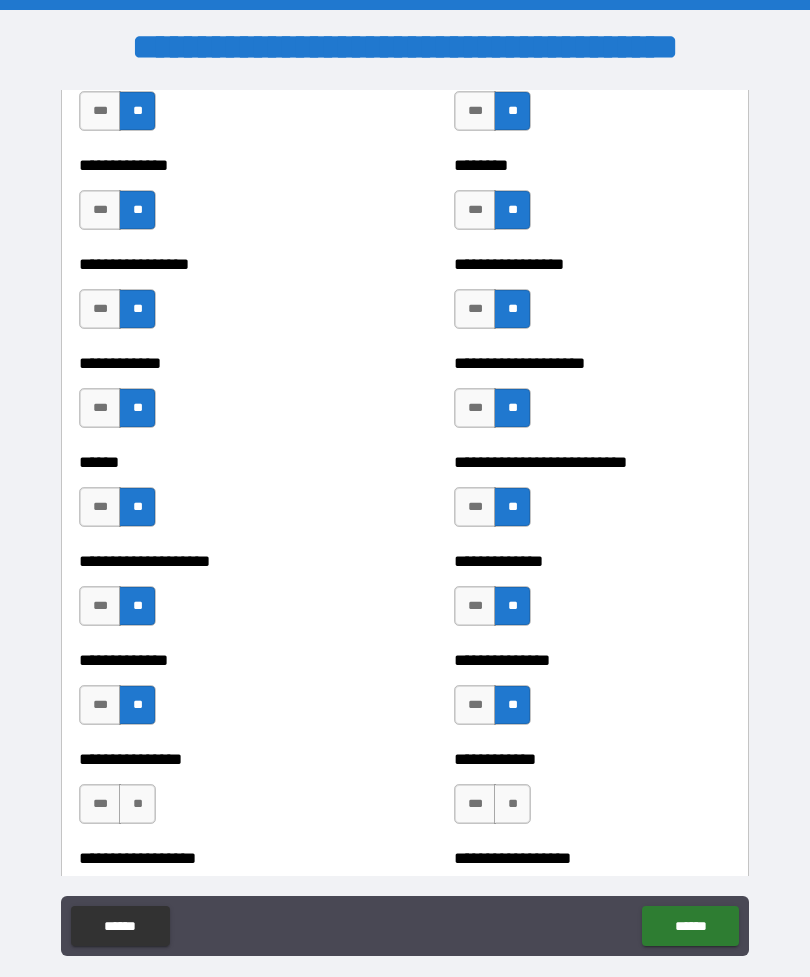 click on "**" at bounding box center (512, 804) 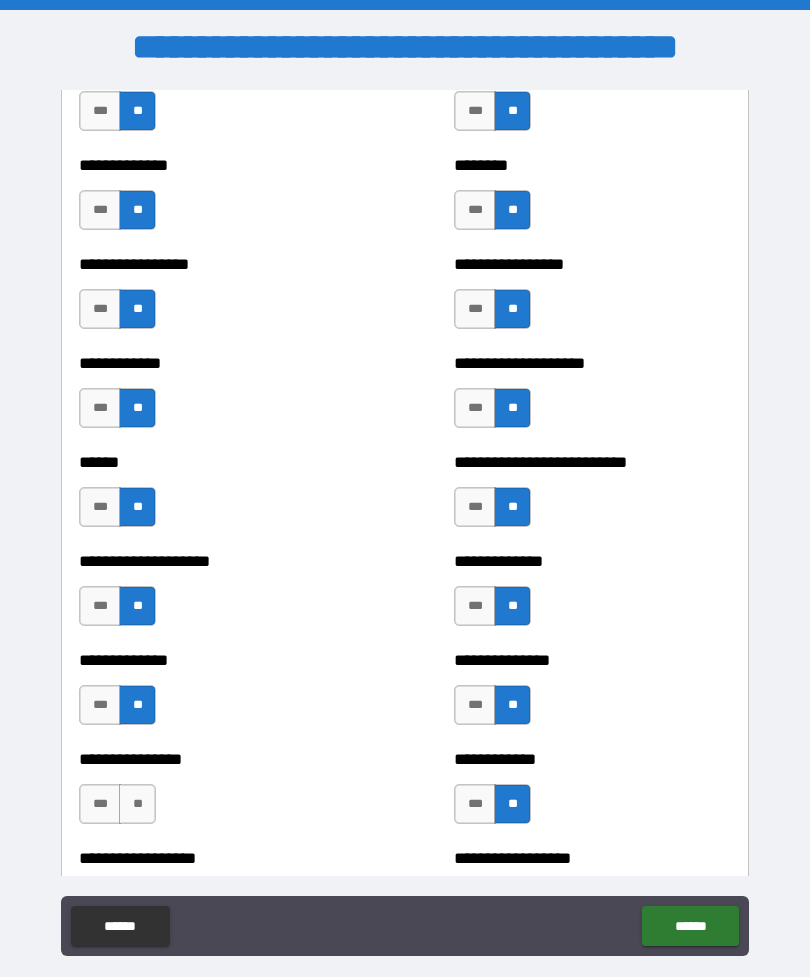 click on "**" at bounding box center (137, 804) 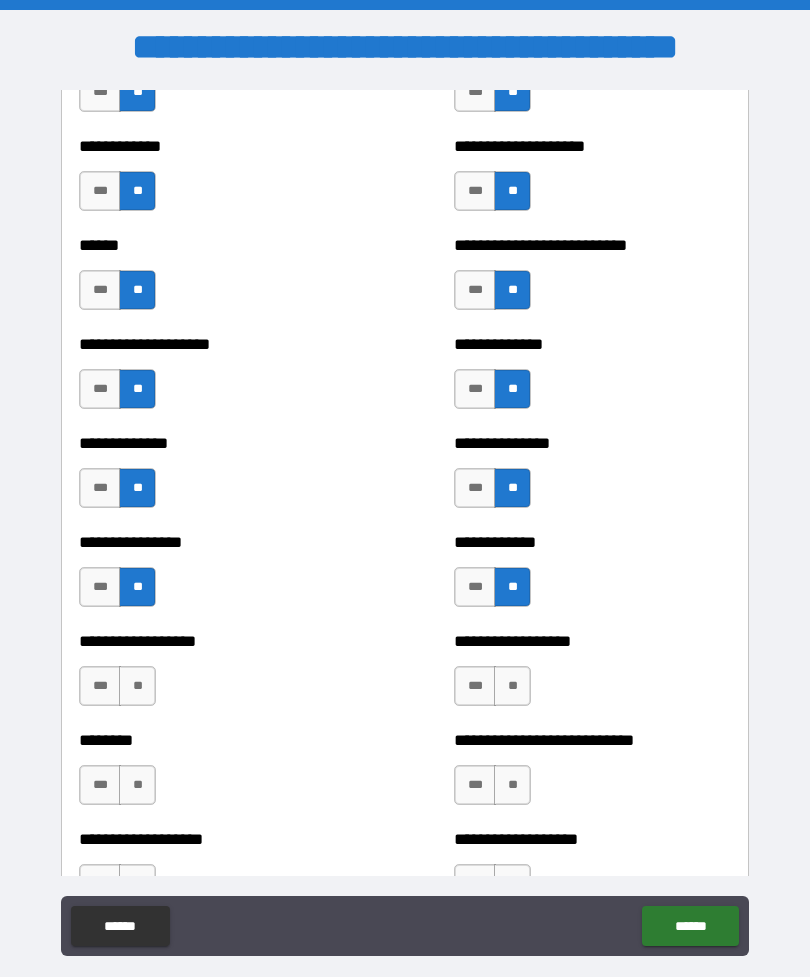 scroll, scrollTop: 4003, scrollLeft: 0, axis: vertical 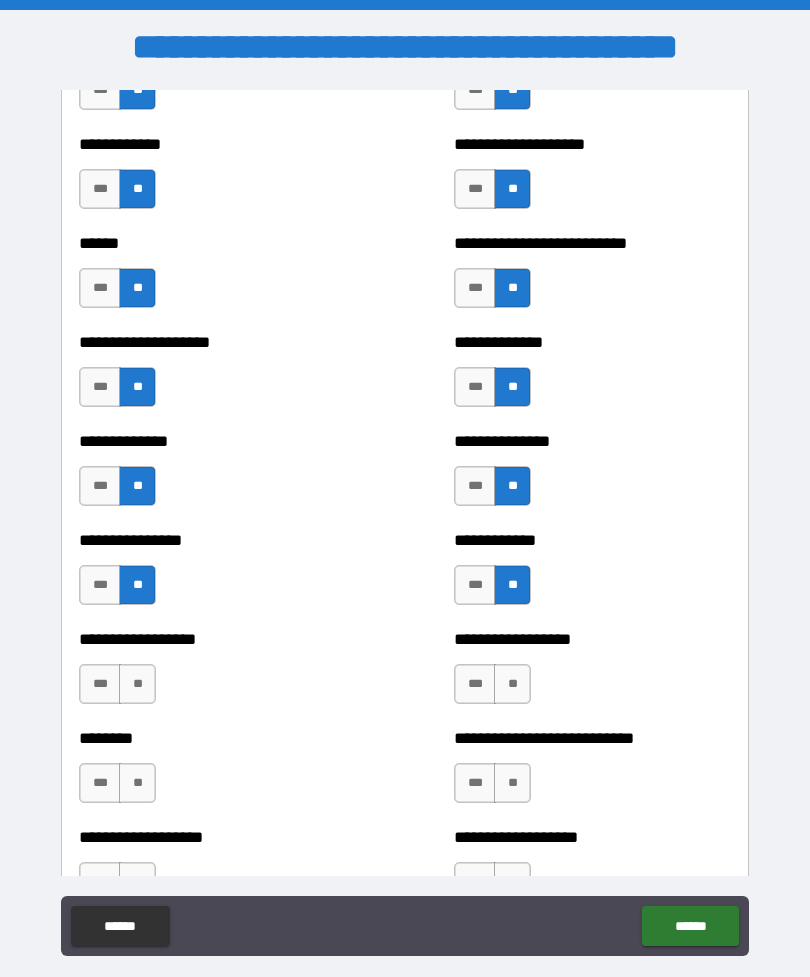 click on "**" at bounding box center [137, 684] 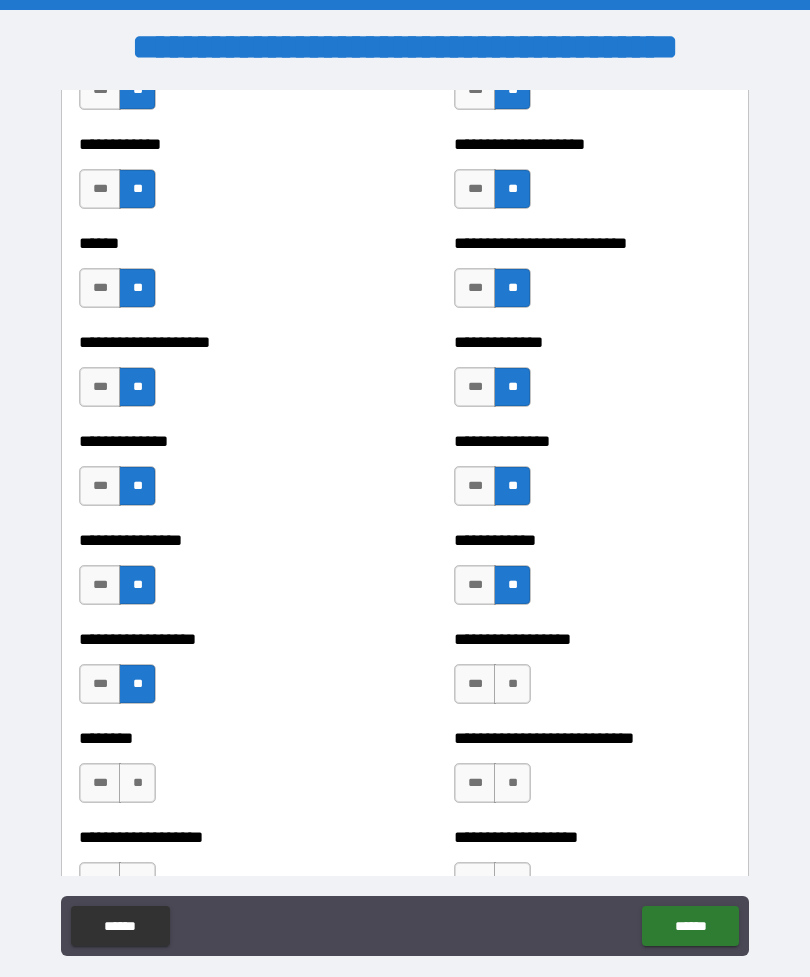 click on "**" at bounding box center (512, 684) 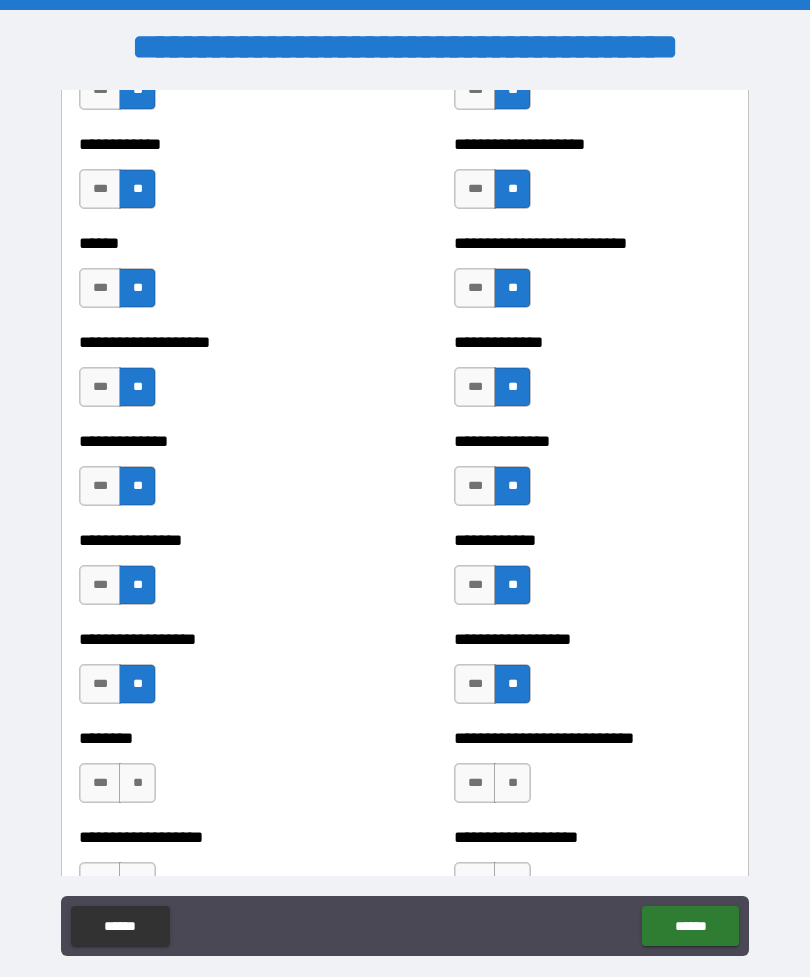 click on "**" at bounding box center [512, 783] 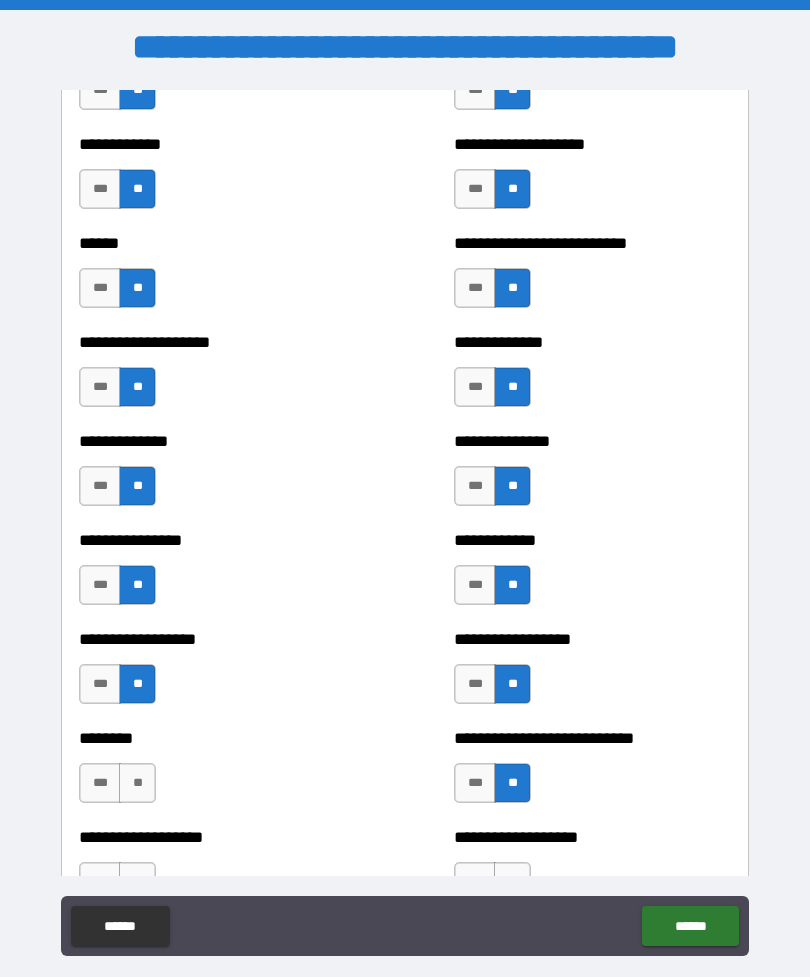 click on "******** *** **" at bounding box center (217, 773) 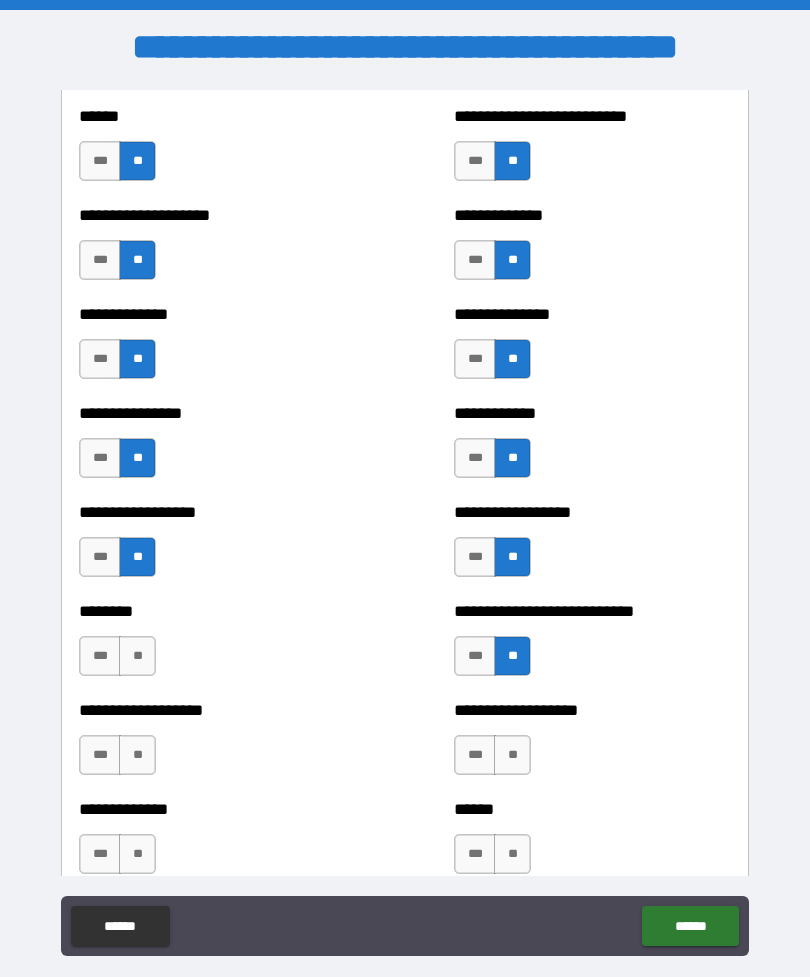 scroll, scrollTop: 4132, scrollLeft: 0, axis: vertical 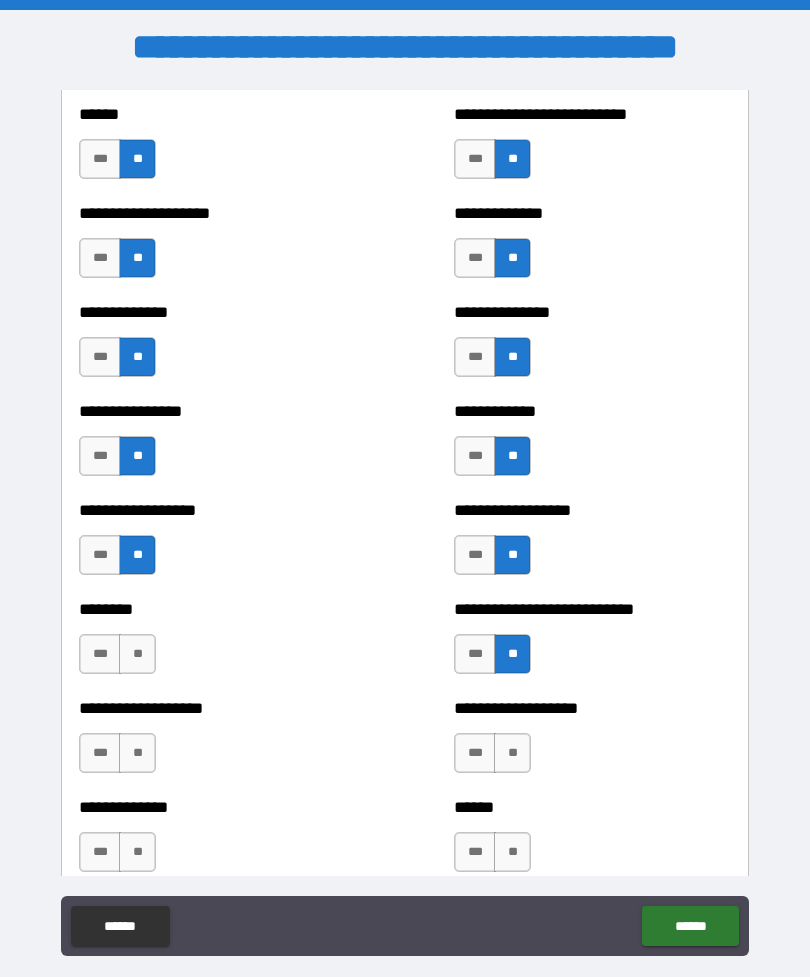 click on "**" at bounding box center [137, 654] 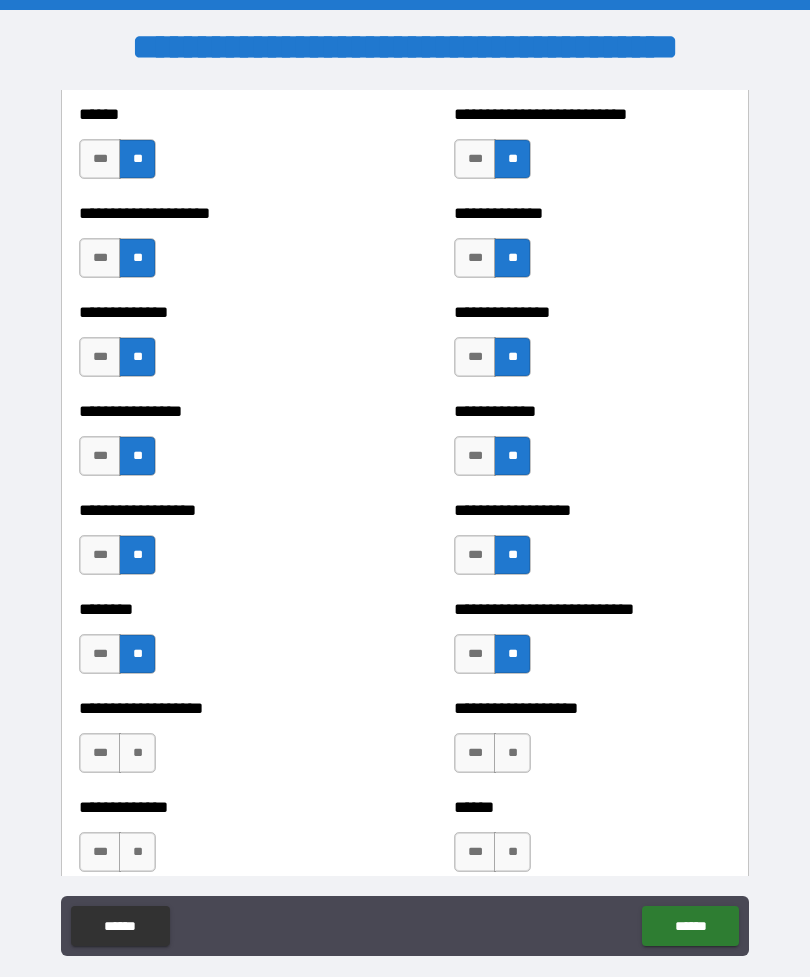 click on "**" at bounding box center [137, 753] 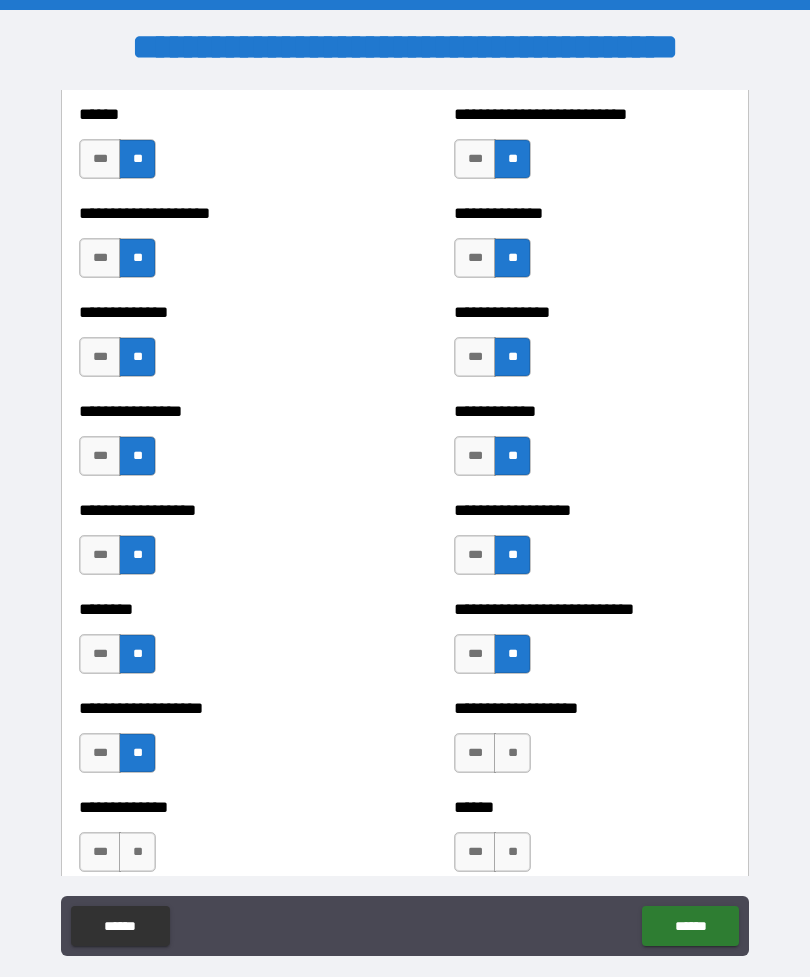 click on "**" at bounding box center [512, 753] 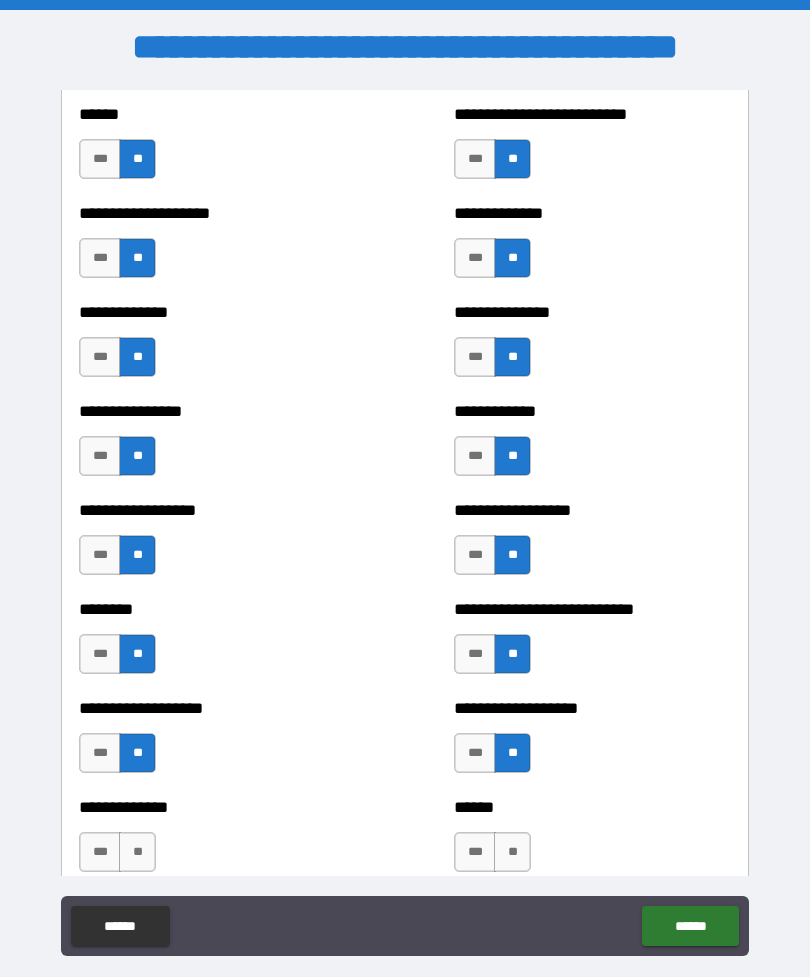 click on "**" at bounding box center [512, 852] 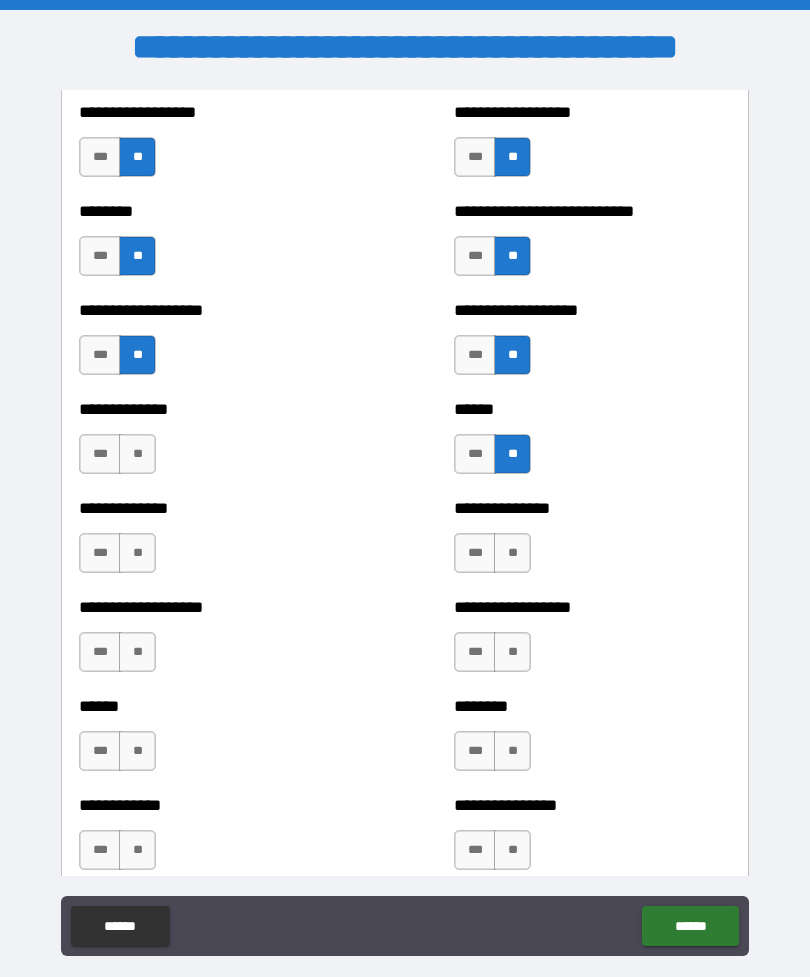 scroll, scrollTop: 4537, scrollLeft: 0, axis: vertical 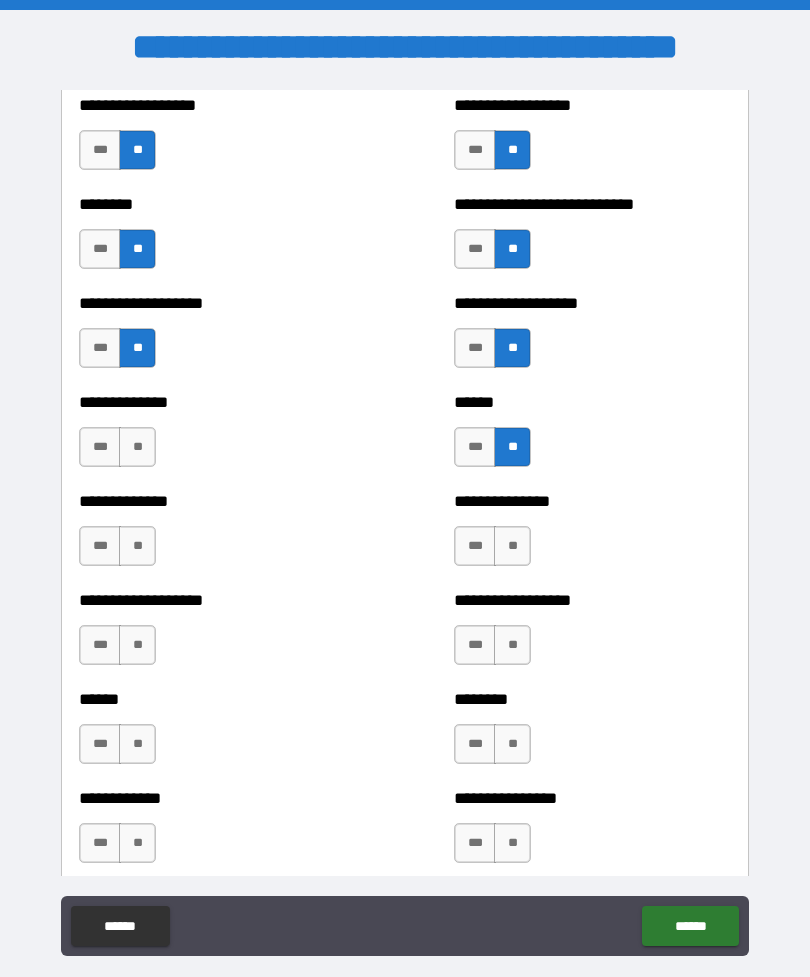 click on "**" at bounding box center [137, 447] 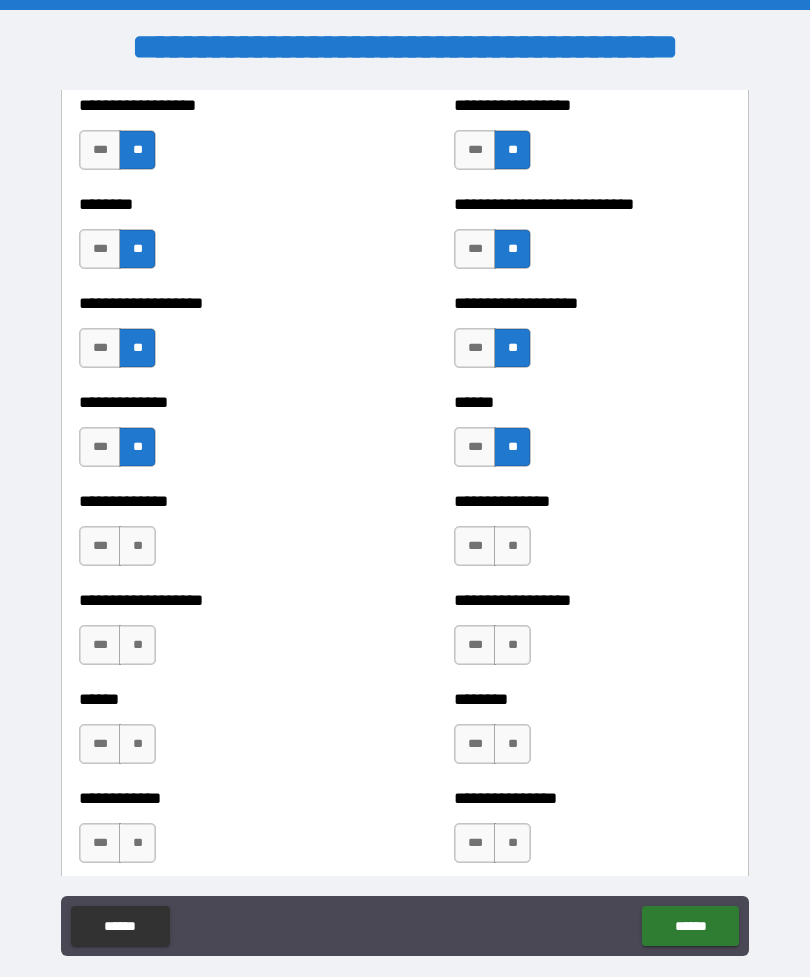 click on "**" at bounding box center [137, 546] 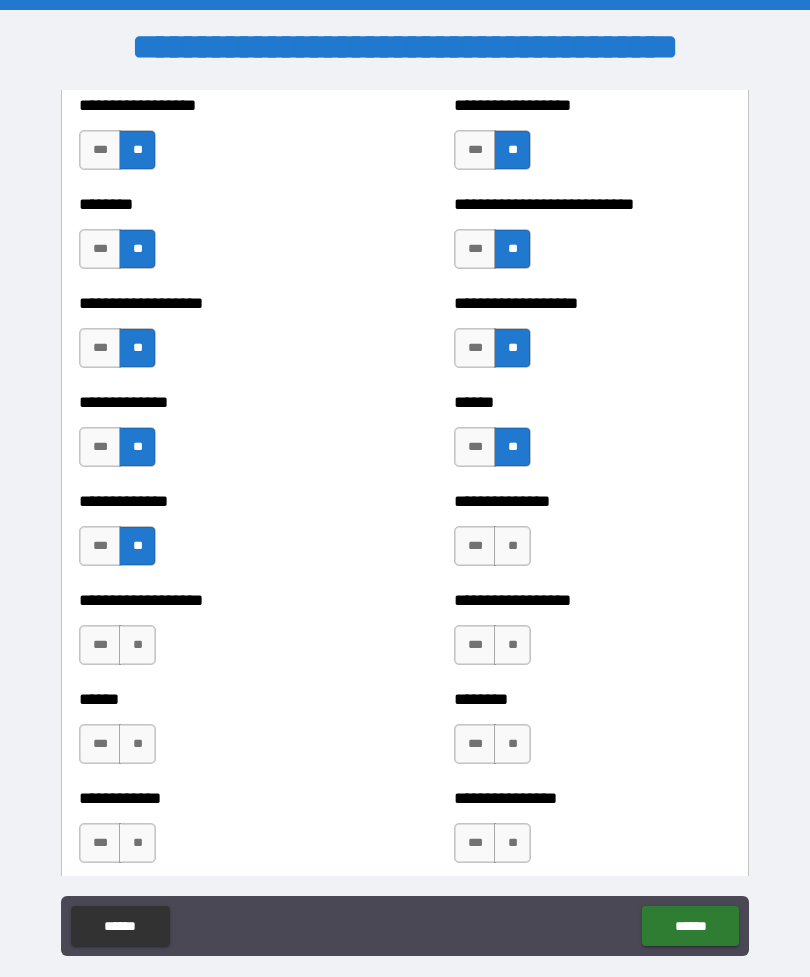 click on "**" at bounding box center [137, 645] 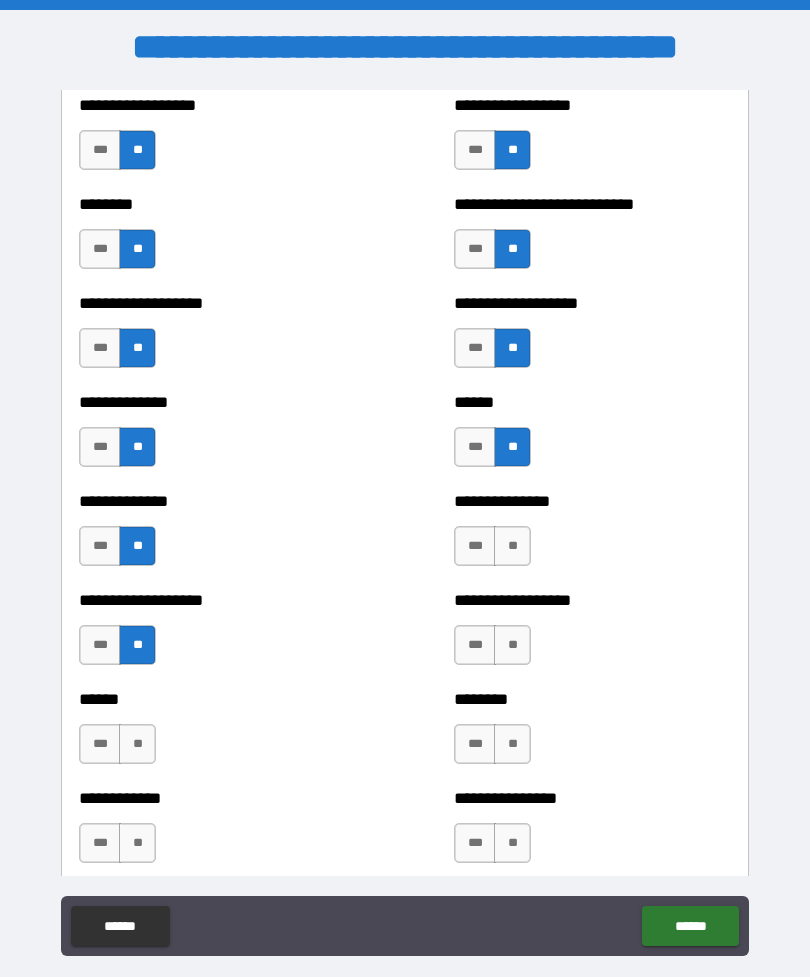 click on "**" at bounding box center (137, 744) 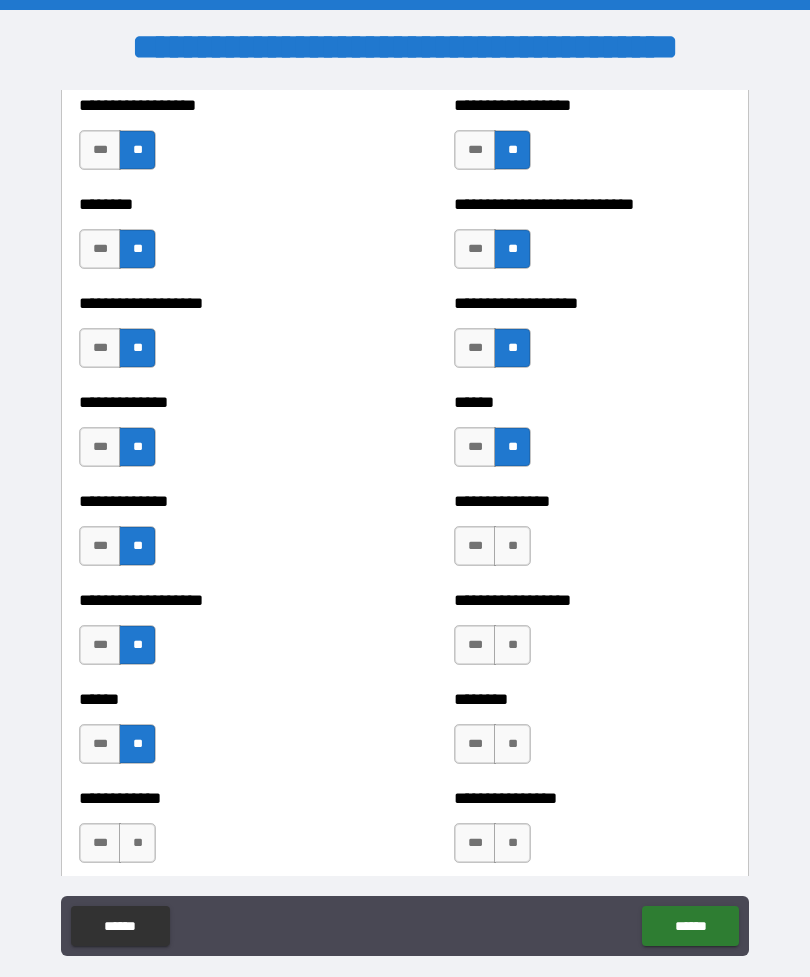 click on "**" at bounding box center [137, 843] 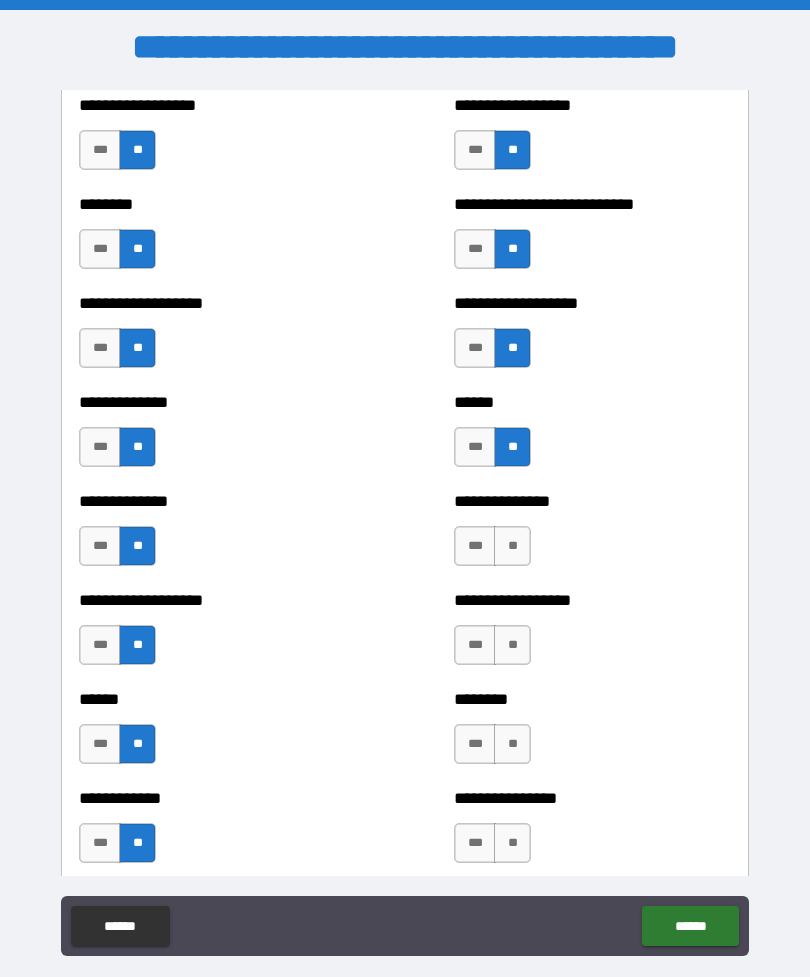 click on "**" at bounding box center [512, 546] 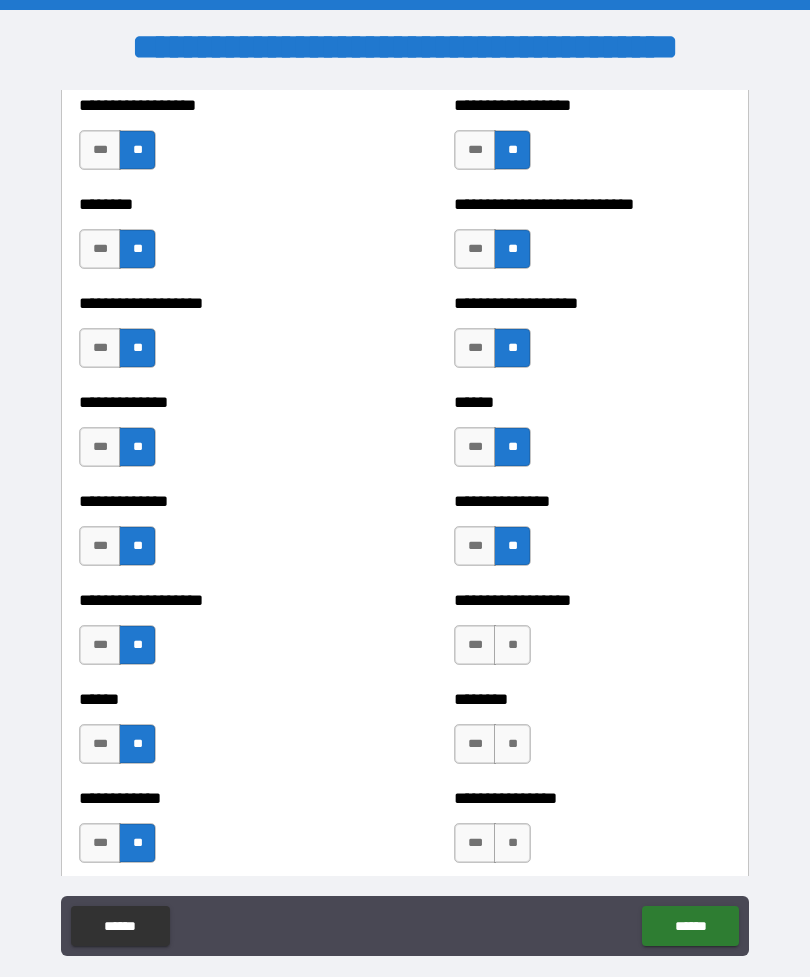 click on "**" at bounding box center [512, 645] 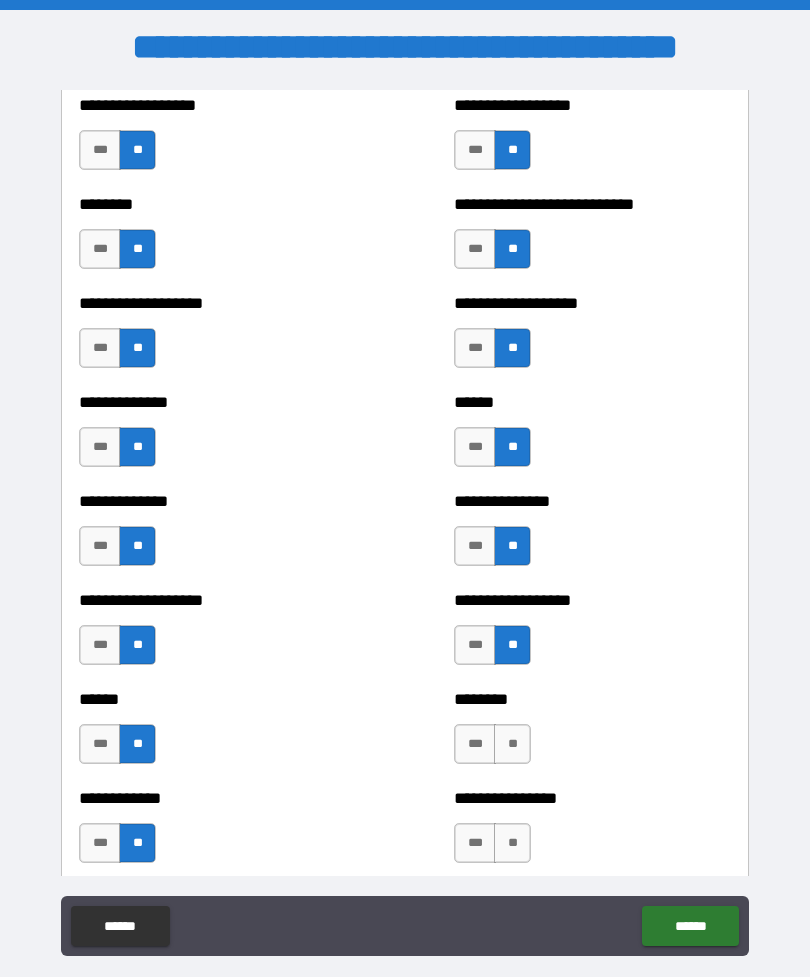 click on "**" at bounding box center (512, 744) 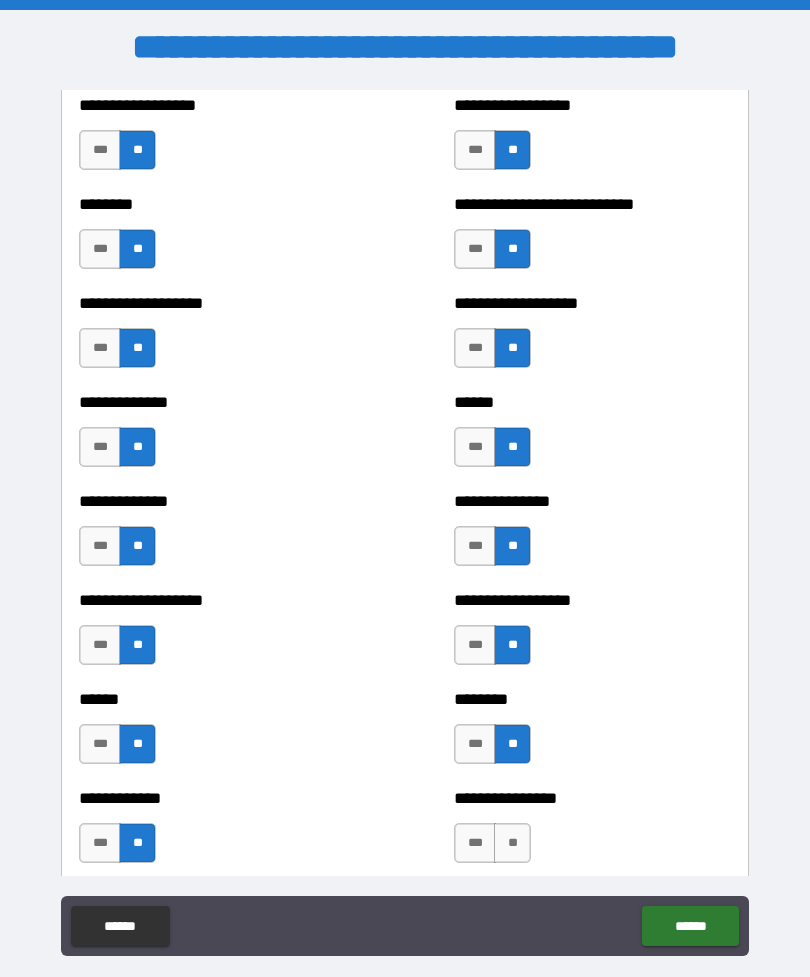 click on "**" at bounding box center (512, 843) 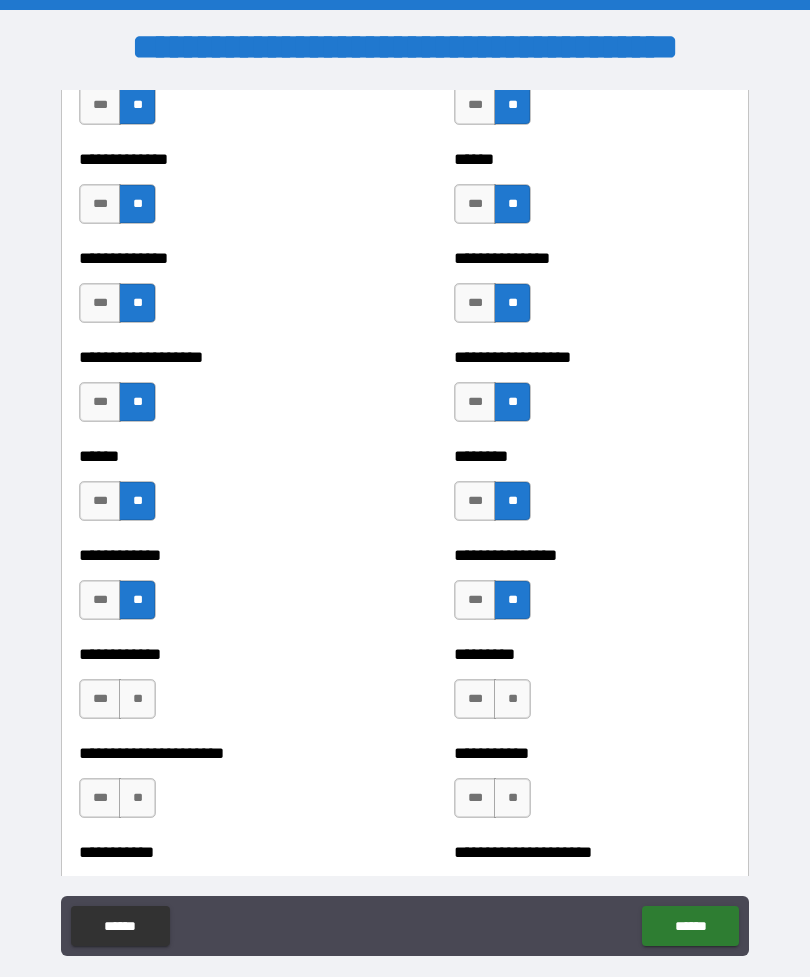 scroll, scrollTop: 4791, scrollLeft: 0, axis: vertical 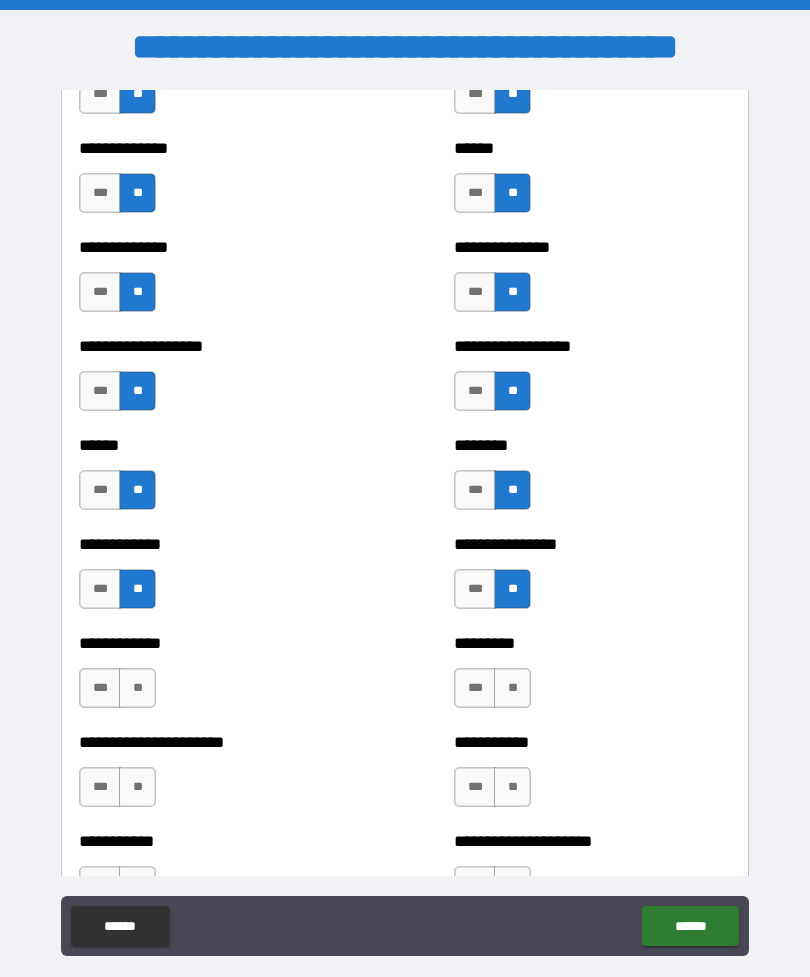 click on "**" at bounding box center (512, 688) 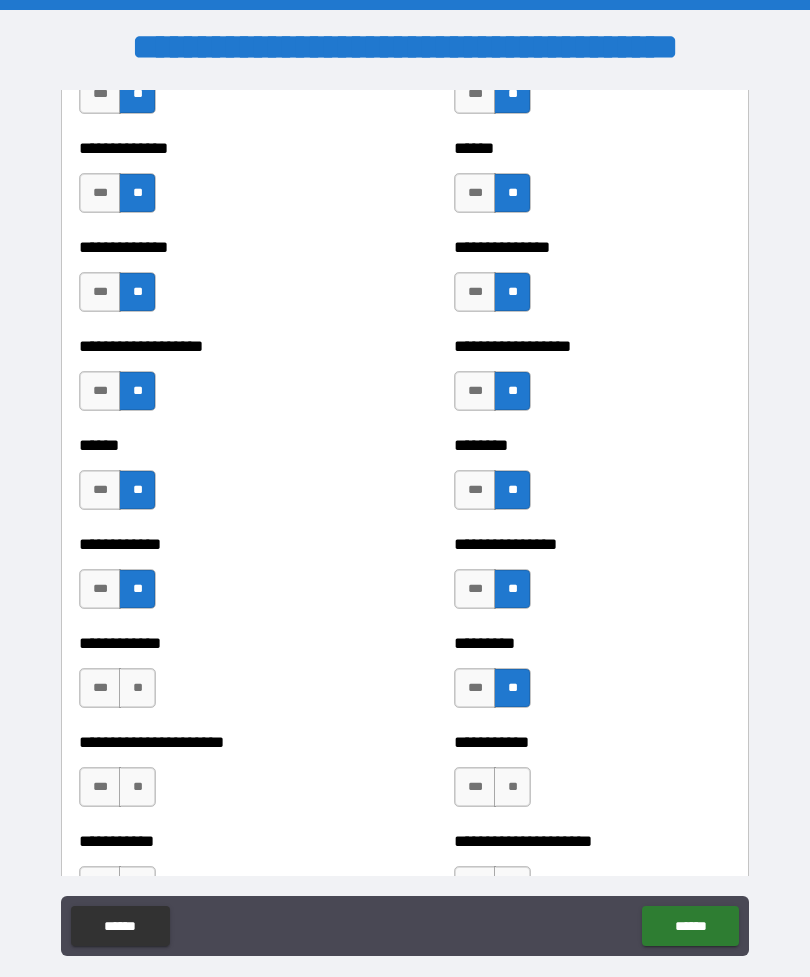 click on "**" at bounding box center [512, 787] 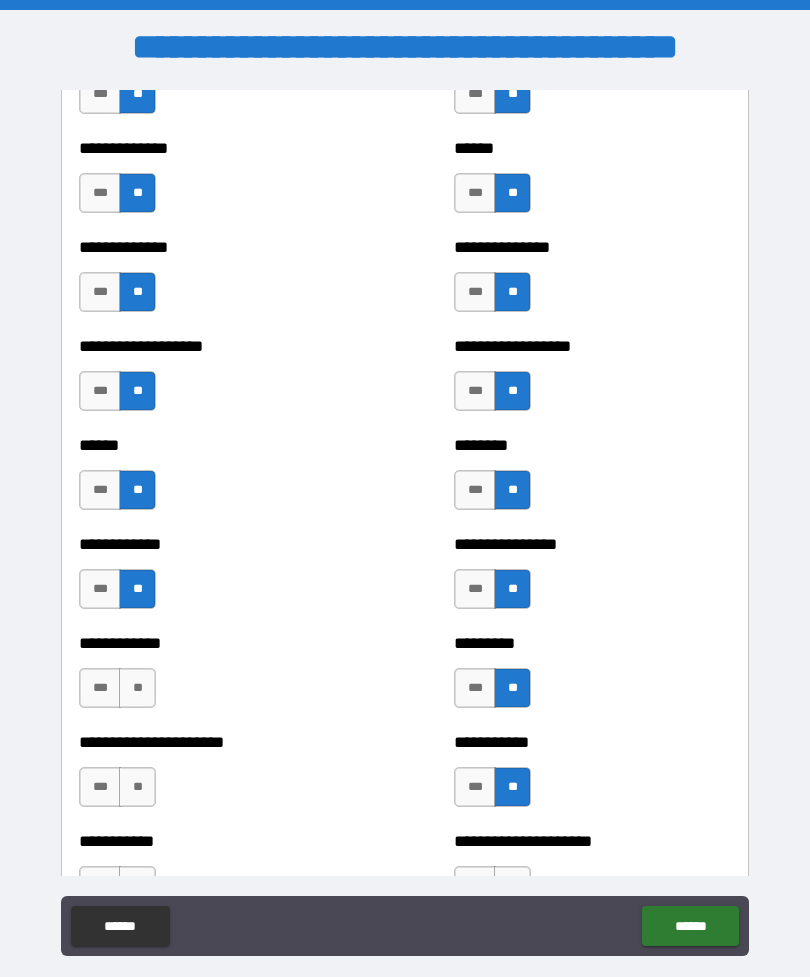 click on "**" at bounding box center [137, 688] 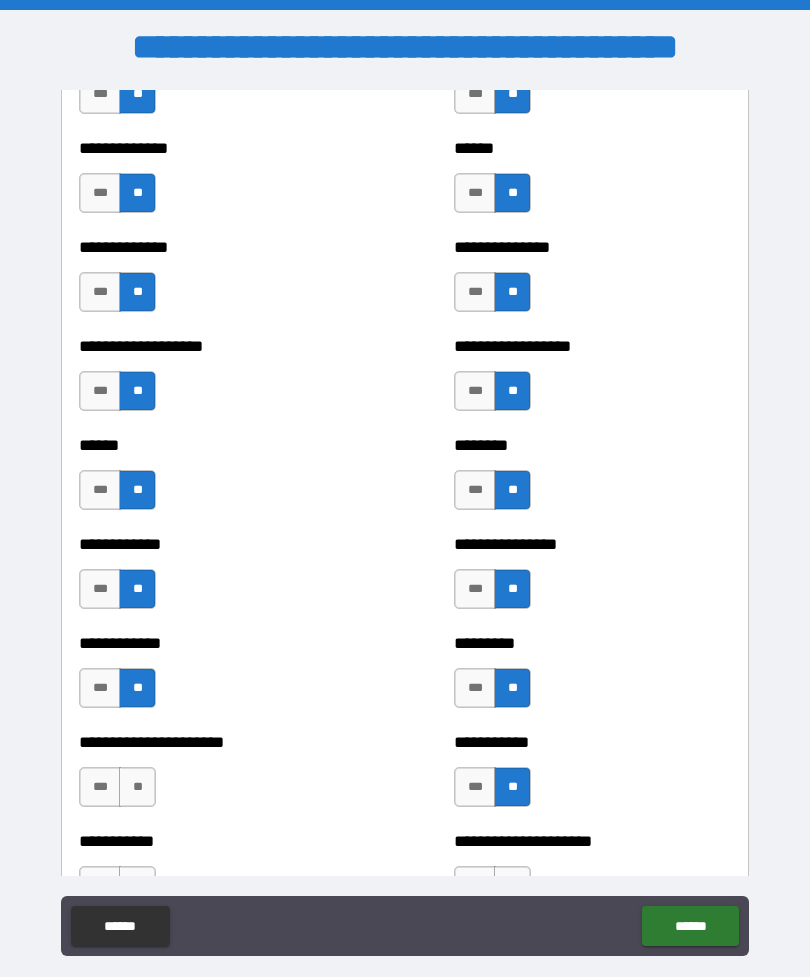 click on "**" at bounding box center [137, 787] 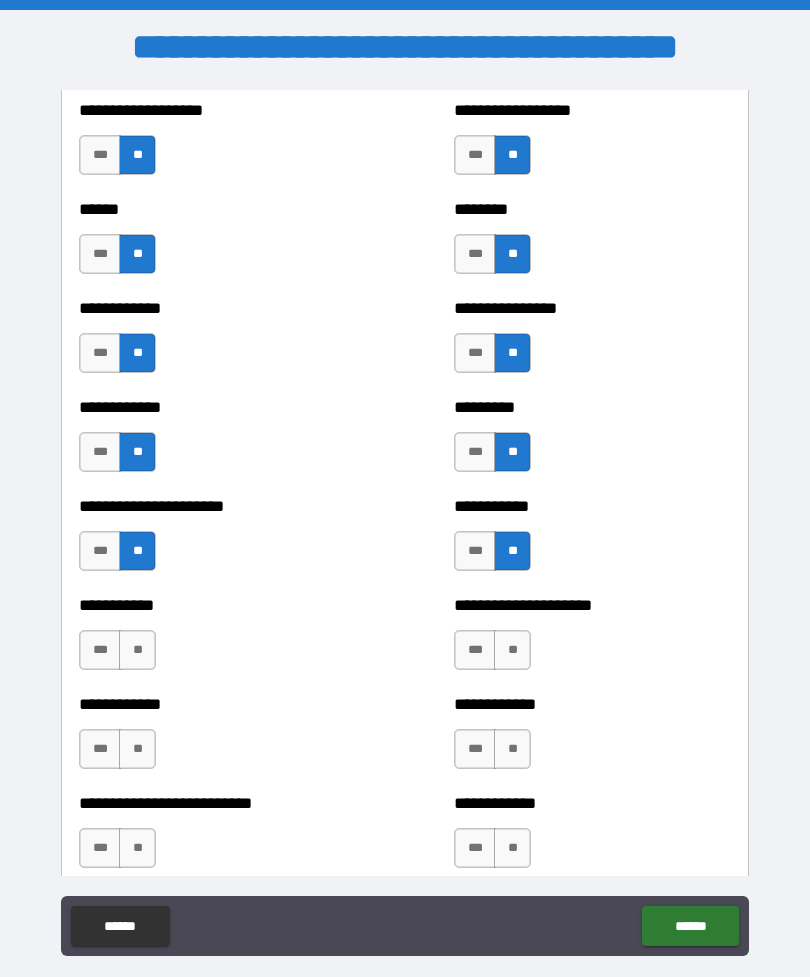 scroll, scrollTop: 5035, scrollLeft: 0, axis: vertical 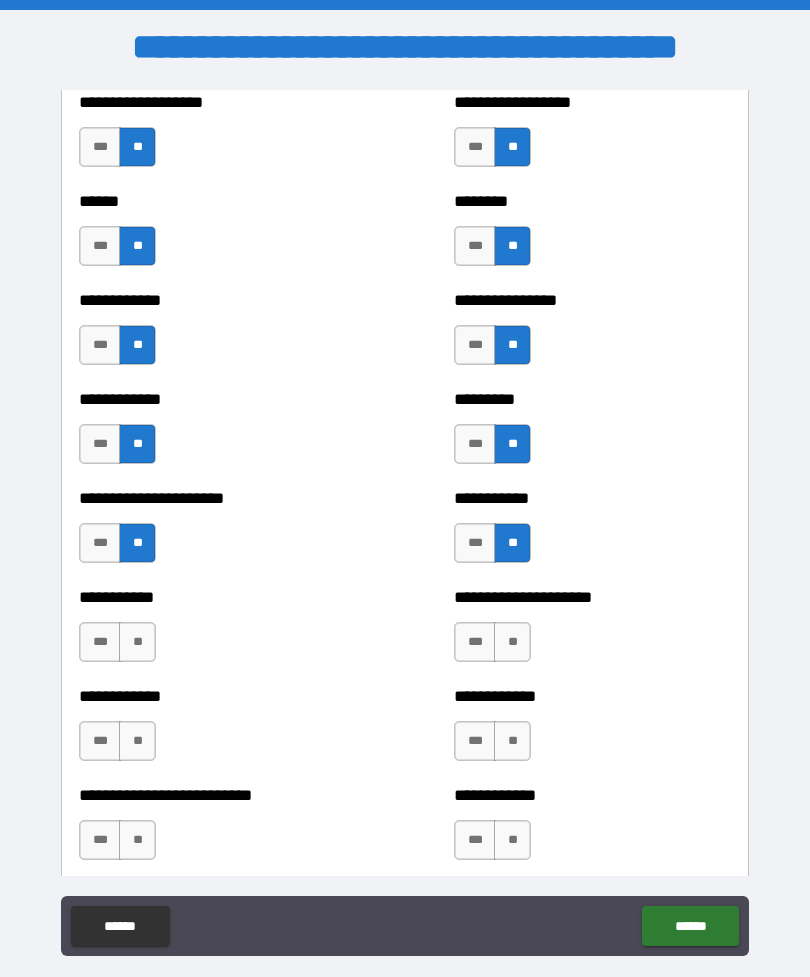 click on "**" at bounding box center [137, 642] 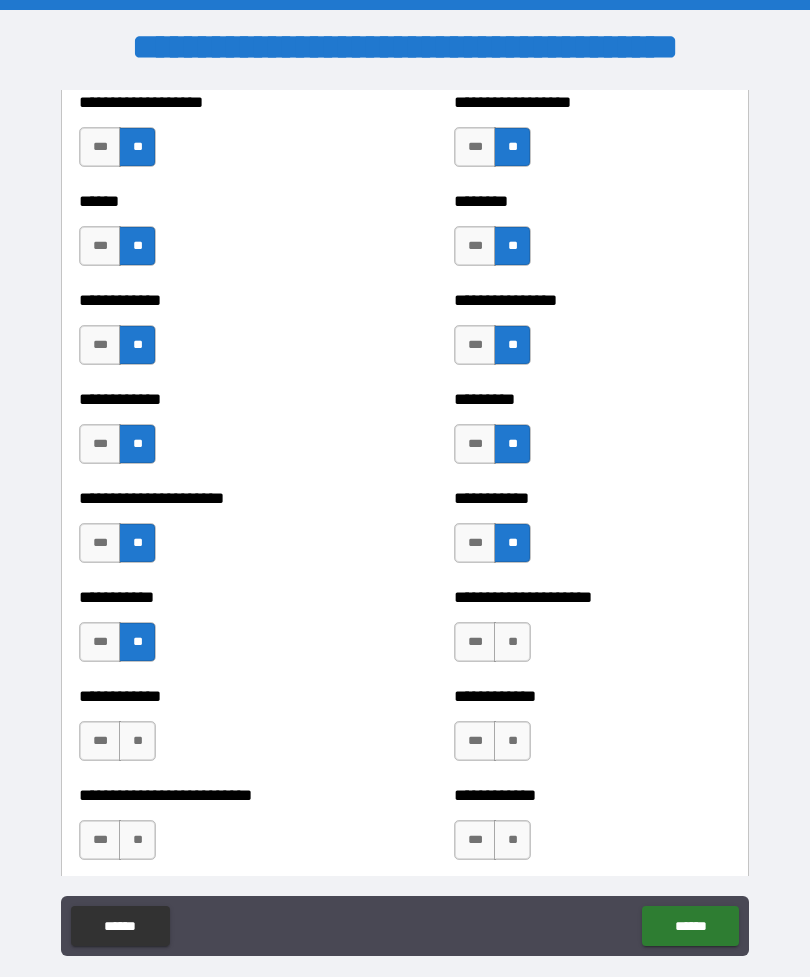 click on "**" at bounding box center [512, 642] 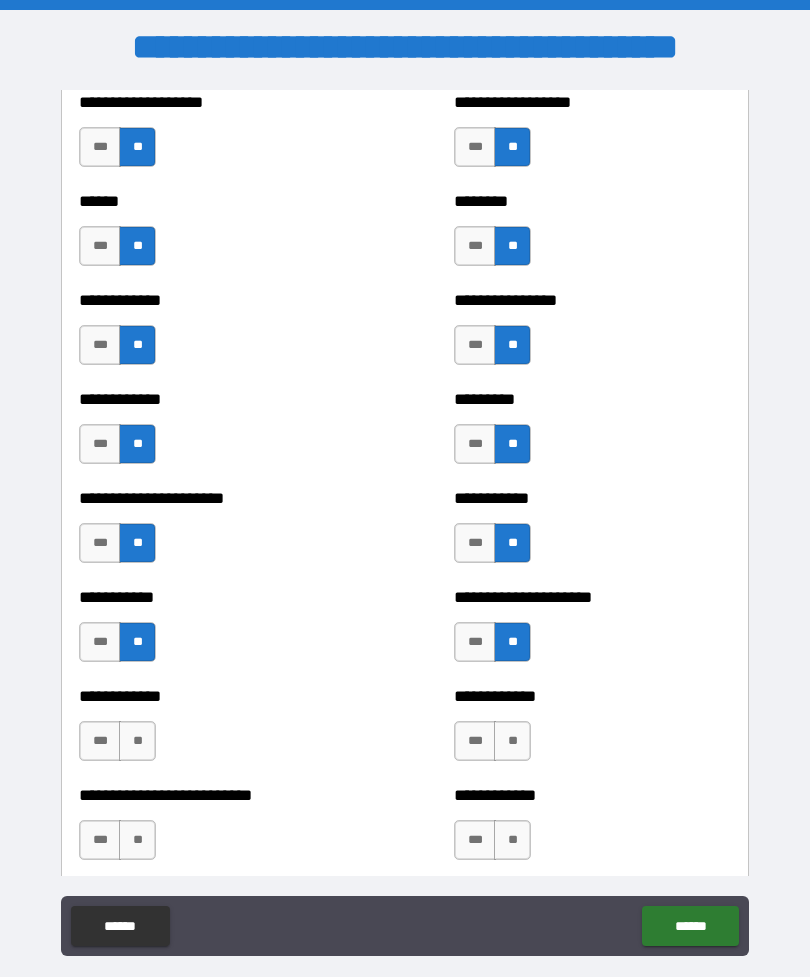 click on "**" at bounding box center [512, 741] 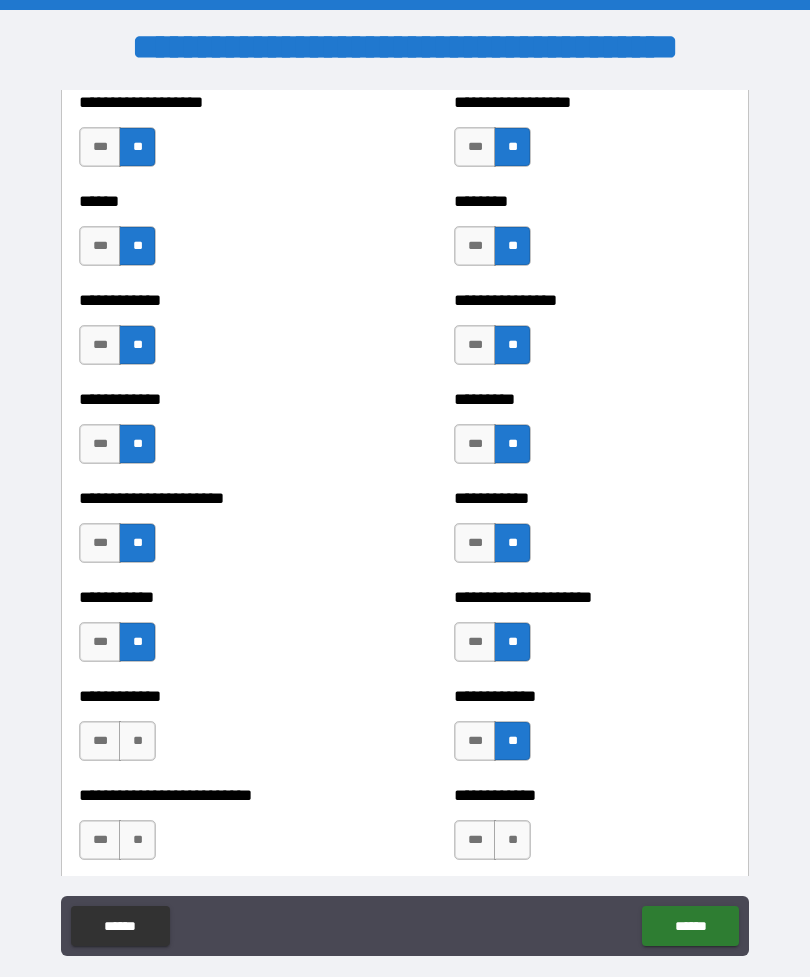 click on "**" at bounding box center [137, 741] 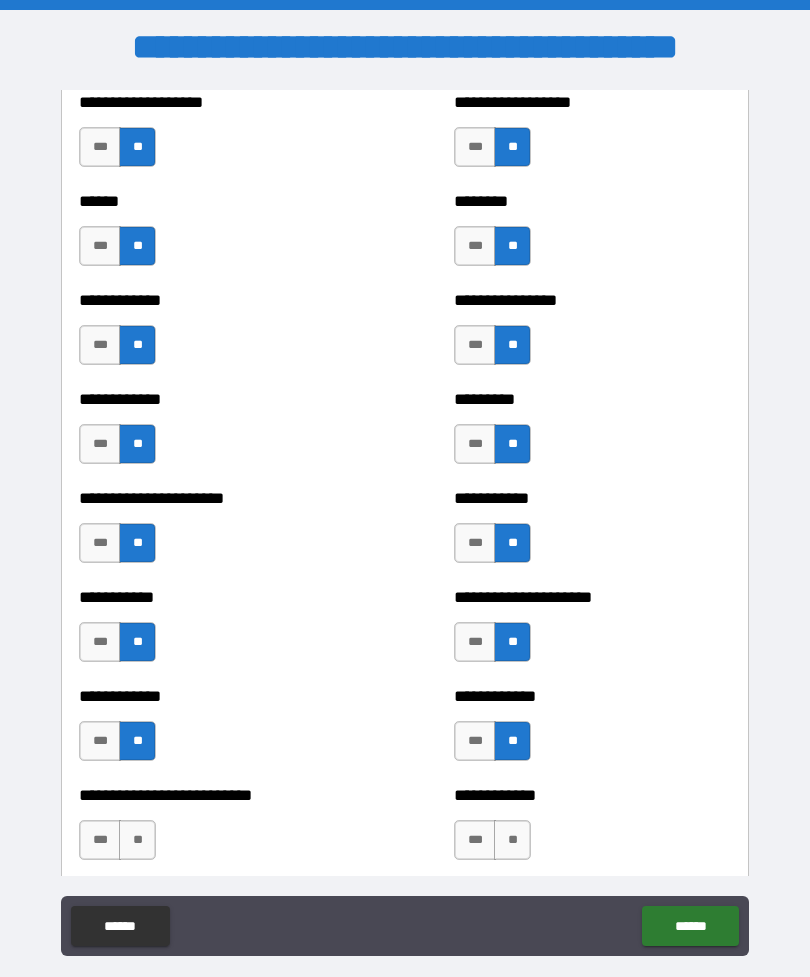 click on "**" at bounding box center (137, 840) 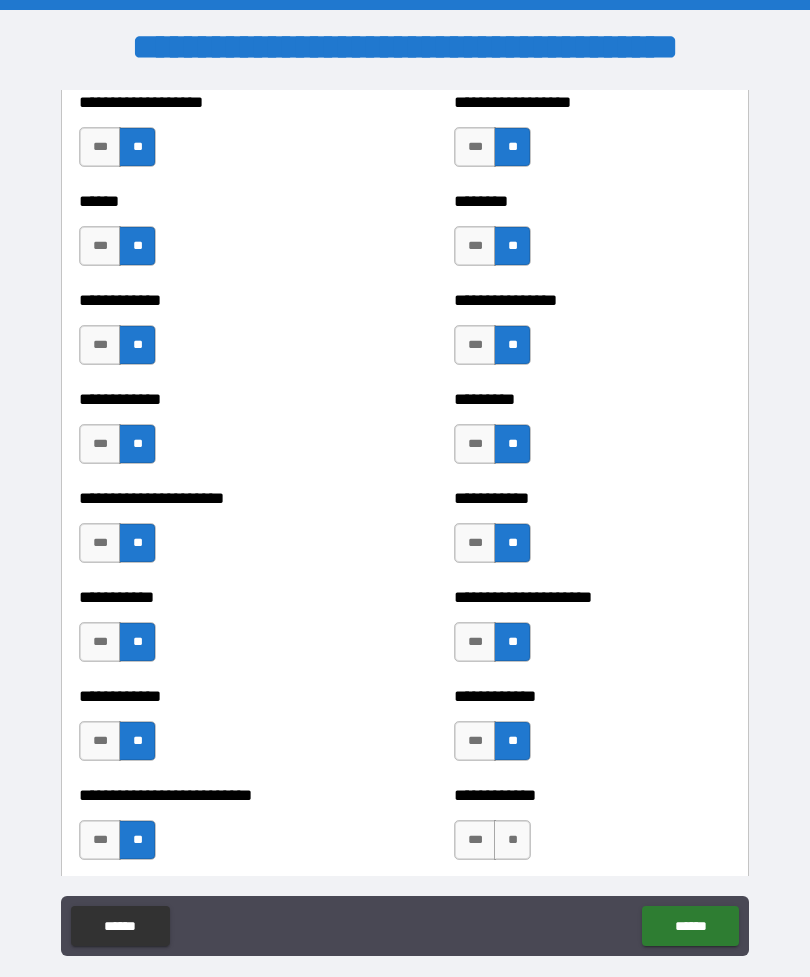 click on "**" at bounding box center (512, 840) 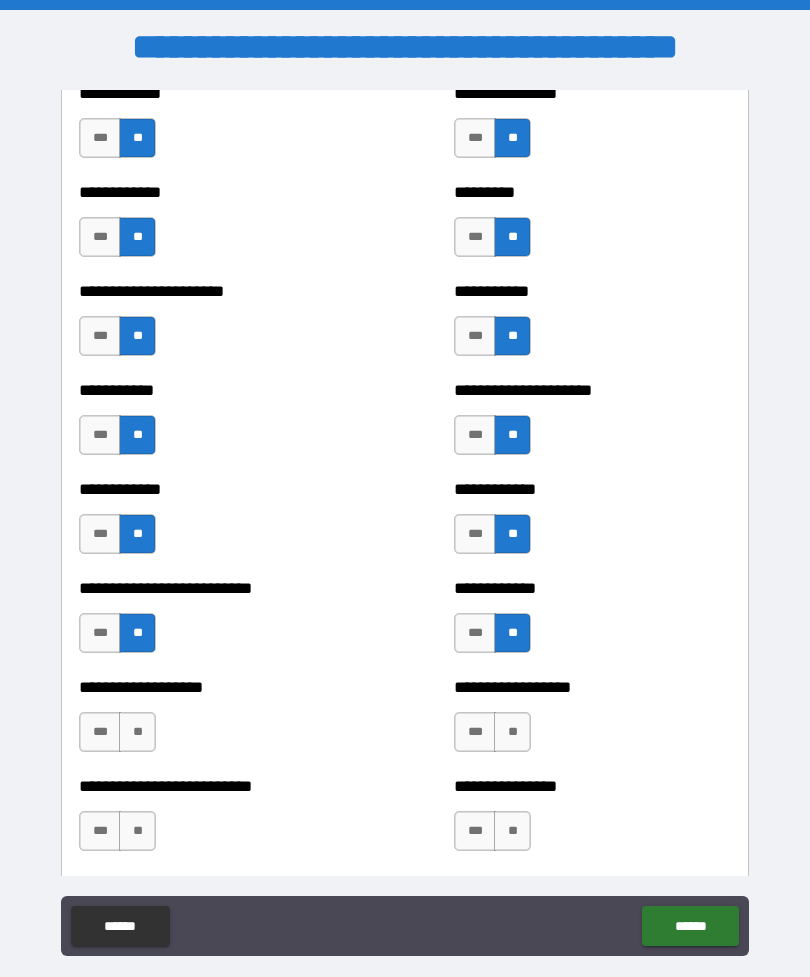 scroll, scrollTop: 5245, scrollLeft: 0, axis: vertical 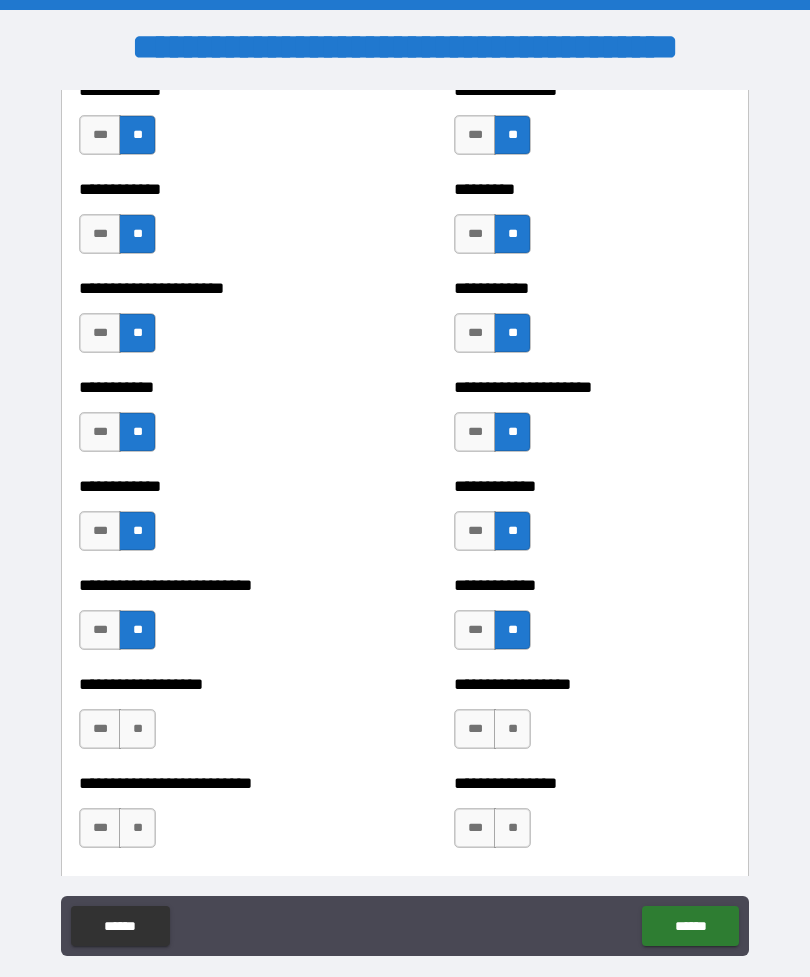 click on "**" at bounding box center [512, 729] 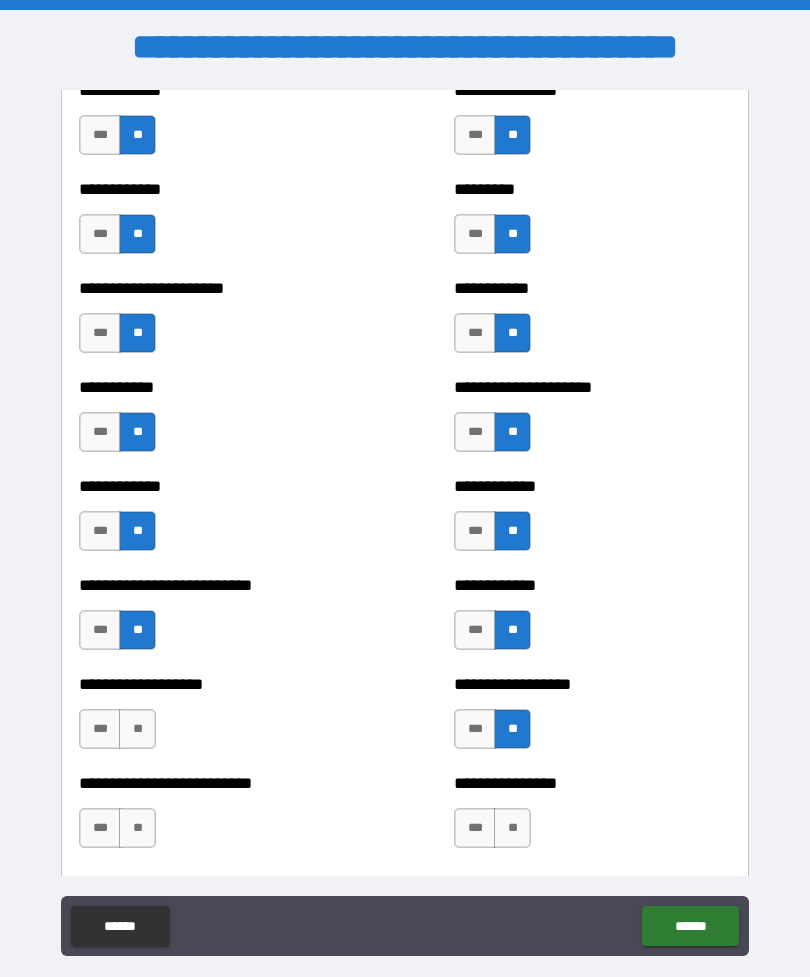 click on "**" at bounding box center (137, 729) 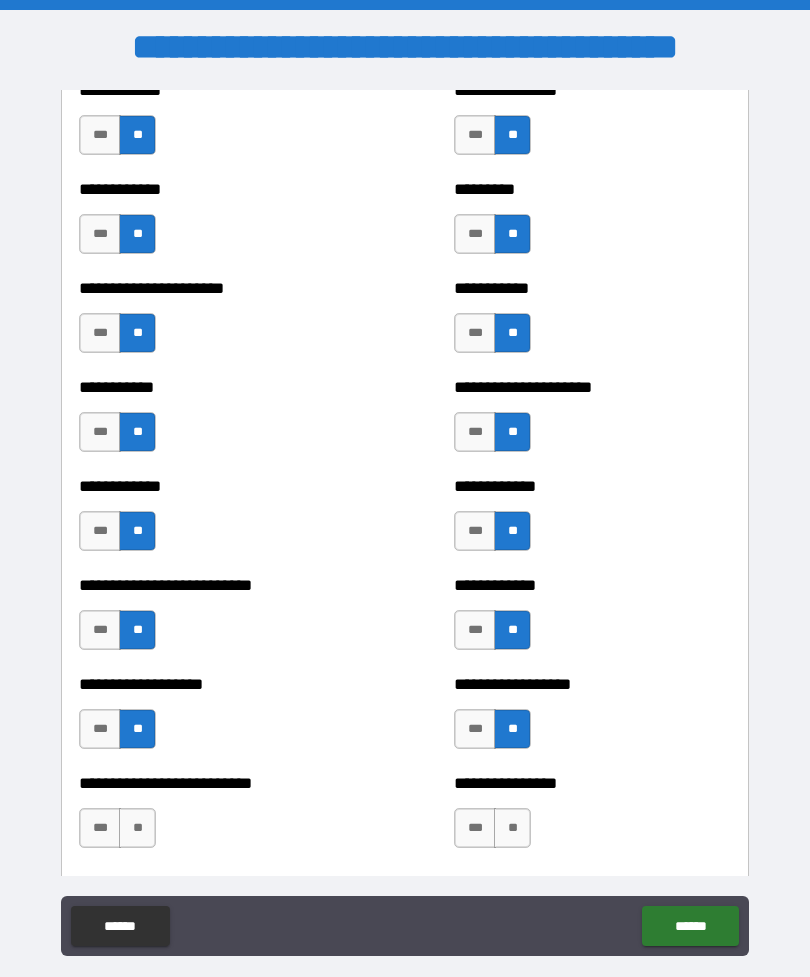 click on "**" at bounding box center (137, 828) 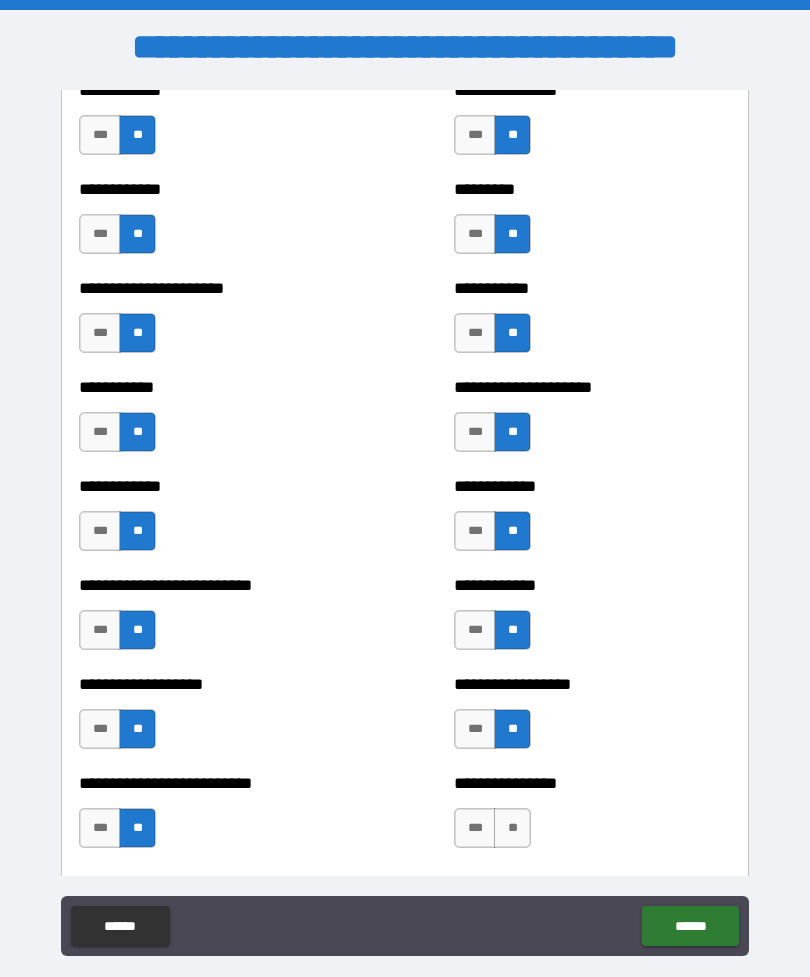 click on "**" at bounding box center (512, 828) 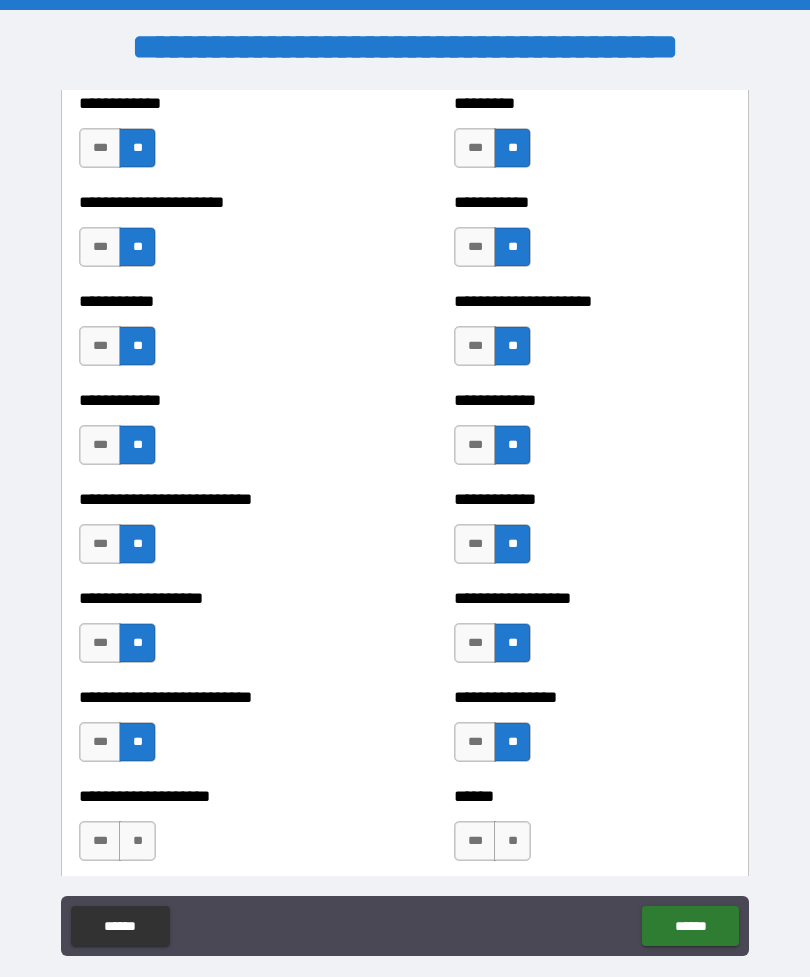 scroll, scrollTop: 5447, scrollLeft: 0, axis: vertical 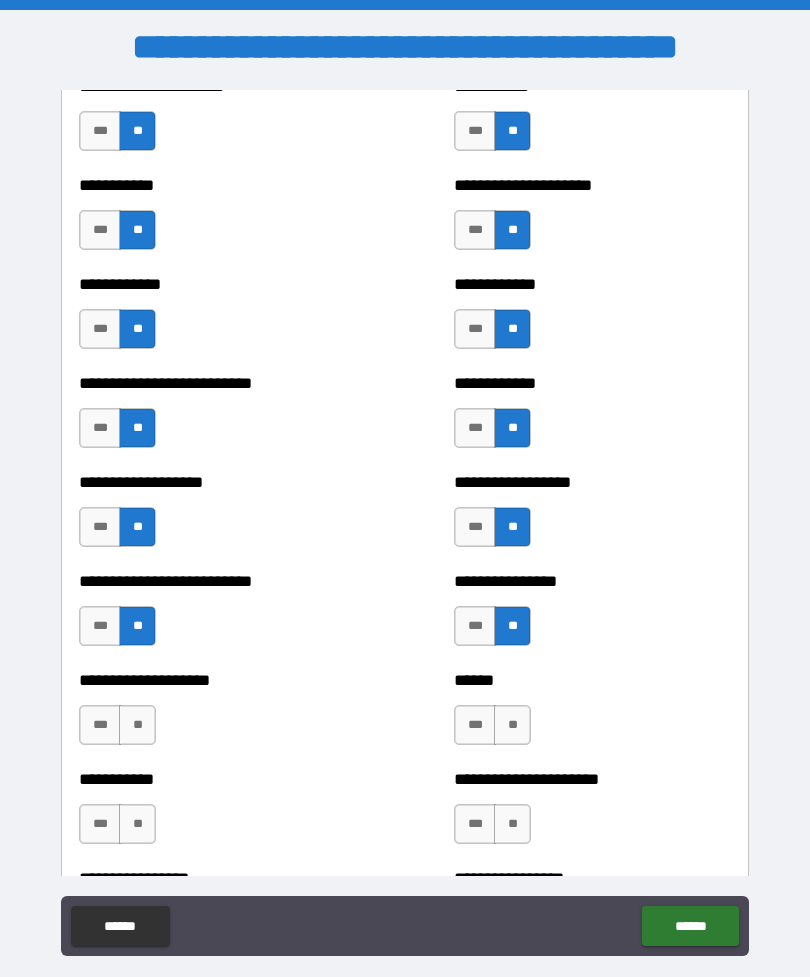 click on "**" at bounding box center [137, 725] 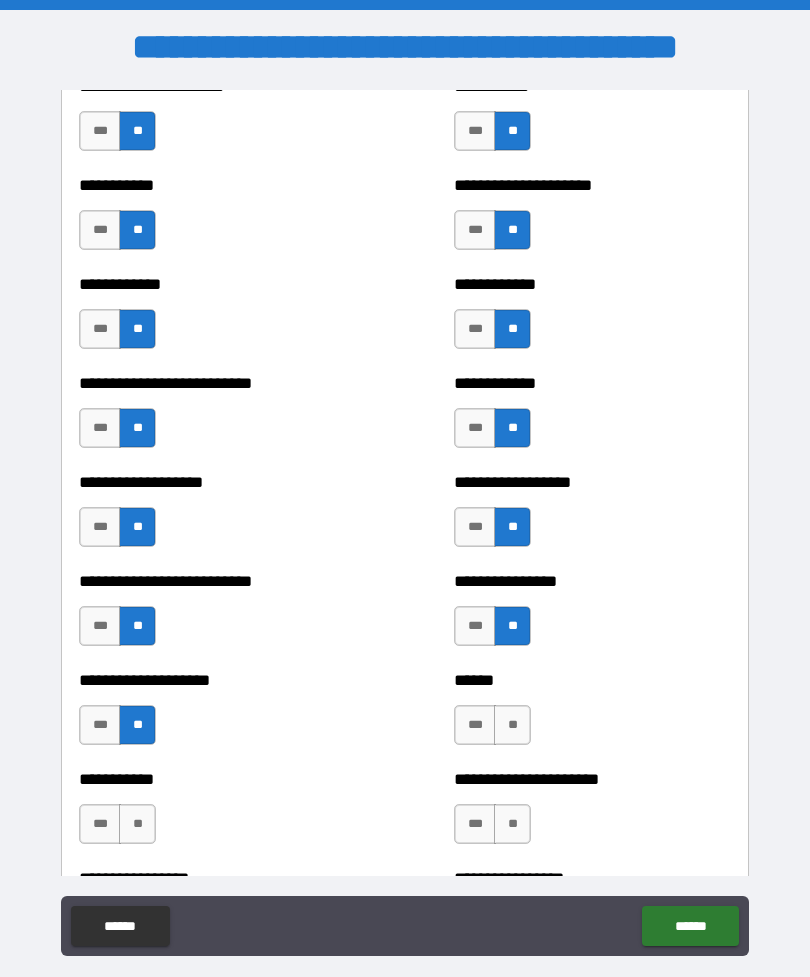 click on "**" at bounding box center [512, 725] 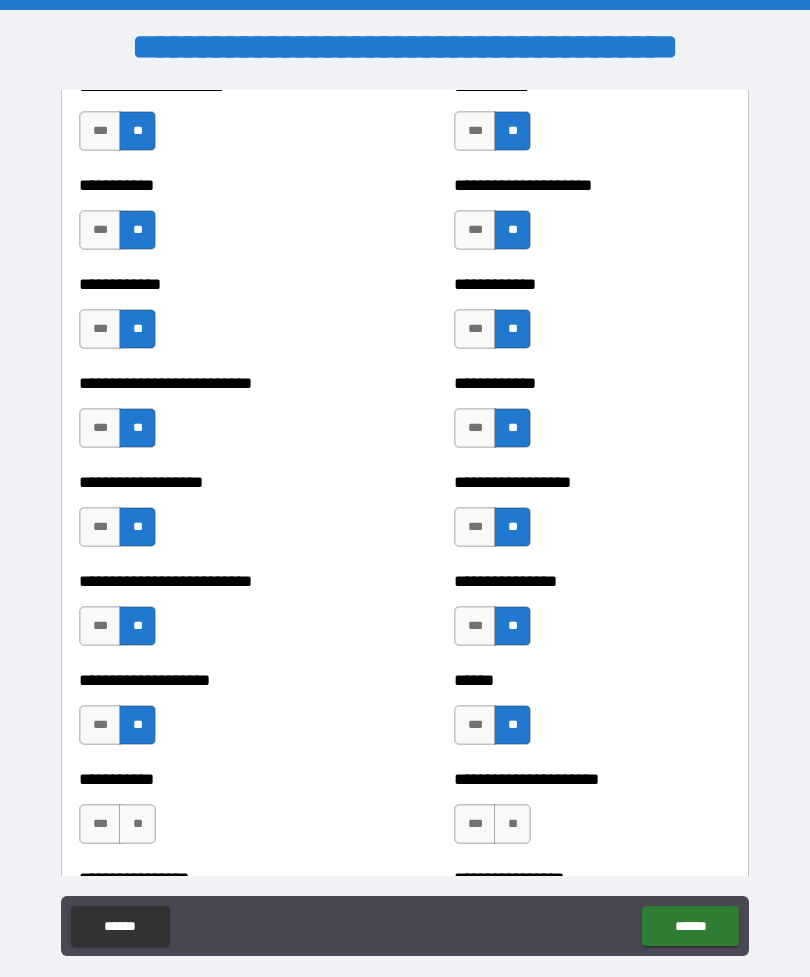 click on "**" at bounding box center [512, 824] 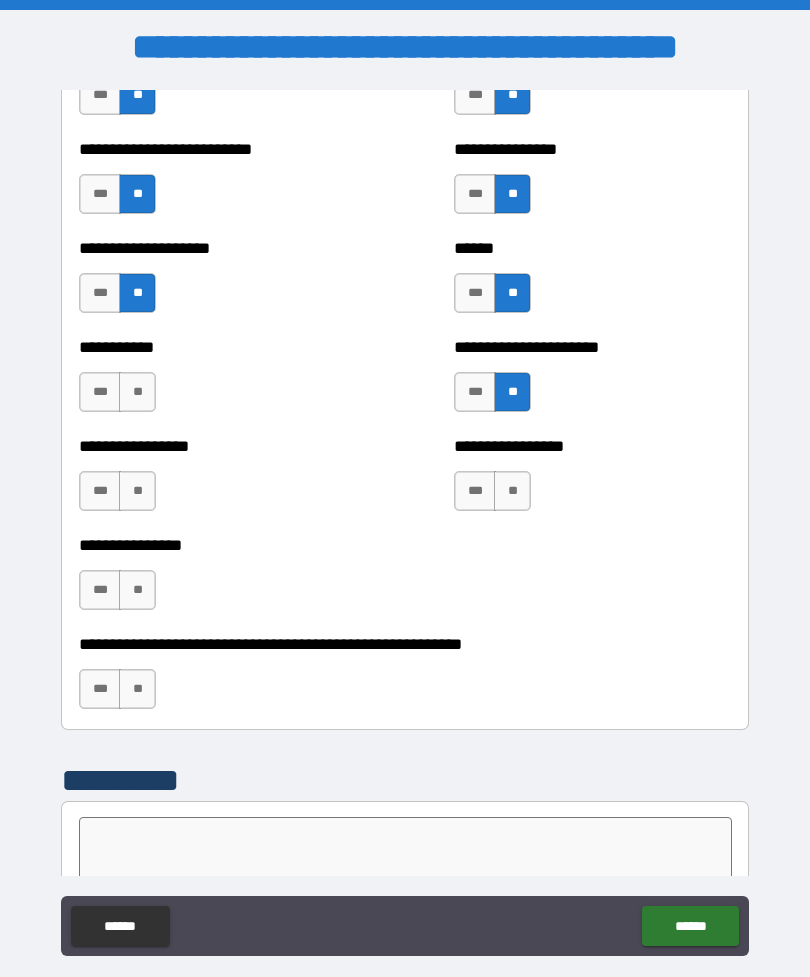scroll, scrollTop: 5881, scrollLeft: 0, axis: vertical 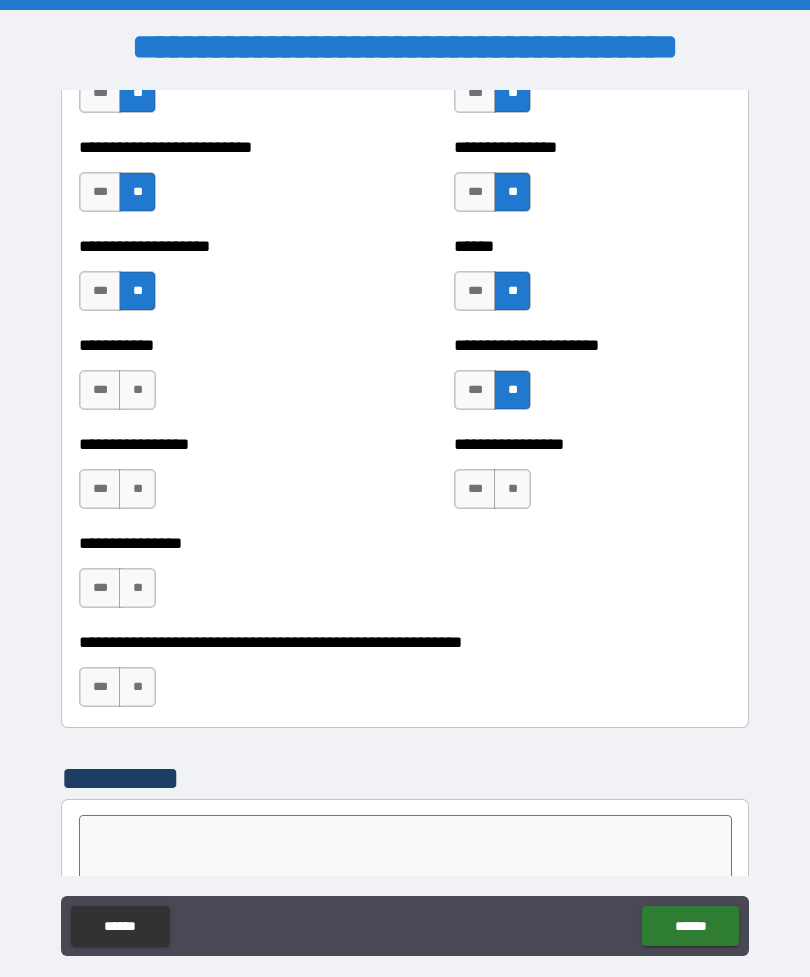 click on "**" at bounding box center [137, 390] 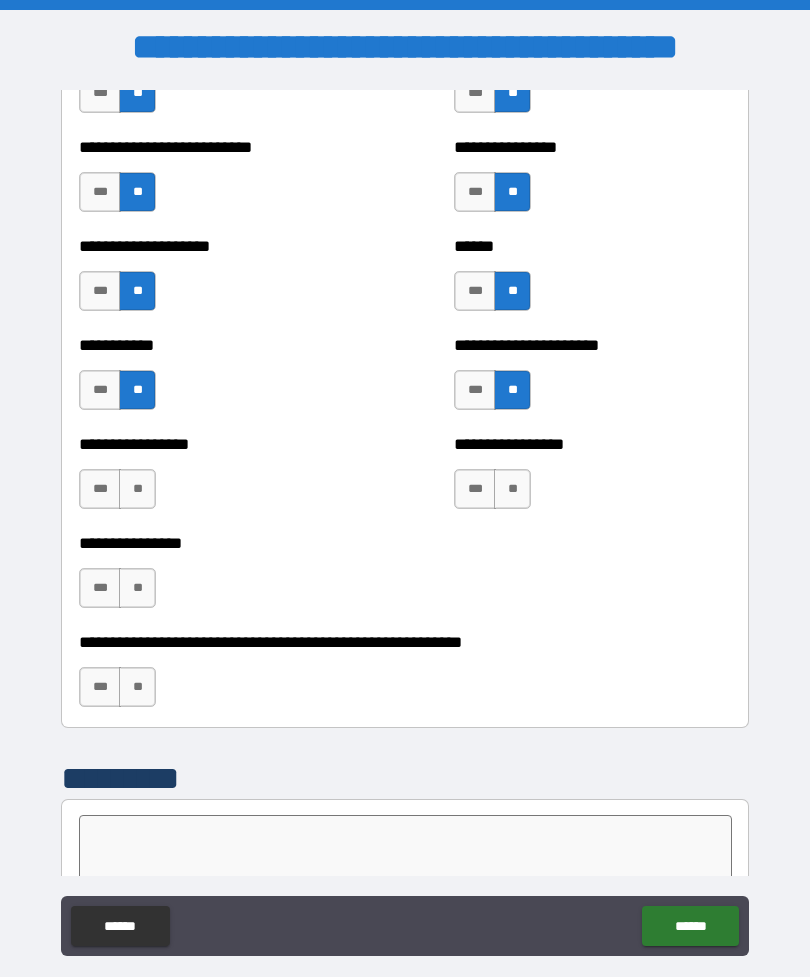 click on "**" at bounding box center (137, 489) 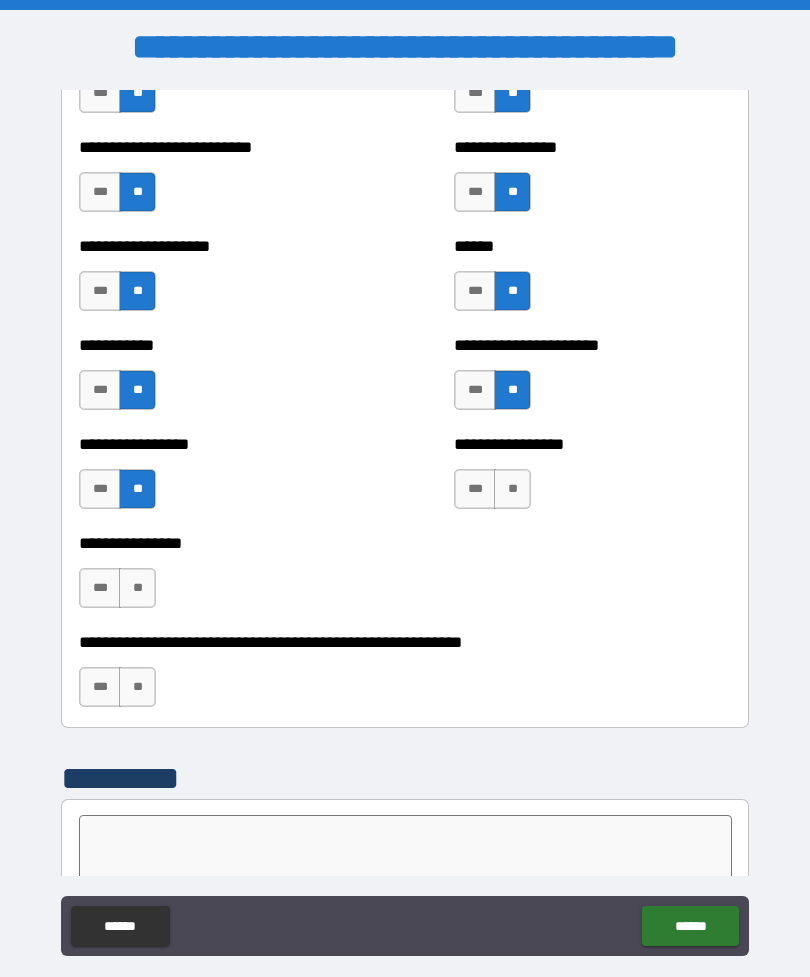click on "**" at bounding box center [512, 489] 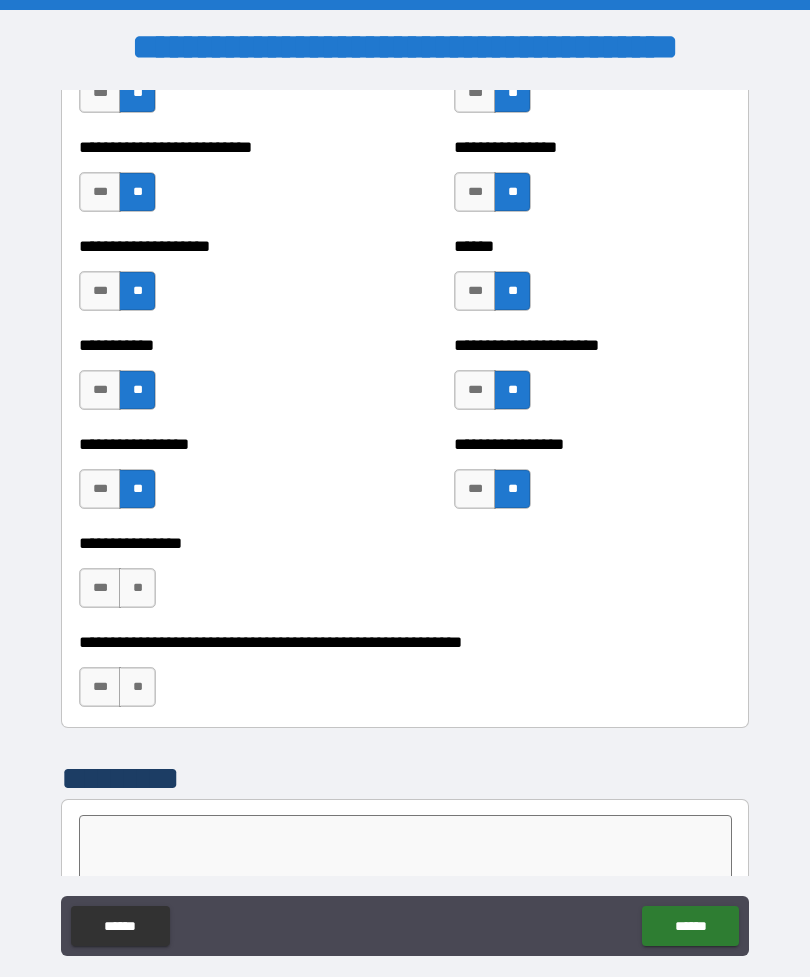 click on "**" at bounding box center [137, 588] 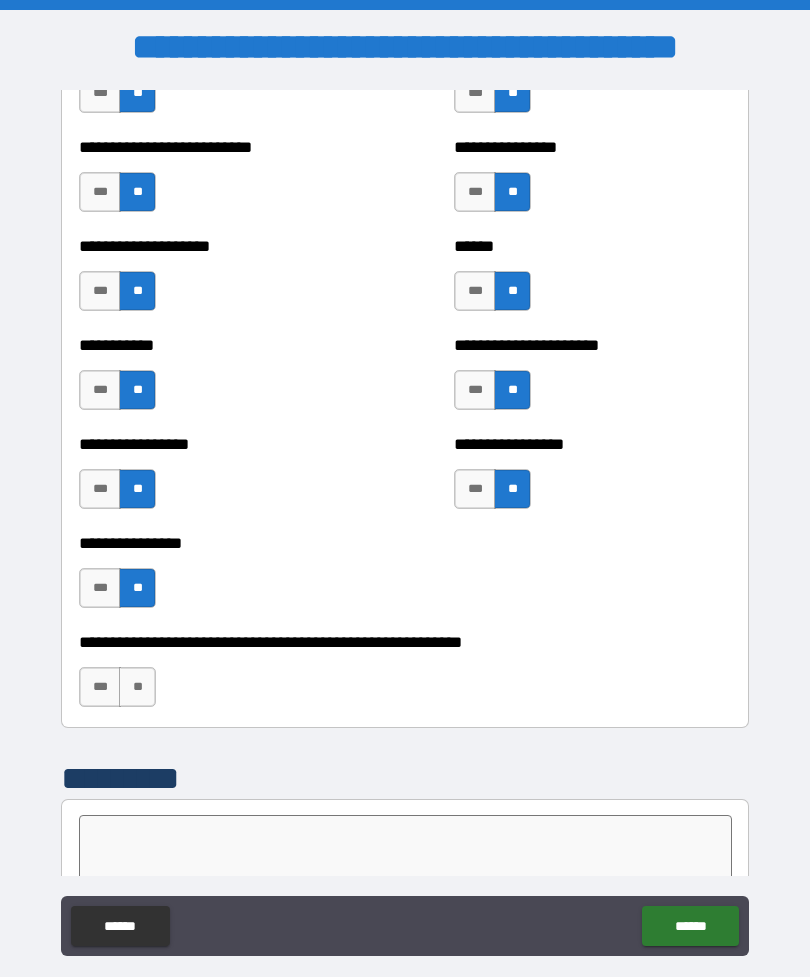 click on "**" at bounding box center (137, 687) 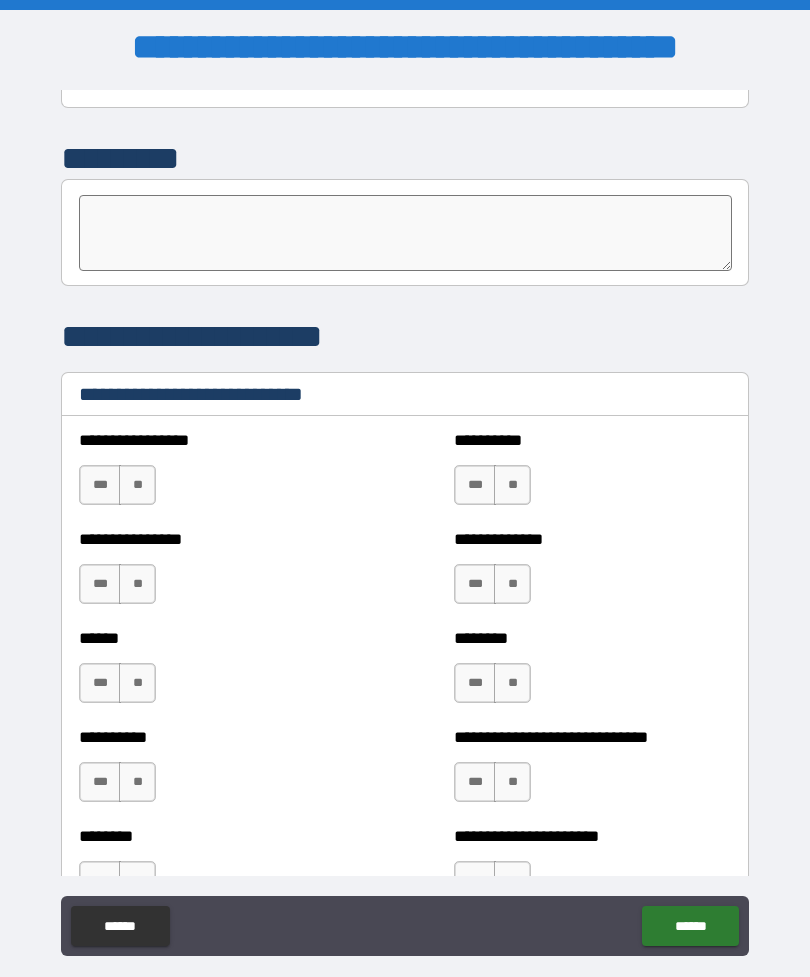 scroll, scrollTop: 6502, scrollLeft: 0, axis: vertical 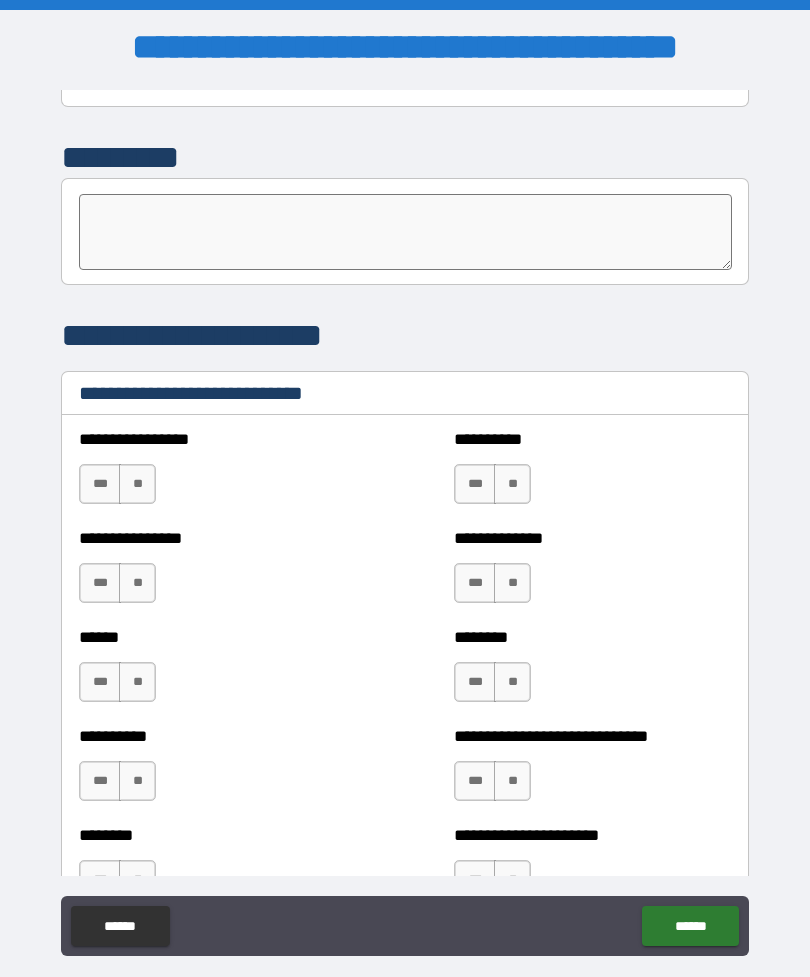 click on "**" at bounding box center (137, 484) 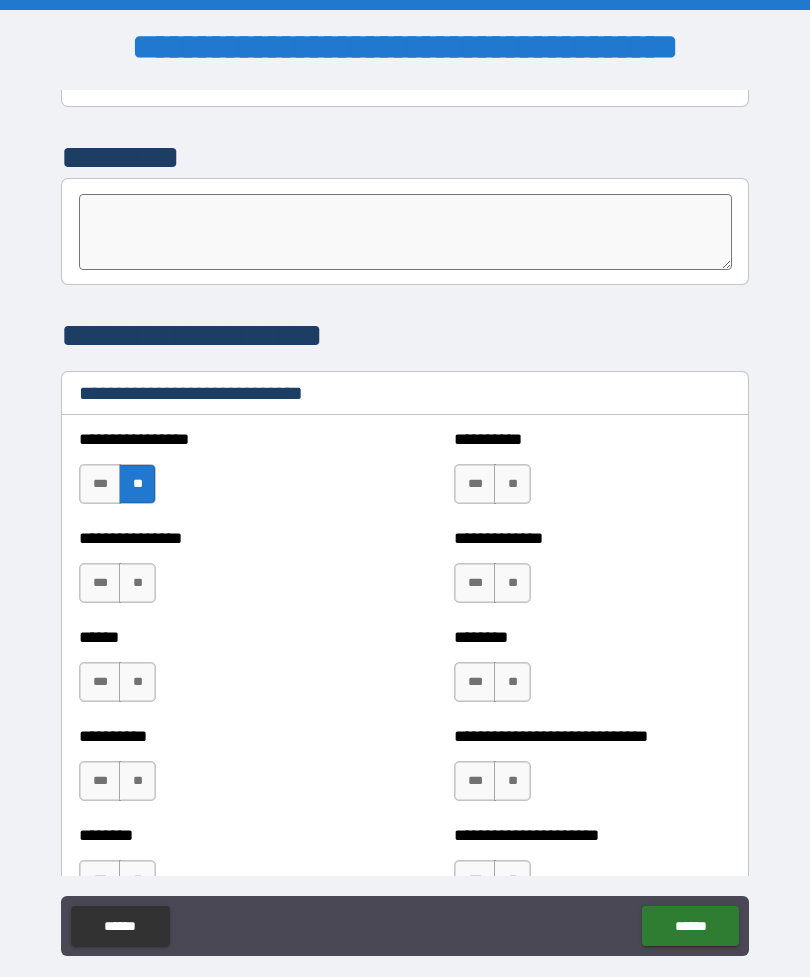 click on "**" at bounding box center (512, 484) 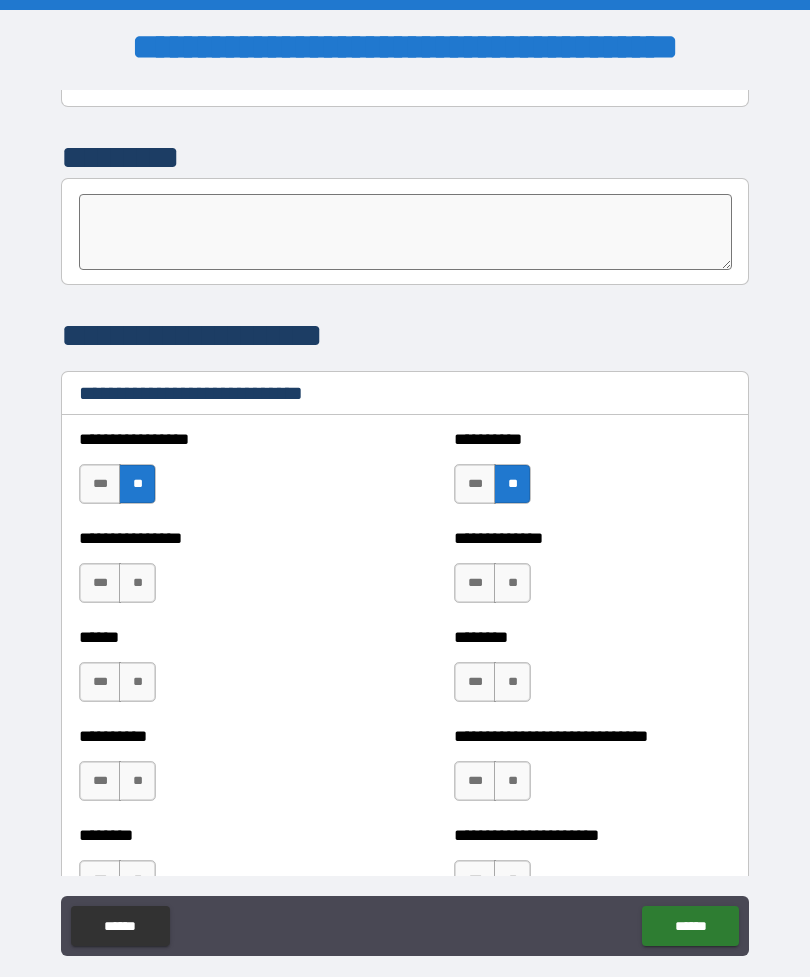 click on "**" at bounding box center [512, 583] 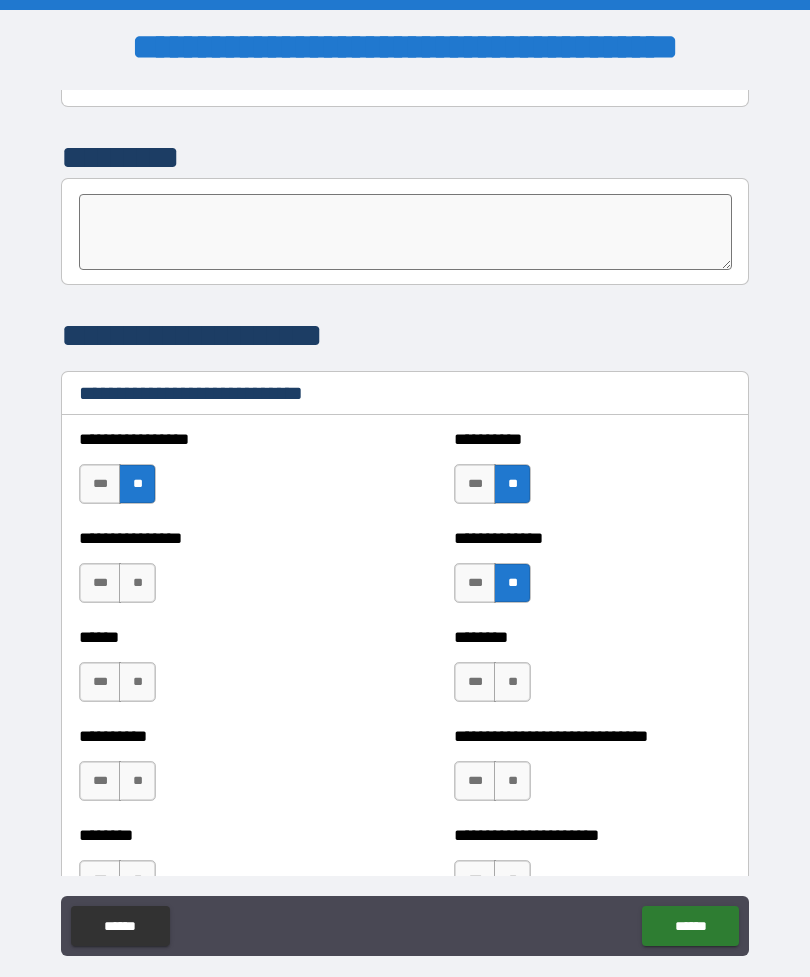 click on "***" at bounding box center [475, 583] 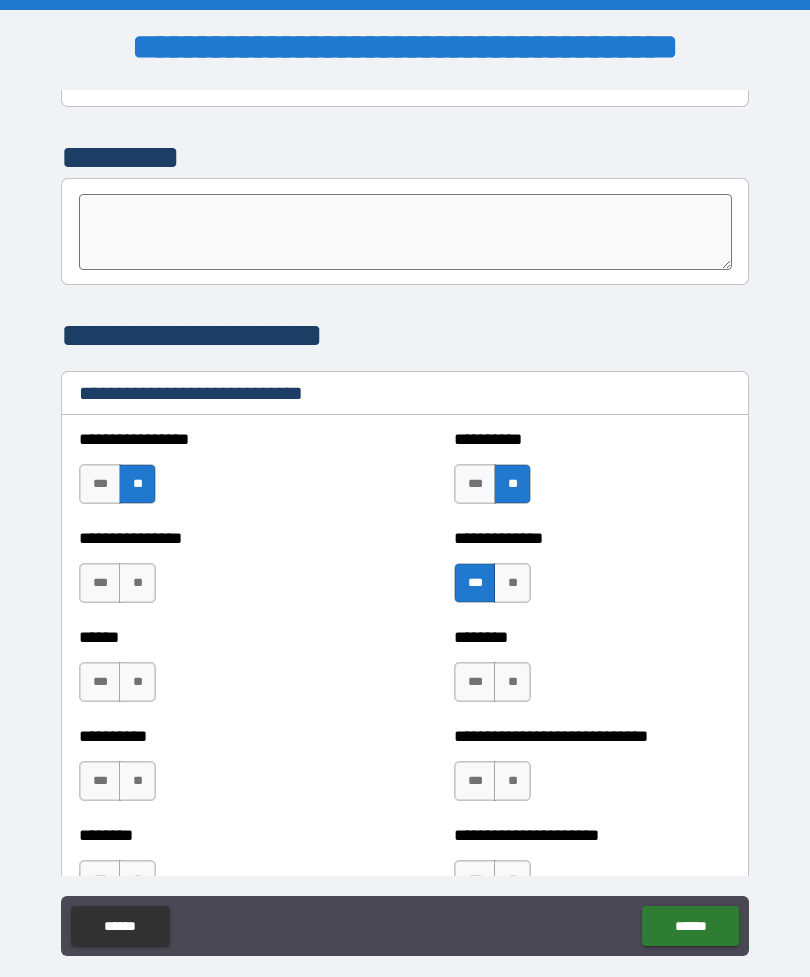 click on "***" at bounding box center (100, 682) 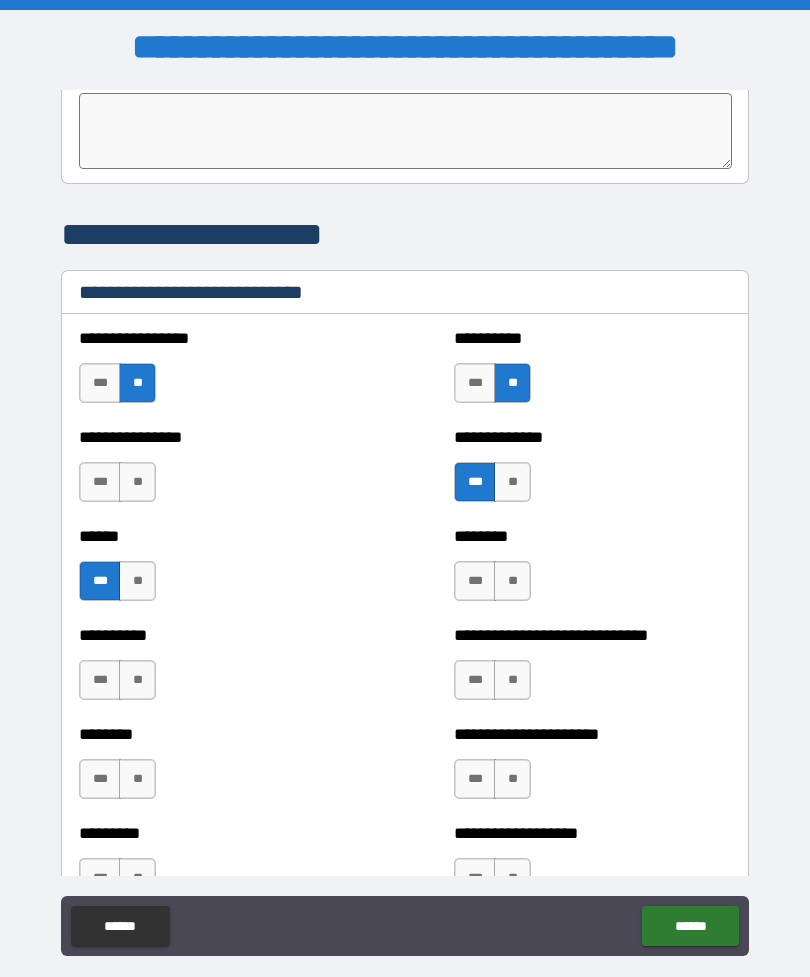 scroll, scrollTop: 6612, scrollLeft: 0, axis: vertical 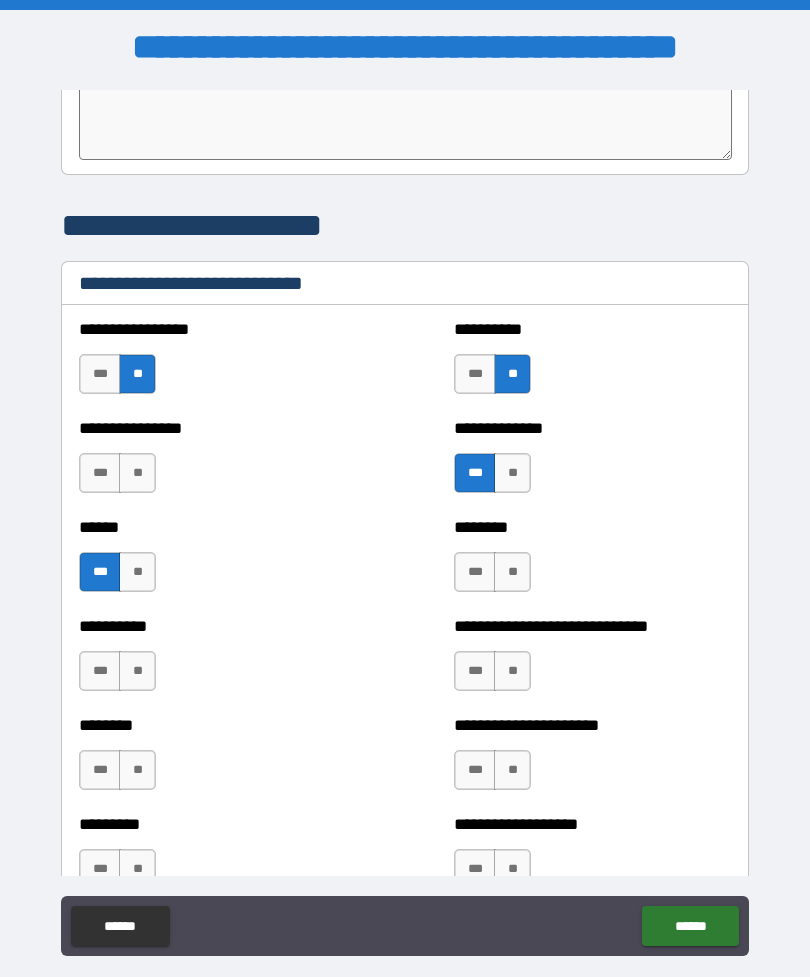 click on "**" at bounding box center [512, 572] 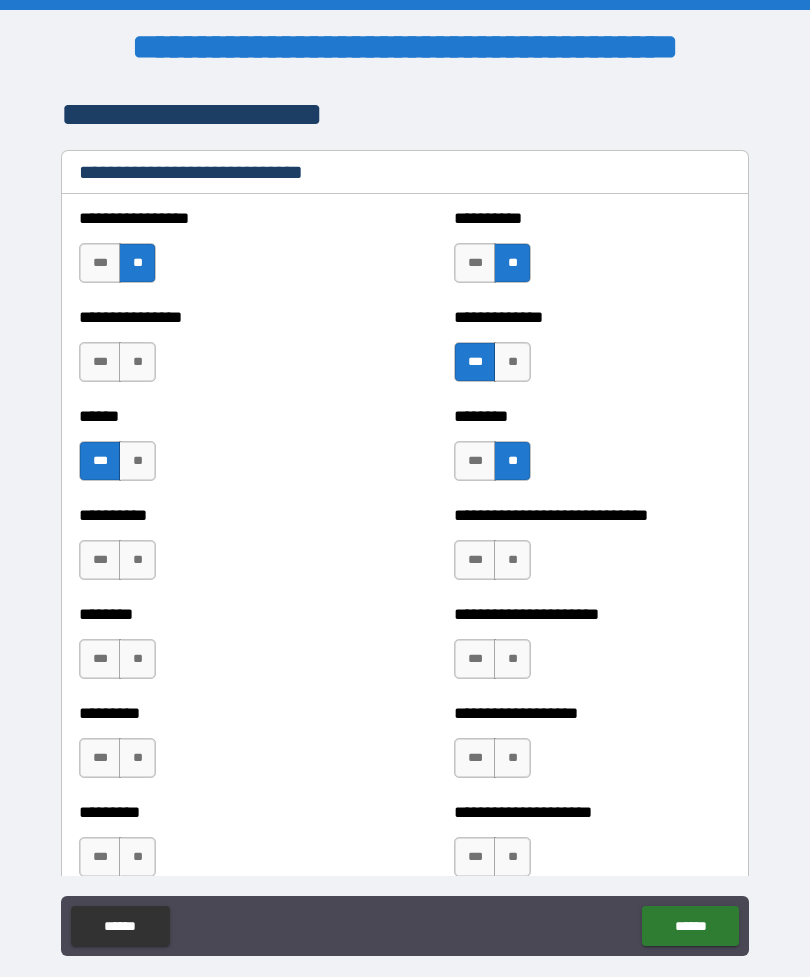 scroll, scrollTop: 6754, scrollLeft: 0, axis: vertical 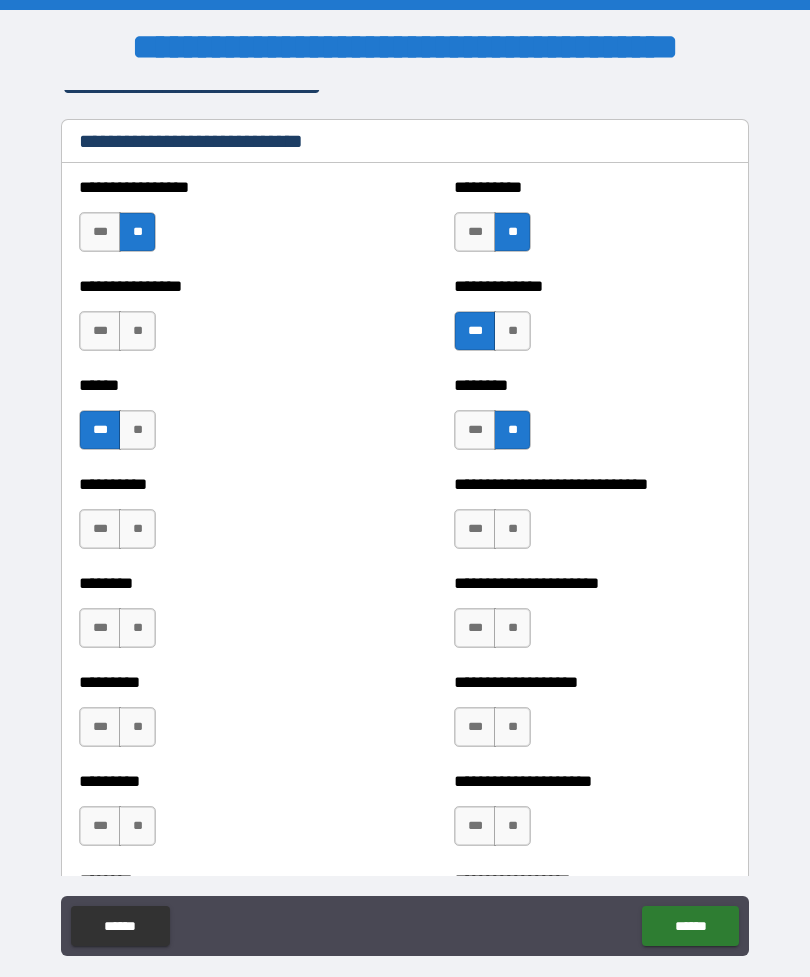 click on "**" at bounding box center (137, 529) 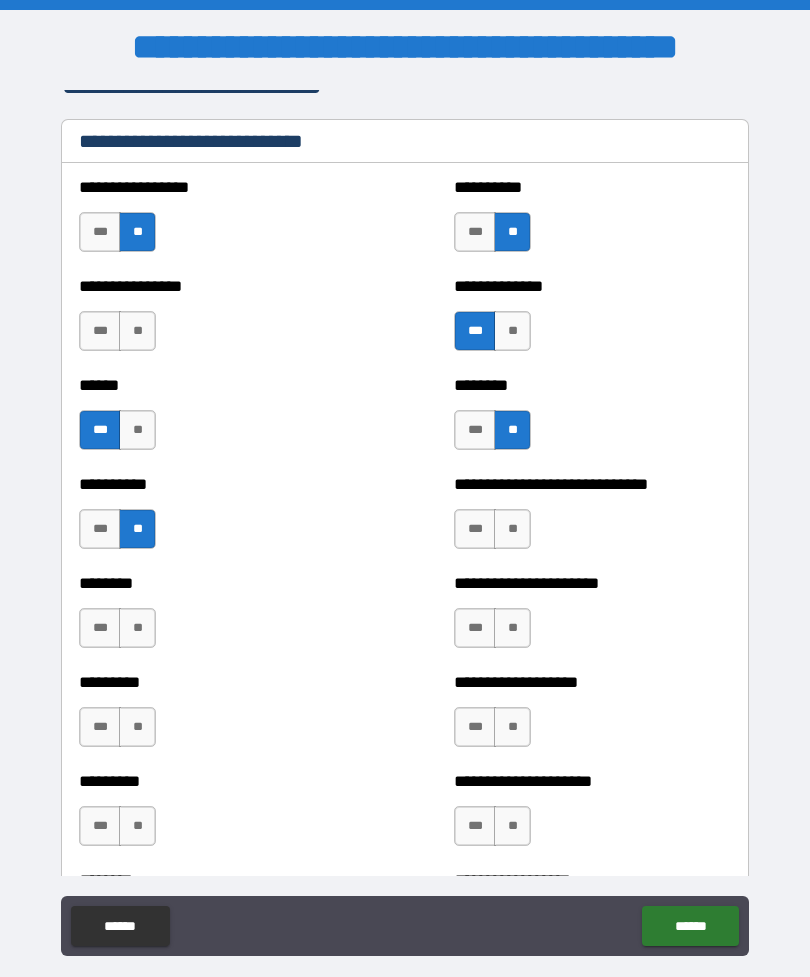 click on "**" at bounding box center [512, 529] 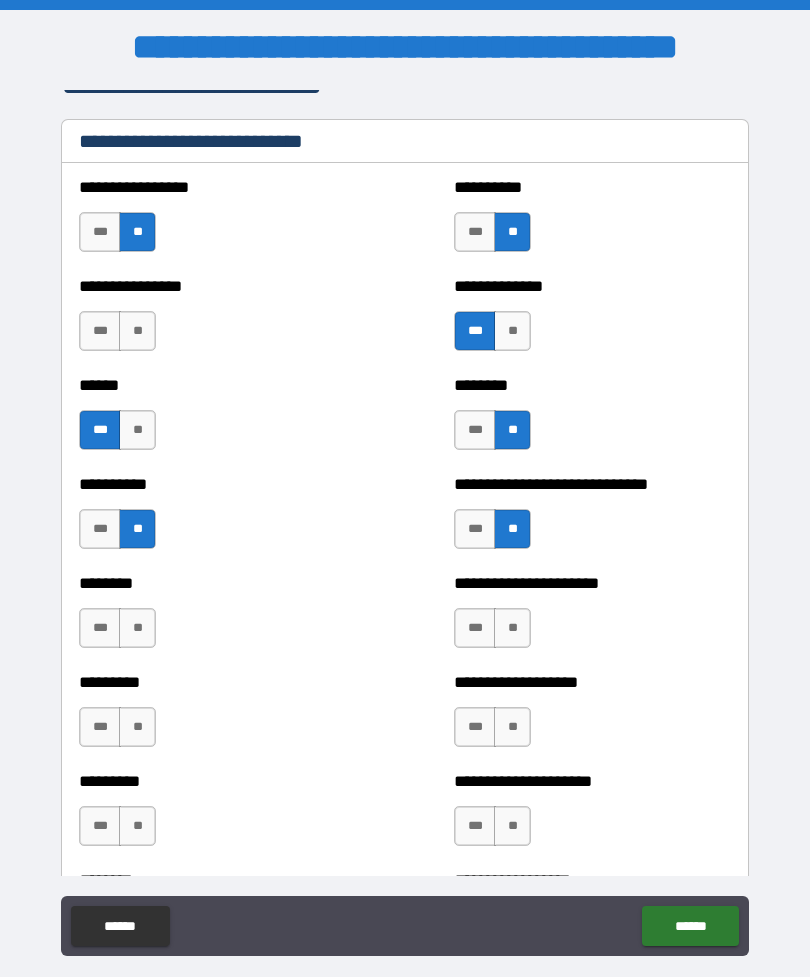 click on "**" at bounding box center [137, 628] 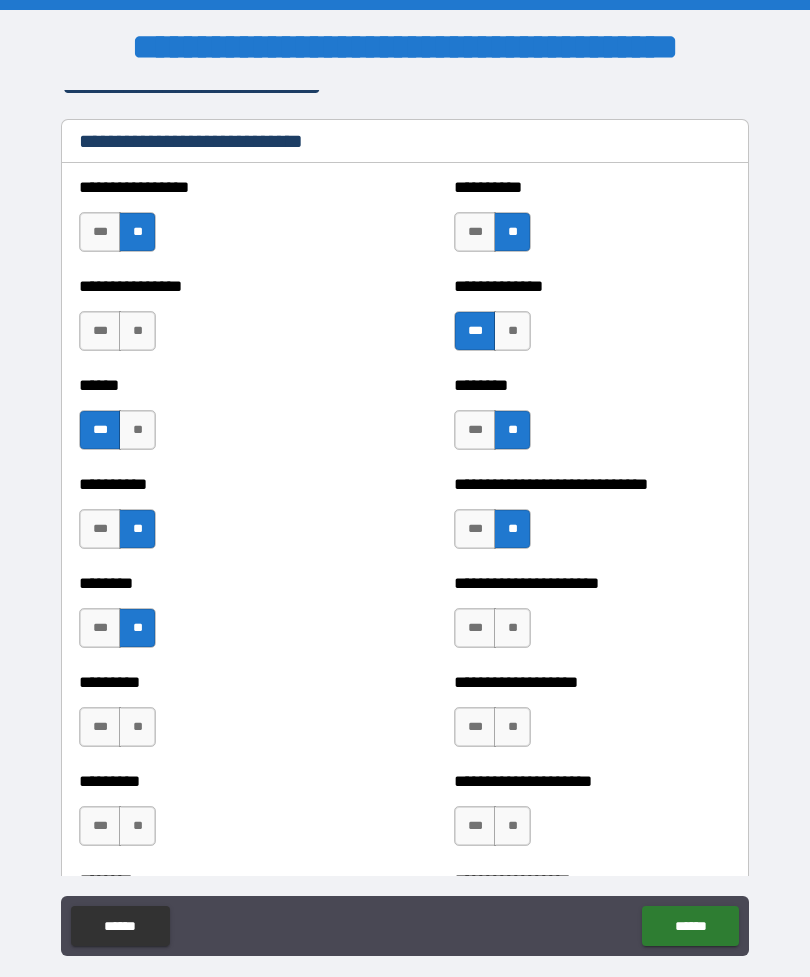 click on "**" at bounding box center (512, 628) 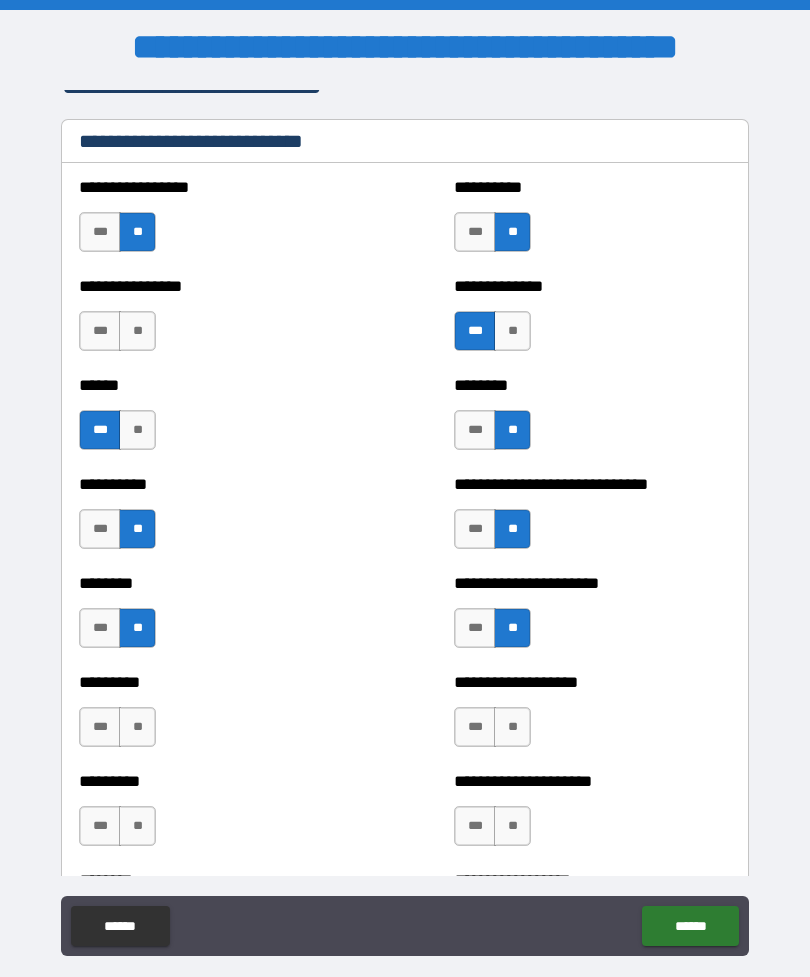 click on "**" at bounding box center [512, 727] 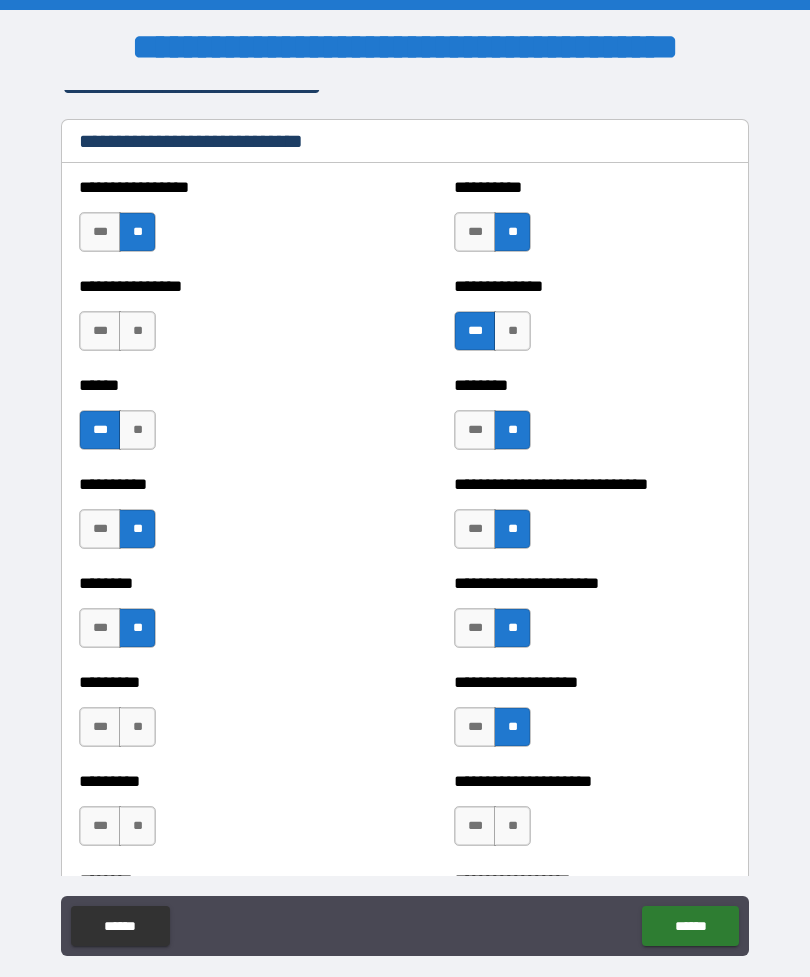 click on "**" at bounding box center [137, 727] 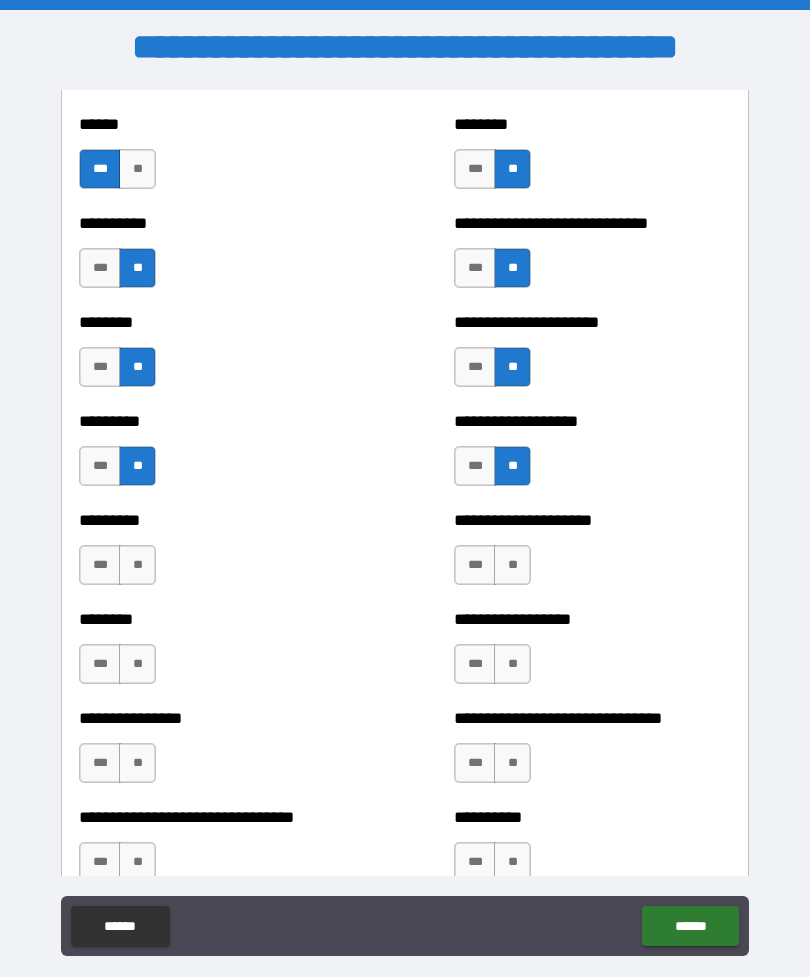 scroll, scrollTop: 7022, scrollLeft: 0, axis: vertical 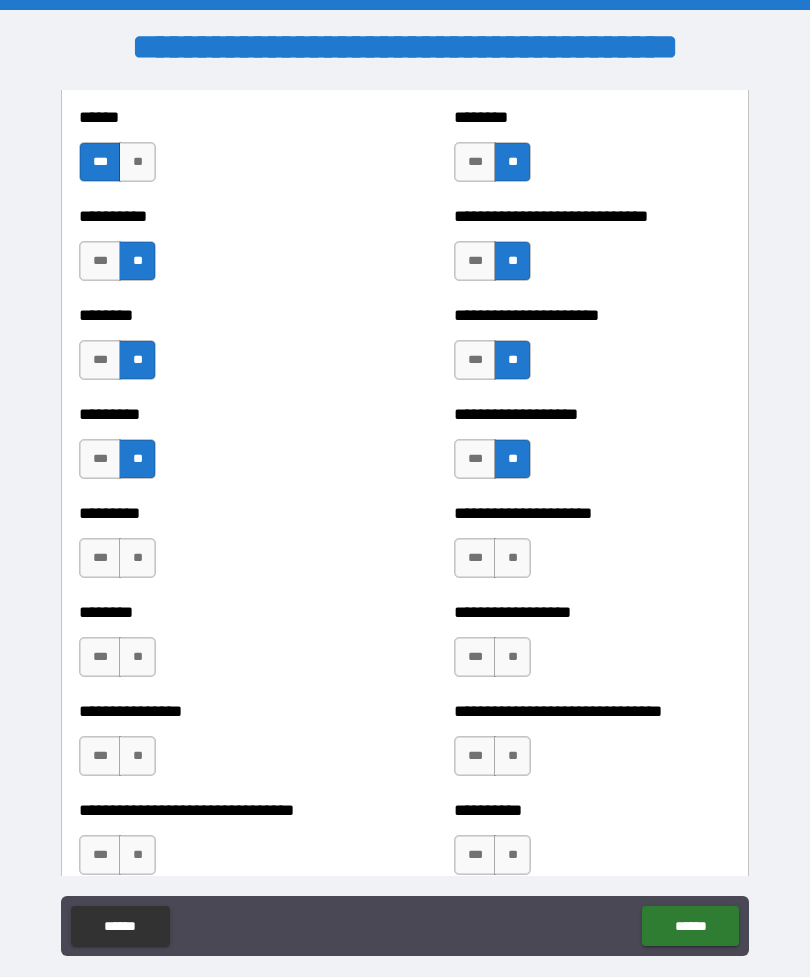 click on "**" at bounding box center (512, 558) 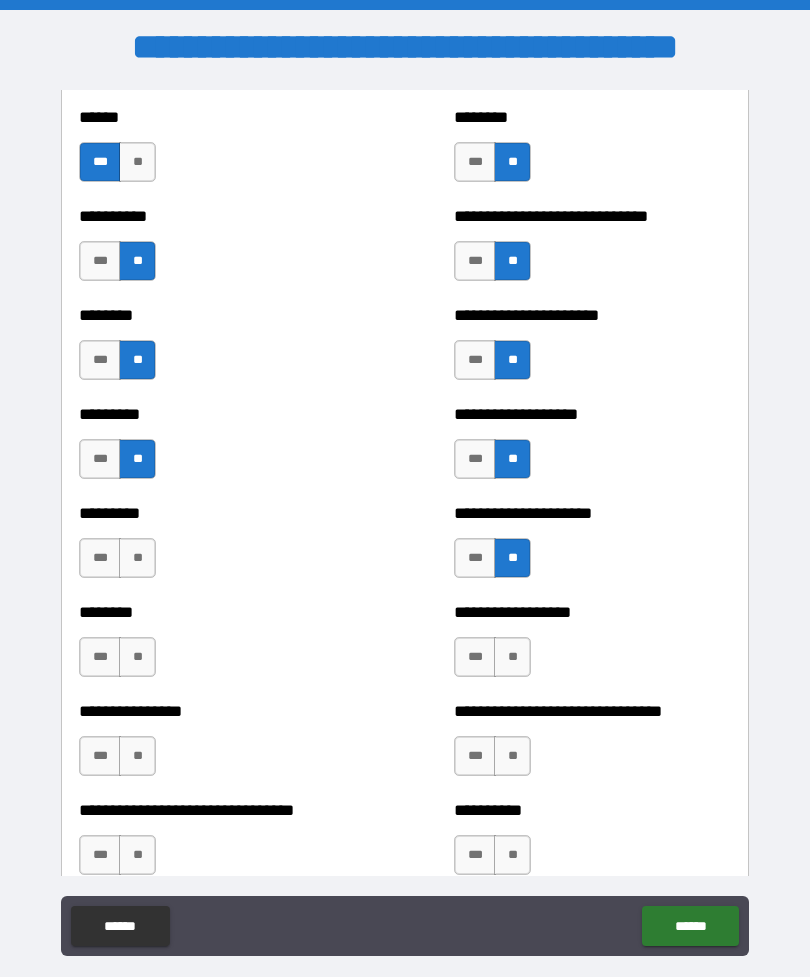 click on "**" at bounding box center [137, 558] 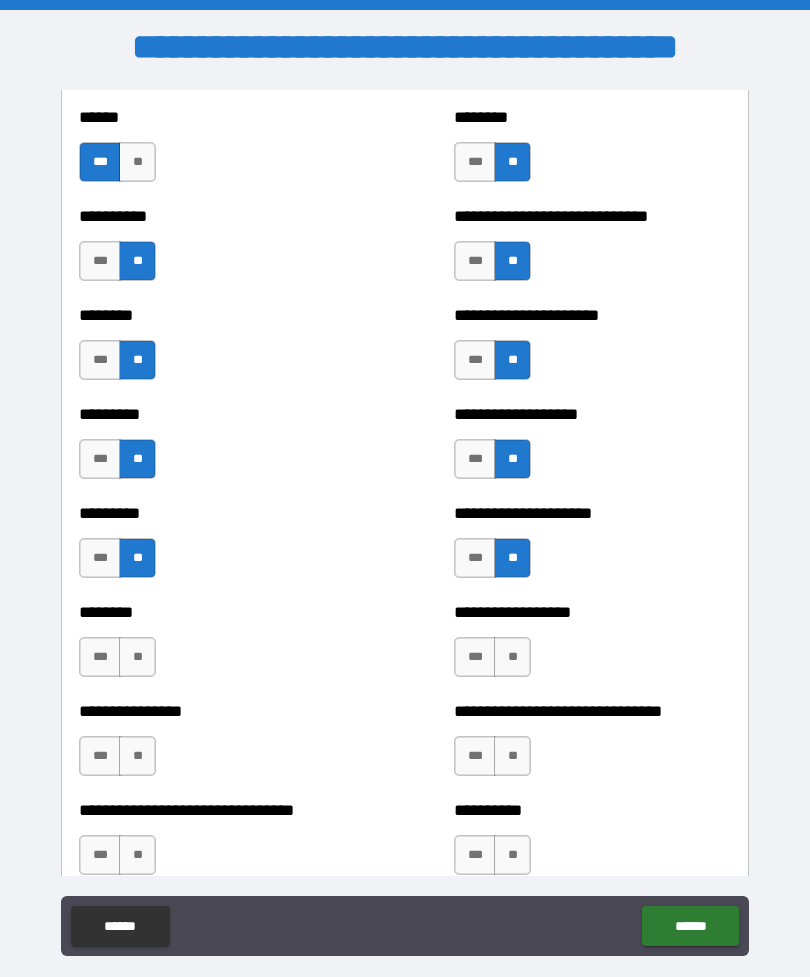 click on "**" at bounding box center (512, 657) 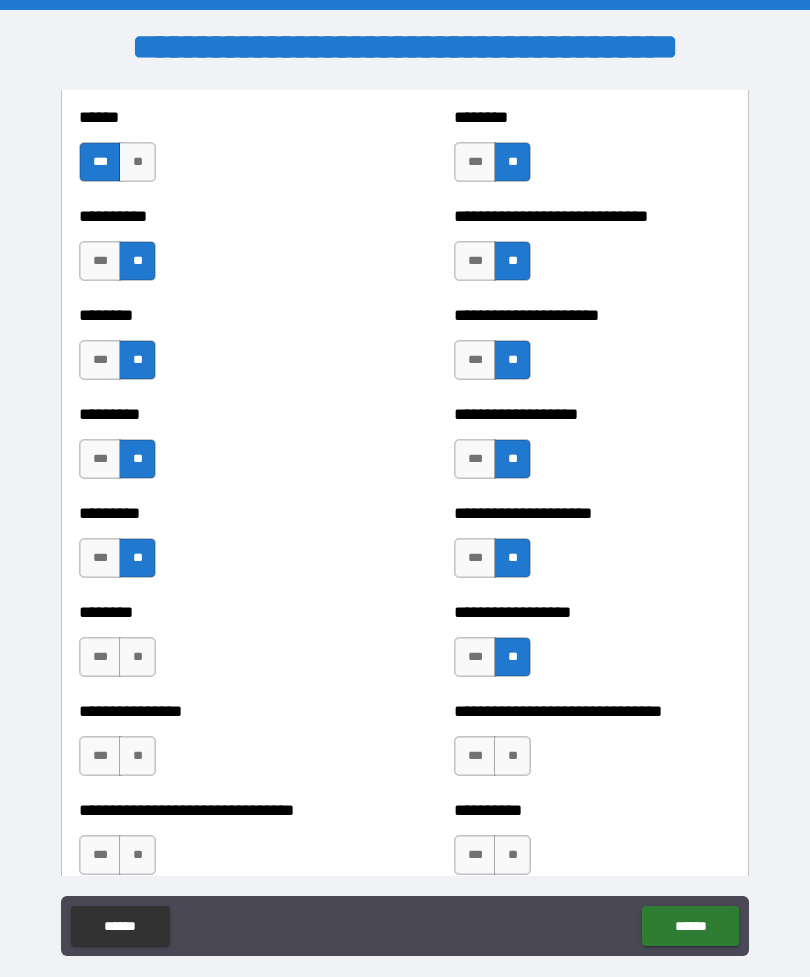 click on "**" at bounding box center [137, 657] 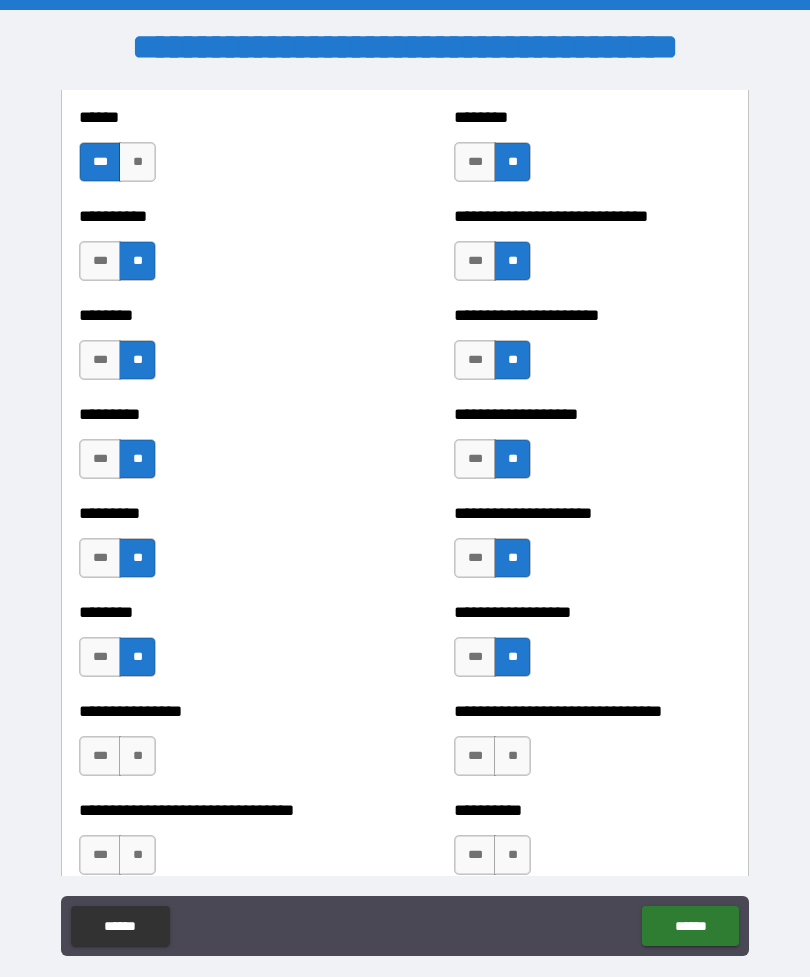 scroll, scrollTop: 7078, scrollLeft: 0, axis: vertical 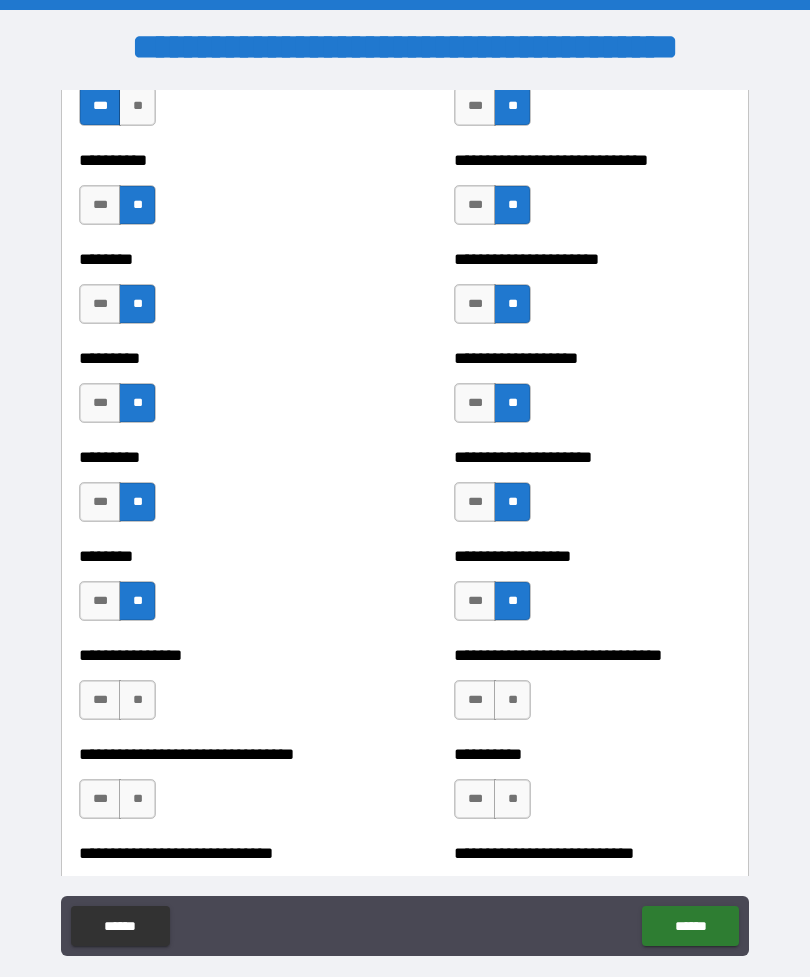 click on "**" at bounding box center [512, 700] 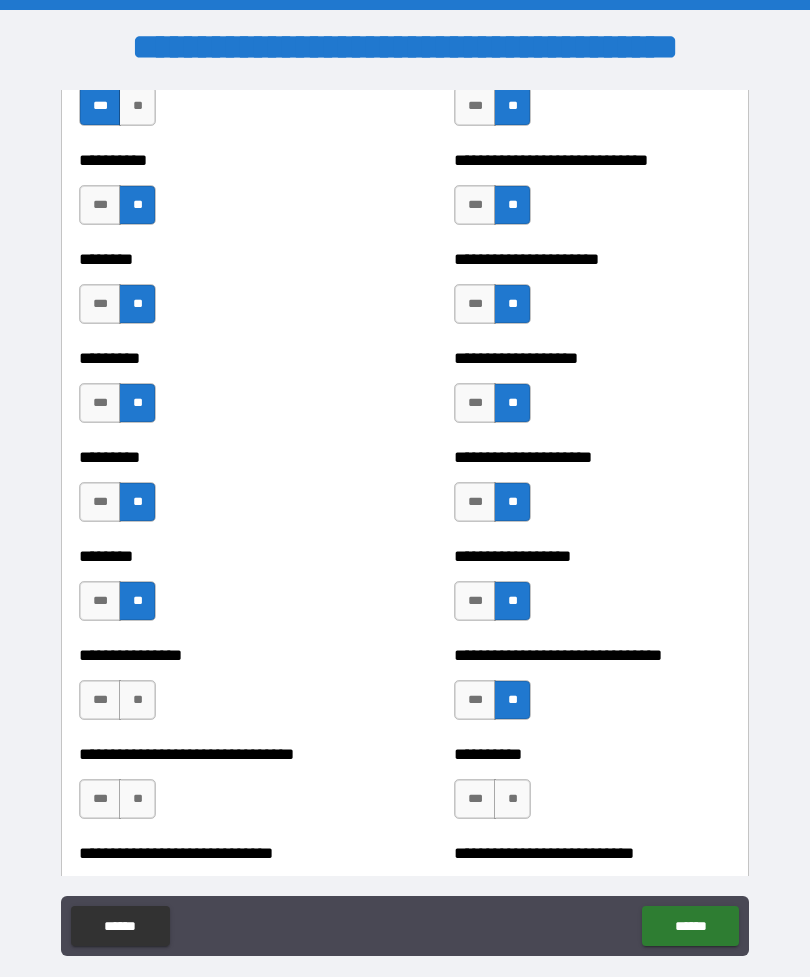 click on "**" at bounding box center (137, 700) 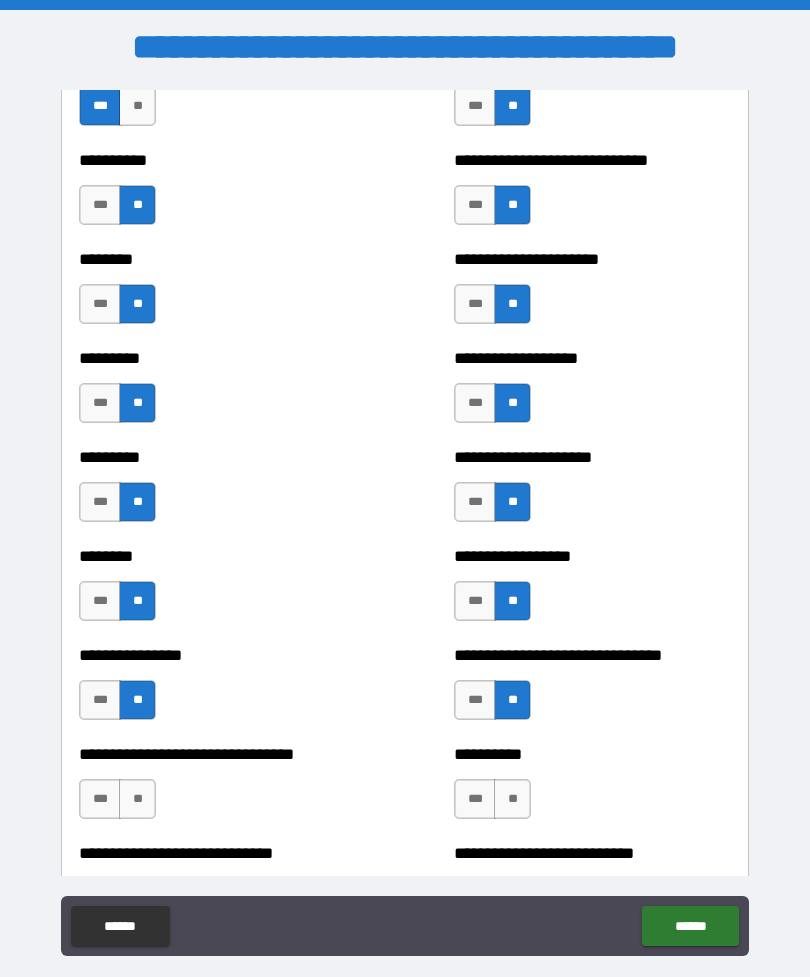 click on "**" at bounding box center (512, 799) 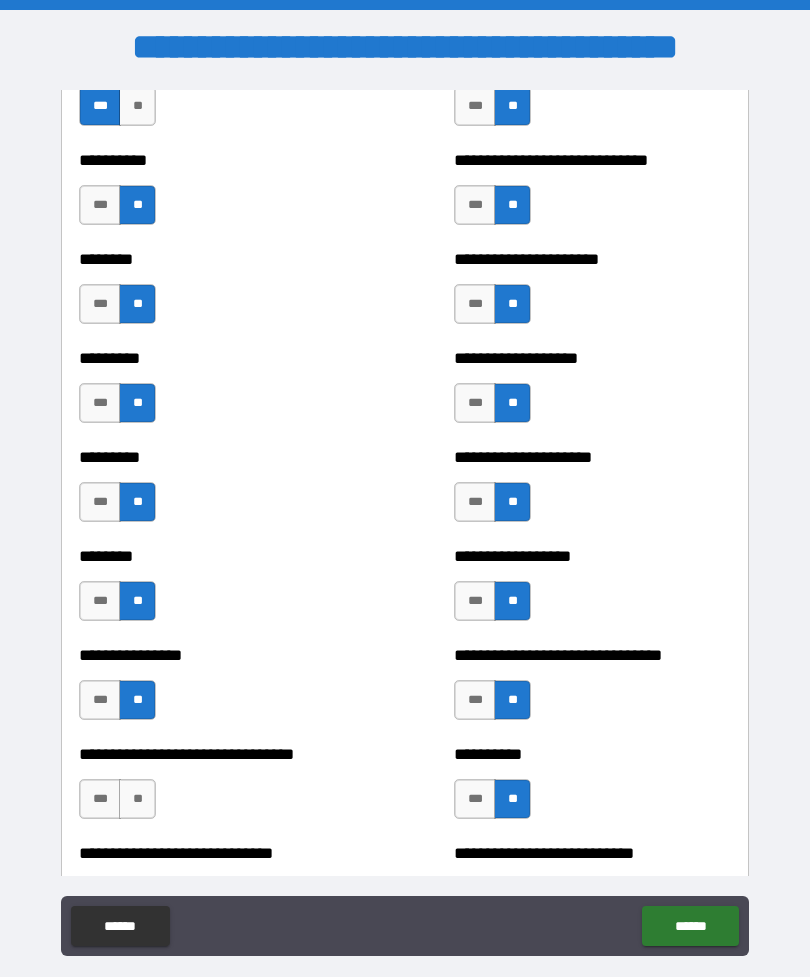 click on "**" at bounding box center (137, 799) 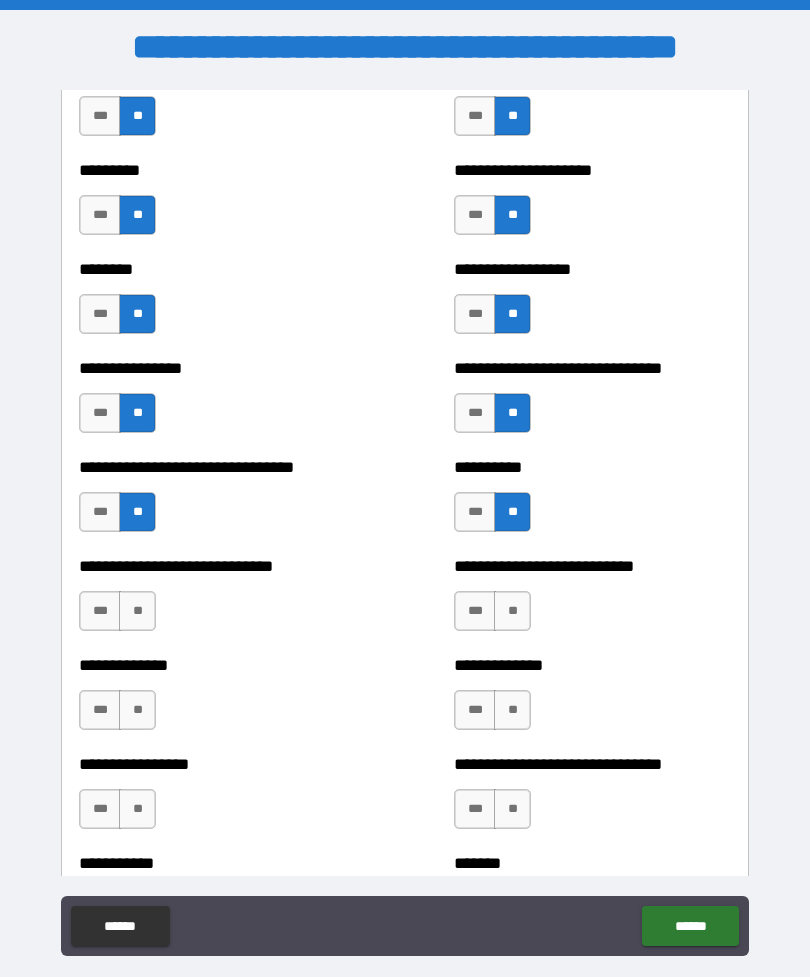 scroll, scrollTop: 7366, scrollLeft: 0, axis: vertical 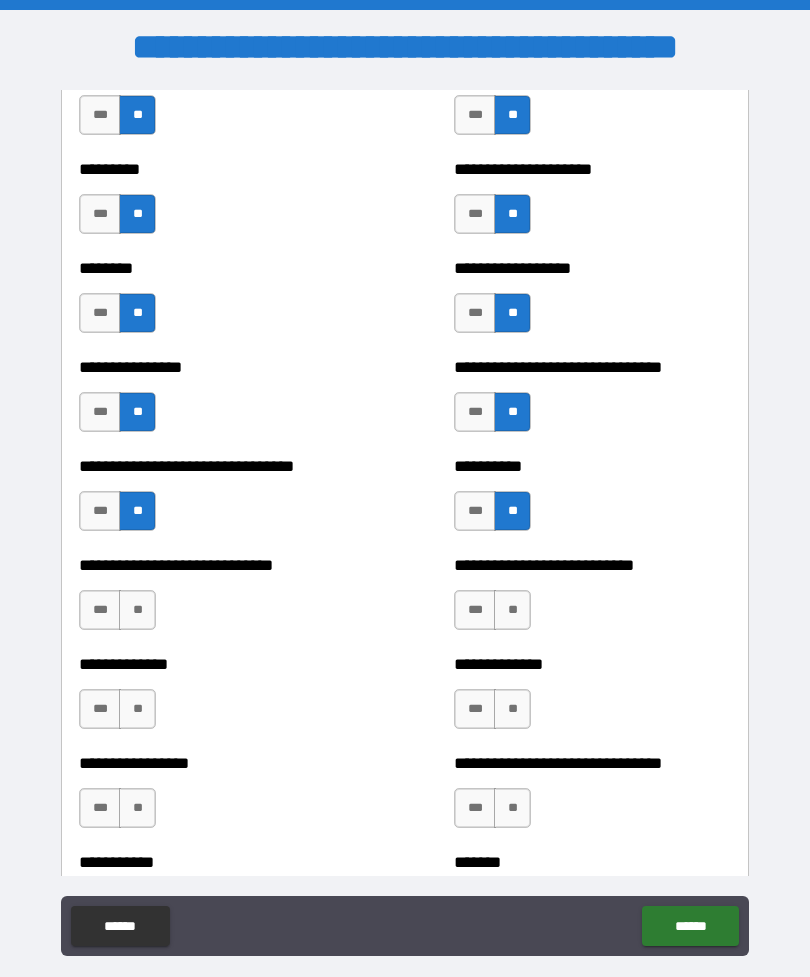 click on "**" at bounding box center (512, 610) 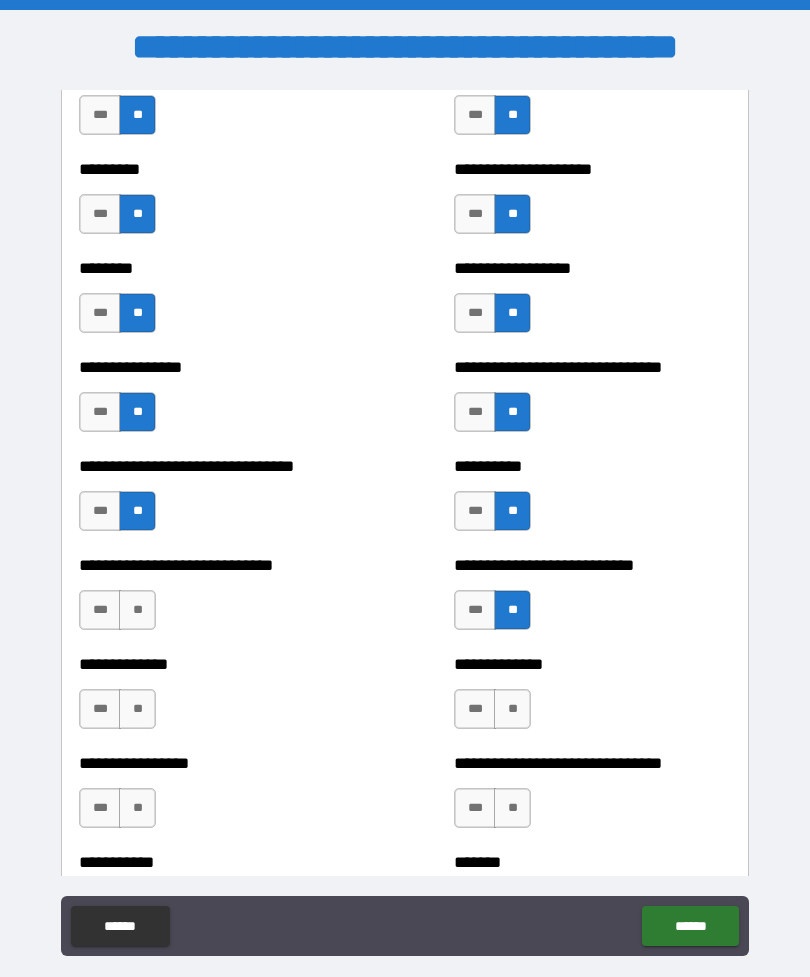 click on "**" at bounding box center (512, 709) 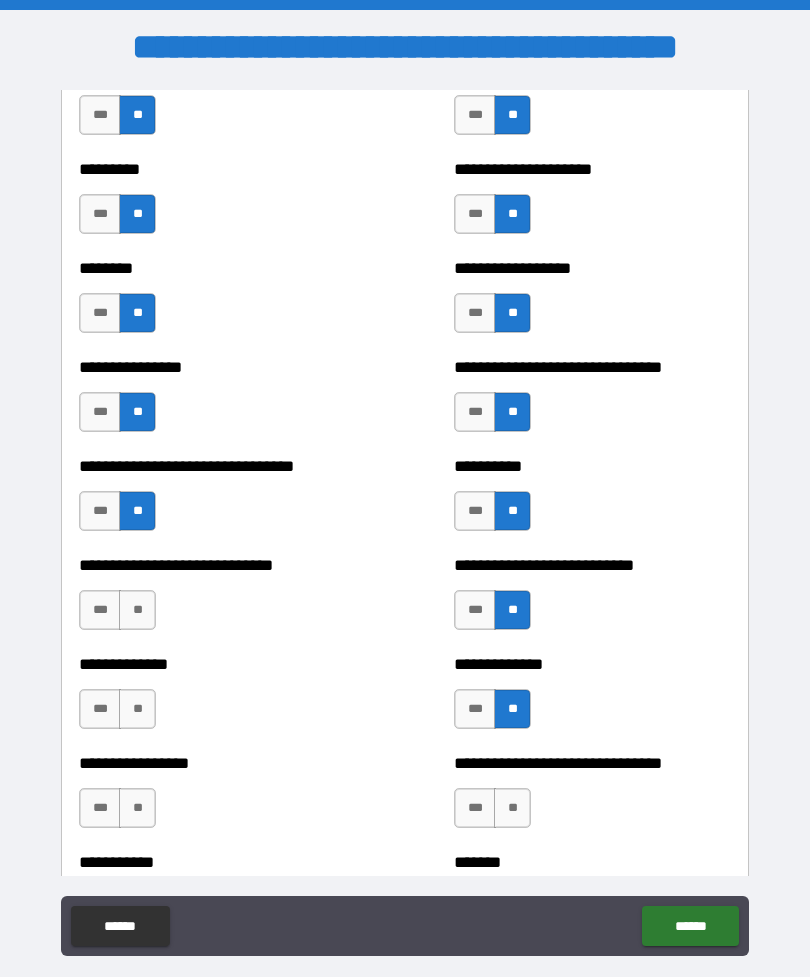 click on "**" at bounding box center (137, 709) 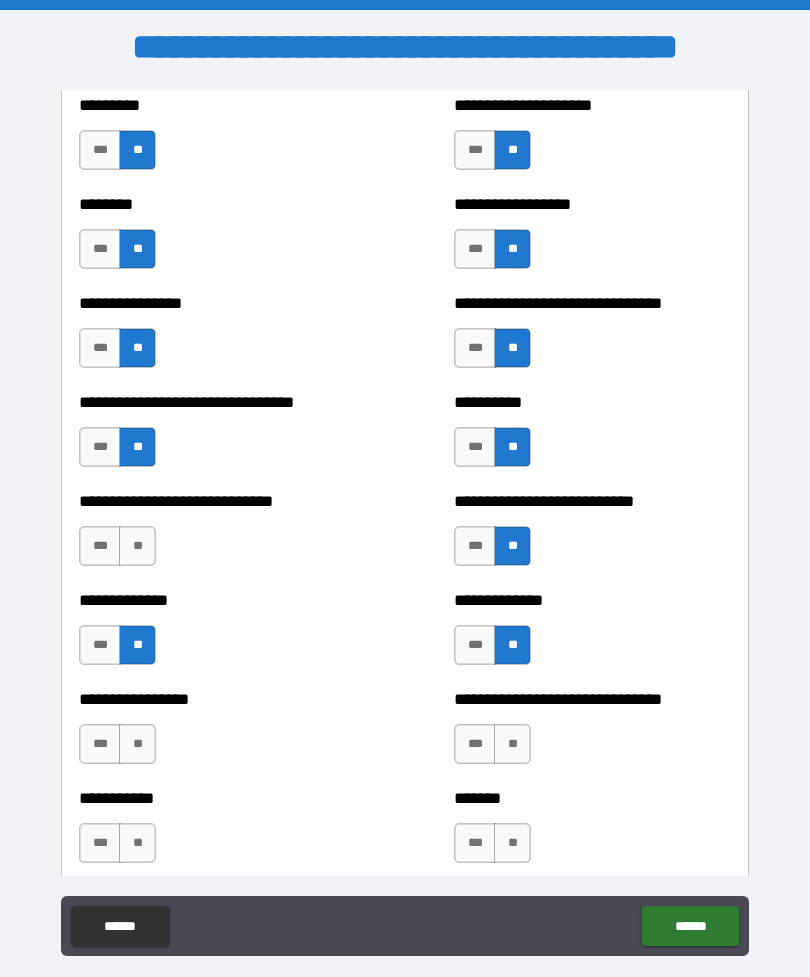 scroll, scrollTop: 7454, scrollLeft: 0, axis: vertical 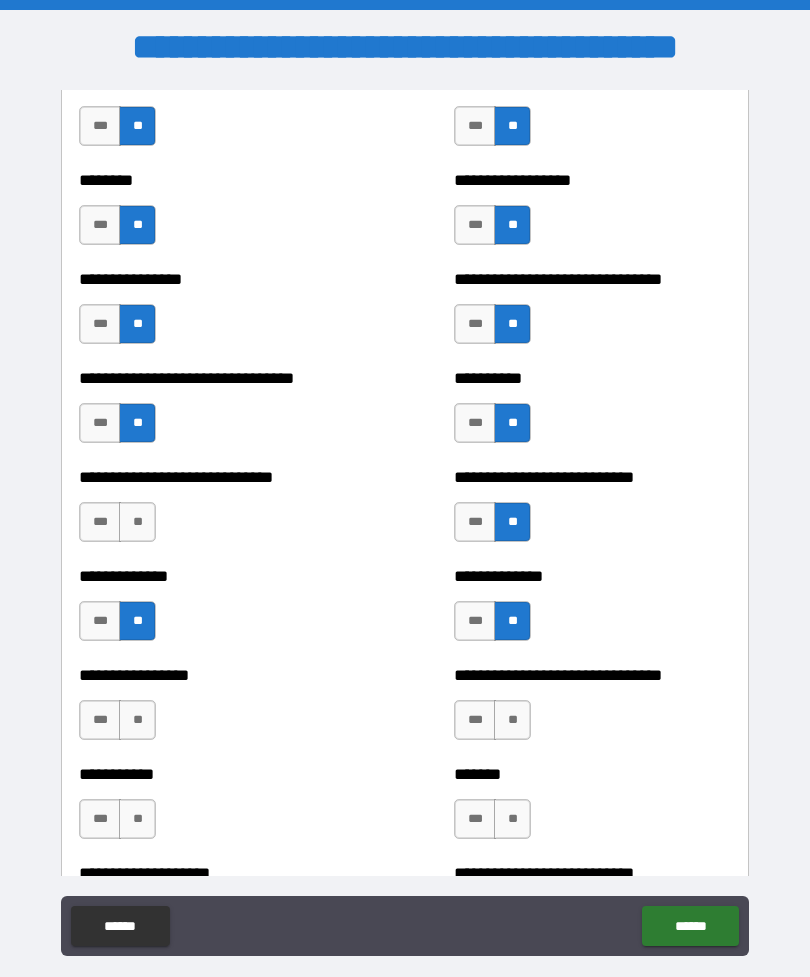 click on "**" at bounding box center (137, 522) 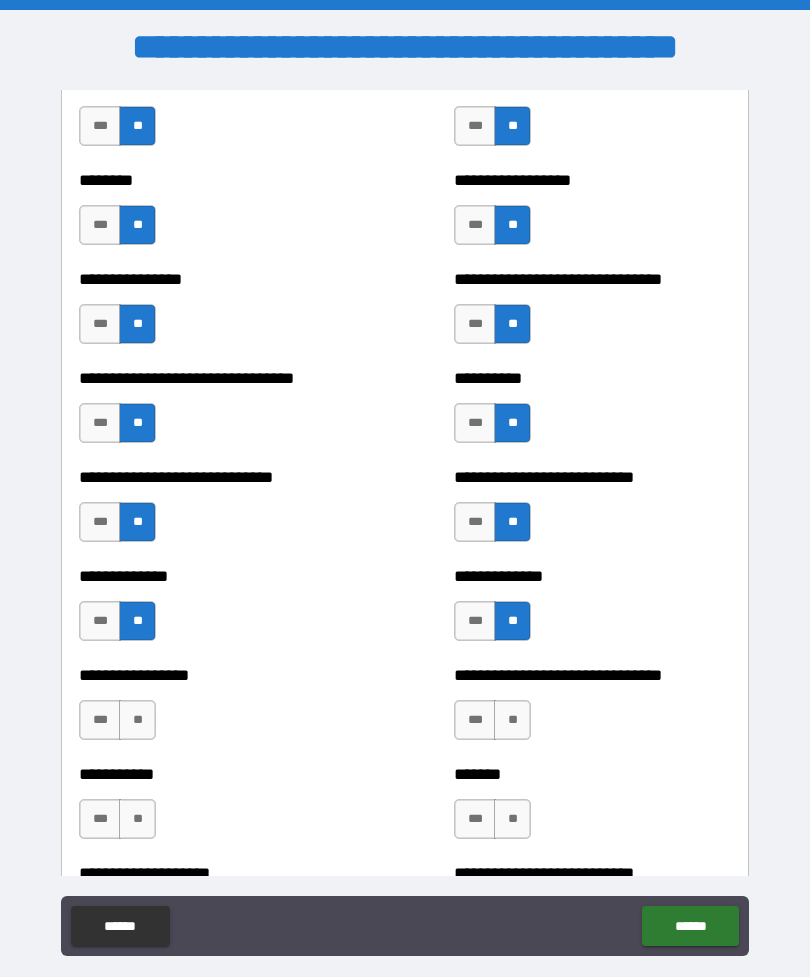 click on "**" at bounding box center [137, 720] 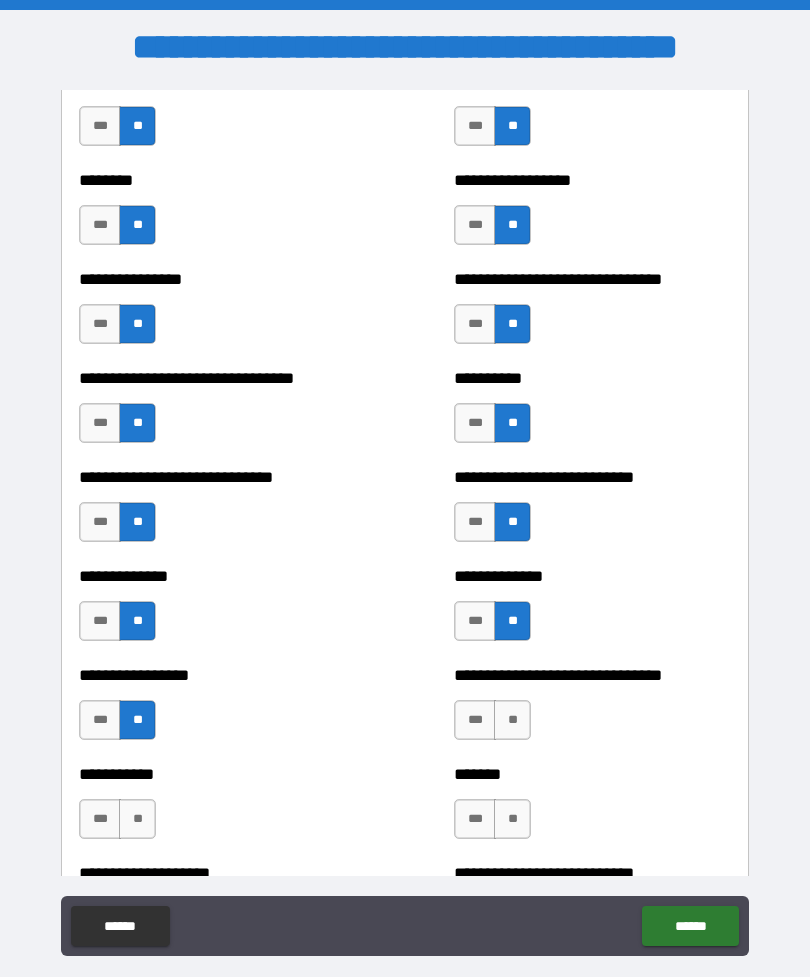 click on "**" at bounding box center [512, 720] 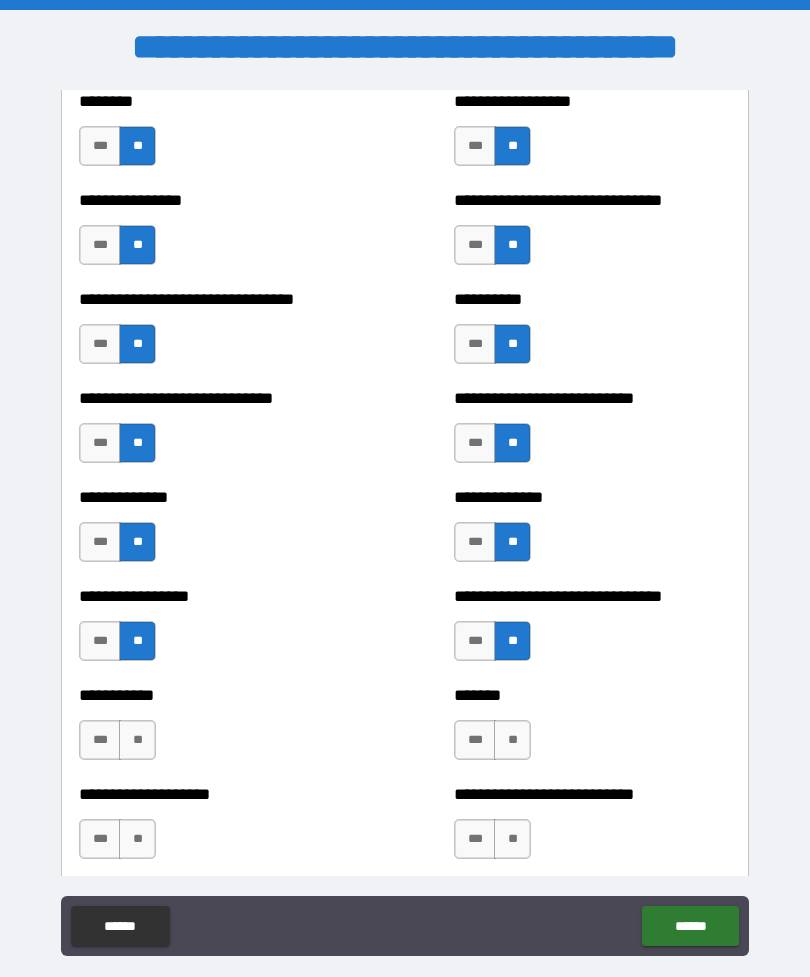 scroll, scrollTop: 7534, scrollLeft: 0, axis: vertical 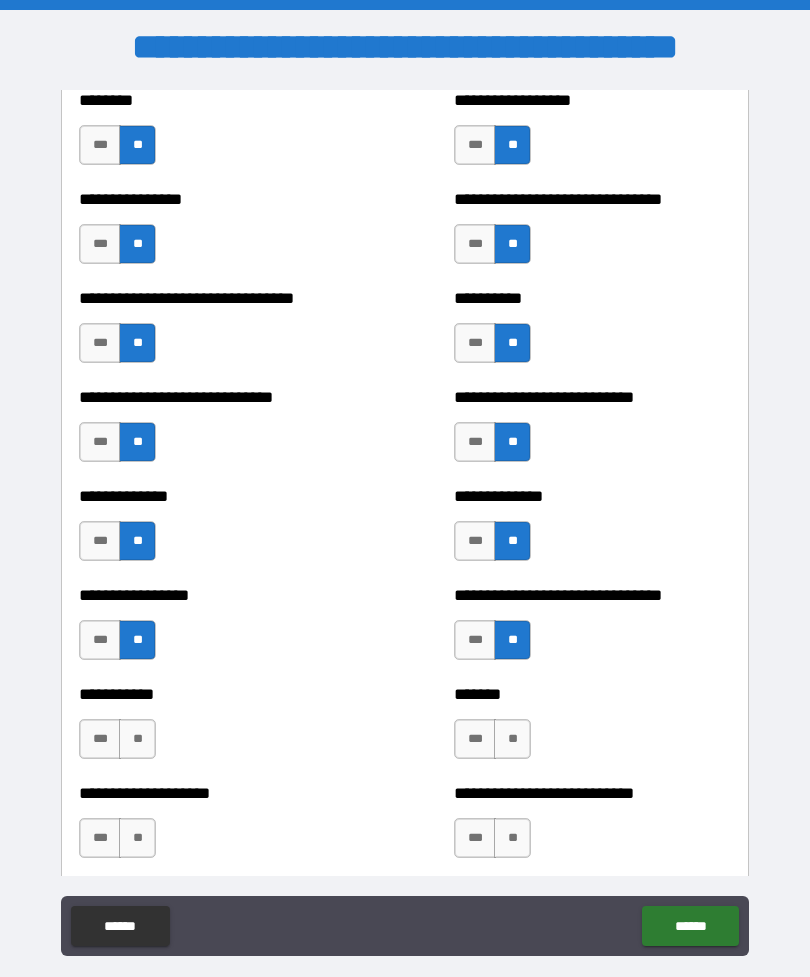 click on "**" at bounding box center [512, 739] 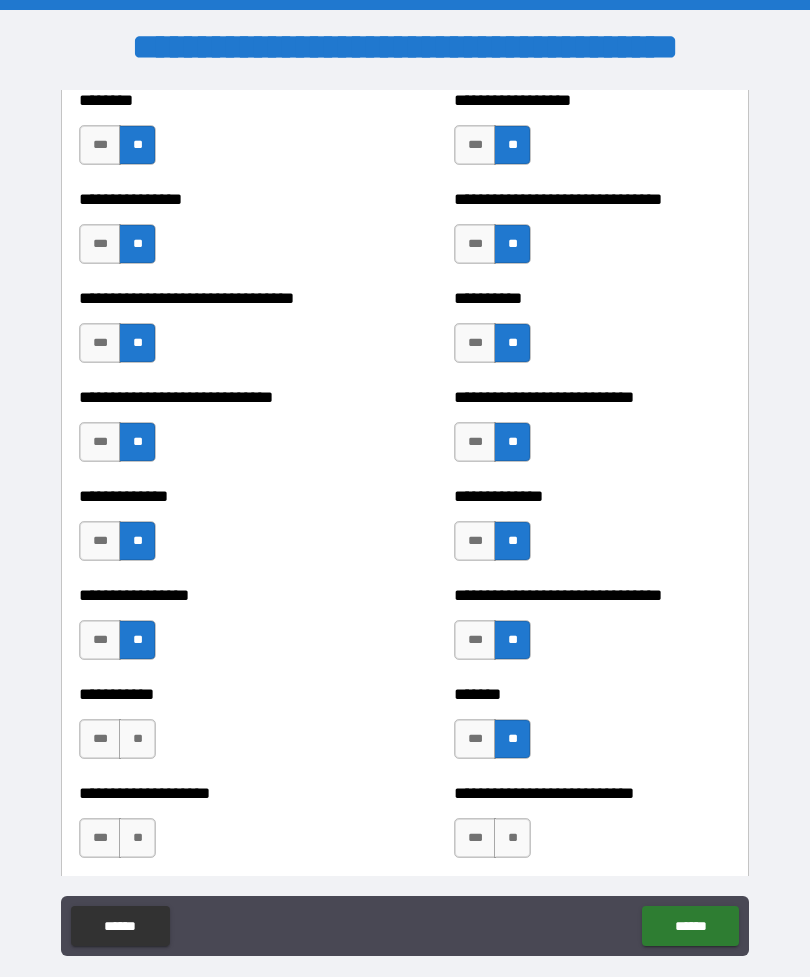 click on "**" at bounding box center [137, 739] 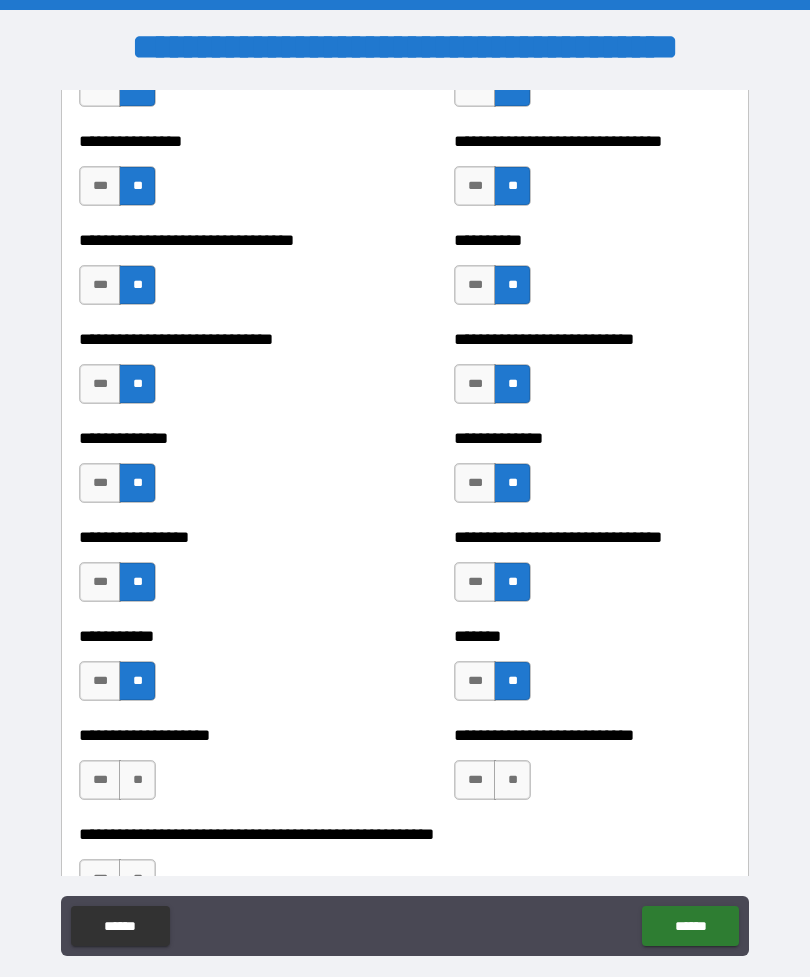 scroll, scrollTop: 7614, scrollLeft: 0, axis: vertical 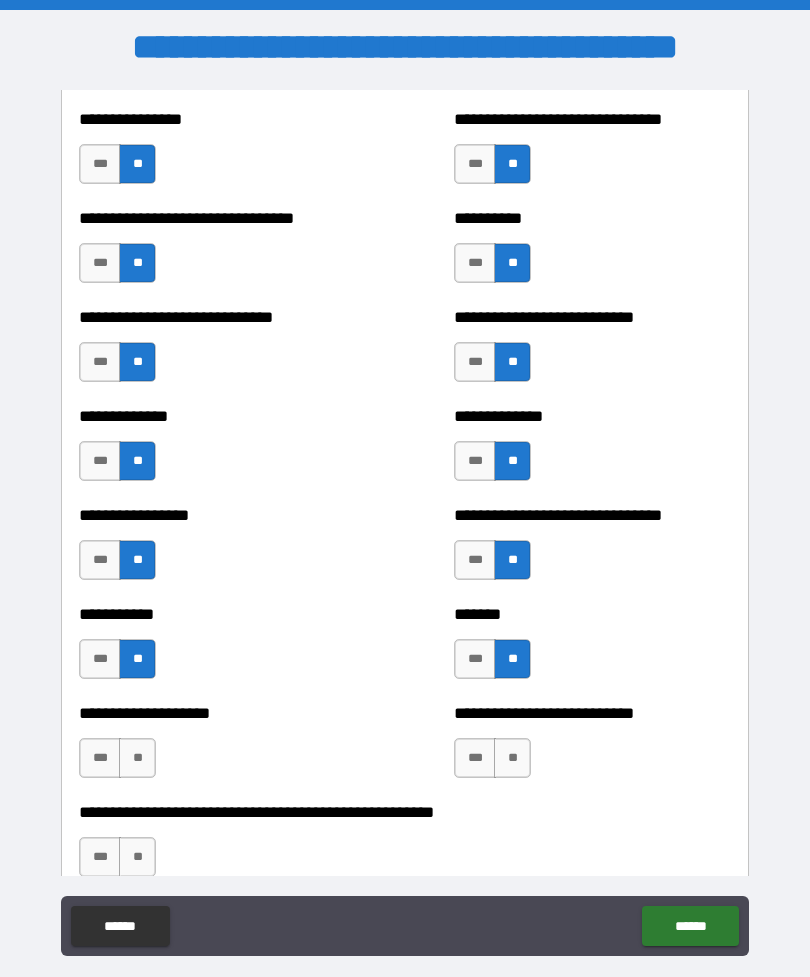 click on "**" at bounding box center [137, 758] 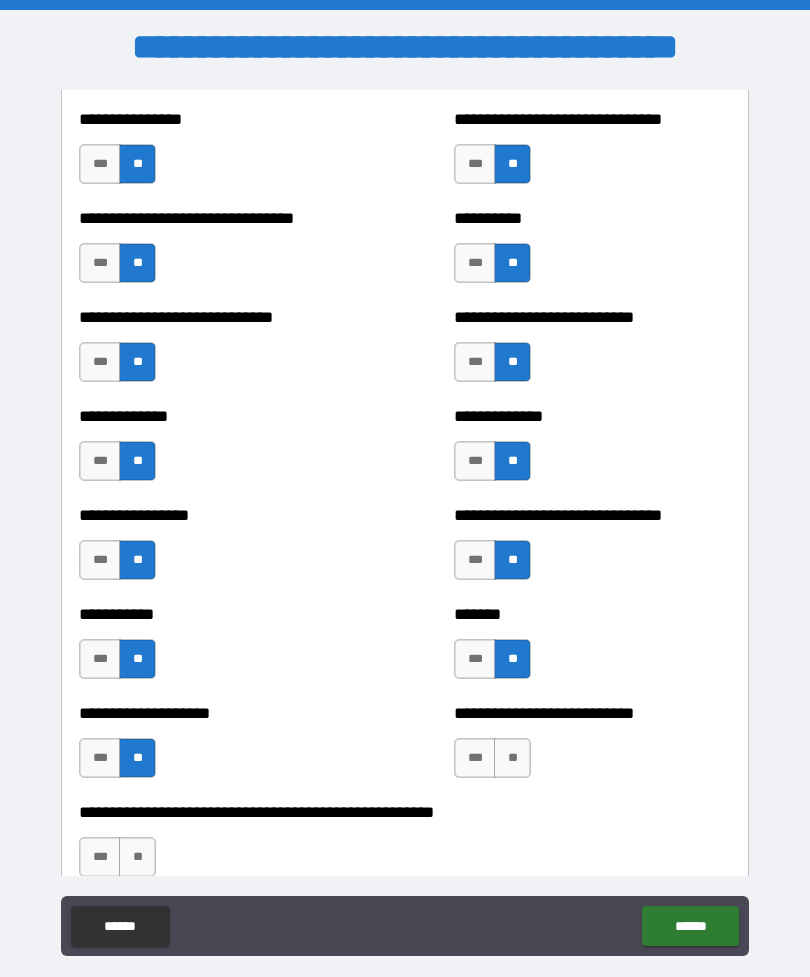 click on "**" at bounding box center (512, 758) 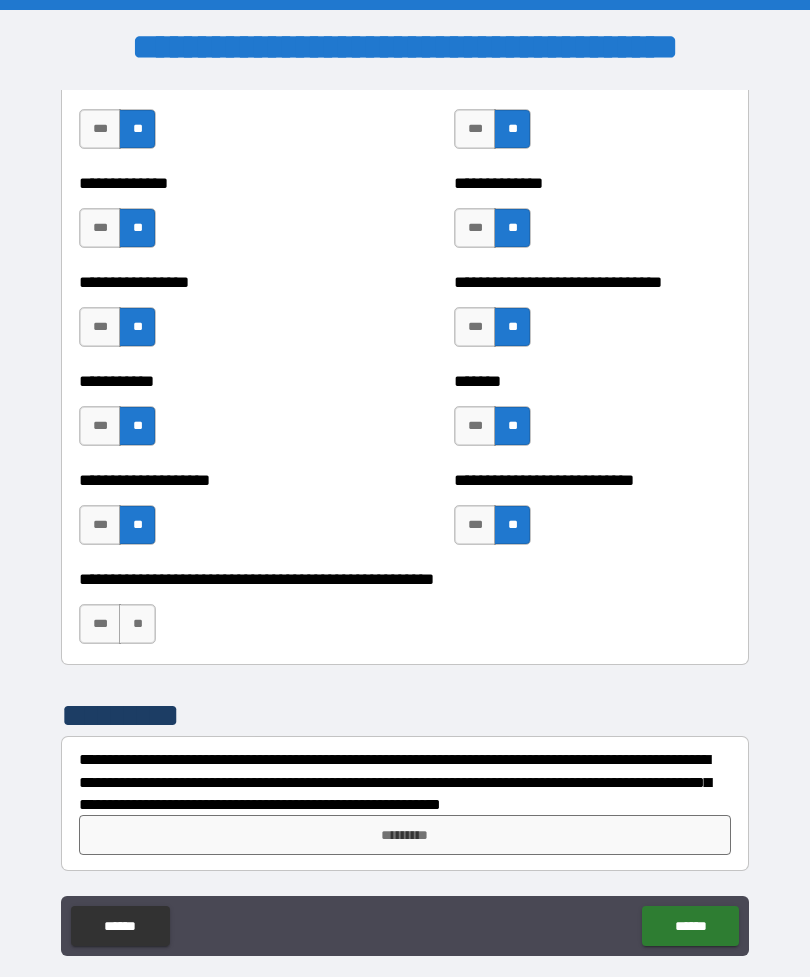 click on "**" at bounding box center (137, 624) 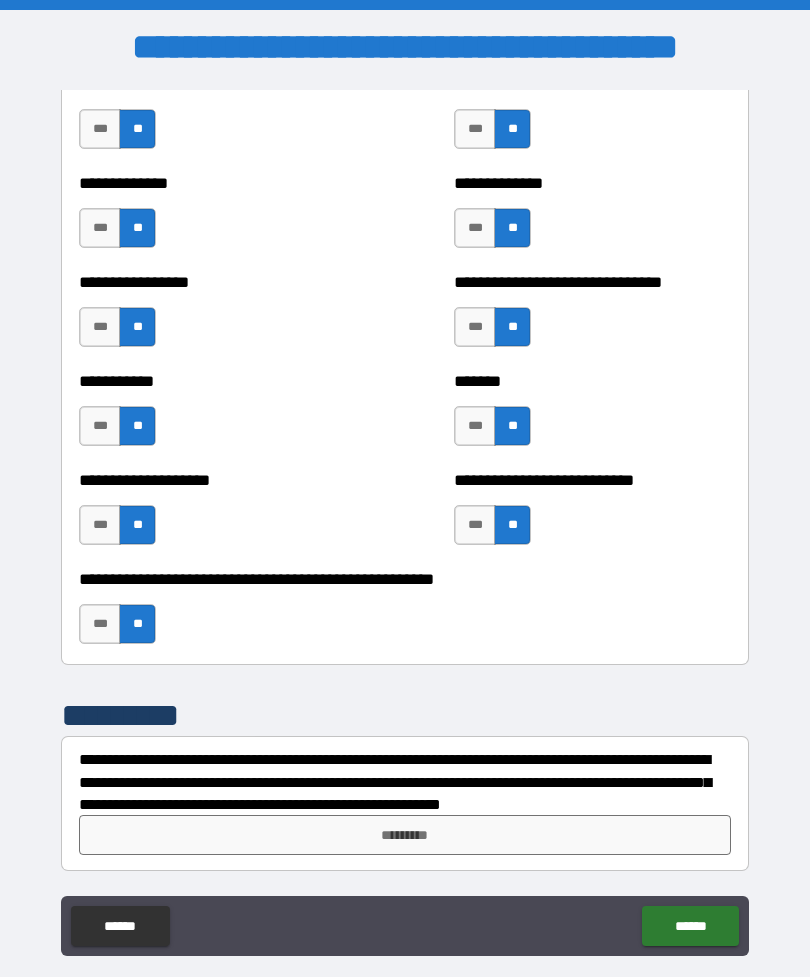 scroll, scrollTop: 7847, scrollLeft: 0, axis: vertical 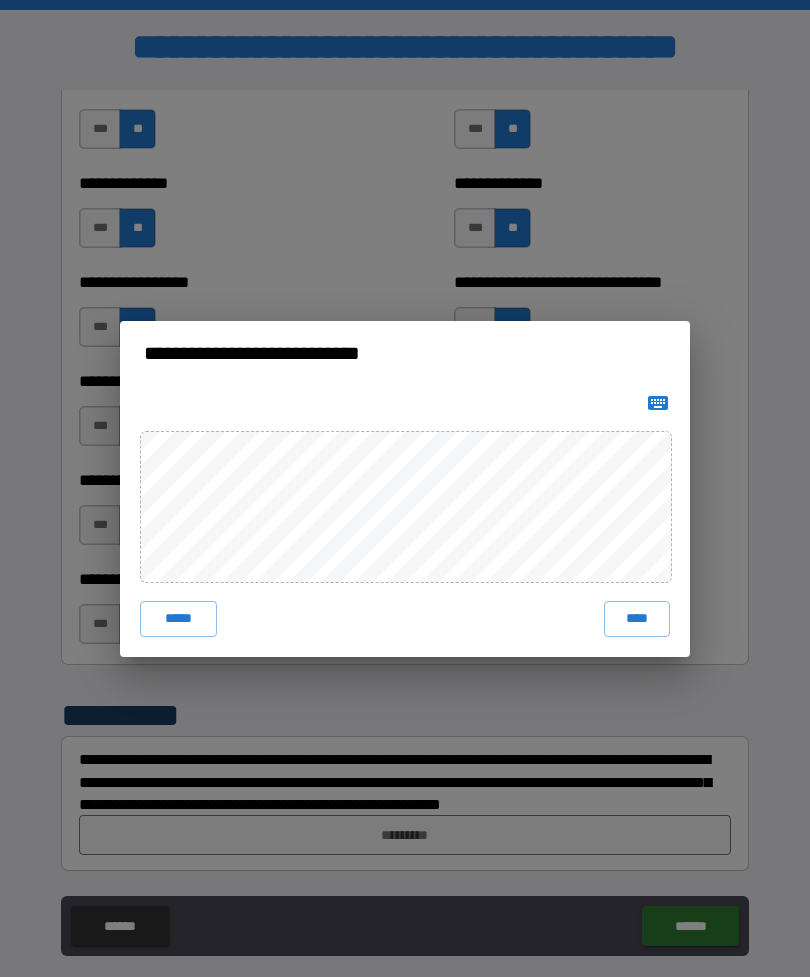 click on "****" at bounding box center [637, 619] 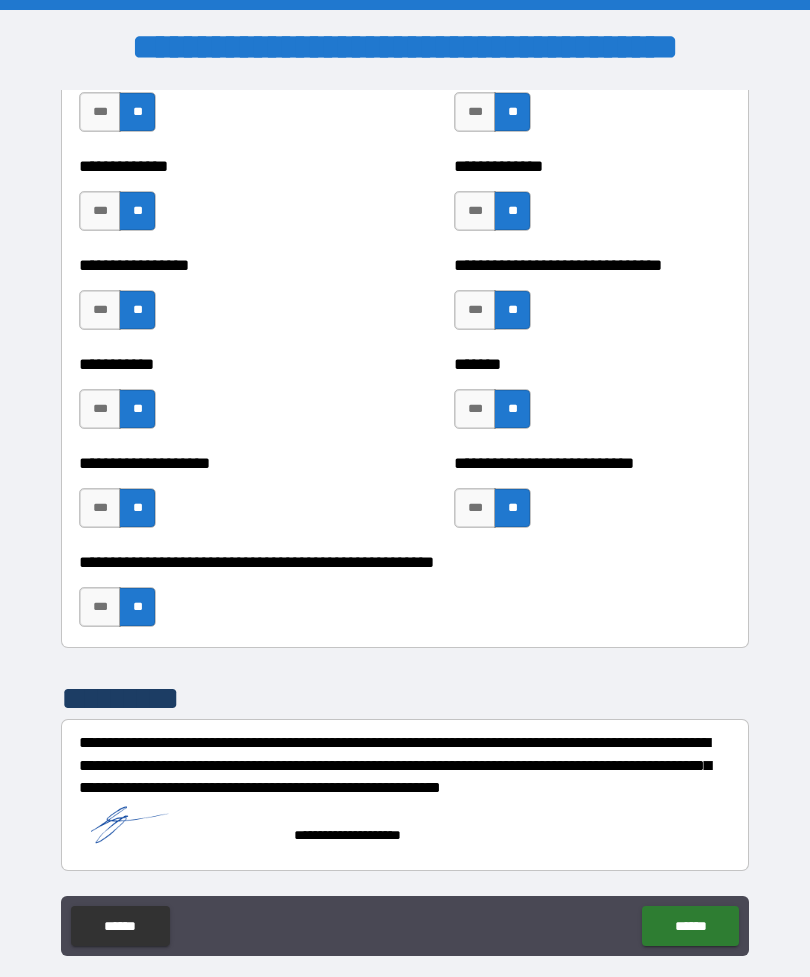 scroll, scrollTop: 7866, scrollLeft: 0, axis: vertical 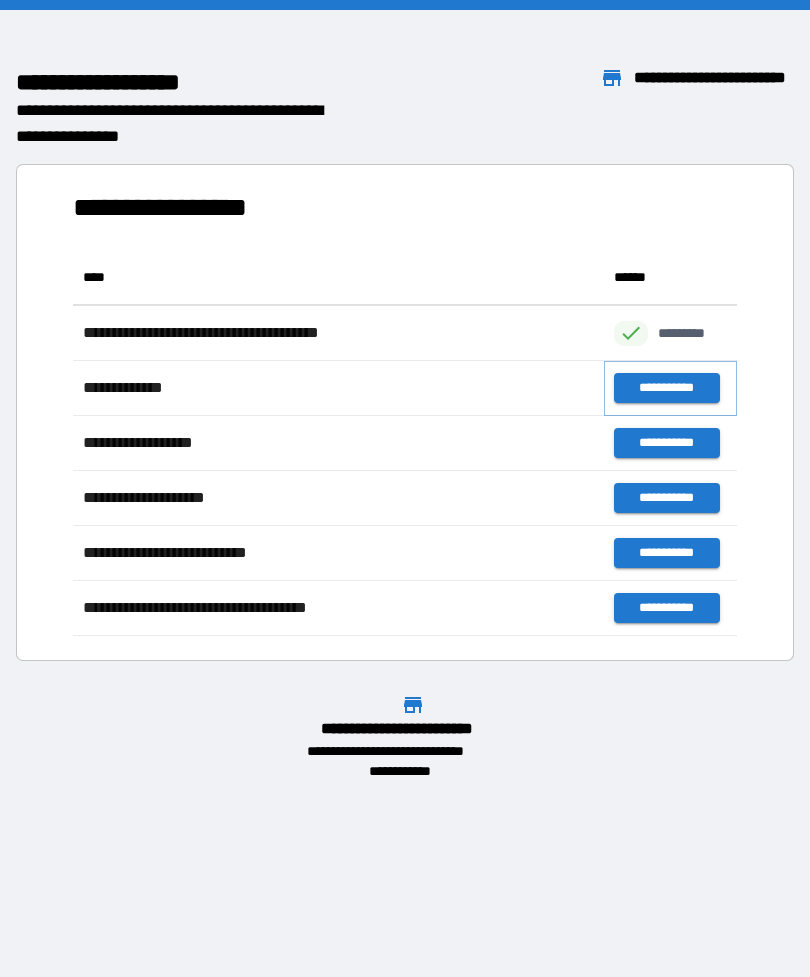 click on "**********" at bounding box center (666, 388) 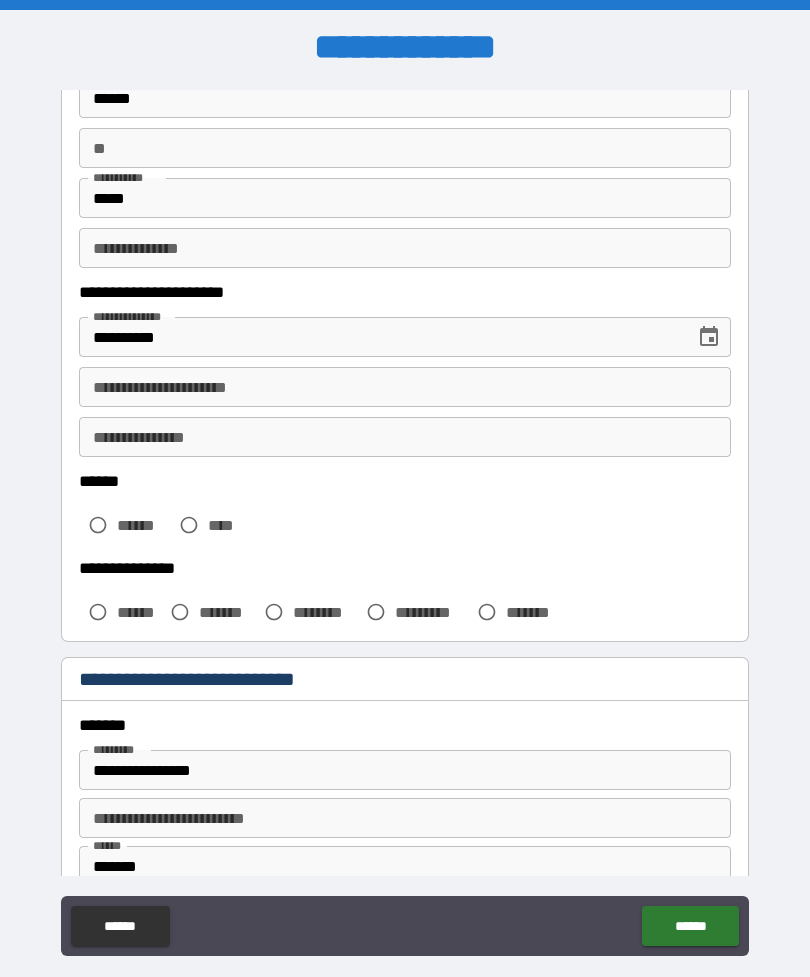 scroll, scrollTop: 171, scrollLeft: 0, axis: vertical 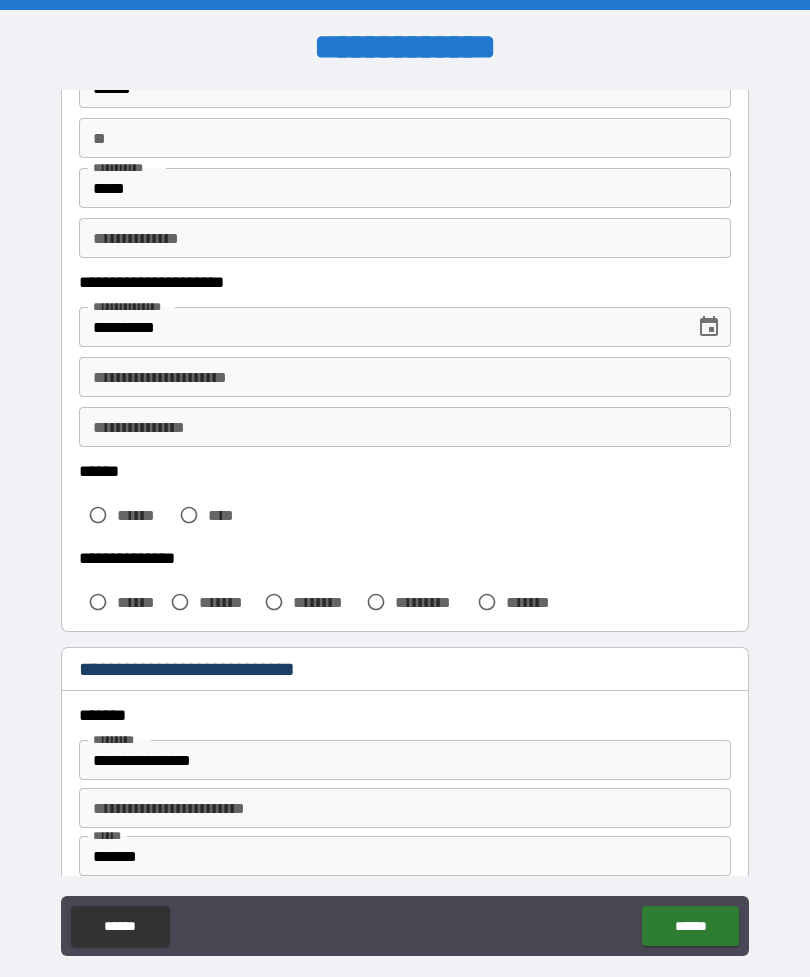 click on "**********" at bounding box center (405, 377) 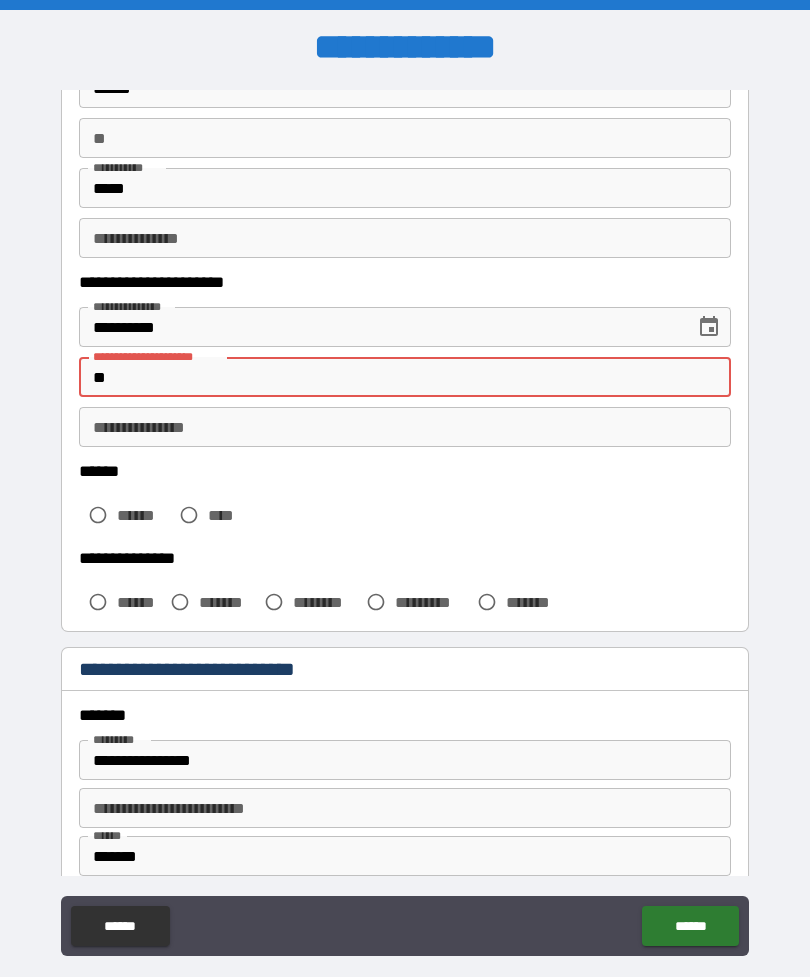 type on "*" 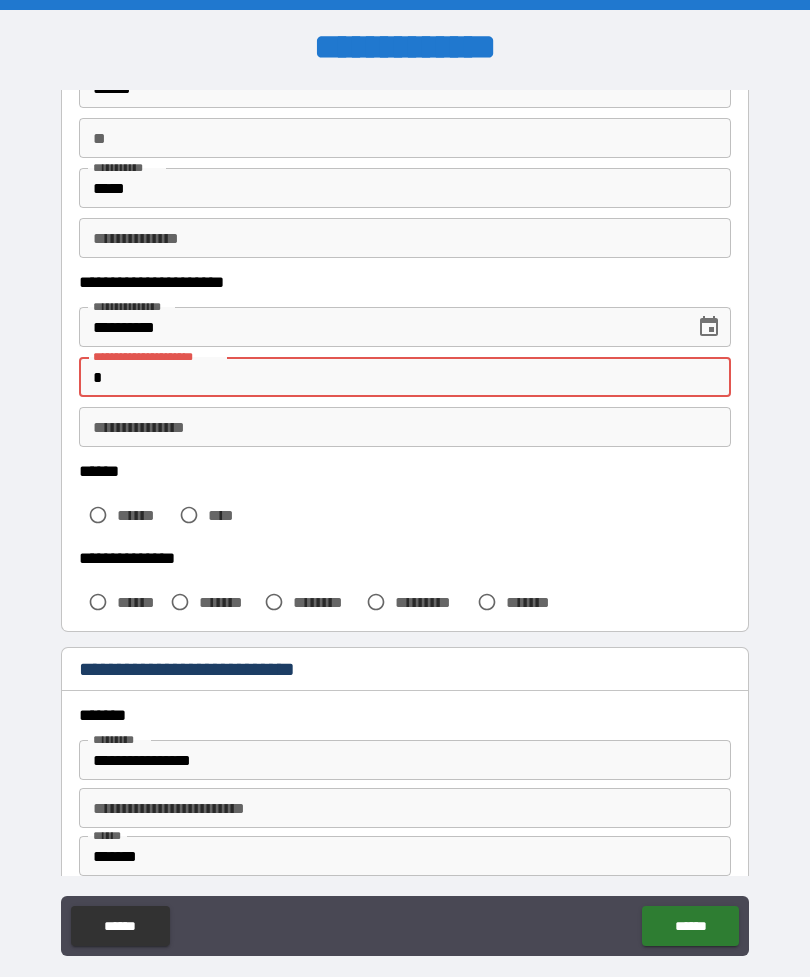 type 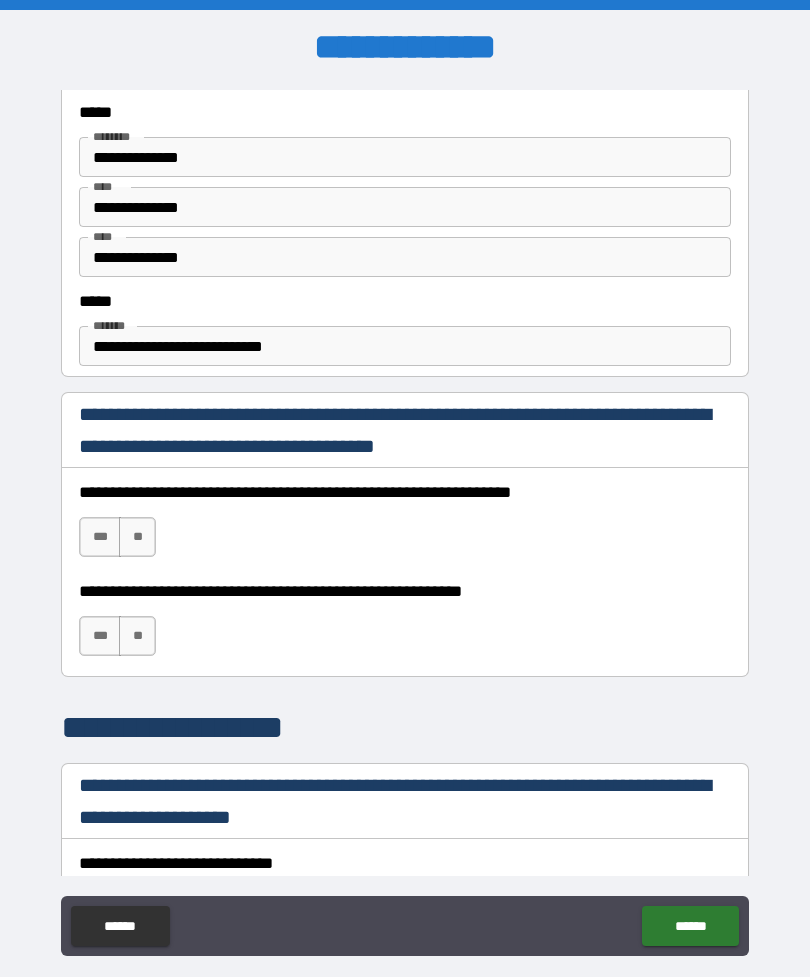 scroll, scrollTop: 1060, scrollLeft: 0, axis: vertical 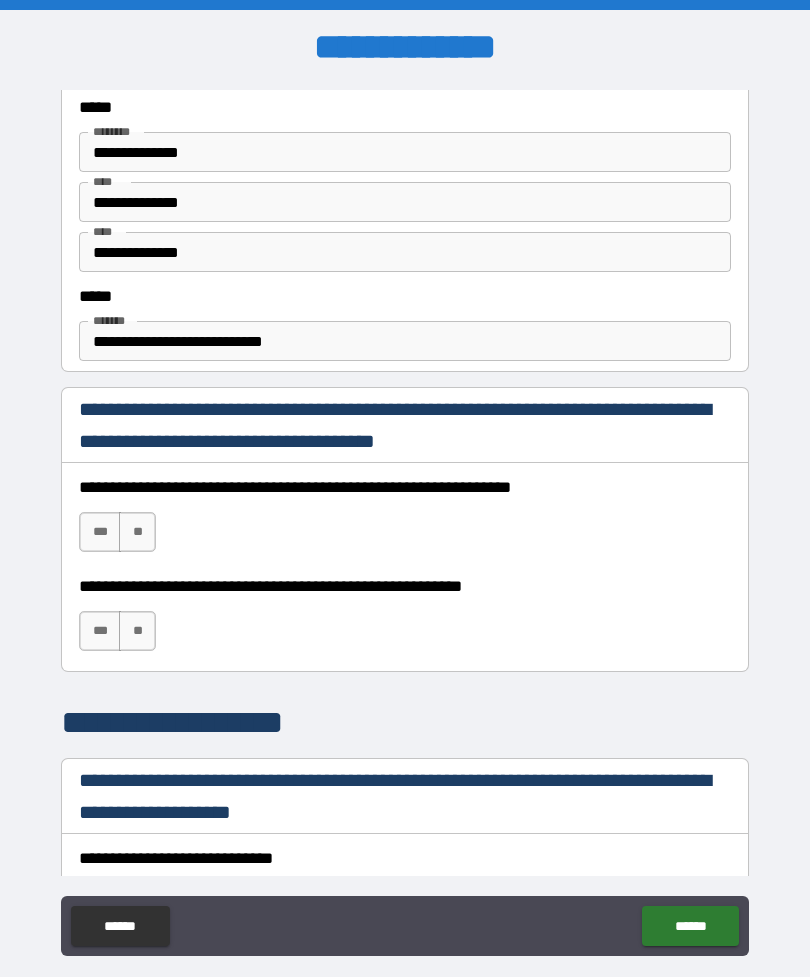 click on "***" at bounding box center [100, 532] 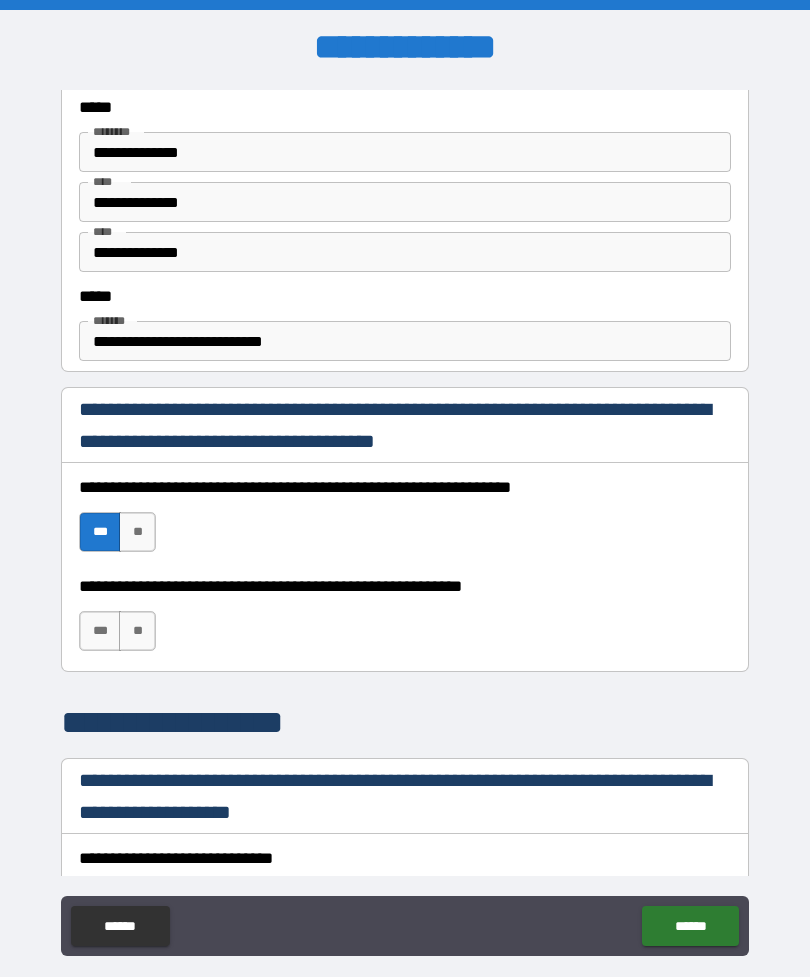 click on "***" at bounding box center [100, 631] 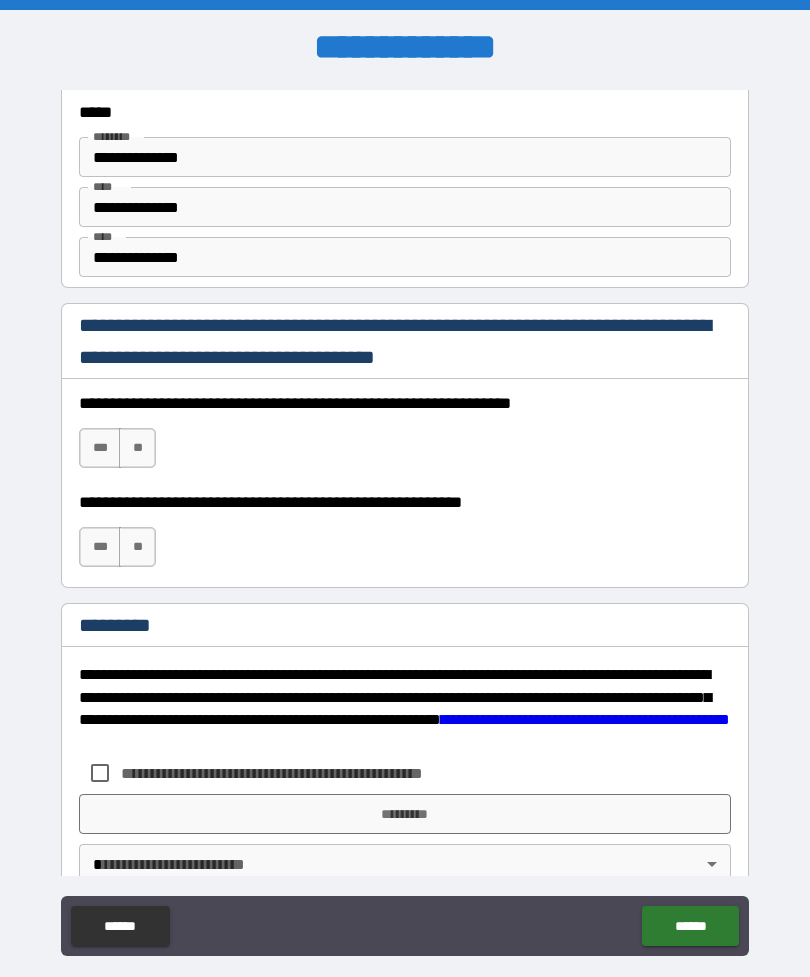 scroll, scrollTop: 2787, scrollLeft: 0, axis: vertical 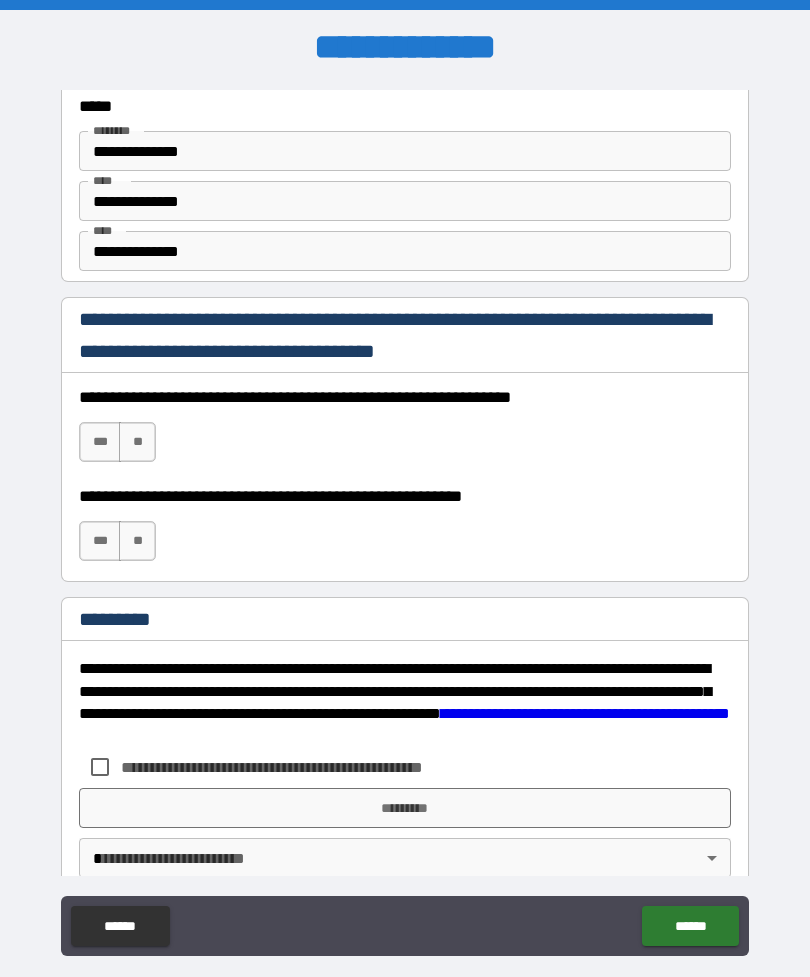 click on "***" at bounding box center [100, 442] 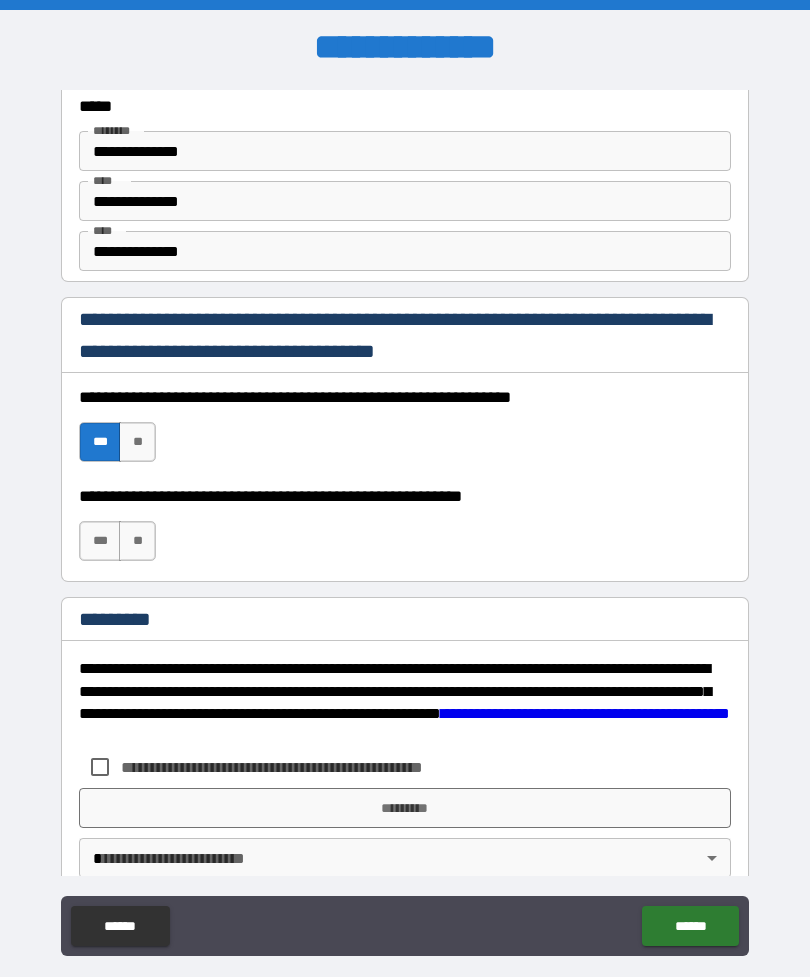 click on "***" at bounding box center [100, 541] 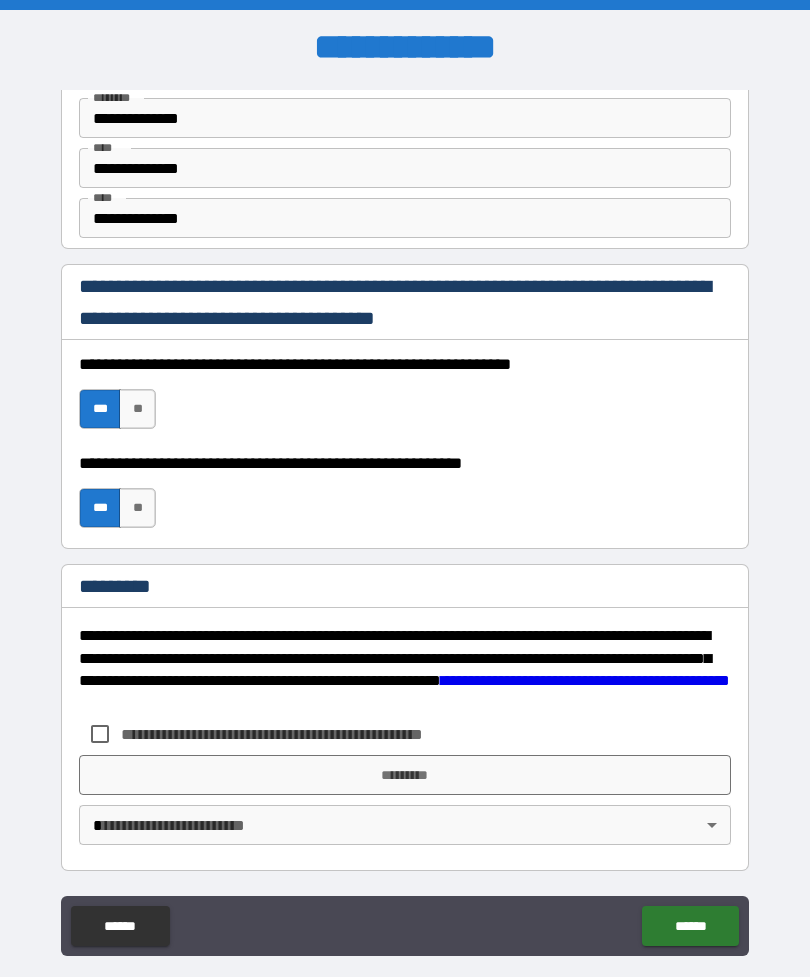 scroll, scrollTop: 2820, scrollLeft: 0, axis: vertical 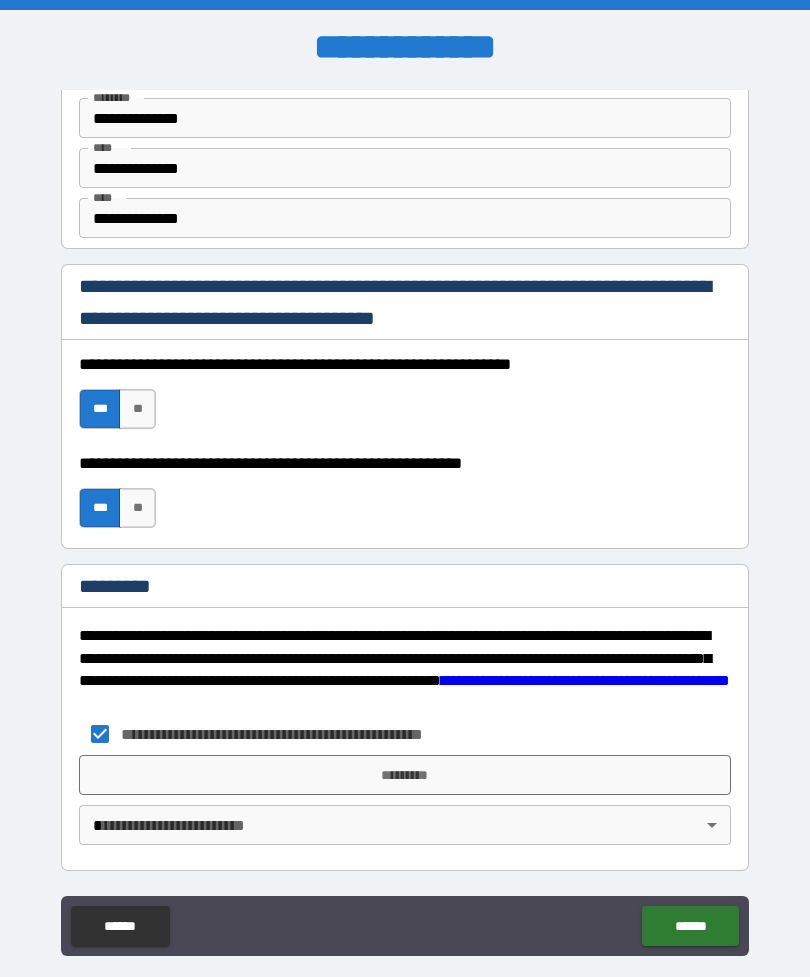 click on "*********" at bounding box center [405, 775] 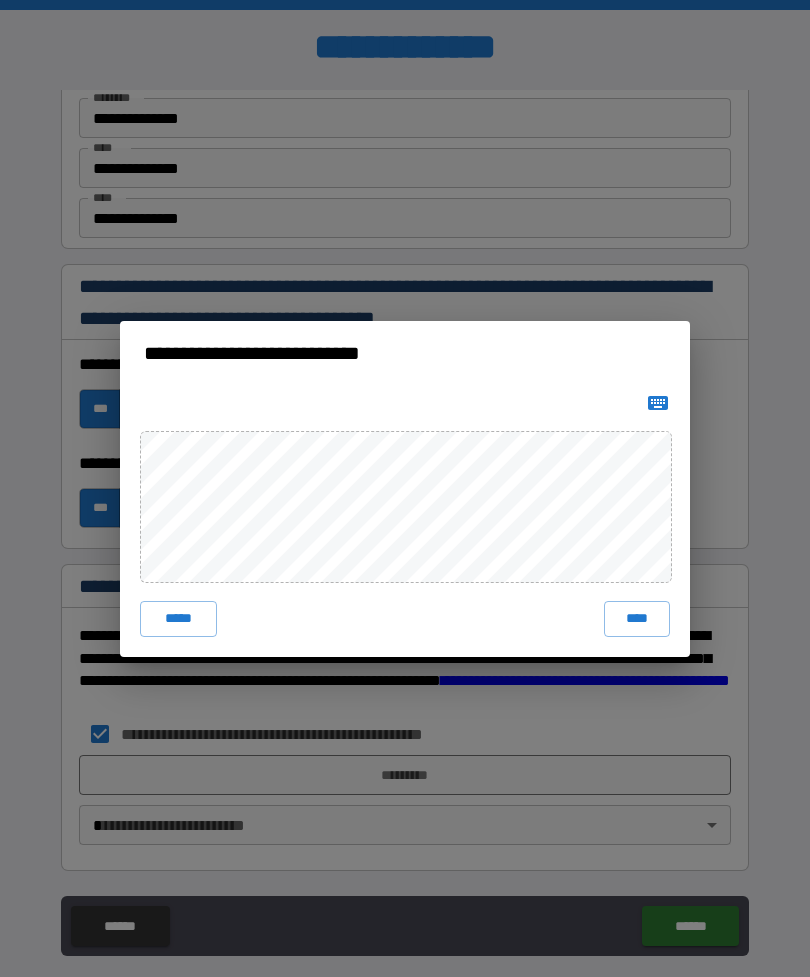 click on "****" at bounding box center [637, 619] 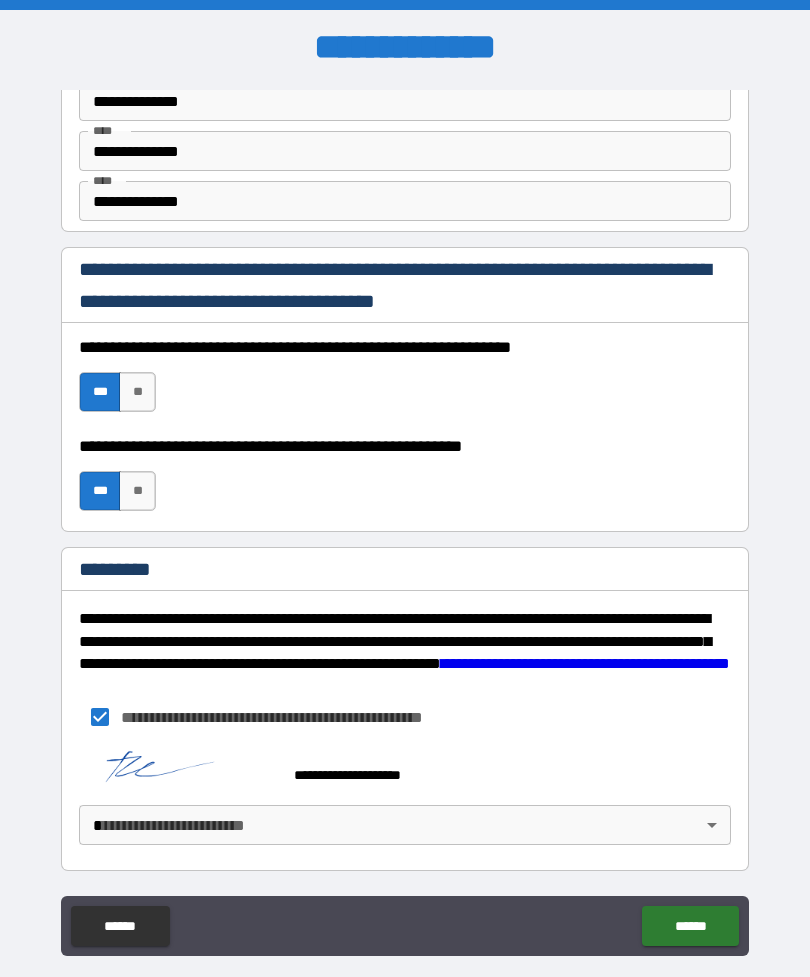 click on "******" at bounding box center (690, 926) 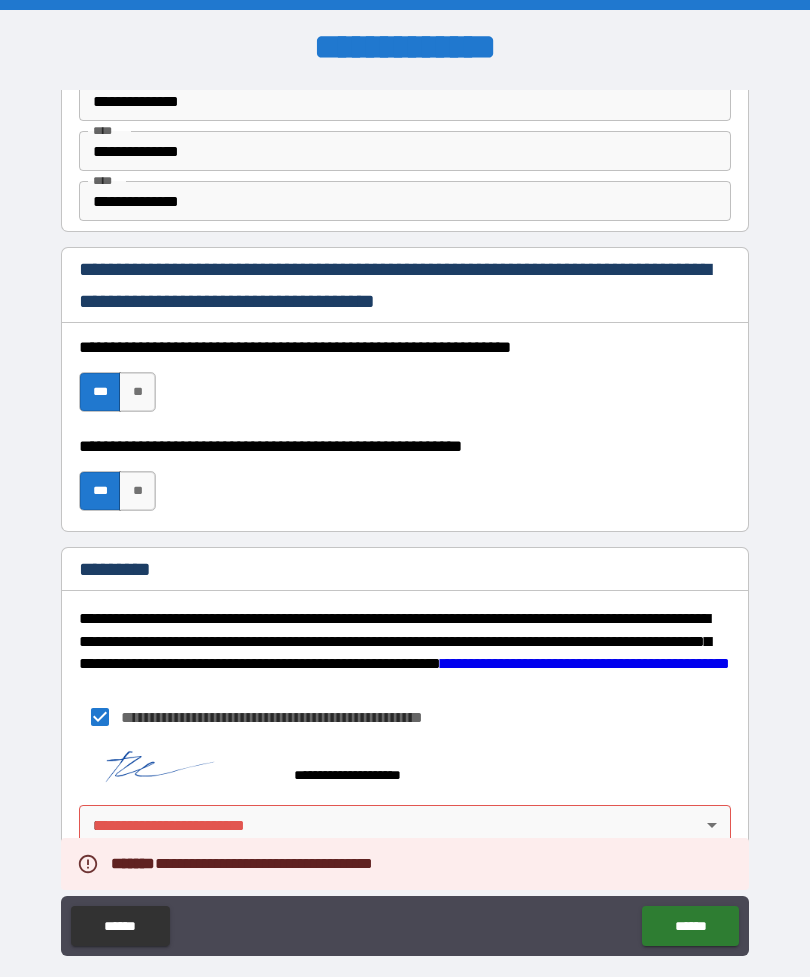 scroll, scrollTop: 2837, scrollLeft: 0, axis: vertical 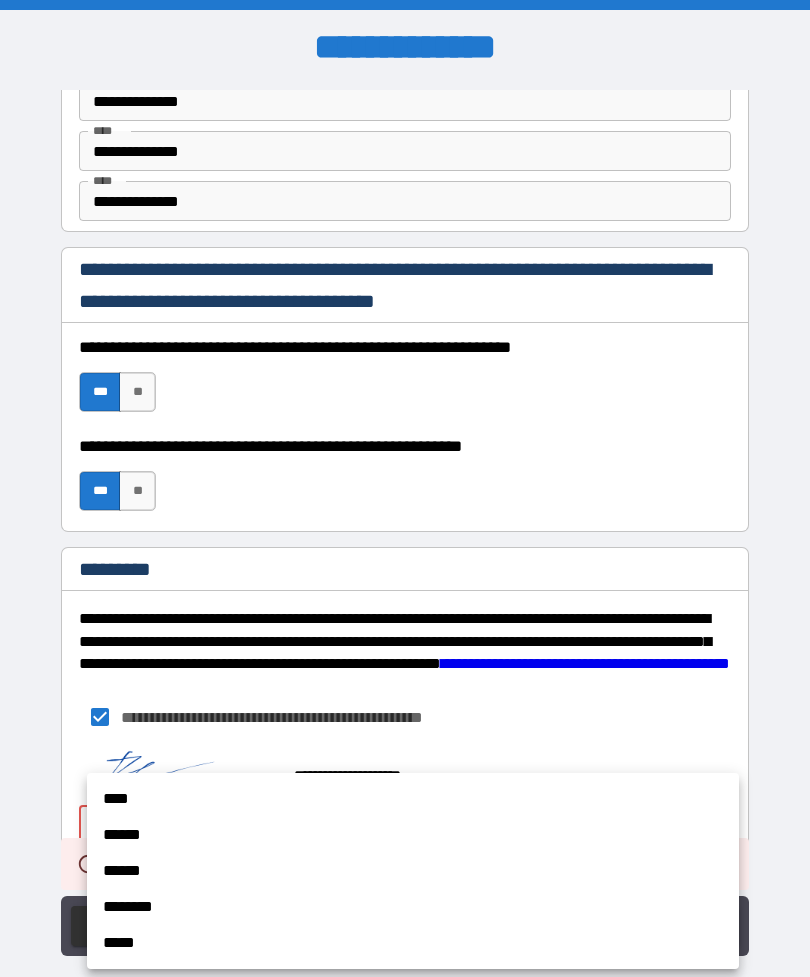 click on "****" at bounding box center (413, 799) 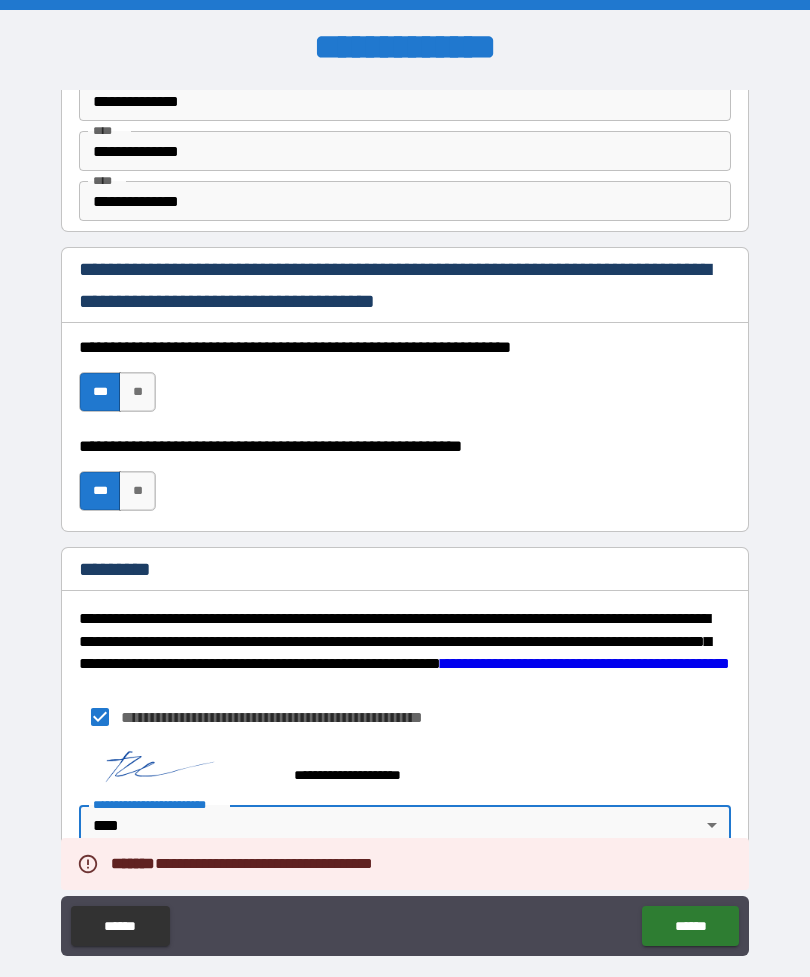 click on "******" at bounding box center (690, 926) 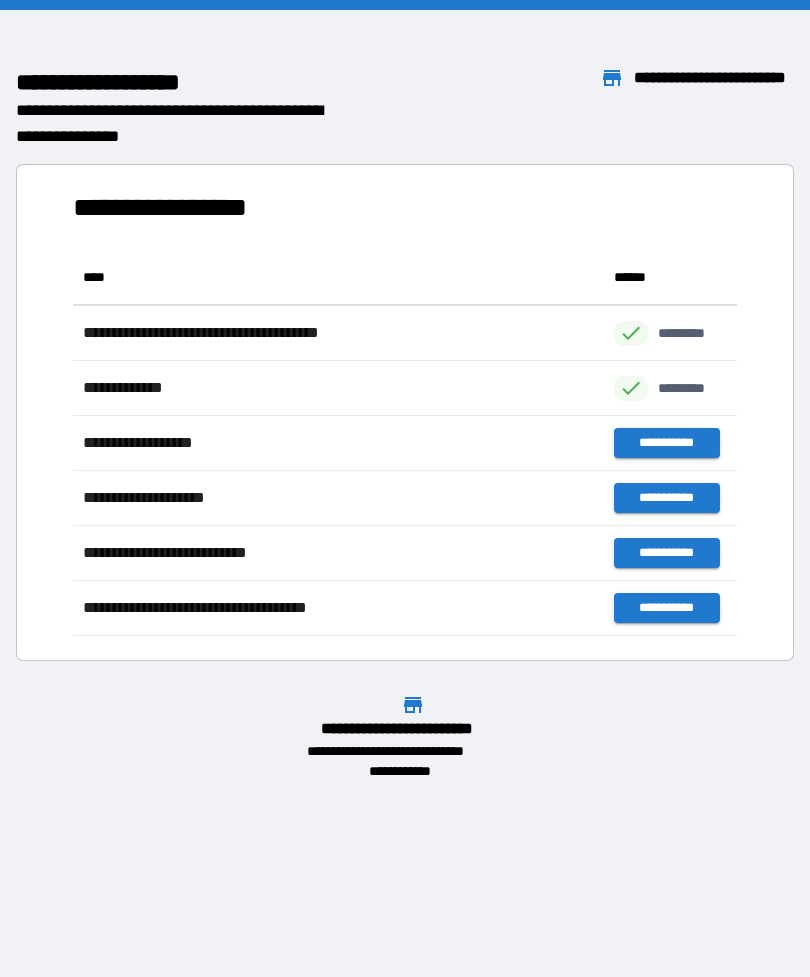 scroll, scrollTop: 1, scrollLeft: 1, axis: both 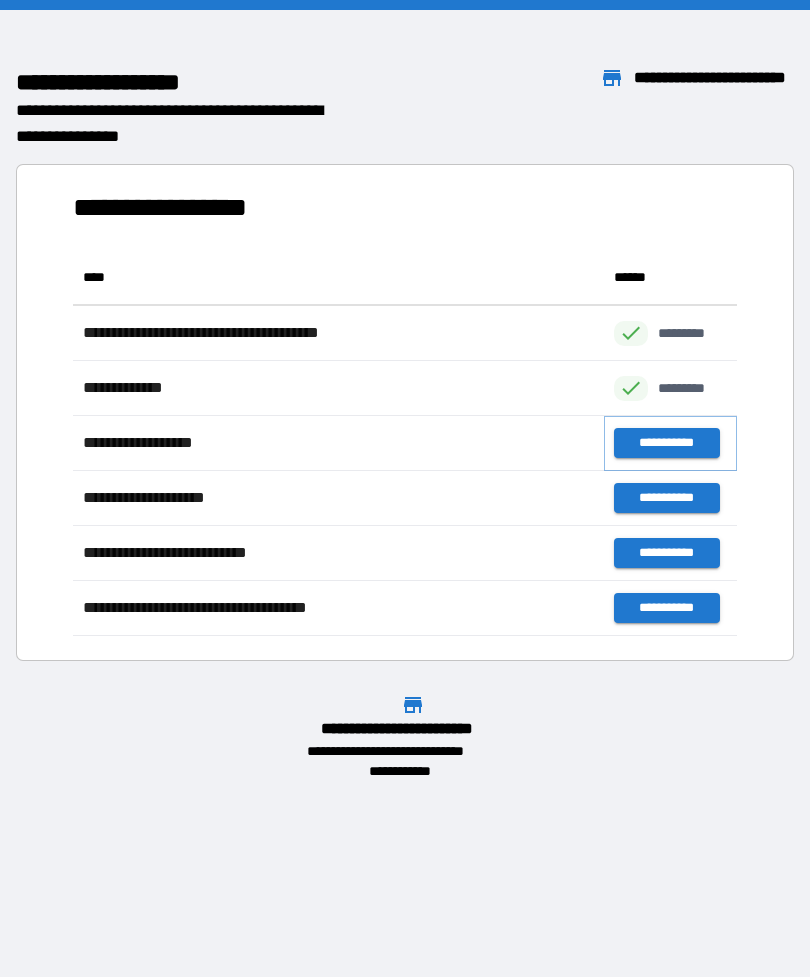 click on "**********" at bounding box center [666, 443] 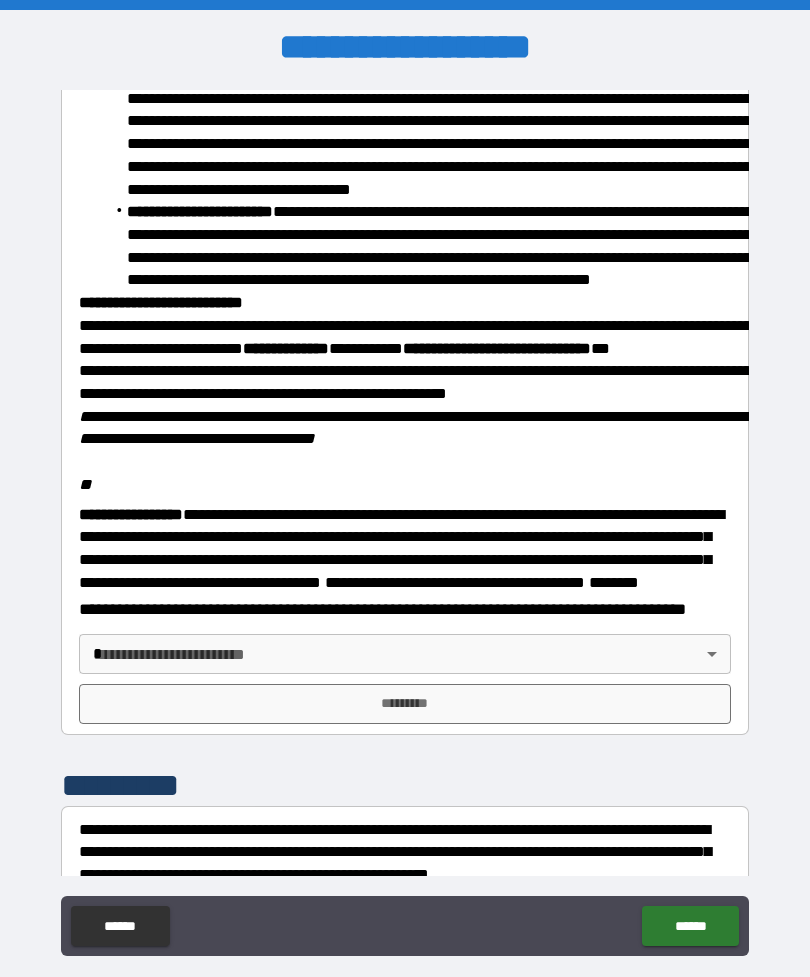 scroll, scrollTop: 2039, scrollLeft: 0, axis: vertical 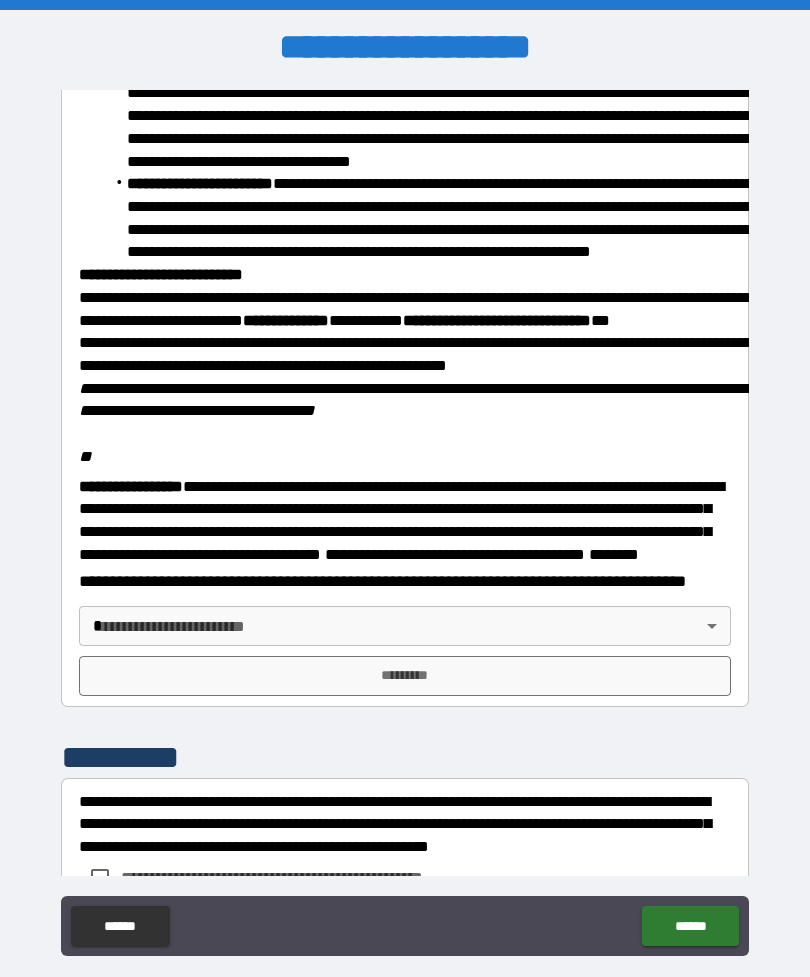 click on "**********" at bounding box center (405, 520) 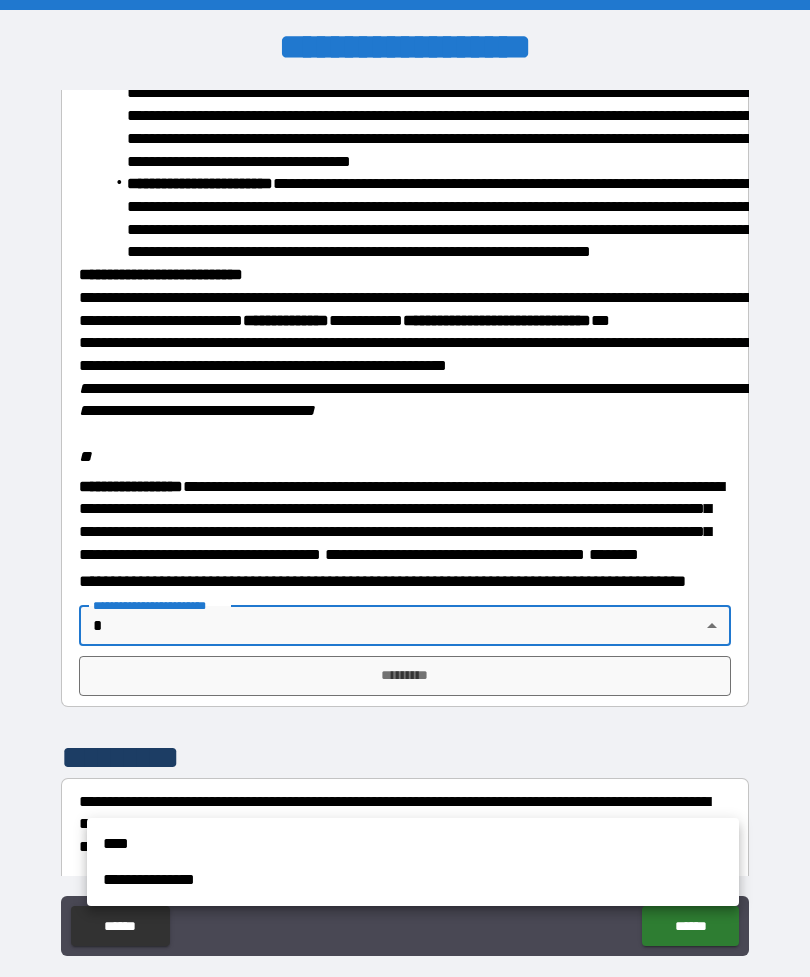 click on "****" at bounding box center [413, 844] 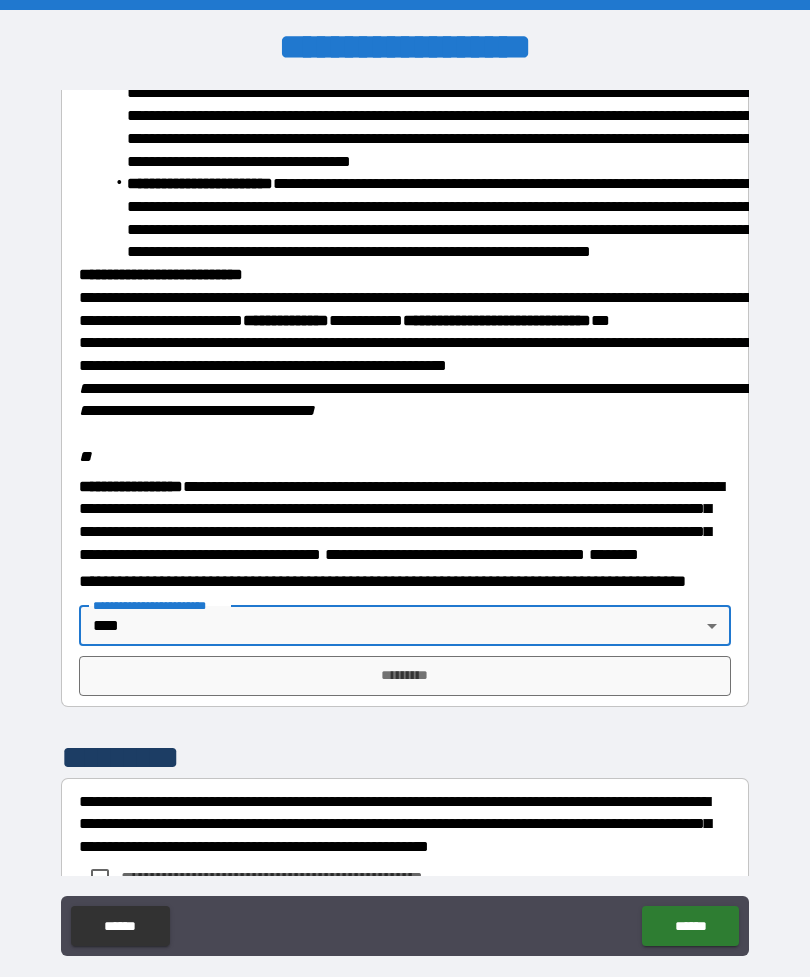 click on "*********" at bounding box center [405, 676] 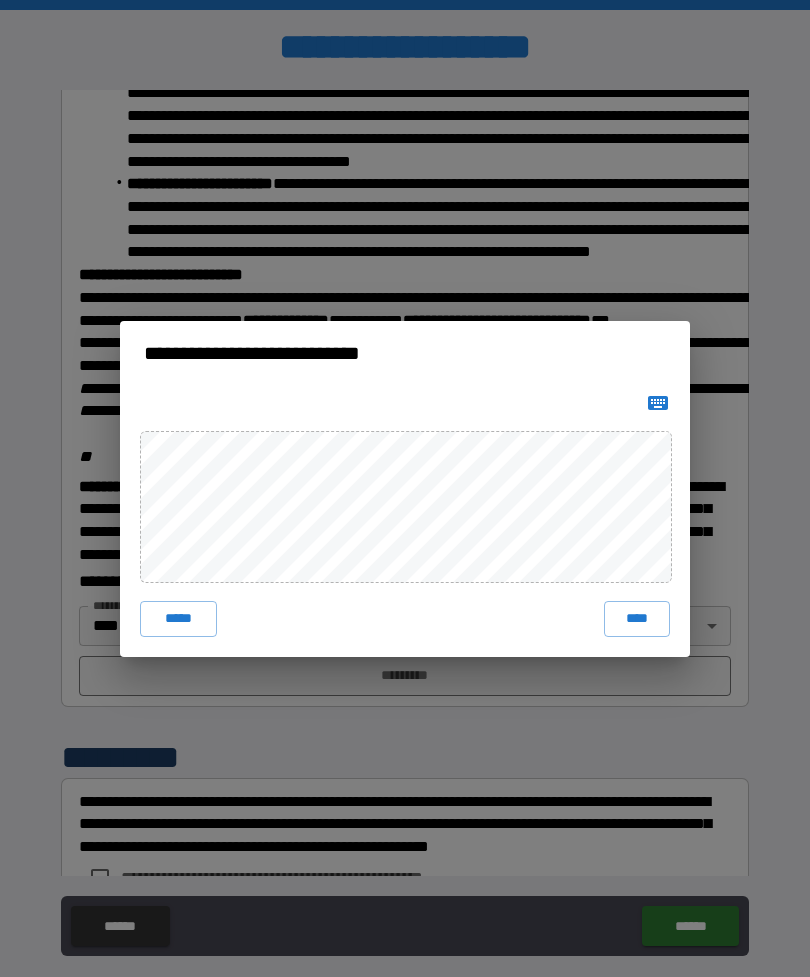 click on "****" at bounding box center [637, 619] 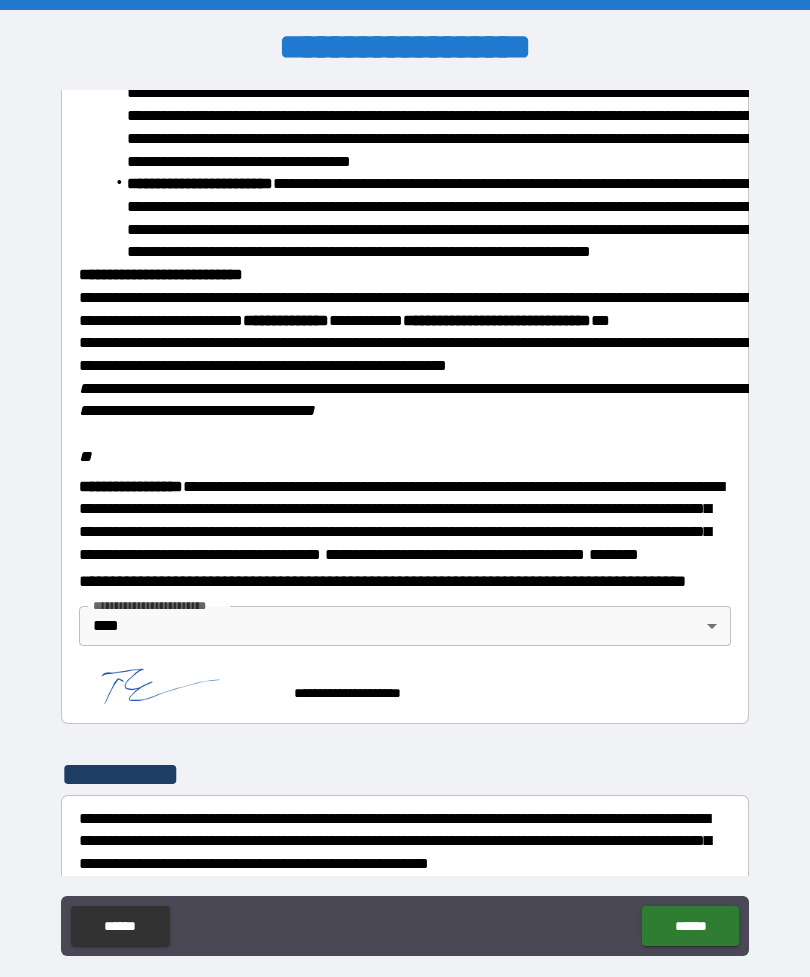 click on "******" at bounding box center (690, 926) 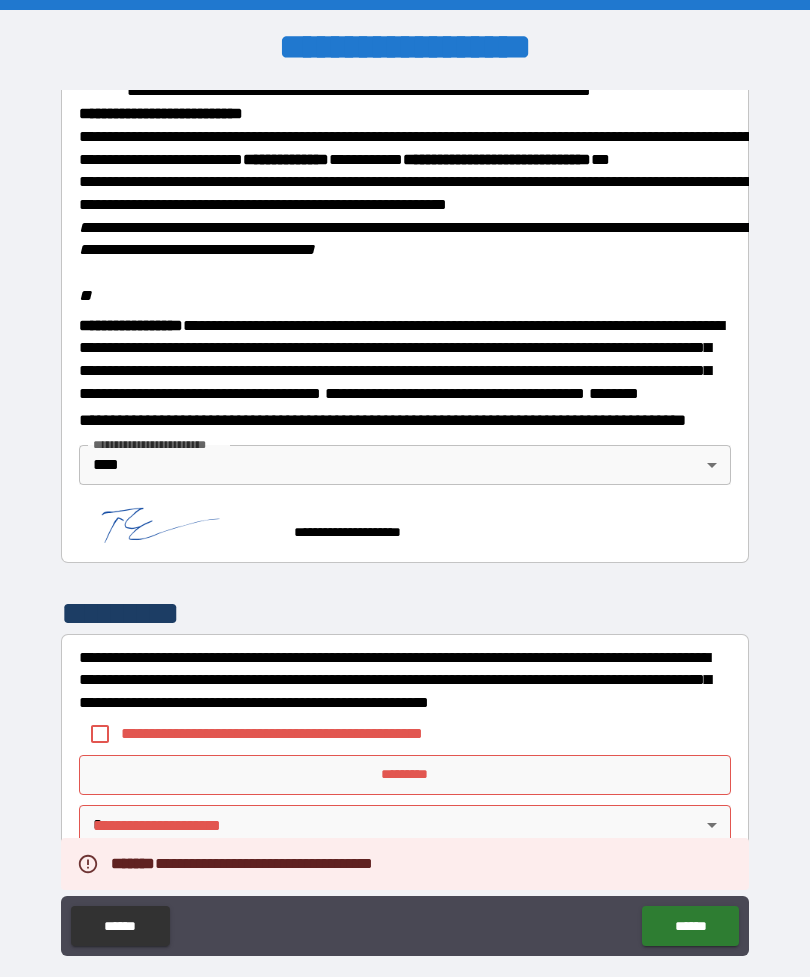 scroll, scrollTop: 2362, scrollLeft: 0, axis: vertical 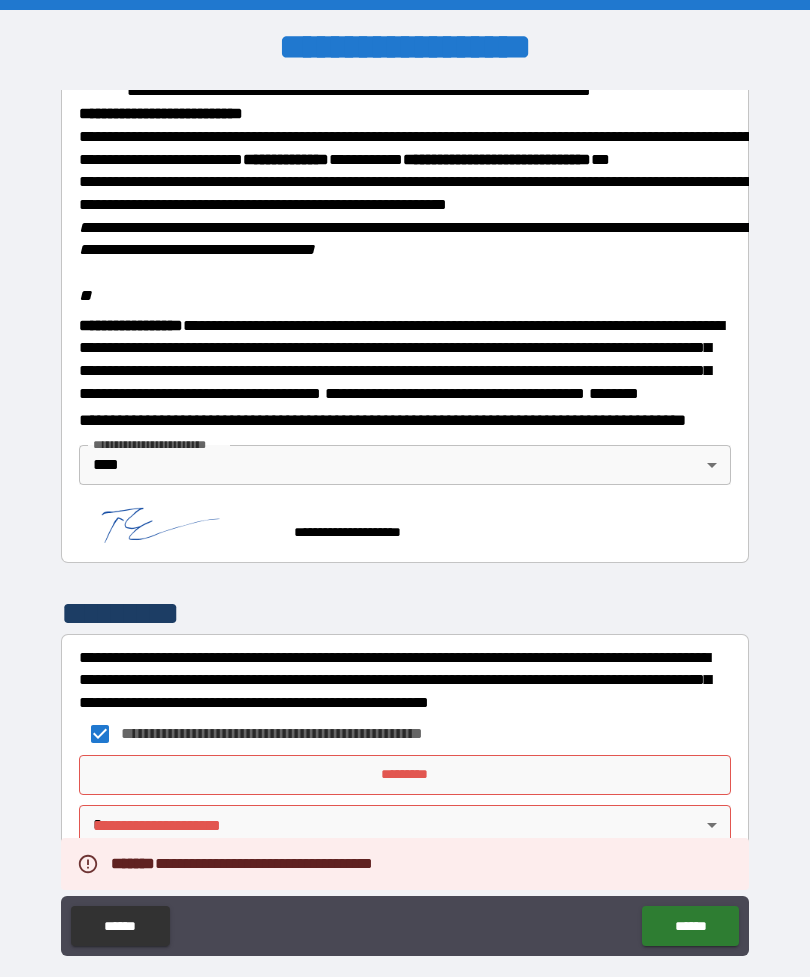 click on "*********" at bounding box center [405, 775] 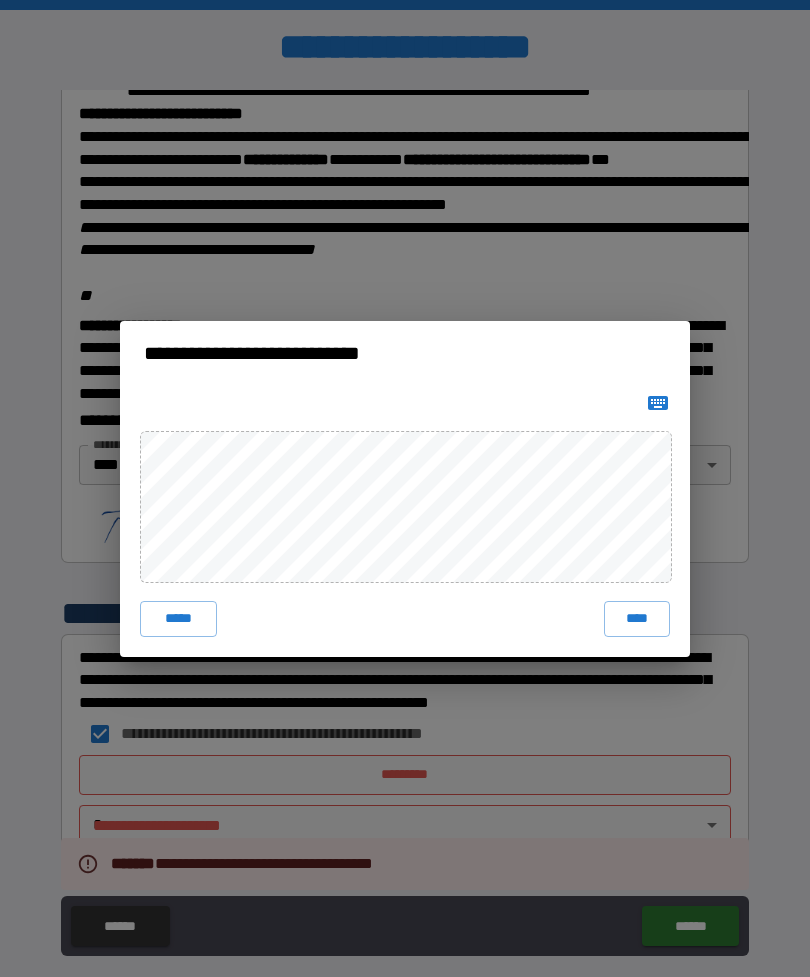 click on "****" at bounding box center (637, 619) 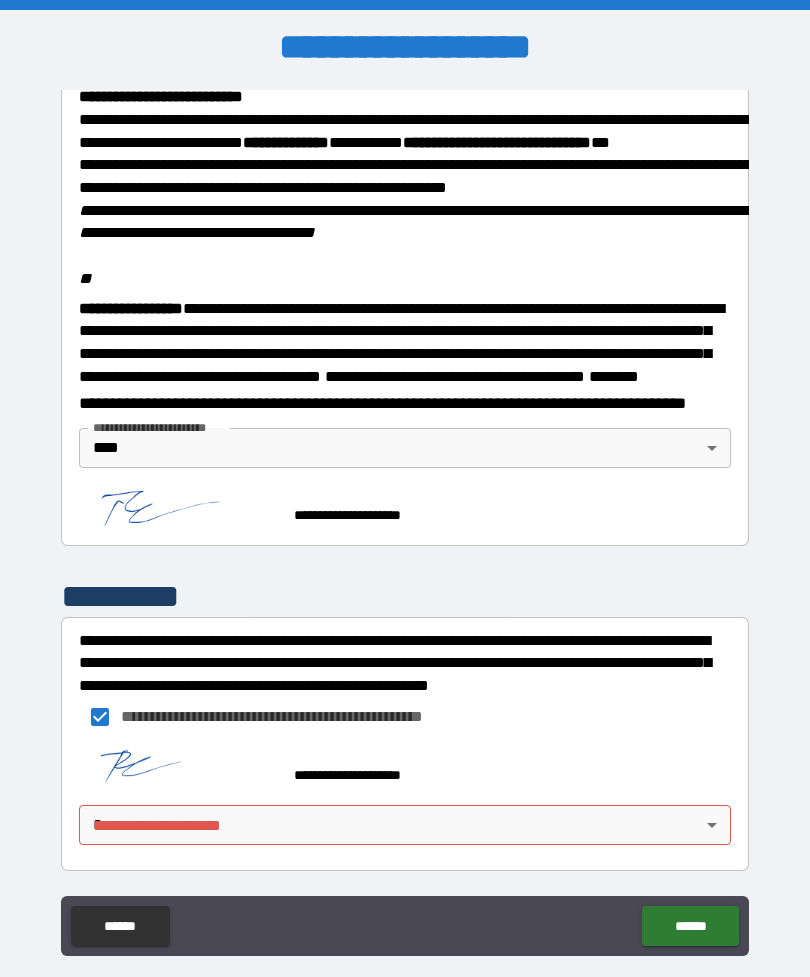 scroll, scrollTop: 2379, scrollLeft: 0, axis: vertical 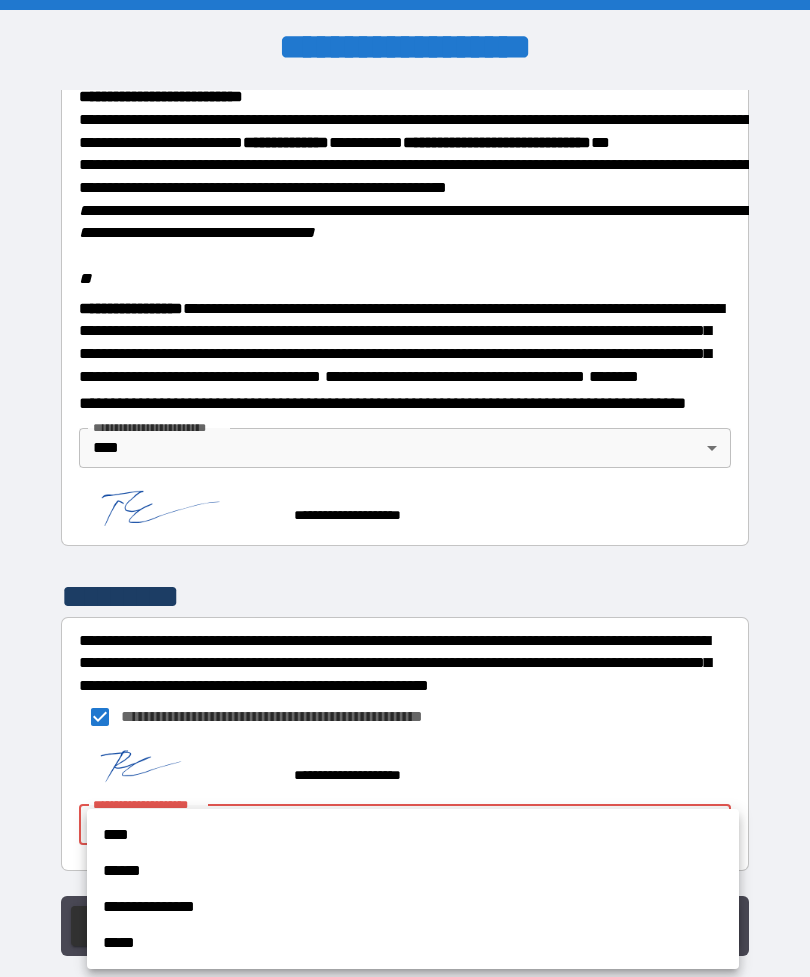 click on "****" at bounding box center (413, 835) 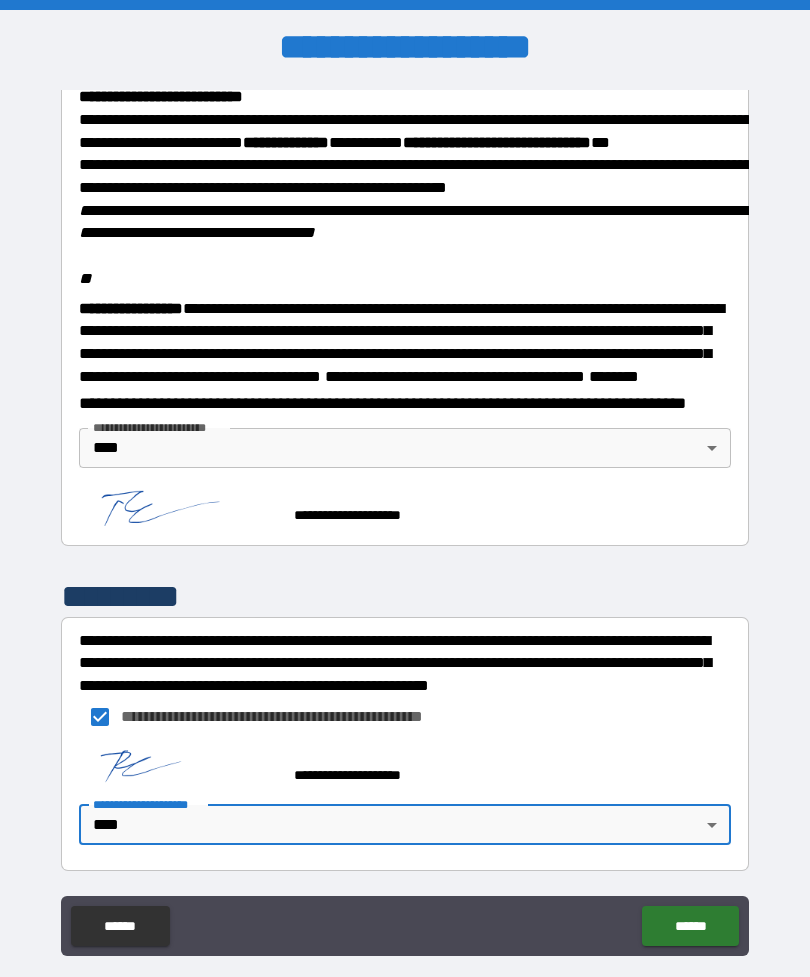 scroll, scrollTop: 2385, scrollLeft: 0, axis: vertical 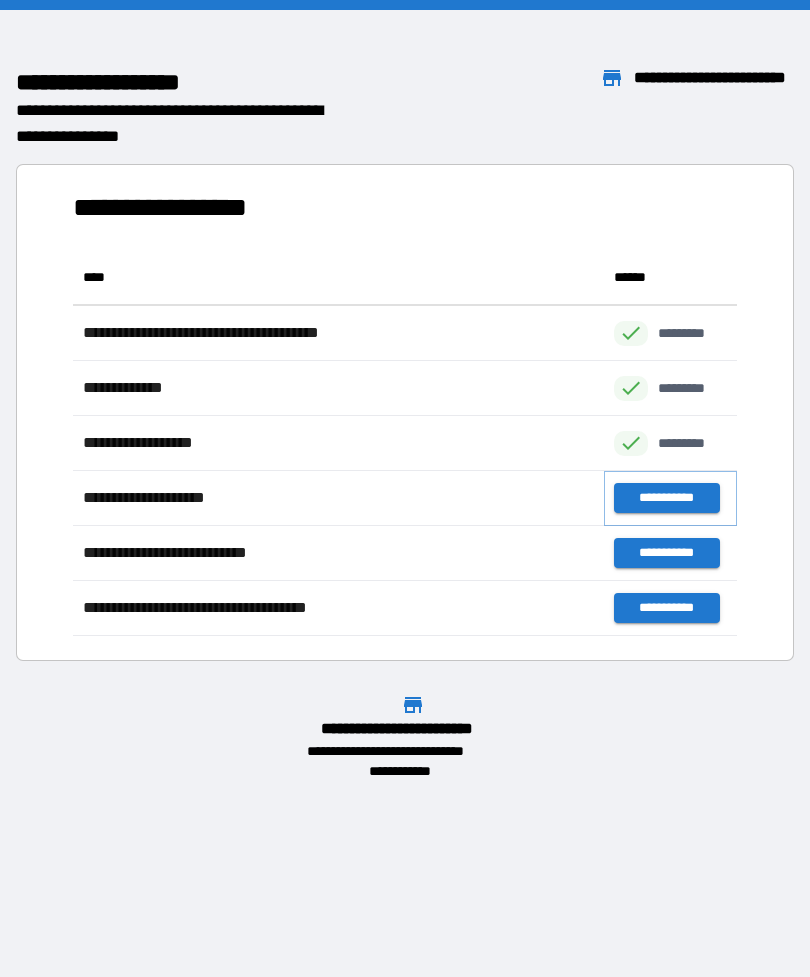 click on "**********" at bounding box center (666, 498) 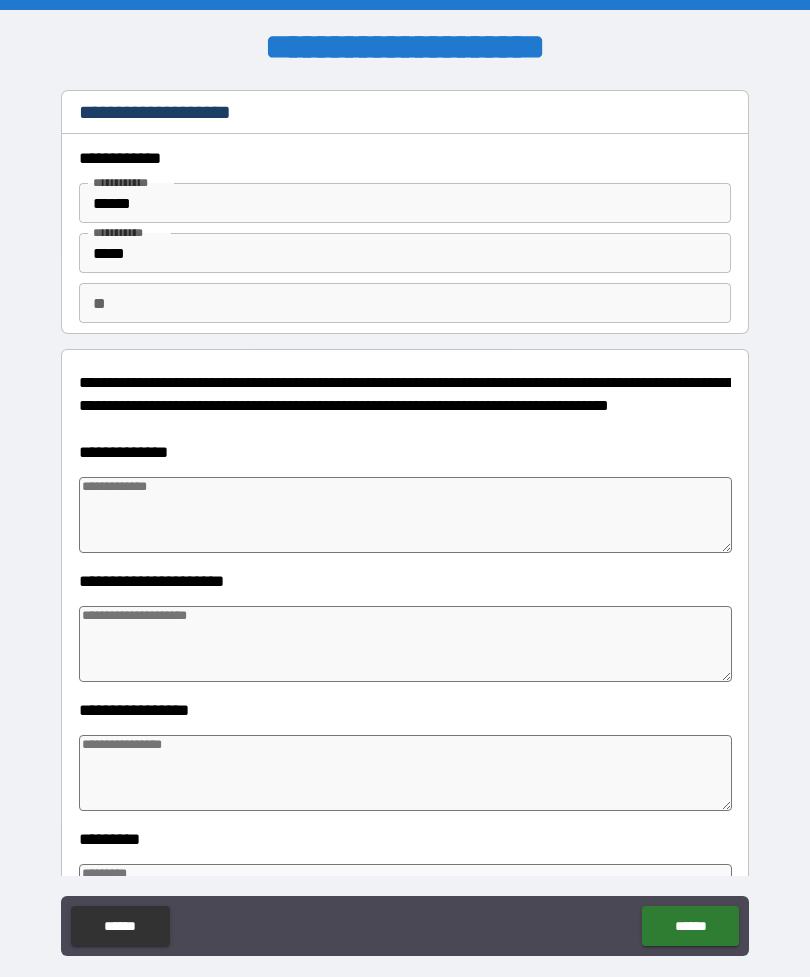 type on "*" 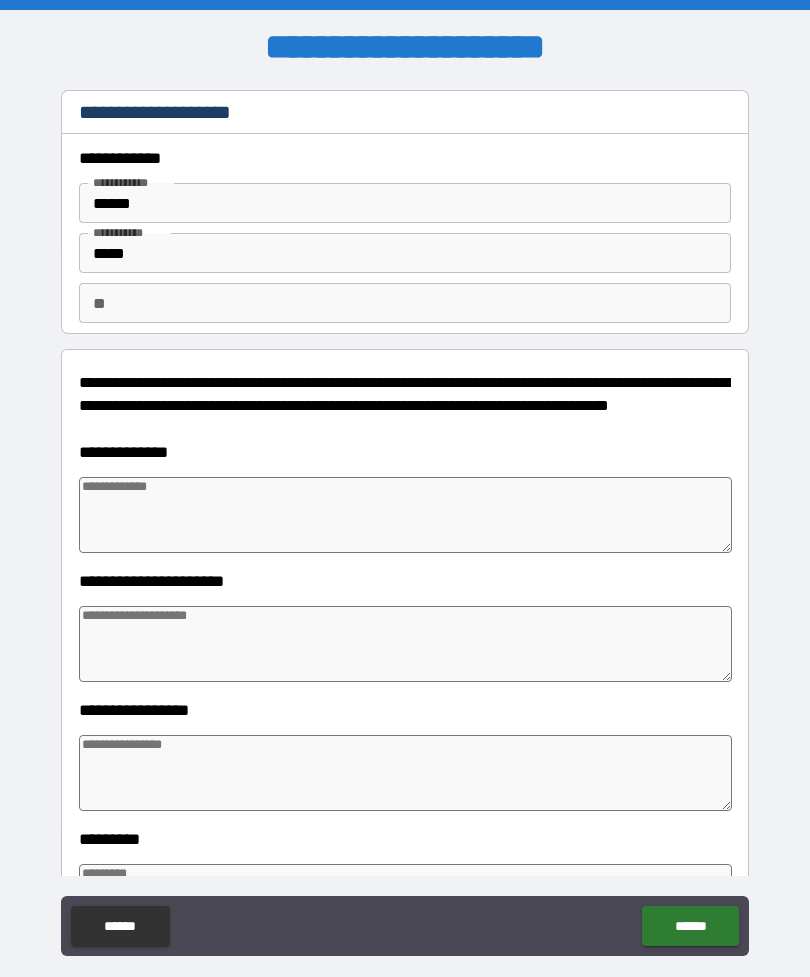 type on "*" 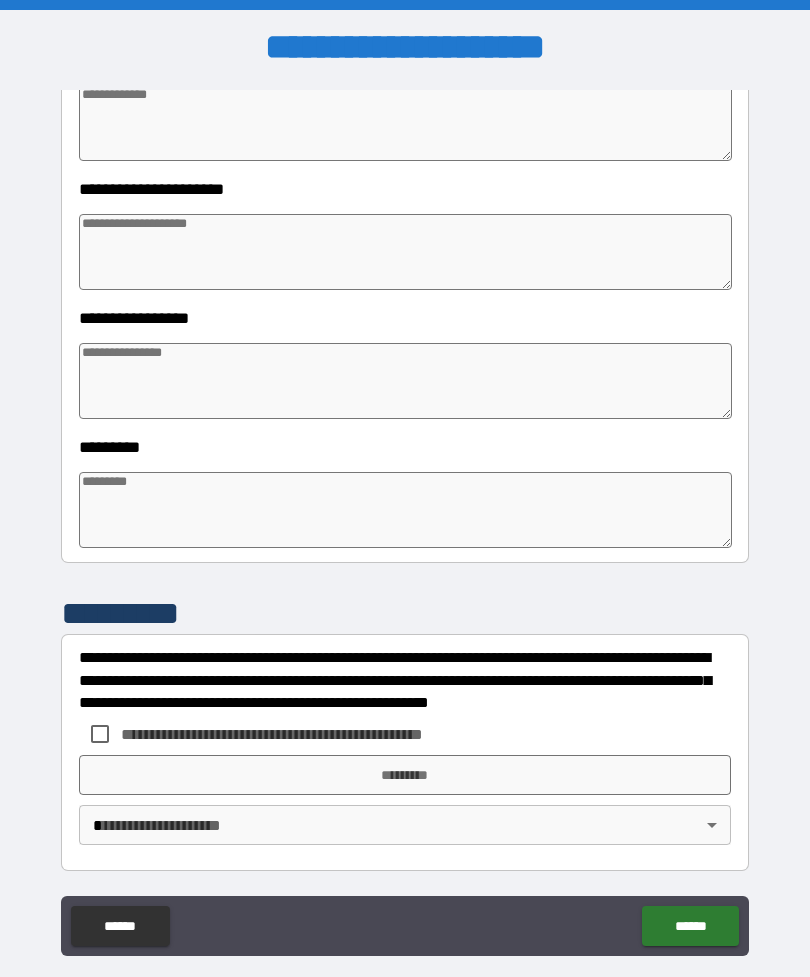 type on "*" 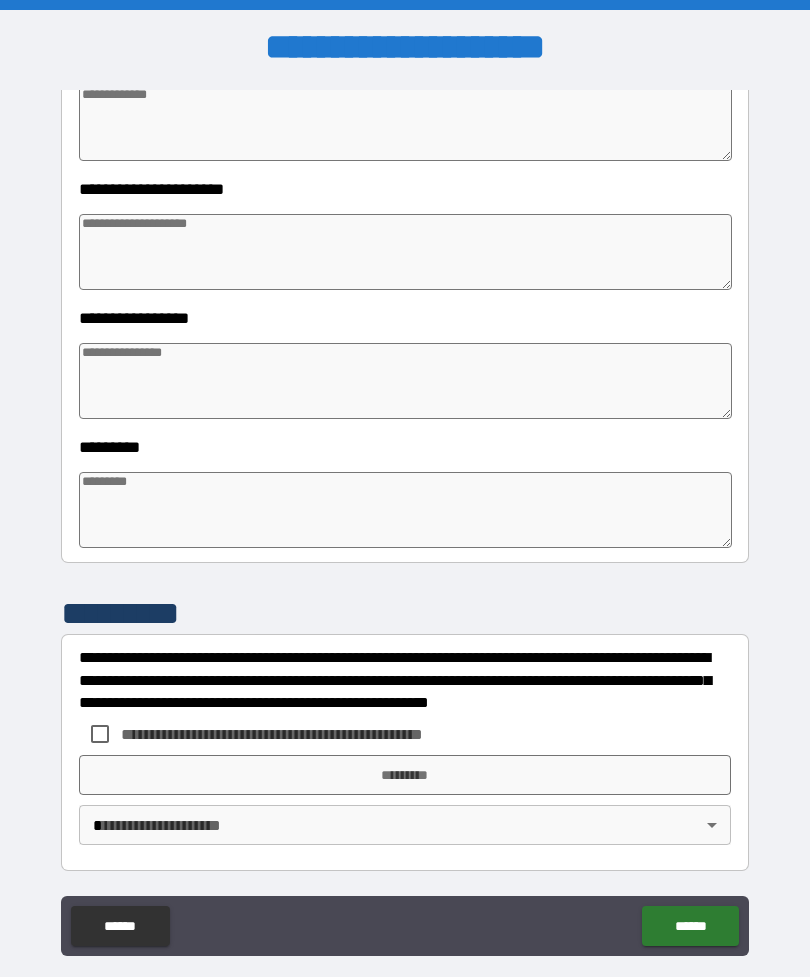 type on "*" 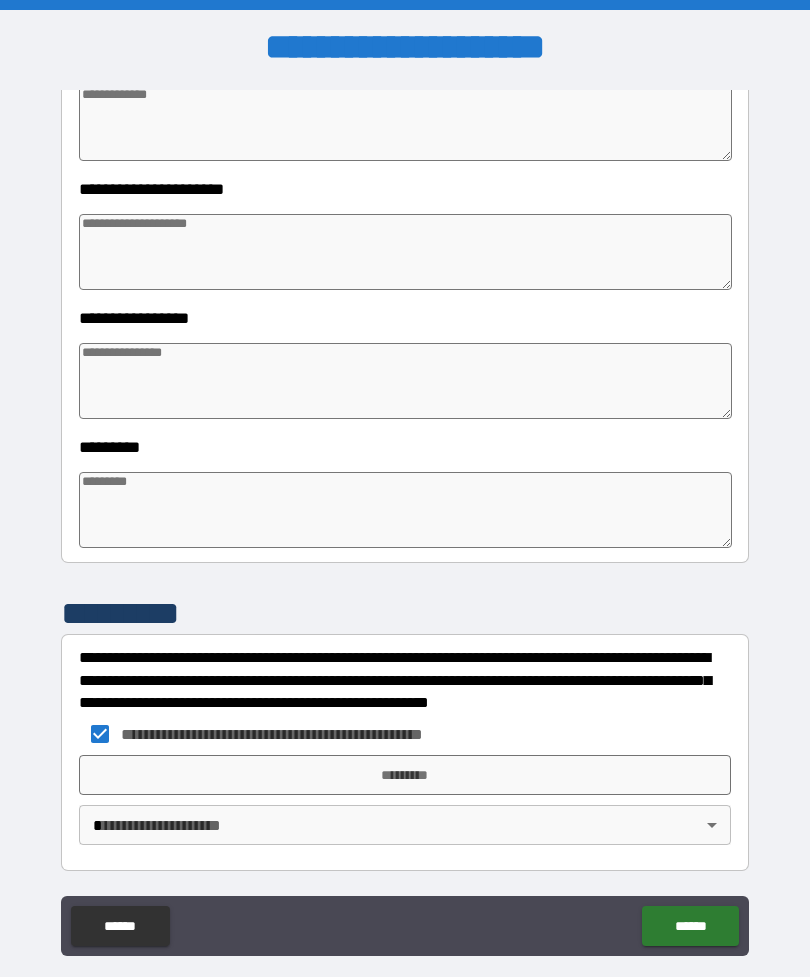 type on "*" 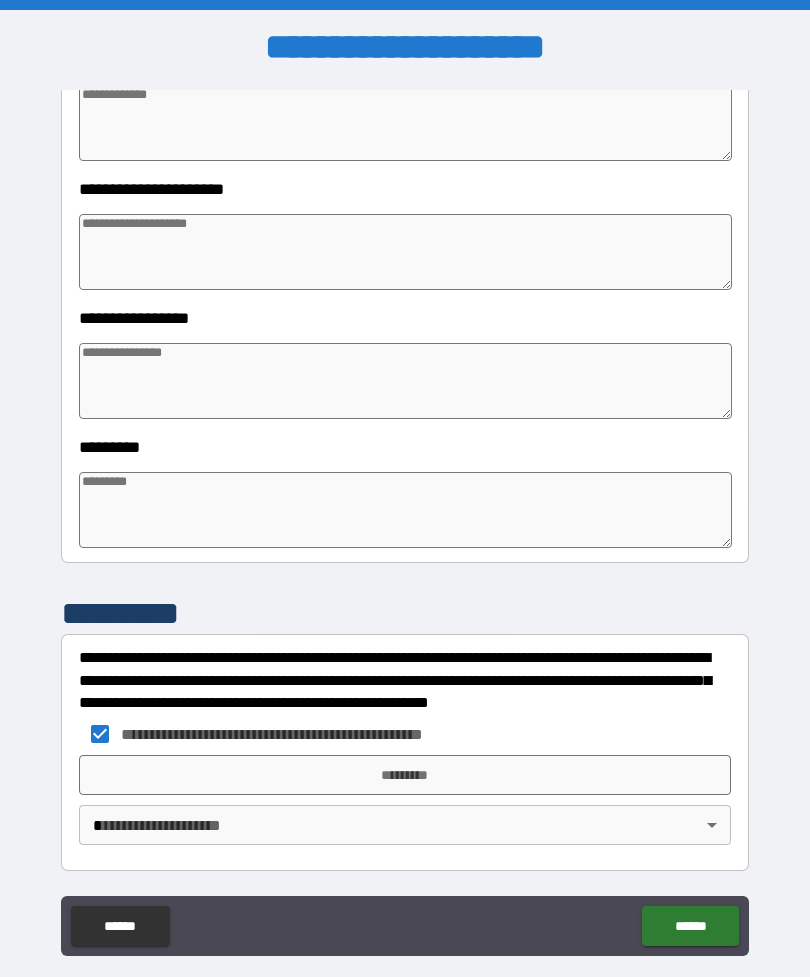 type on "*" 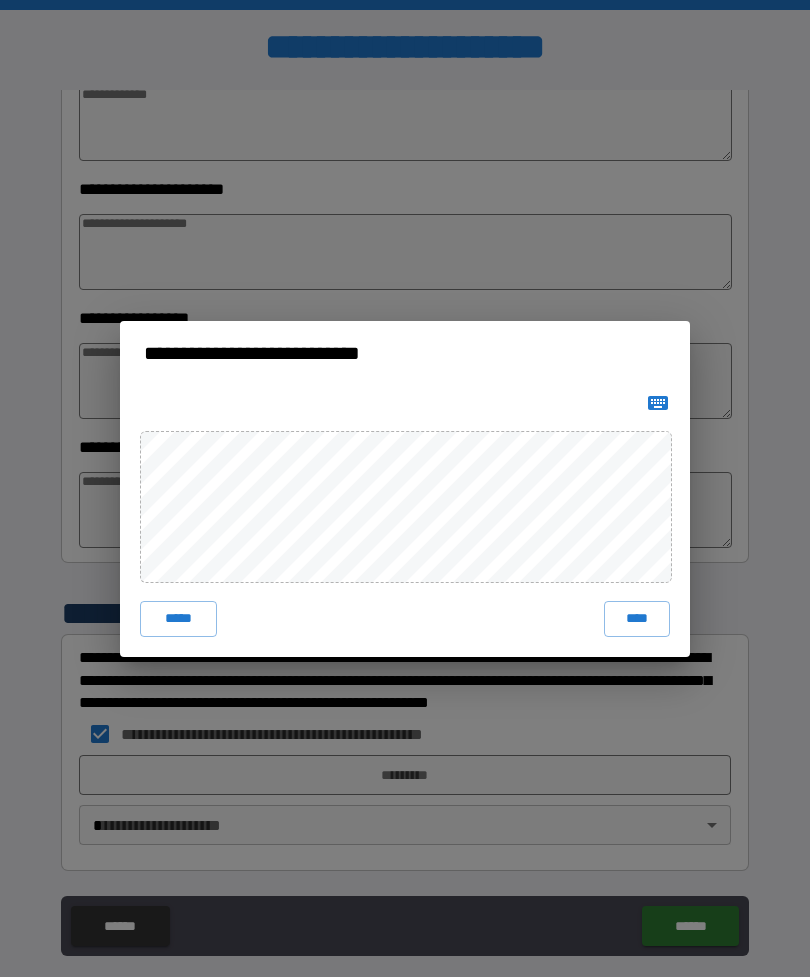 click on "****" at bounding box center [637, 619] 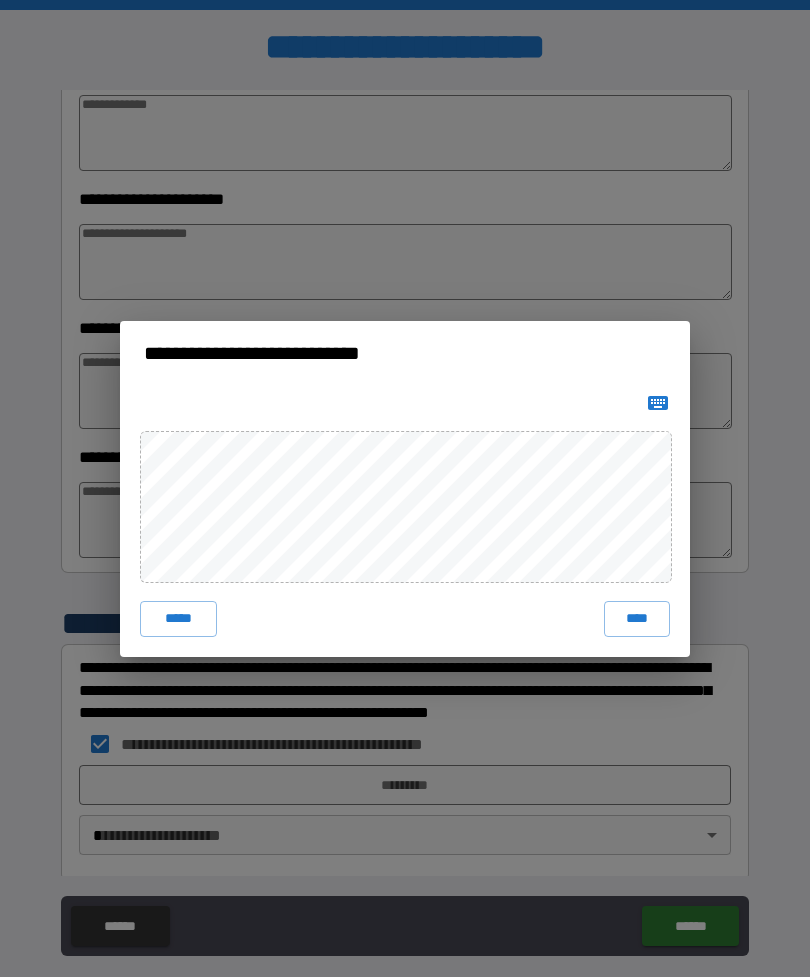 type on "*" 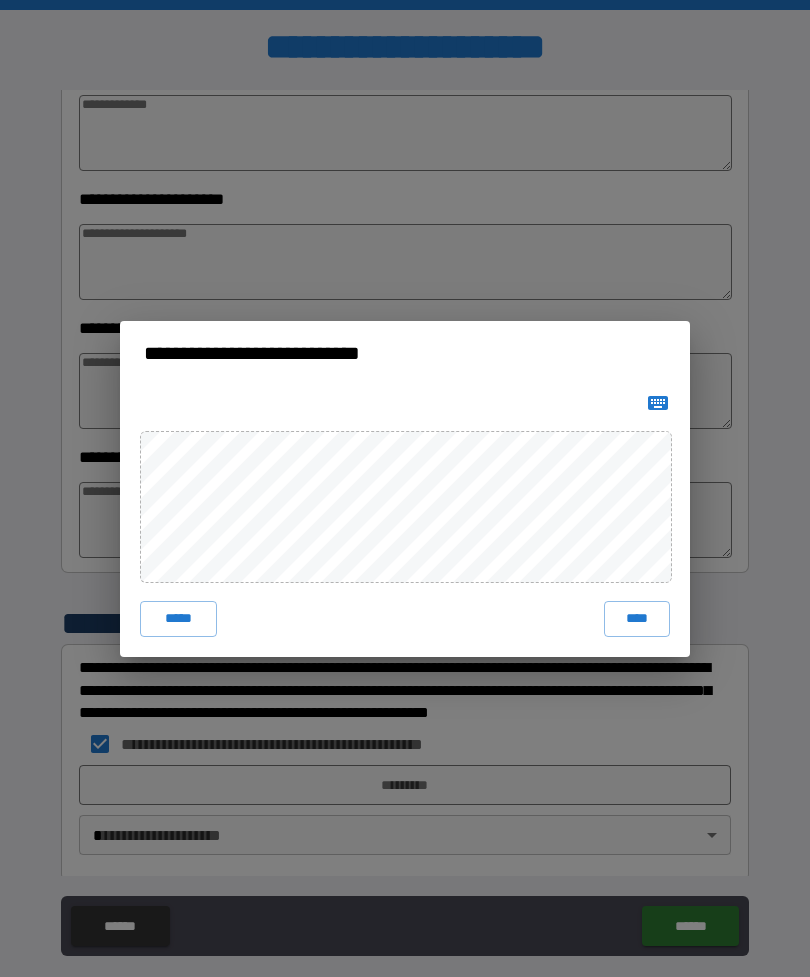 type on "*" 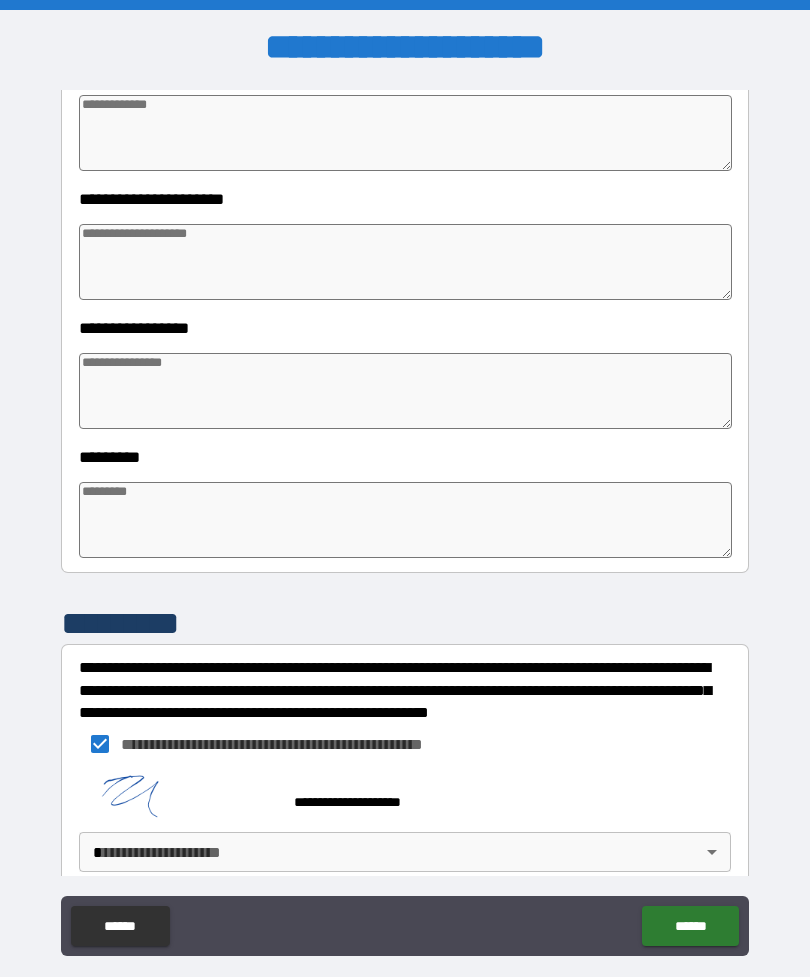 click on "******" at bounding box center [690, 926] 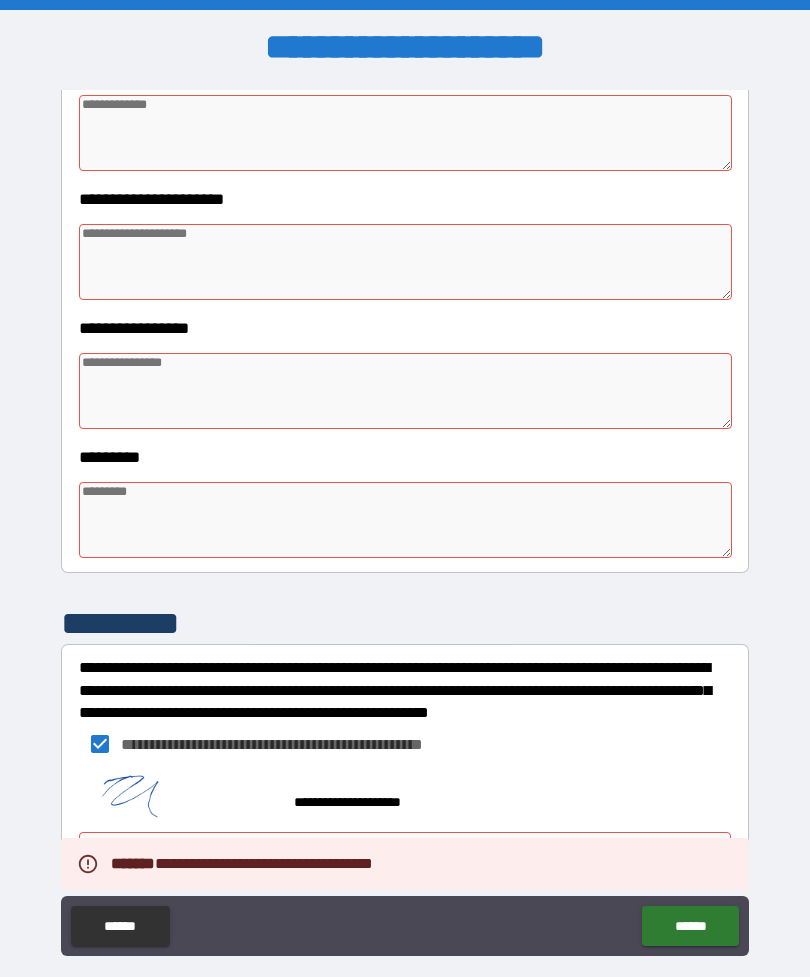 type on "*" 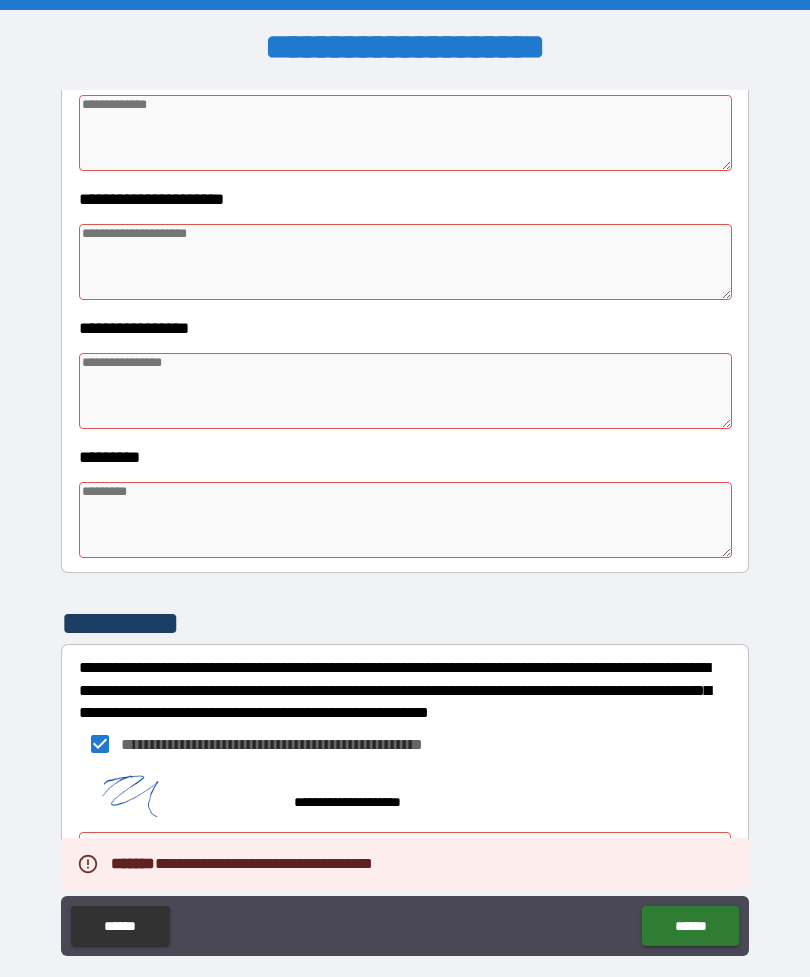 type on "*" 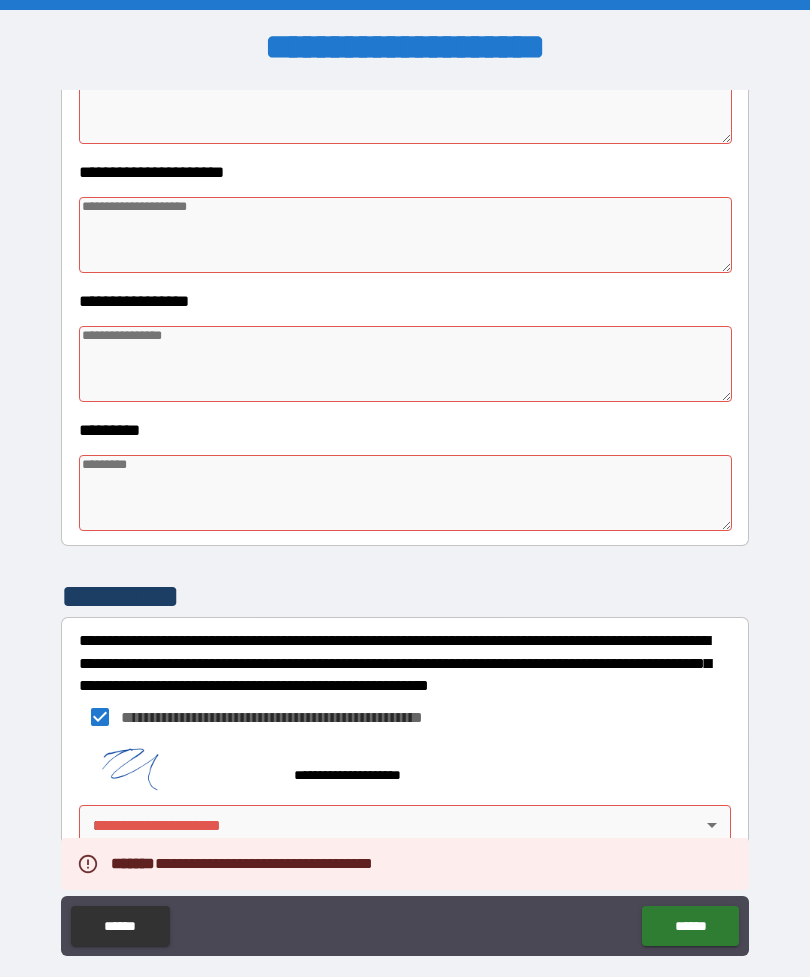 scroll, scrollTop: 409, scrollLeft: 0, axis: vertical 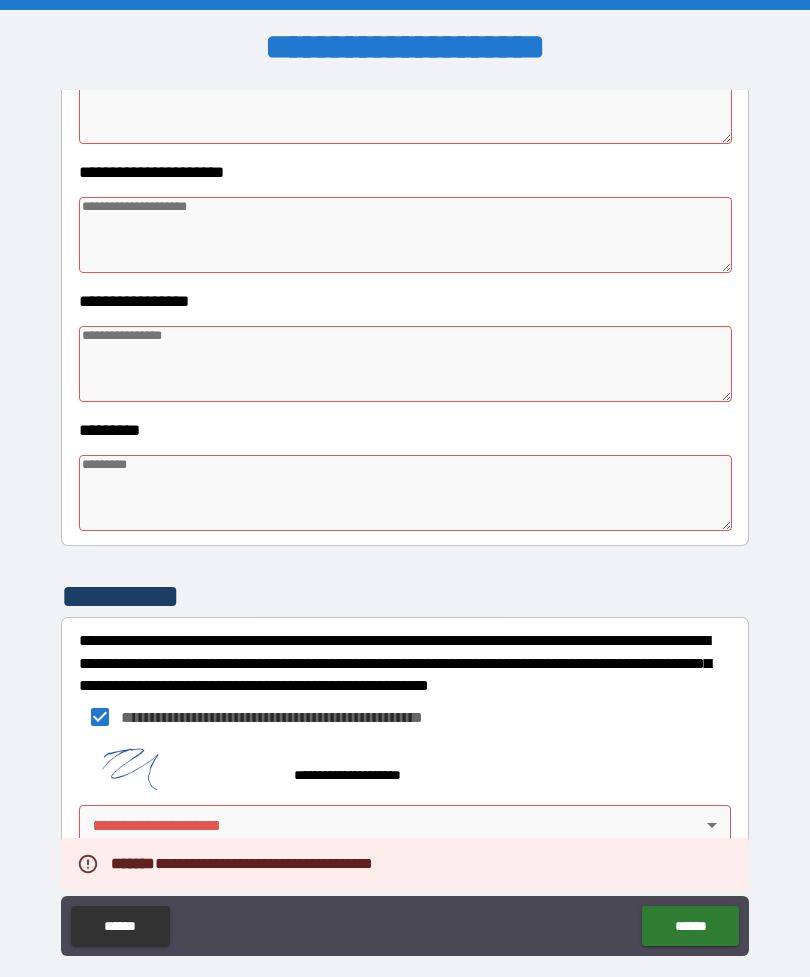 click on "**********" at bounding box center [405, 520] 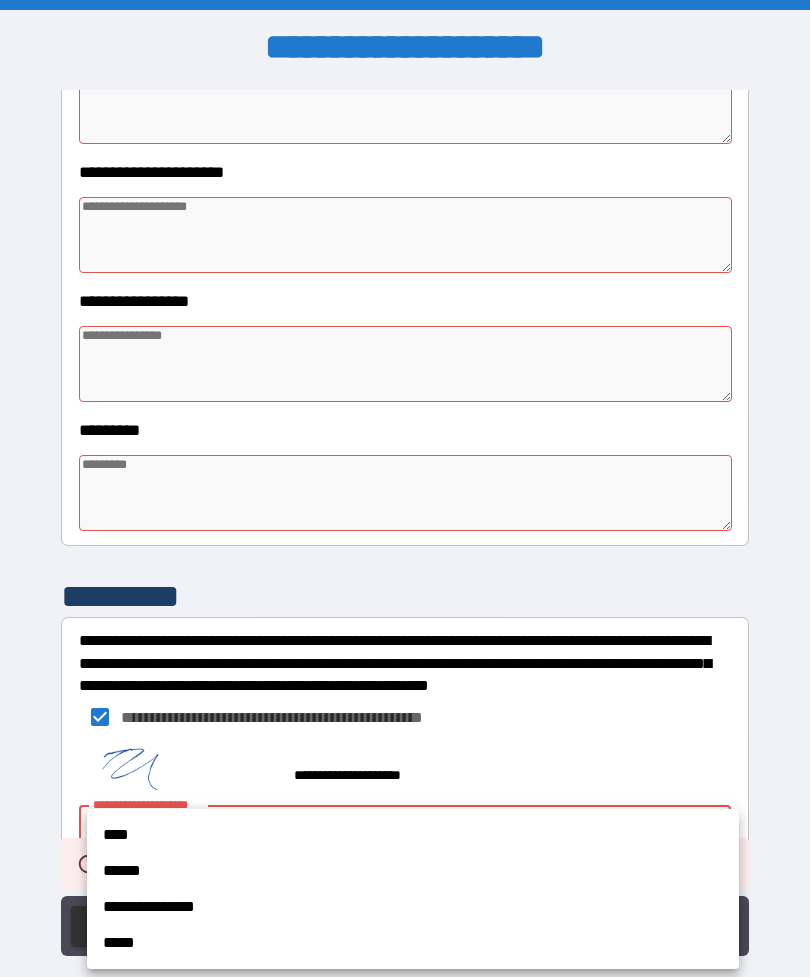 click on "****" at bounding box center (413, 835) 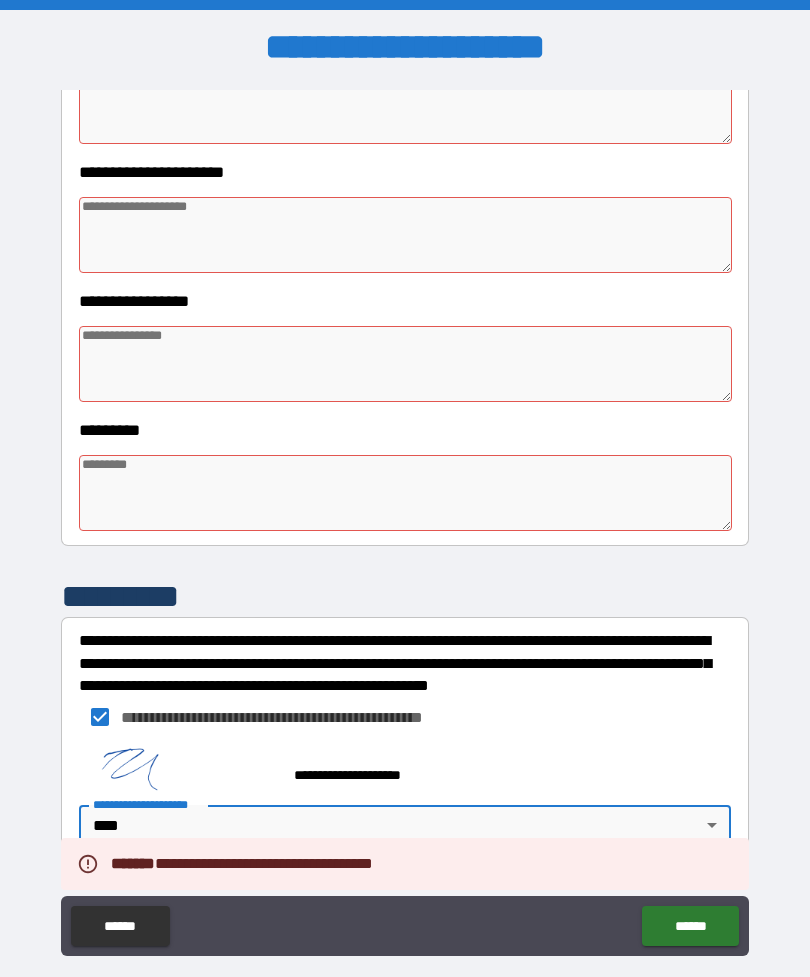 type on "*" 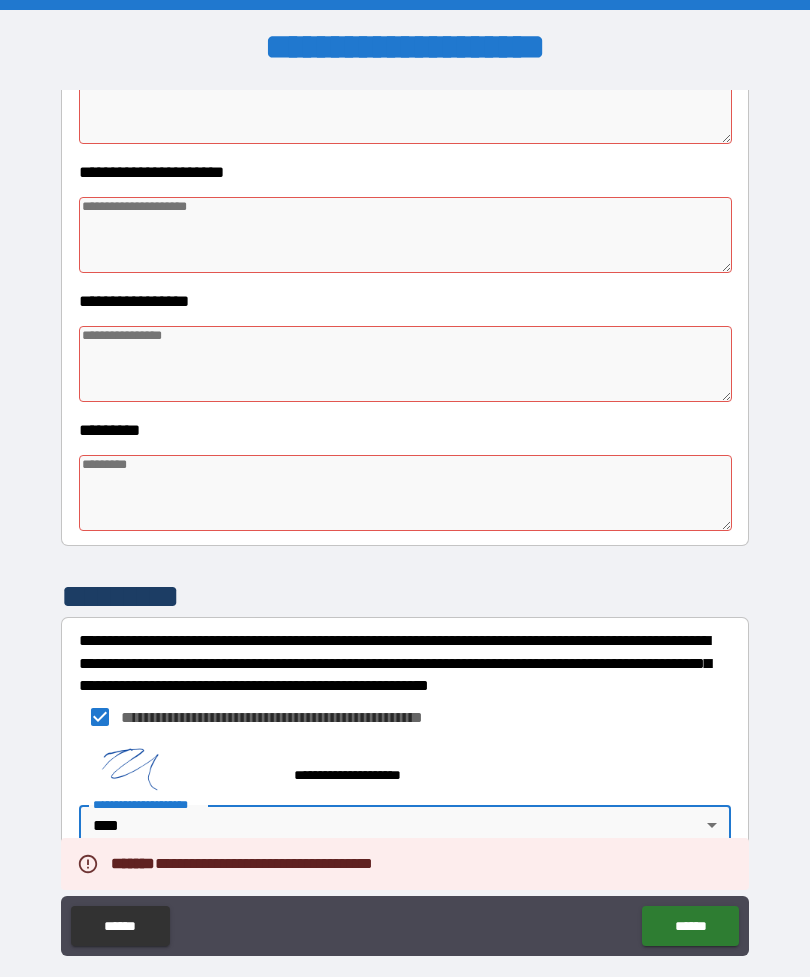 type on "*" 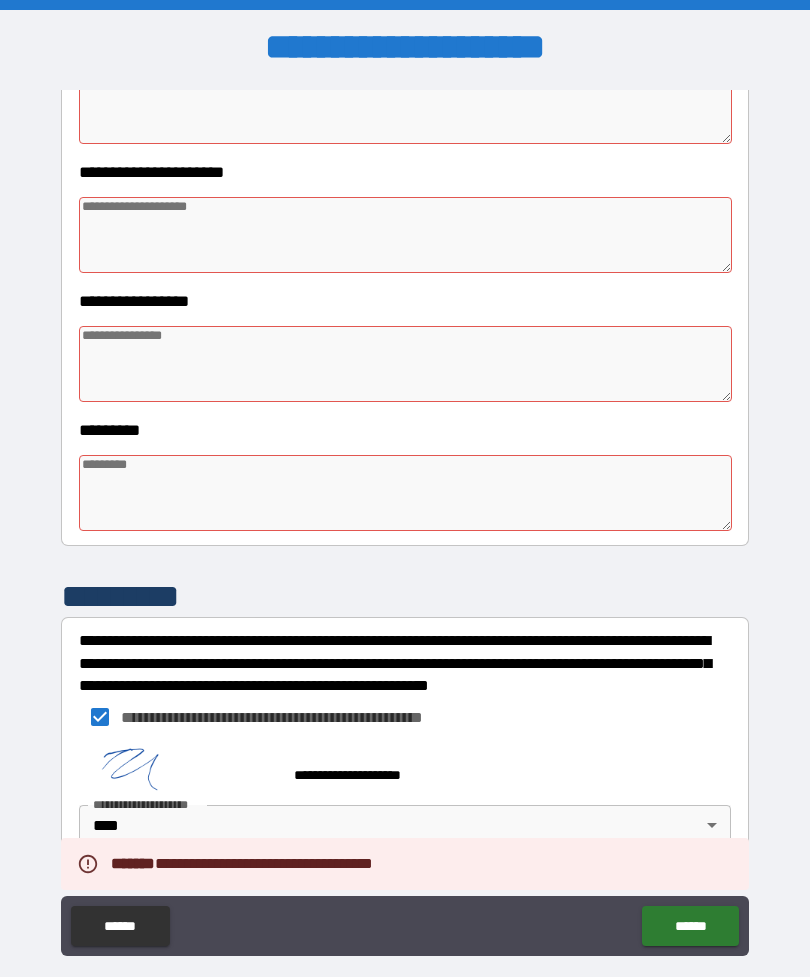 type on "*" 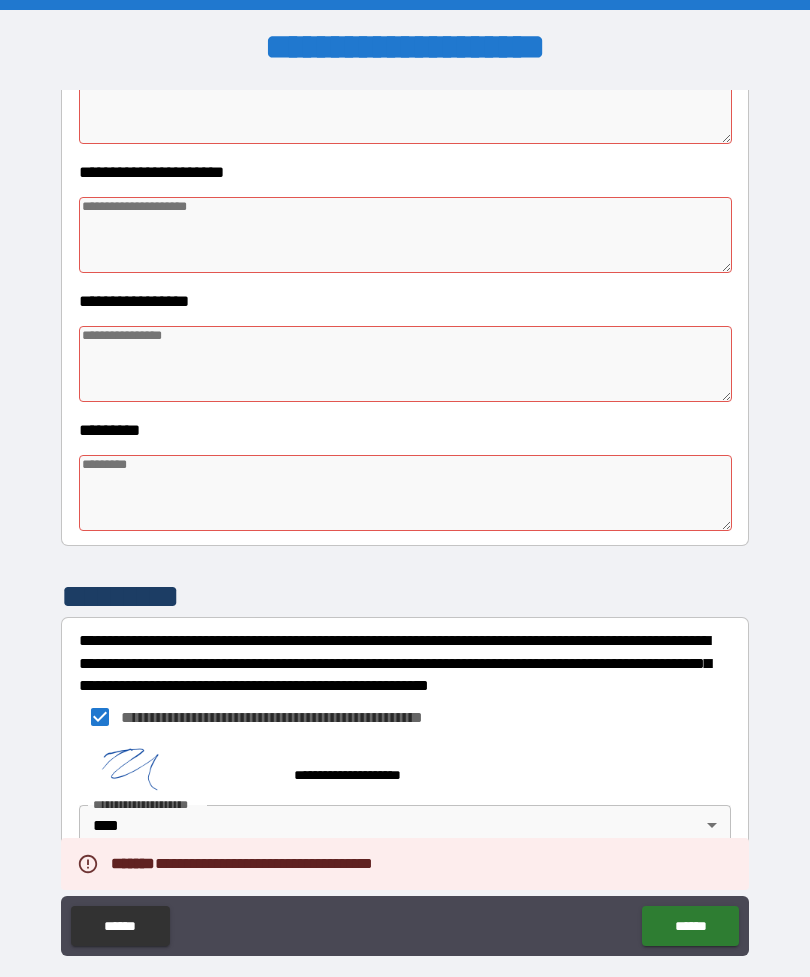 type on "*" 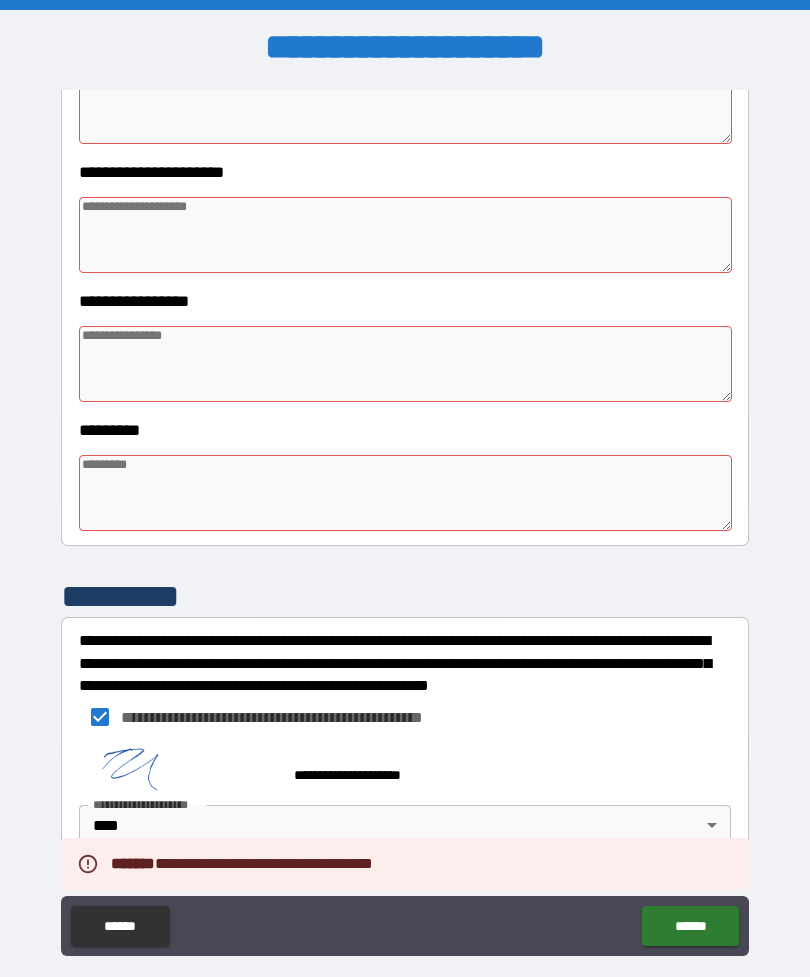 scroll, scrollTop: 409, scrollLeft: 0, axis: vertical 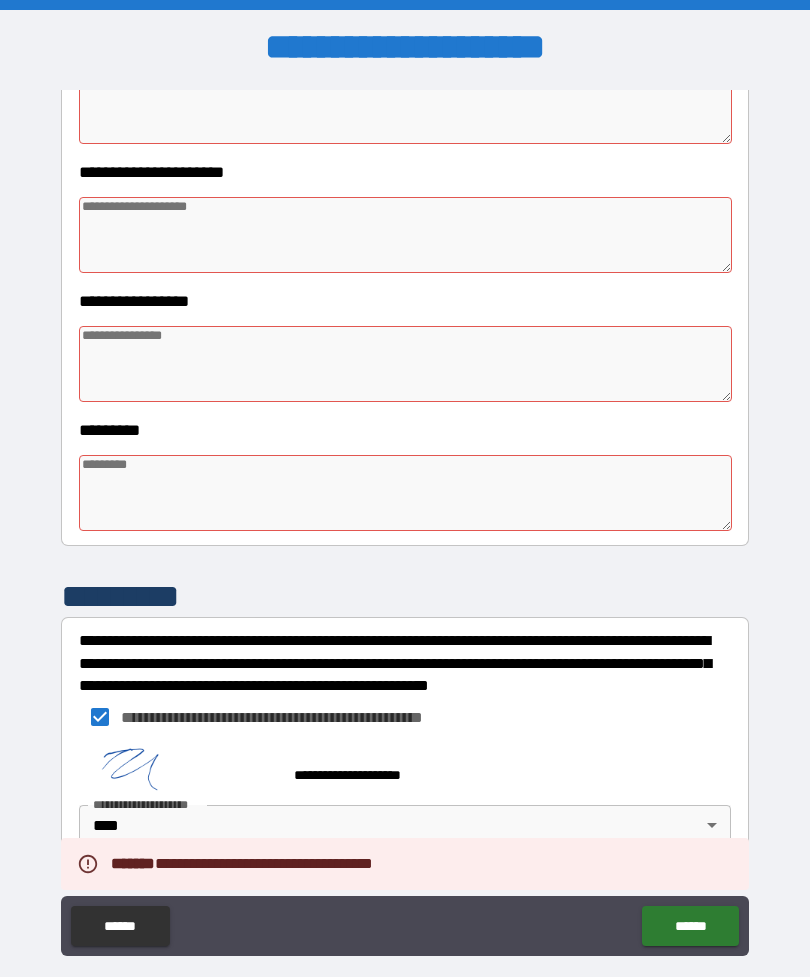 type on "*" 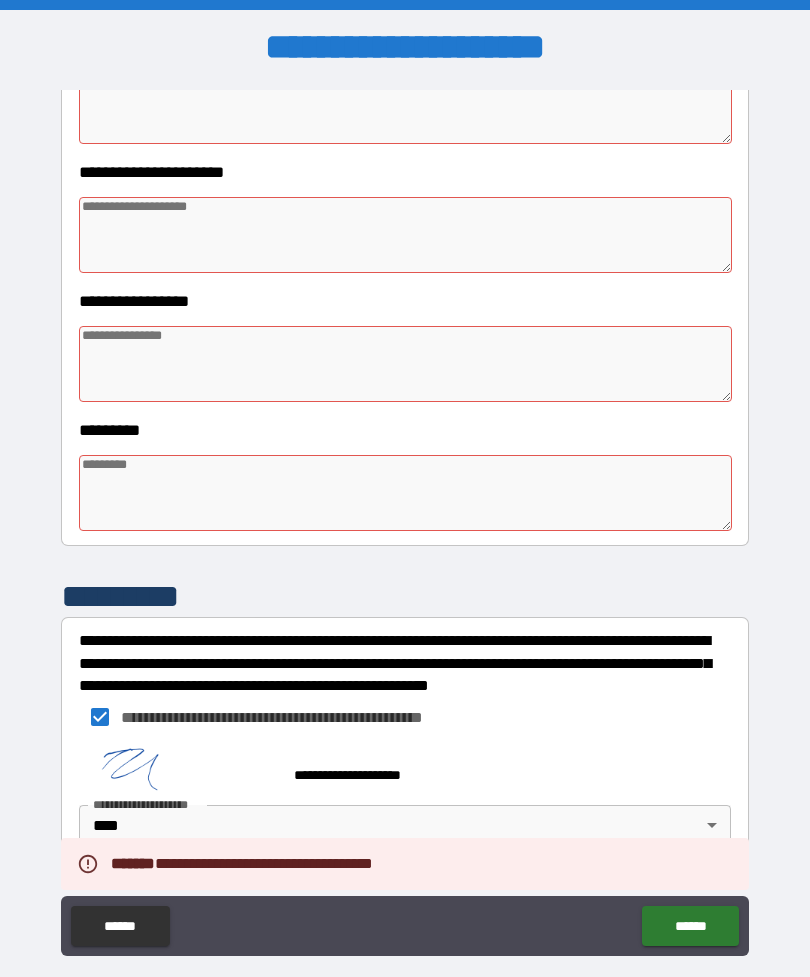 type on "*" 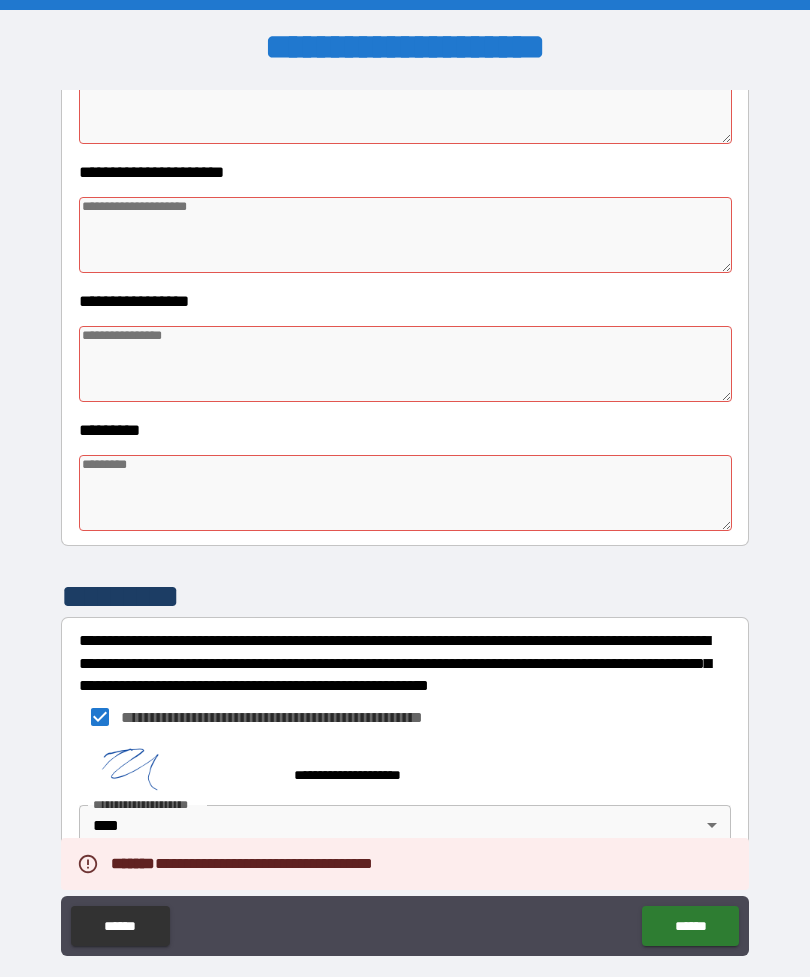 type on "*" 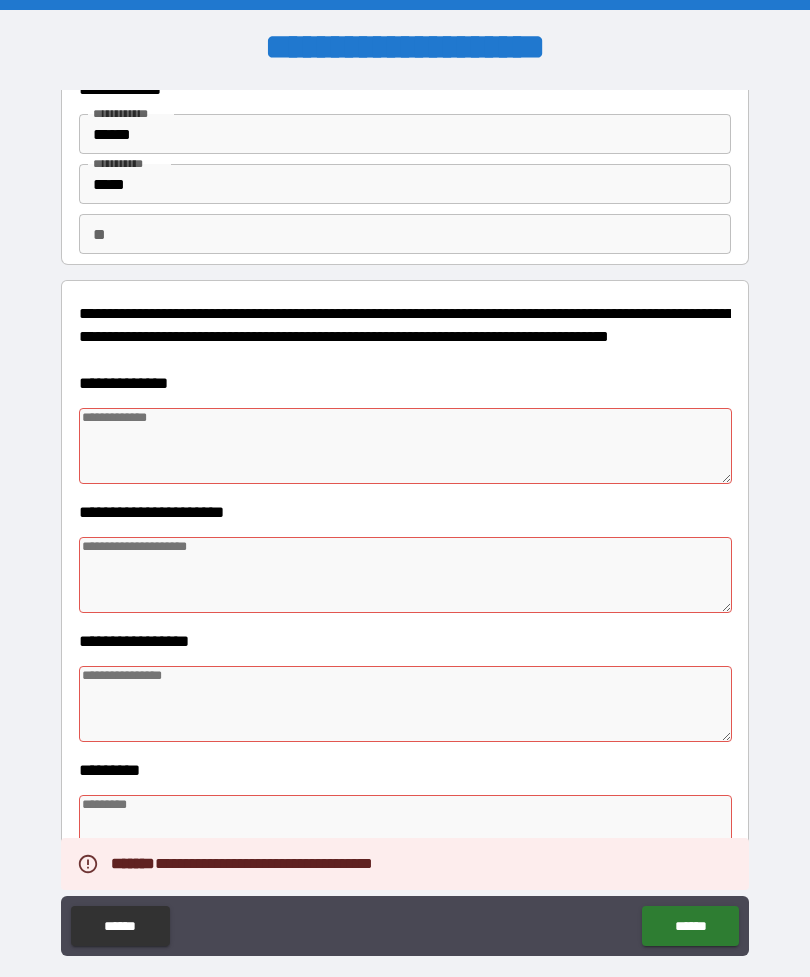 scroll, scrollTop: 42, scrollLeft: 0, axis: vertical 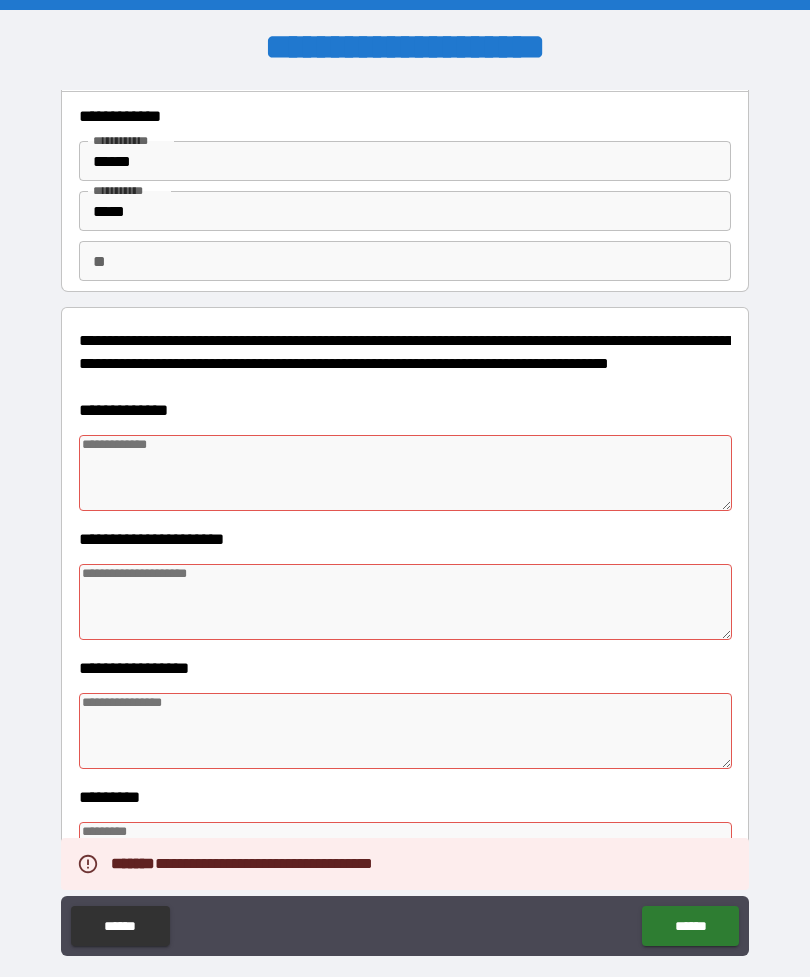 click at bounding box center (405, 473) 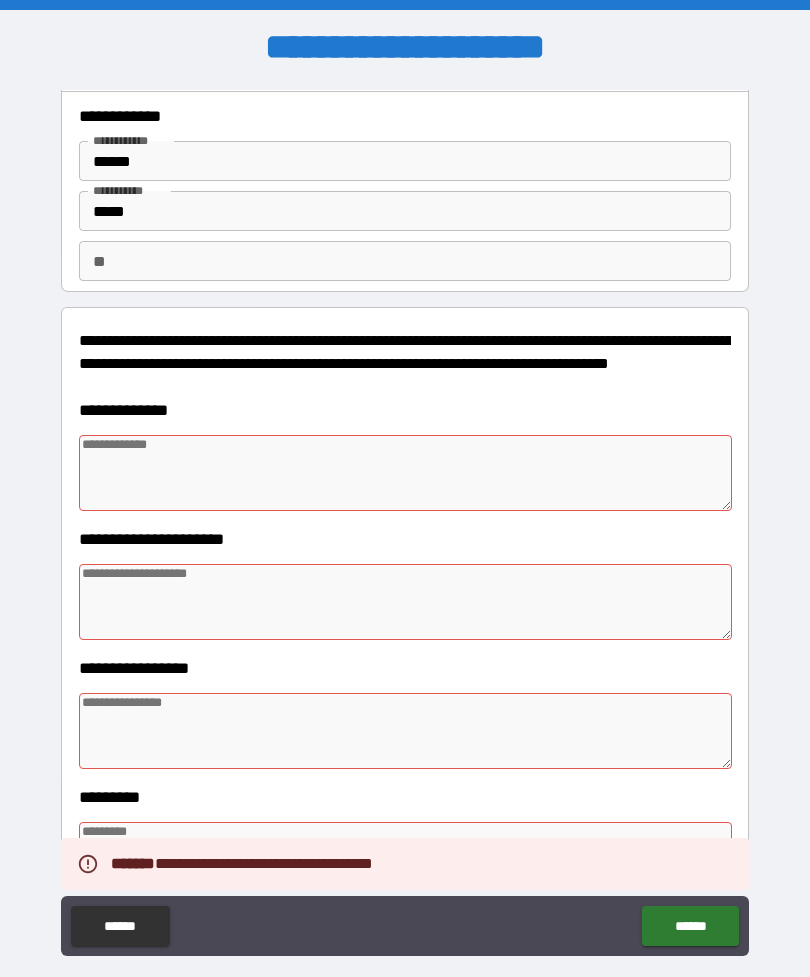 type on "*" 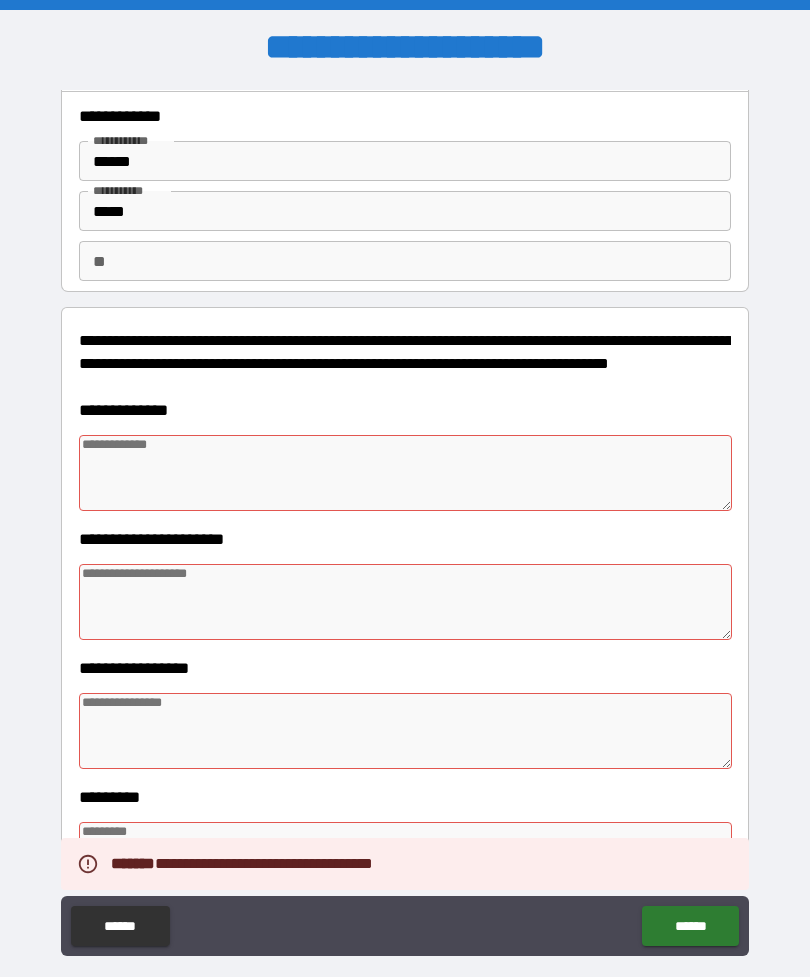 type on "*" 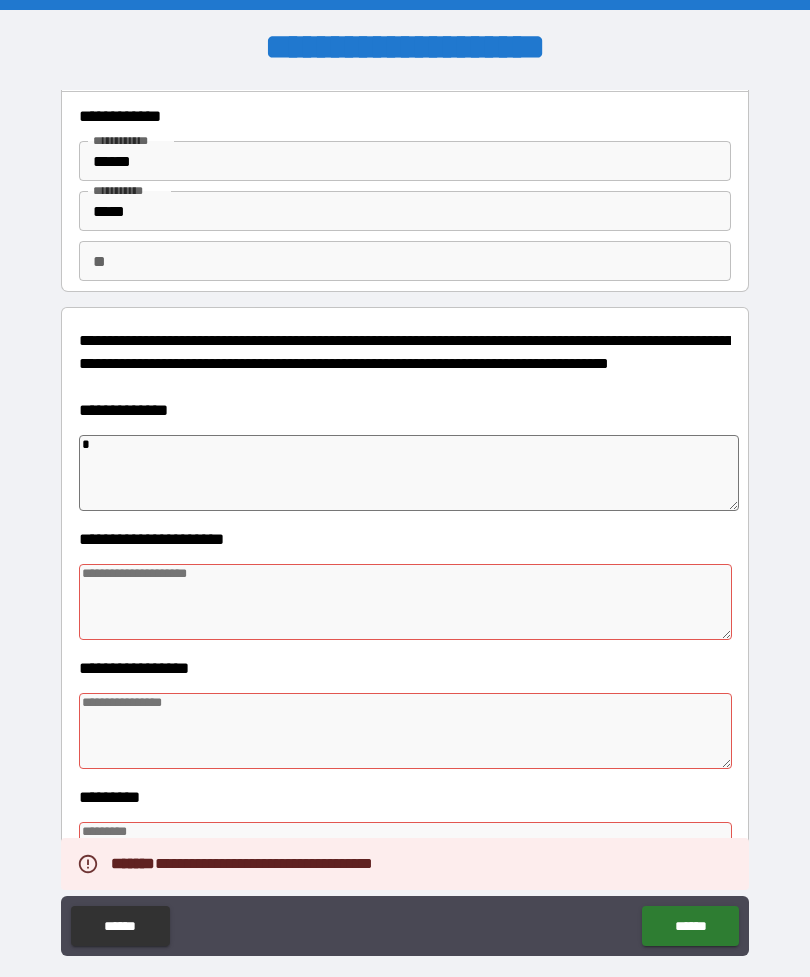 type on "*" 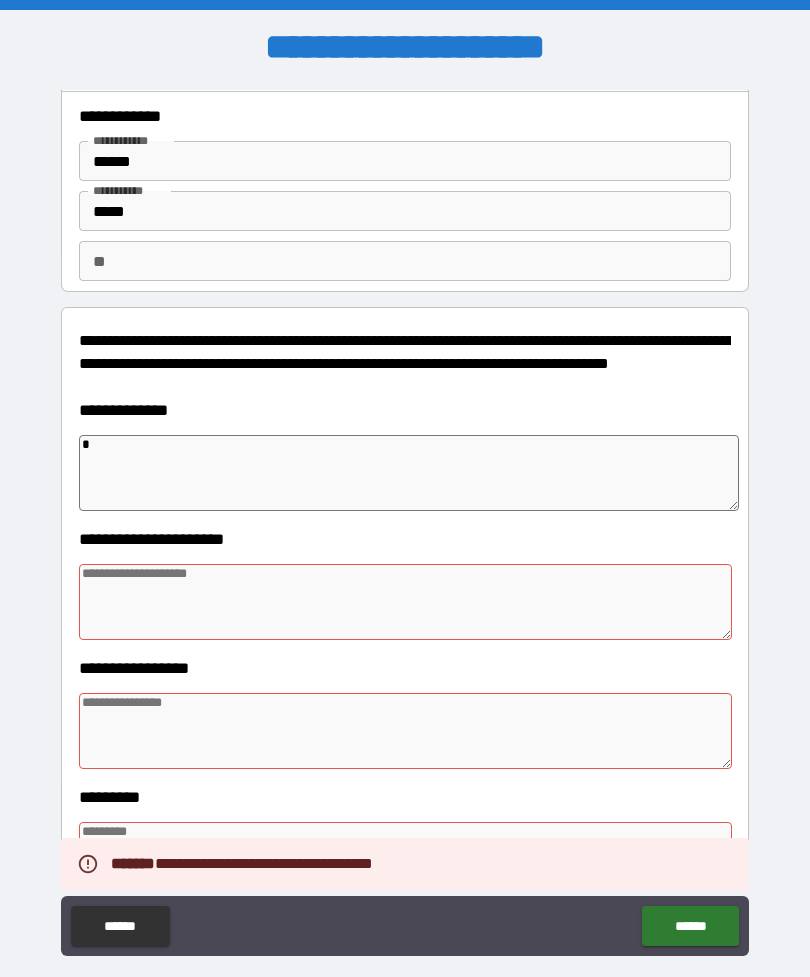 type on "*" 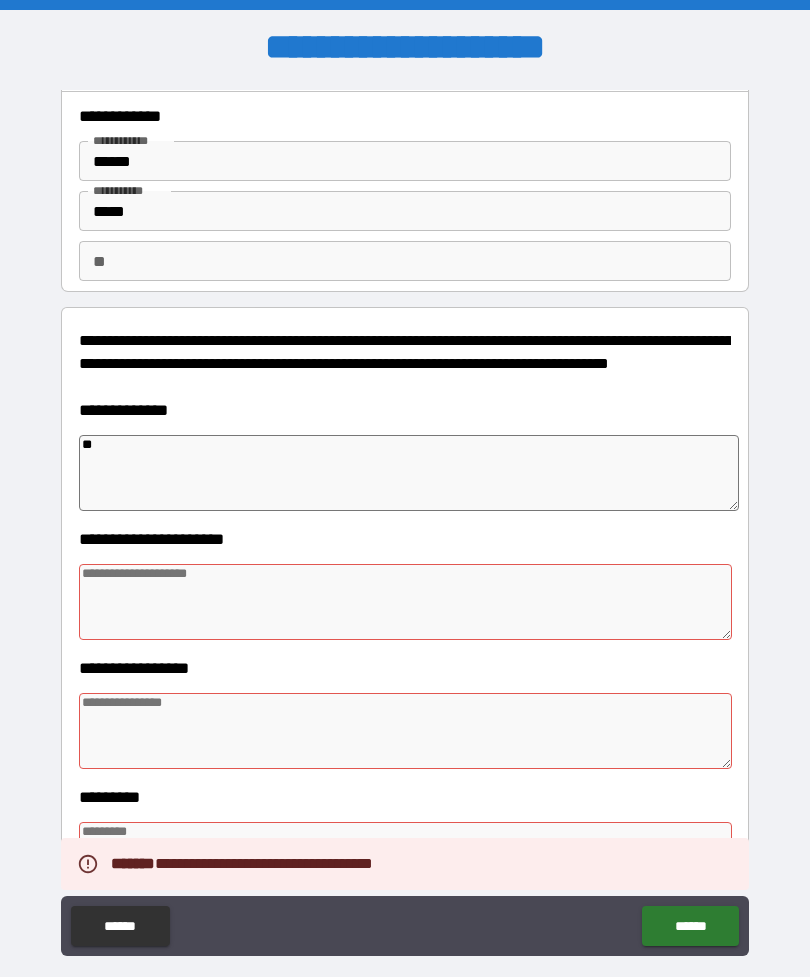 type on "***" 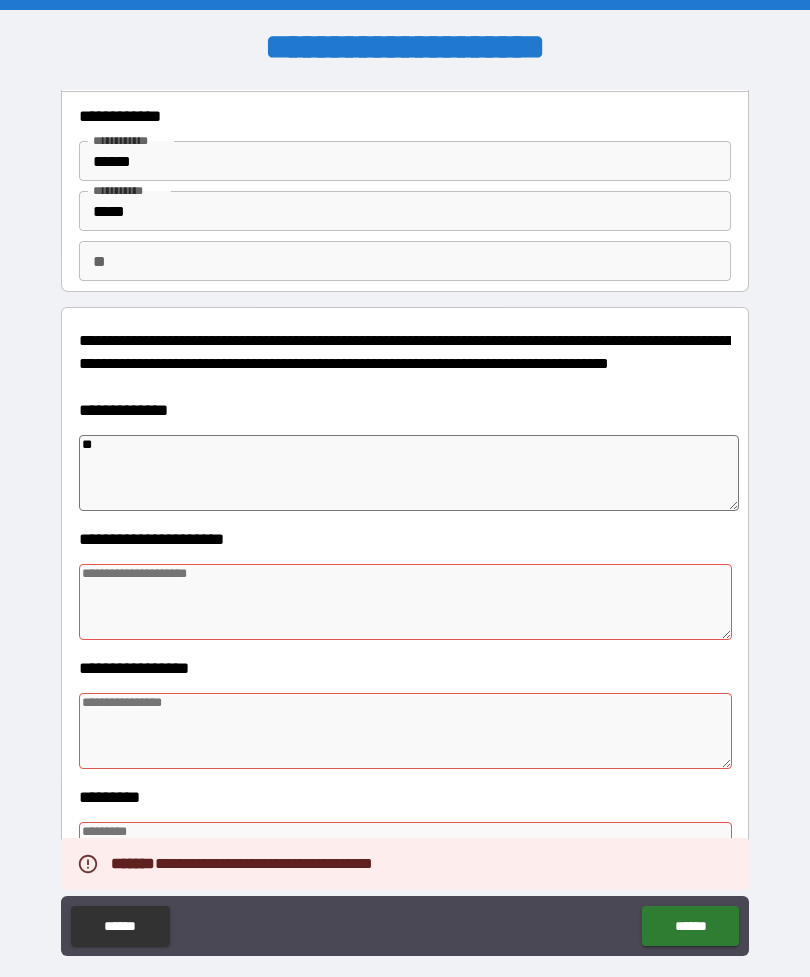 type on "*" 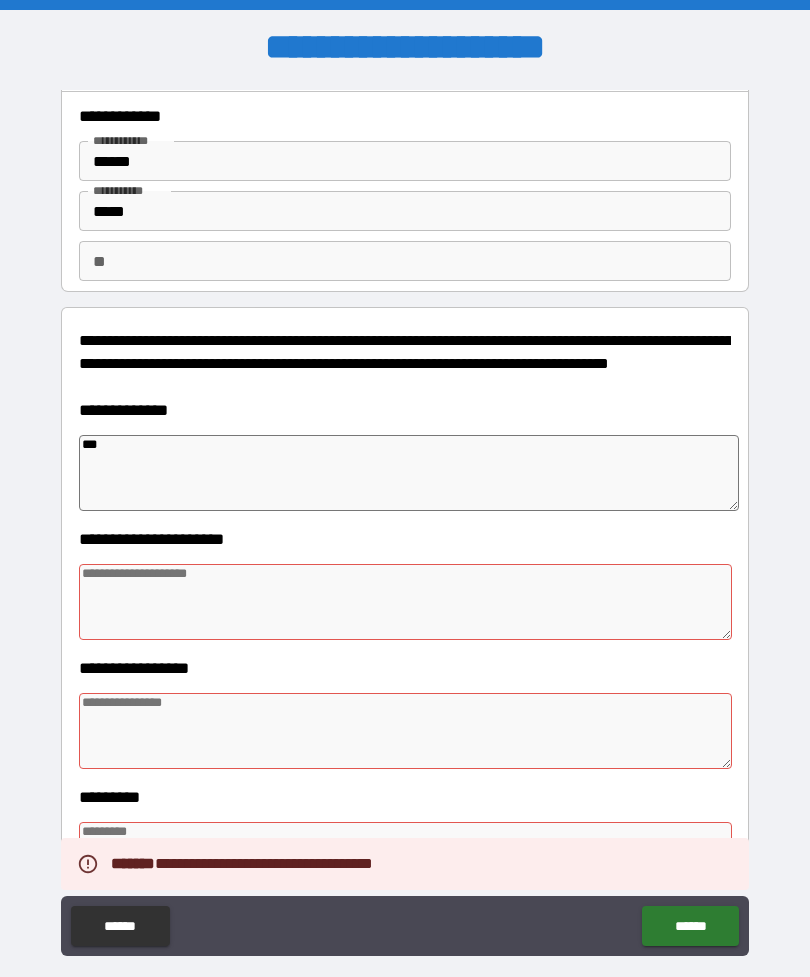 type on "*" 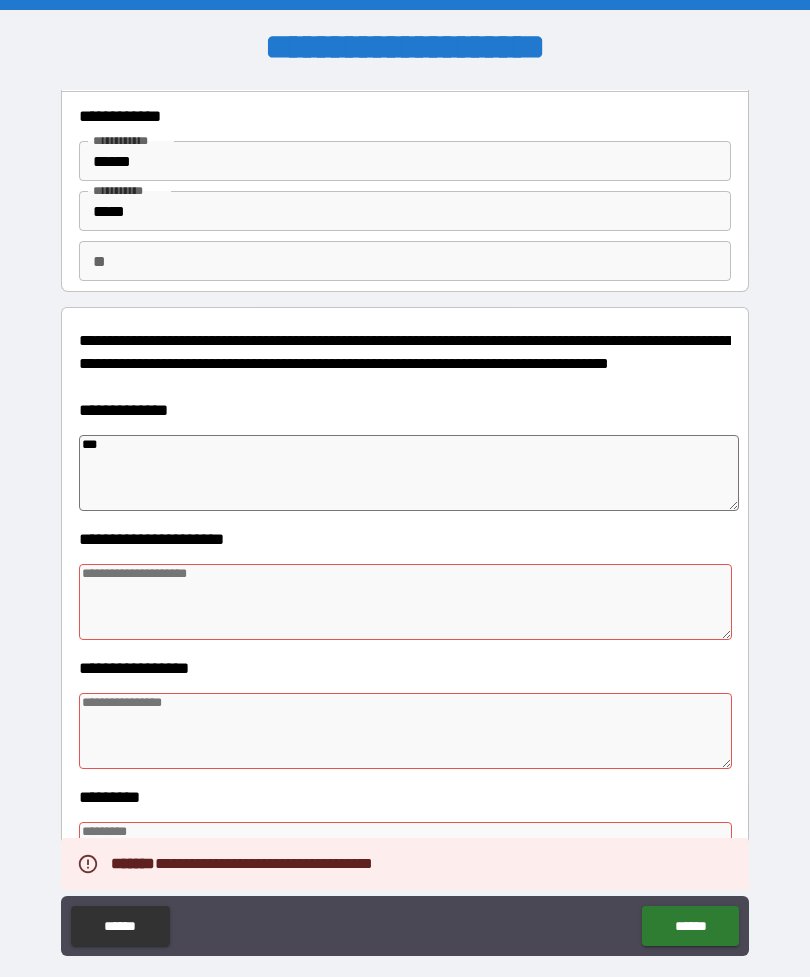 type on "****" 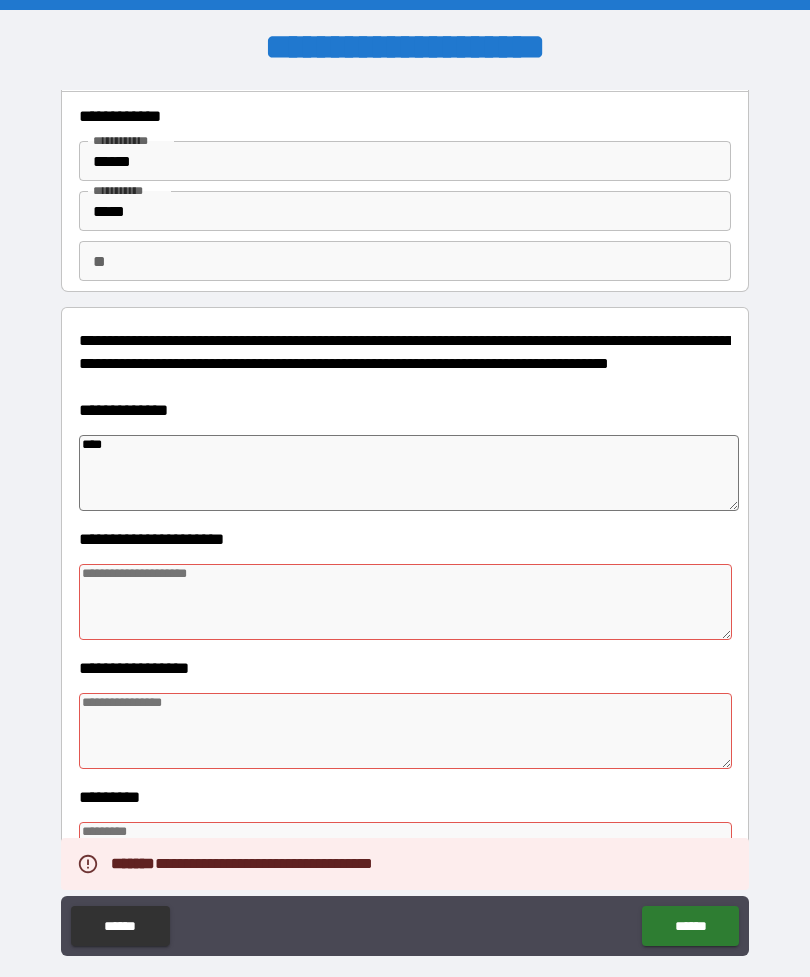 type on "*" 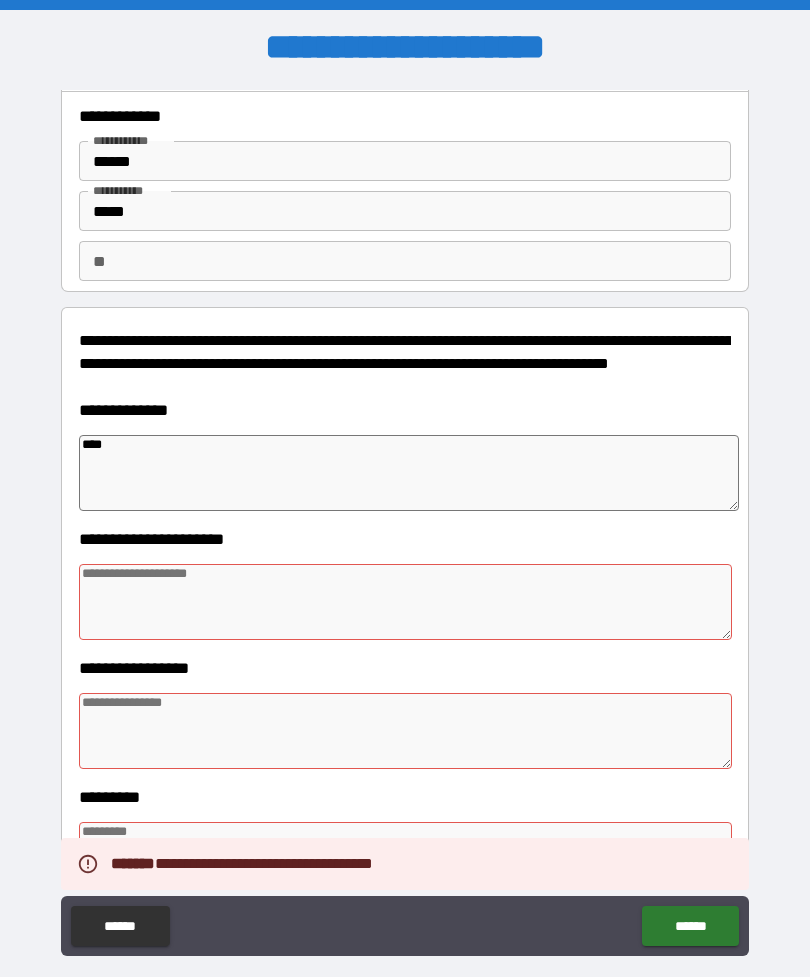 type on "*****" 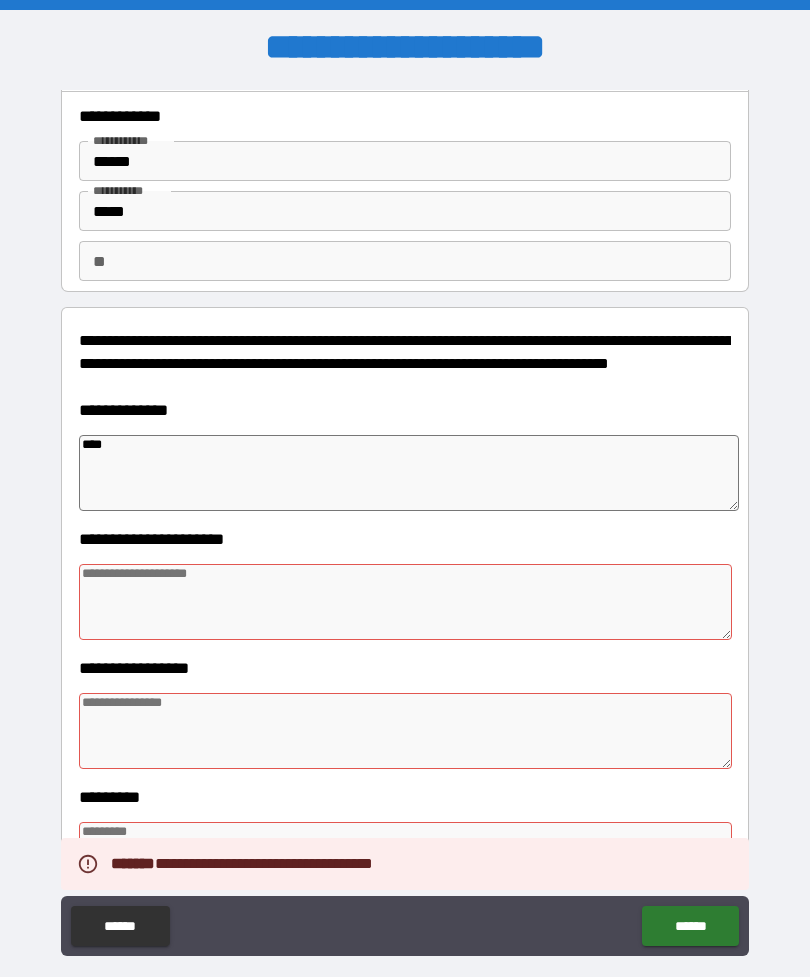type on "*" 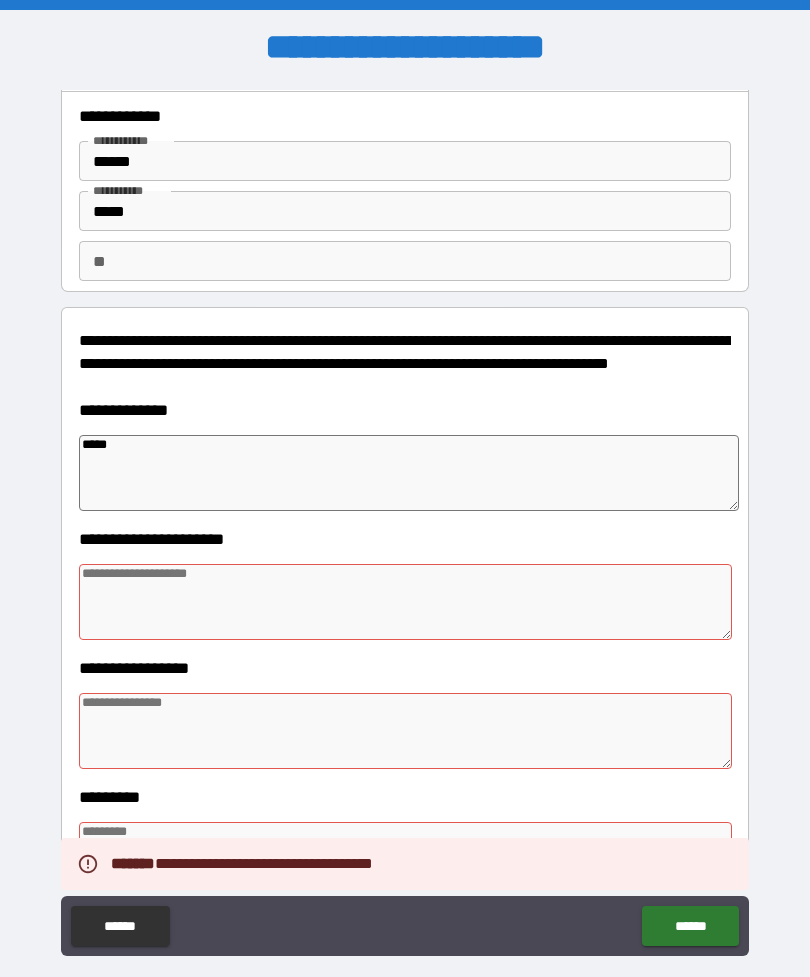 type on "*" 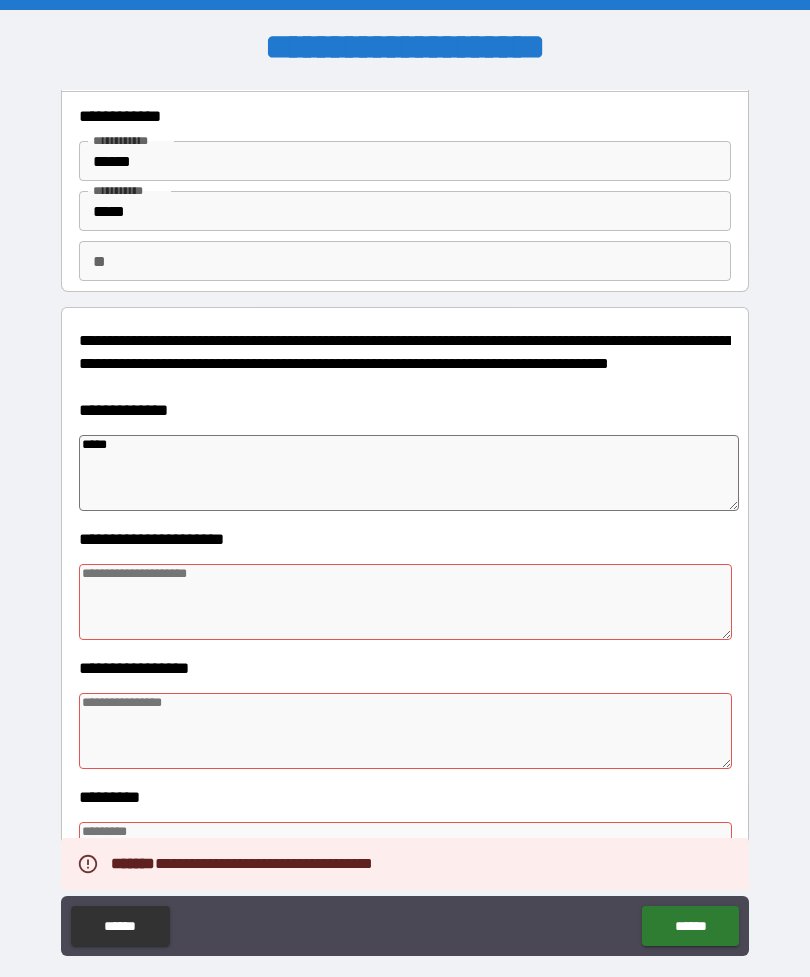 type on "*" 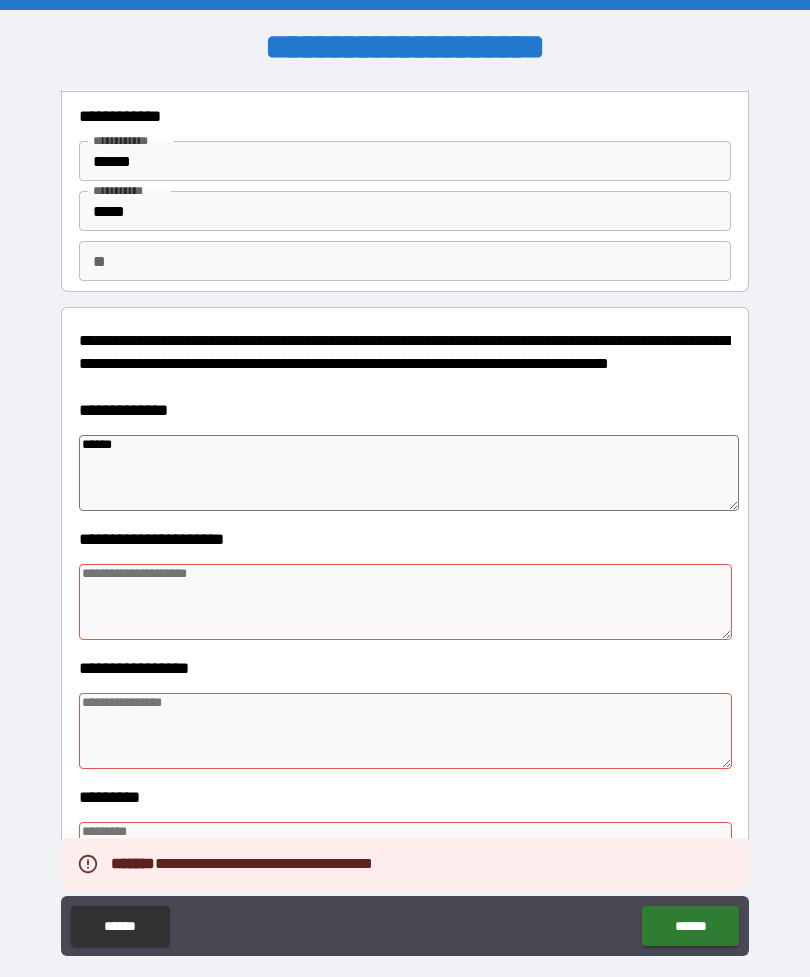 type on "*" 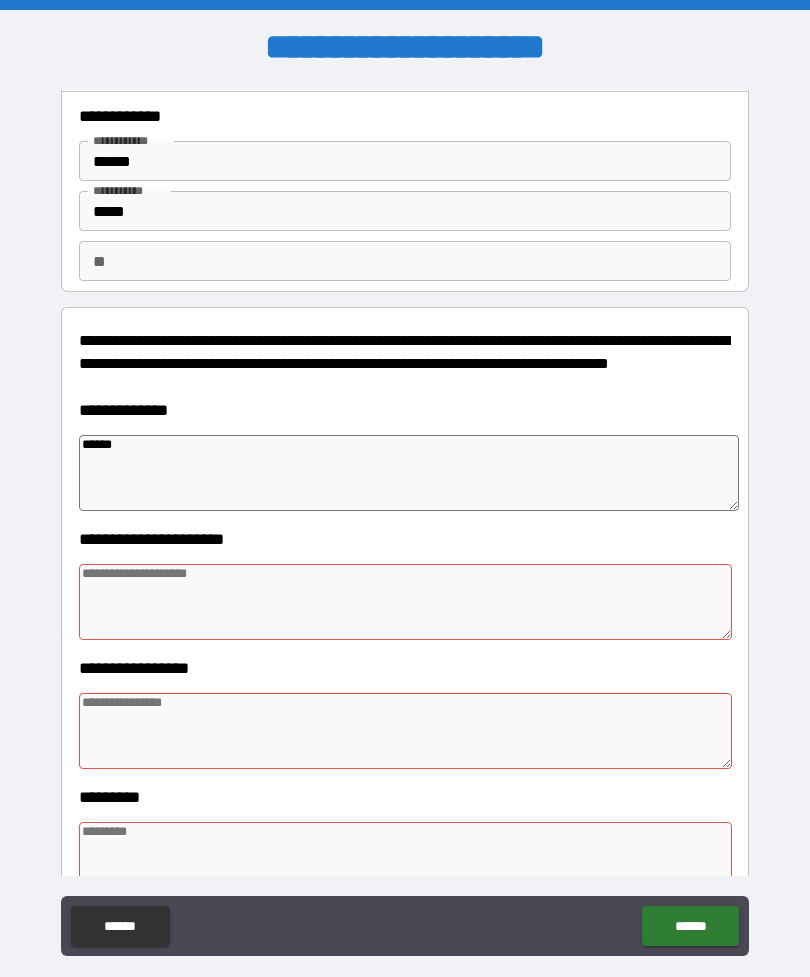 type on "*" 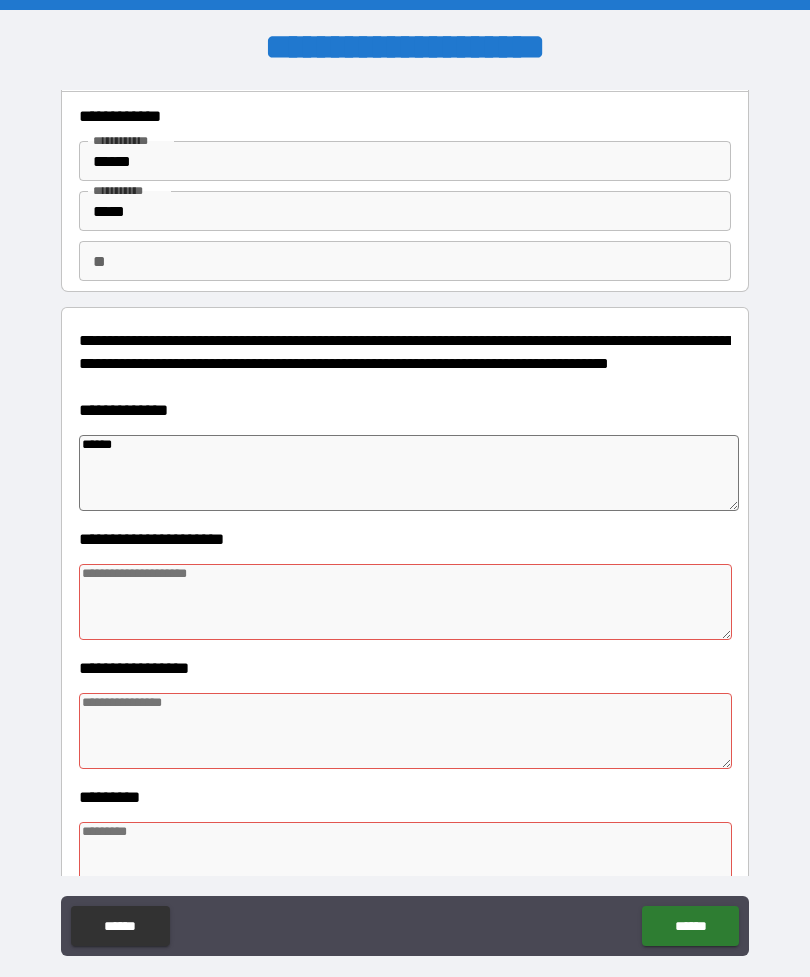 type on "*" 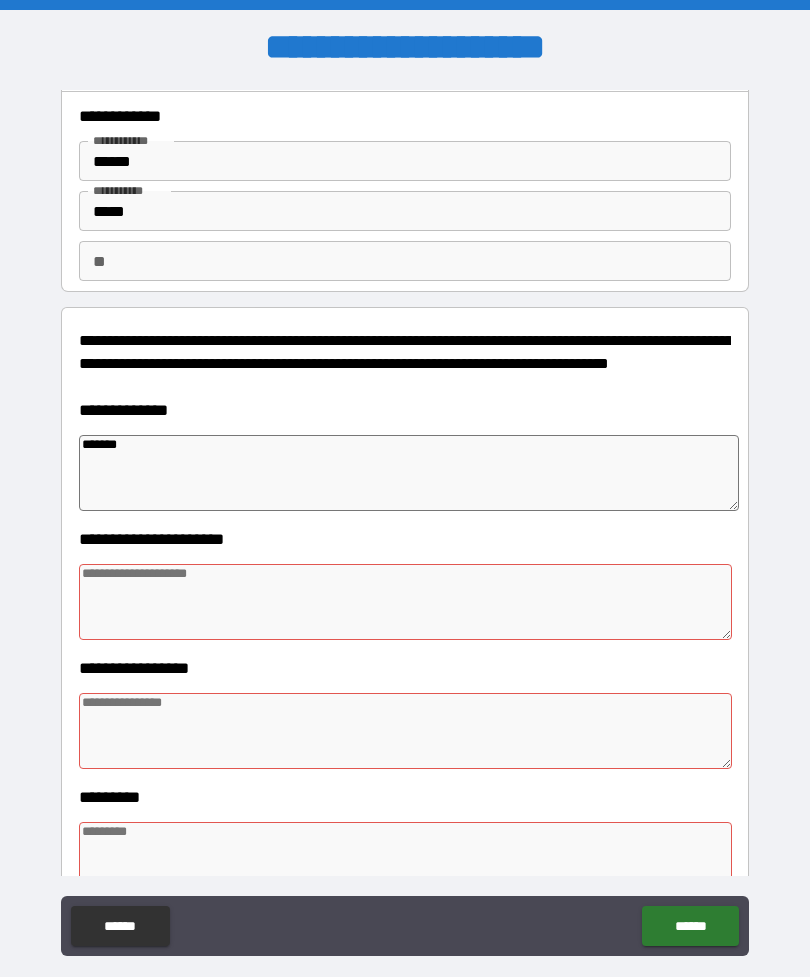 type on "*" 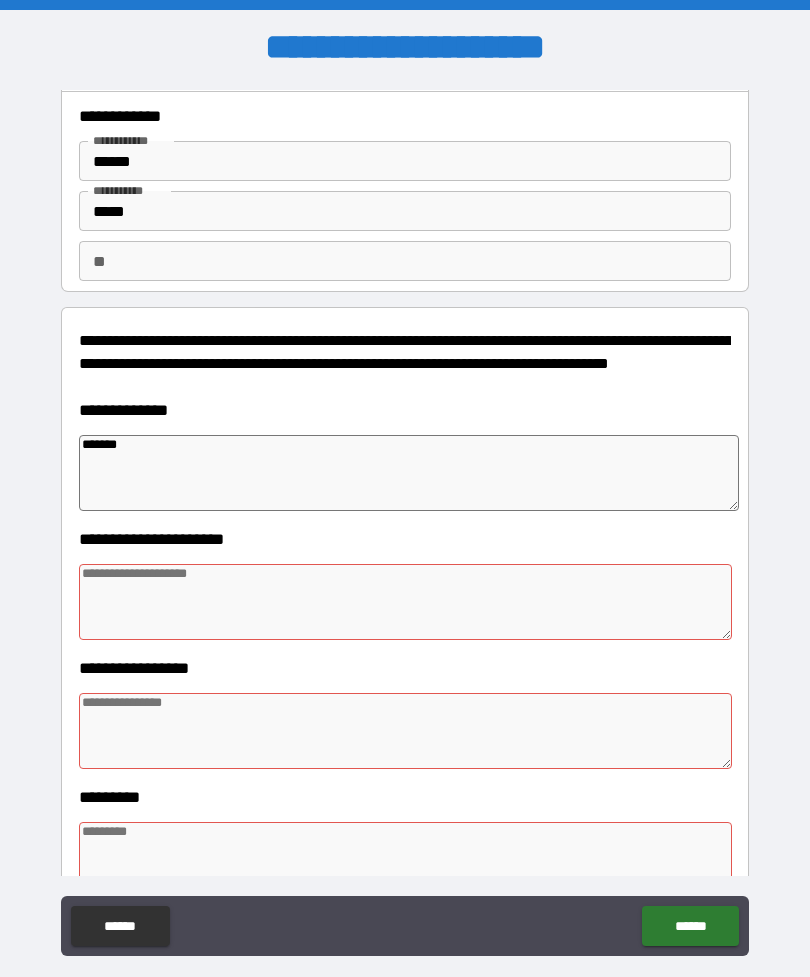 type on "*" 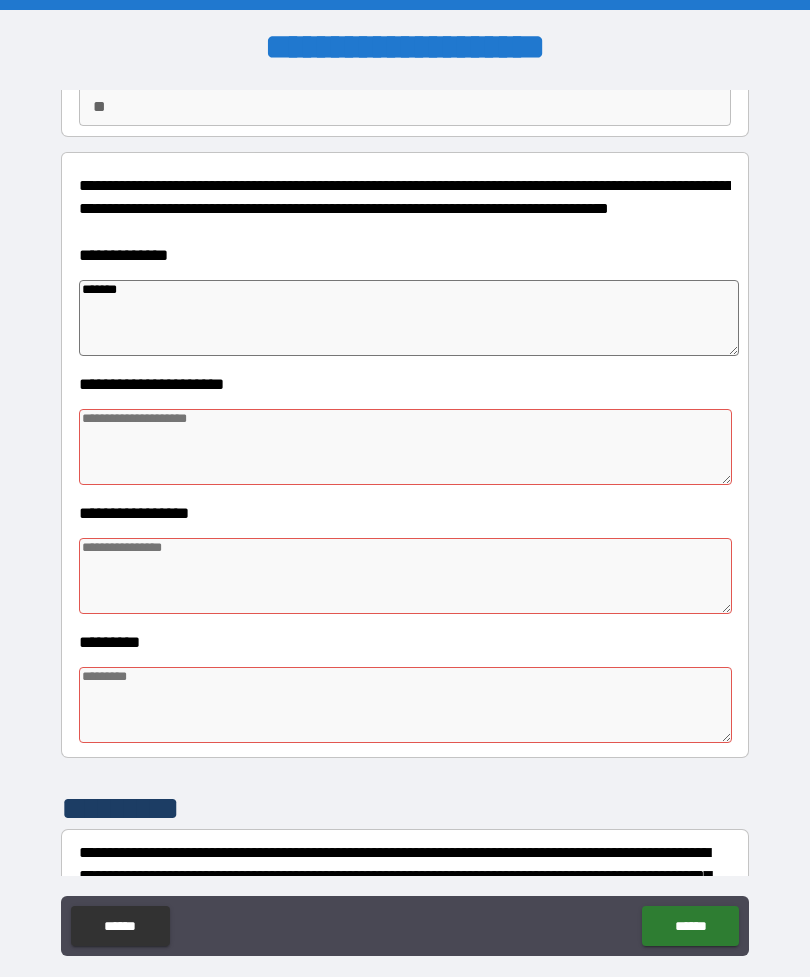 scroll, scrollTop: 231, scrollLeft: 0, axis: vertical 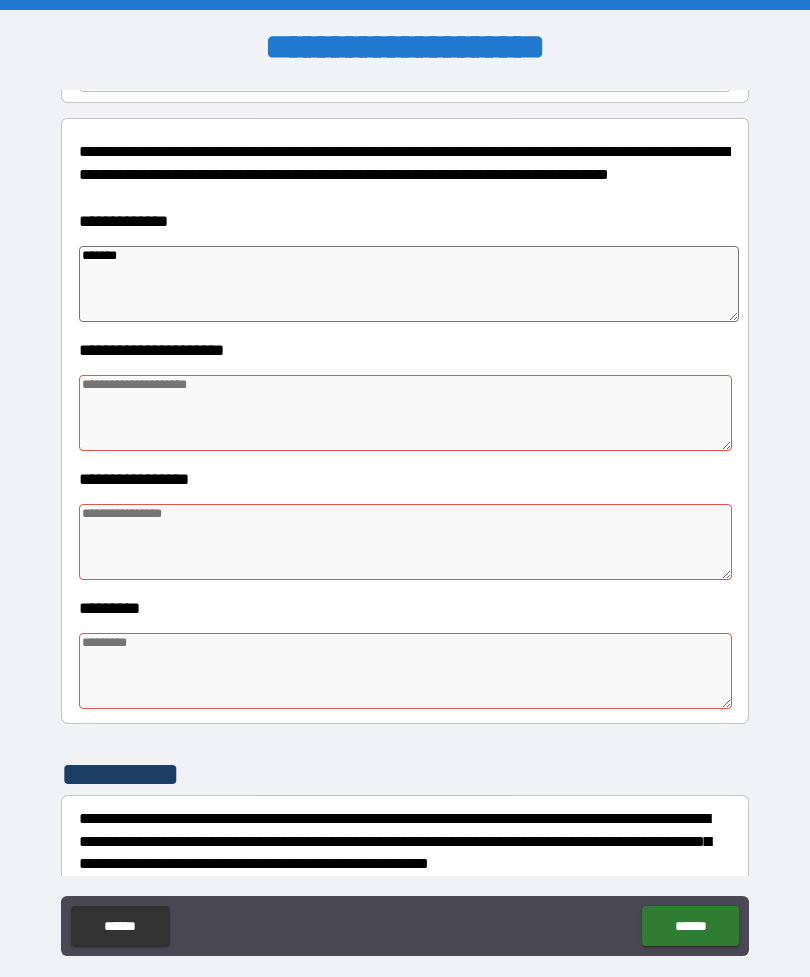 click at bounding box center [405, 542] 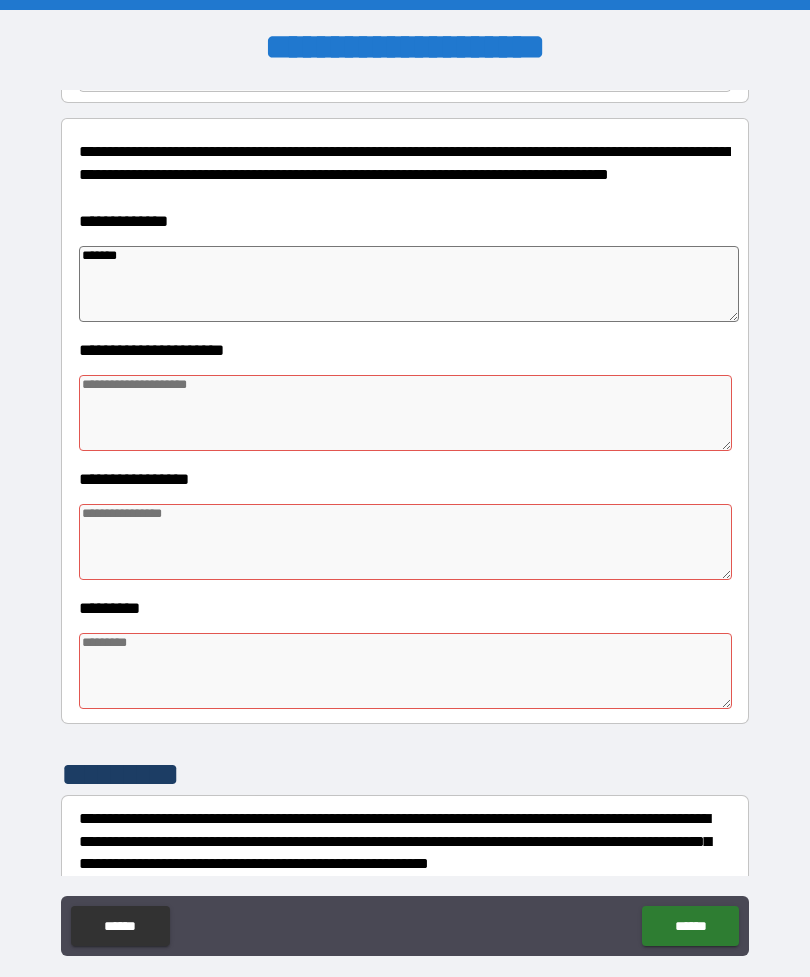 click at bounding box center (405, 542) 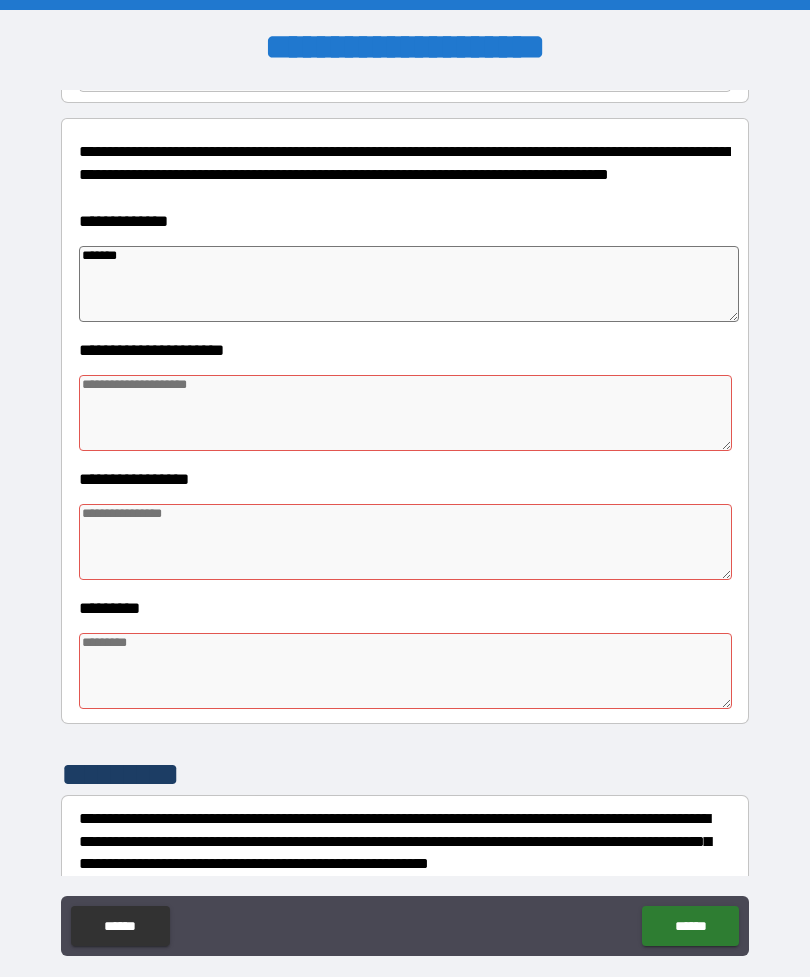 type on "*" 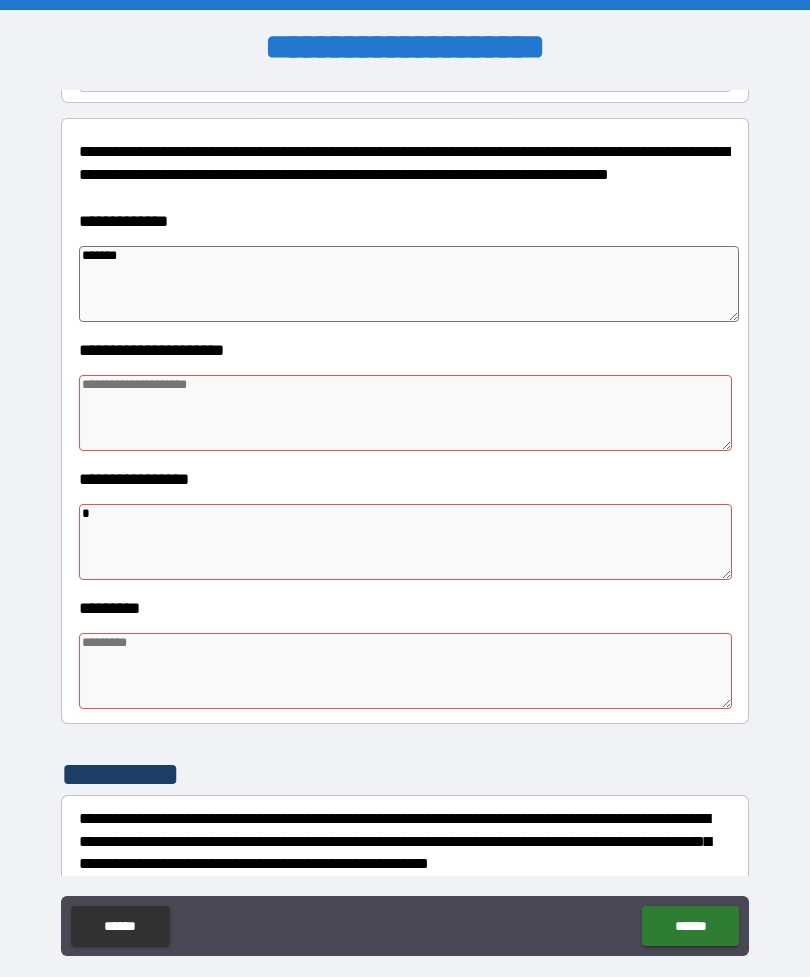type on "*" 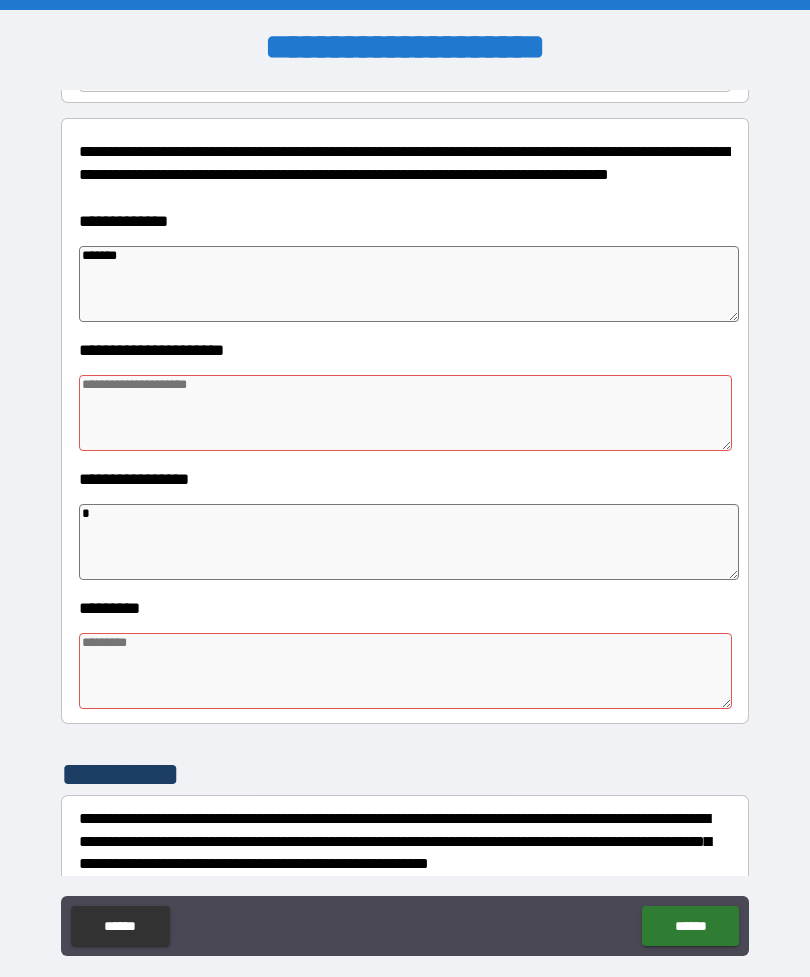 type on "**" 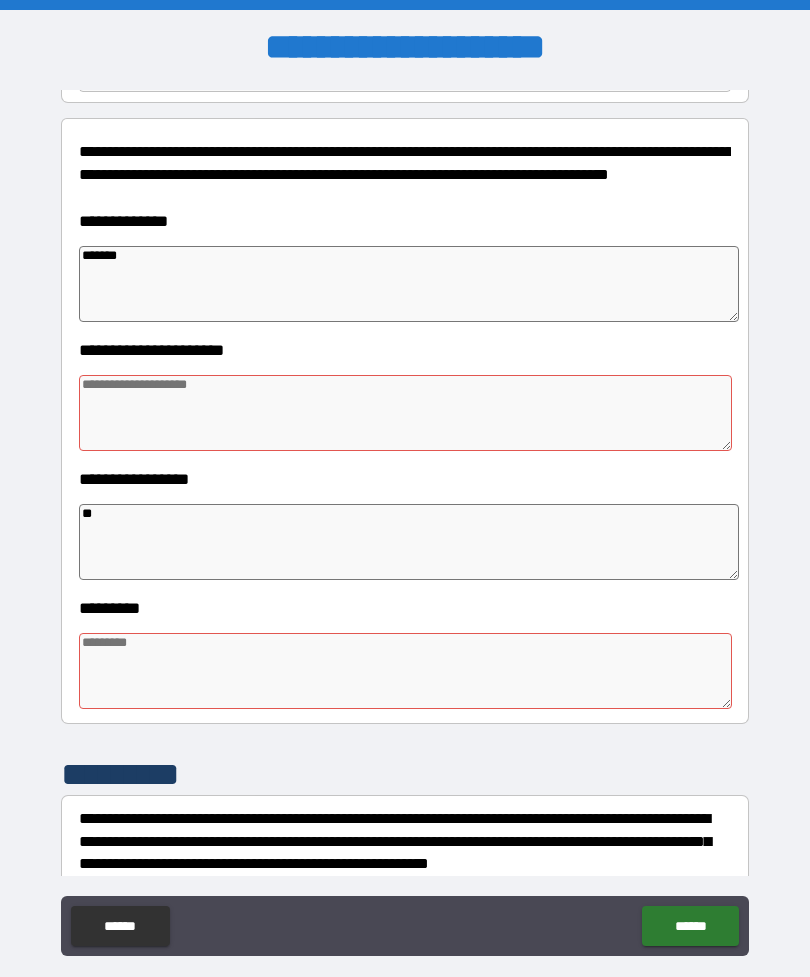 type on "*" 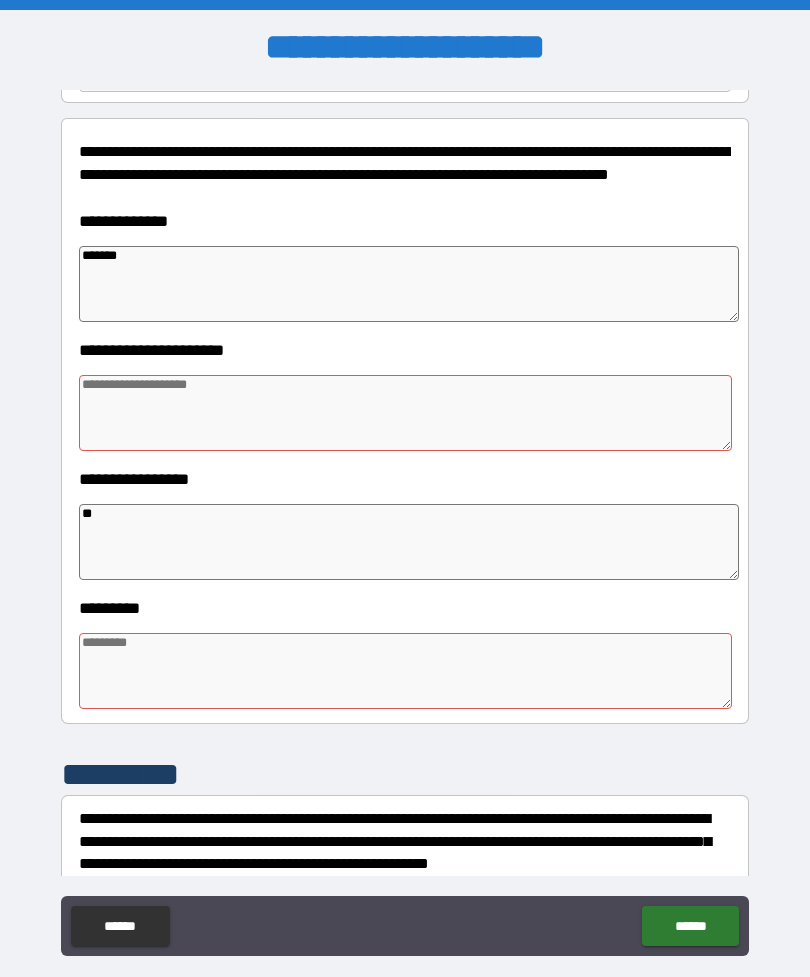type on "*" 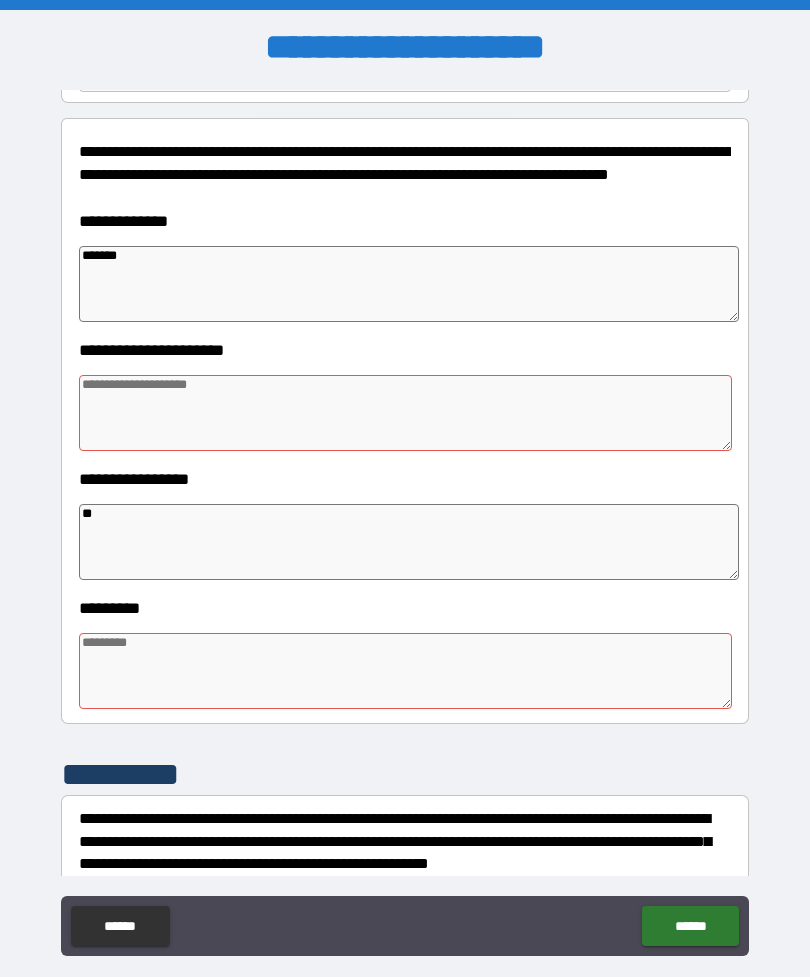 type on "*" 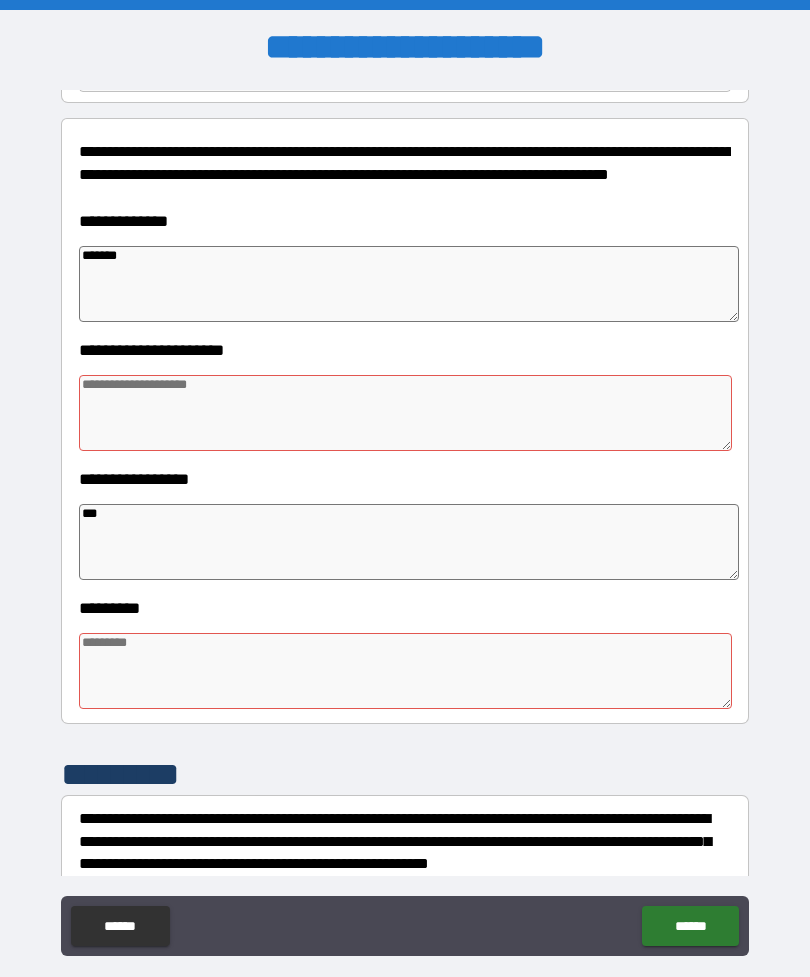 type on "*" 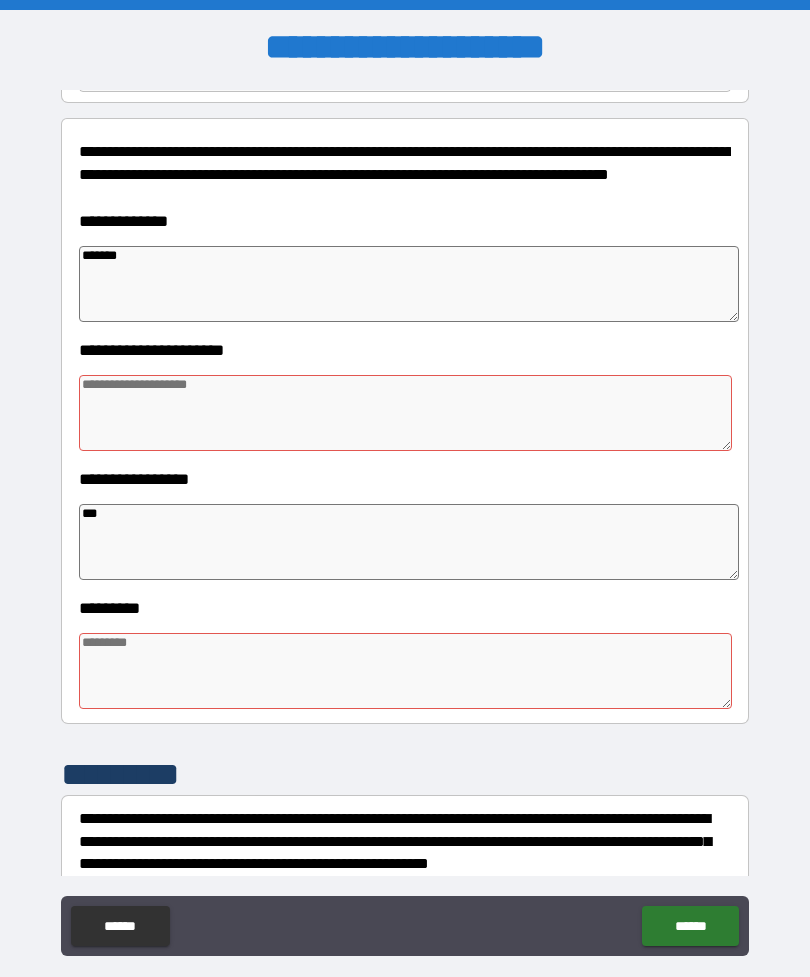 type on "*" 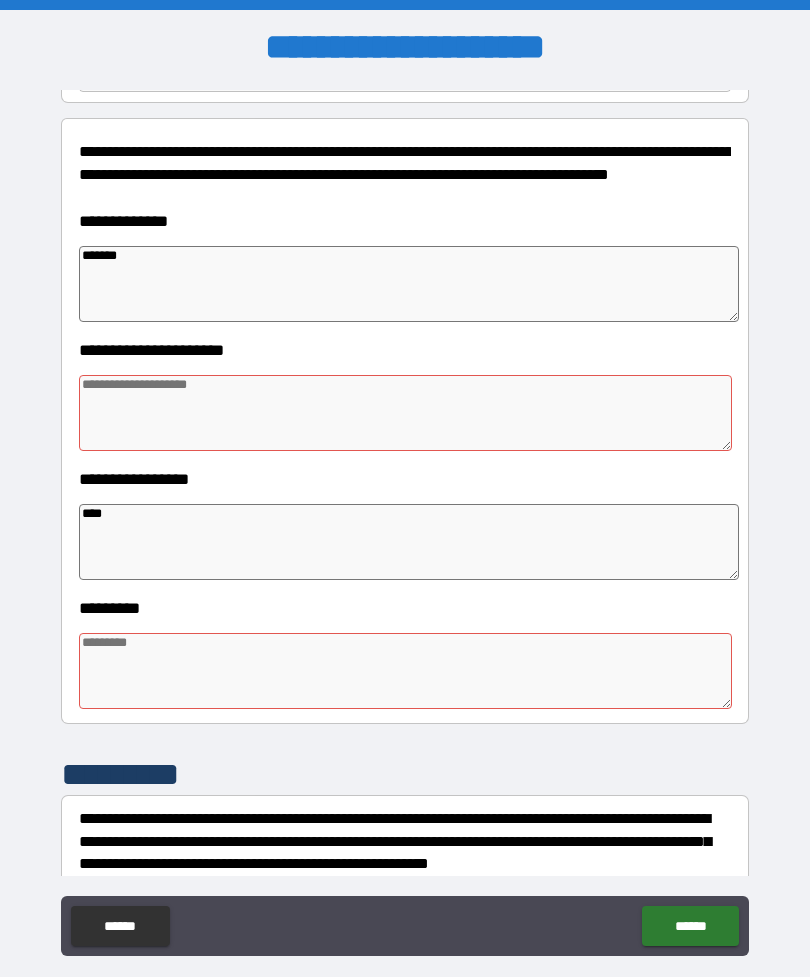 type on "*" 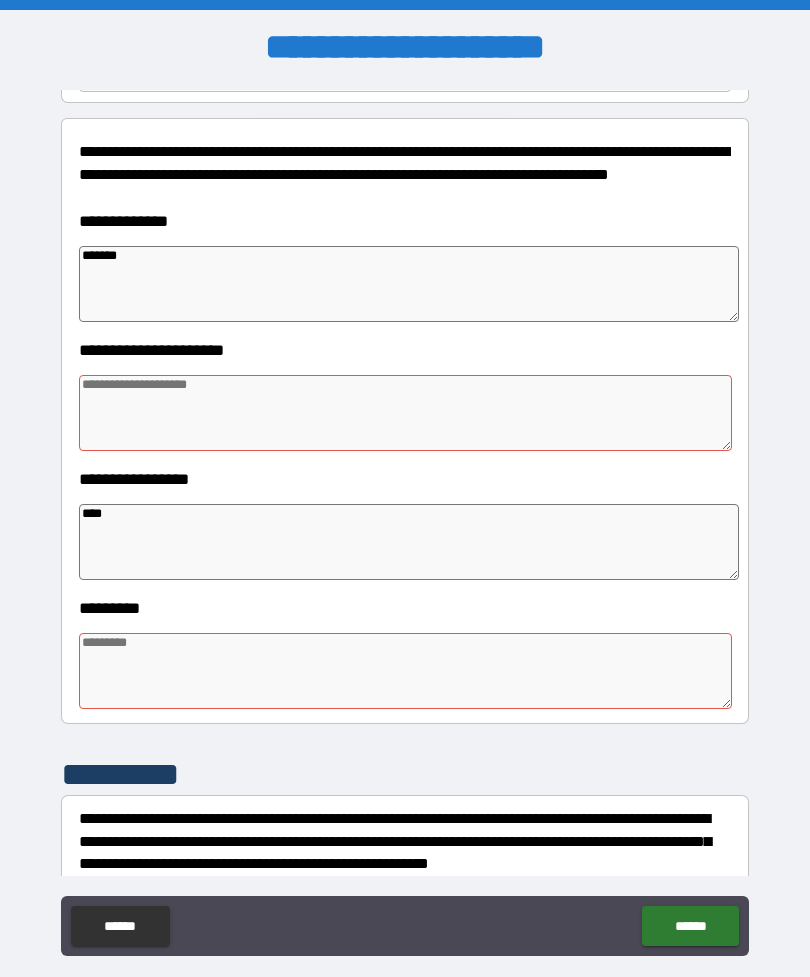 type on "*" 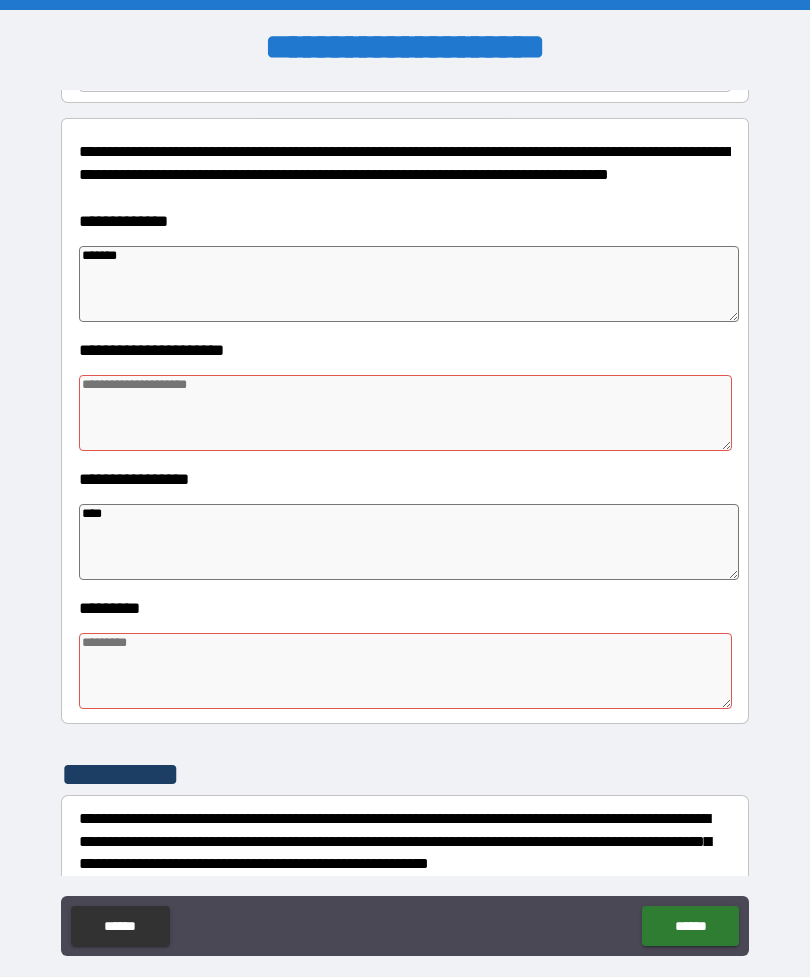 type on "*" 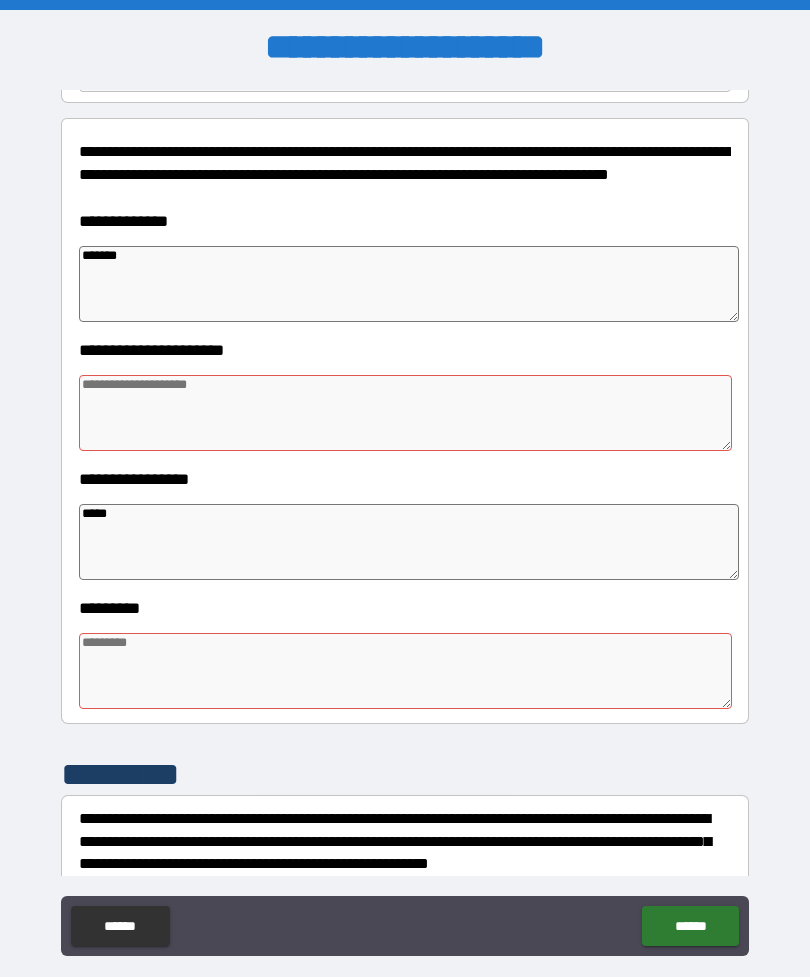 type on "*" 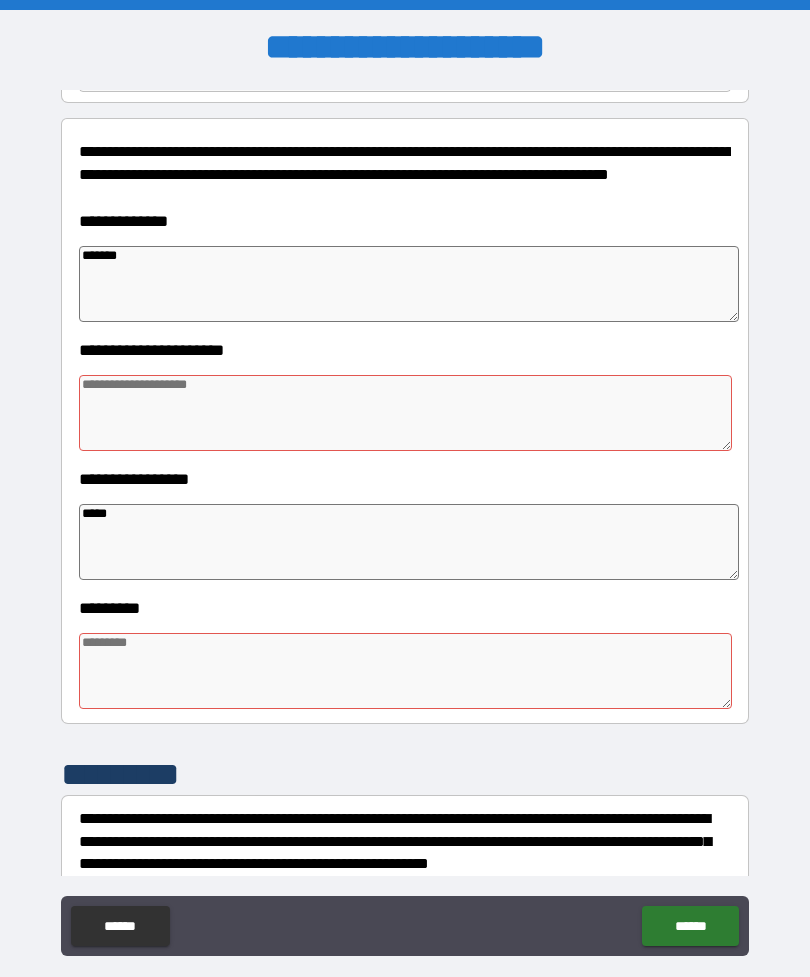 type on "*" 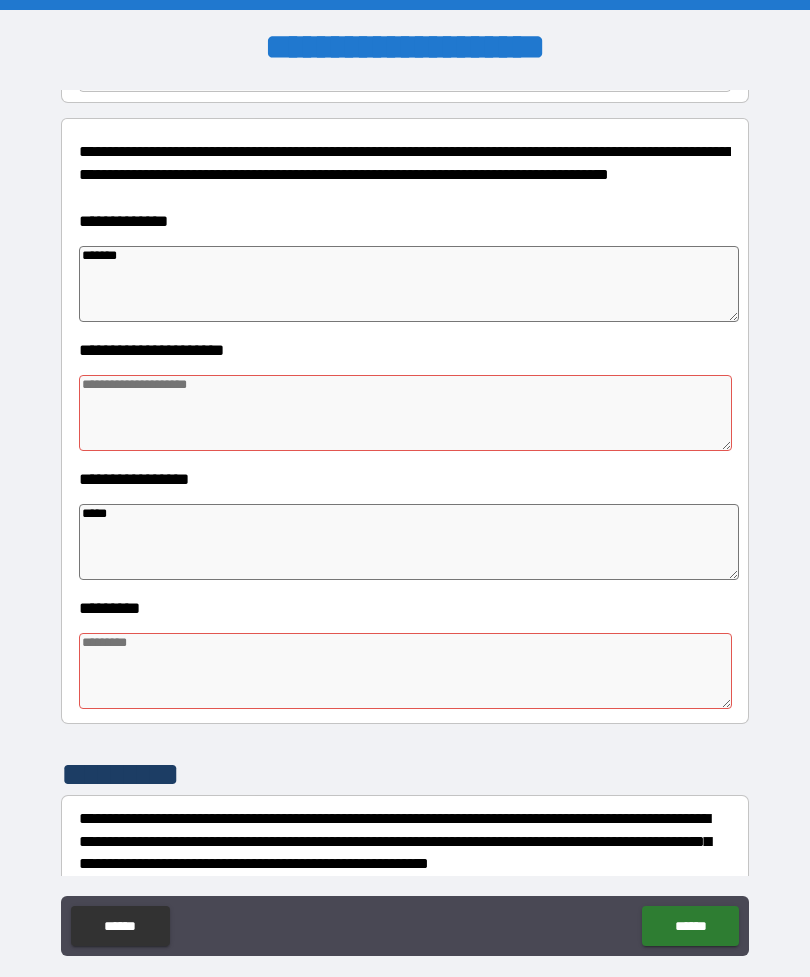 type on "*" 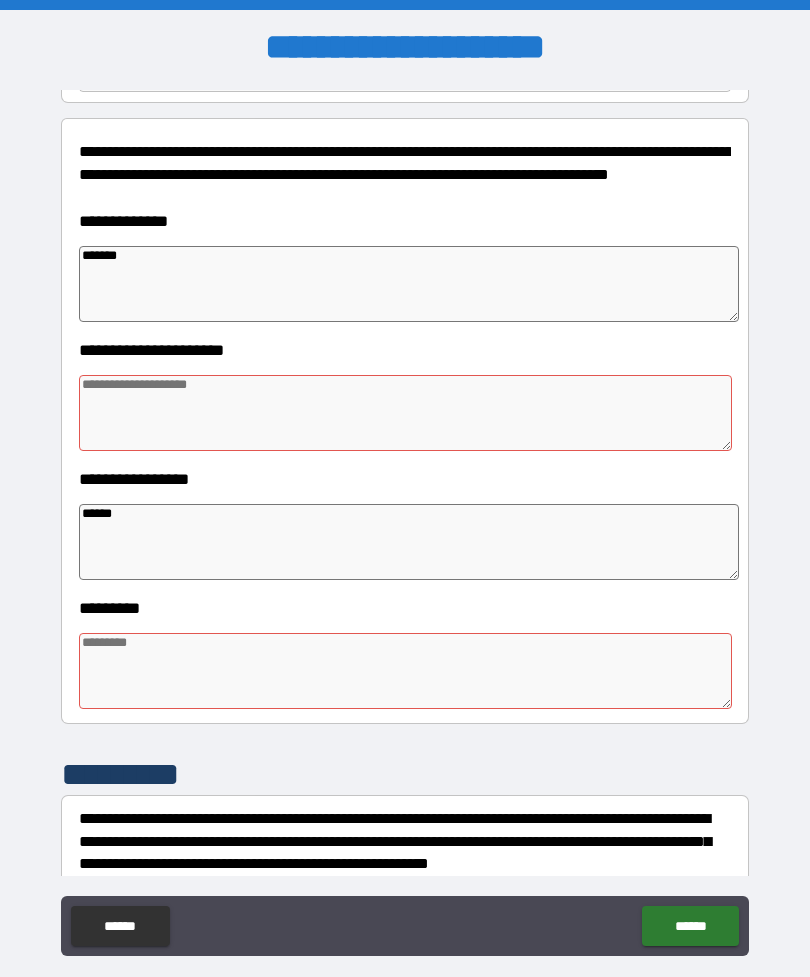 type on "*" 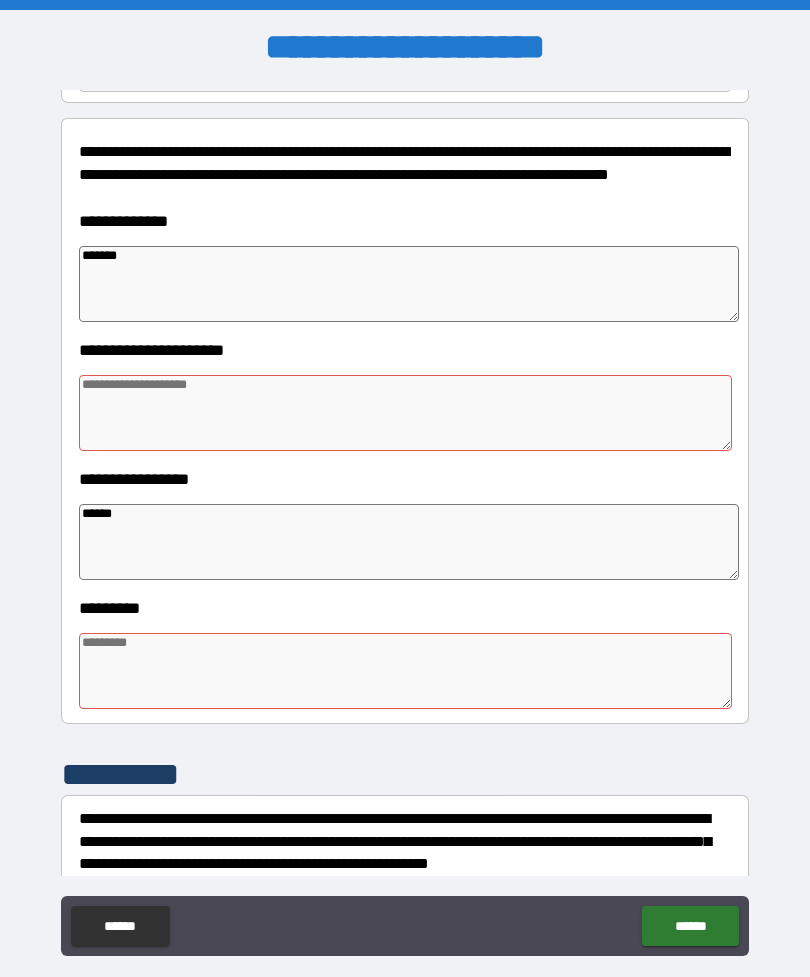 type on "*" 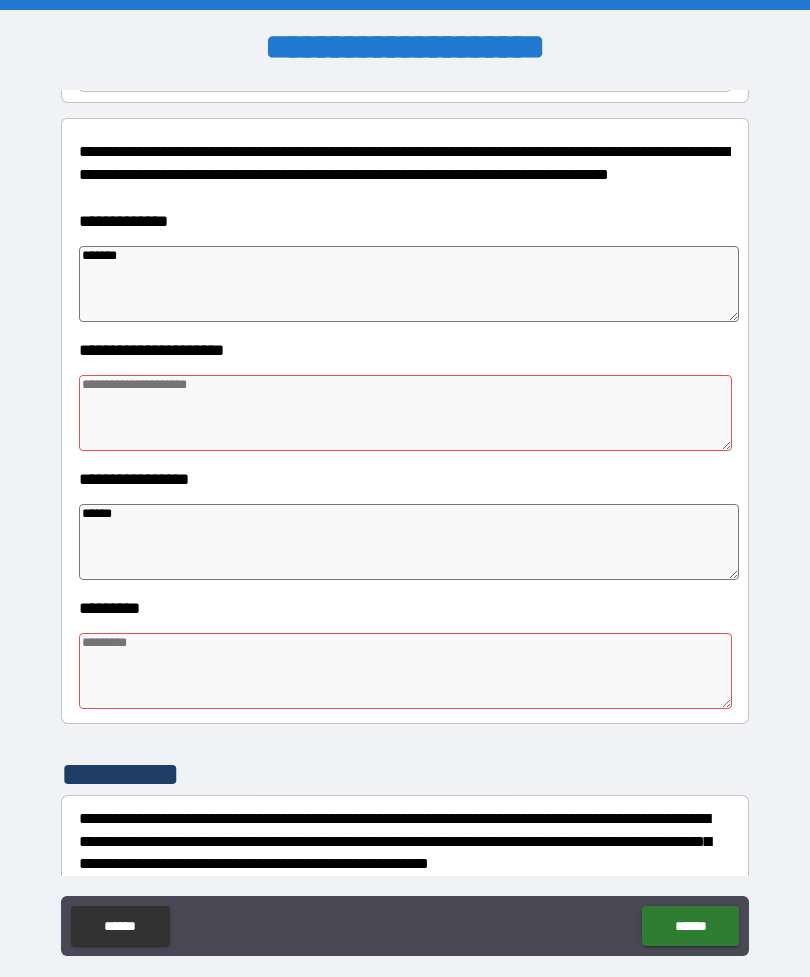 type on "*" 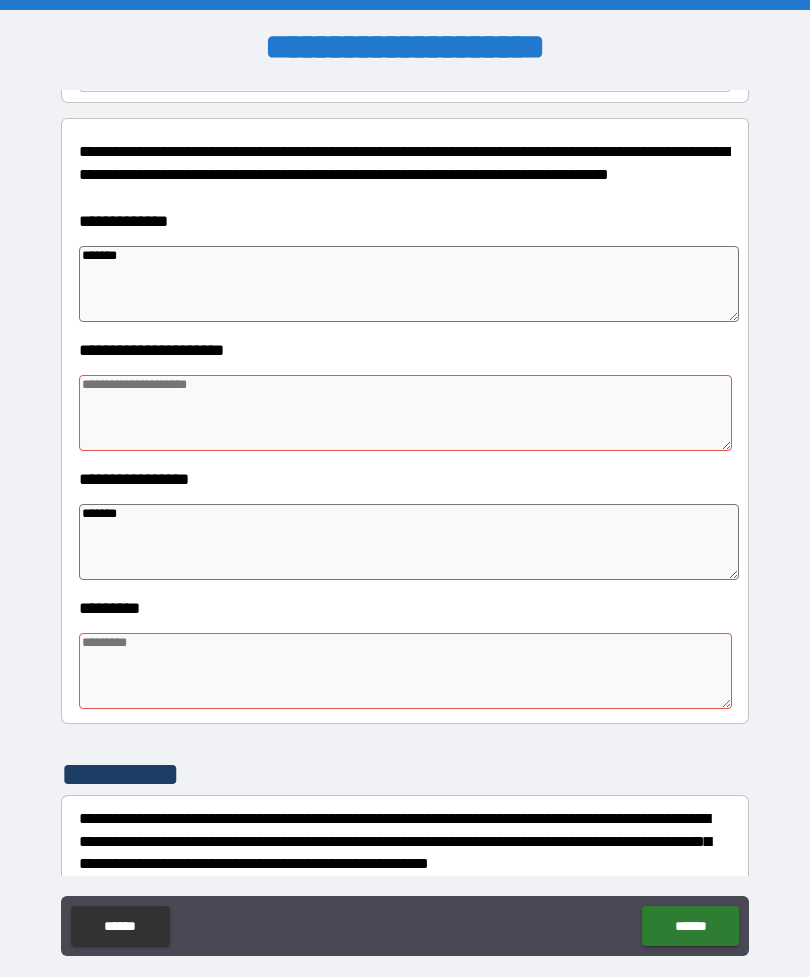 type on "*" 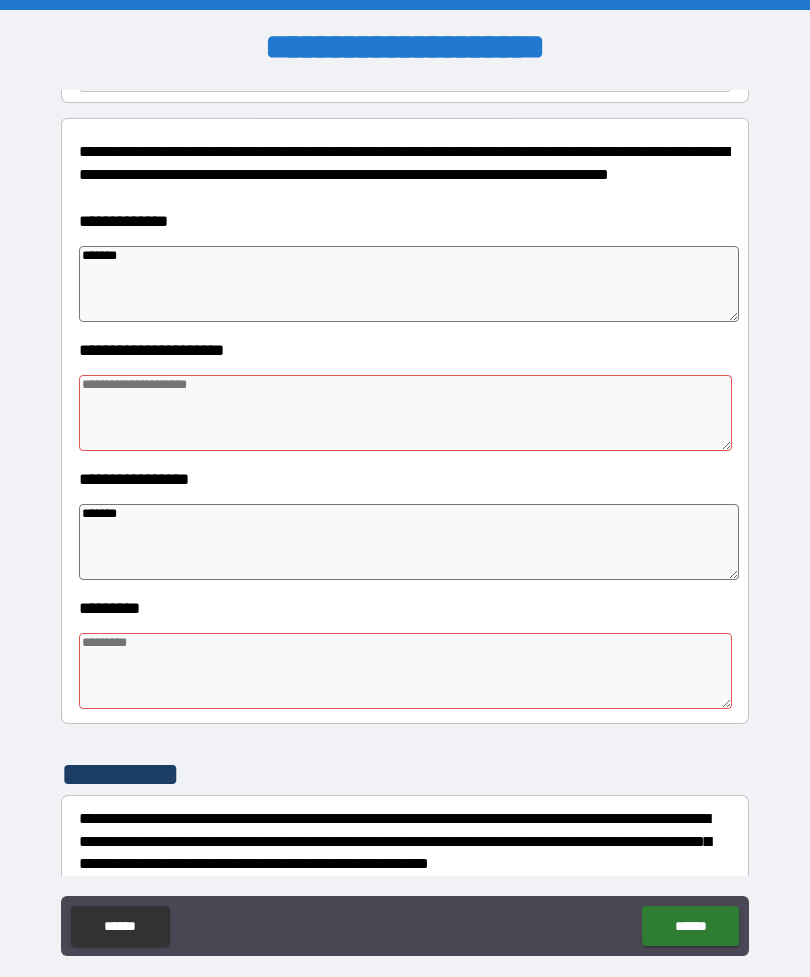 type on "*" 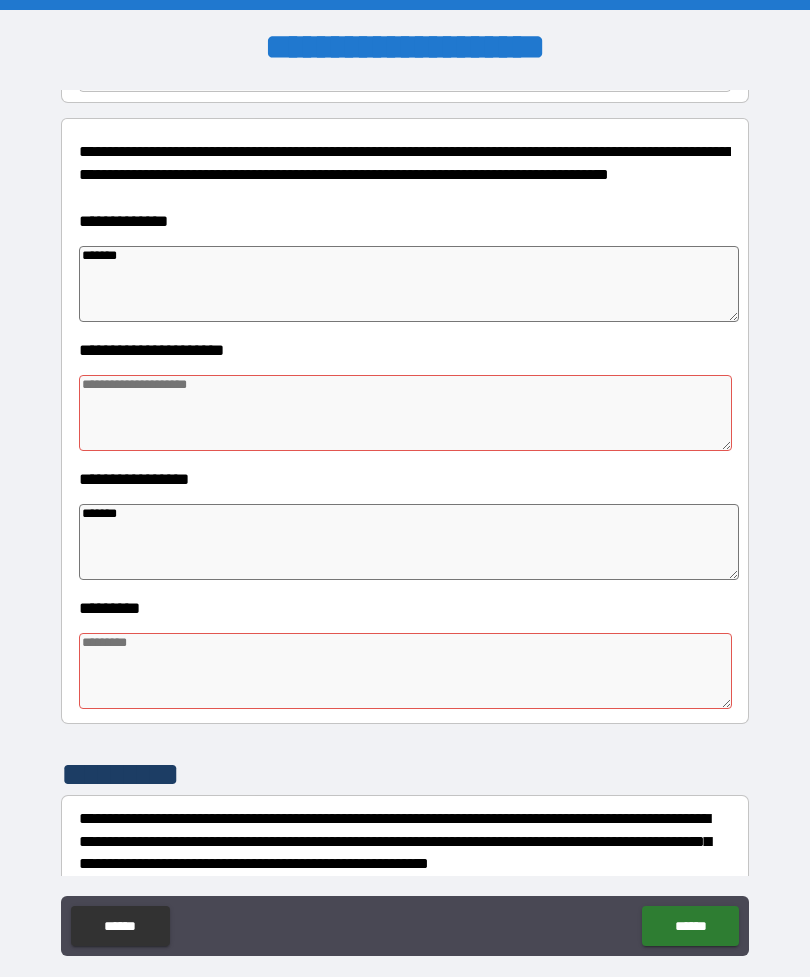type on "*" 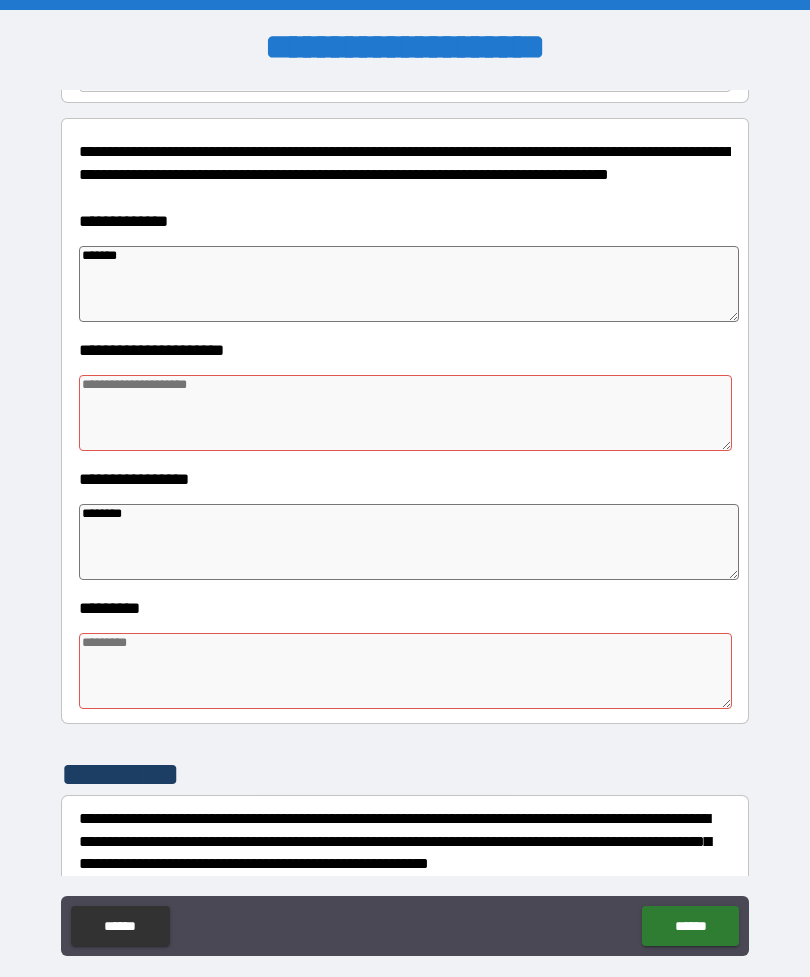 type on "*********" 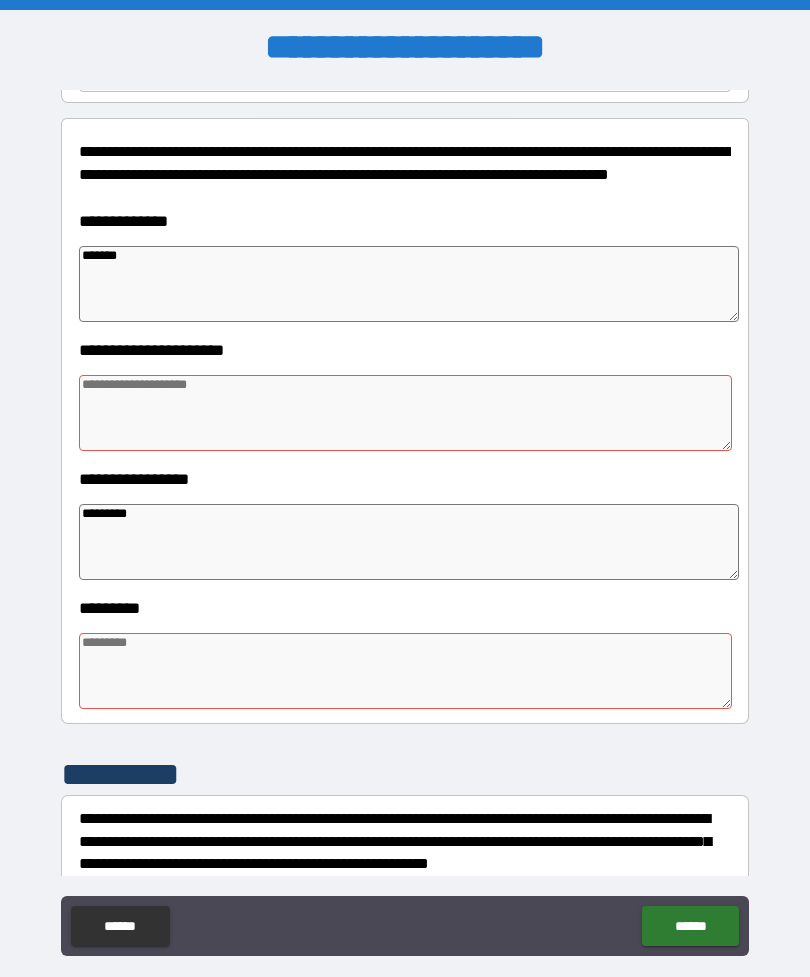 type on "*" 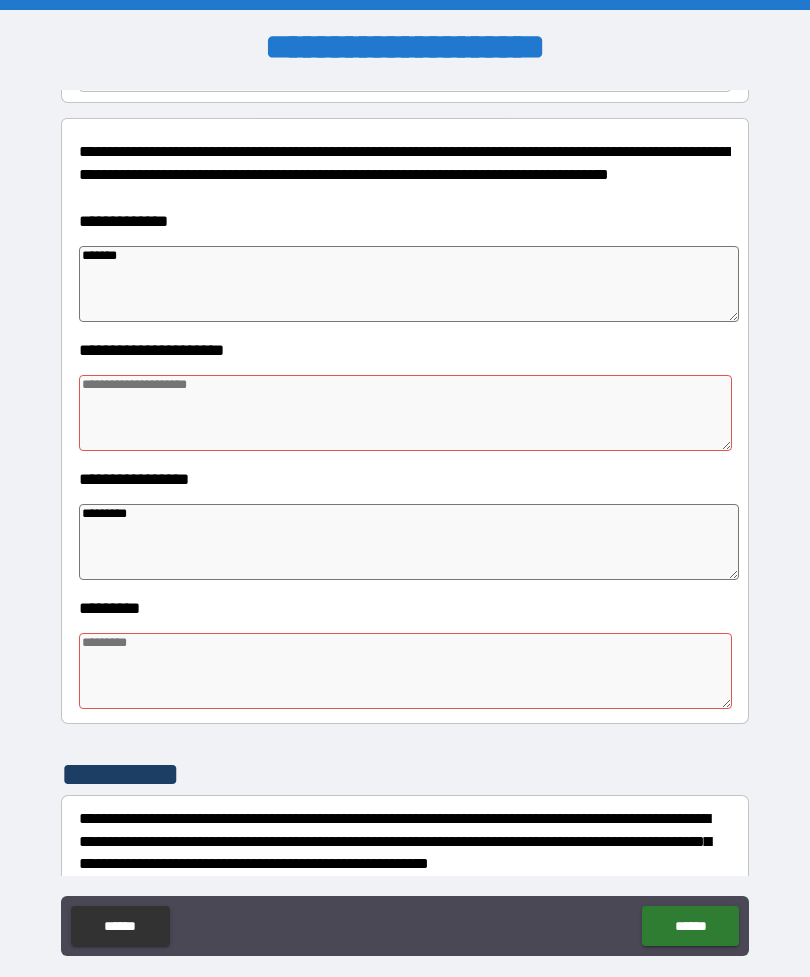 type on "*" 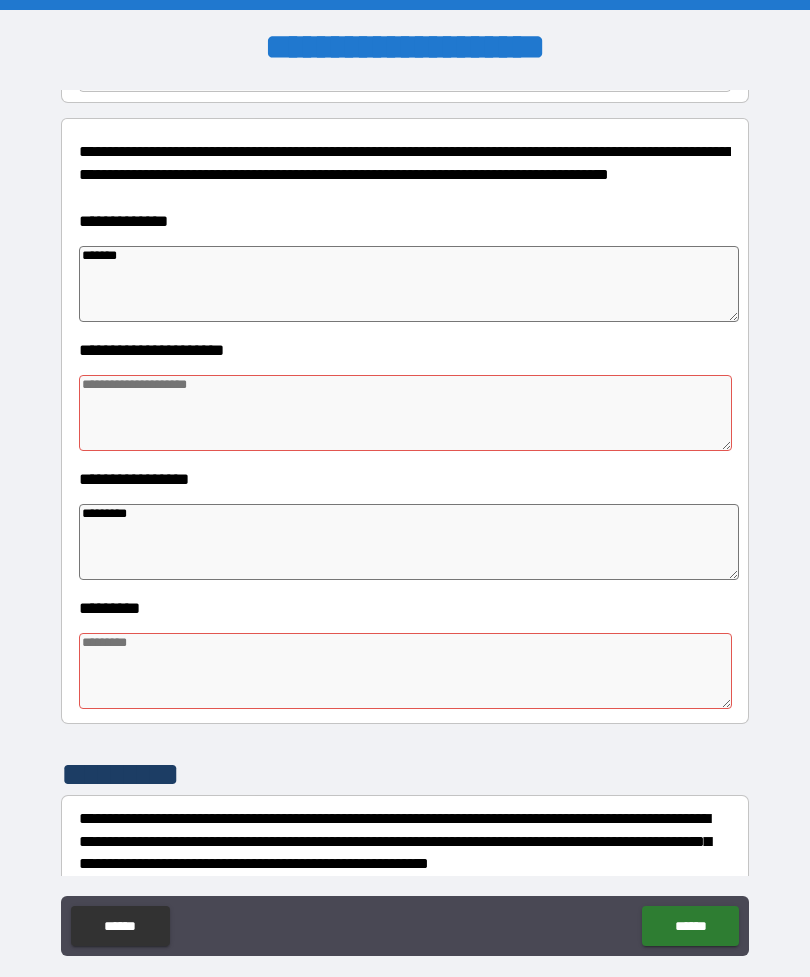 type on "*" 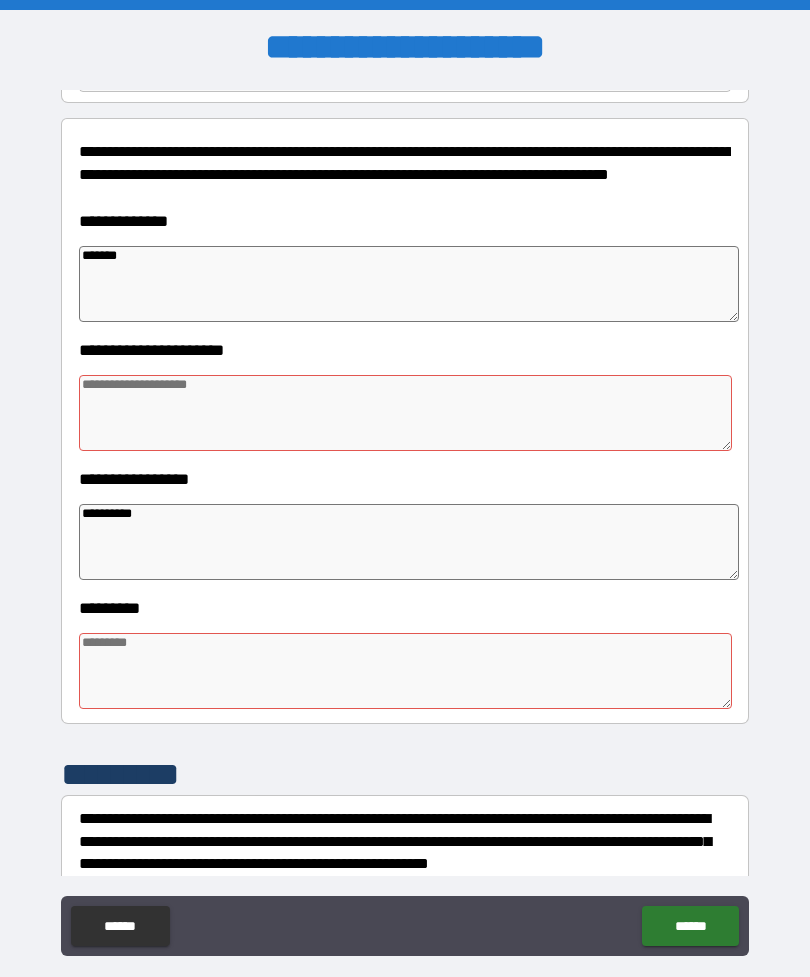 type on "*" 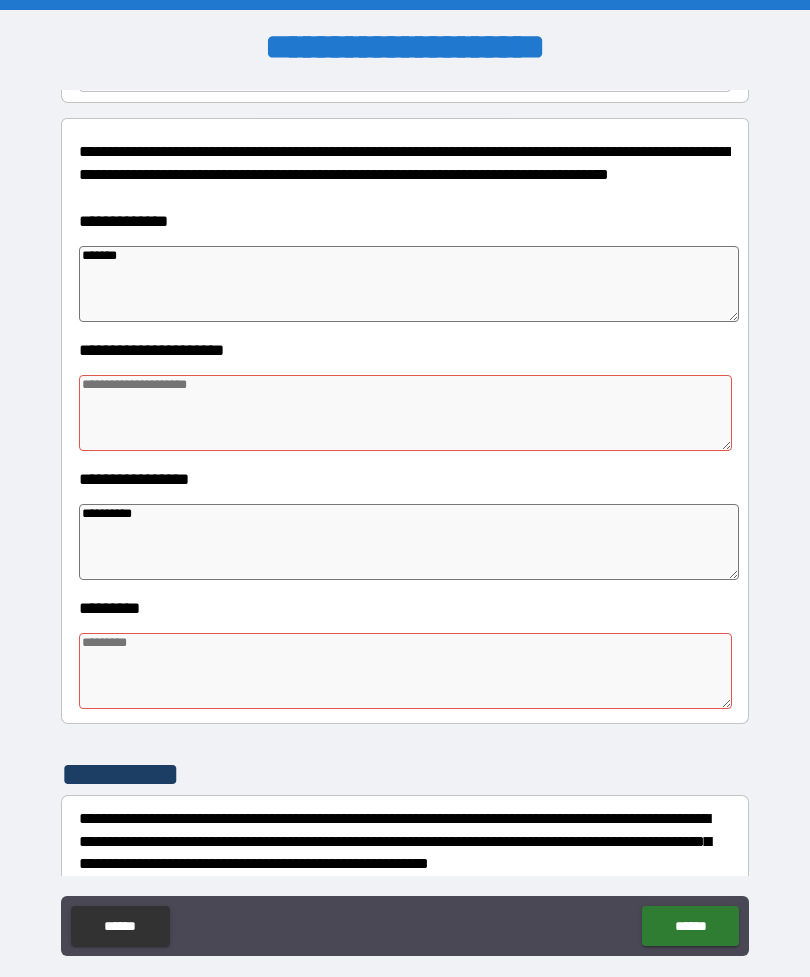 type on "*" 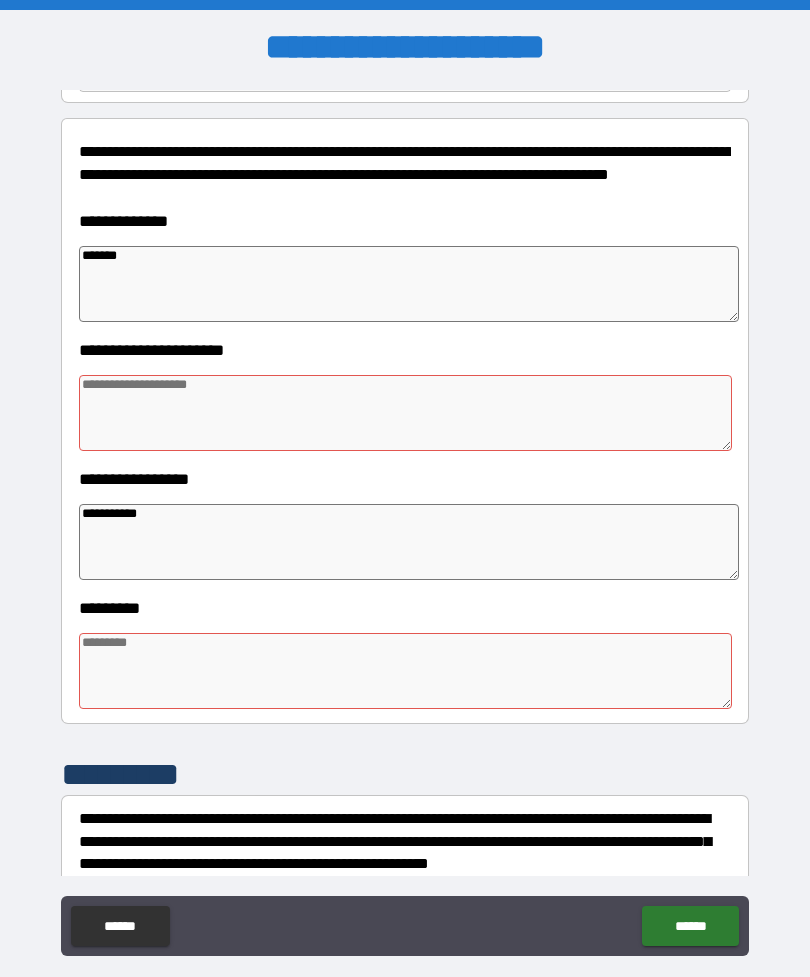 type on "*" 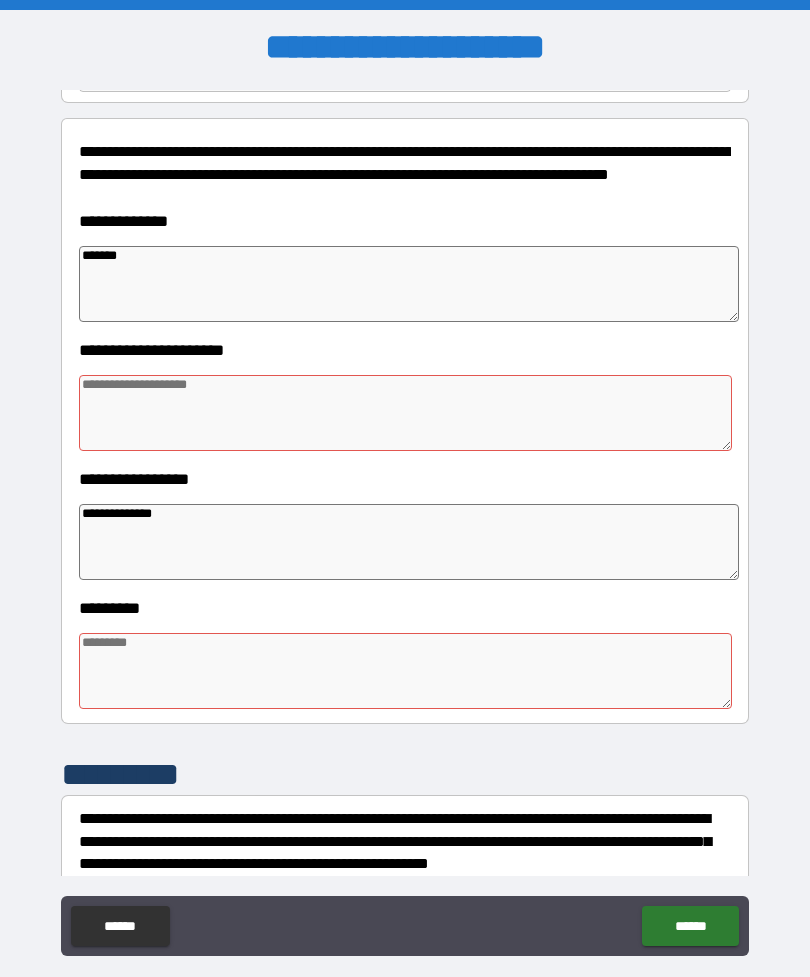 click at bounding box center [405, 413] 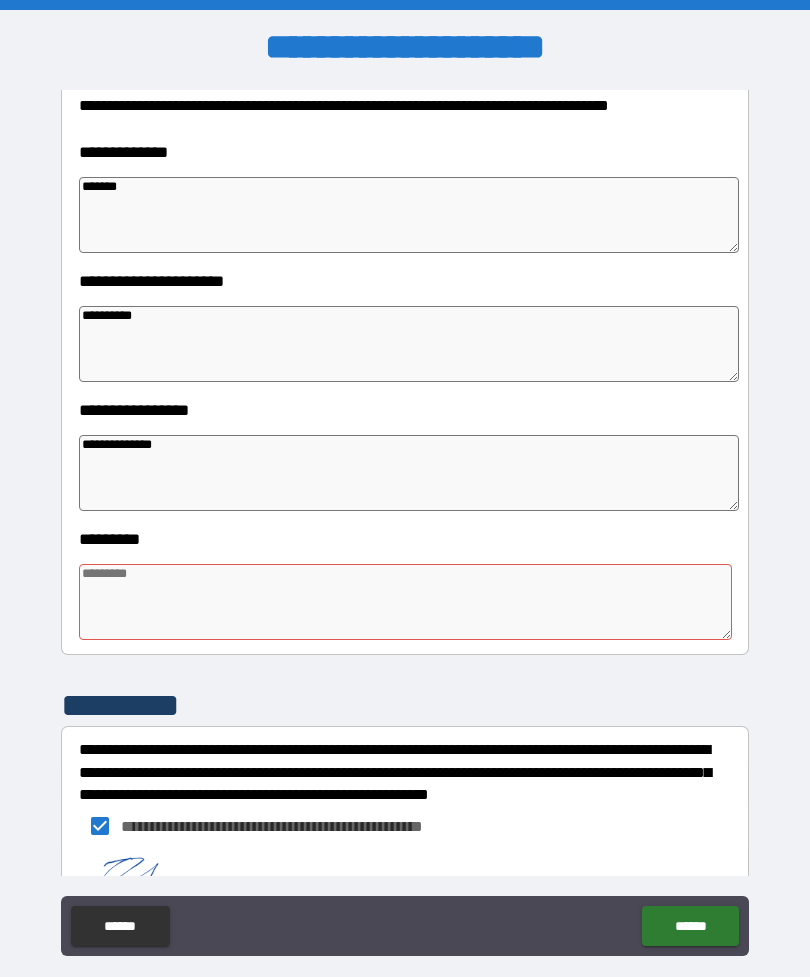 scroll, scrollTop: 306, scrollLeft: 0, axis: vertical 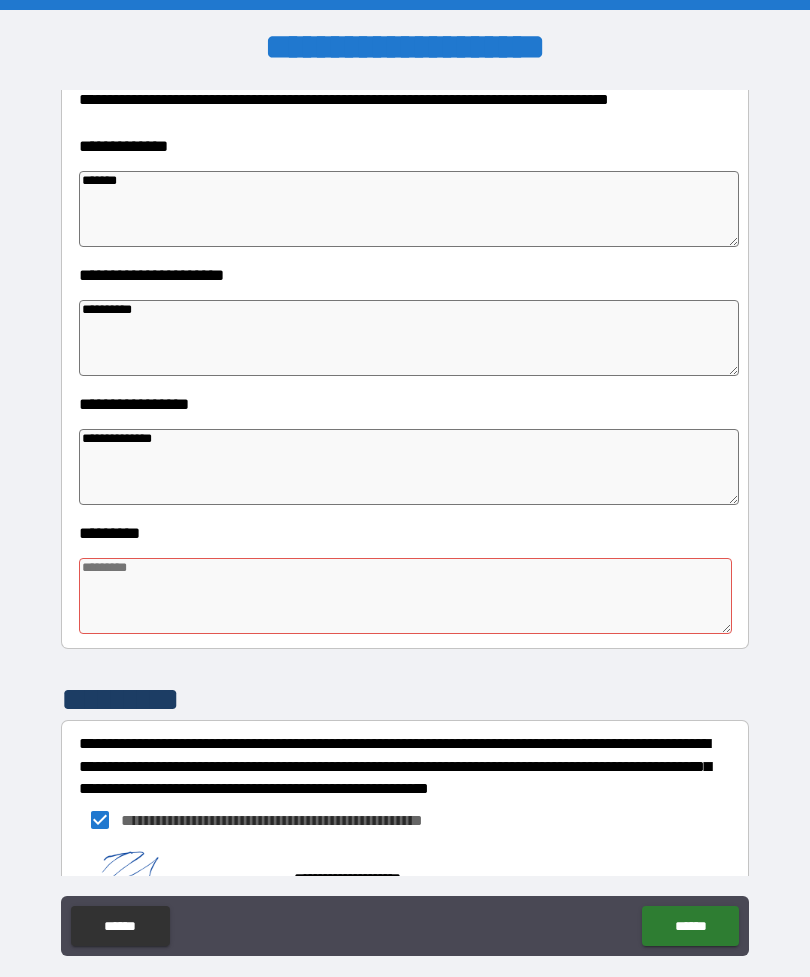 click at bounding box center (405, 596) 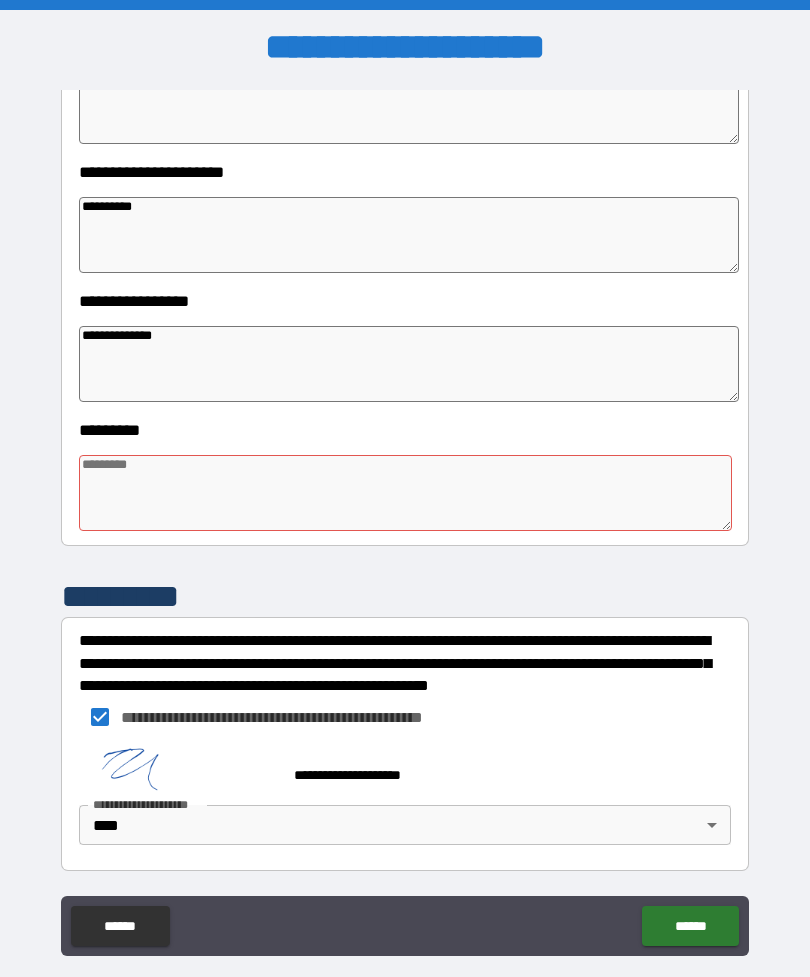scroll, scrollTop: 409, scrollLeft: 0, axis: vertical 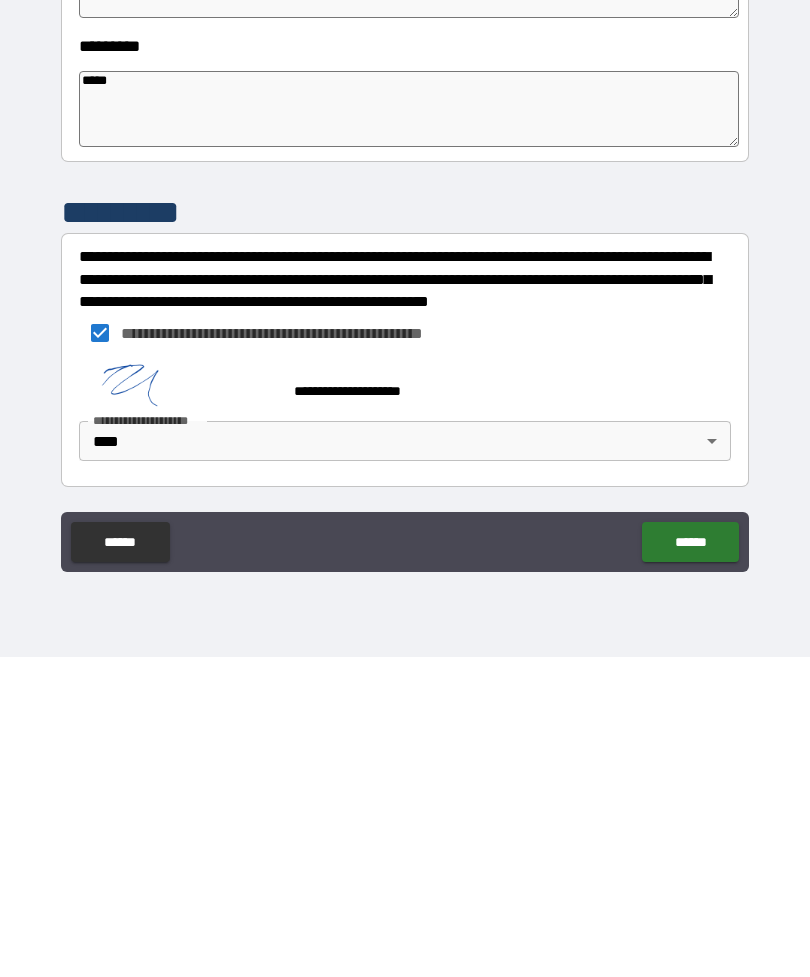 click on "**********" at bounding box center [405, 456] 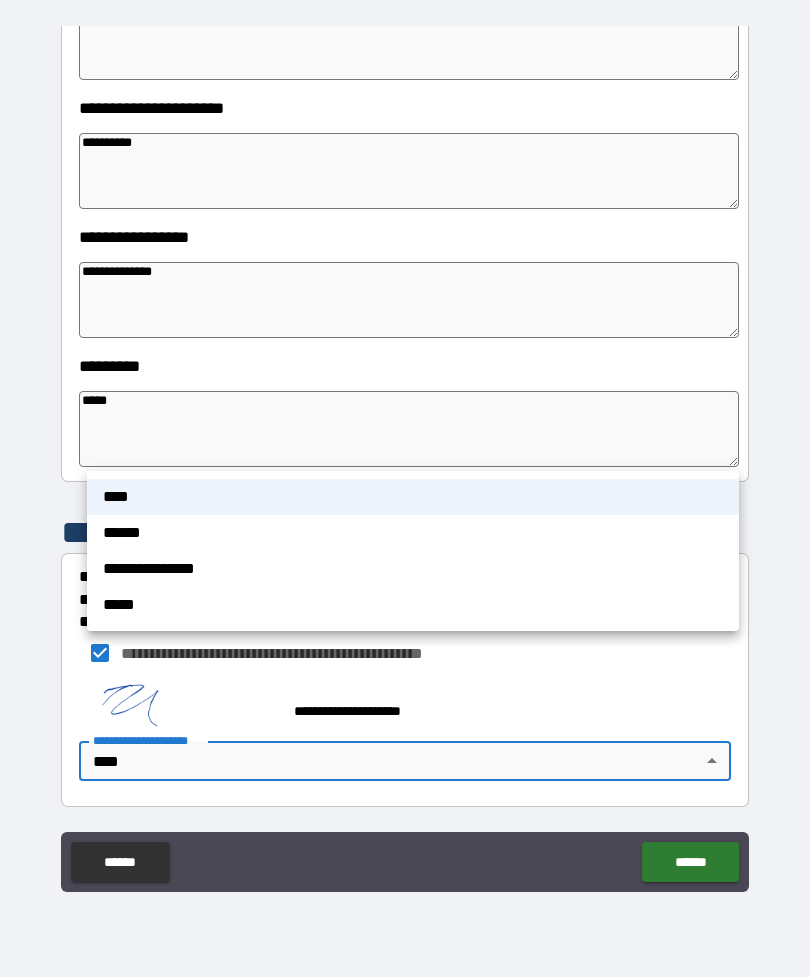 click on "****" at bounding box center (413, 497) 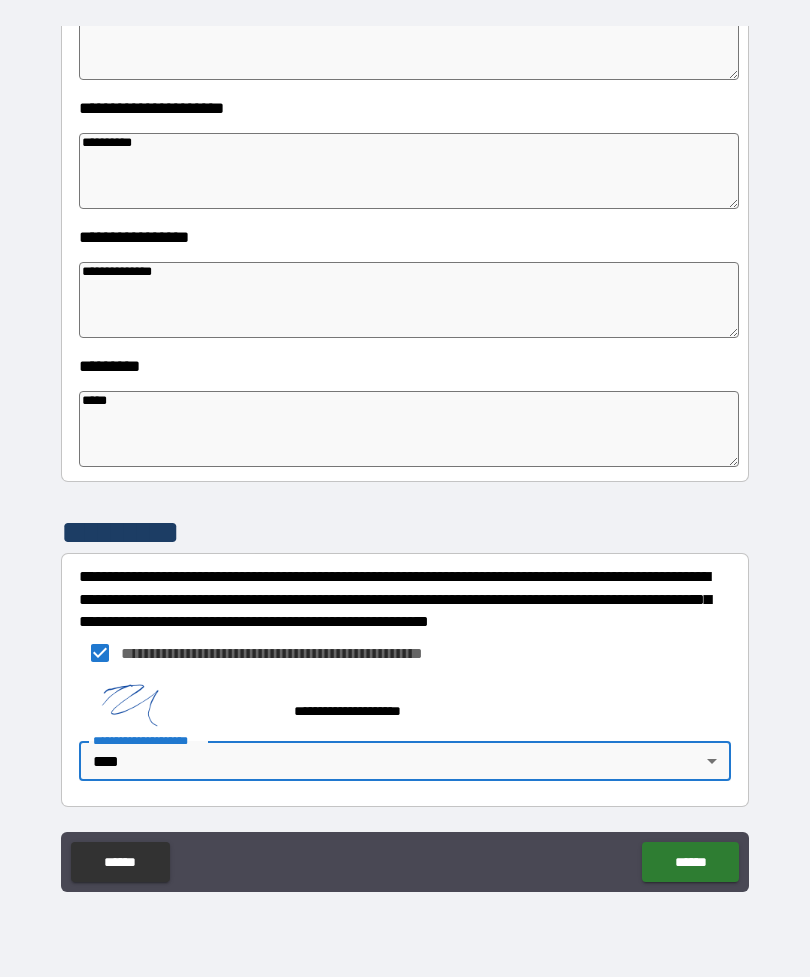 click on "******" at bounding box center (690, 862) 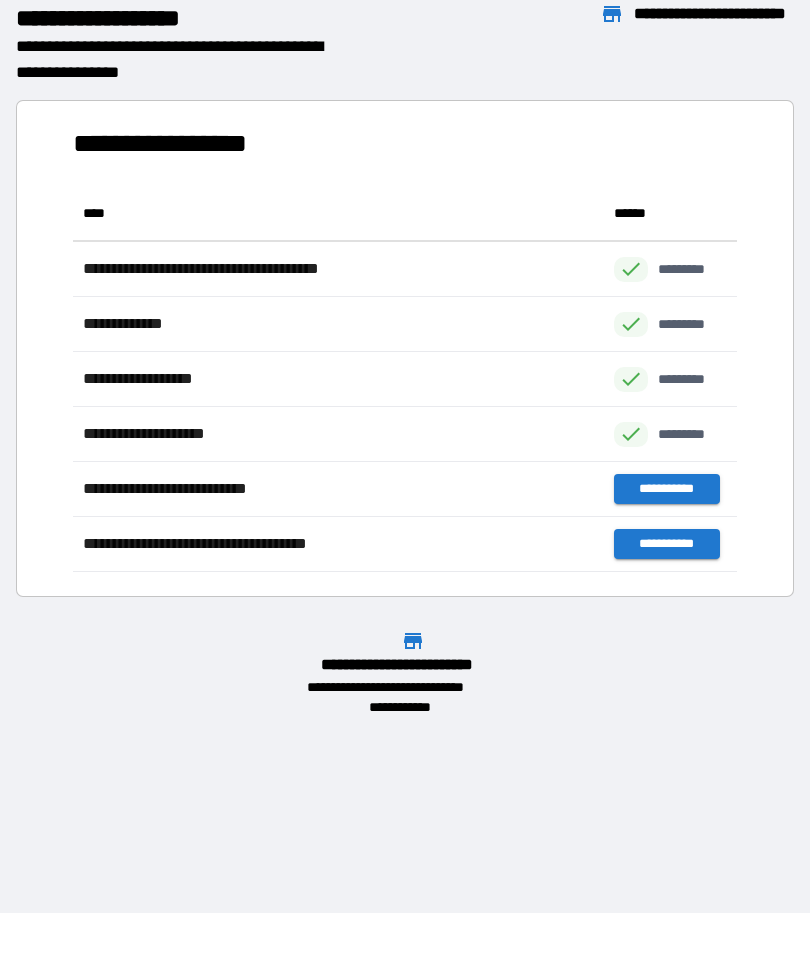 scroll, scrollTop: 1, scrollLeft: 1, axis: both 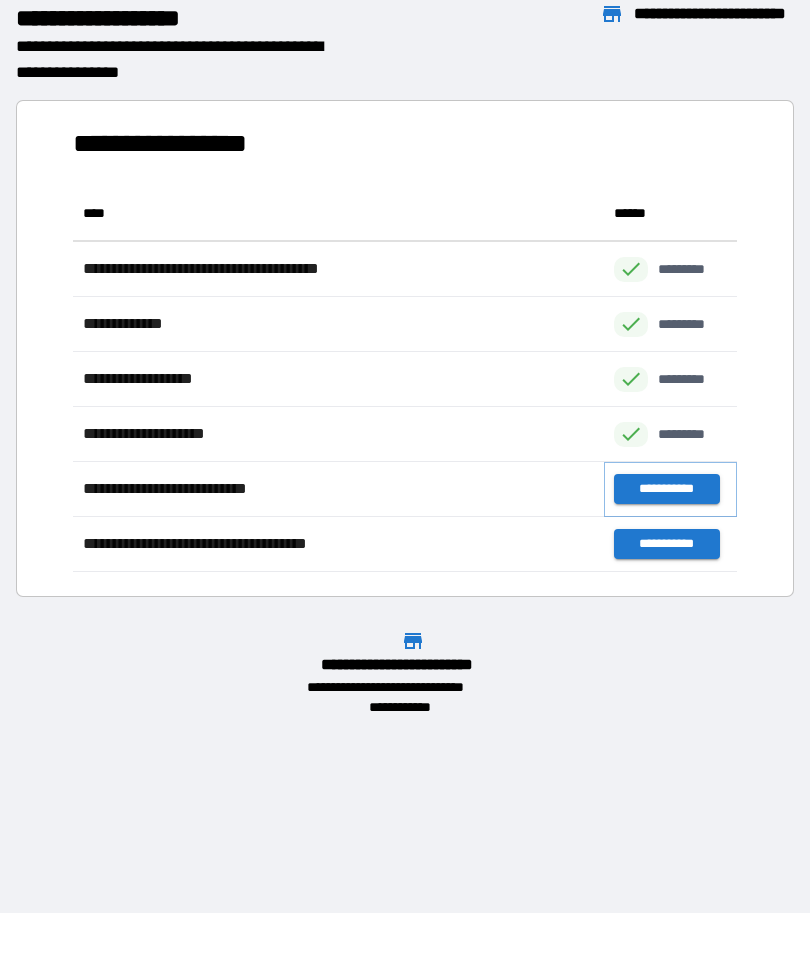 click on "**********" at bounding box center (666, 489) 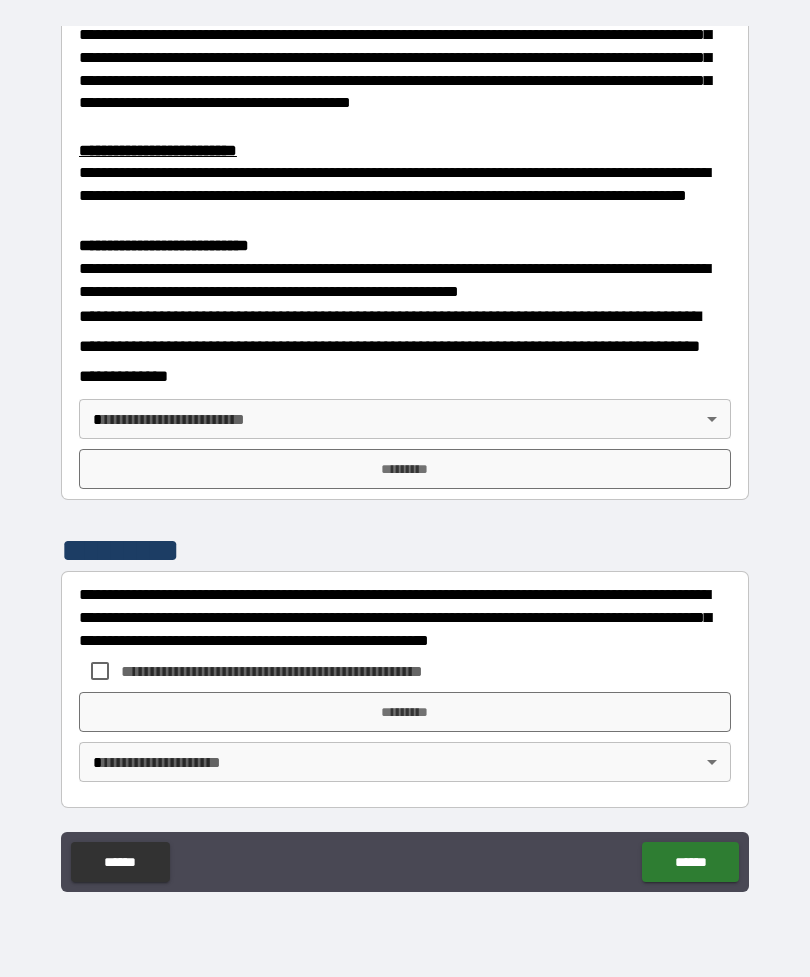 scroll, scrollTop: 594, scrollLeft: 0, axis: vertical 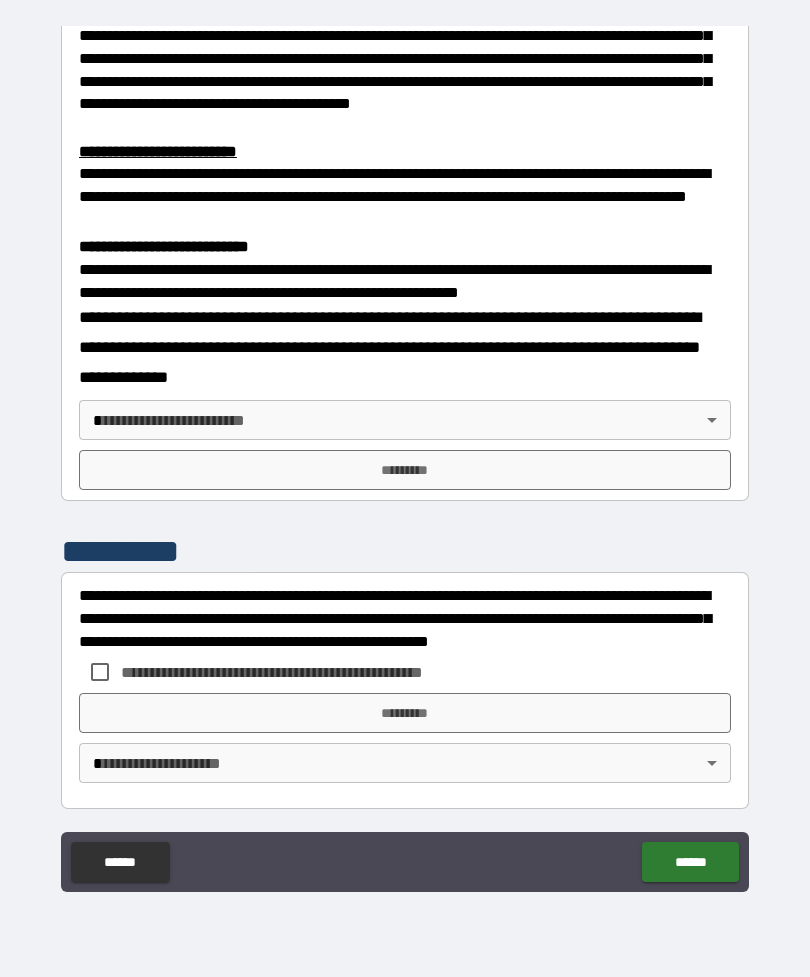 click on "**********" at bounding box center [405, 456] 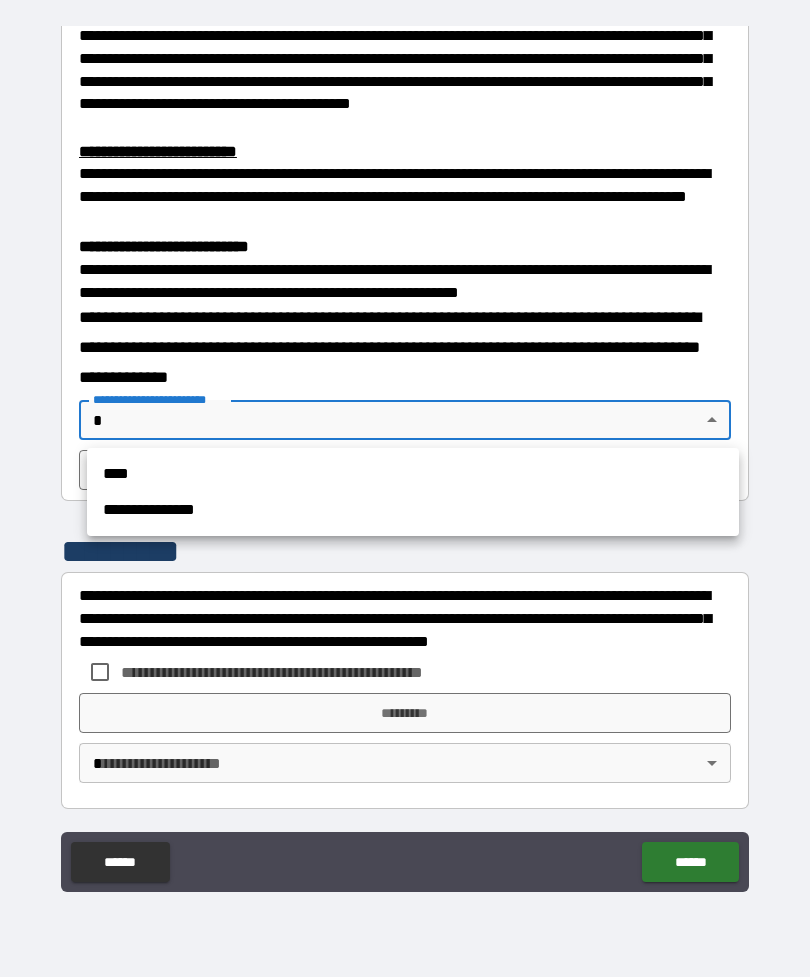 click on "****" at bounding box center [413, 474] 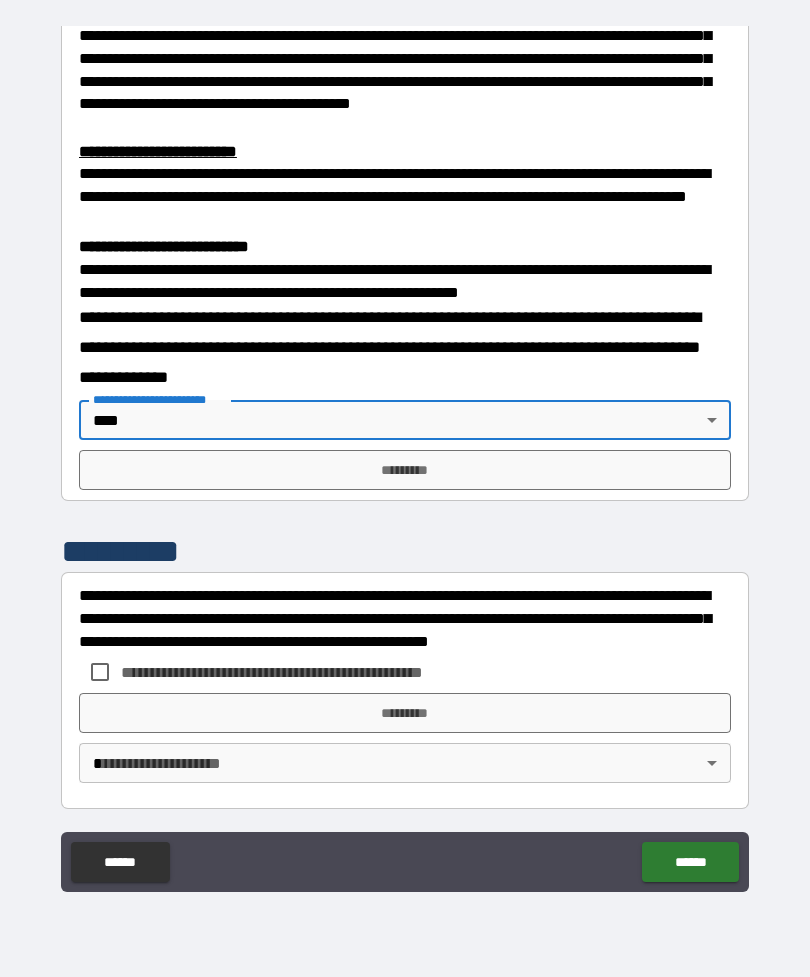 click on "*********" at bounding box center [405, 470] 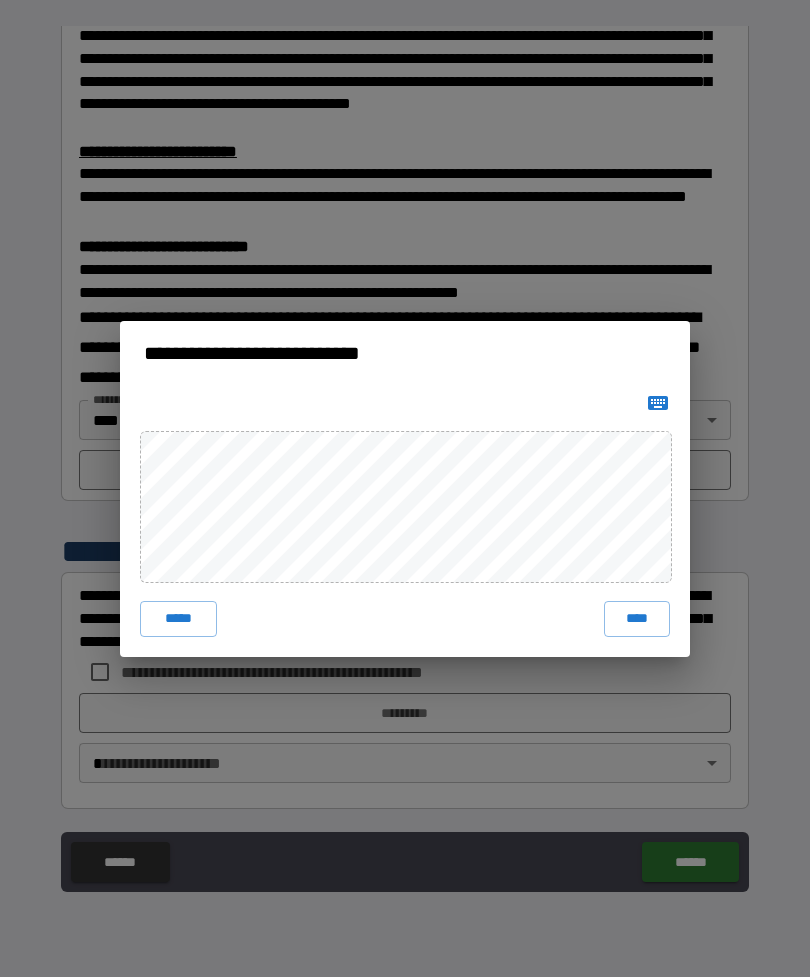 click on "****" at bounding box center [637, 619] 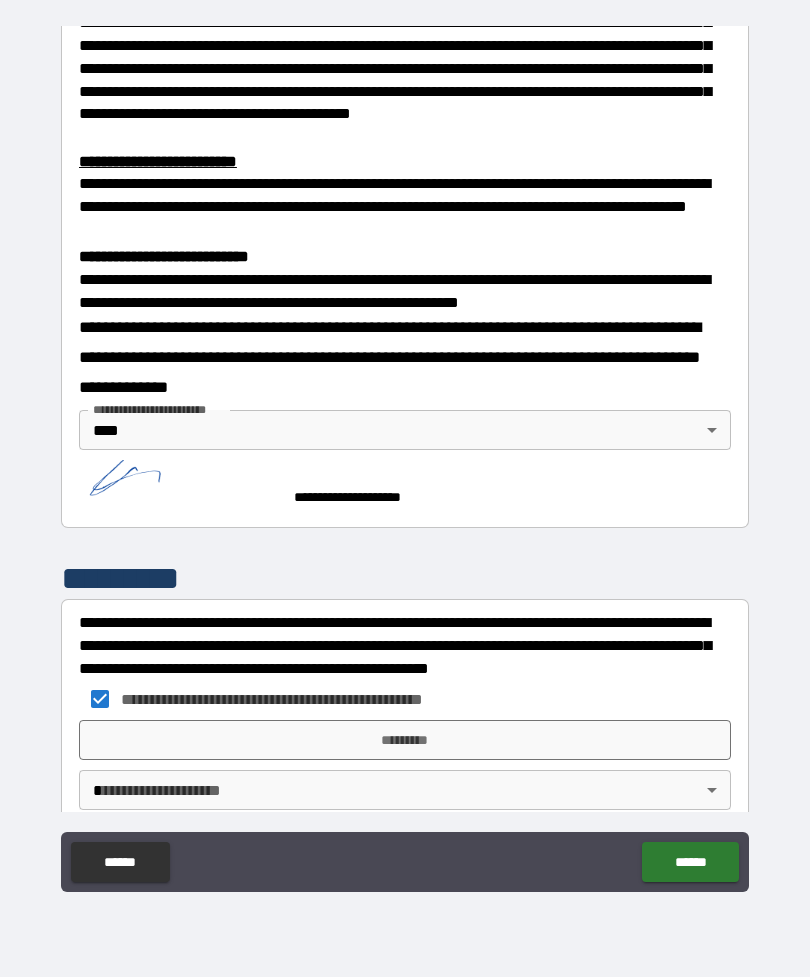 click on "*********" at bounding box center (405, 740) 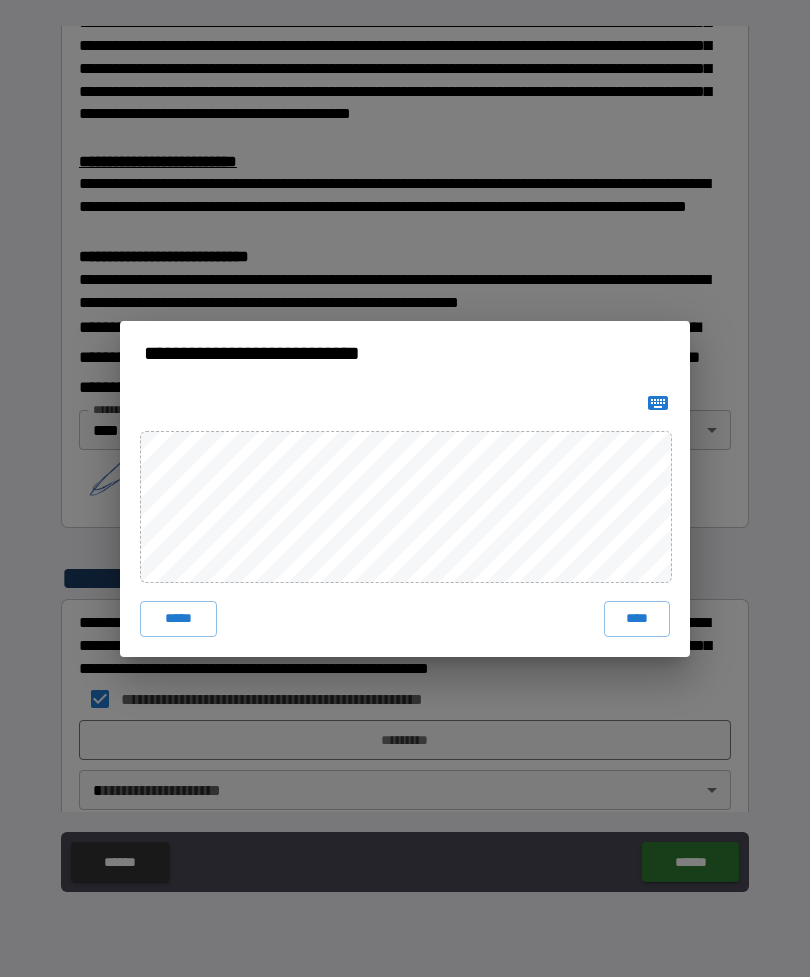 click on "****" at bounding box center [637, 619] 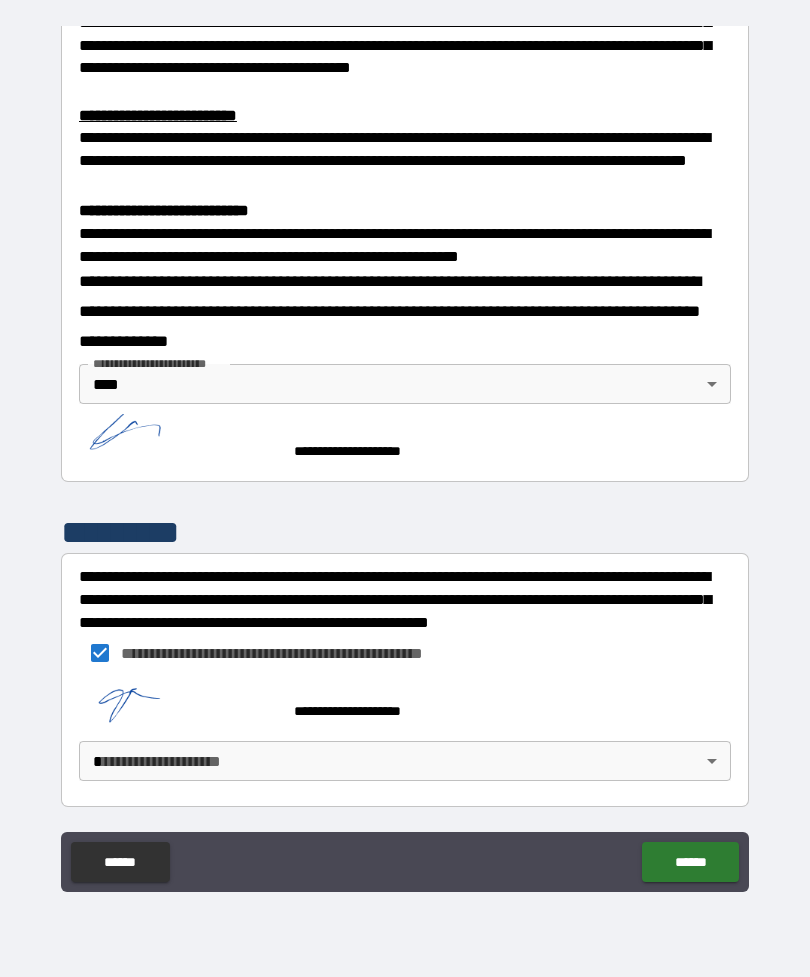 click on "******" at bounding box center [690, 862] 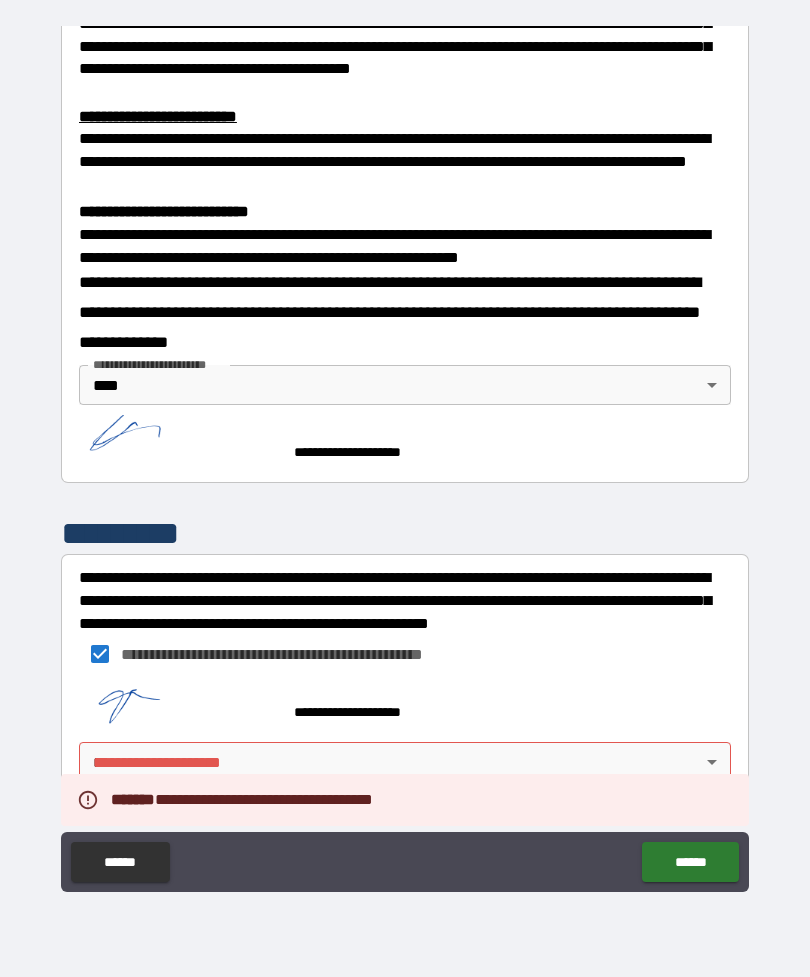 click on "**********" at bounding box center (405, 456) 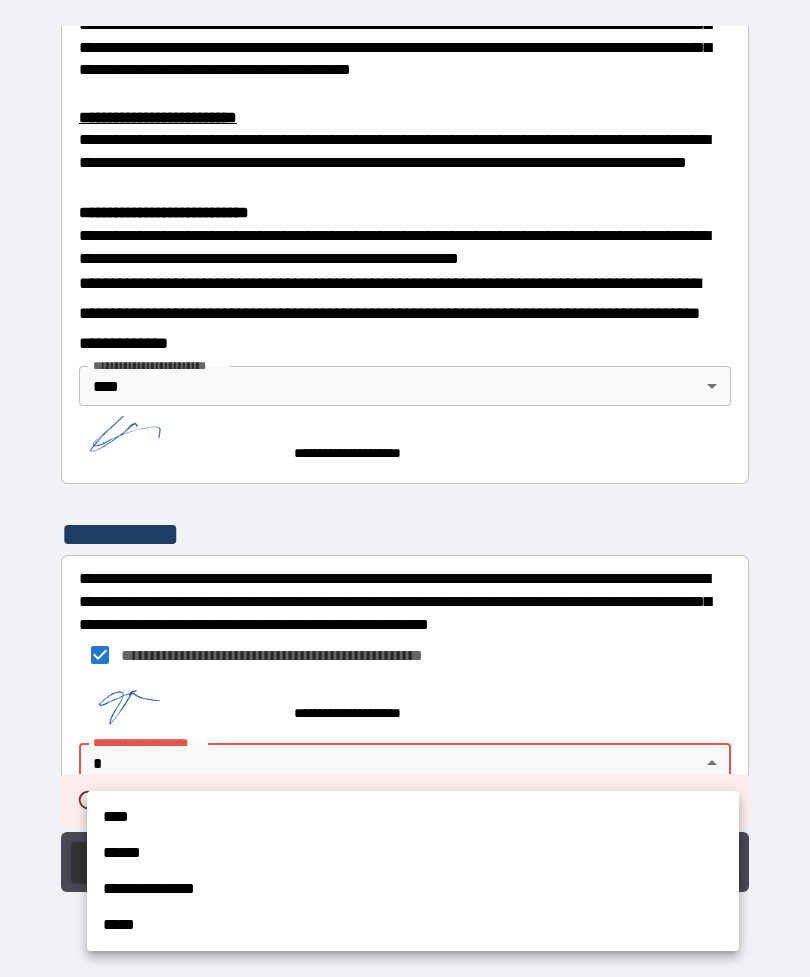 click on "****" at bounding box center (413, 817) 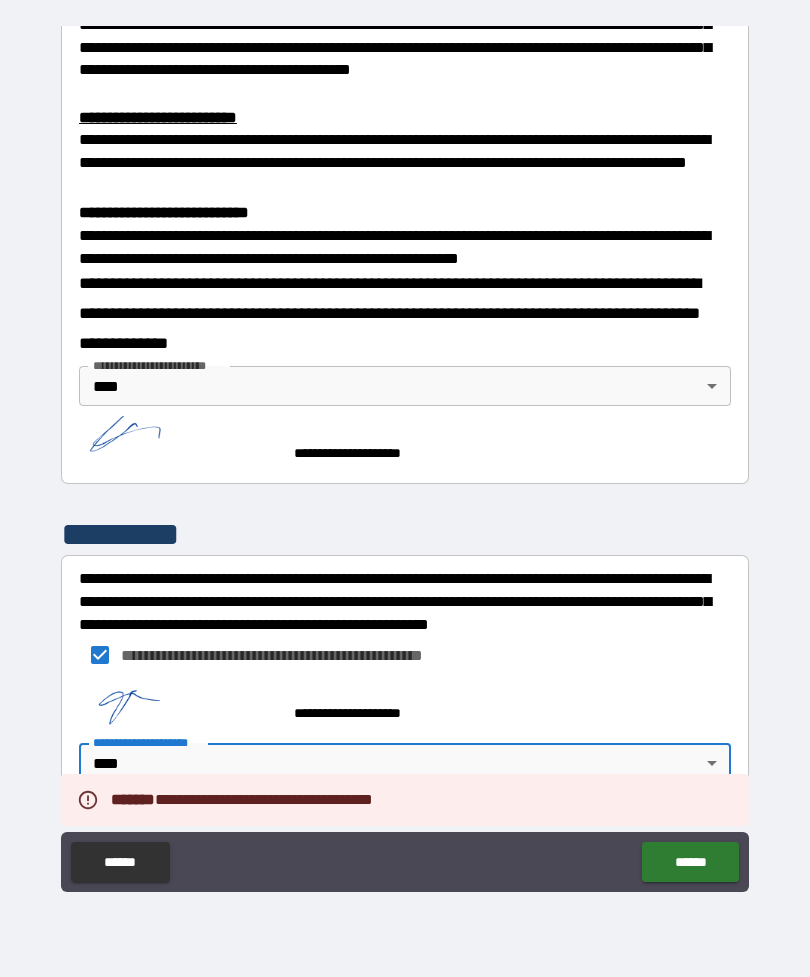 click on "******" at bounding box center (690, 862) 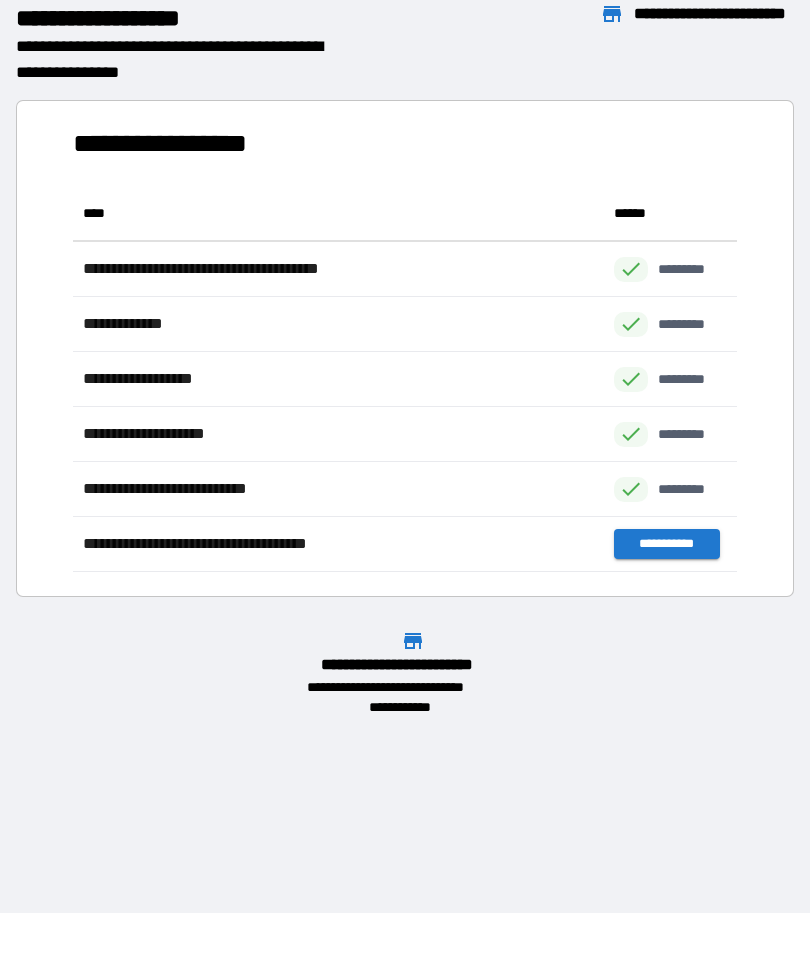 scroll, scrollTop: 386, scrollLeft: 664, axis: both 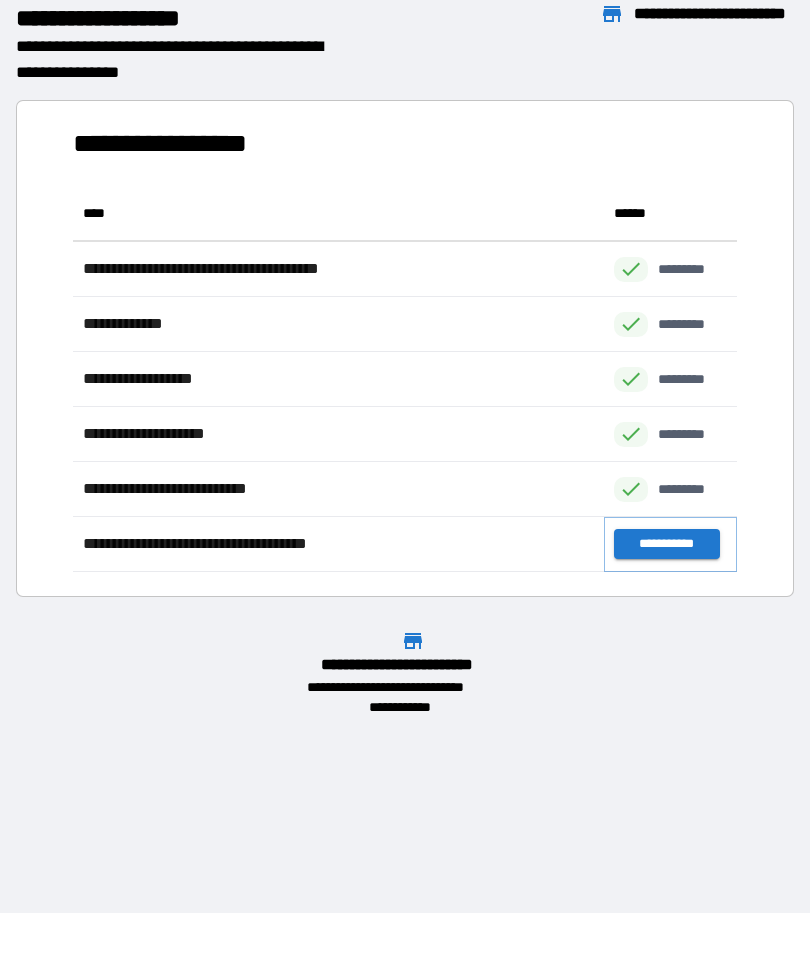 click on "**********" at bounding box center [666, 544] 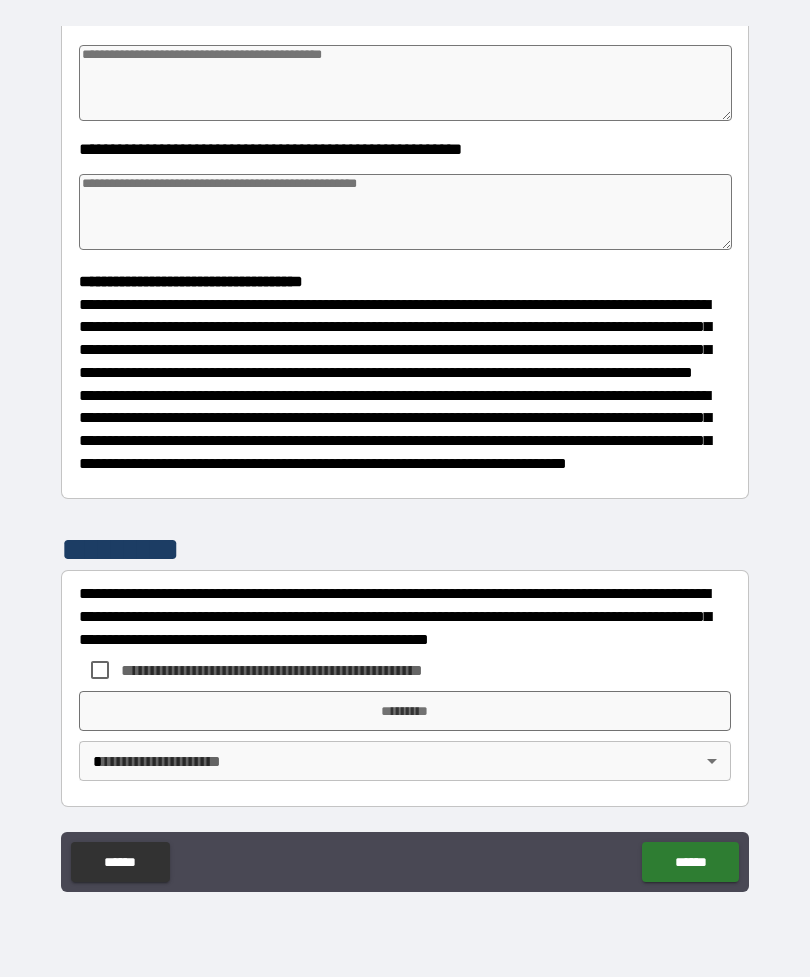 scroll, scrollTop: 370, scrollLeft: 0, axis: vertical 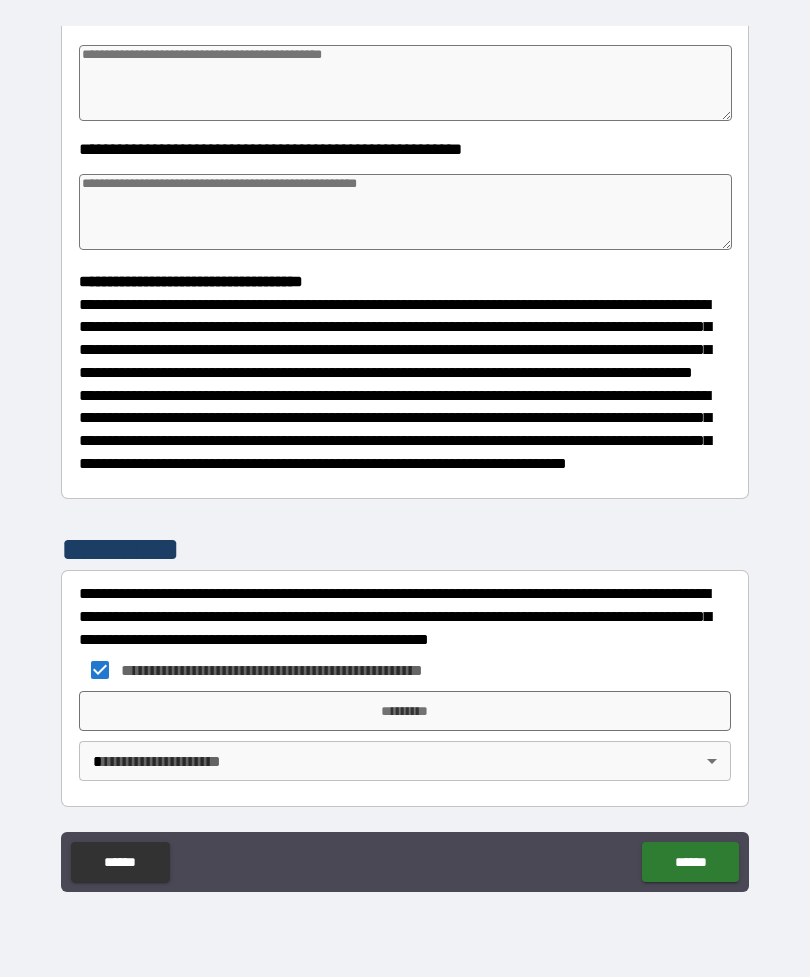 click on "*********" at bounding box center (405, 711) 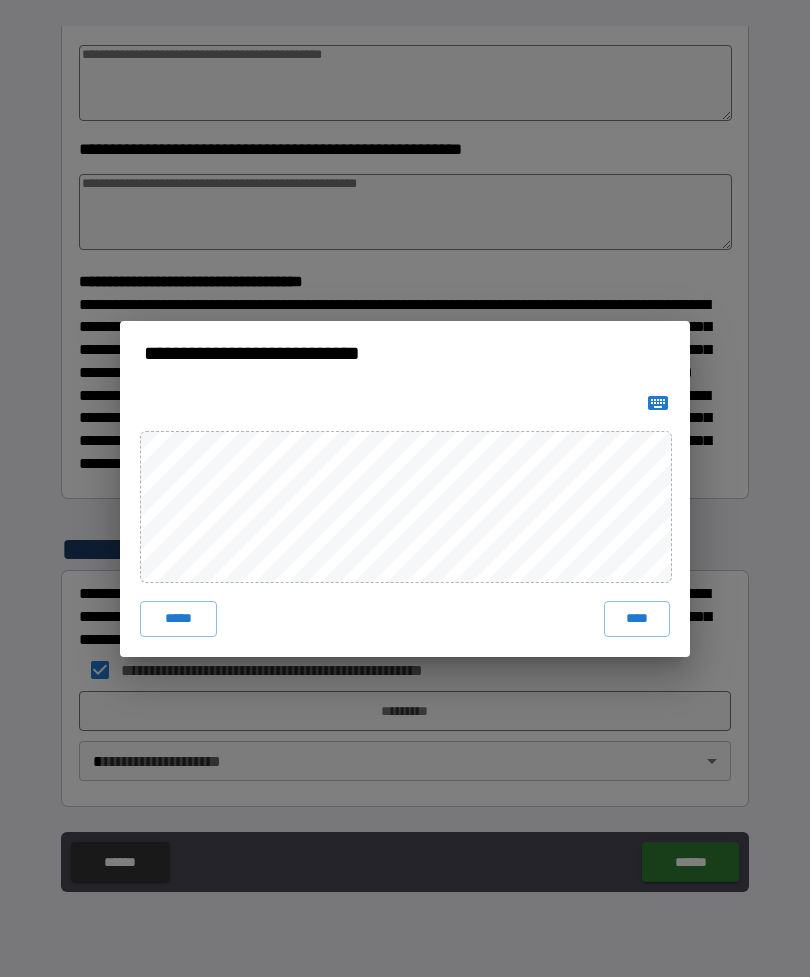 click on "****" at bounding box center [637, 619] 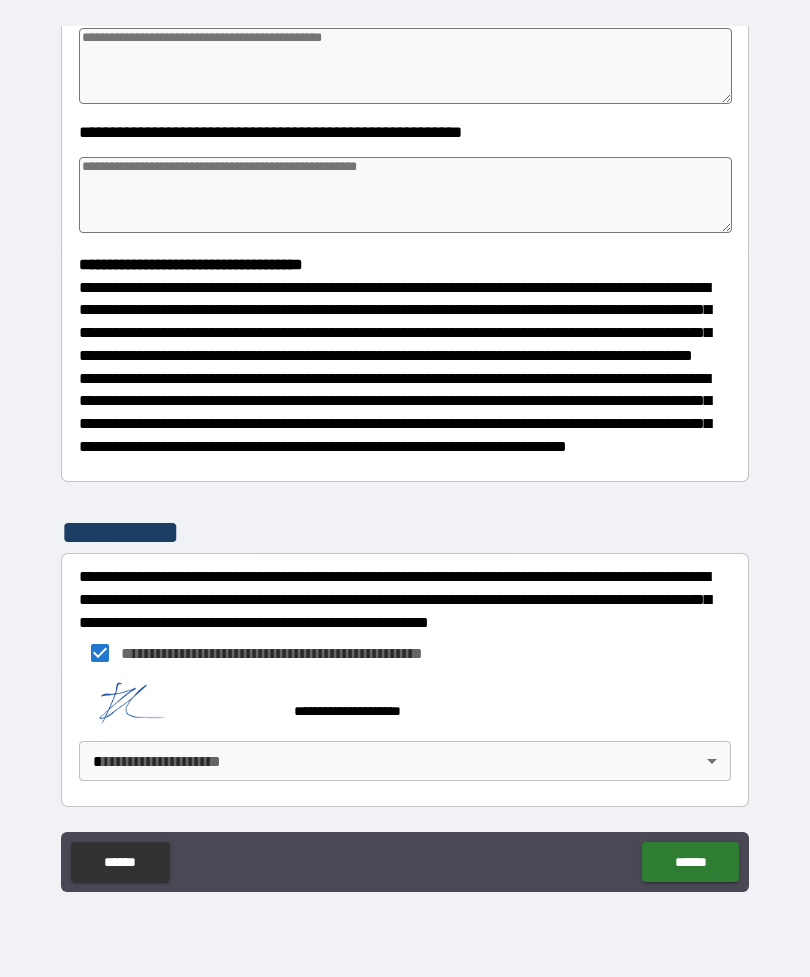 click on "**********" at bounding box center [405, 456] 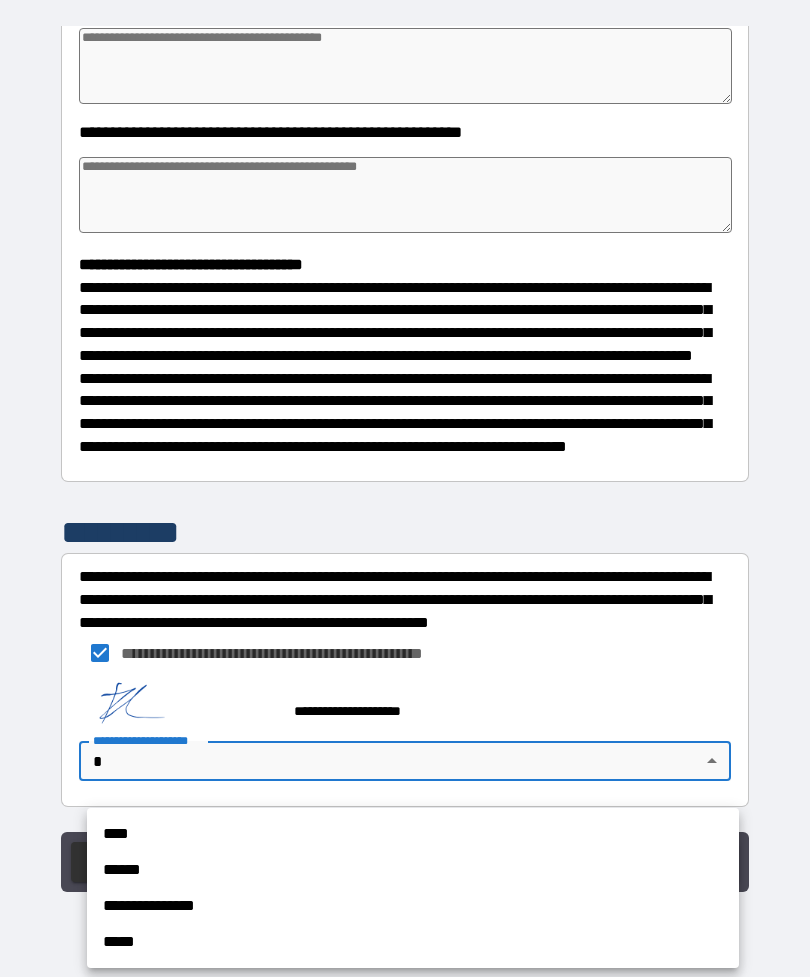 click on "****" at bounding box center [413, 834] 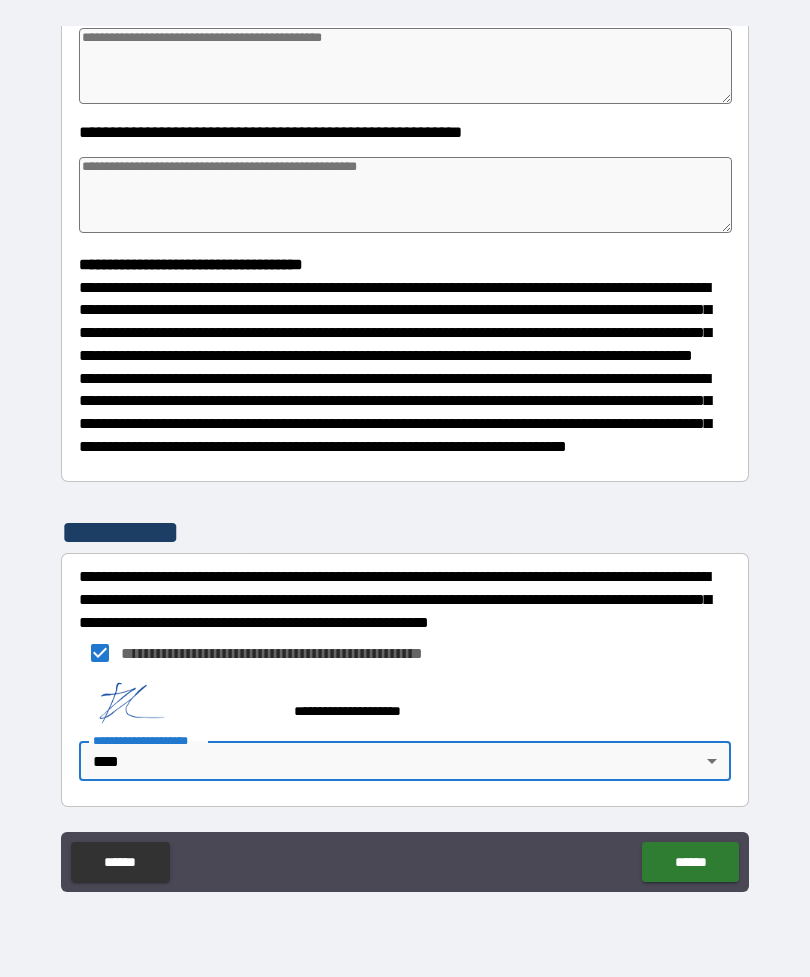 click on "******" at bounding box center (690, 862) 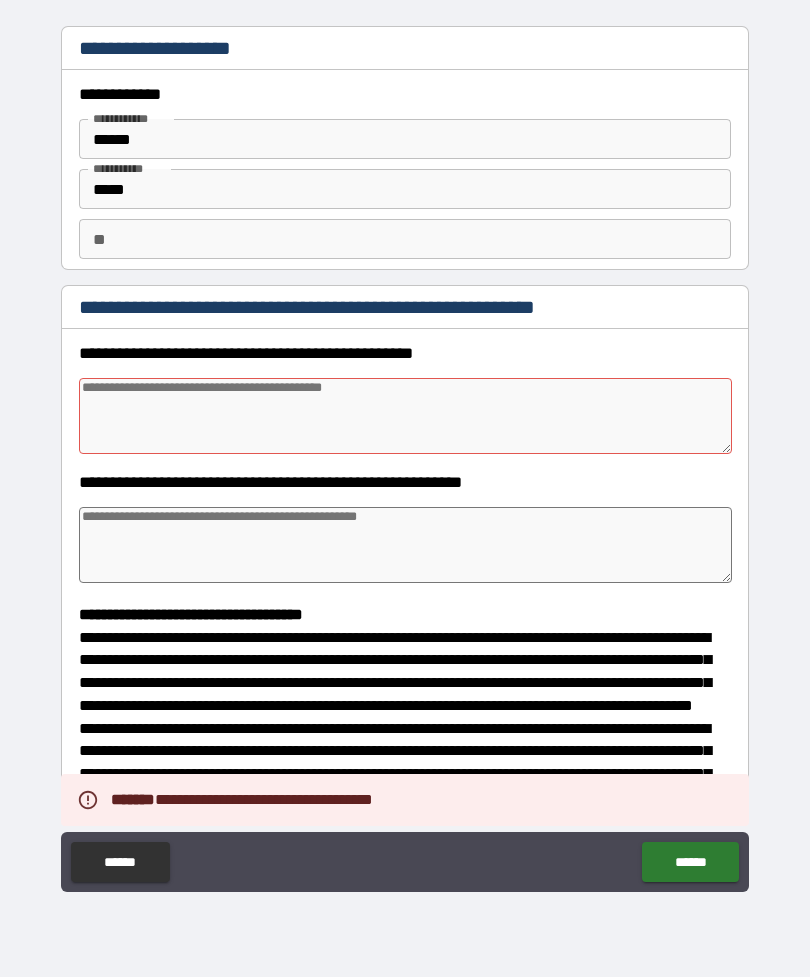 scroll, scrollTop: 0, scrollLeft: 0, axis: both 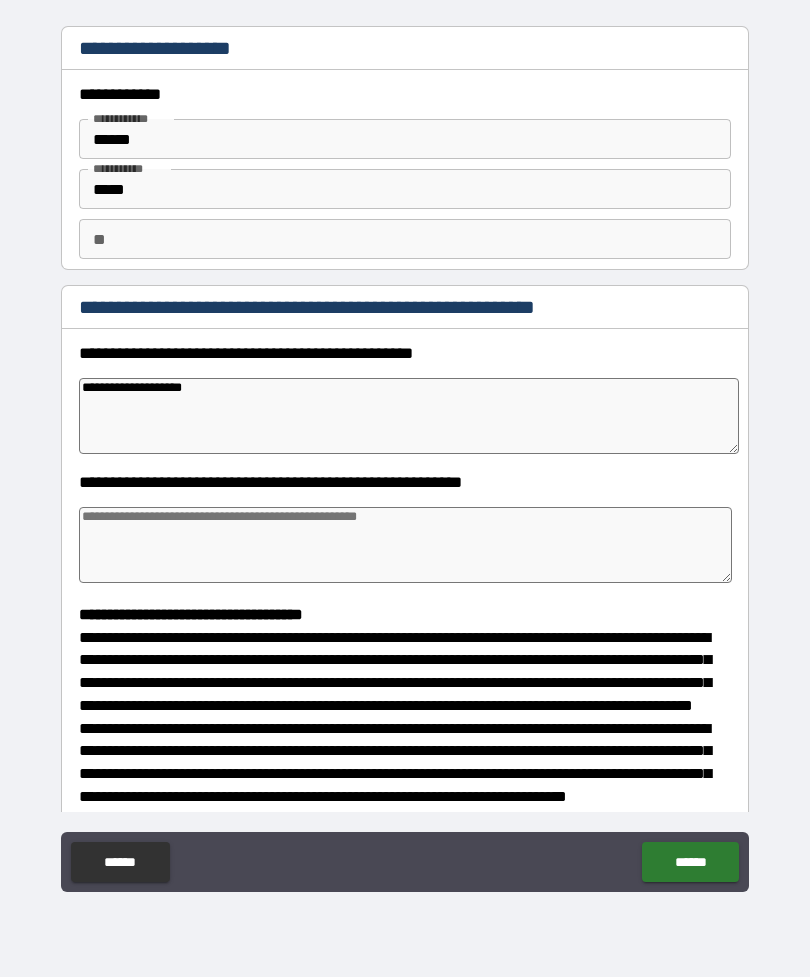 click on "**********" at bounding box center (409, 416) 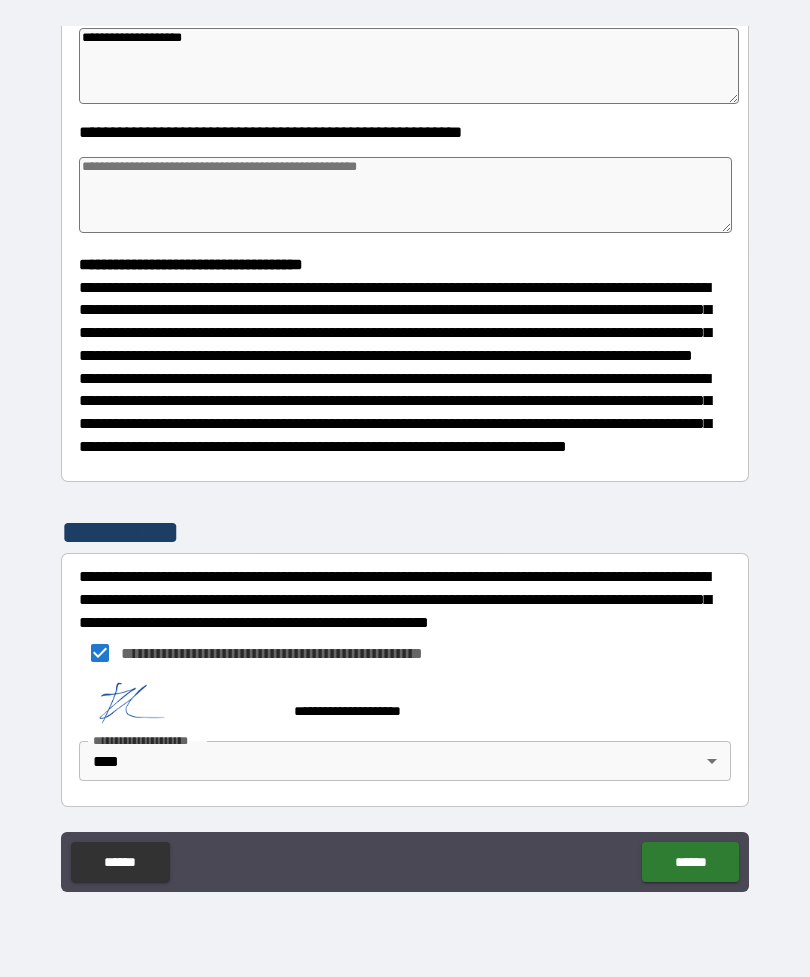 scroll, scrollTop: 387, scrollLeft: 0, axis: vertical 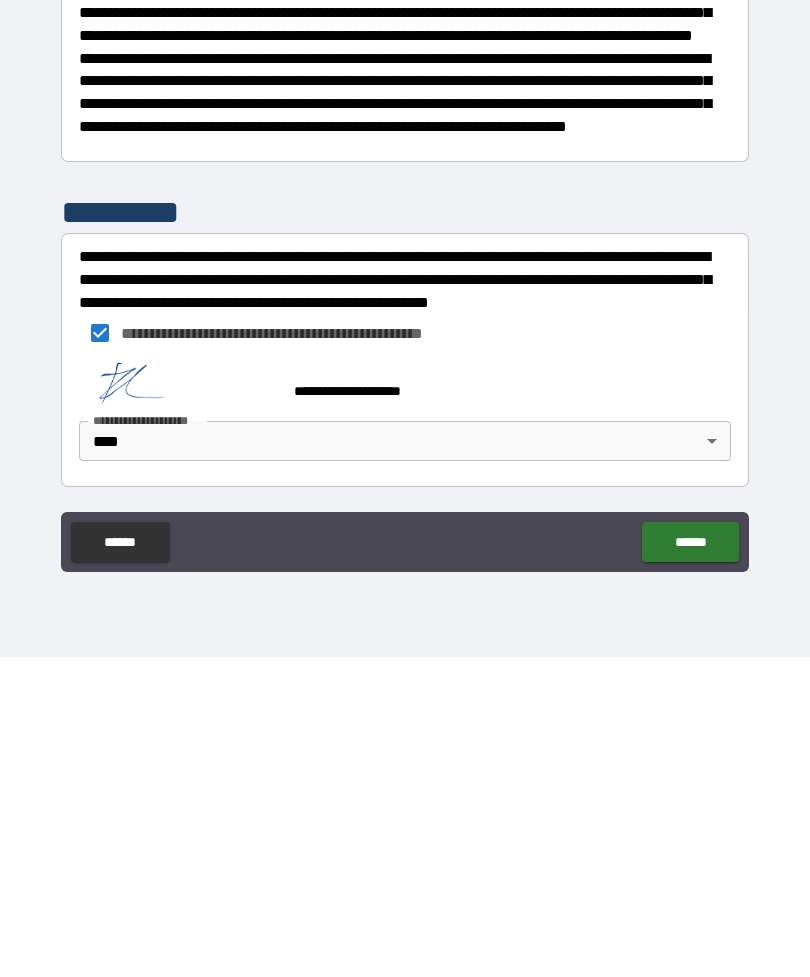 click on "******" at bounding box center (690, 862) 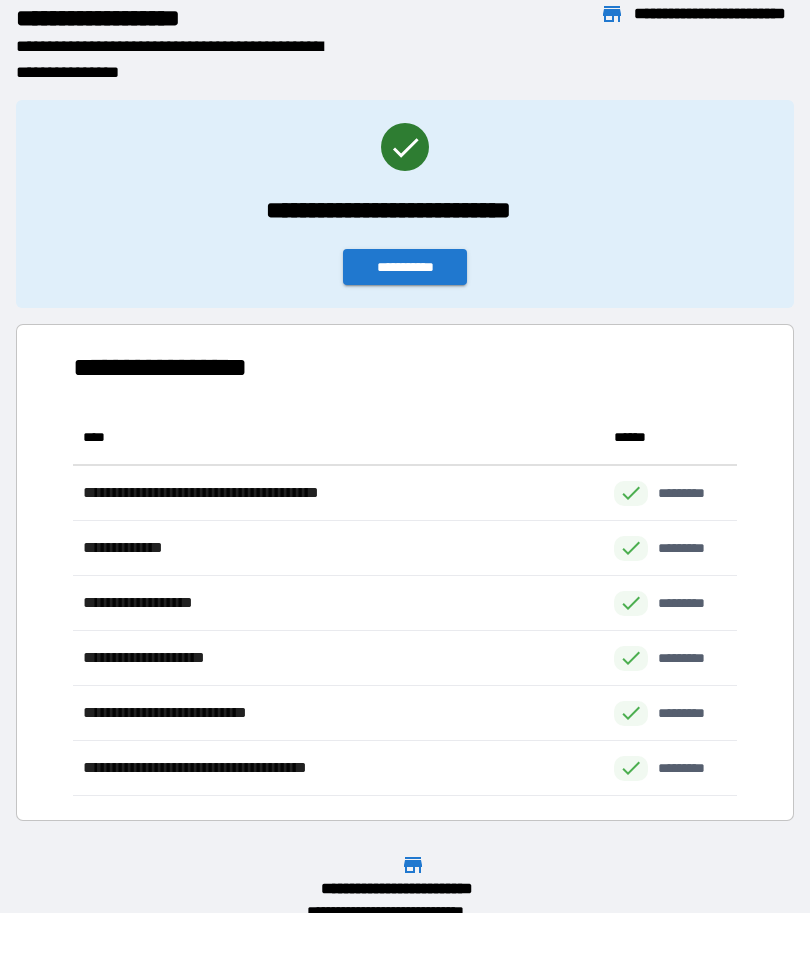scroll, scrollTop: 1, scrollLeft: 1, axis: both 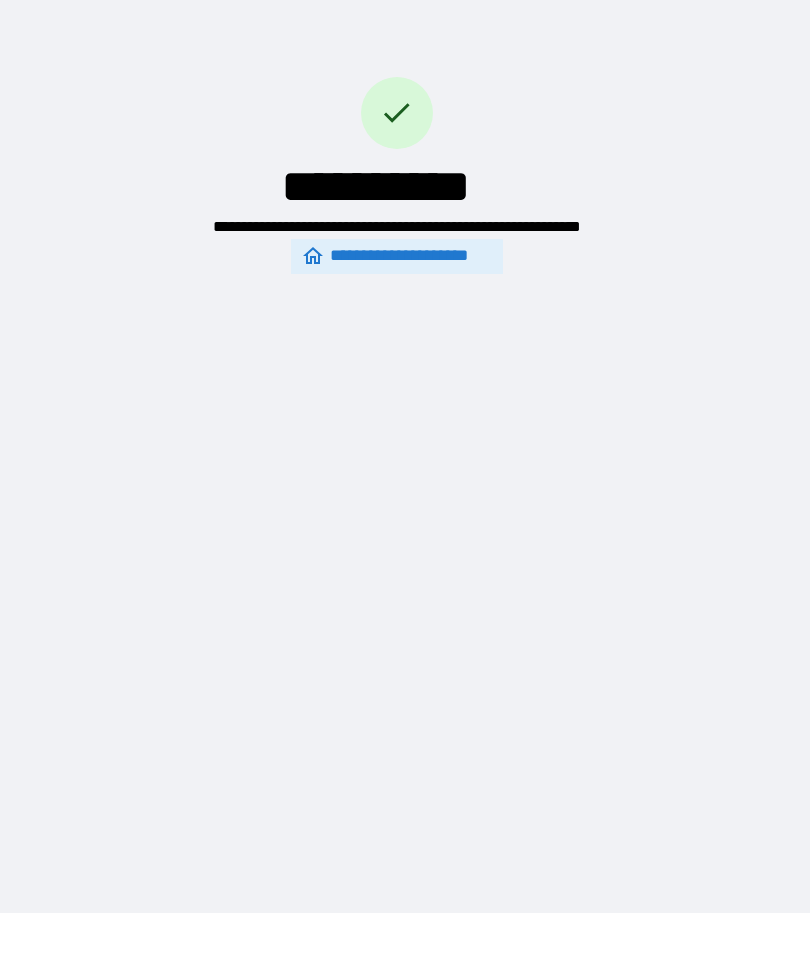 click on "**********" at bounding box center (397, 256) 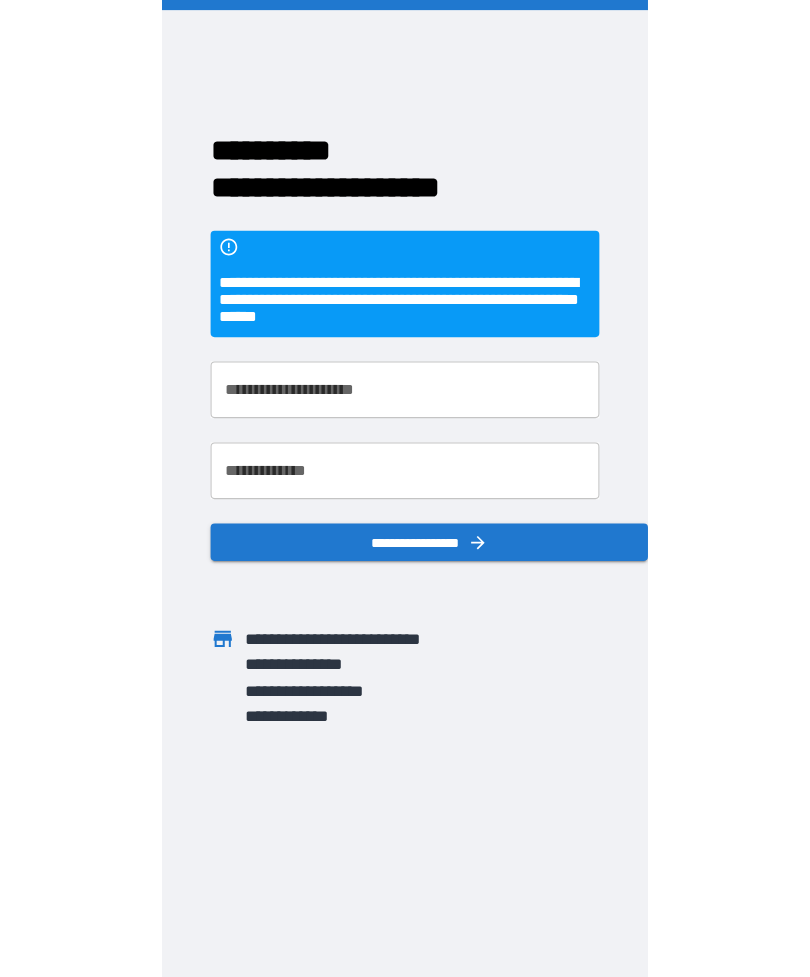 scroll, scrollTop: 64, scrollLeft: 0, axis: vertical 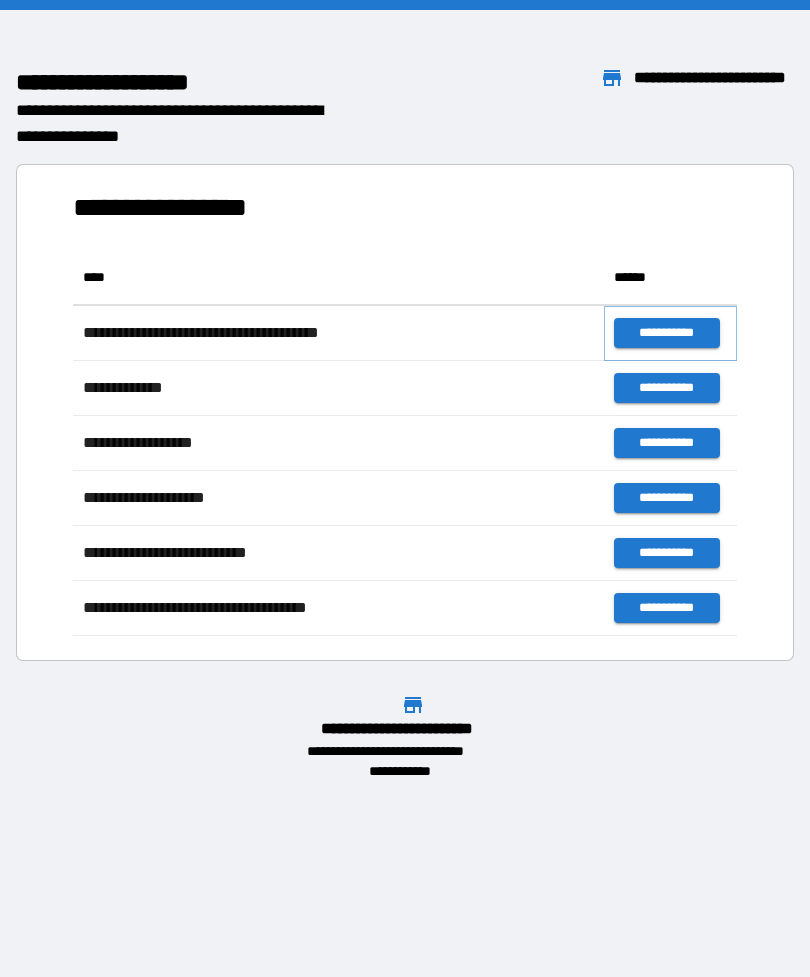 click on "**********" at bounding box center (666, 333) 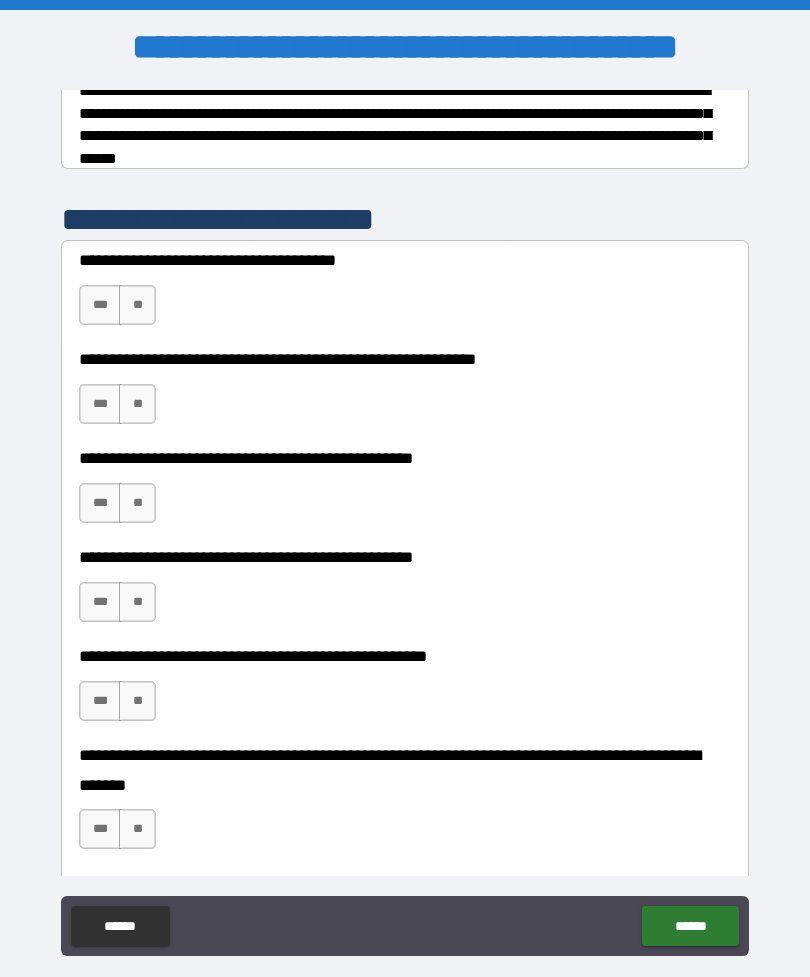 scroll, scrollTop: 340, scrollLeft: 0, axis: vertical 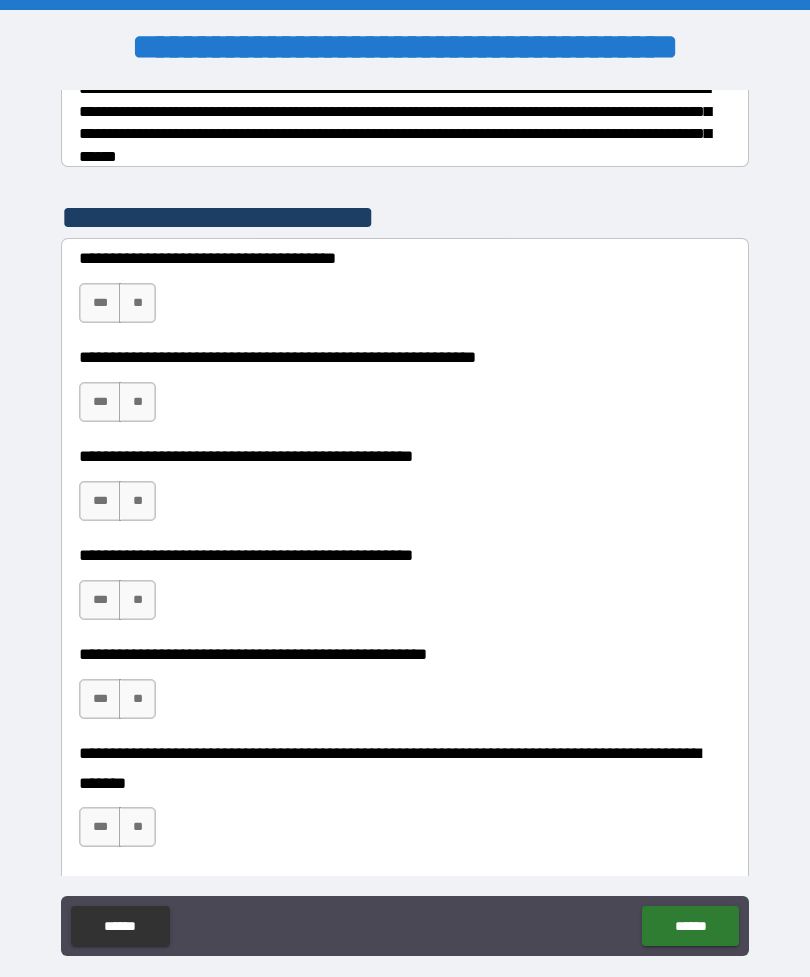 click on "***" at bounding box center (100, 303) 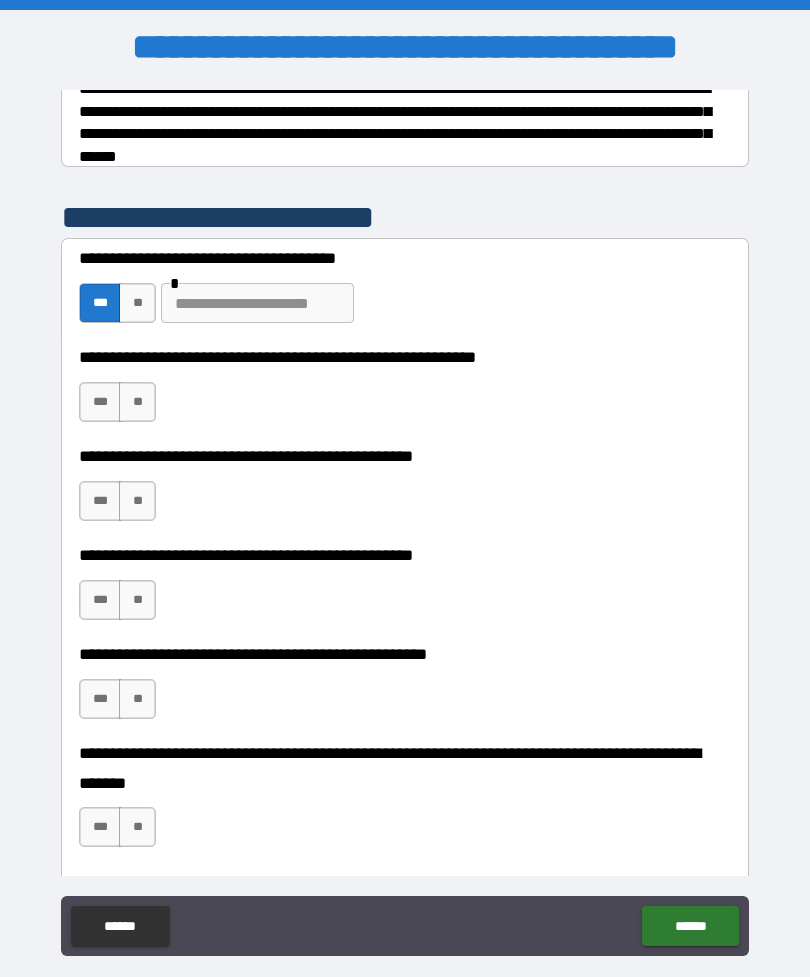 click on "***" at bounding box center (100, 402) 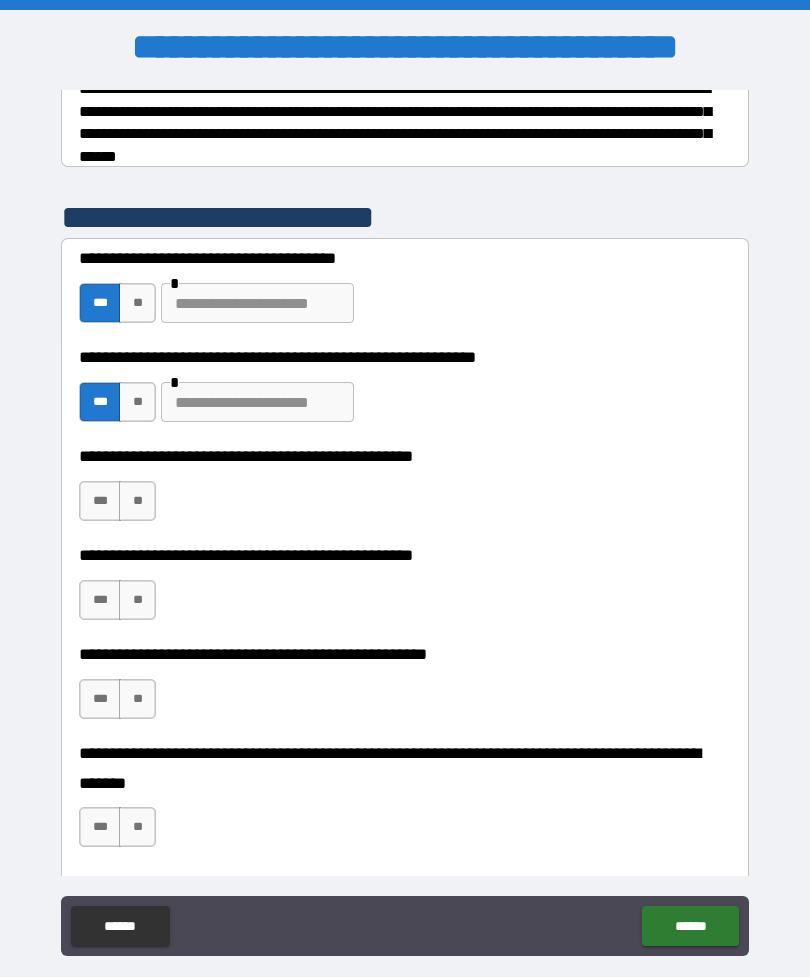 click at bounding box center (257, 402) 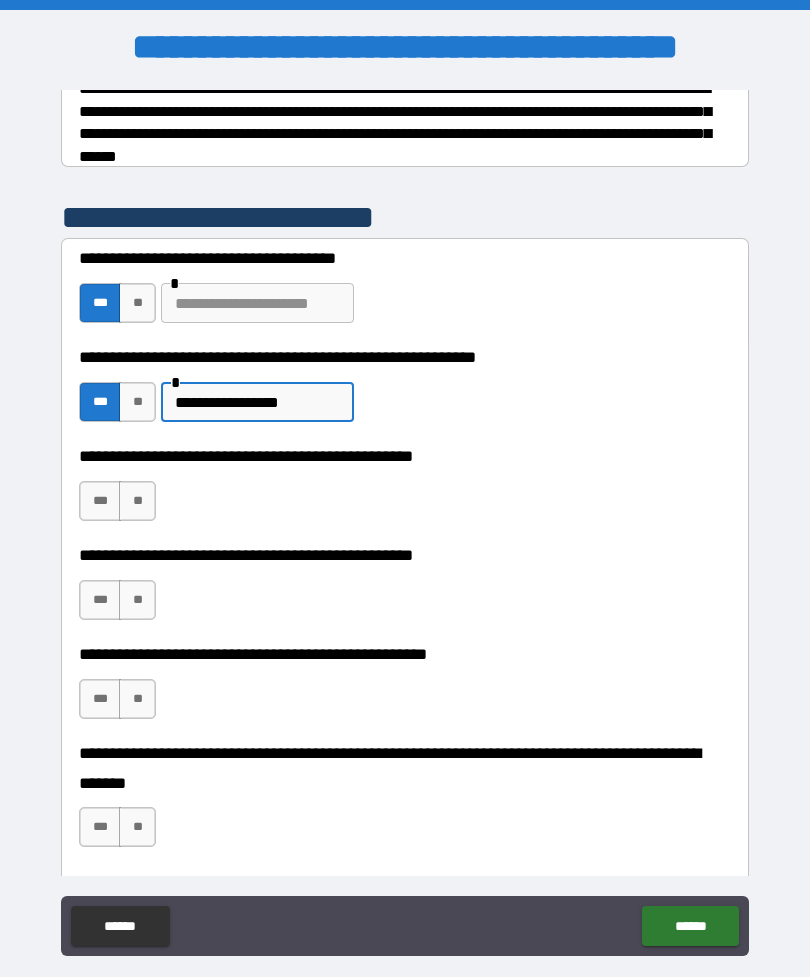 click on "**********" at bounding box center [257, 402] 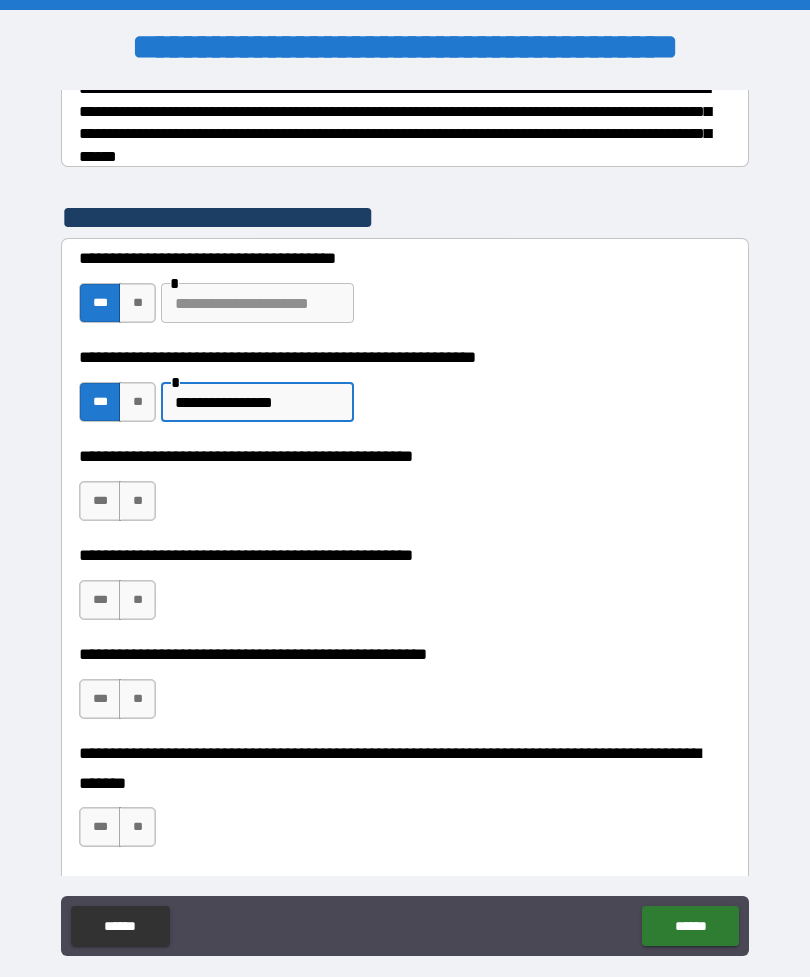 click on "**********" at bounding box center (257, 402) 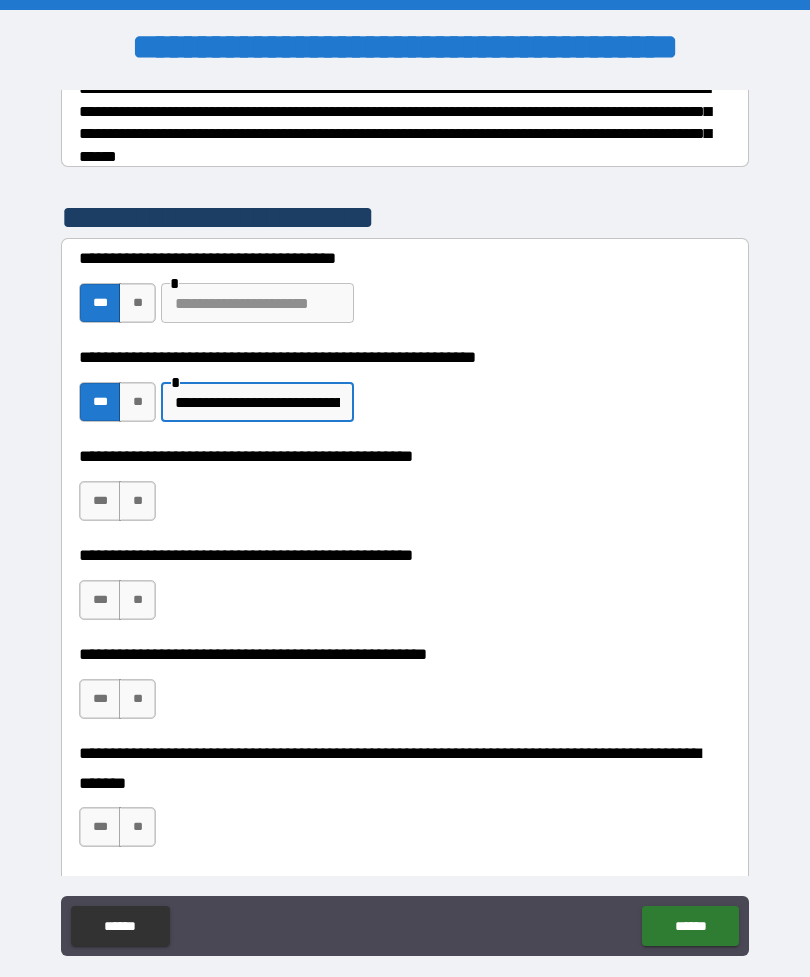 type on "**********" 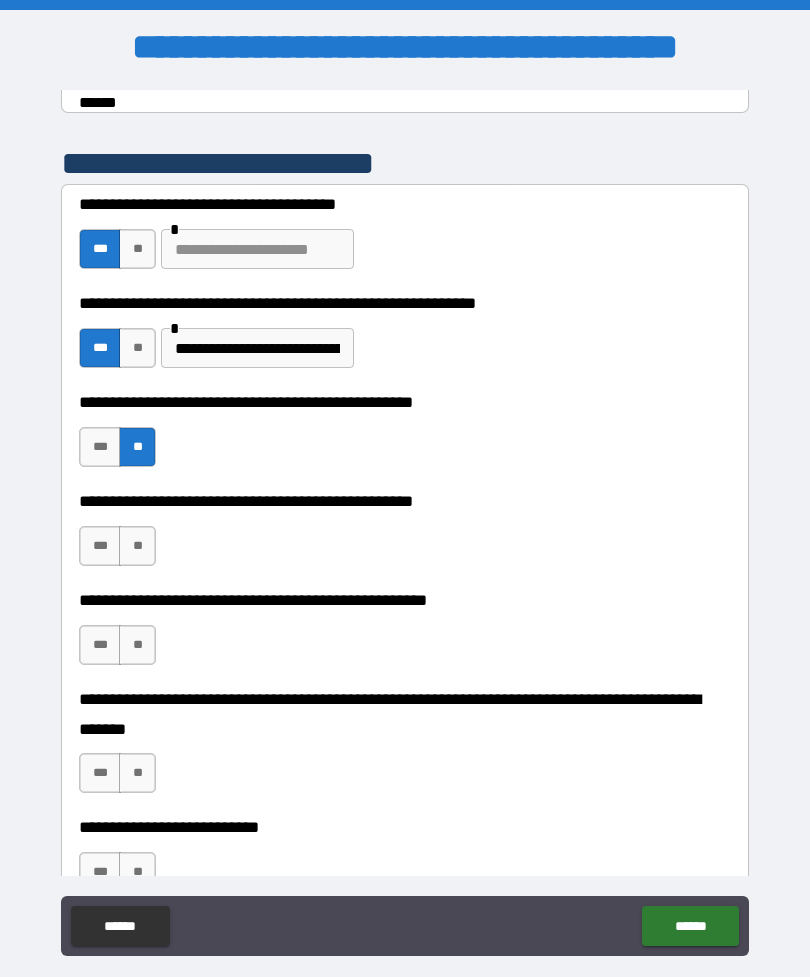 scroll, scrollTop: 399, scrollLeft: 0, axis: vertical 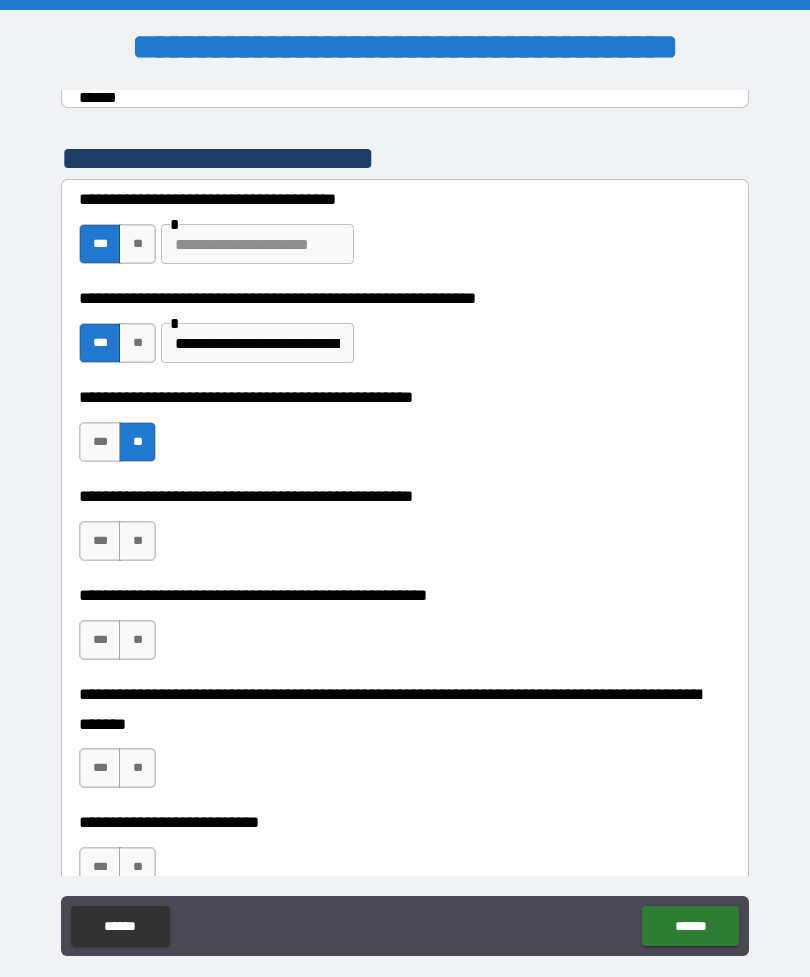click on "**" at bounding box center [137, 541] 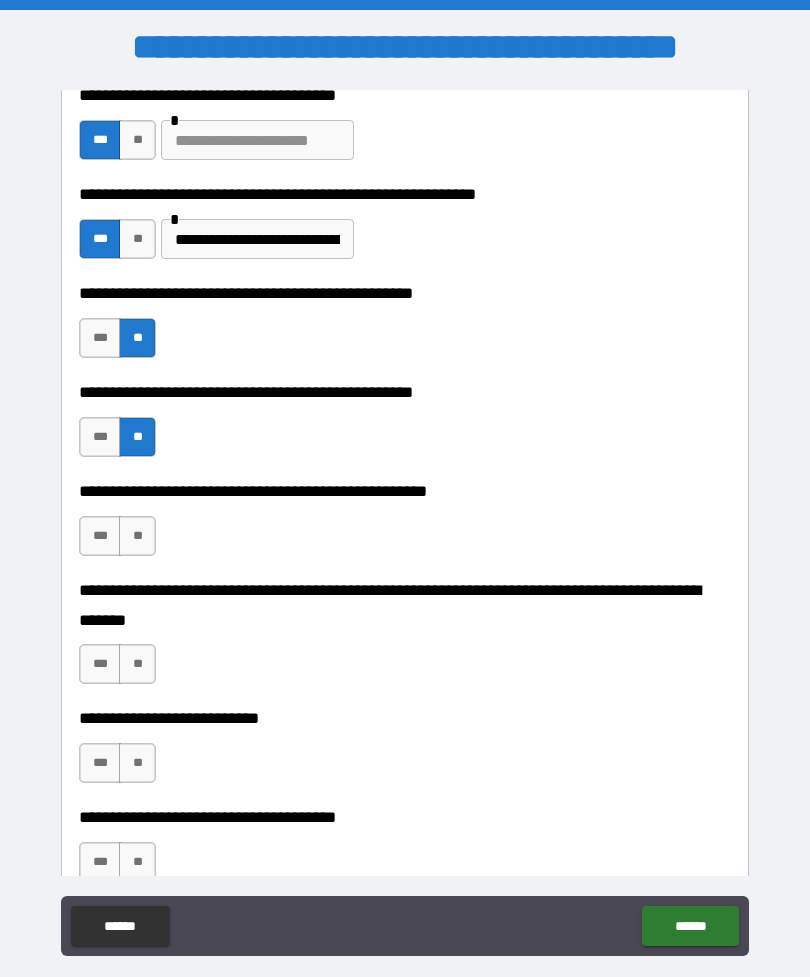 scroll, scrollTop: 506, scrollLeft: 0, axis: vertical 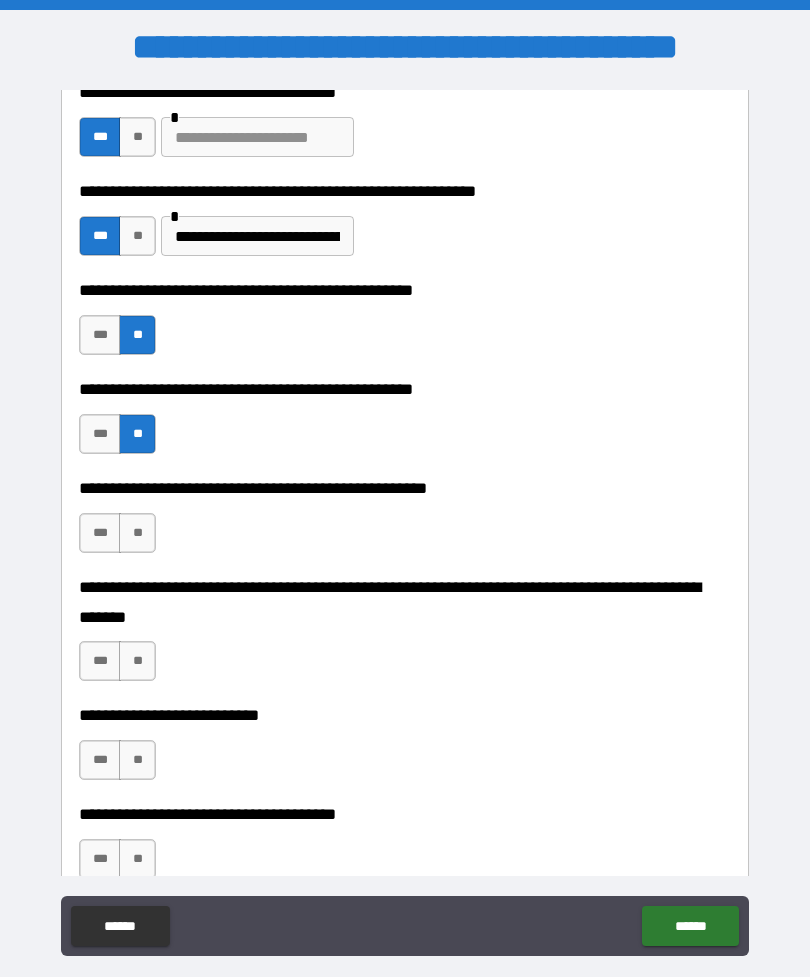 click on "**" at bounding box center [137, 533] 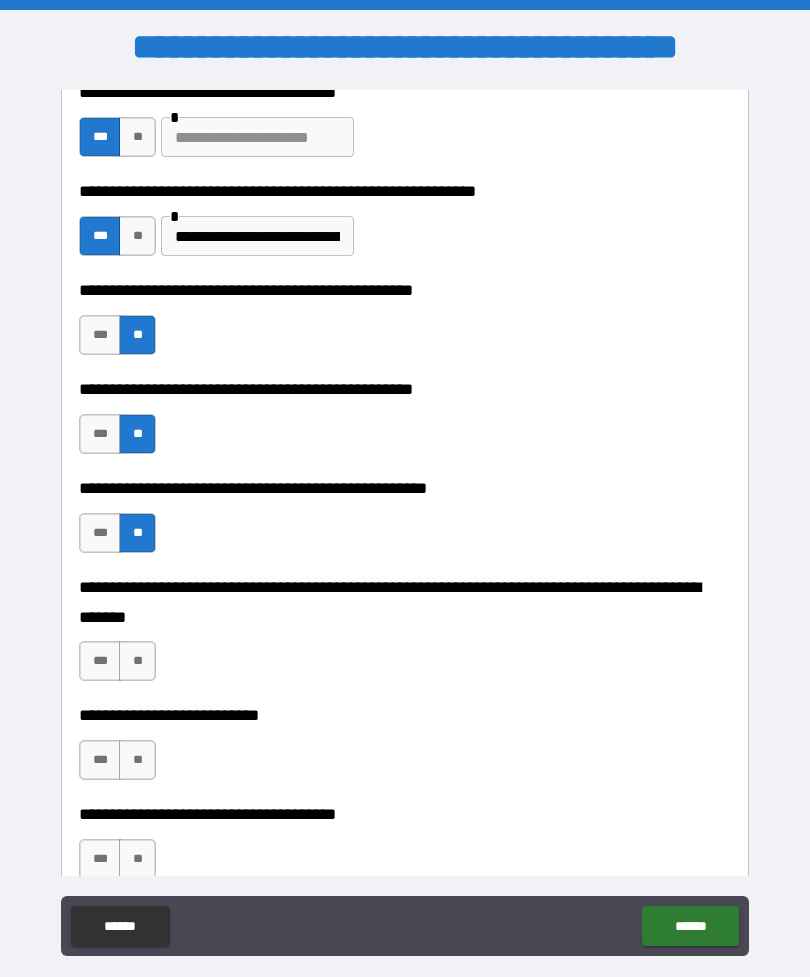click on "**" at bounding box center [137, 661] 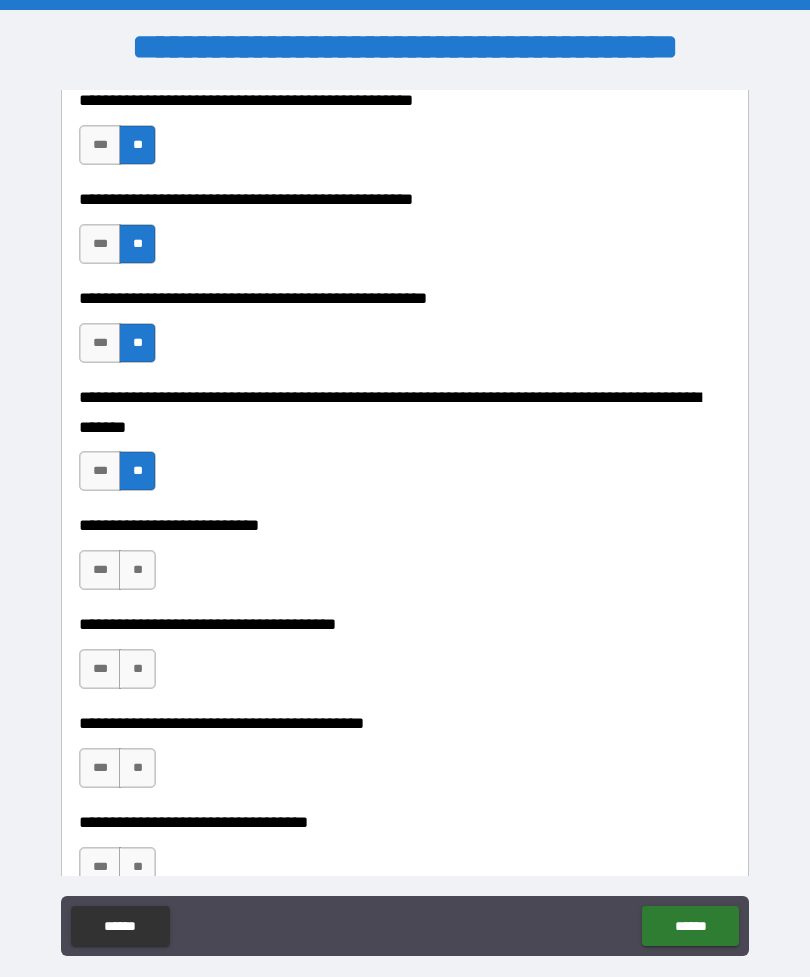 scroll, scrollTop: 704, scrollLeft: 0, axis: vertical 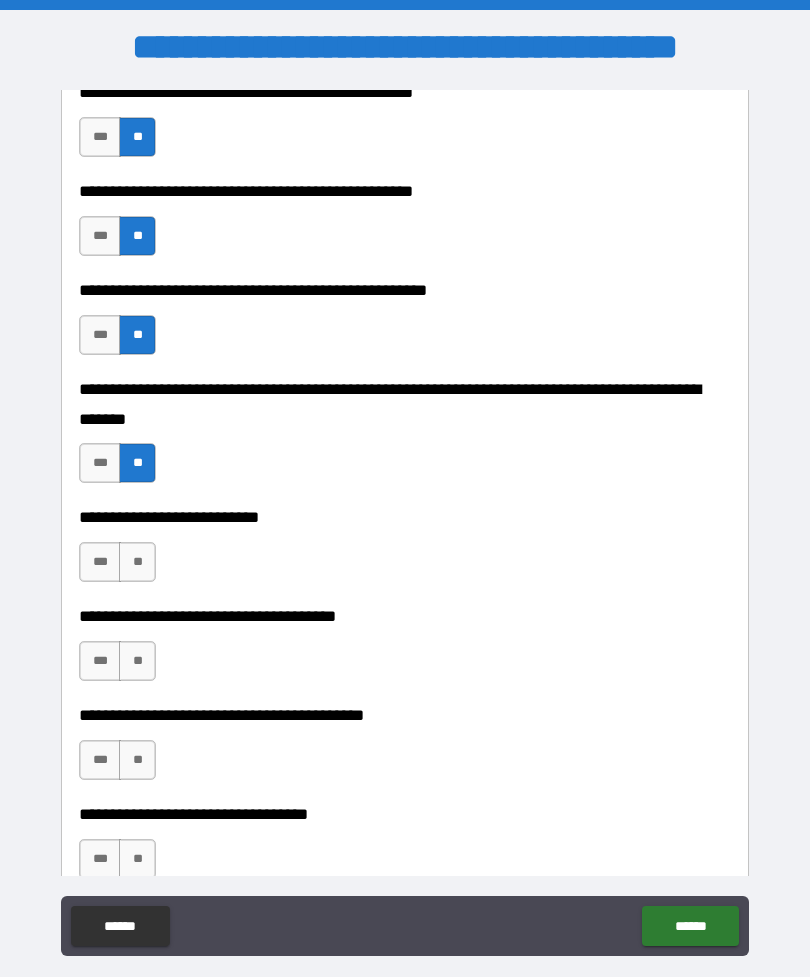click on "**" at bounding box center [137, 562] 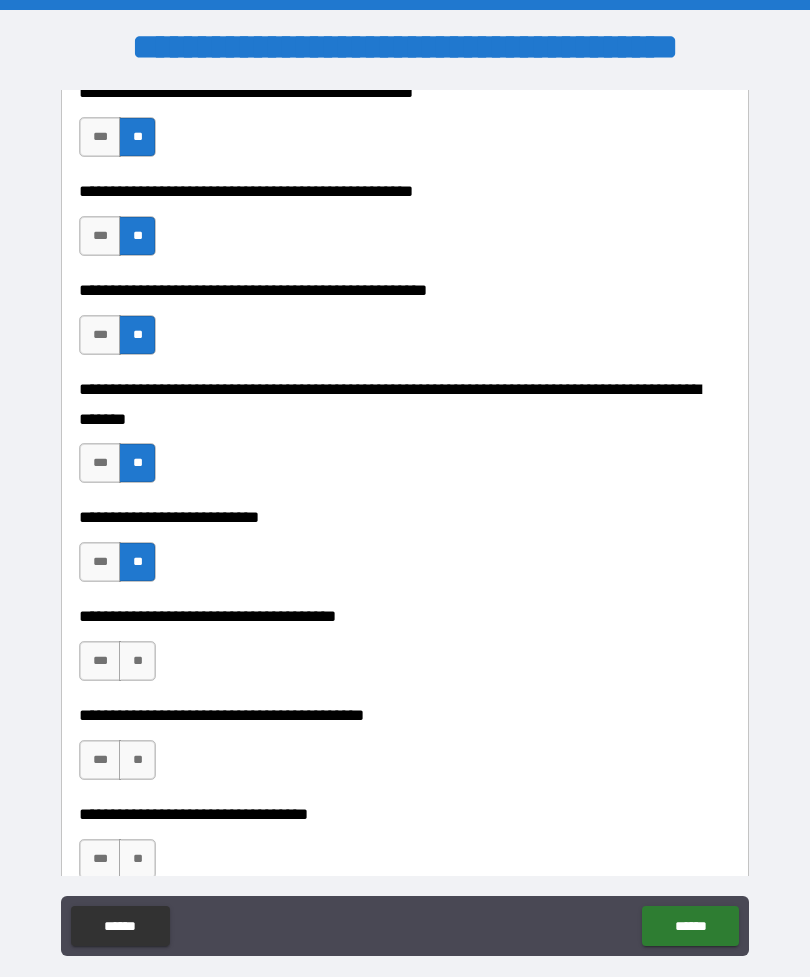 click on "**" at bounding box center [137, 661] 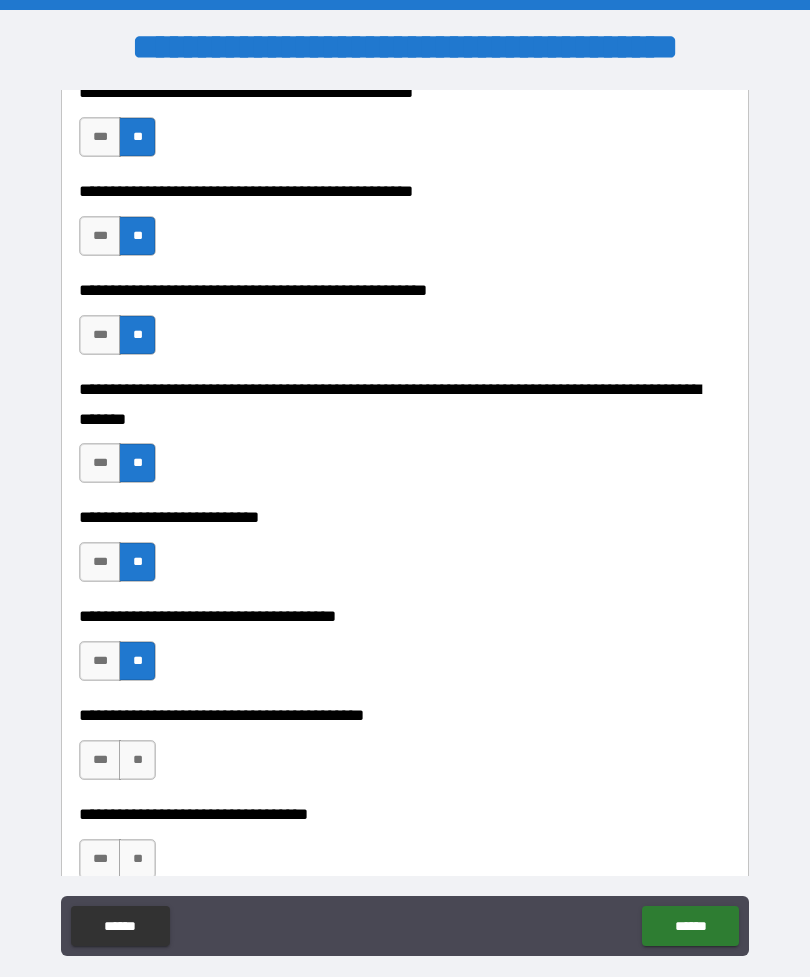 click on "**" at bounding box center (137, 760) 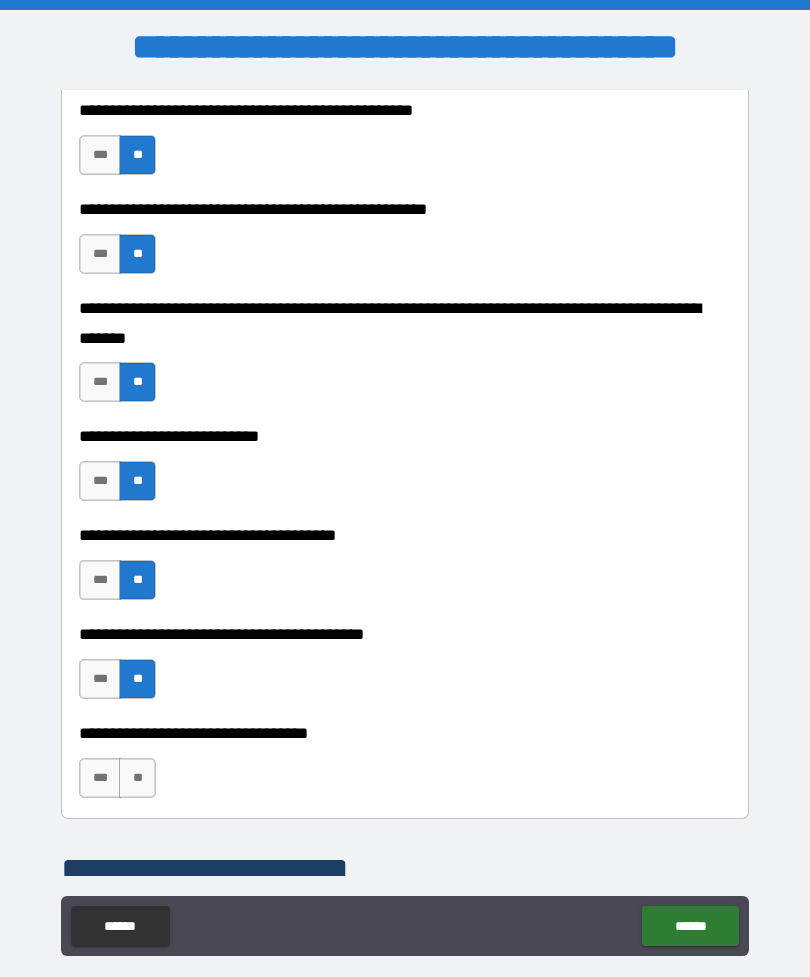 scroll, scrollTop: 784, scrollLeft: 0, axis: vertical 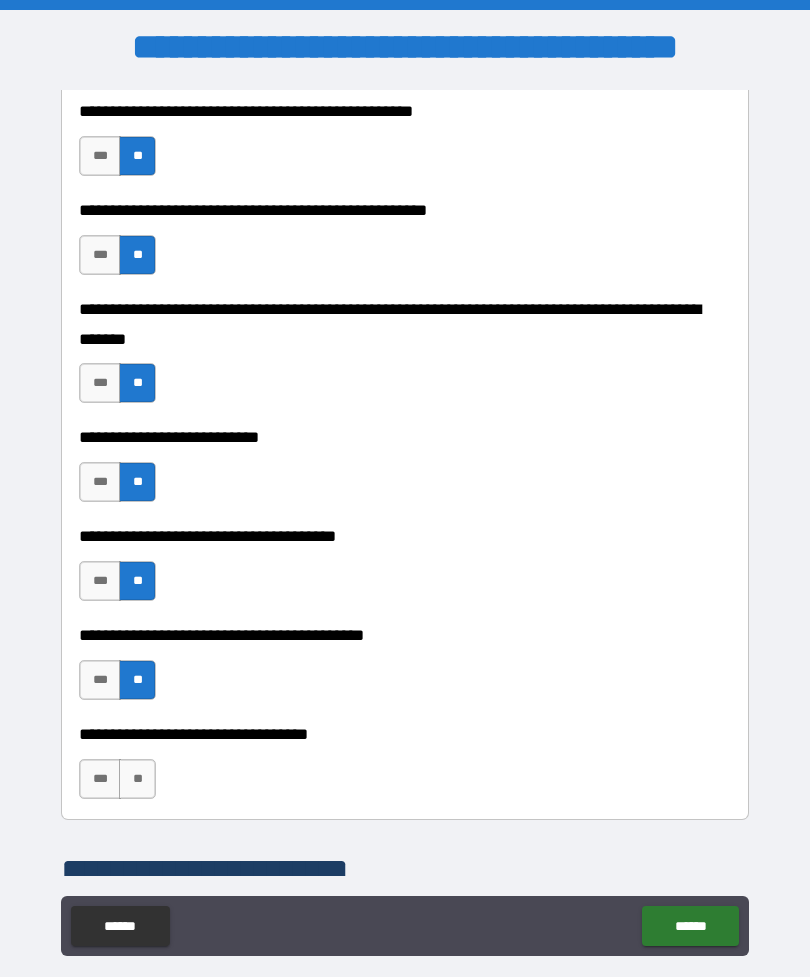 click on "**" at bounding box center (137, 779) 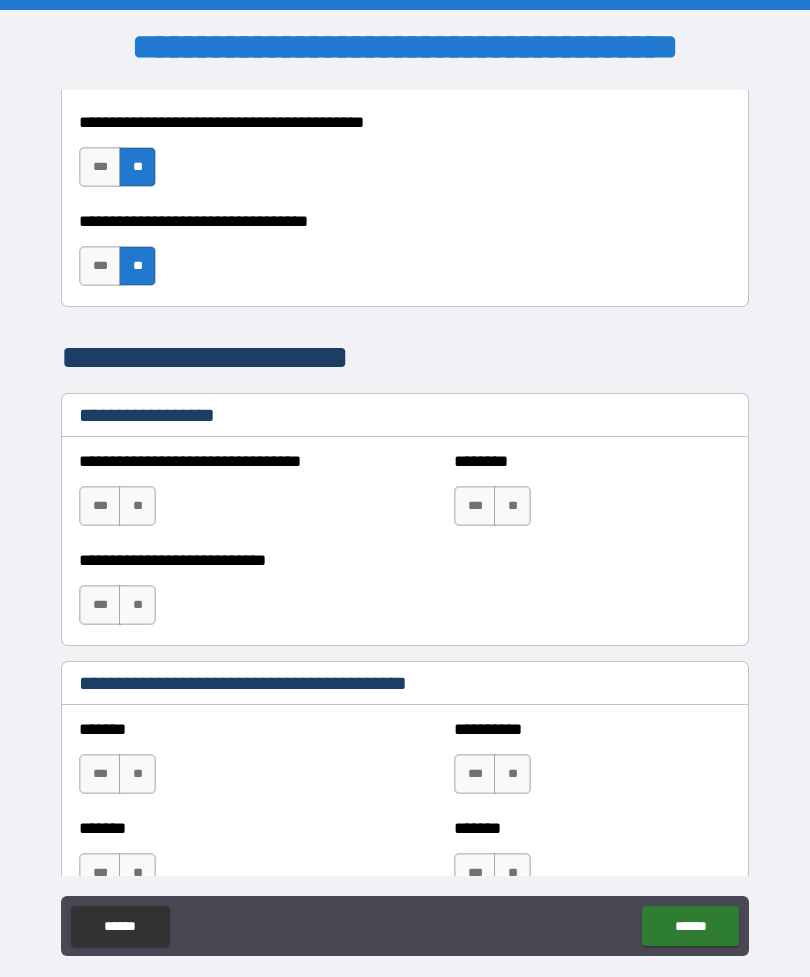 scroll, scrollTop: 1298, scrollLeft: 0, axis: vertical 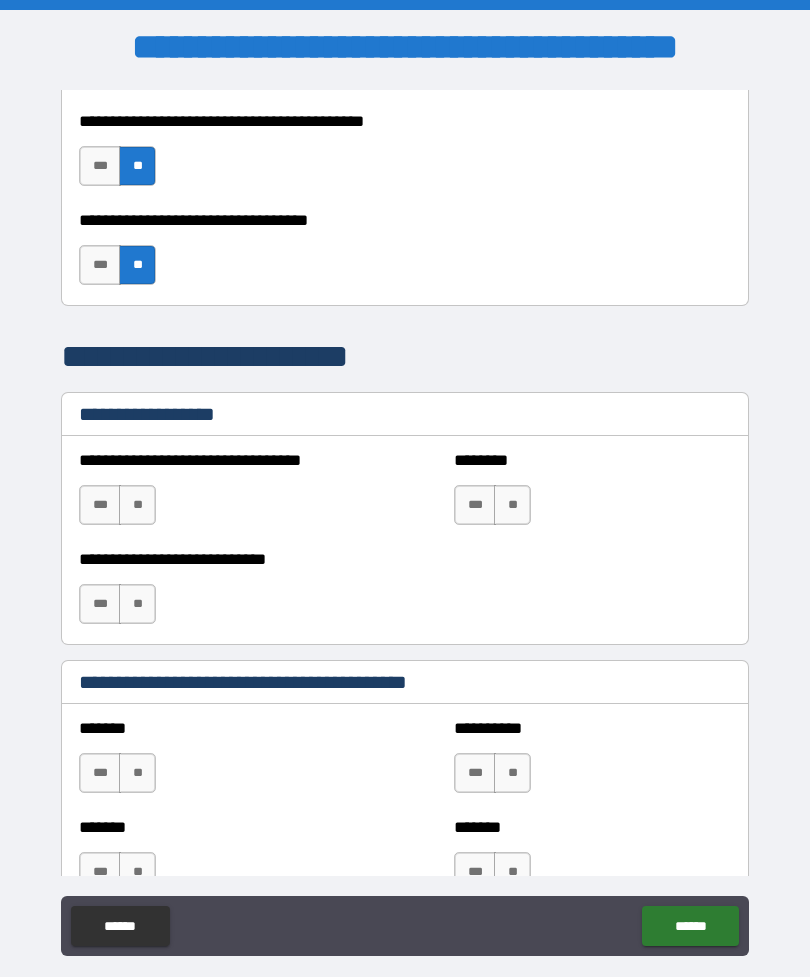click on "**" at bounding box center [137, 505] 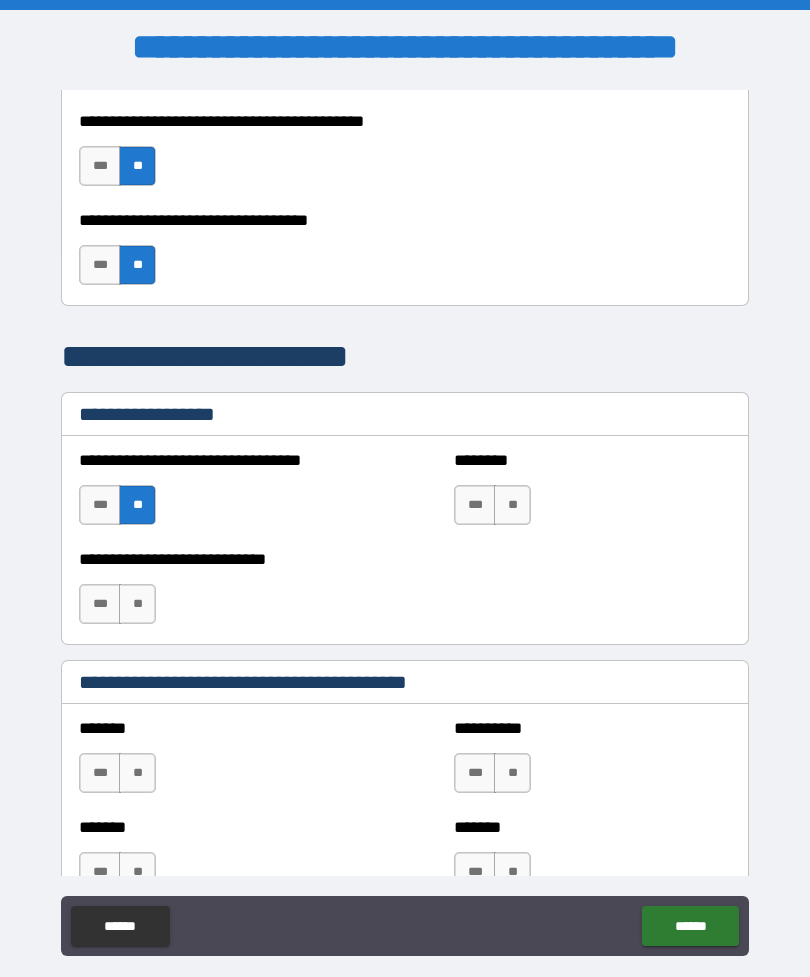 click on "**" at bounding box center [512, 505] 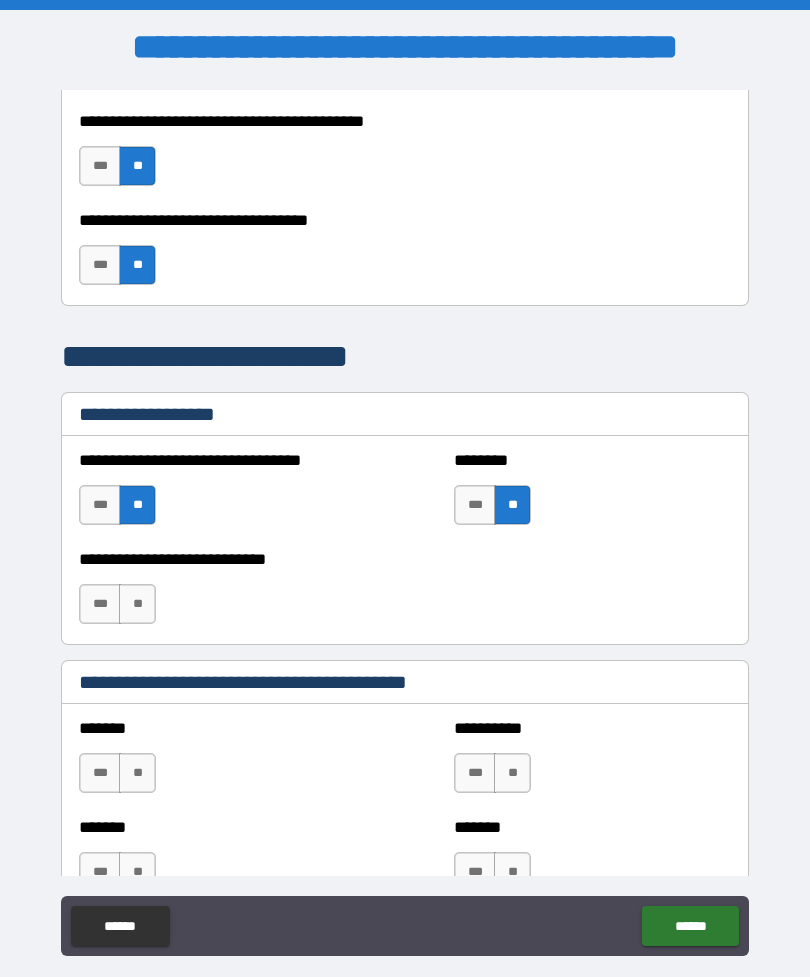 click on "**" at bounding box center [137, 604] 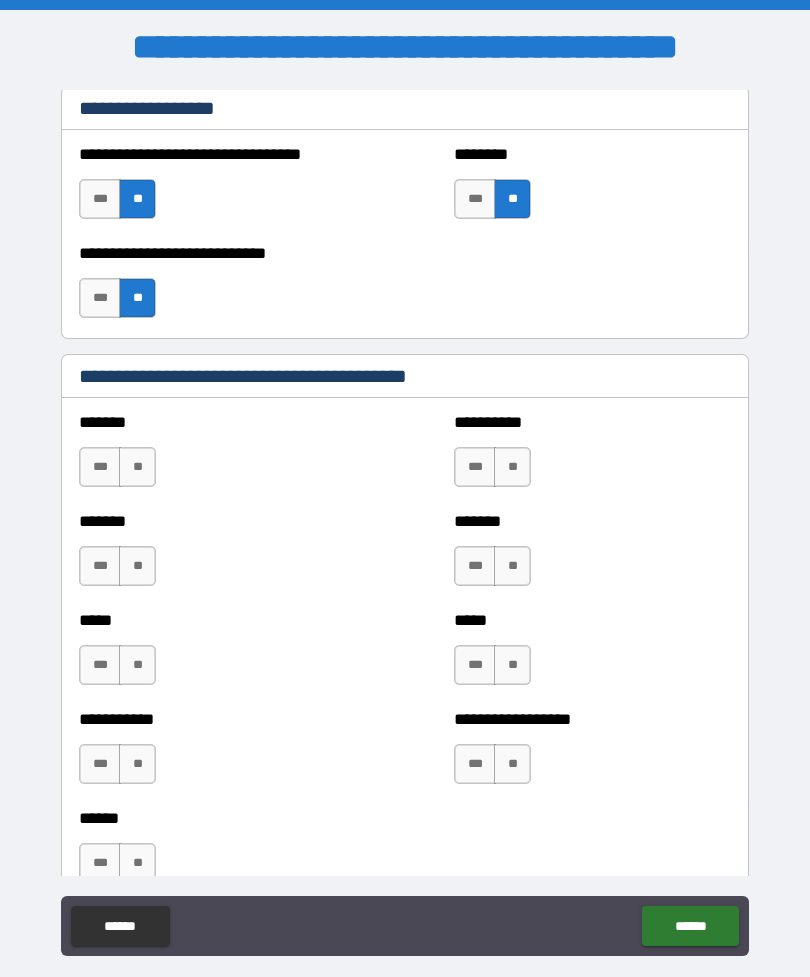 scroll, scrollTop: 1609, scrollLeft: 0, axis: vertical 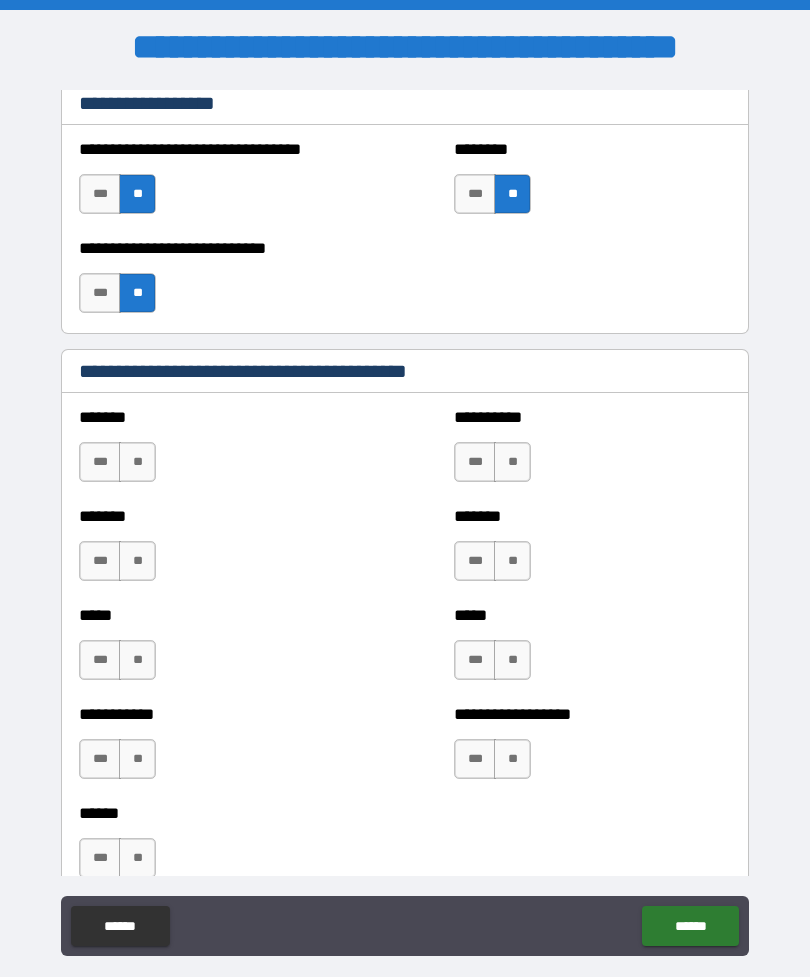 click on "**" at bounding box center [137, 462] 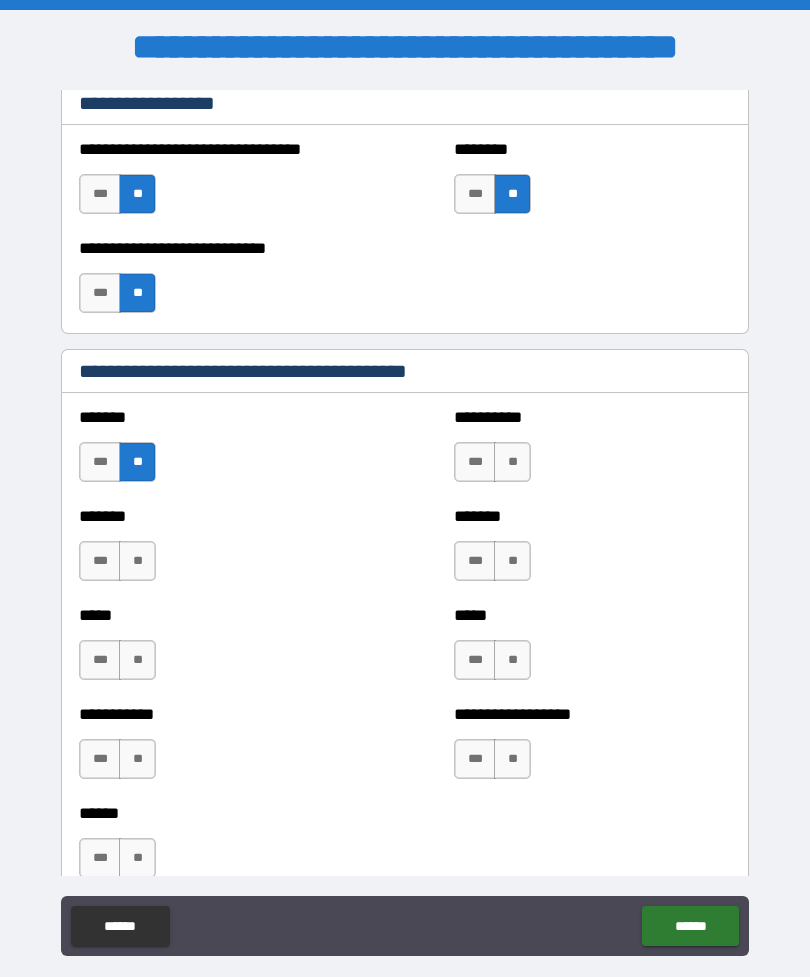 click on "**" at bounding box center [137, 561] 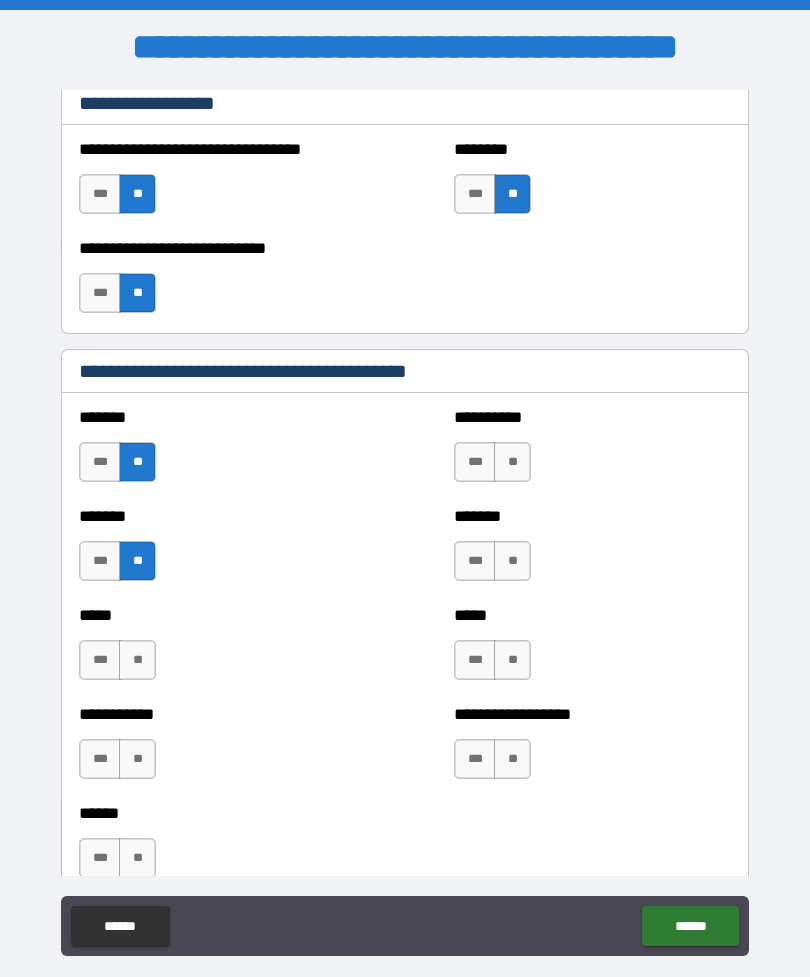 click on "**" at bounding box center [512, 462] 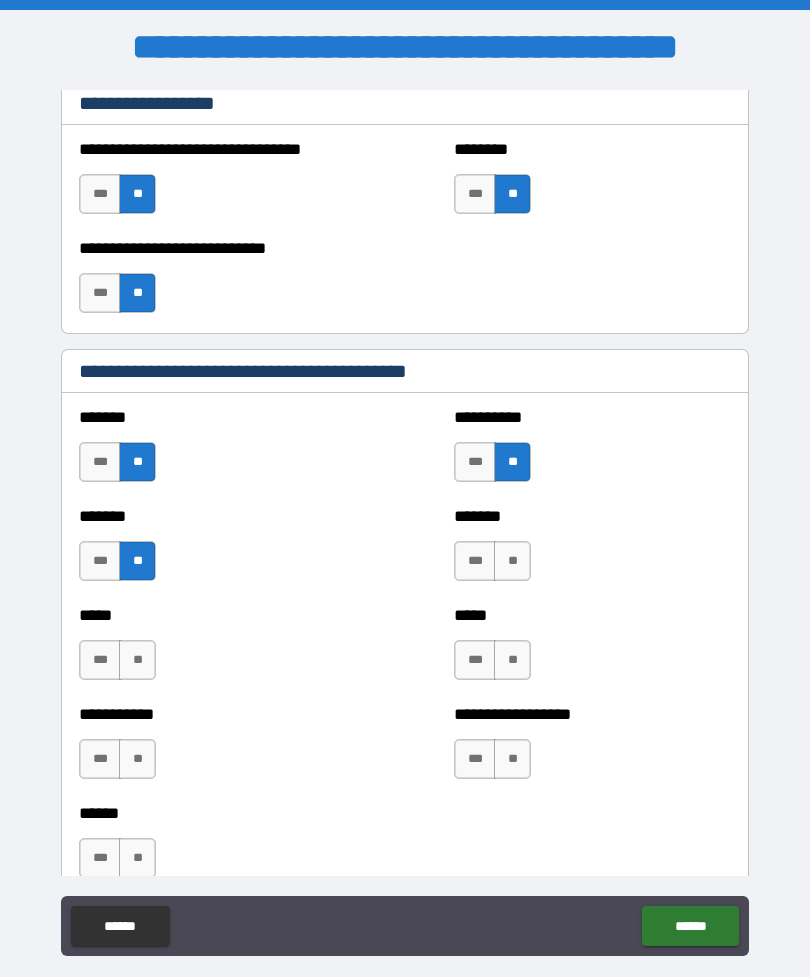 click on "**" at bounding box center (512, 561) 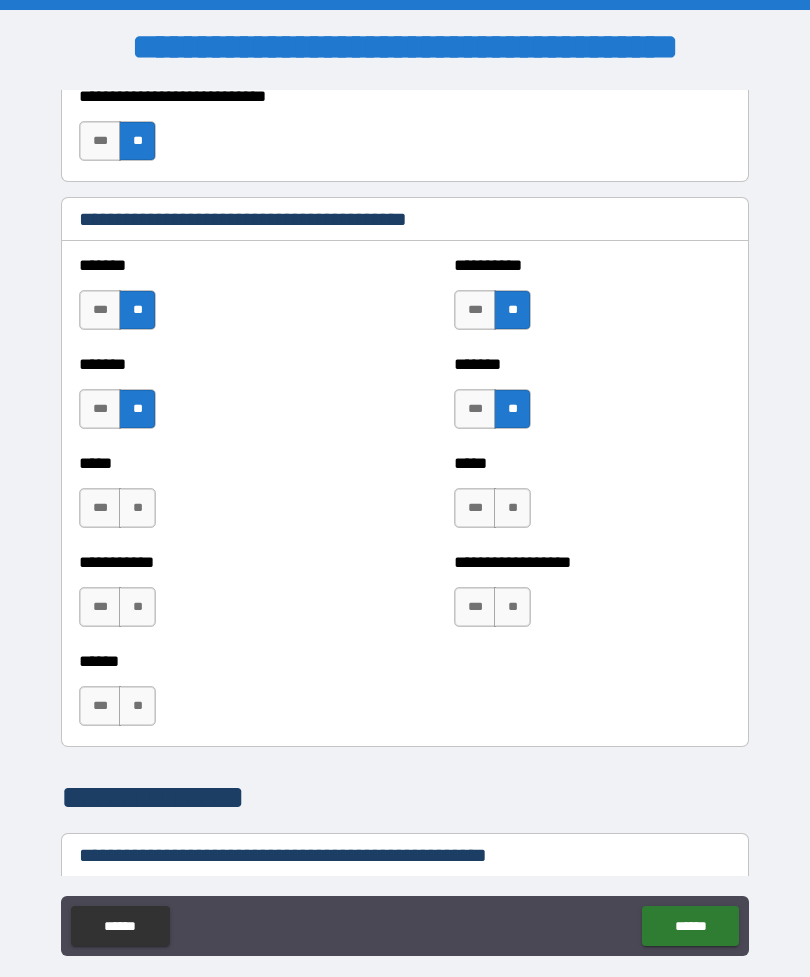 scroll, scrollTop: 1762, scrollLeft: 0, axis: vertical 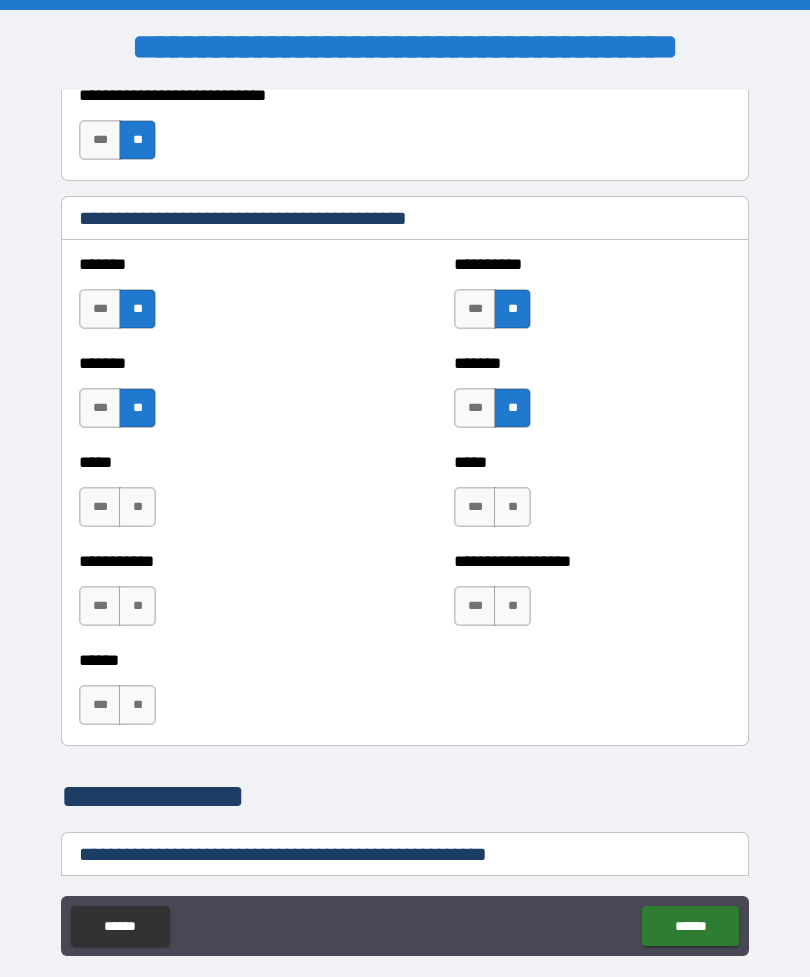 click on "**" at bounding box center (137, 507) 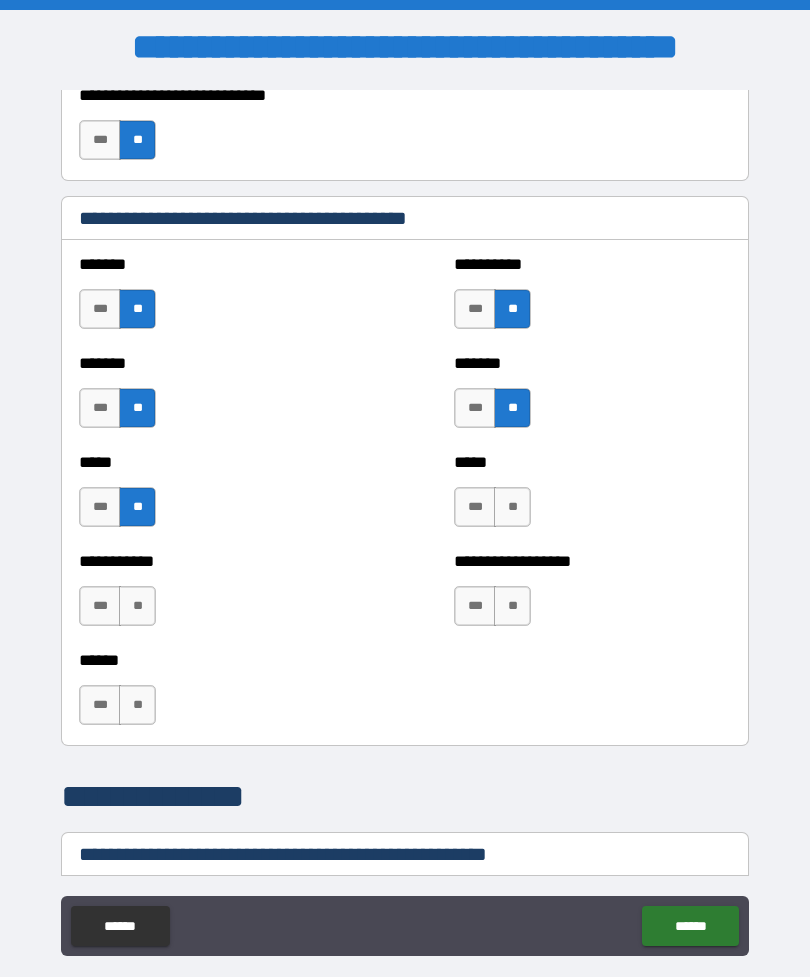 click on "**" at bounding box center [137, 606] 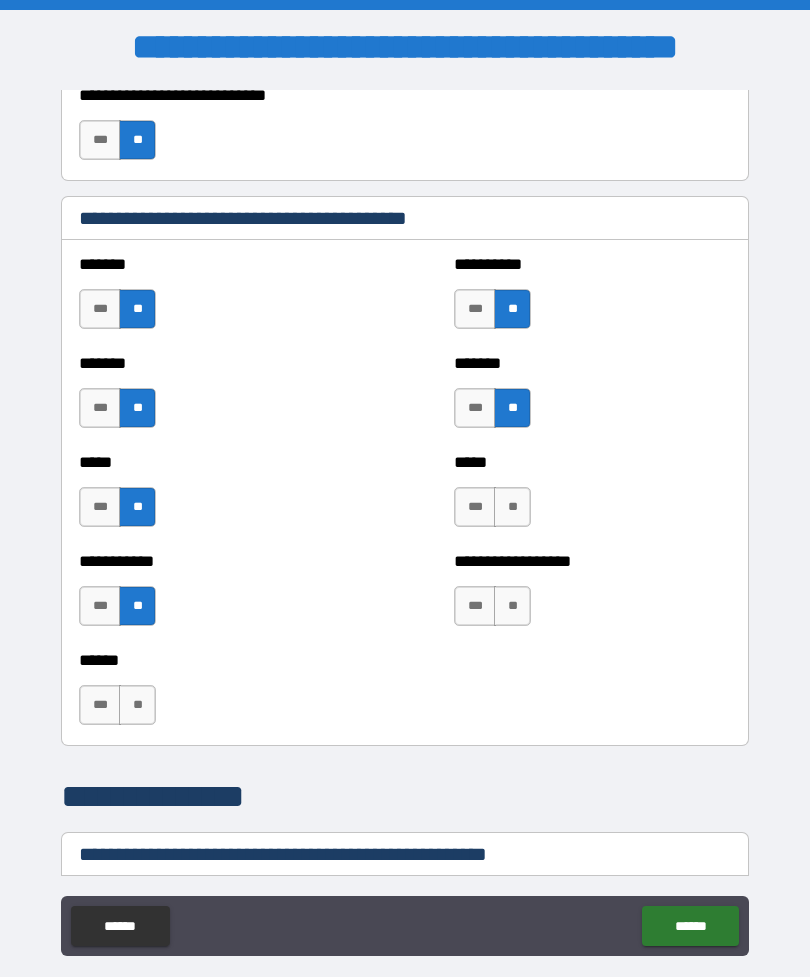 click on "**" at bounding box center (512, 507) 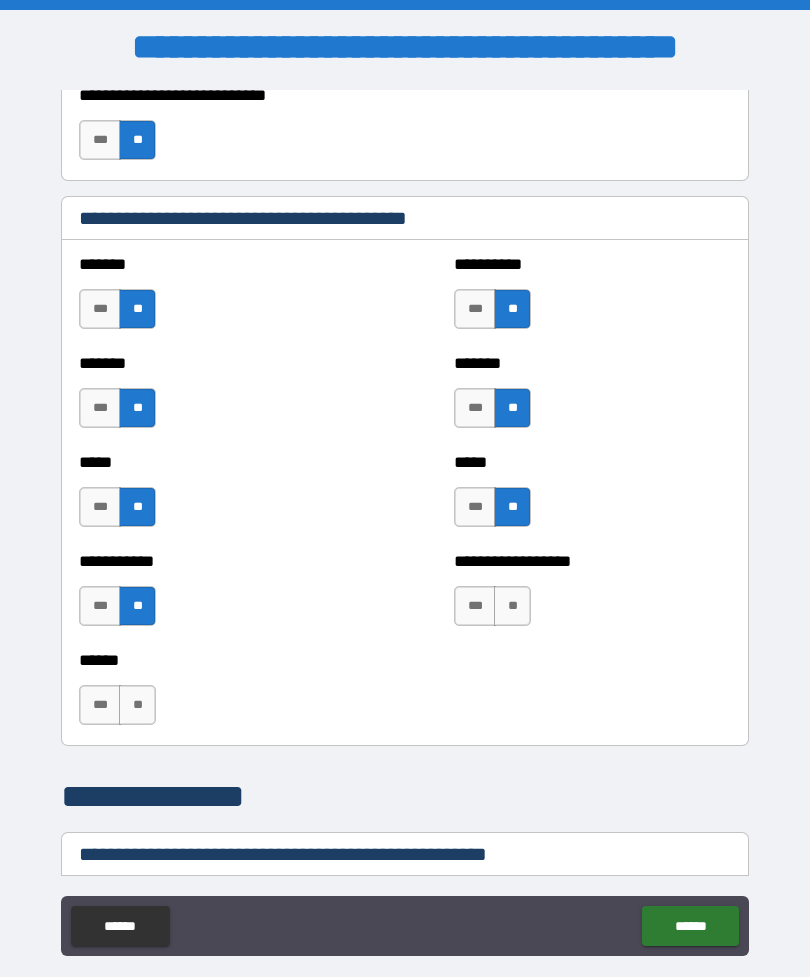 click on "**" at bounding box center (512, 606) 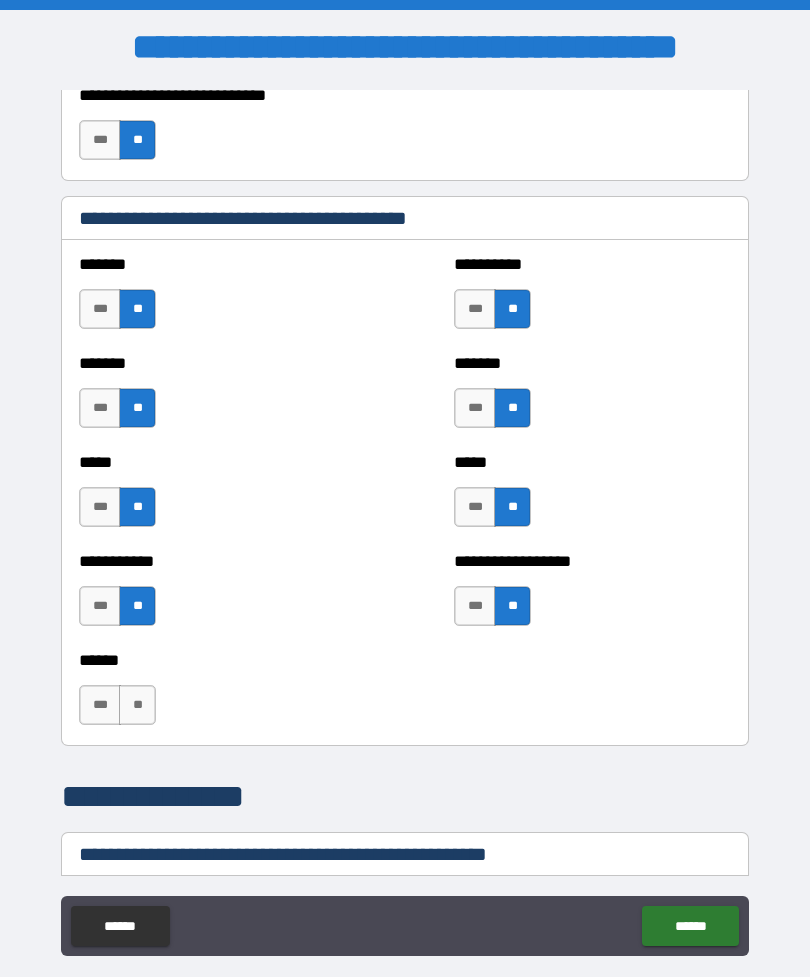 click on "**" at bounding box center [137, 705] 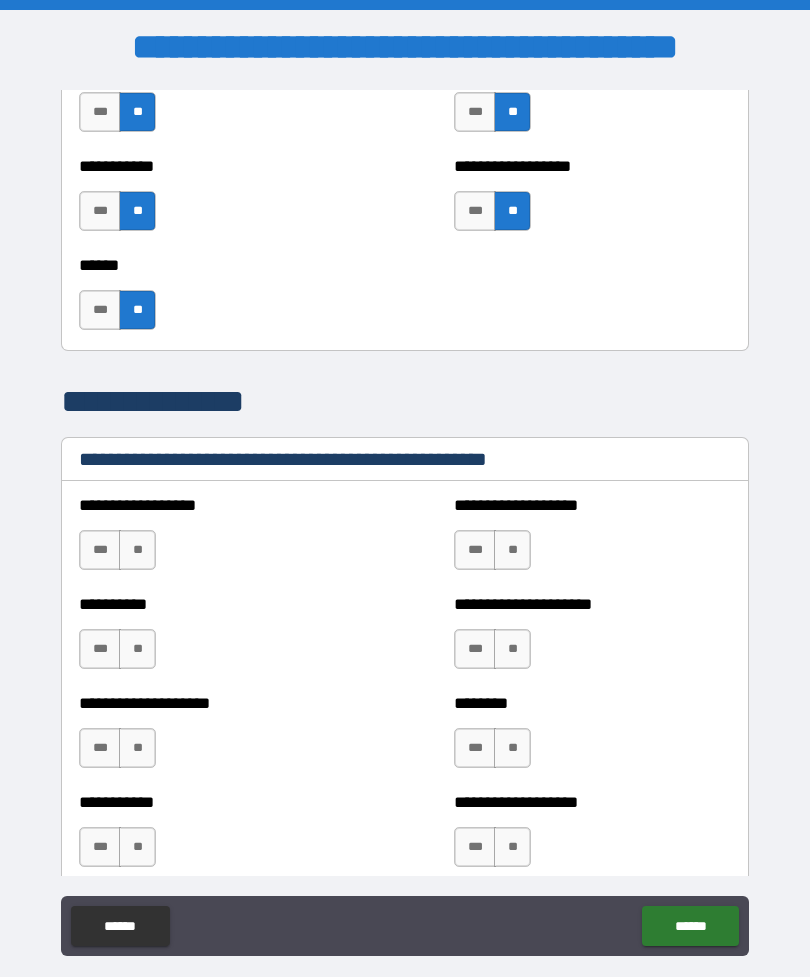 scroll, scrollTop: 2179, scrollLeft: 0, axis: vertical 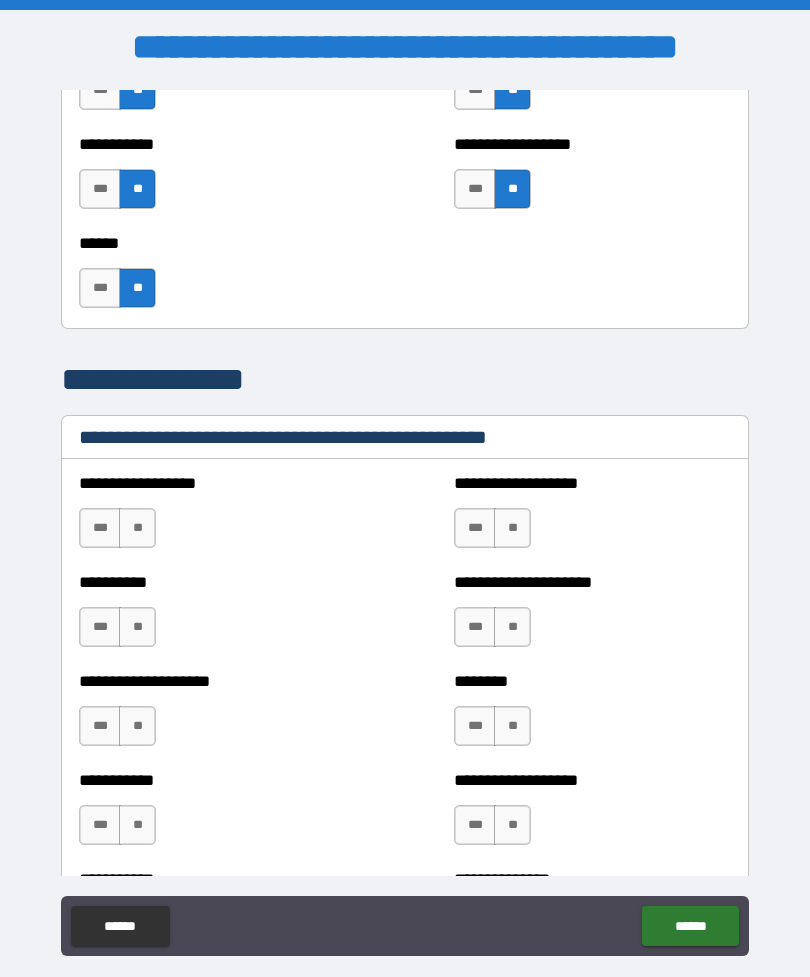 click on "**" at bounding box center [137, 528] 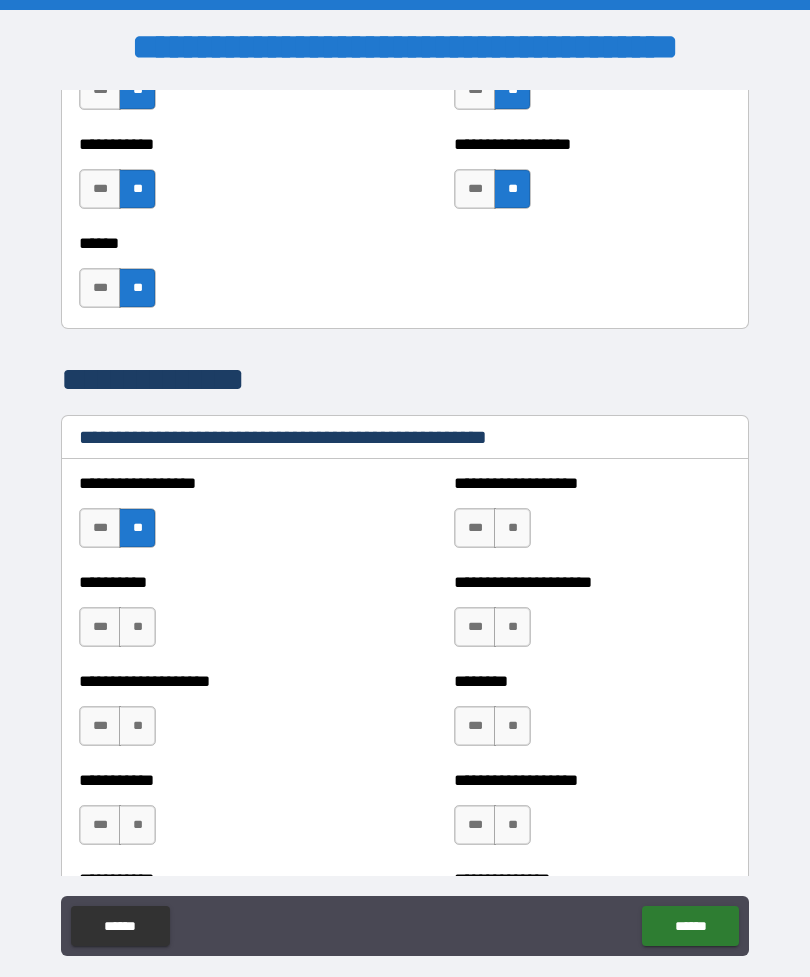 click on "**" at bounding box center (137, 627) 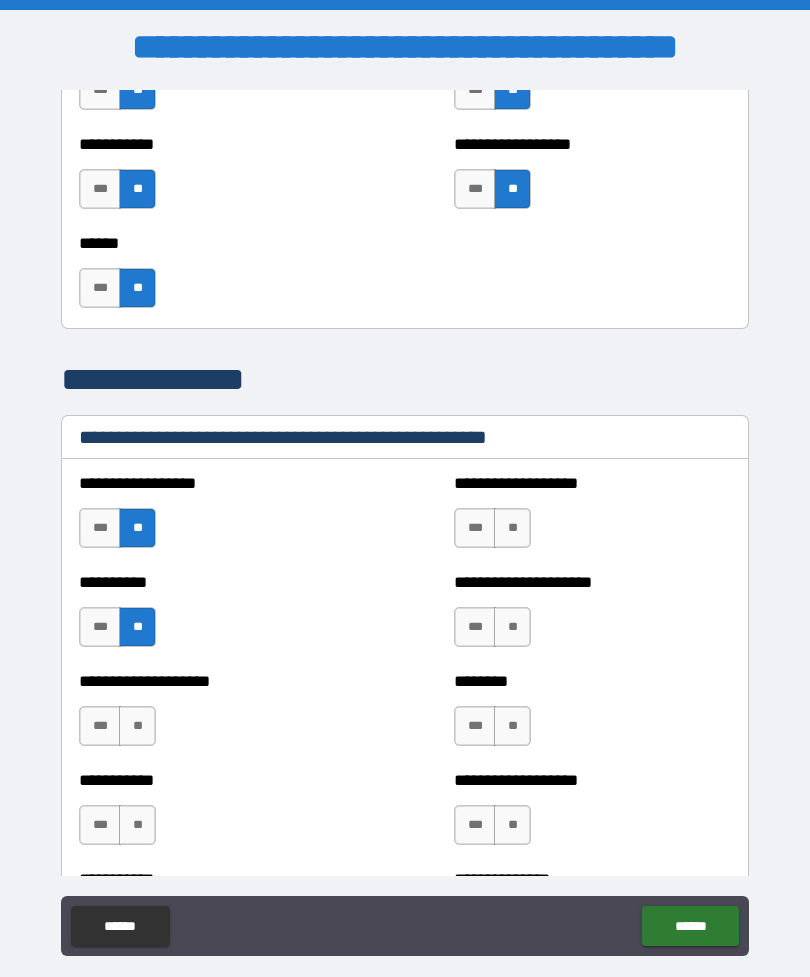 click on "**" at bounding box center (512, 528) 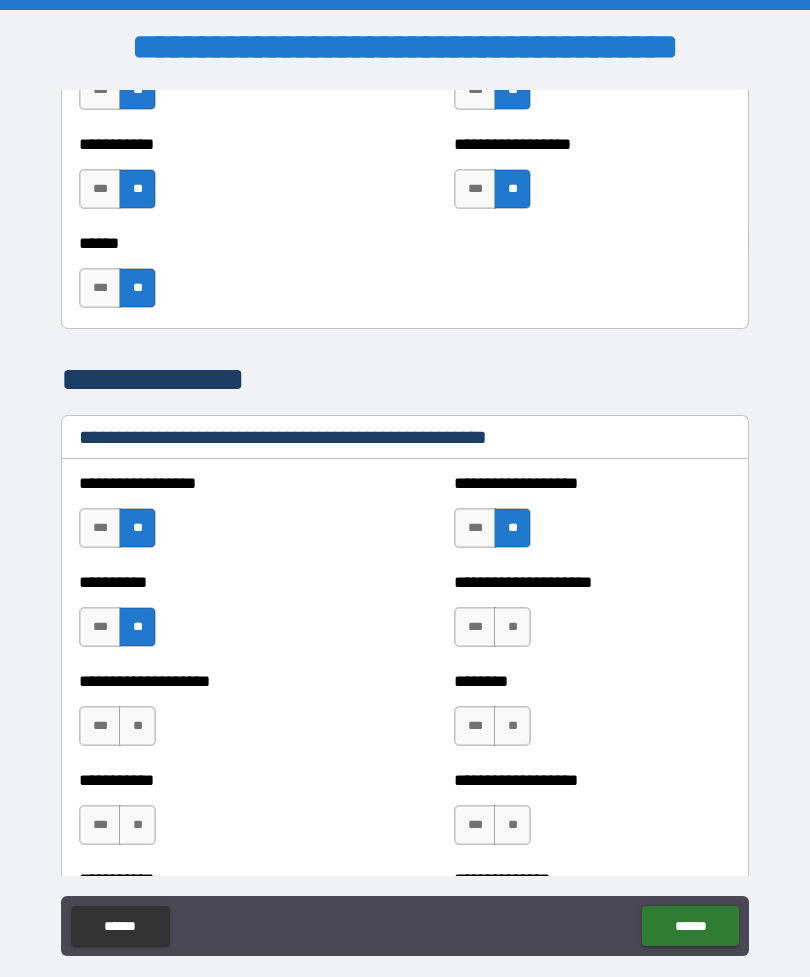 click on "**" at bounding box center (512, 627) 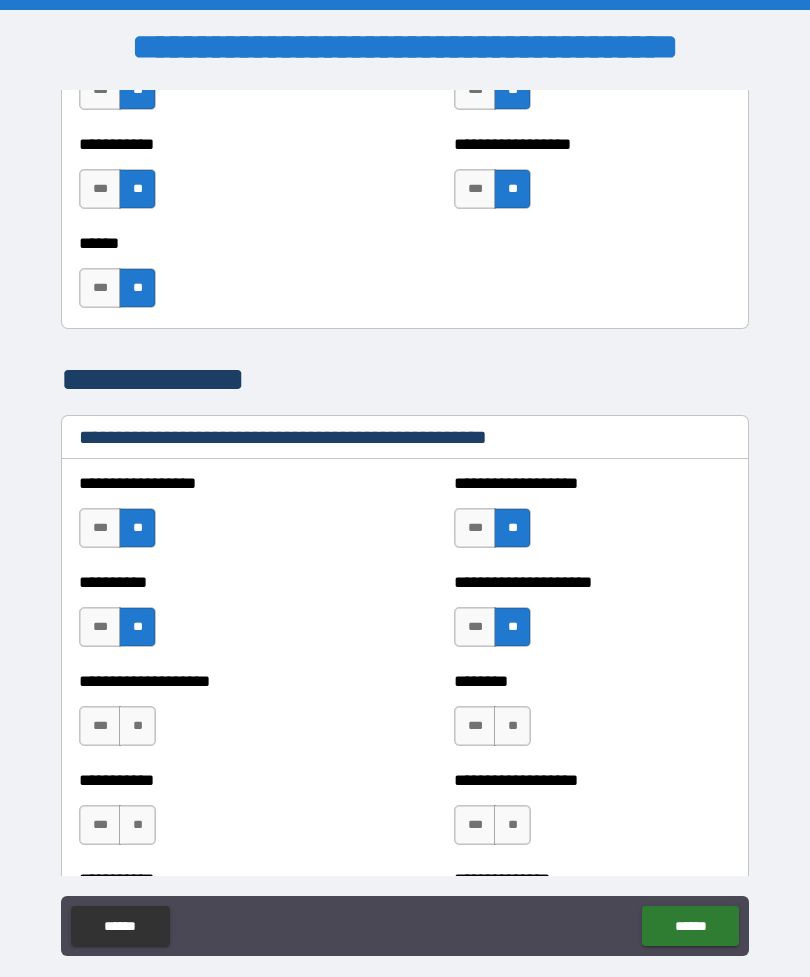 click on "**" at bounding box center [512, 726] 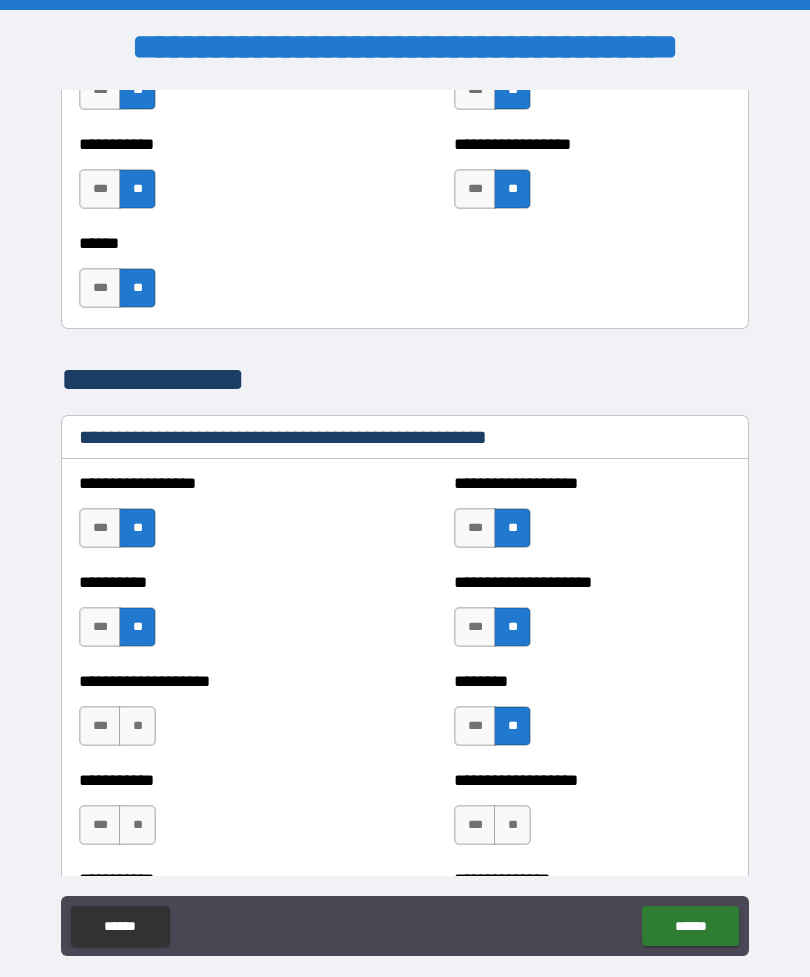 click on "**" at bounding box center (137, 726) 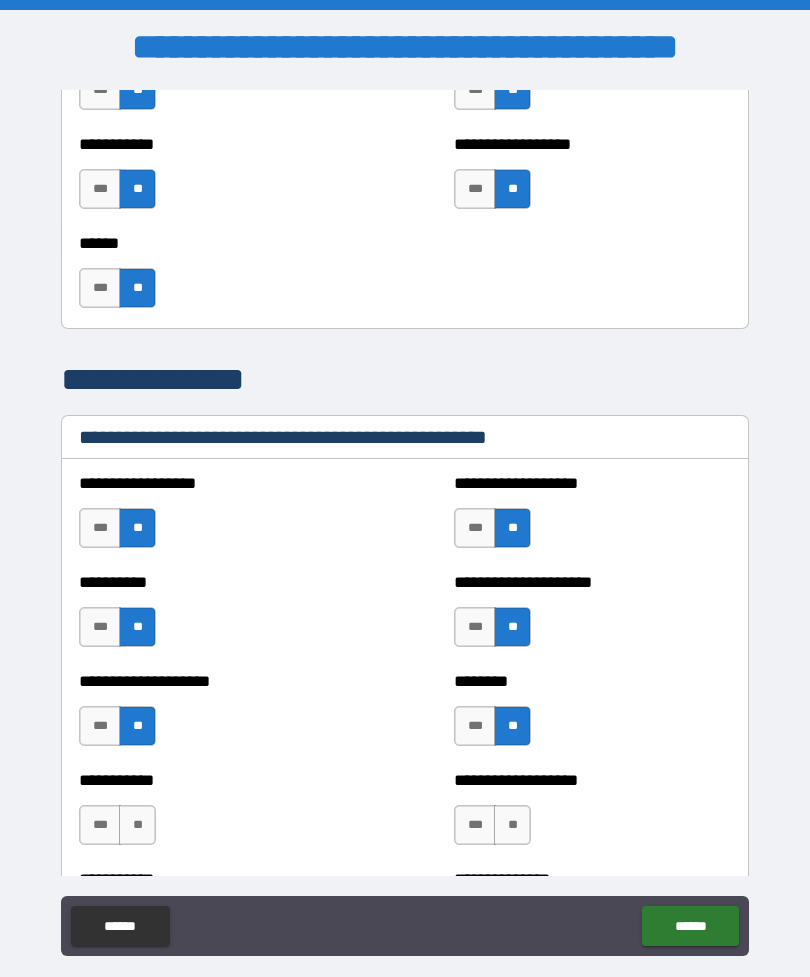 click on "**" at bounding box center [137, 825] 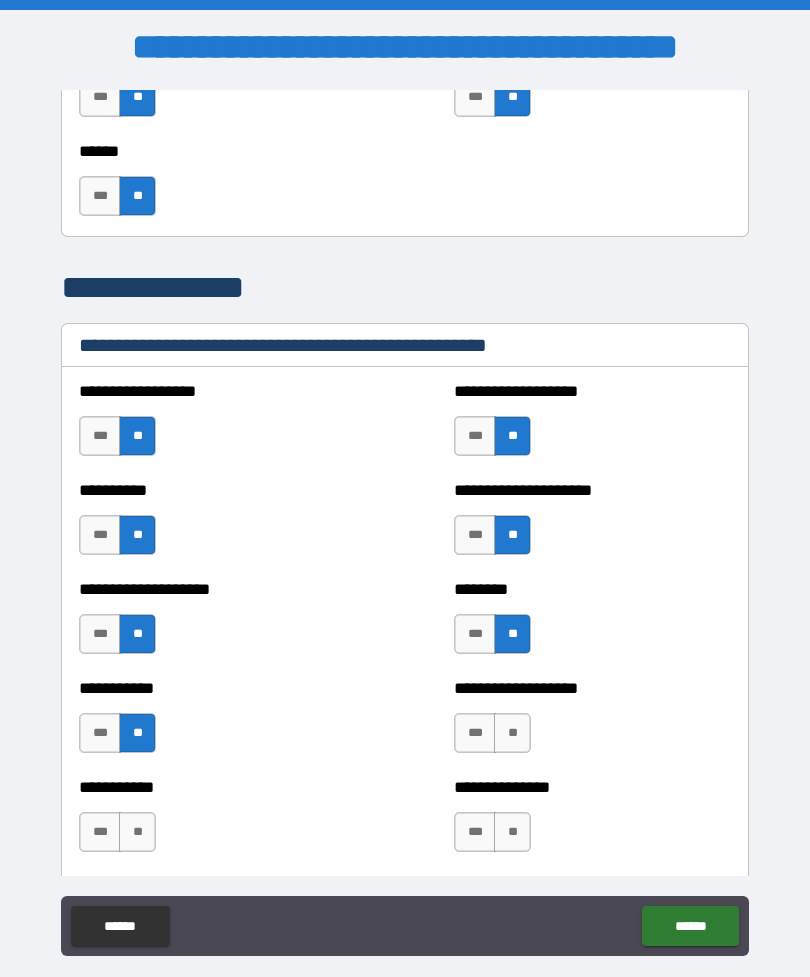 scroll, scrollTop: 2375, scrollLeft: 0, axis: vertical 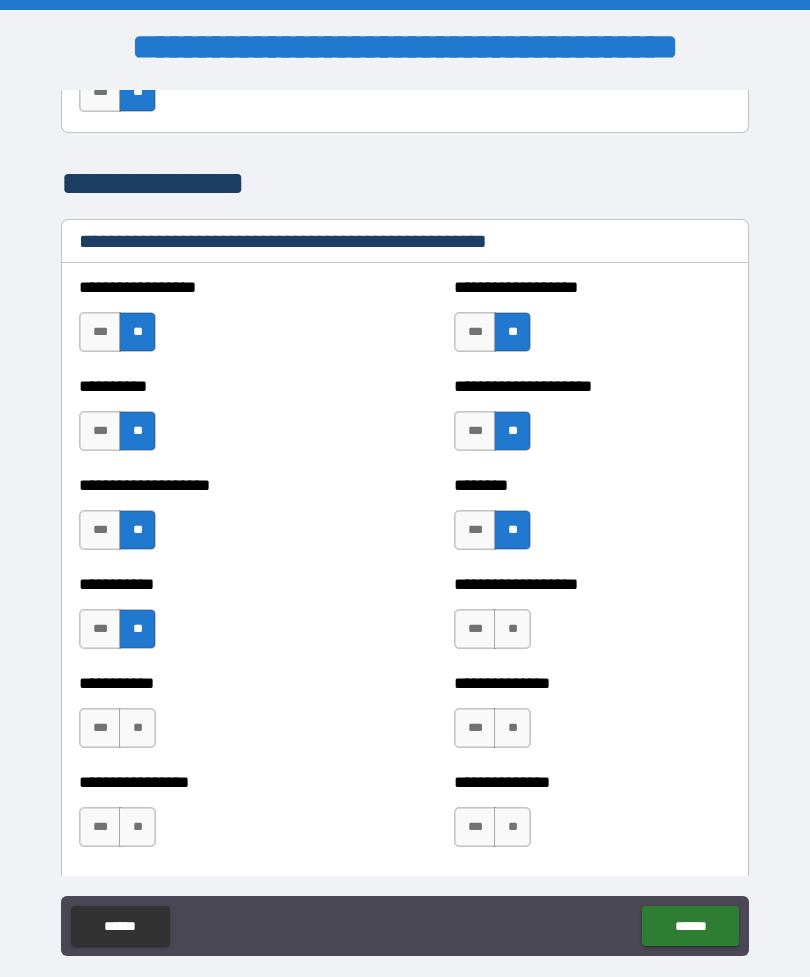 click on "**" at bounding box center (512, 629) 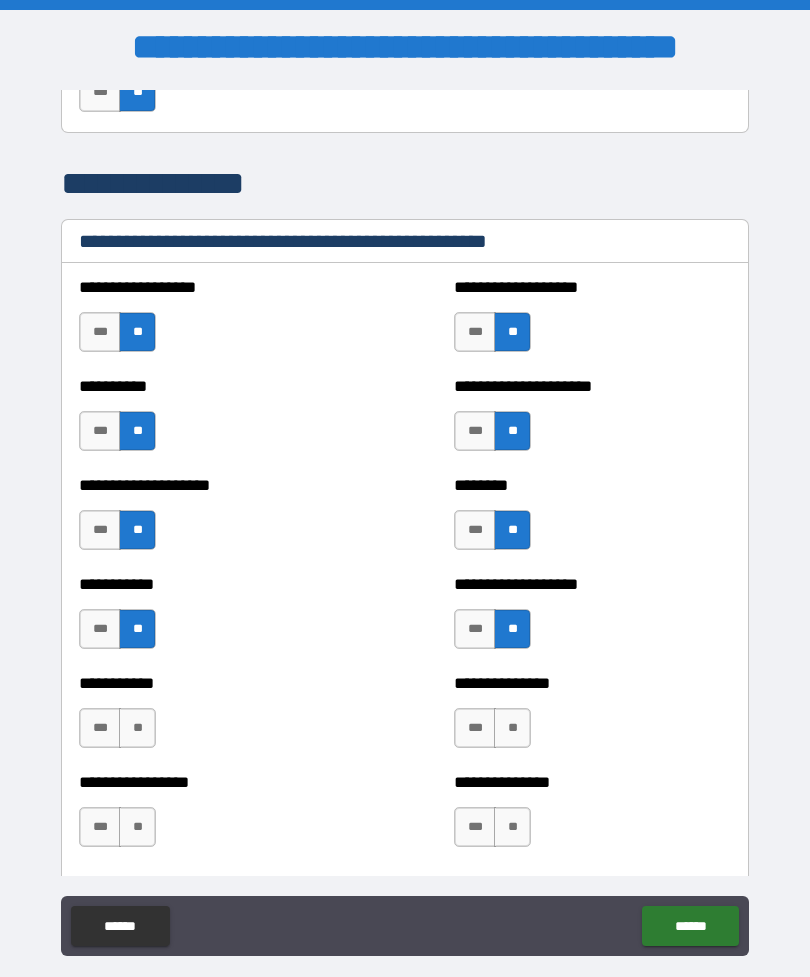 click on "**" at bounding box center (137, 728) 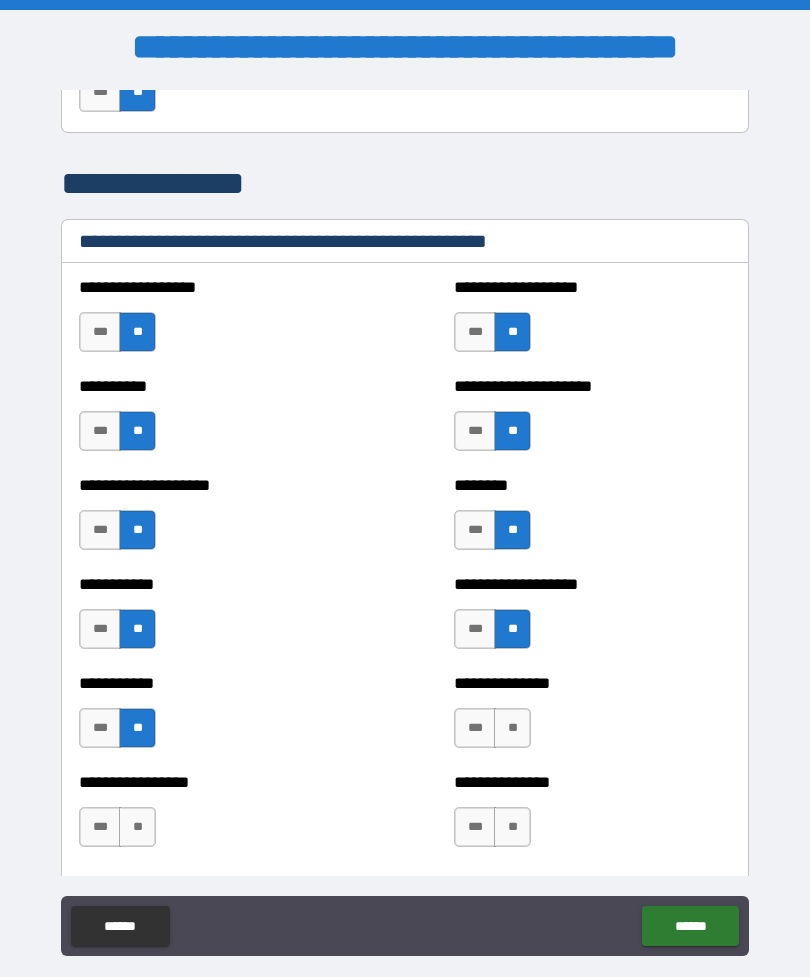 click on "**" at bounding box center [137, 827] 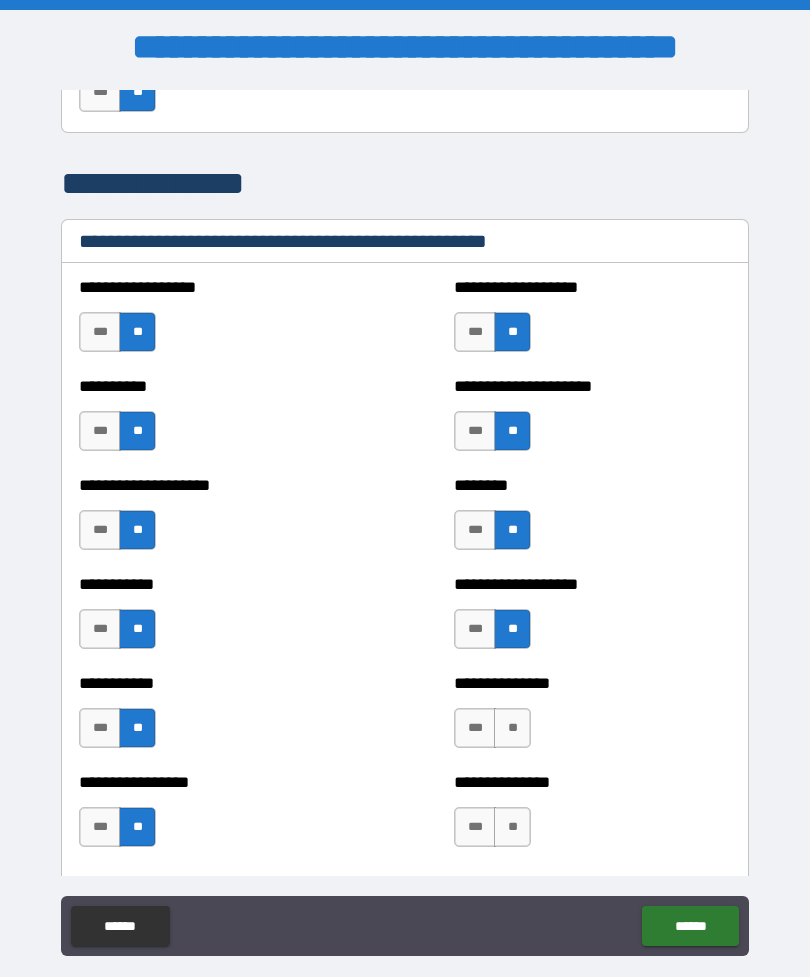 click on "**" at bounding box center (512, 728) 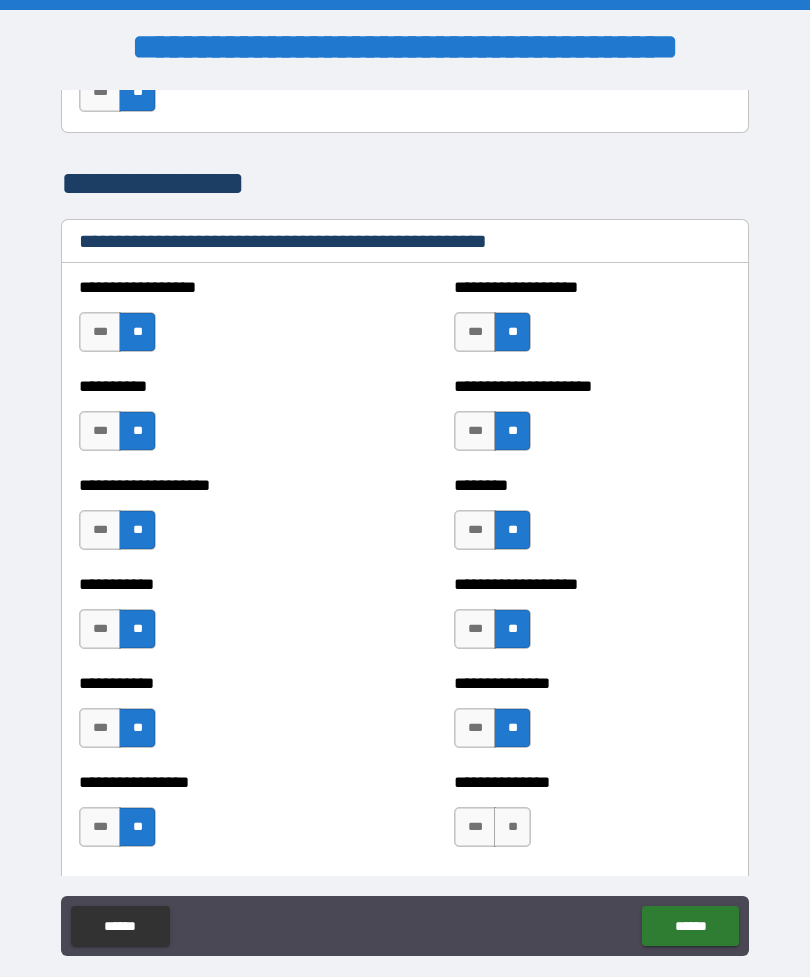 click on "**" at bounding box center [512, 827] 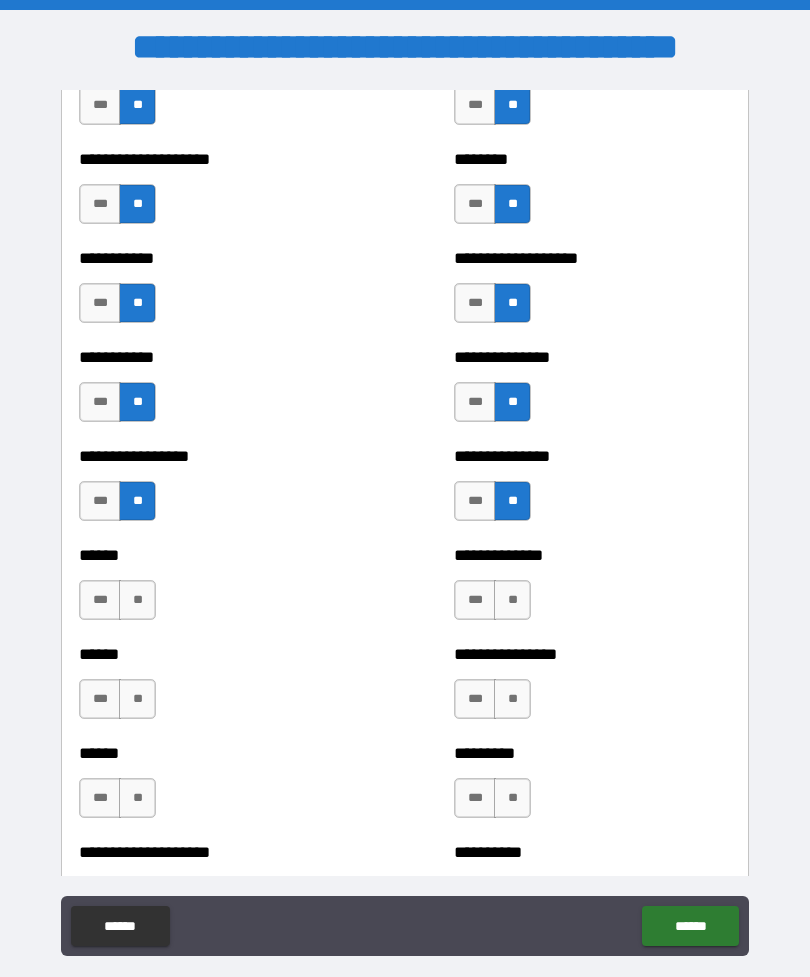 scroll, scrollTop: 2709, scrollLeft: 0, axis: vertical 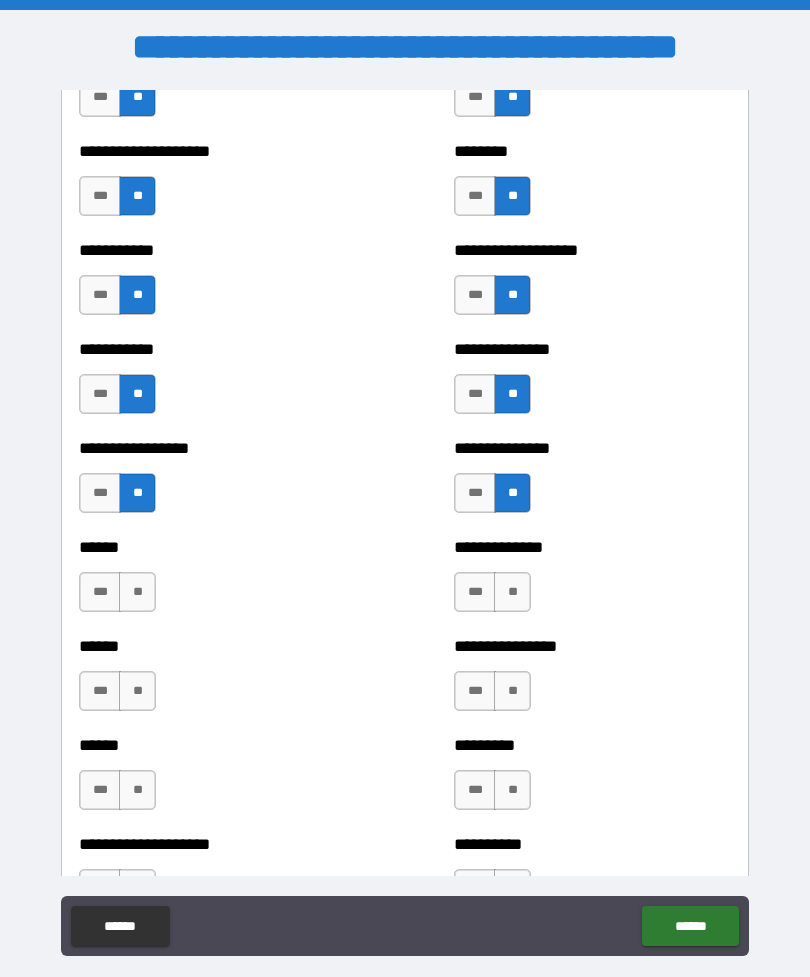 click on "**" at bounding box center [137, 592] 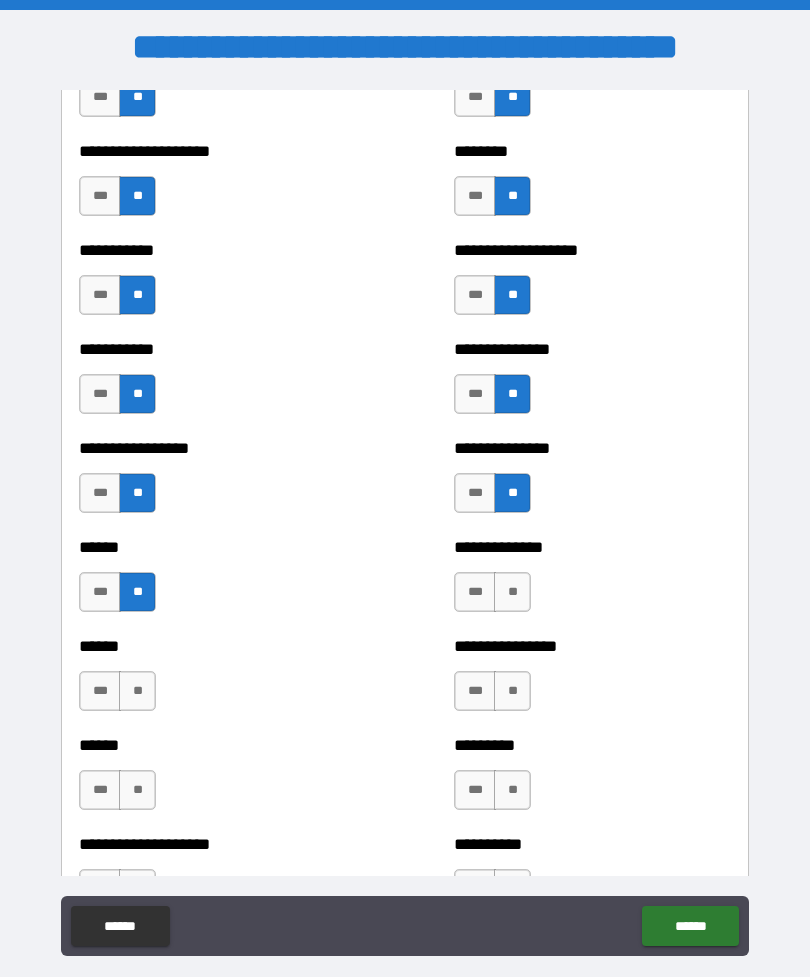click on "**" at bounding box center (137, 691) 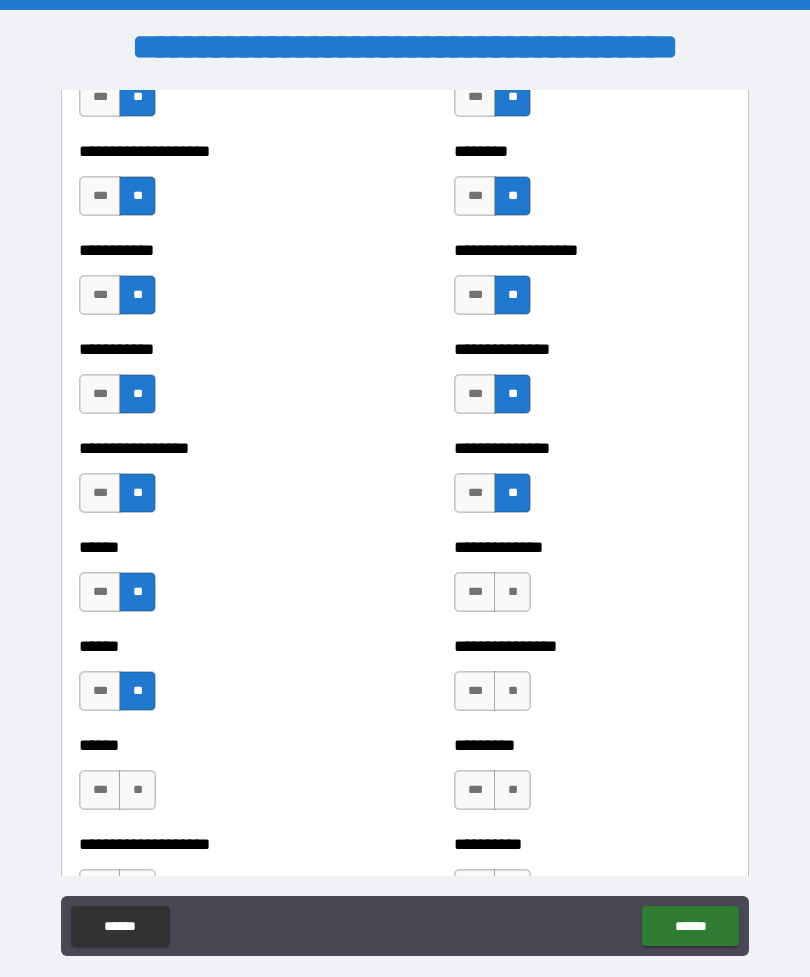 click on "**" at bounding box center (137, 790) 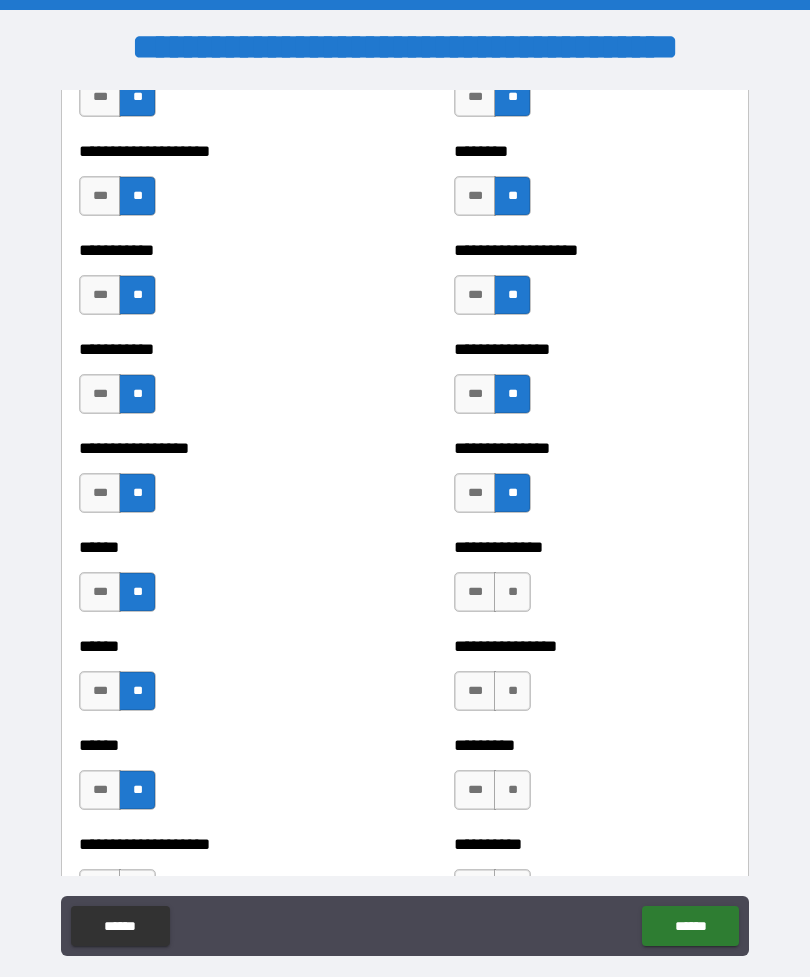 click on "**" at bounding box center (512, 592) 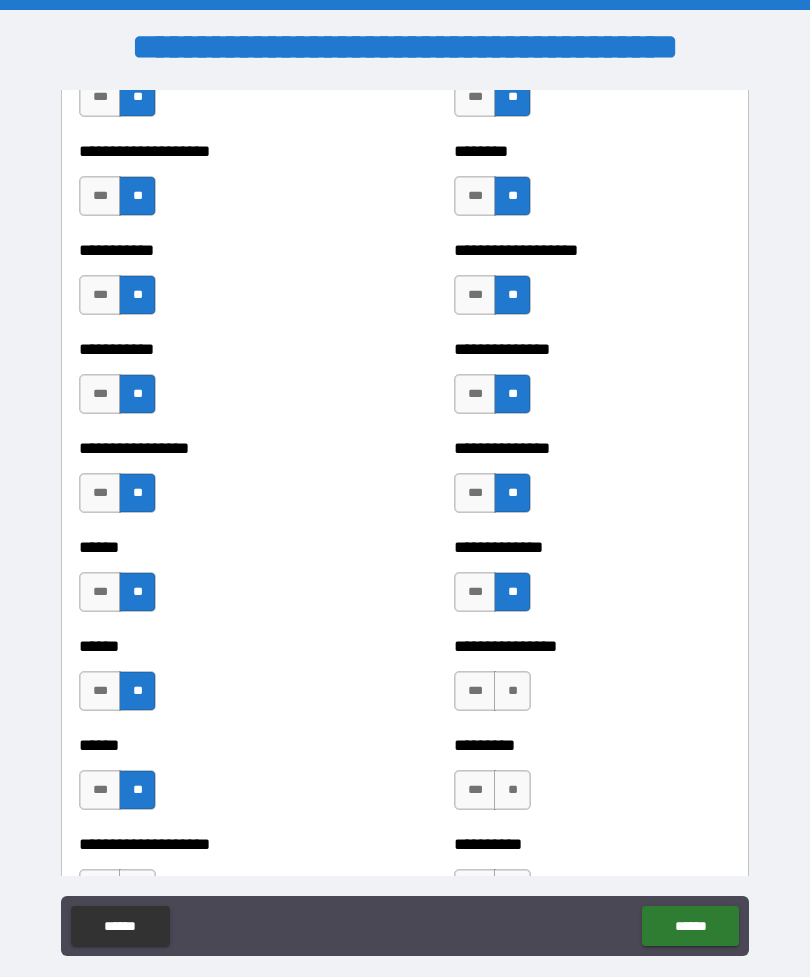 click on "**" at bounding box center (512, 691) 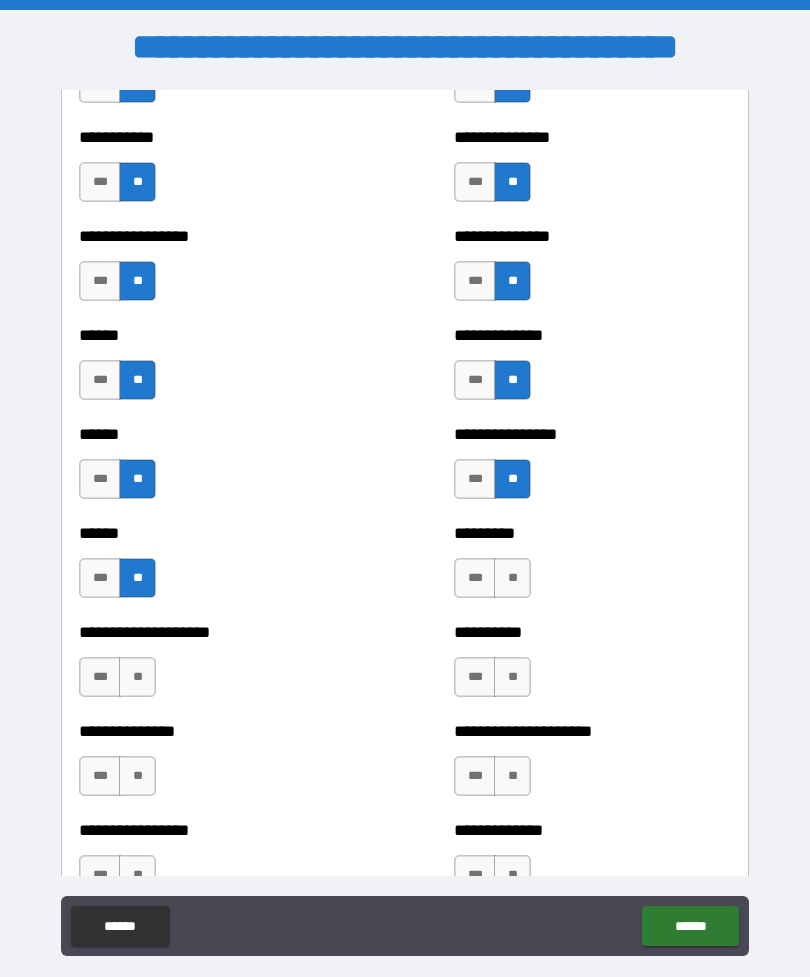 scroll, scrollTop: 2926, scrollLeft: 0, axis: vertical 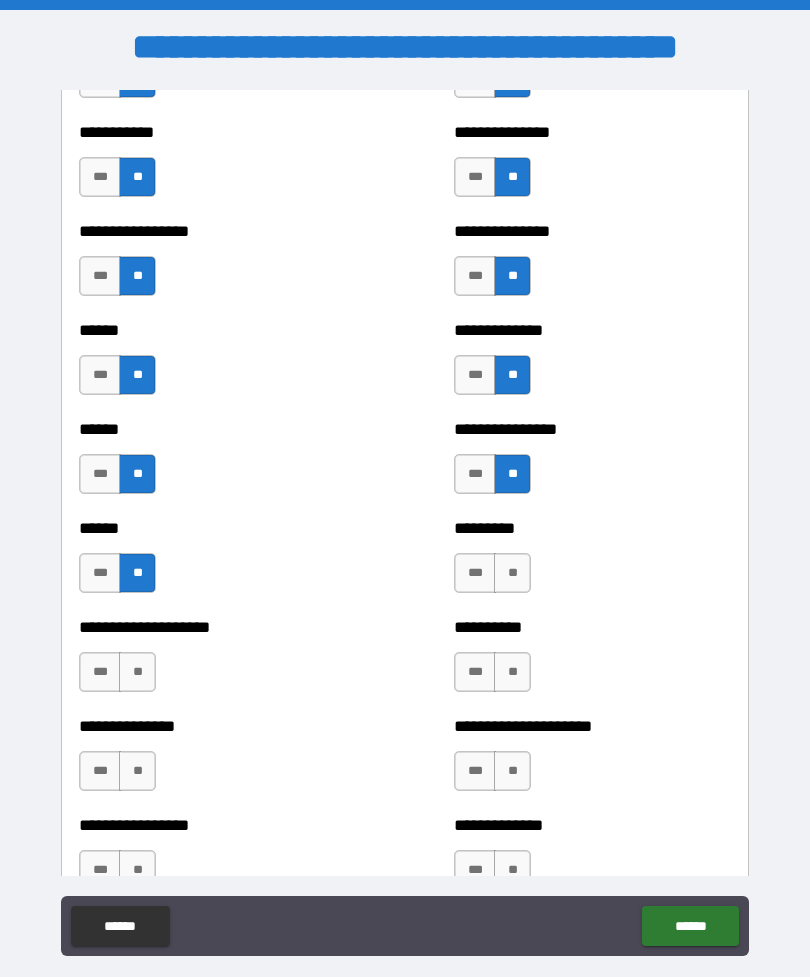 click on "**" at bounding box center [512, 573] 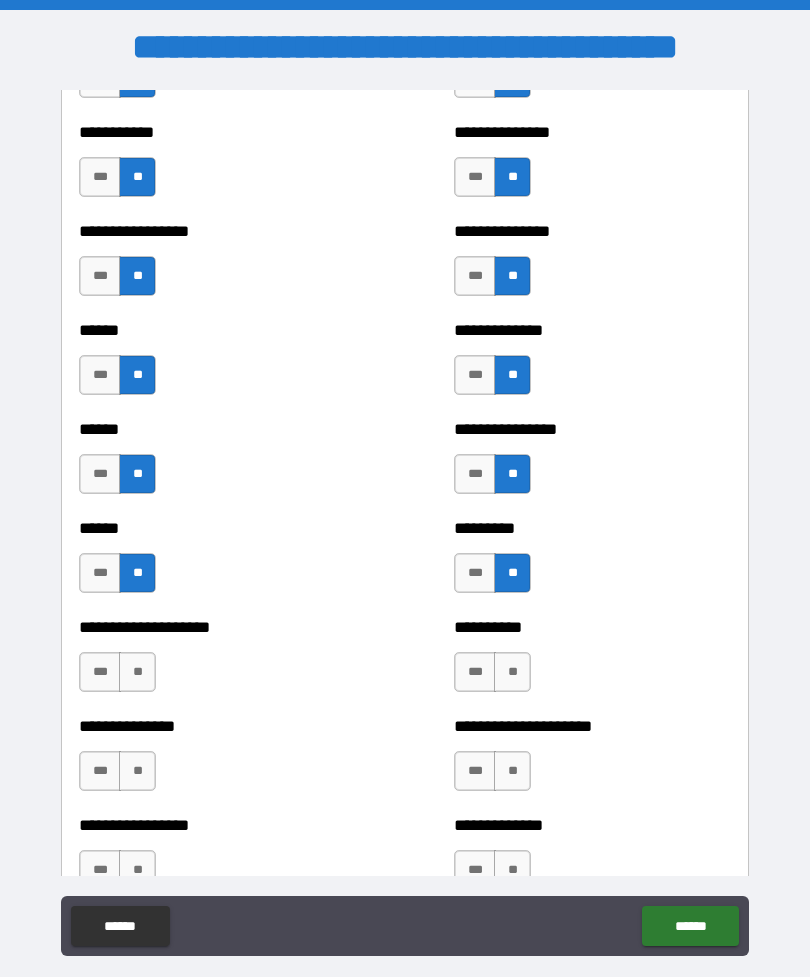 click on "**" at bounding box center (512, 672) 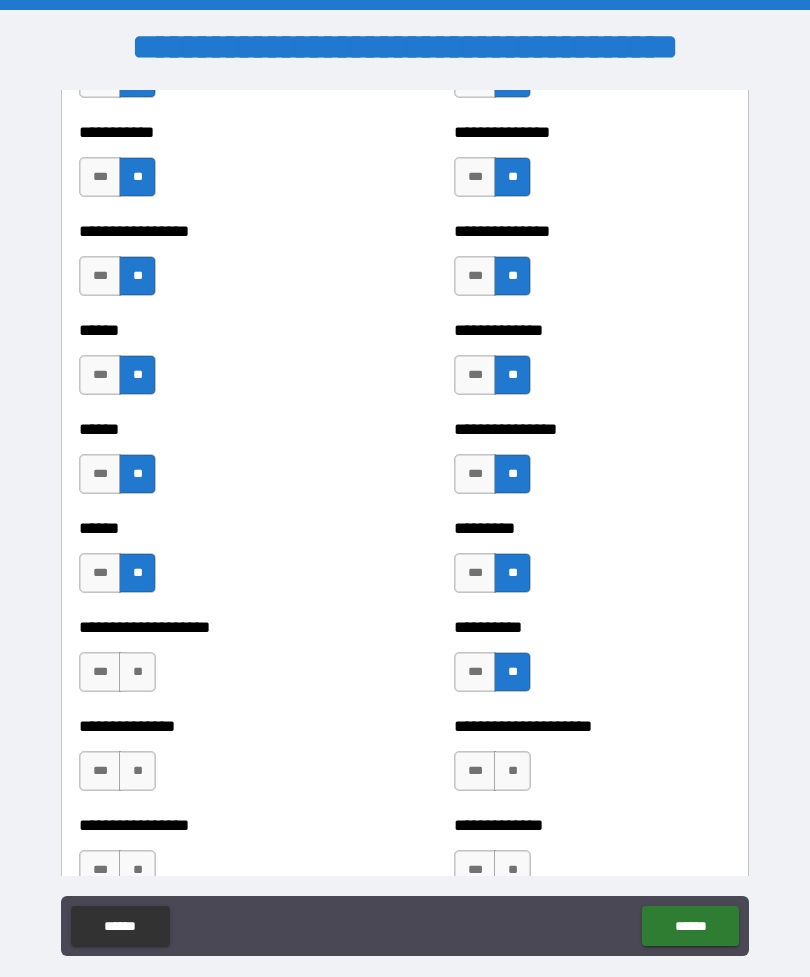 click on "**" at bounding box center [137, 672] 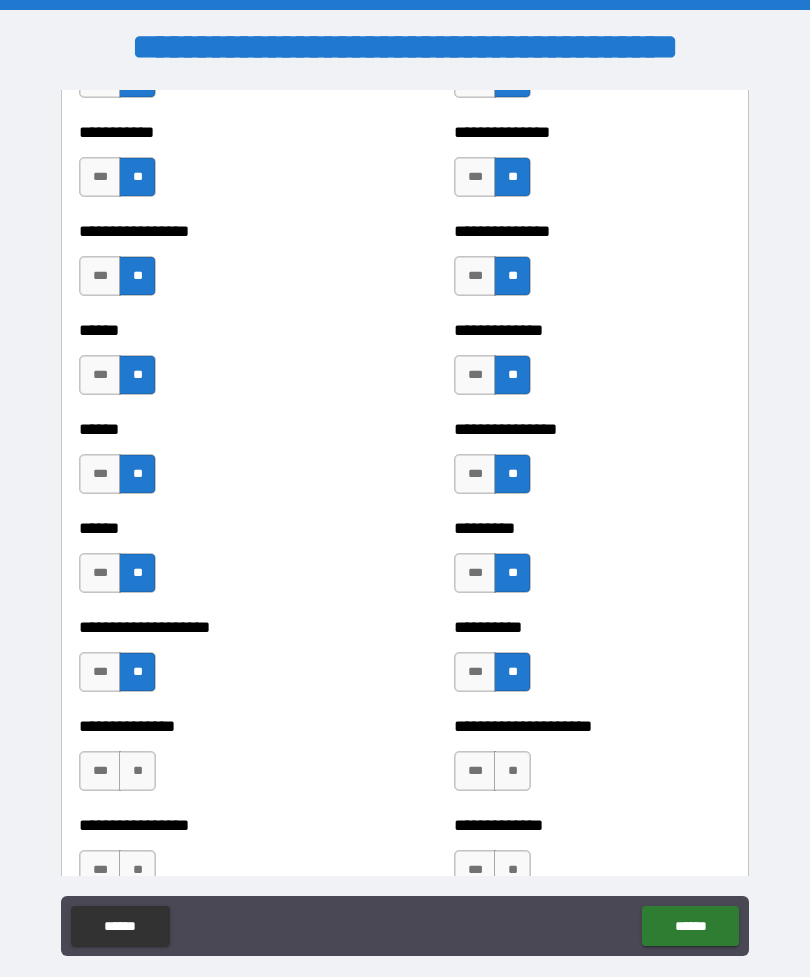 click on "**" at bounding box center [137, 771] 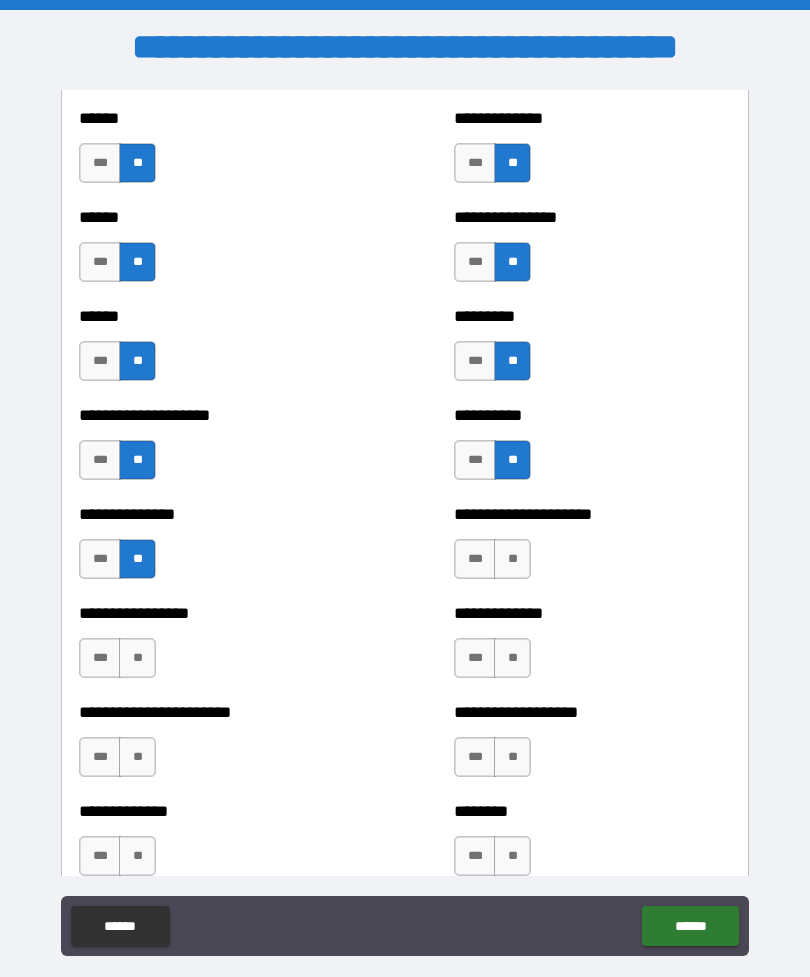 scroll, scrollTop: 3154, scrollLeft: 0, axis: vertical 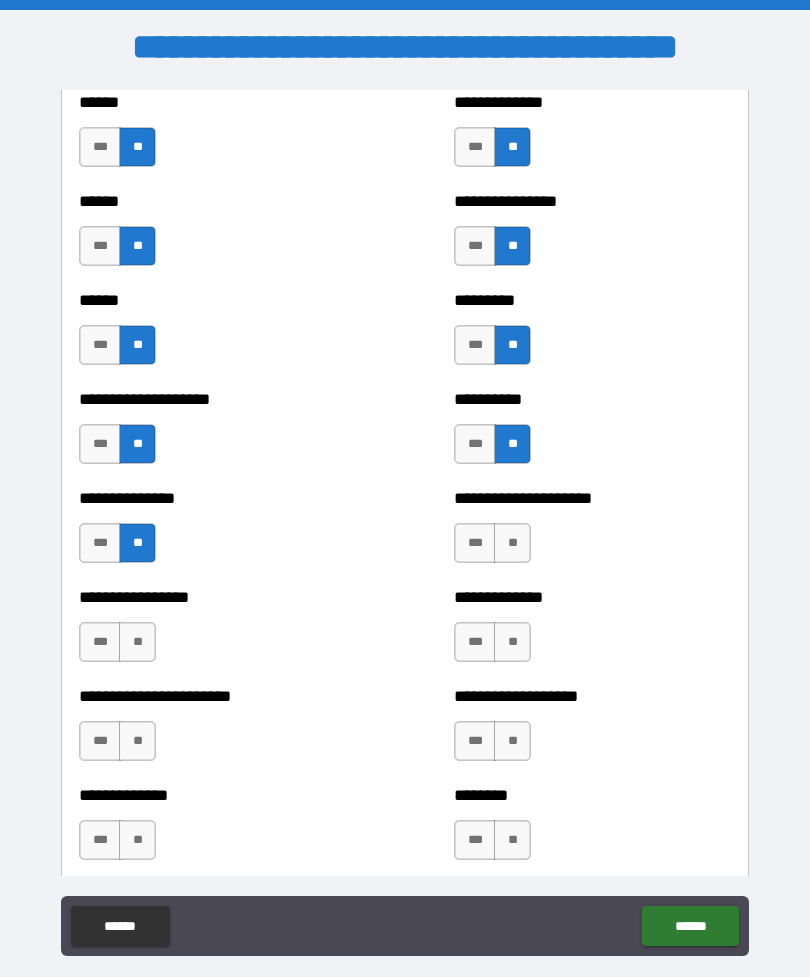 click on "***" at bounding box center [475, 543] 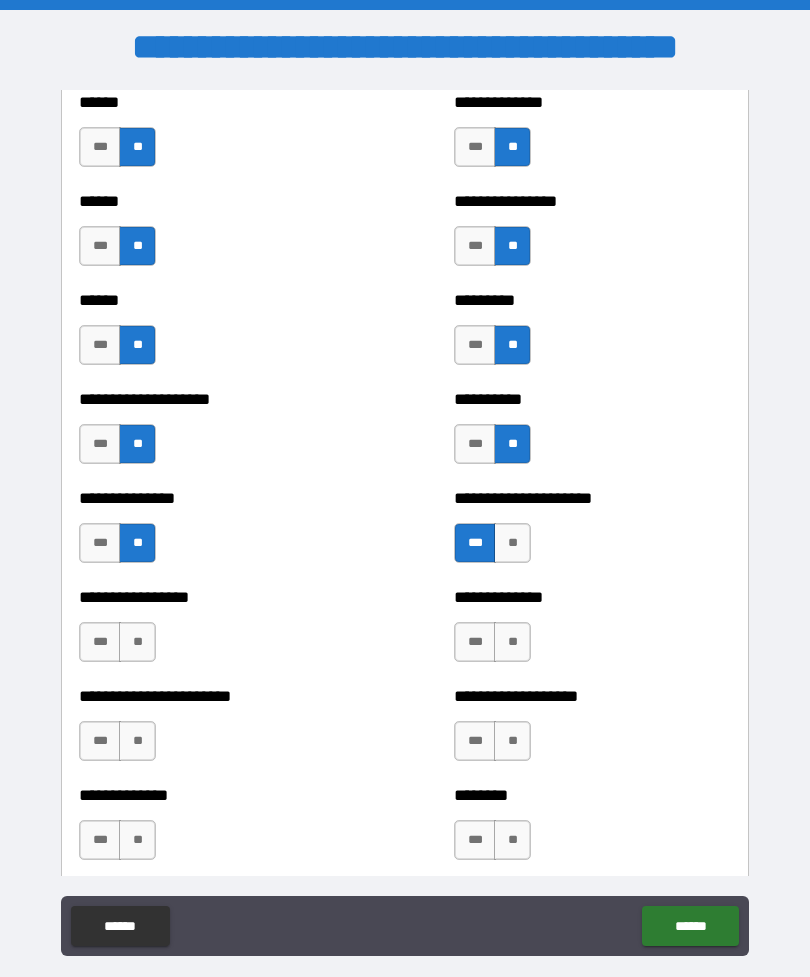 click on "**" at bounding box center (512, 642) 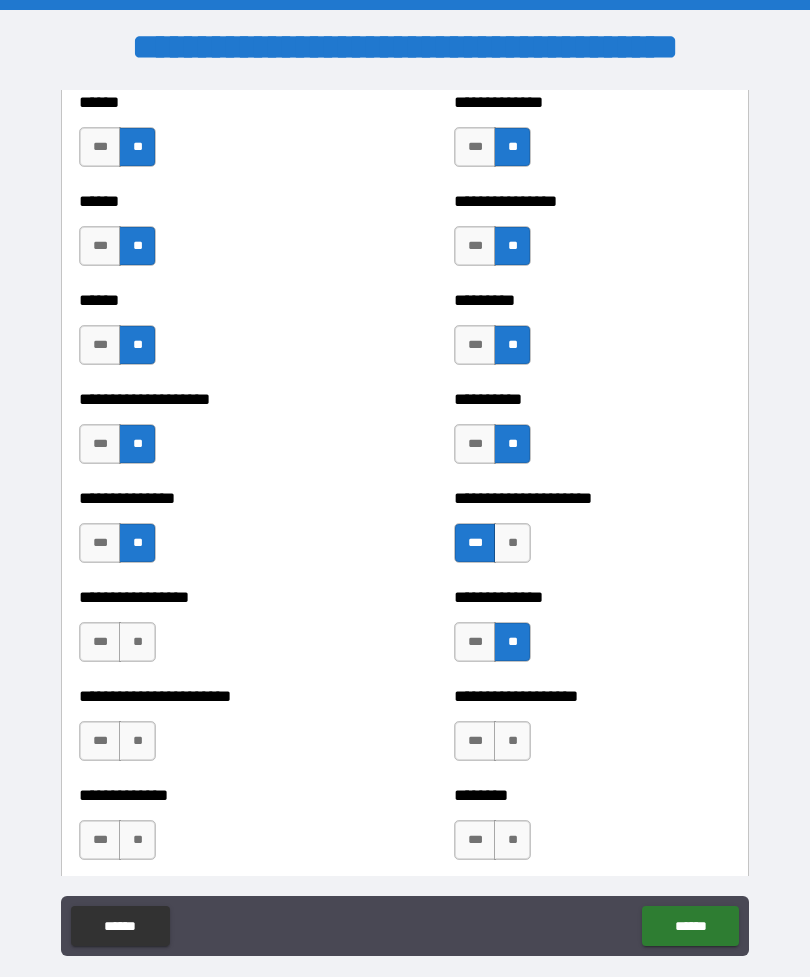 click on "**" at bounding box center (512, 741) 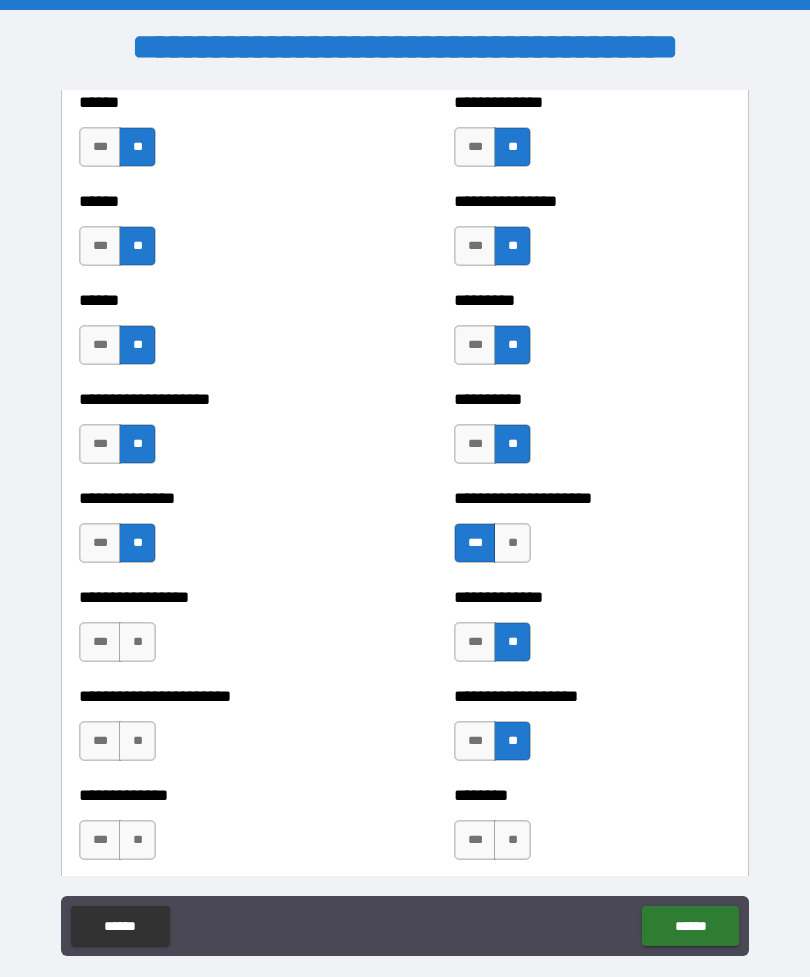 click on "**" at bounding box center (512, 840) 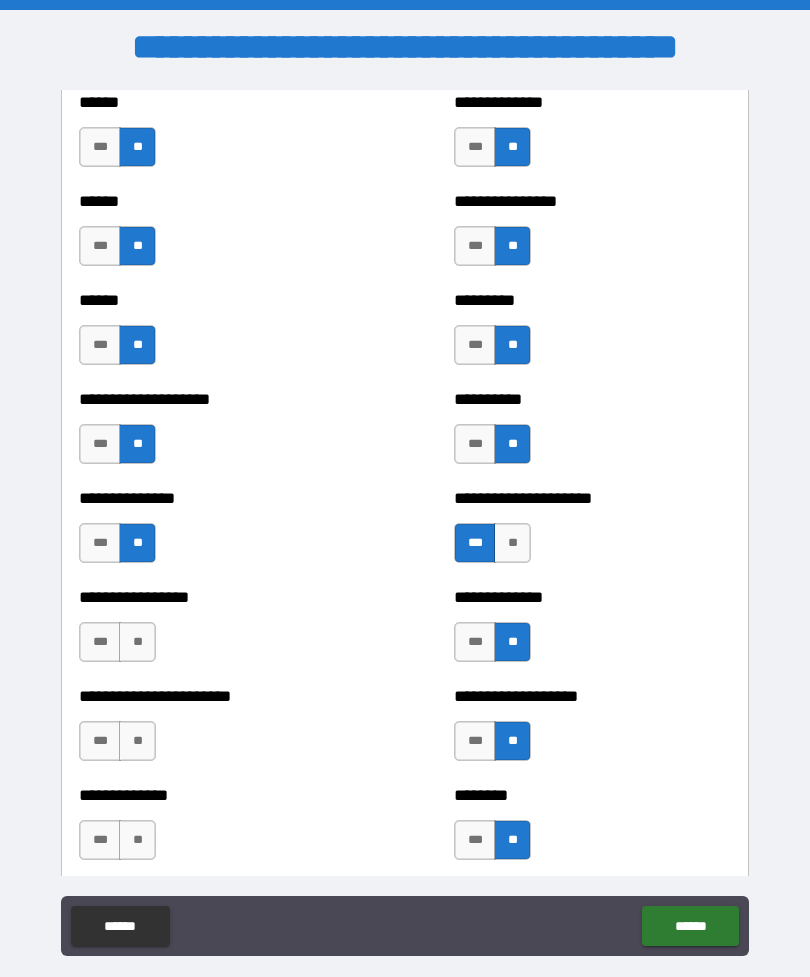 click on "**" at bounding box center (137, 840) 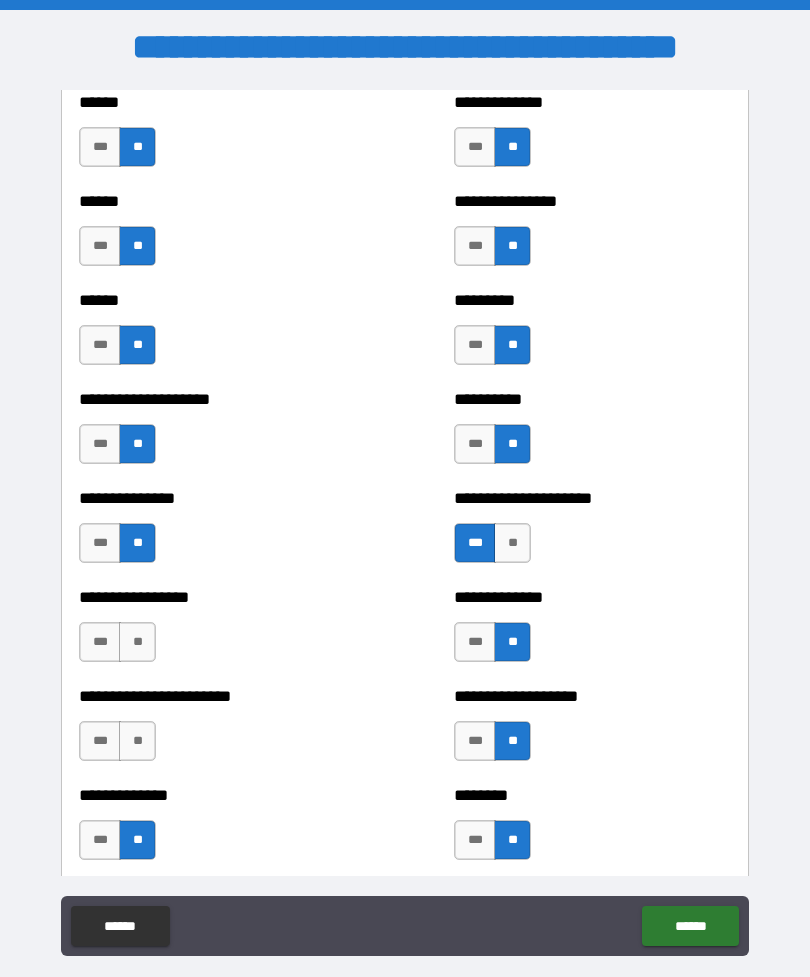 click on "**" at bounding box center (137, 741) 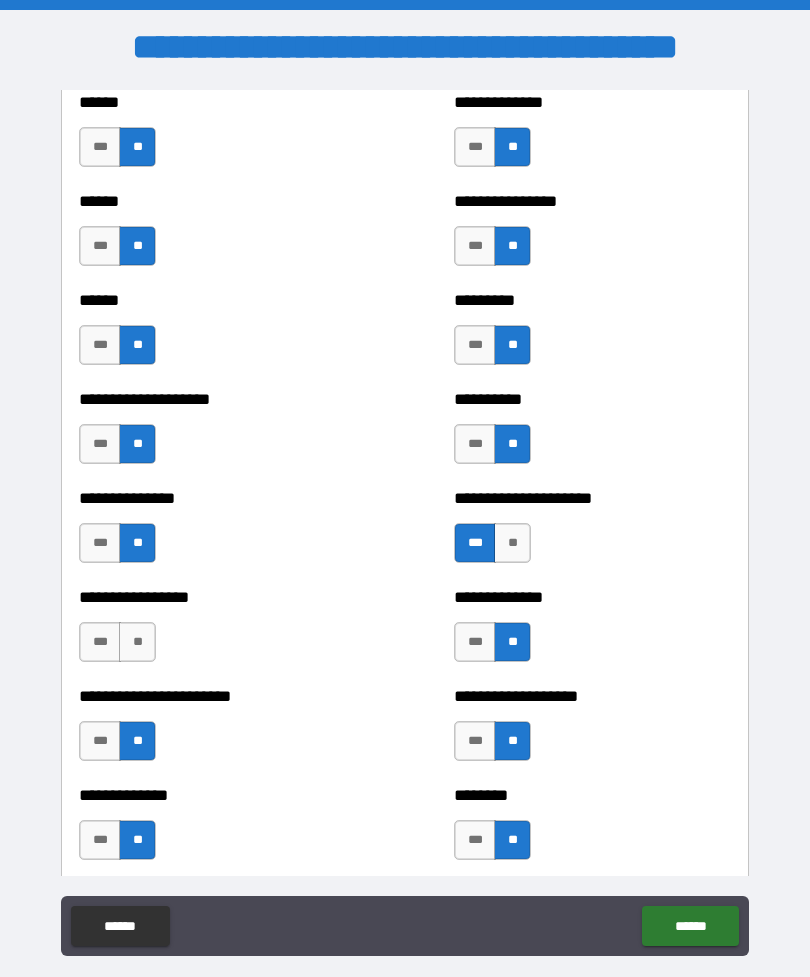 click on "**" at bounding box center [137, 642] 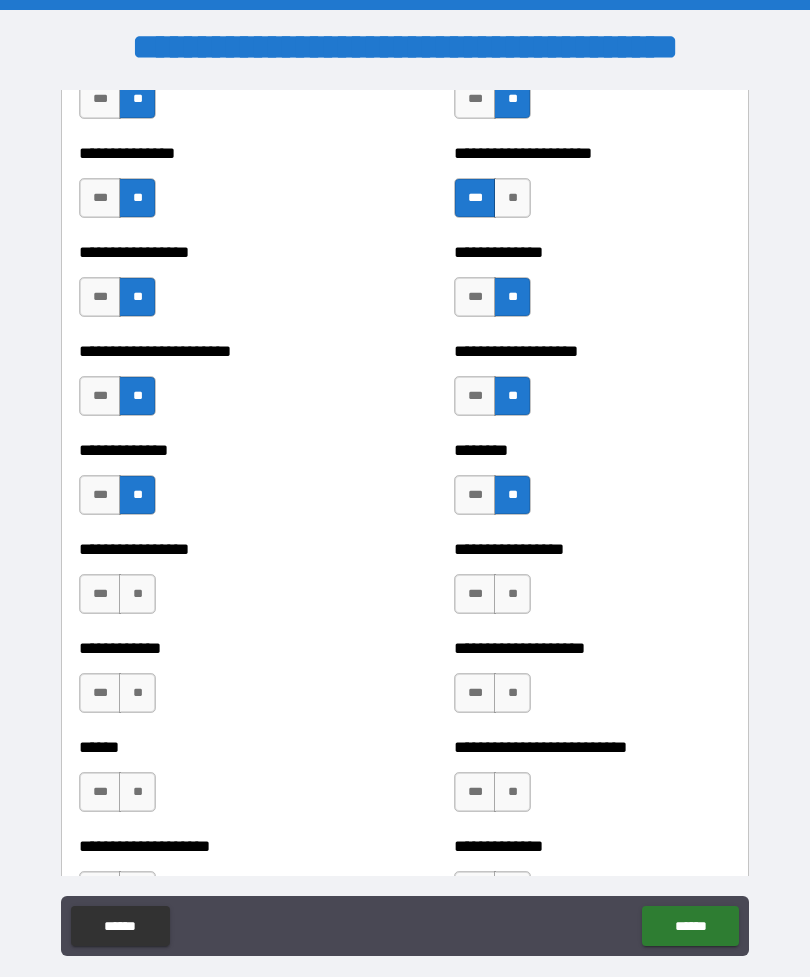 scroll, scrollTop: 3526, scrollLeft: 0, axis: vertical 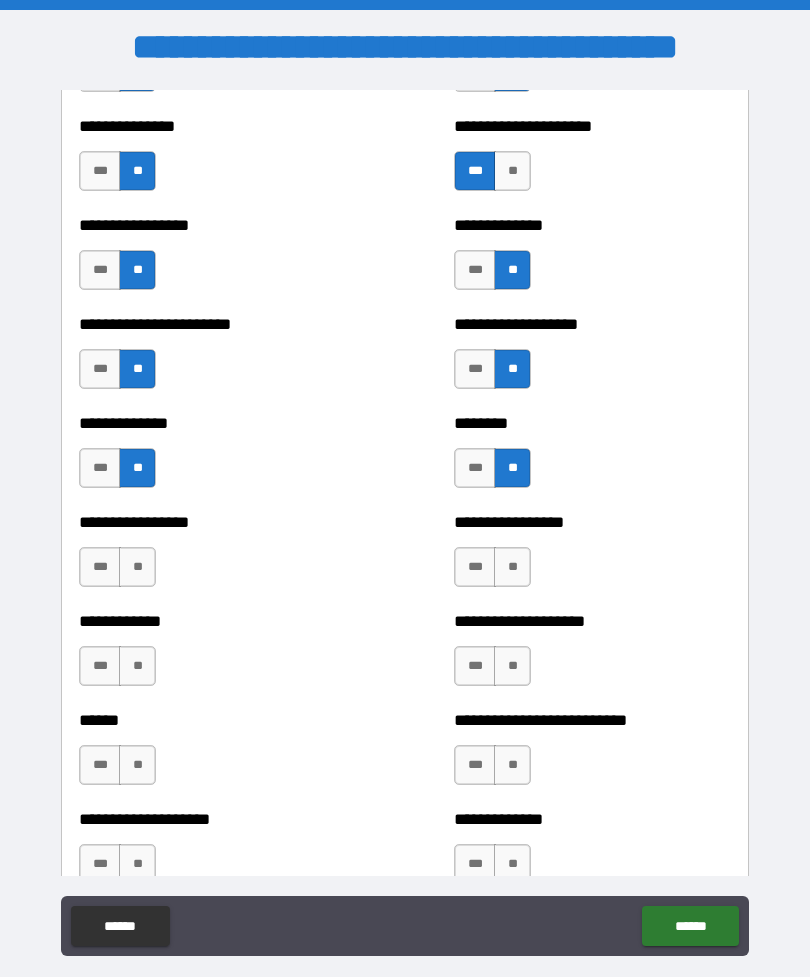 click on "**" at bounding box center [137, 567] 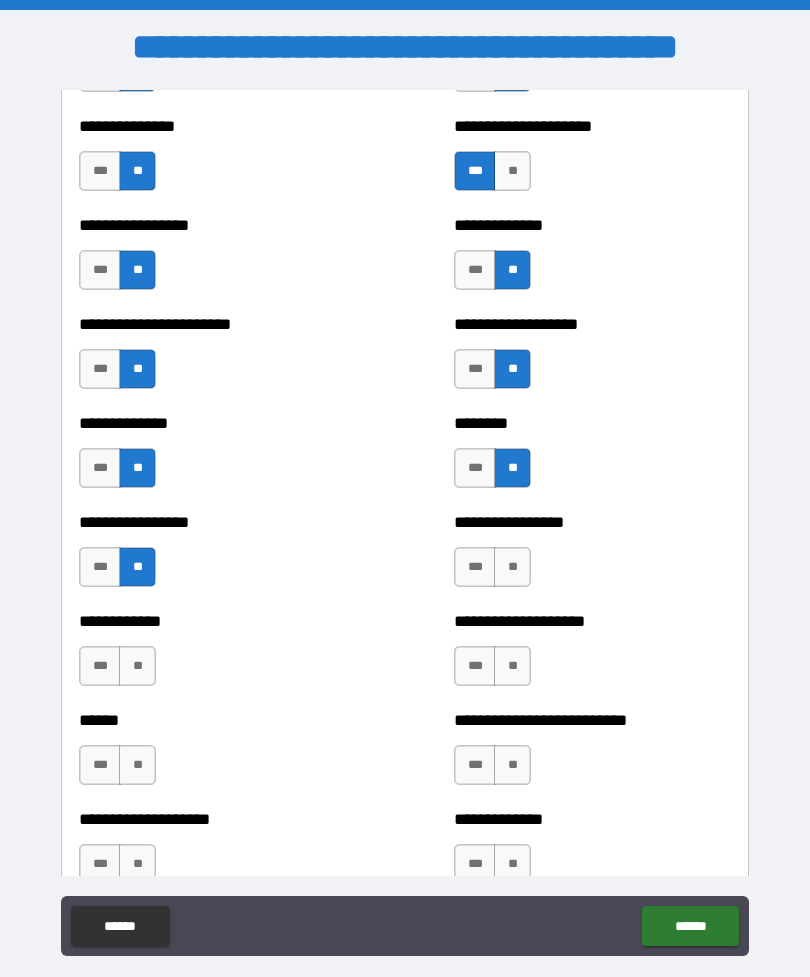 click on "**" at bounding box center (137, 666) 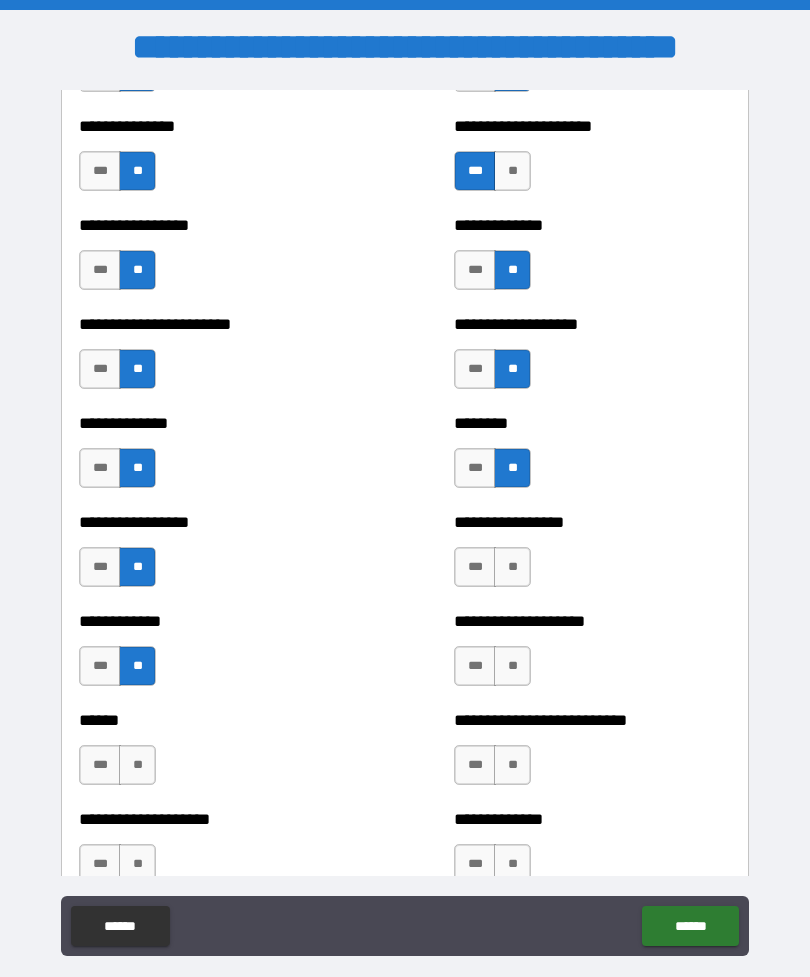 click on "**" at bounding box center [137, 765] 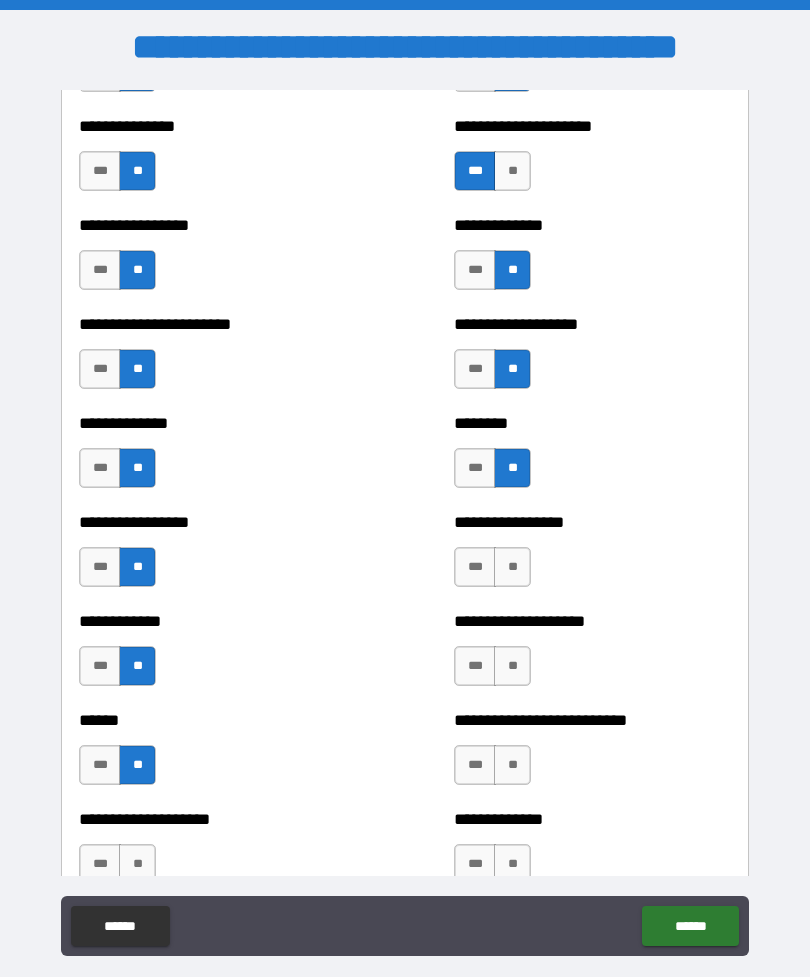 click on "**" at bounding box center (512, 567) 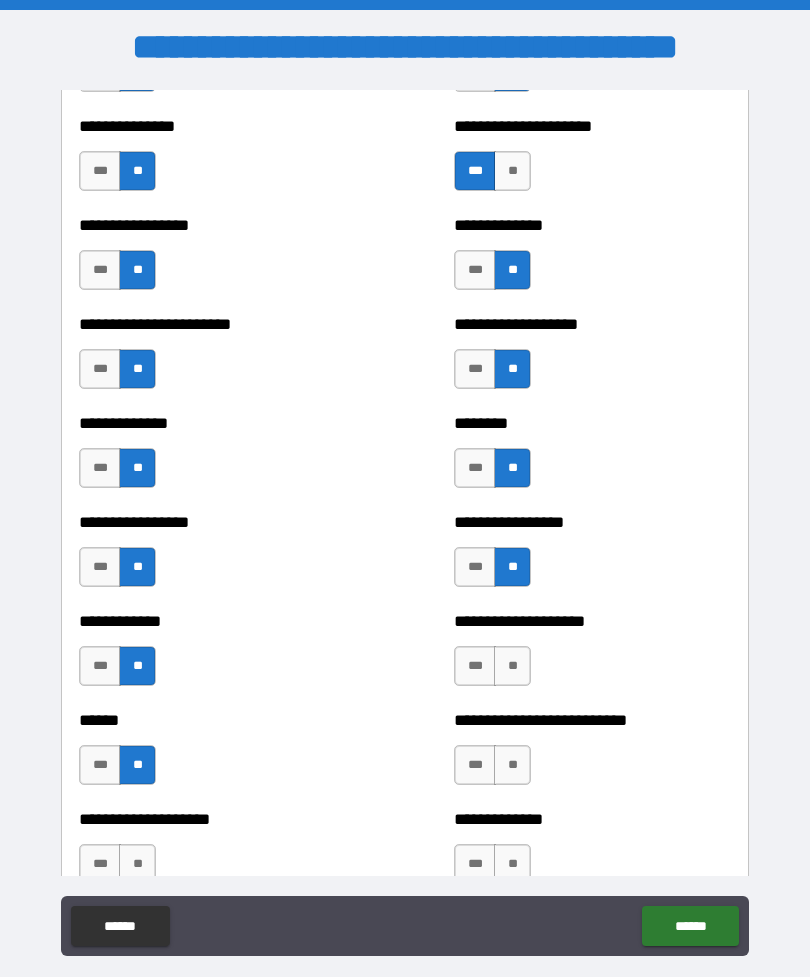 click on "**" at bounding box center [512, 666] 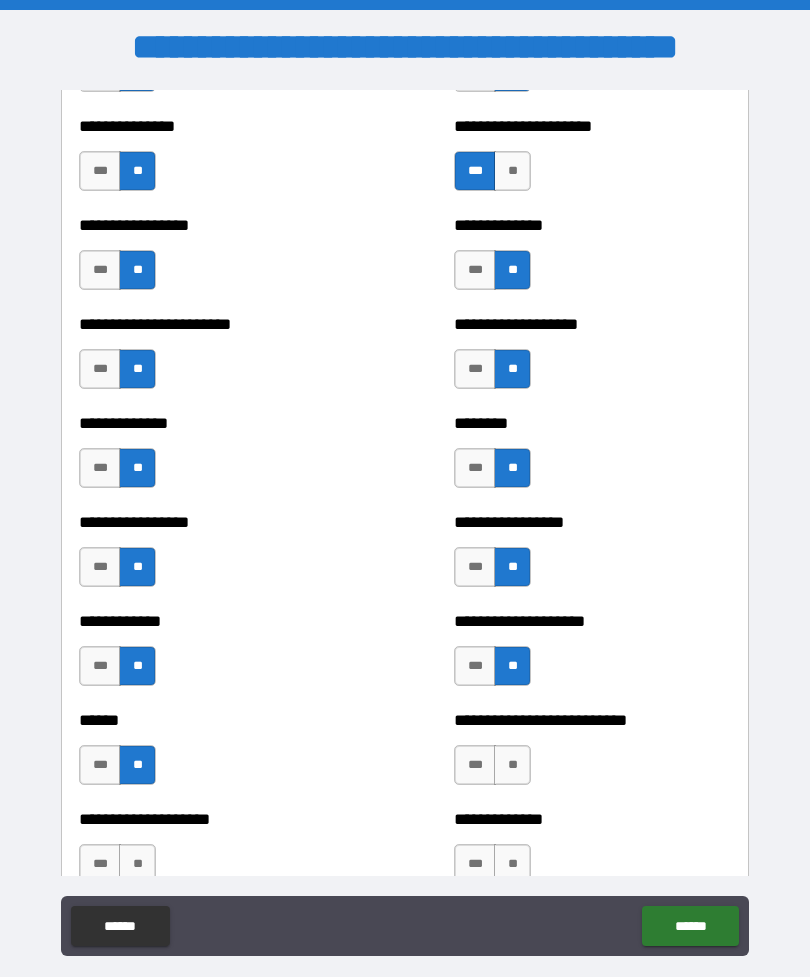 click on "**" at bounding box center (512, 765) 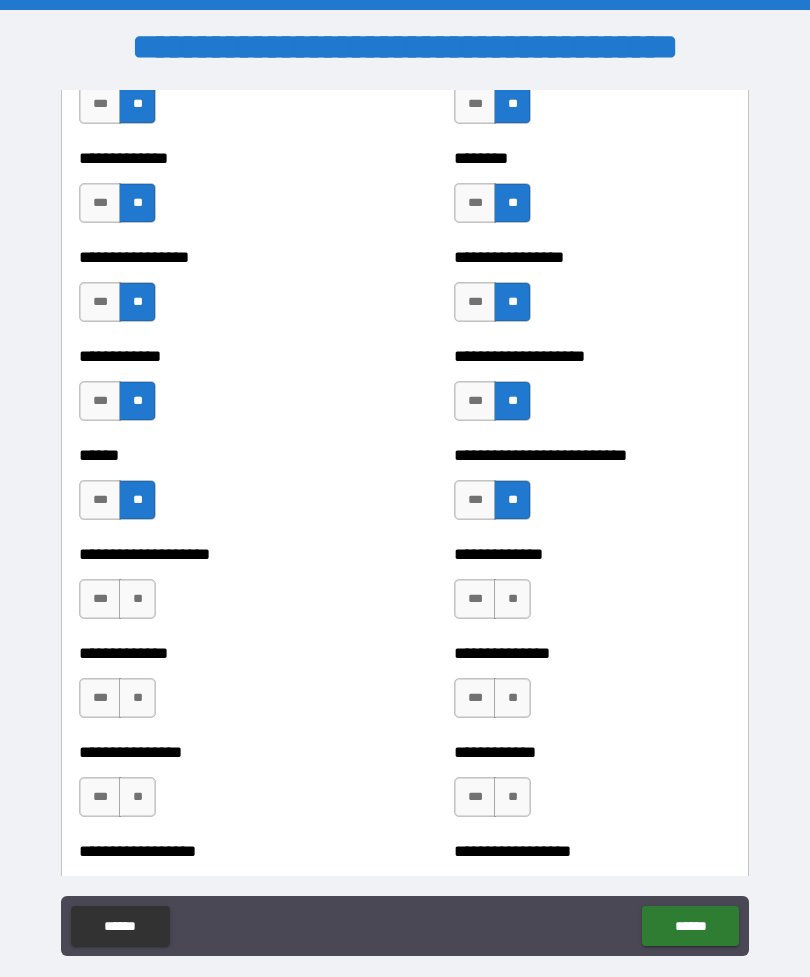 scroll, scrollTop: 3829, scrollLeft: 0, axis: vertical 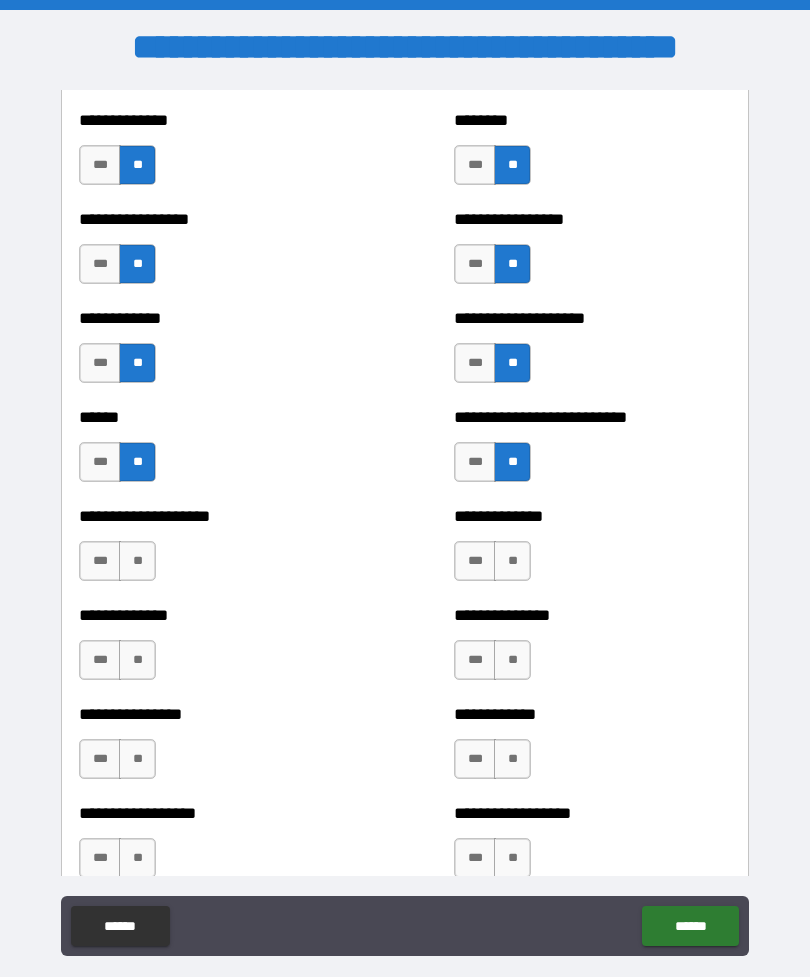 click on "**" at bounding box center [512, 561] 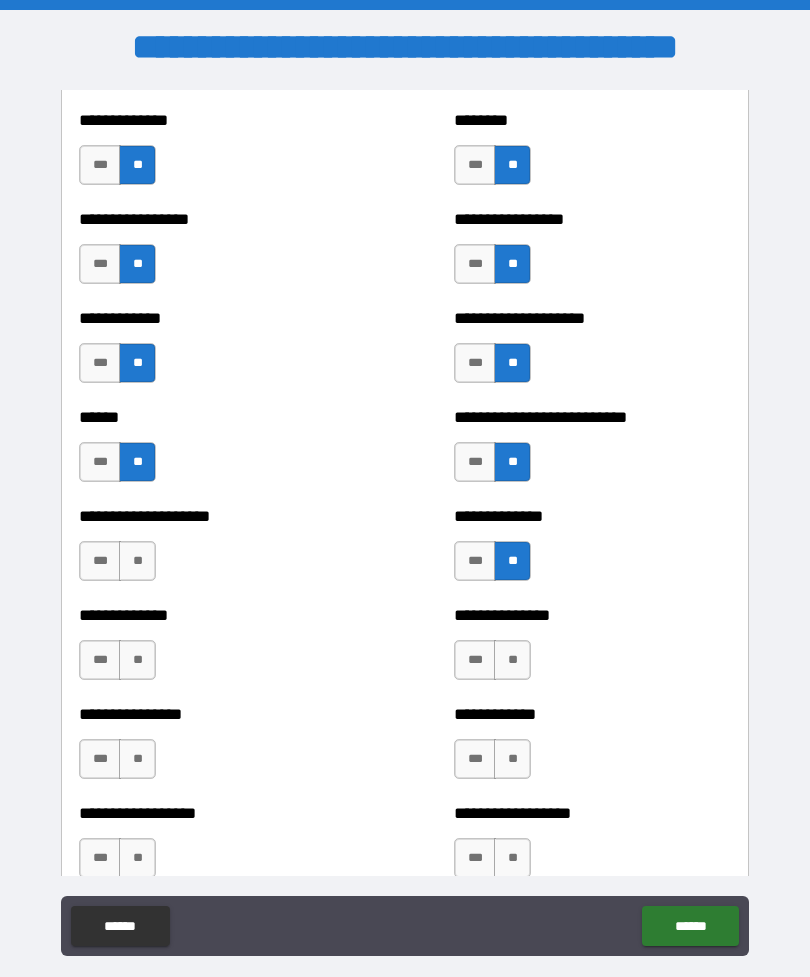 click on "**" at bounding box center [137, 561] 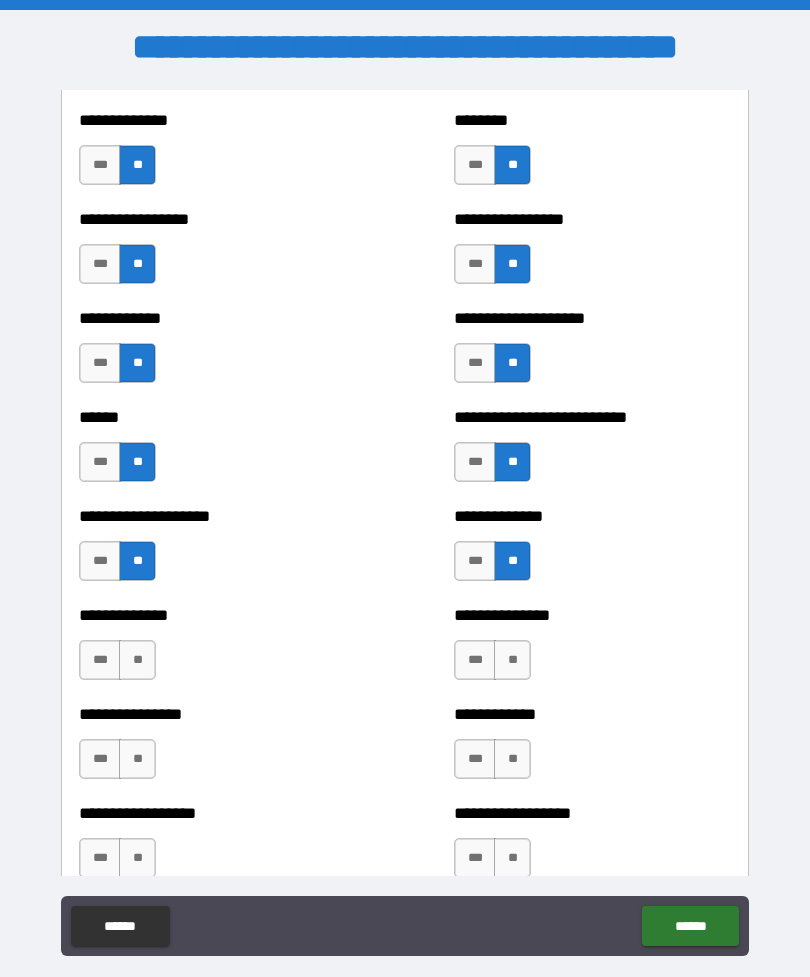click on "**" at bounding box center [137, 660] 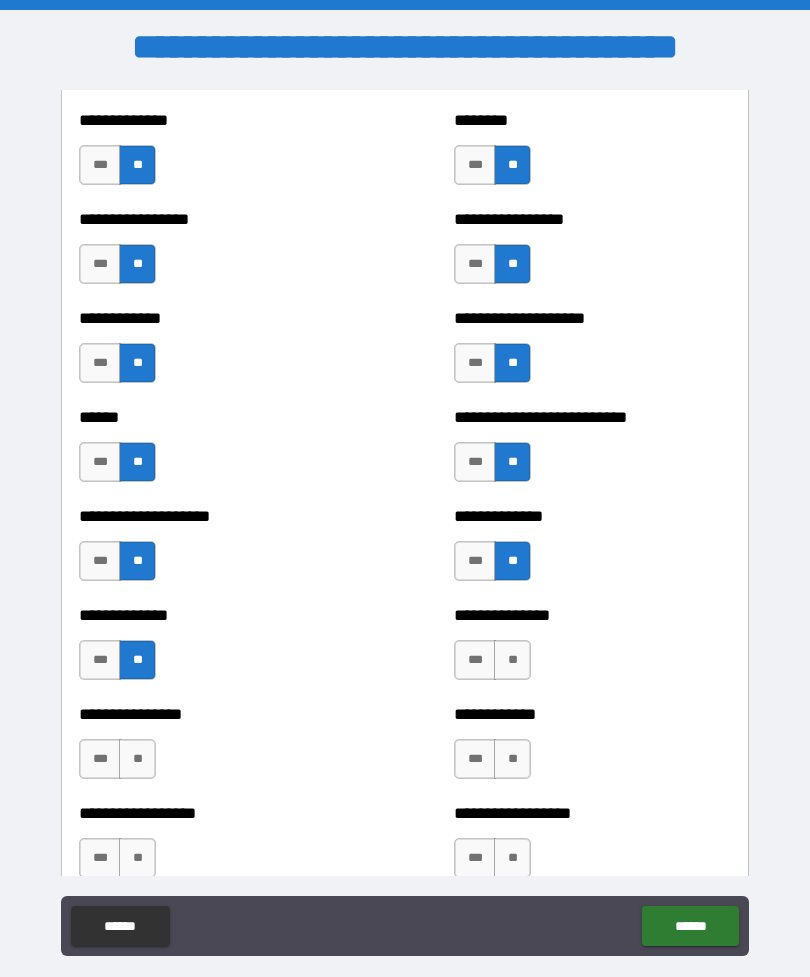 click on "**" at bounding box center [137, 759] 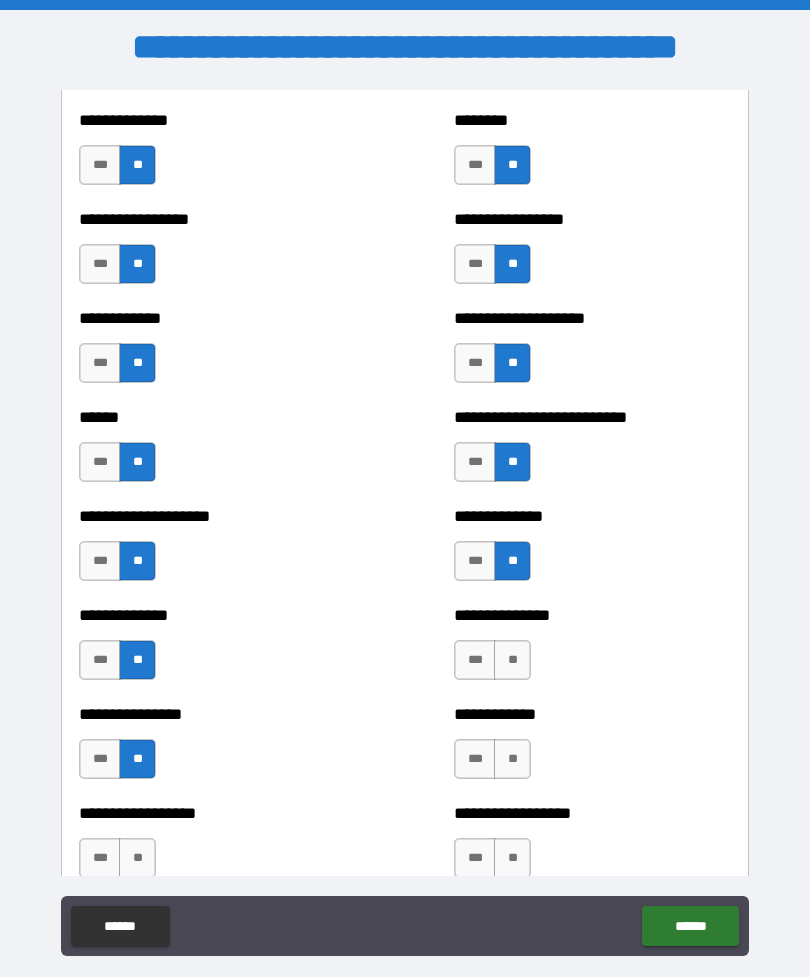 click on "**" at bounding box center (512, 660) 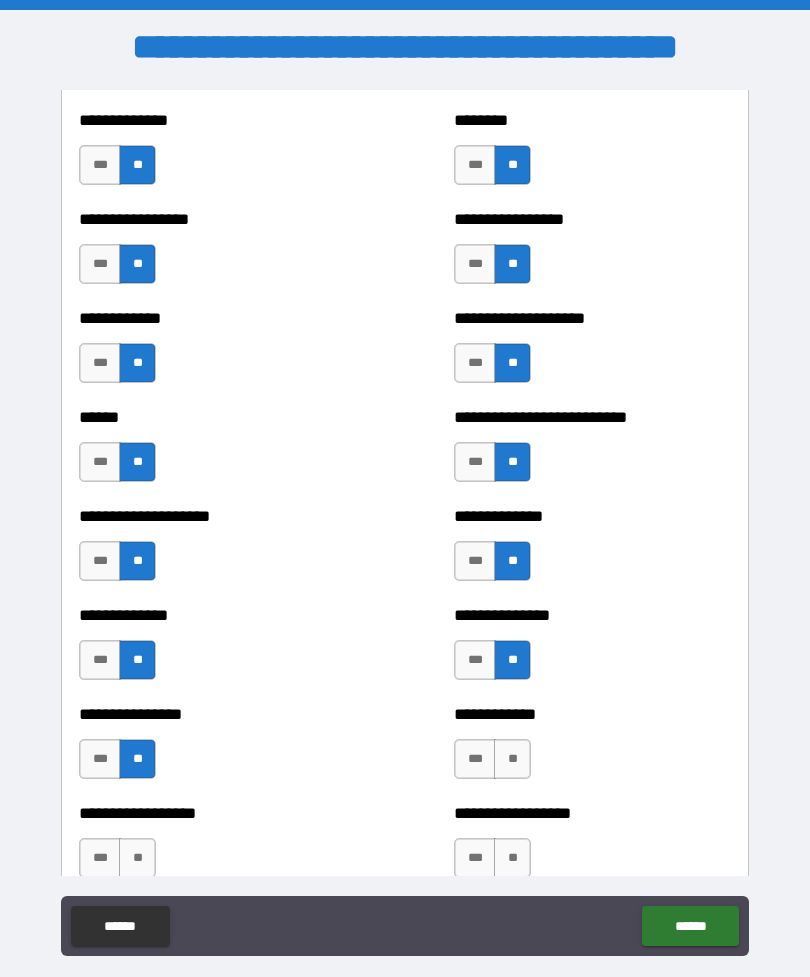 click on "**" at bounding box center [512, 759] 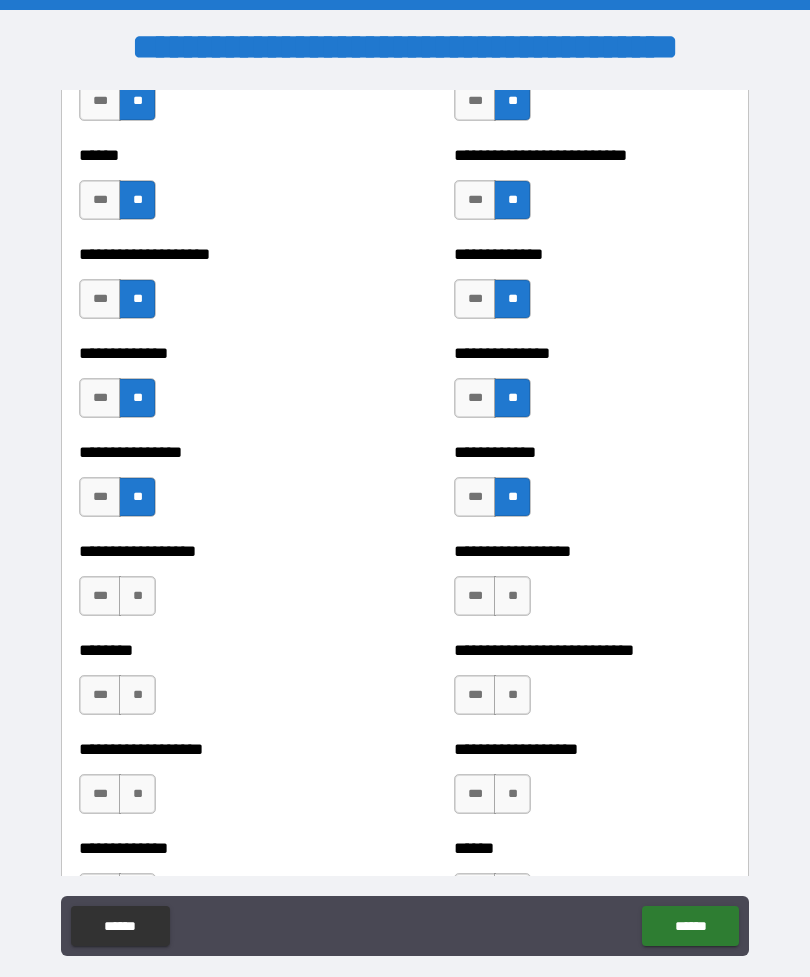 scroll, scrollTop: 4093, scrollLeft: 0, axis: vertical 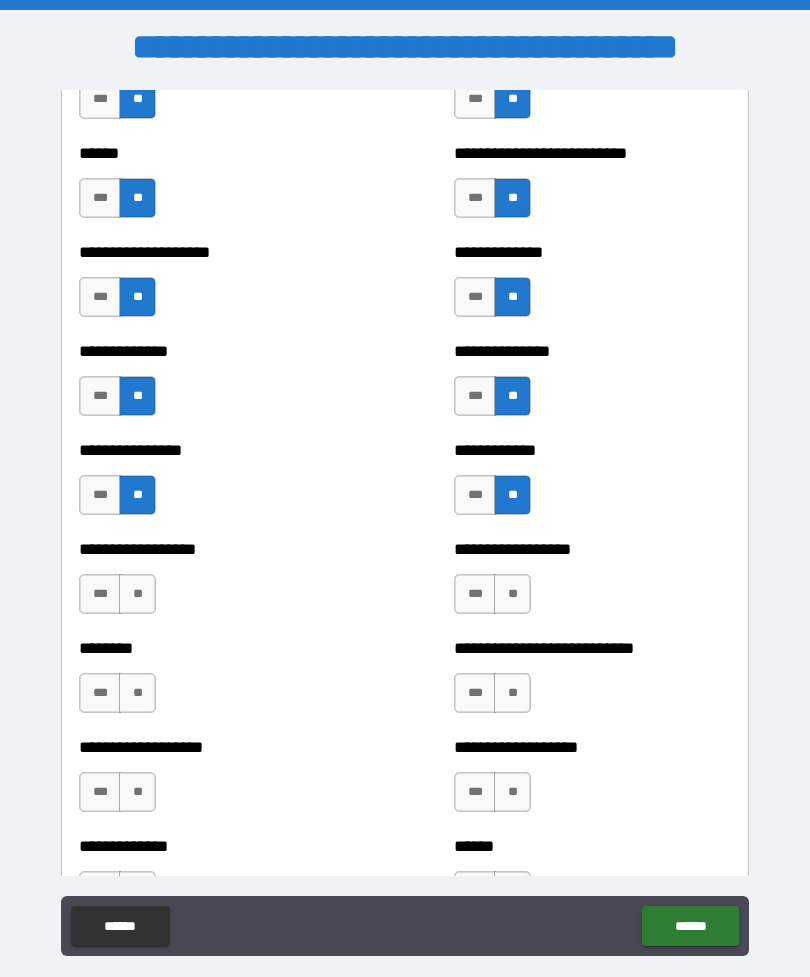 click on "**" at bounding box center [512, 594] 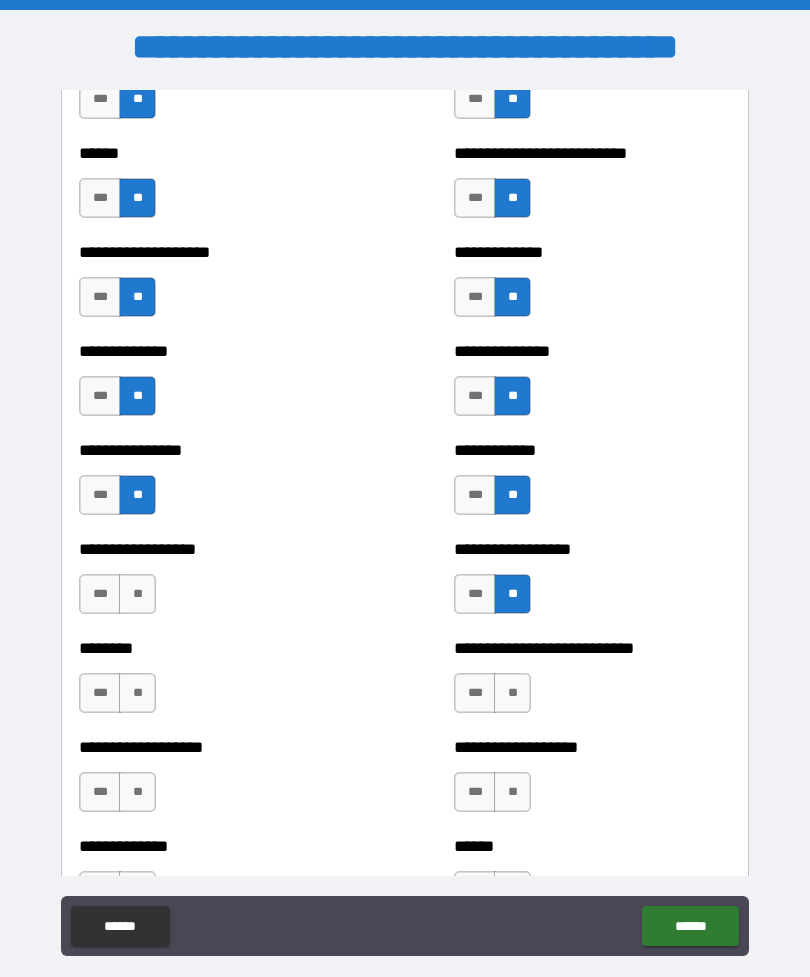 click on "**" at bounding box center (137, 594) 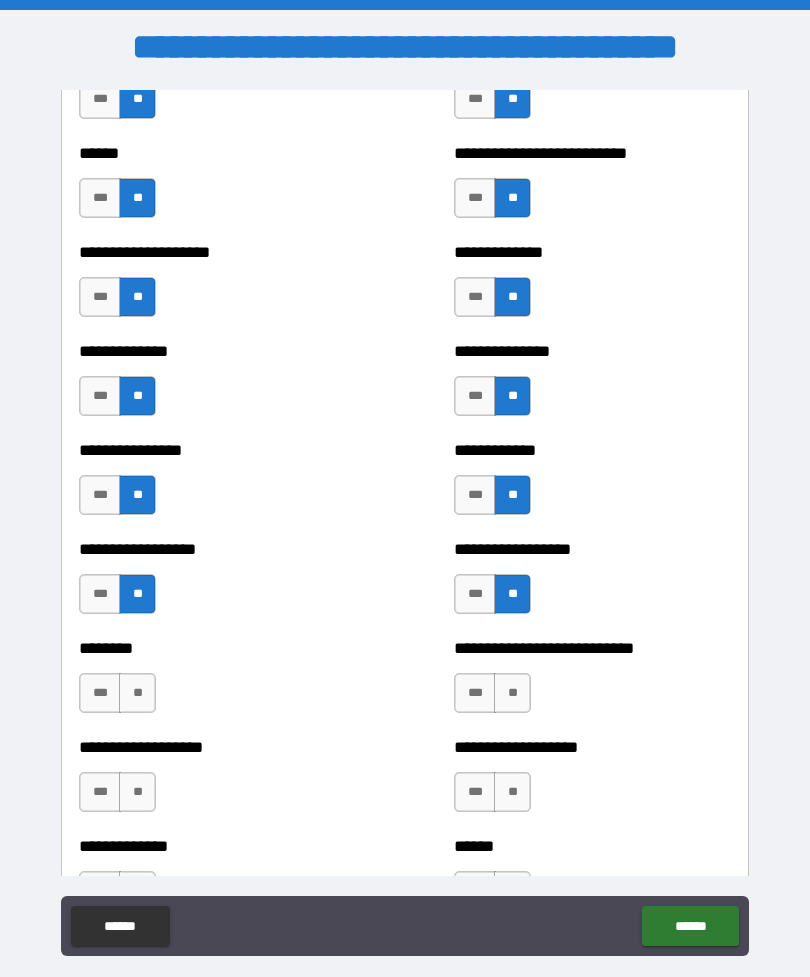 click on "**" at bounding box center [137, 693] 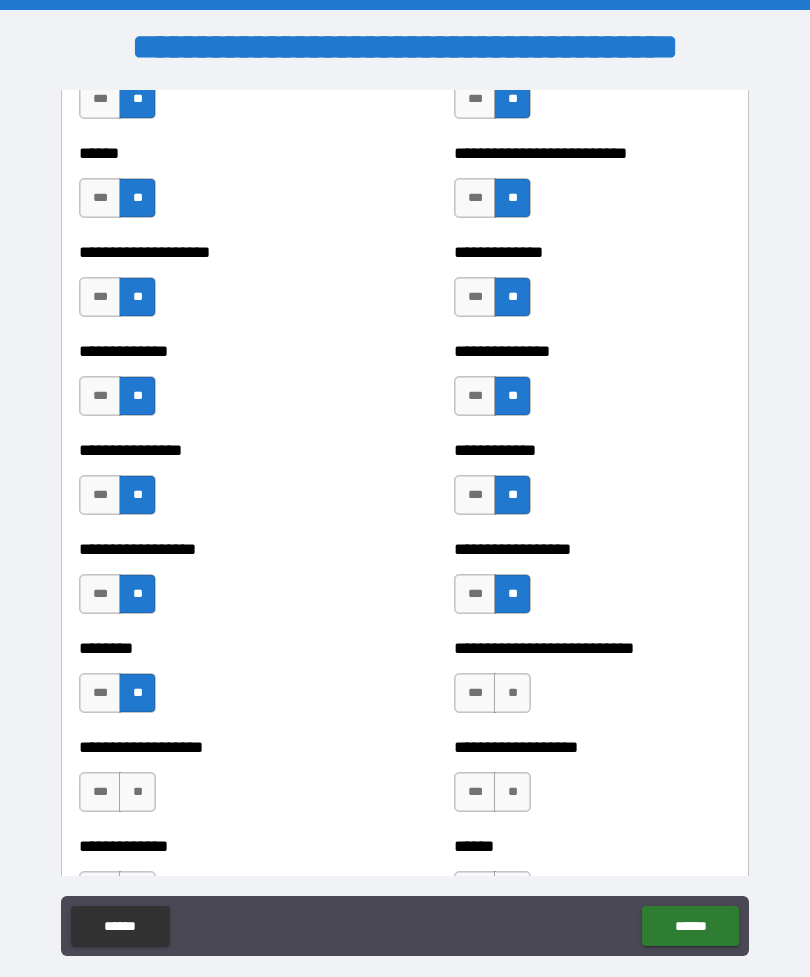 click on "**" at bounding box center (137, 792) 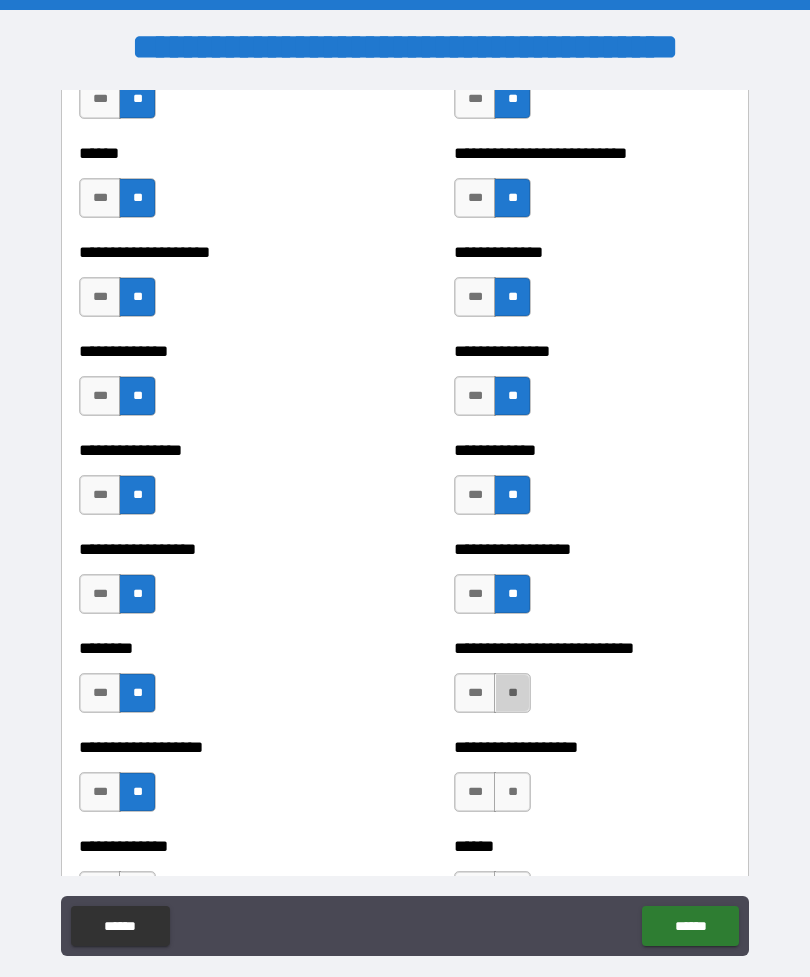 click on "**" at bounding box center (512, 693) 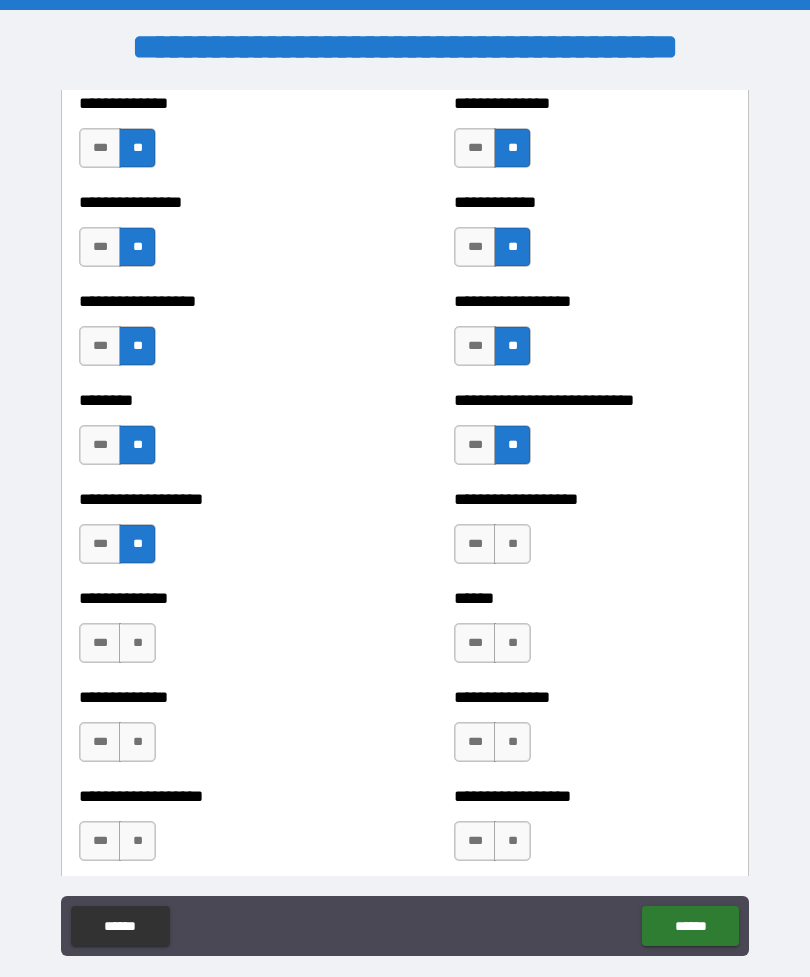 scroll, scrollTop: 4347, scrollLeft: 0, axis: vertical 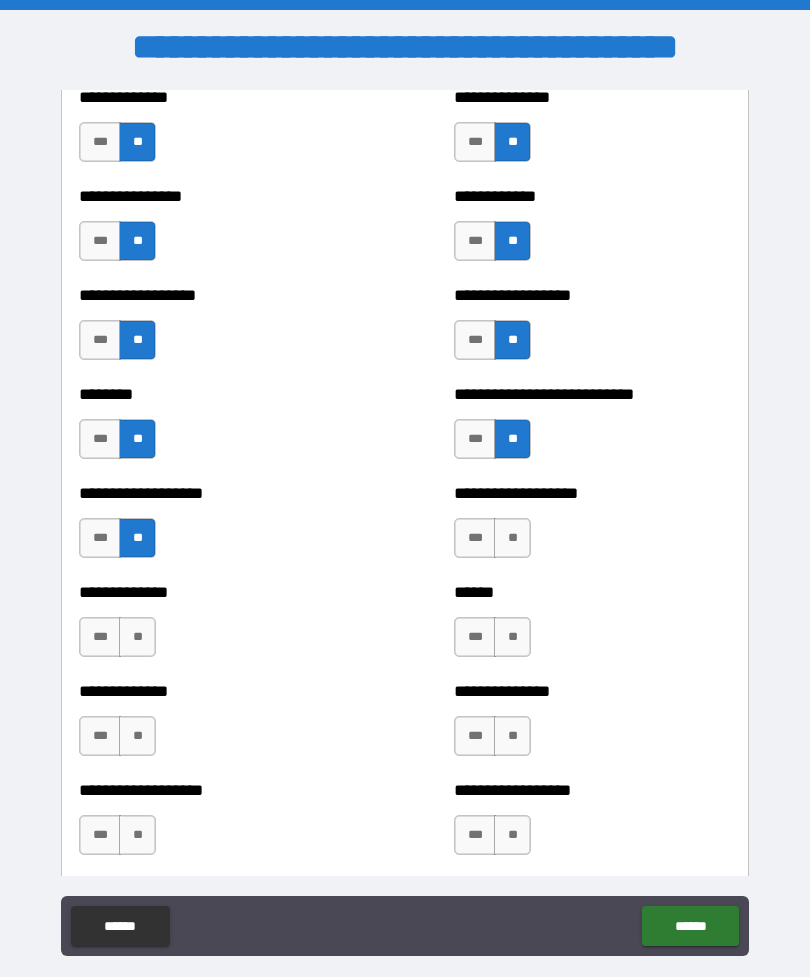 click on "**" at bounding box center [512, 538] 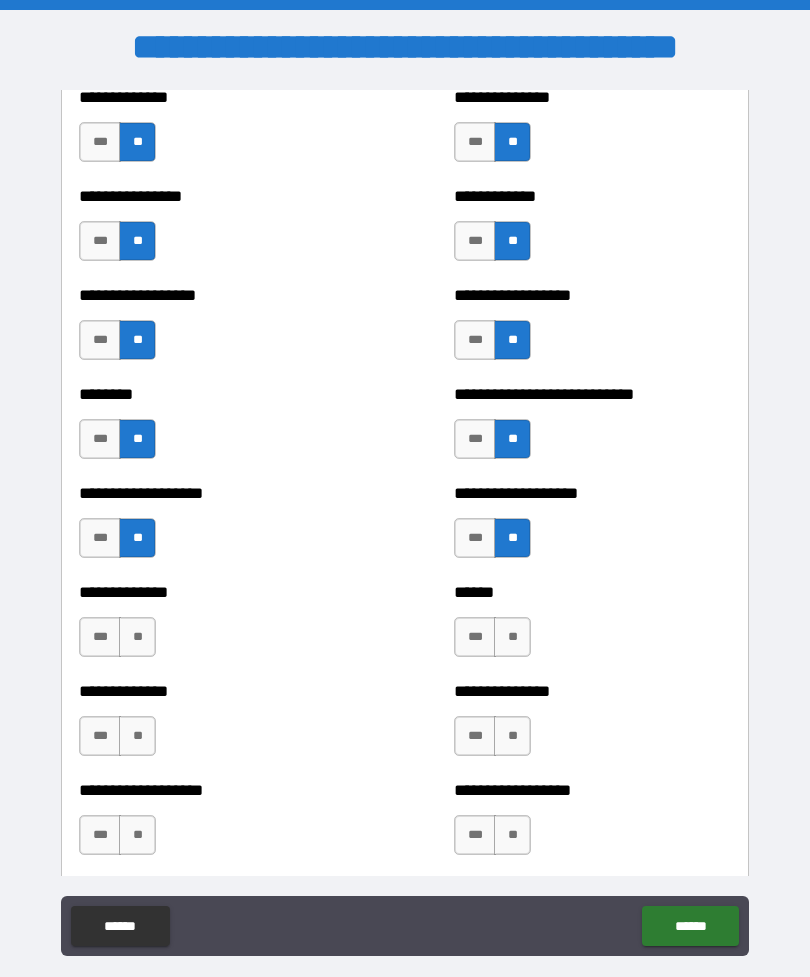 click on "**" at bounding box center (512, 637) 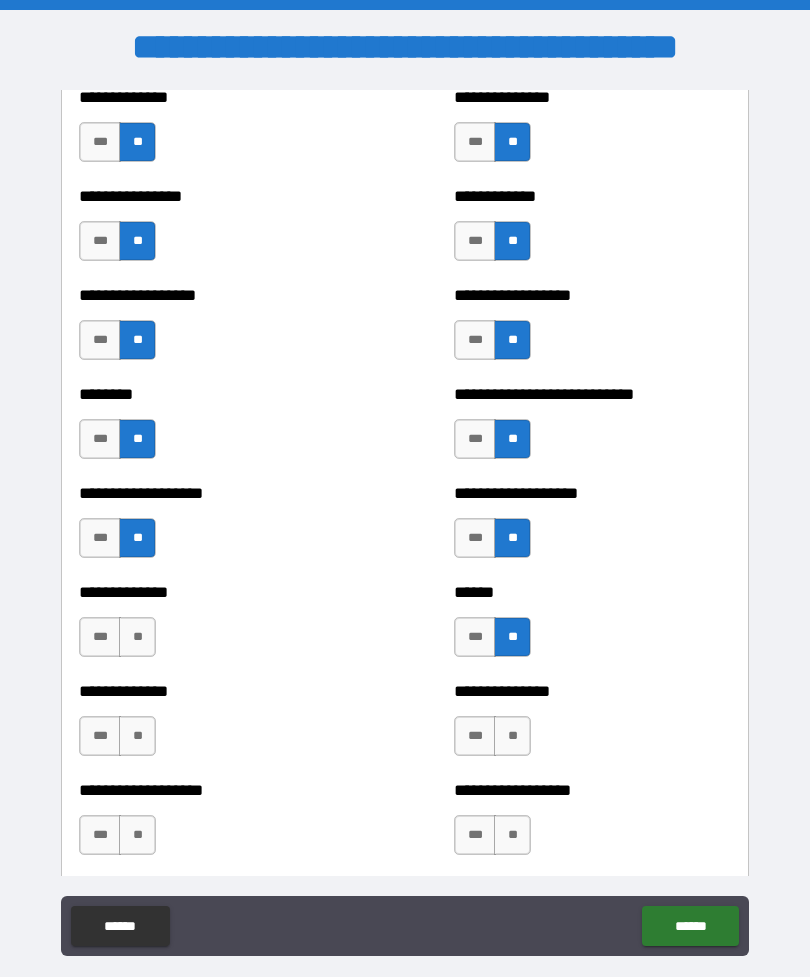 click on "**" at bounding box center (137, 637) 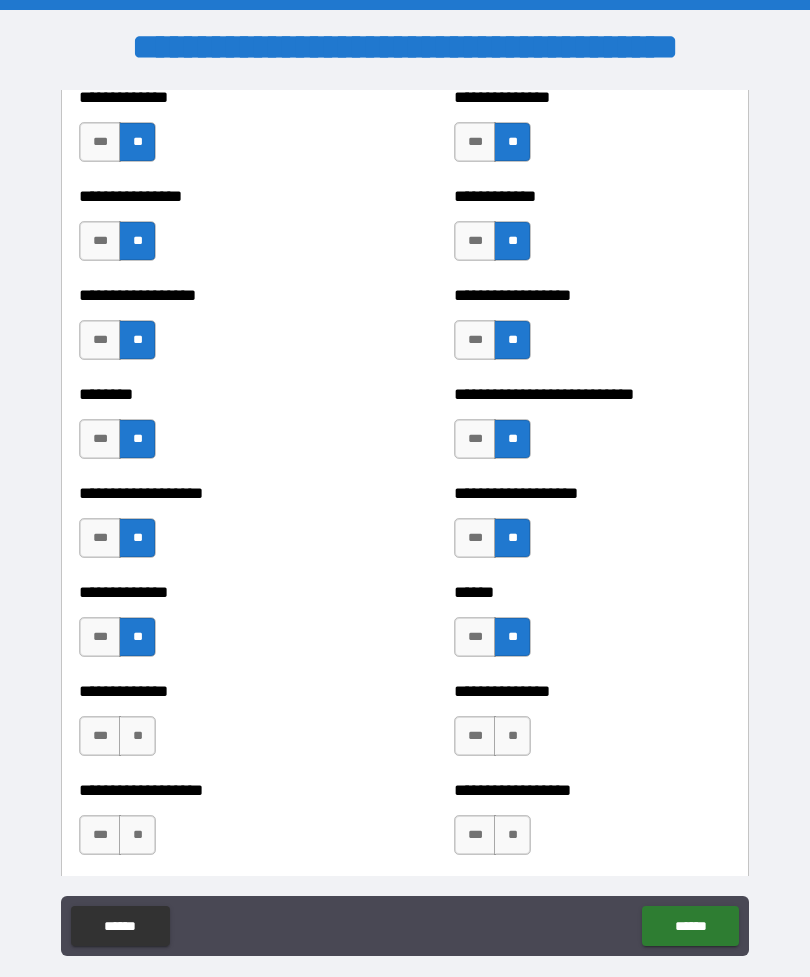 click on "**" at bounding box center [137, 736] 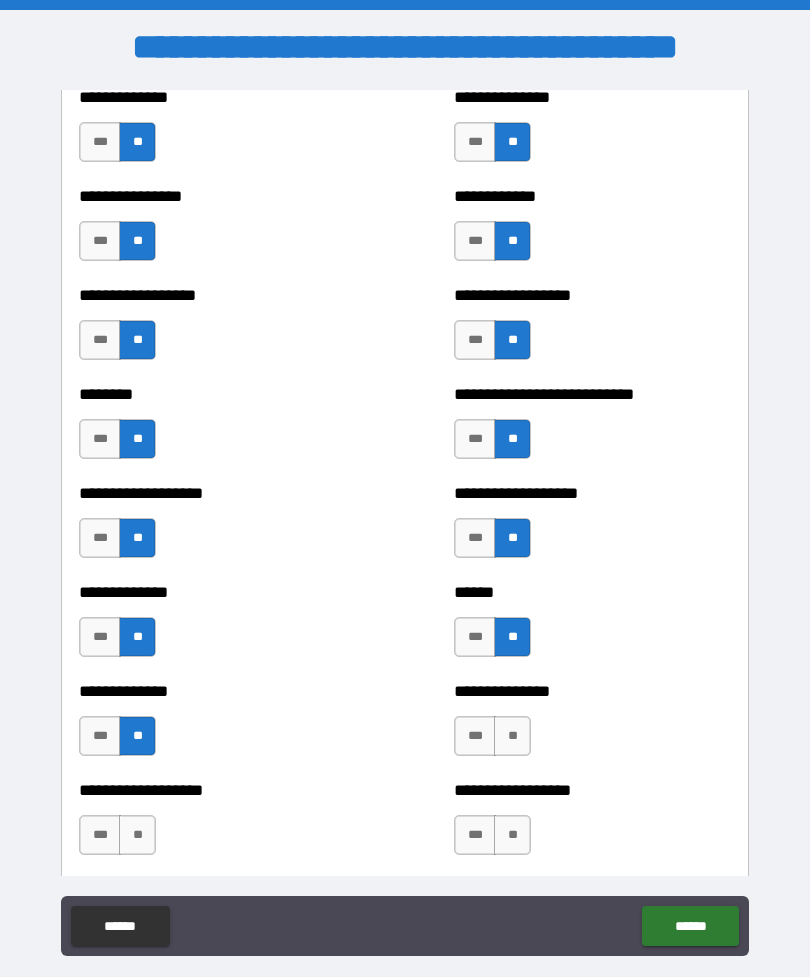 click on "**" at bounding box center [137, 835] 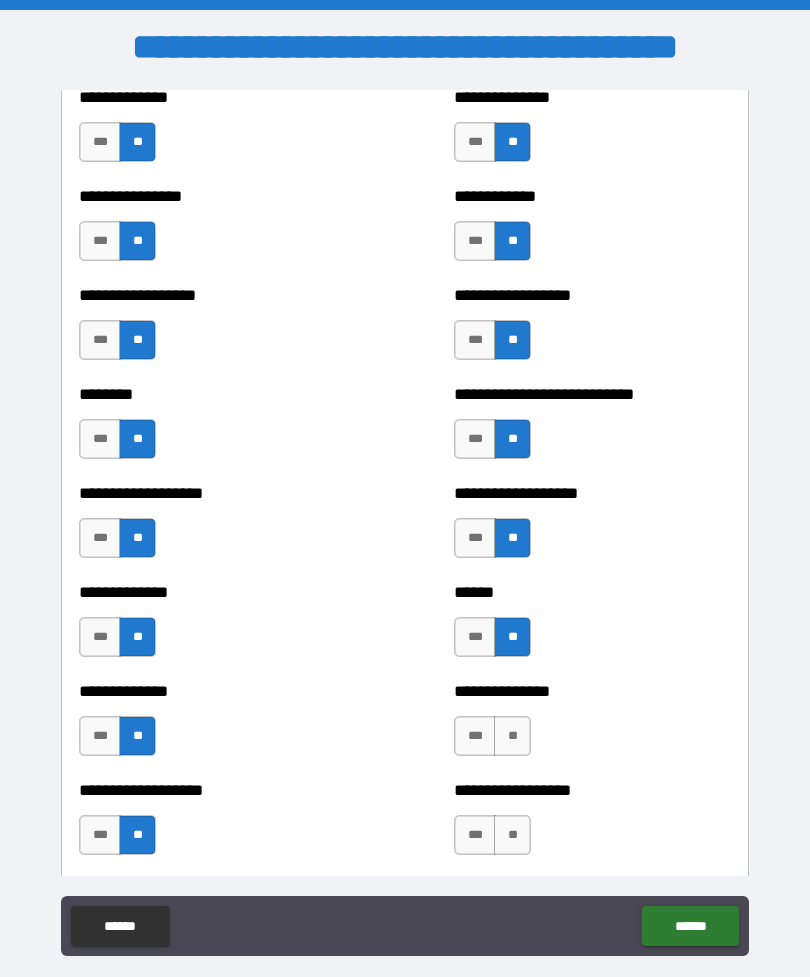 click on "**" at bounding box center (512, 736) 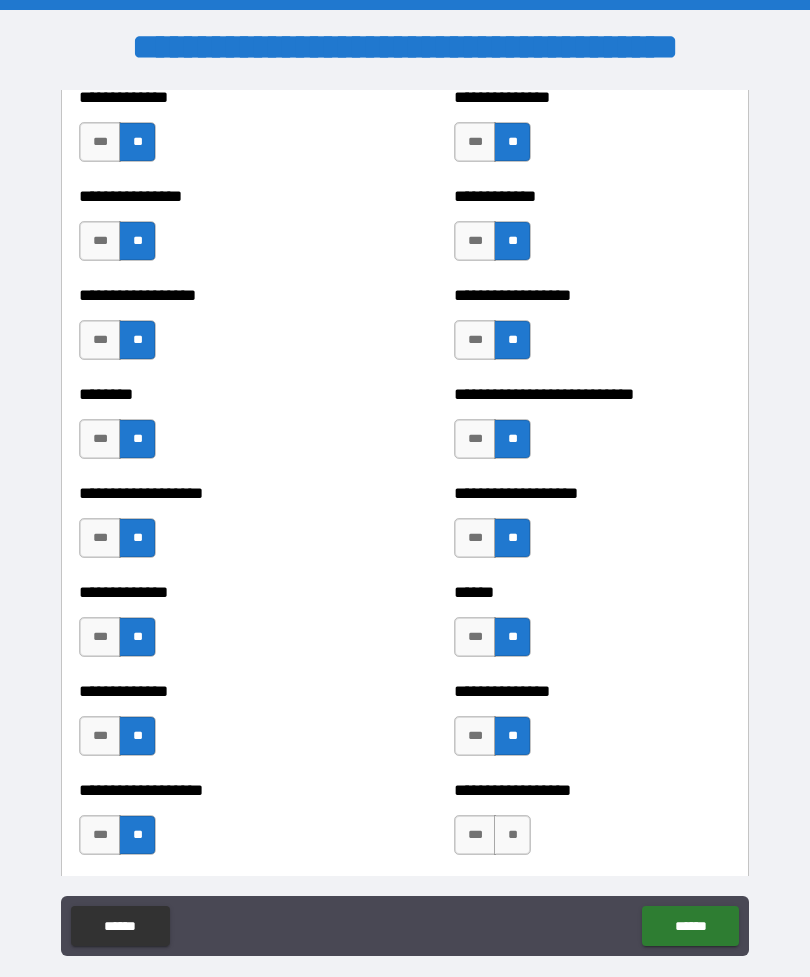 click on "**" at bounding box center [512, 835] 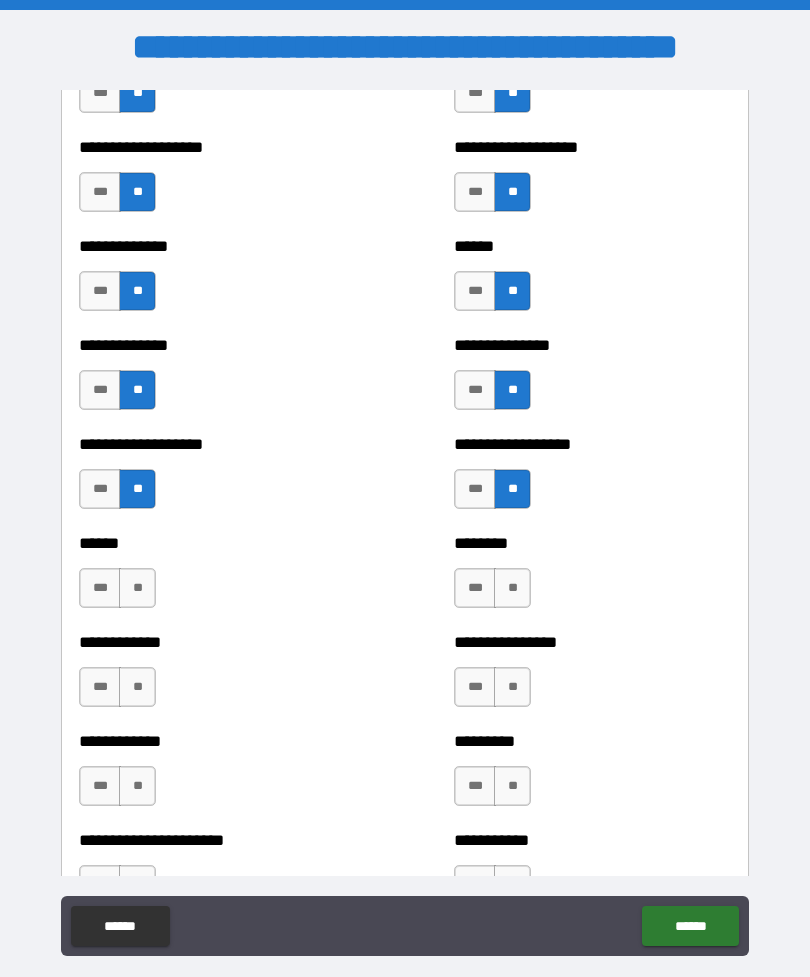 scroll, scrollTop: 4729, scrollLeft: 0, axis: vertical 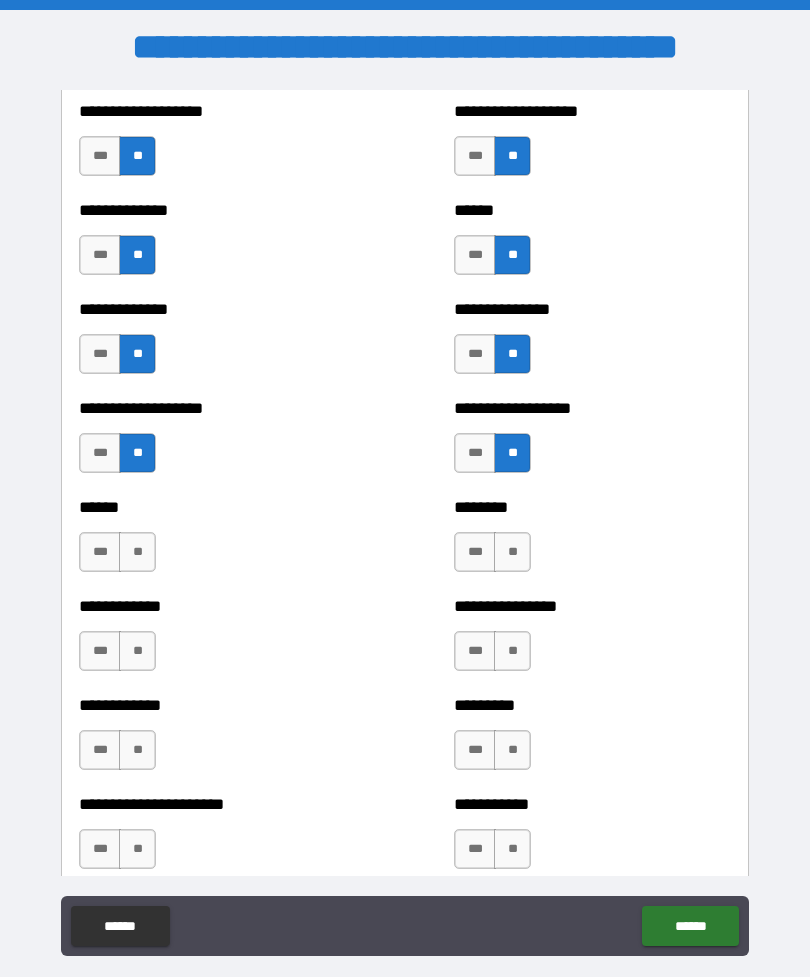 click on "**" at bounding box center (512, 552) 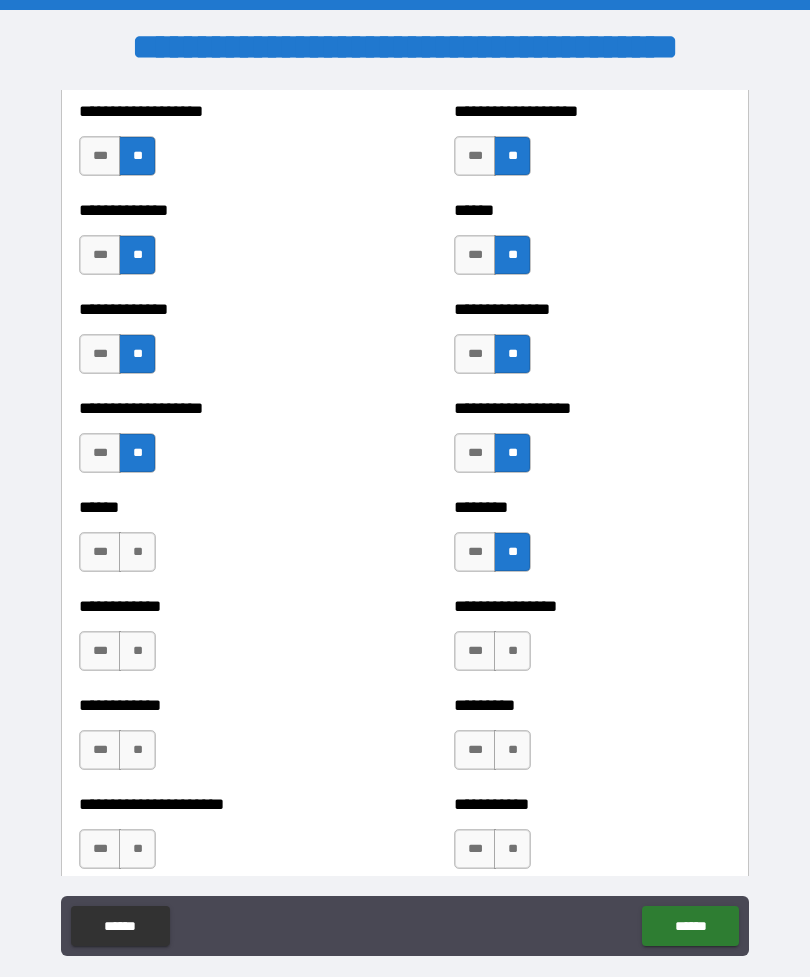 click on "**" at bounding box center [137, 552] 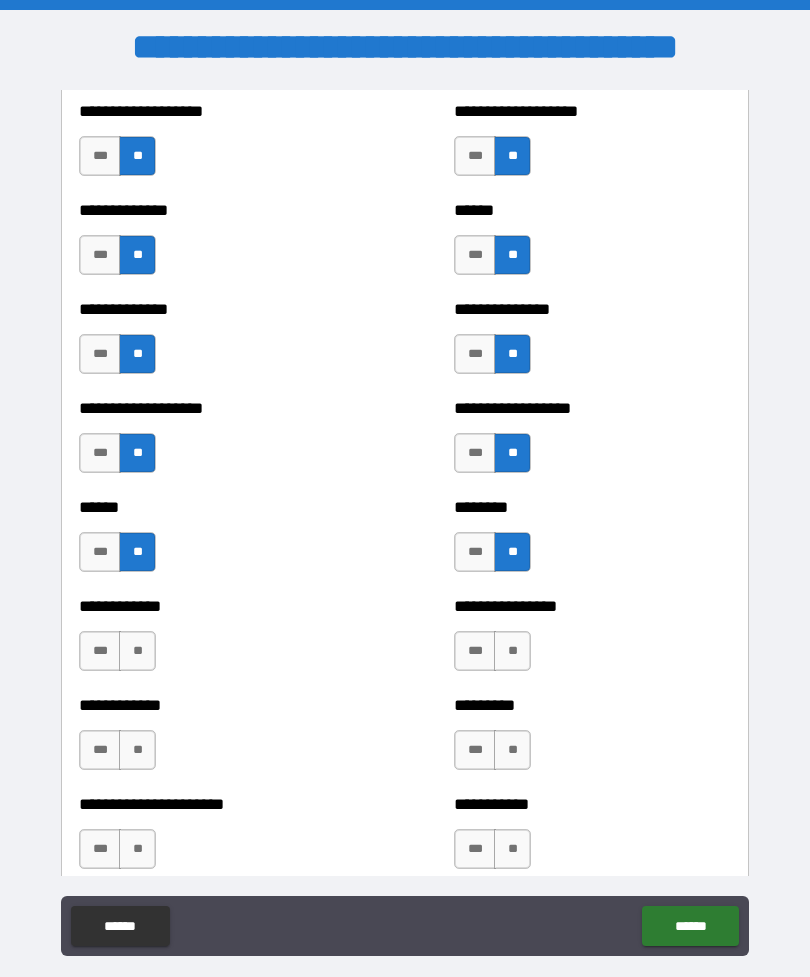 click on "**" at bounding box center (137, 651) 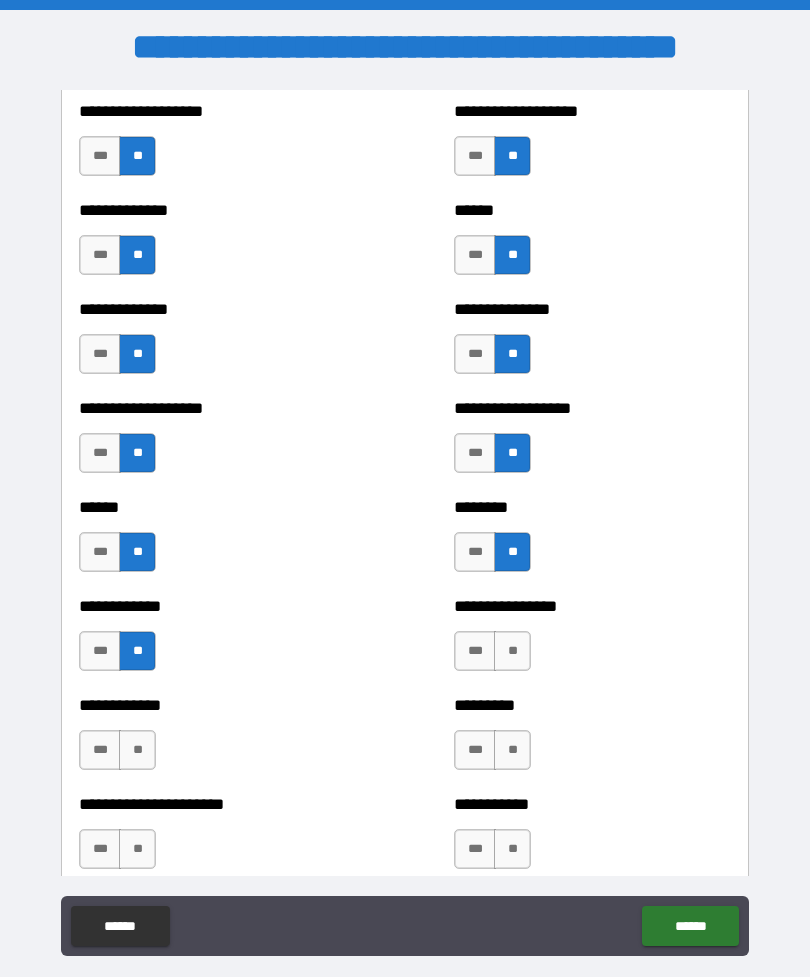 click on "**" at bounding box center [137, 750] 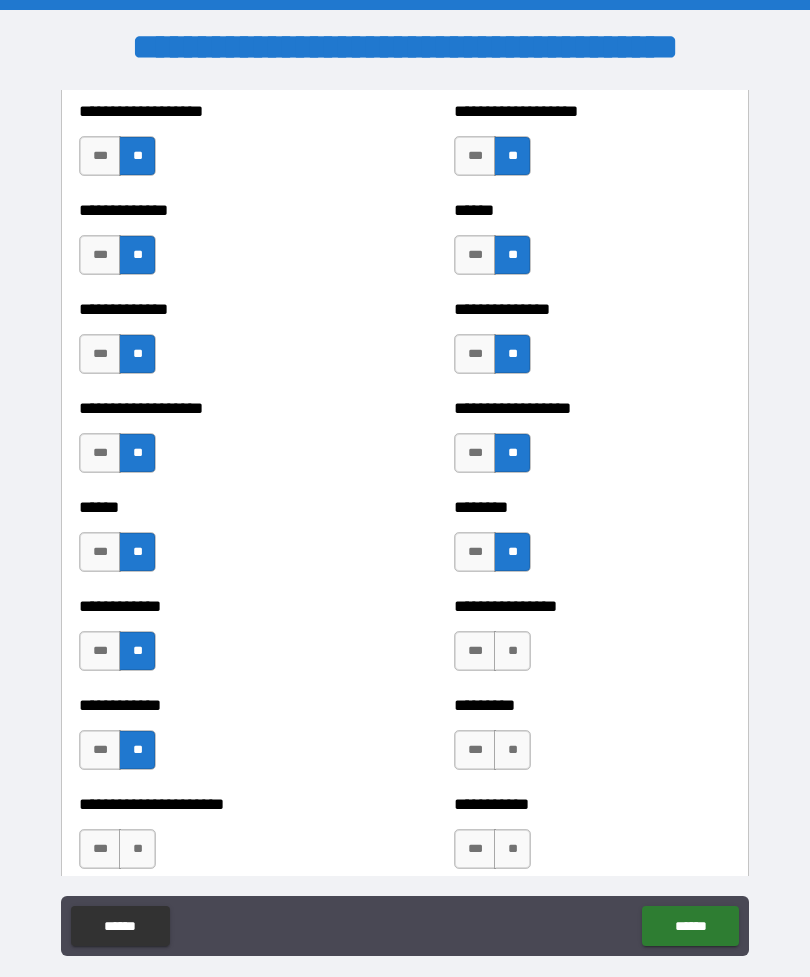 click on "**" at bounding box center [512, 651] 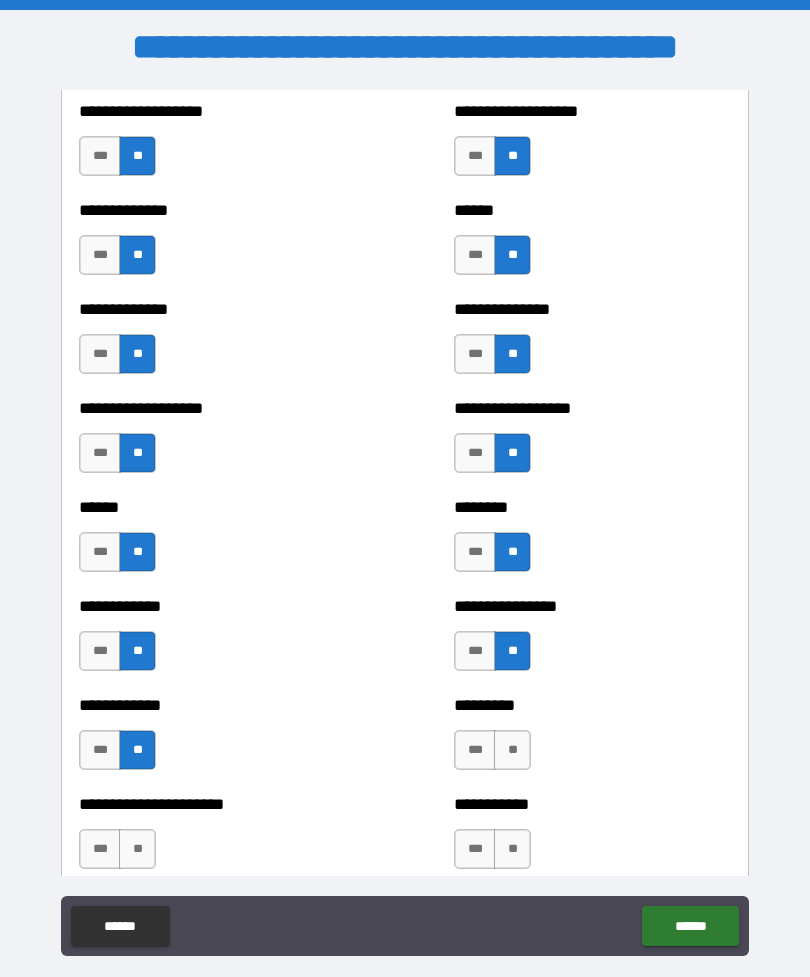 click on "**" at bounding box center [512, 750] 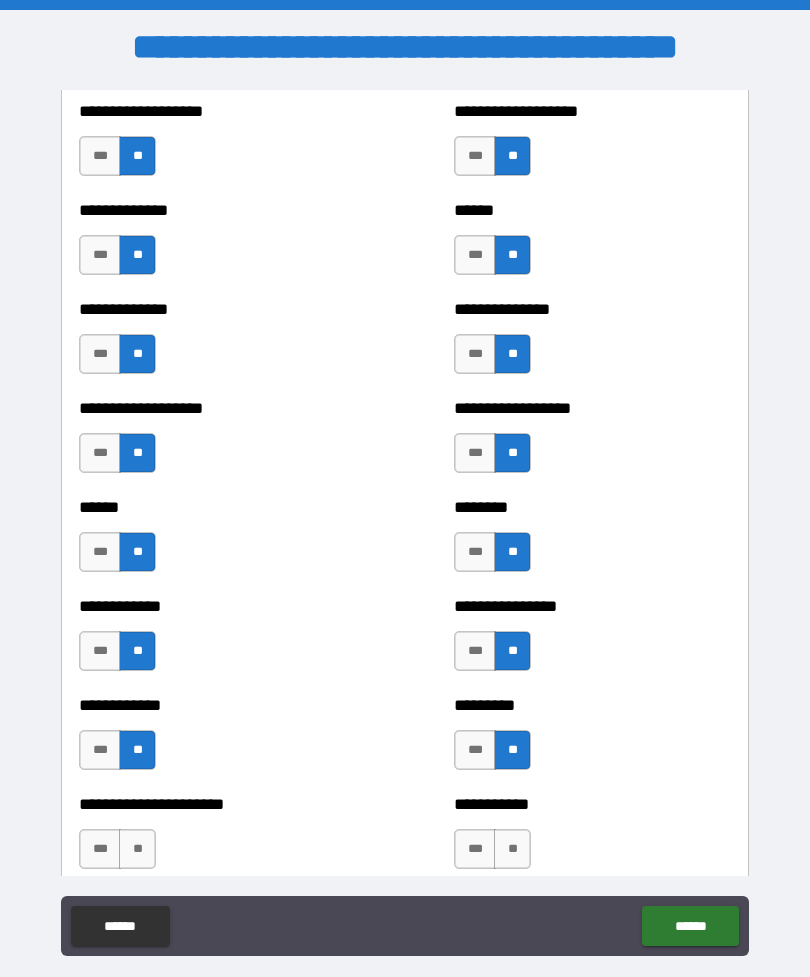 click on "**" at bounding box center [512, 849] 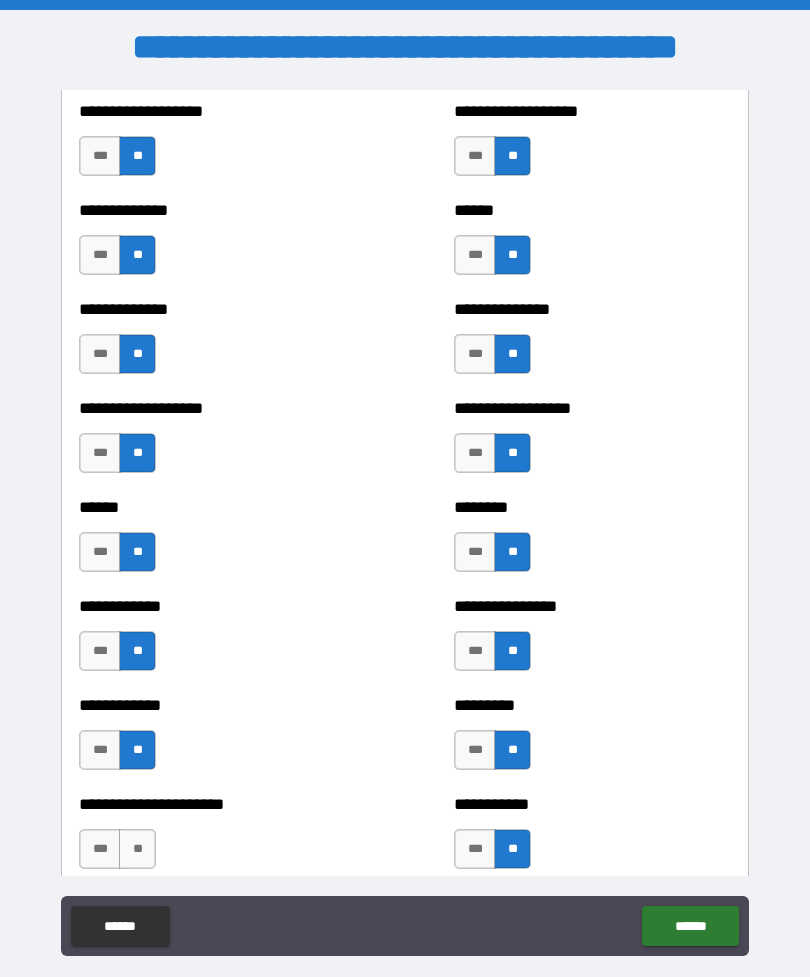 click on "**" at bounding box center (137, 849) 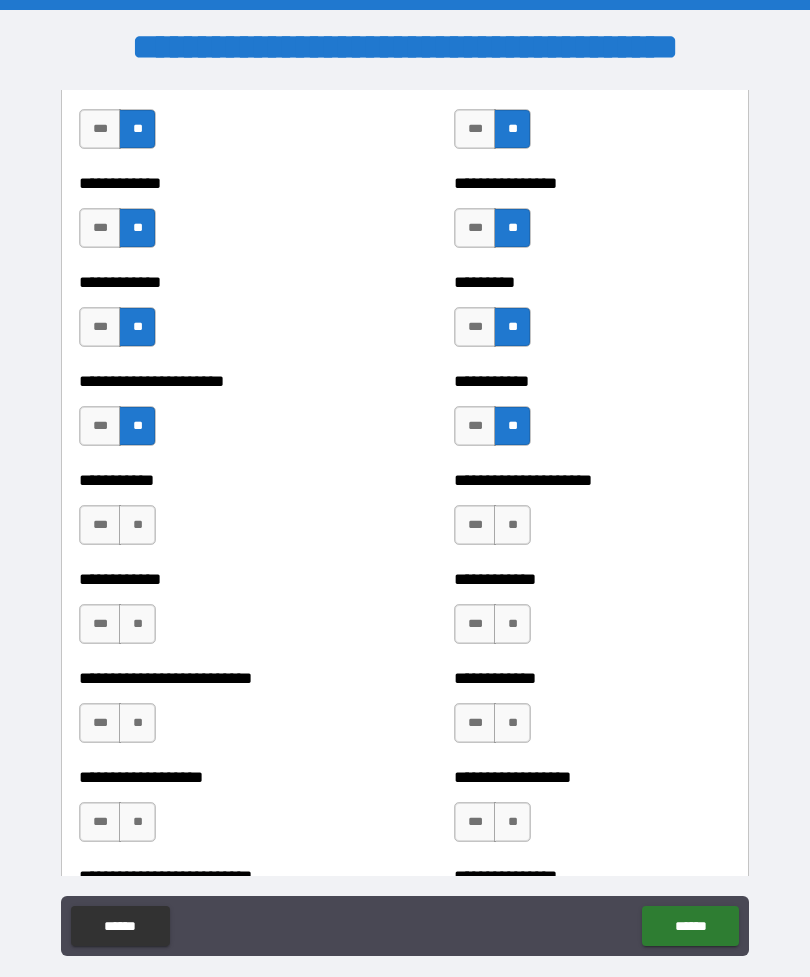 scroll, scrollTop: 5163, scrollLeft: 0, axis: vertical 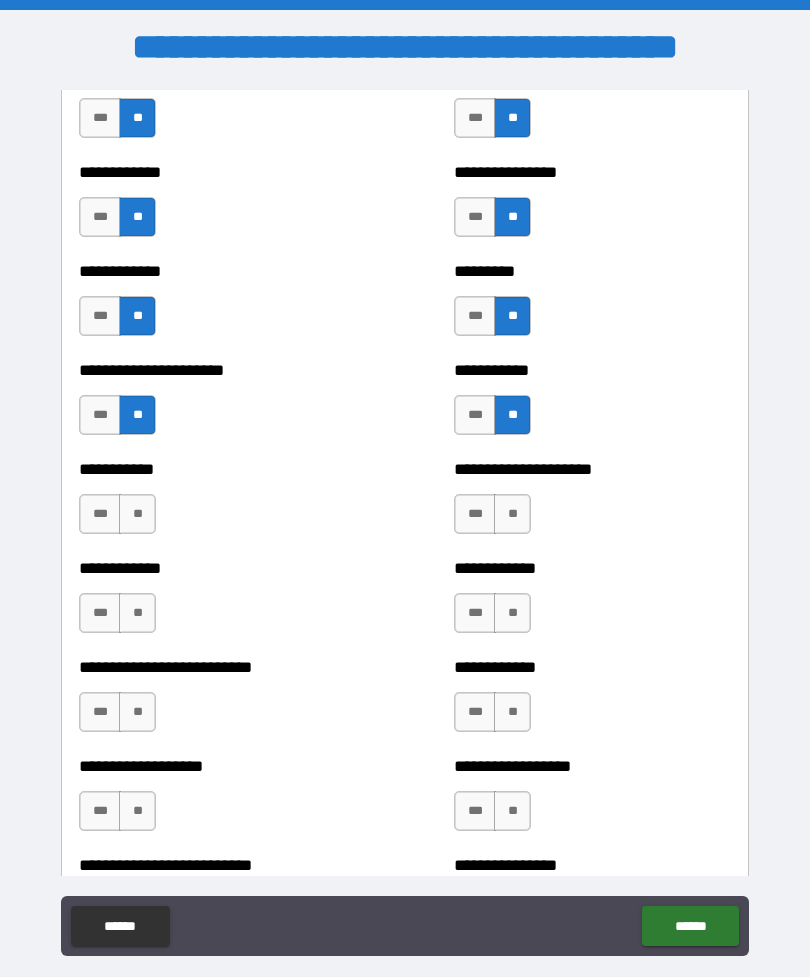 click on "**" at bounding box center [137, 514] 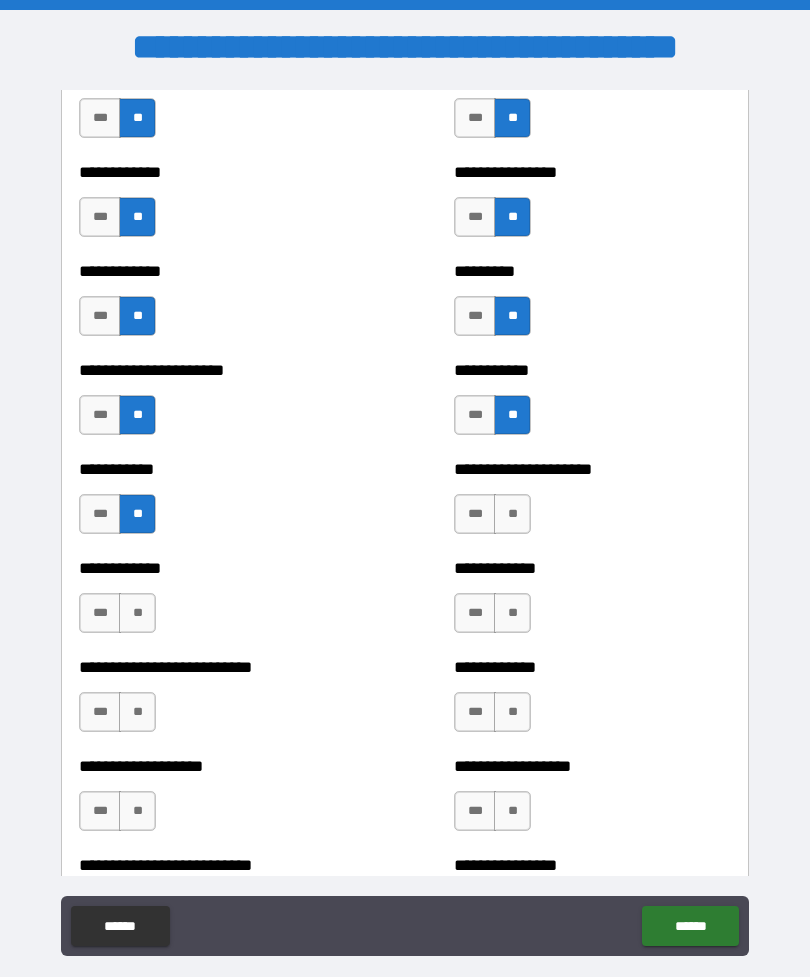click on "**" at bounding box center (137, 613) 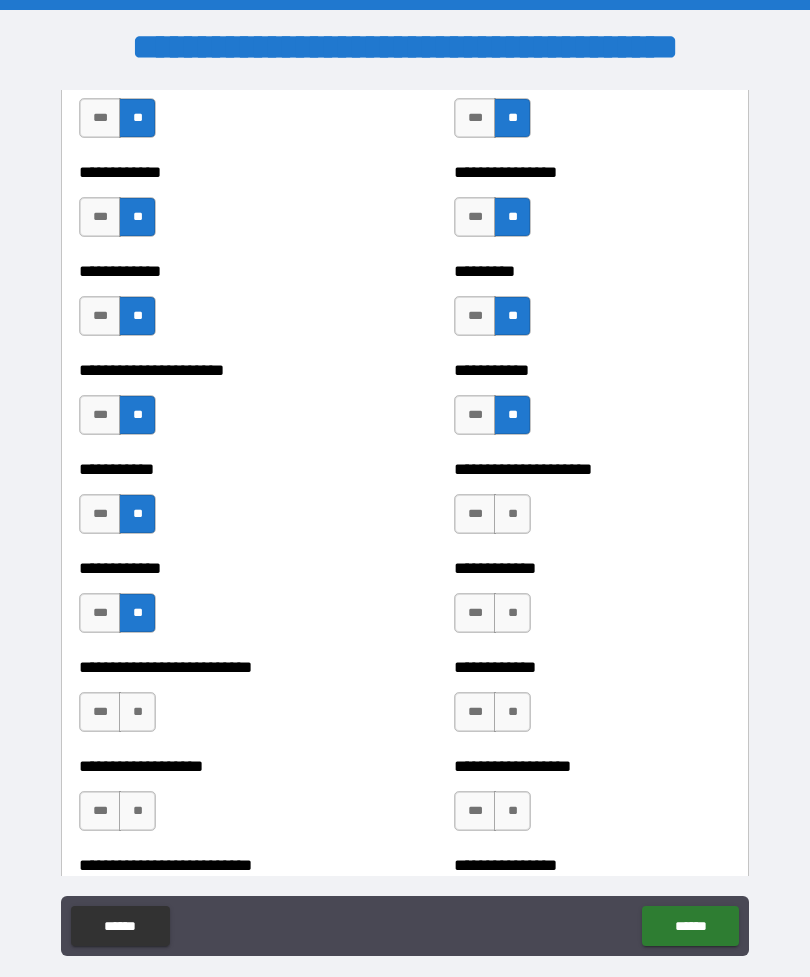 click on "**" at bounding box center [512, 514] 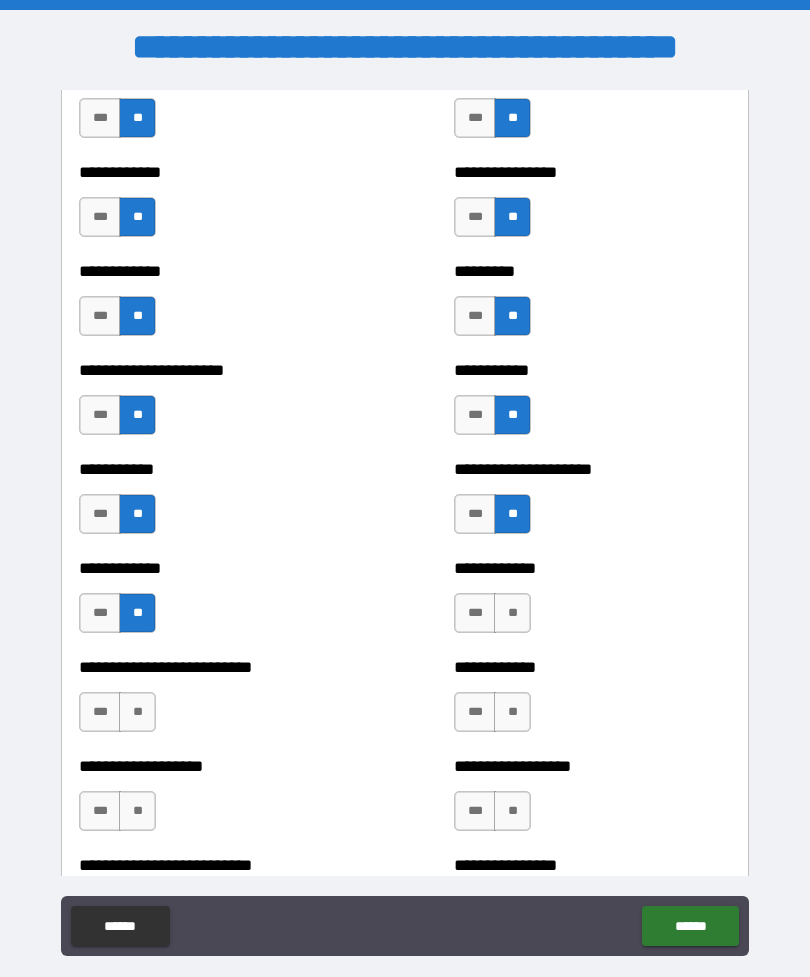 click on "**" at bounding box center [512, 613] 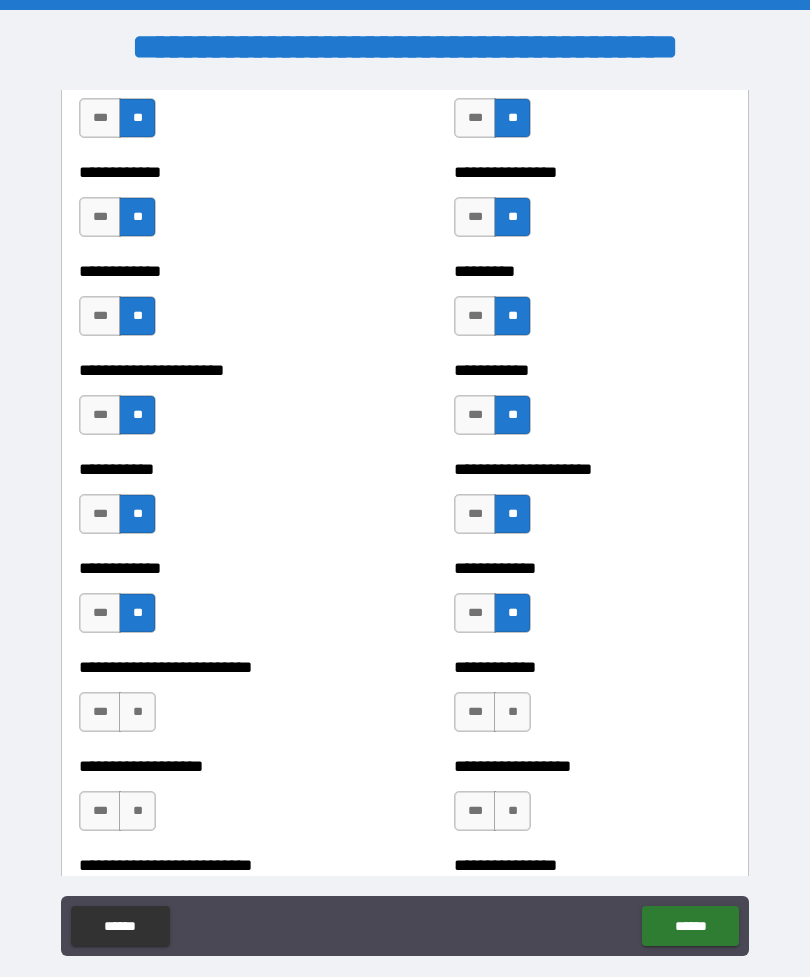 click on "**" at bounding box center (137, 712) 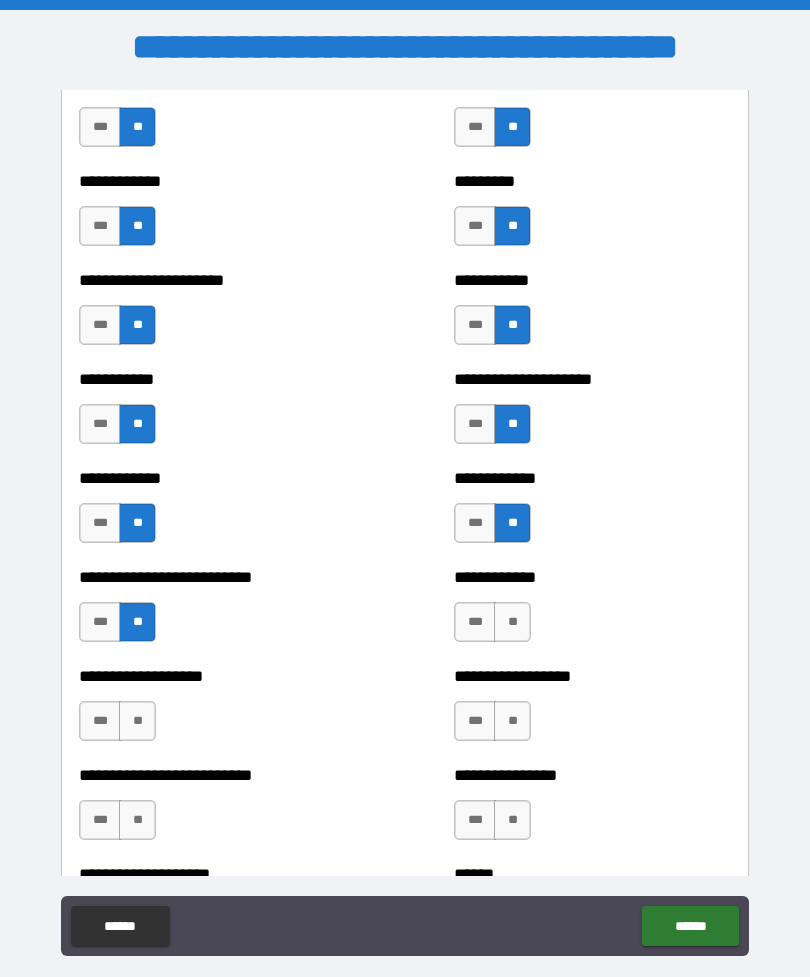 scroll, scrollTop: 5315, scrollLeft: 0, axis: vertical 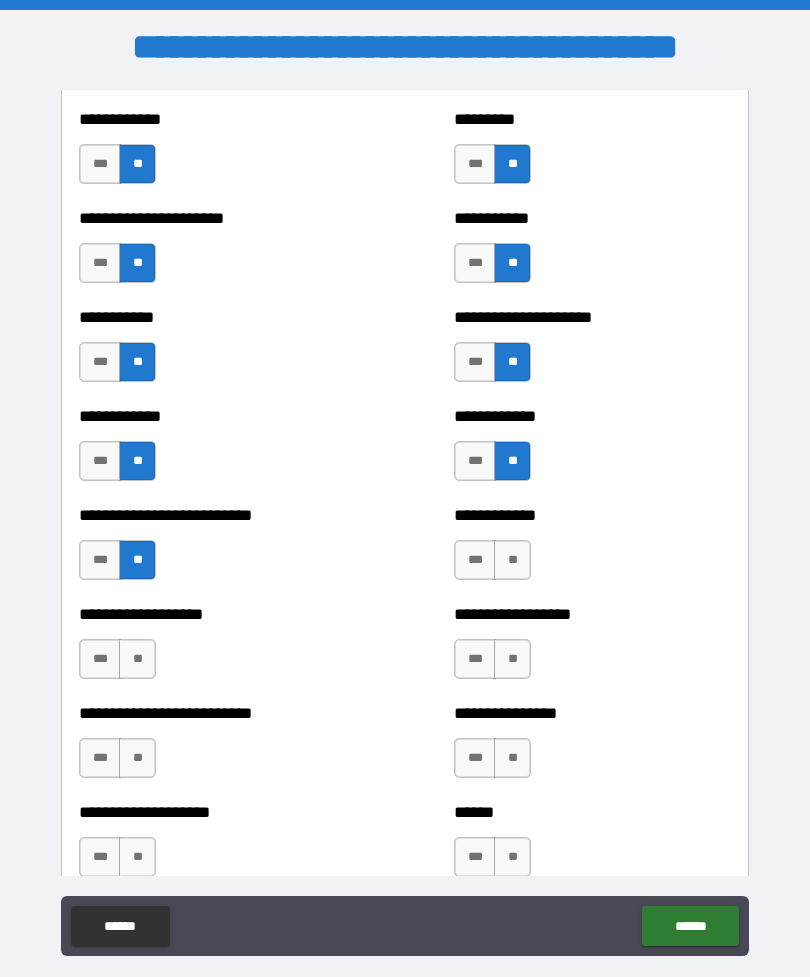 click on "**" at bounding box center (137, 659) 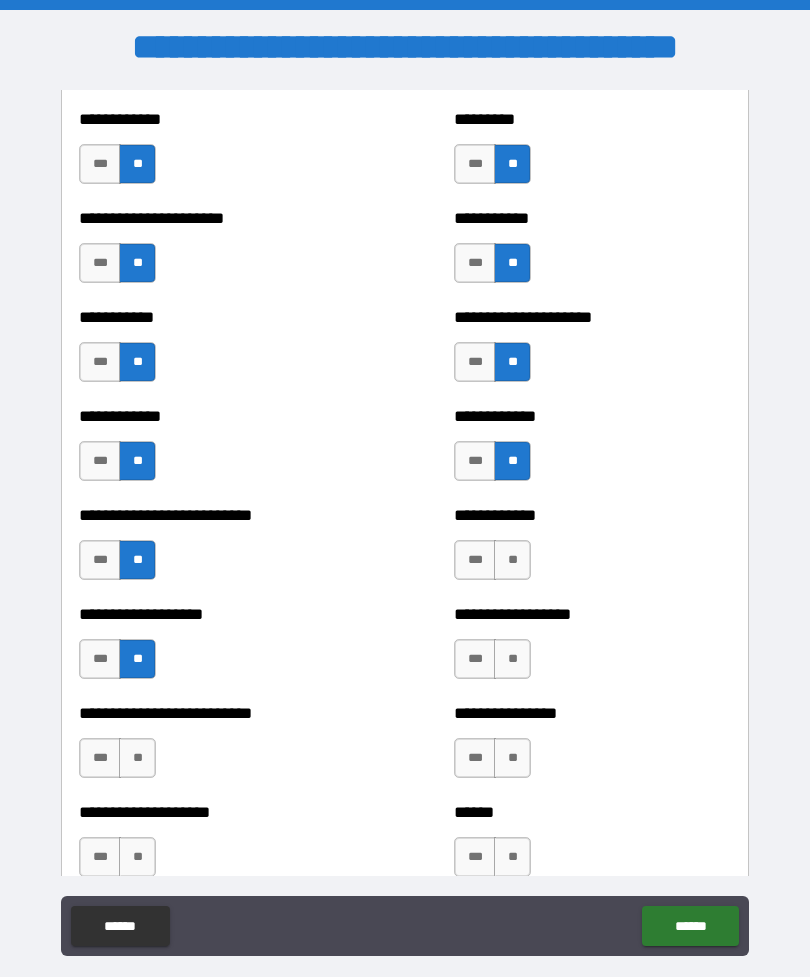 click on "**" at bounding box center [512, 659] 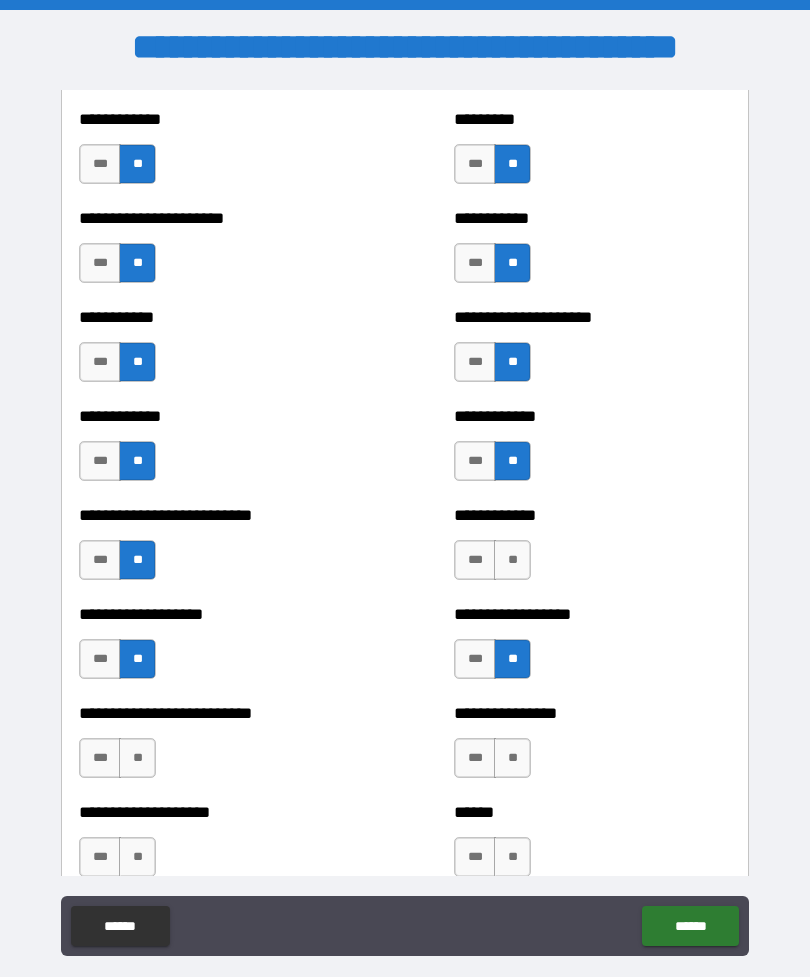 click on "**" at bounding box center (512, 560) 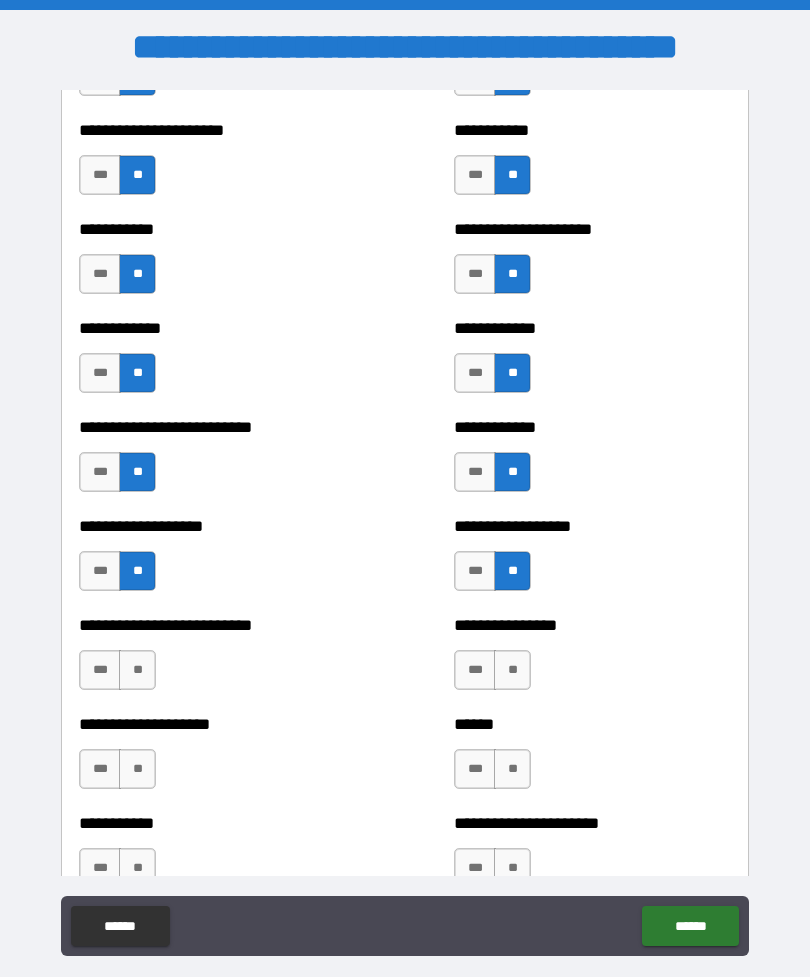 scroll, scrollTop: 5422, scrollLeft: 0, axis: vertical 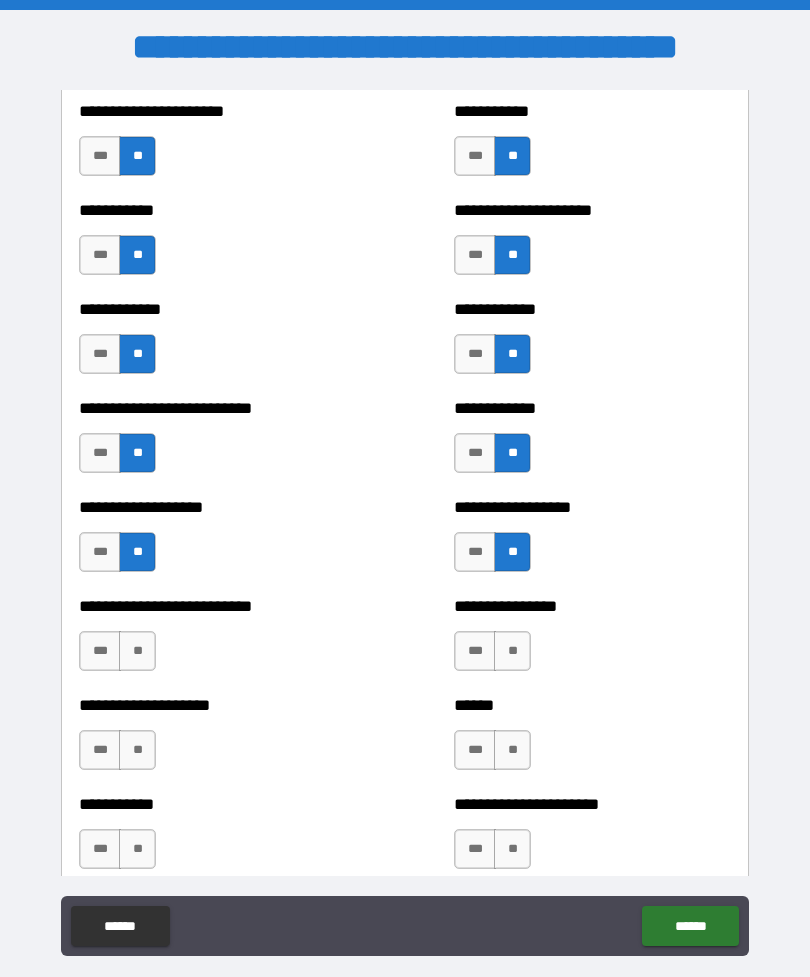 click on "**" at bounding box center (137, 651) 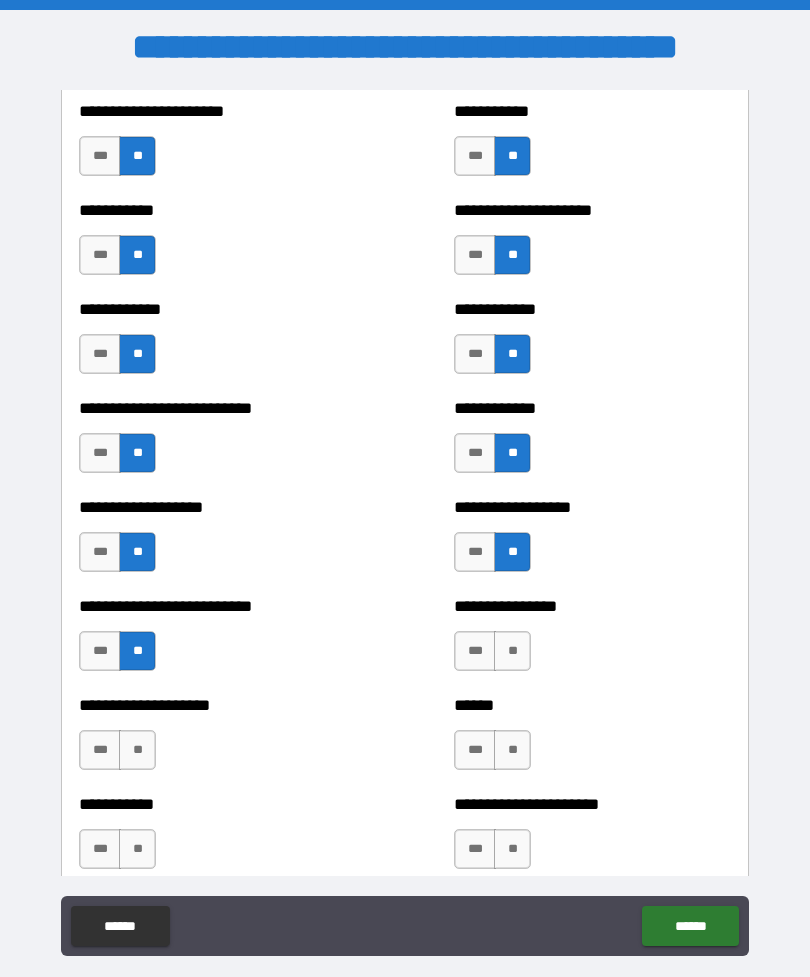 click on "**" at bounding box center [512, 651] 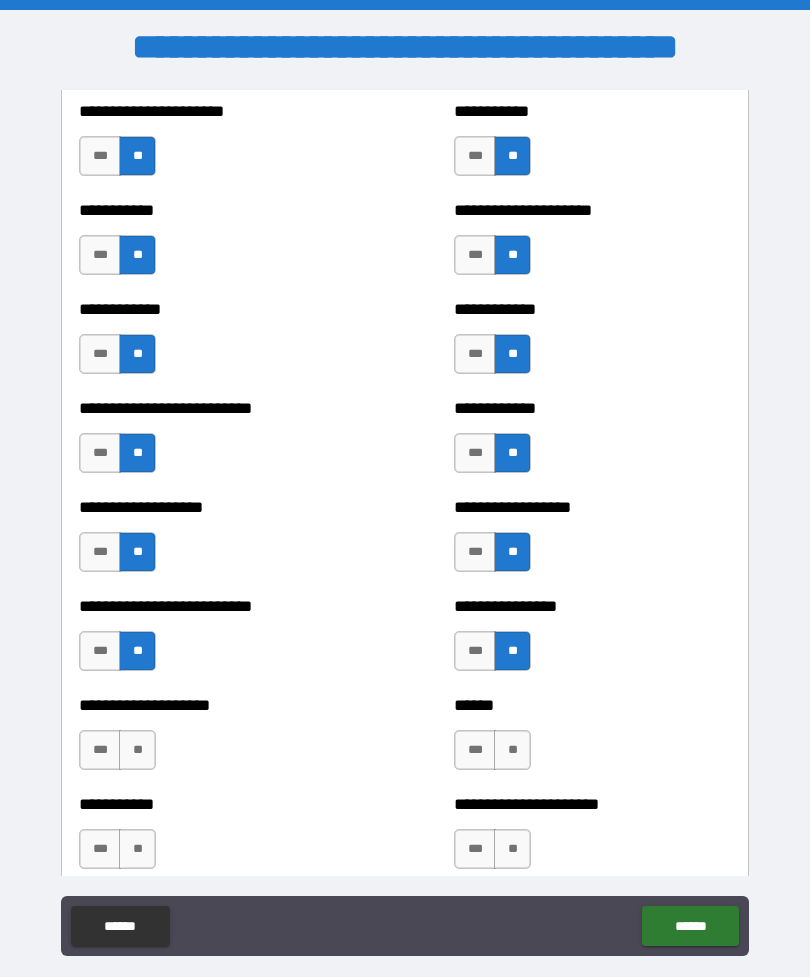click on "**" at bounding box center (512, 750) 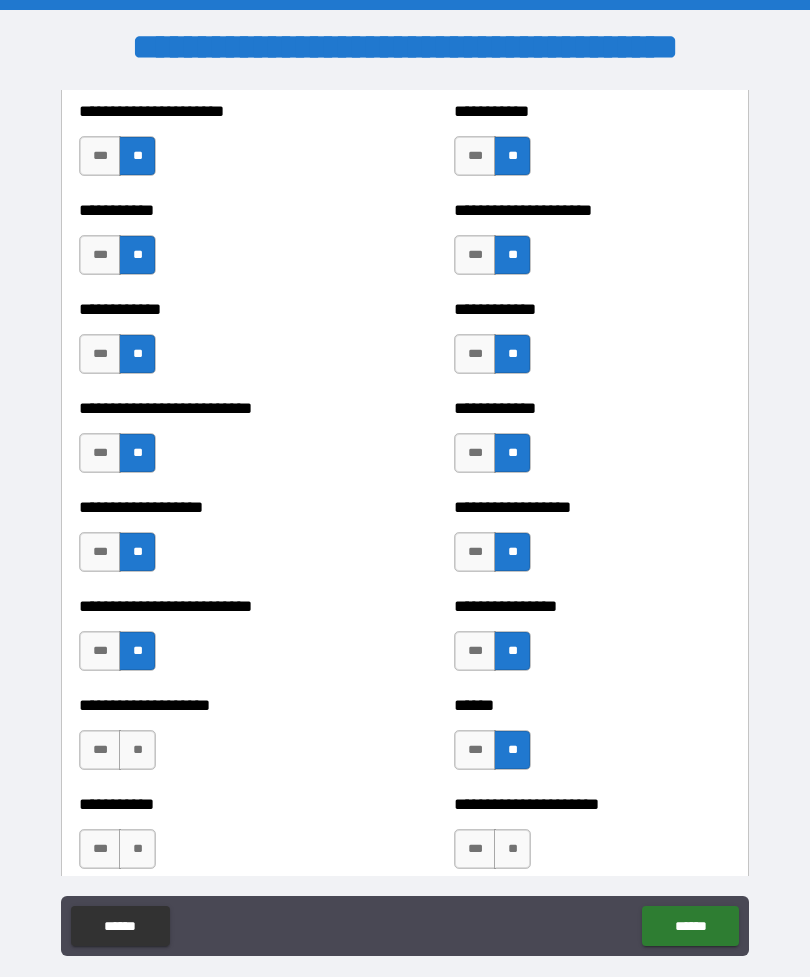 click on "**" at bounding box center [137, 750] 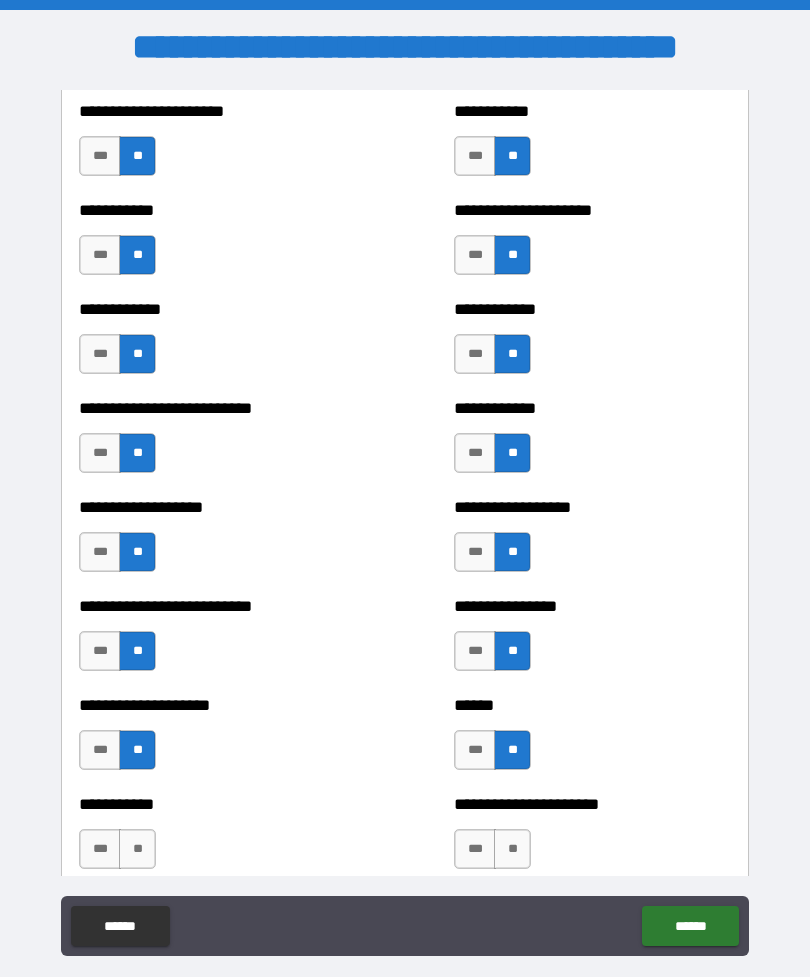 click on "**" at bounding box center (137, 849) 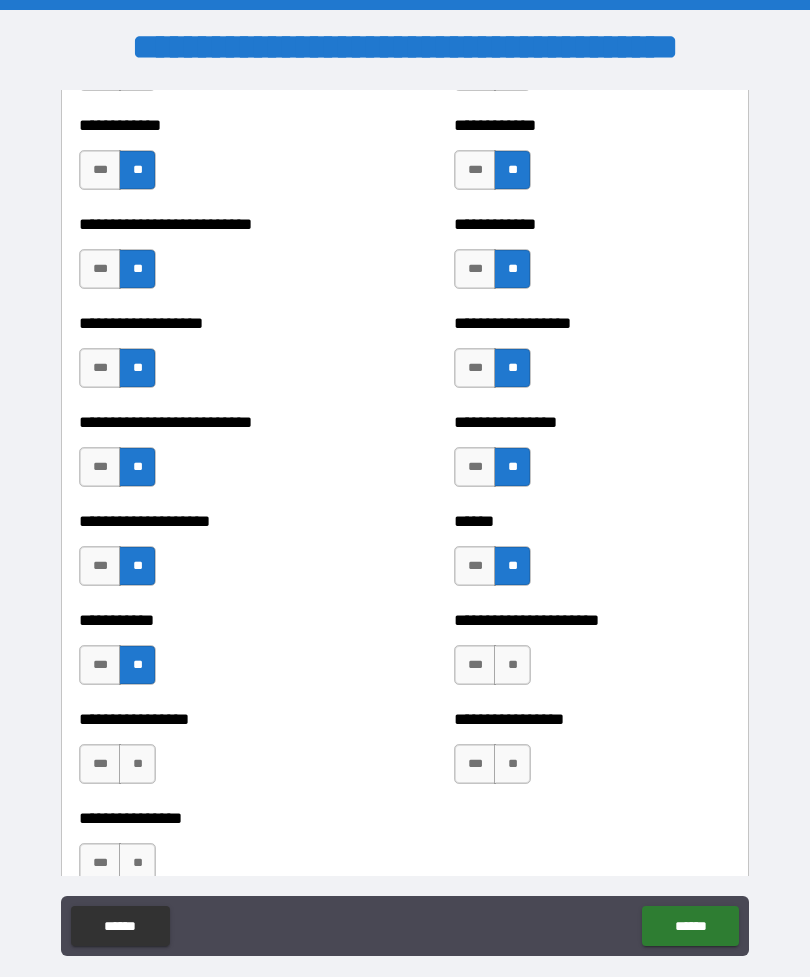 scroll, scrollTop: 5612, scrollLeft: 0, axis: vertical 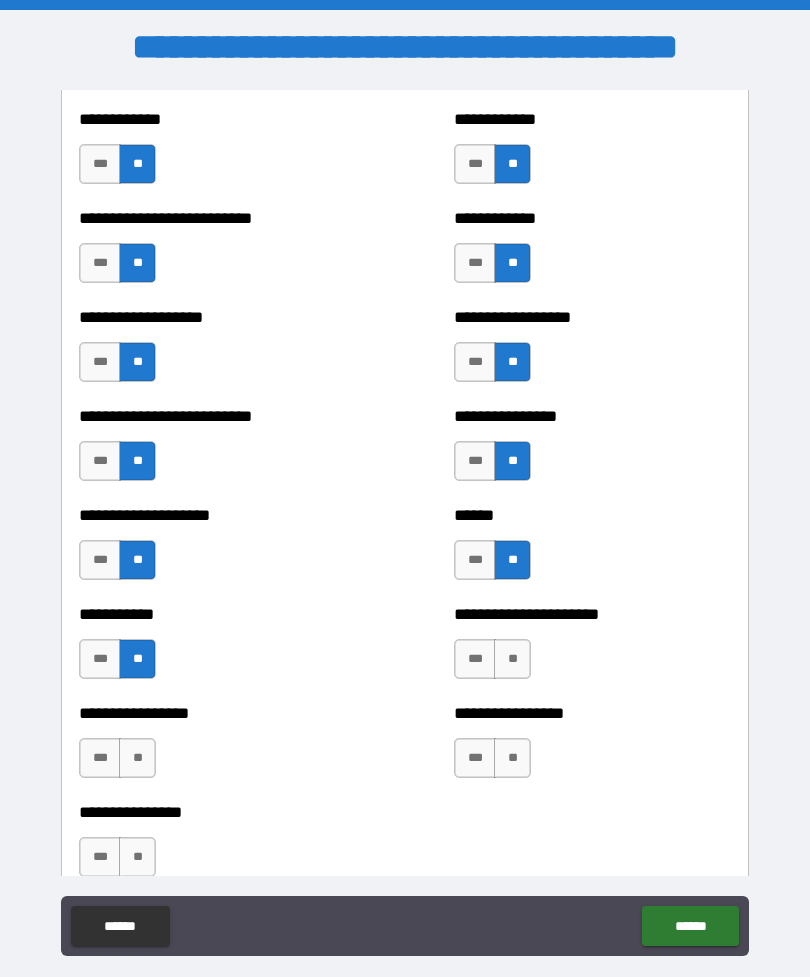 click on "**" at bounding box center (512, 659) 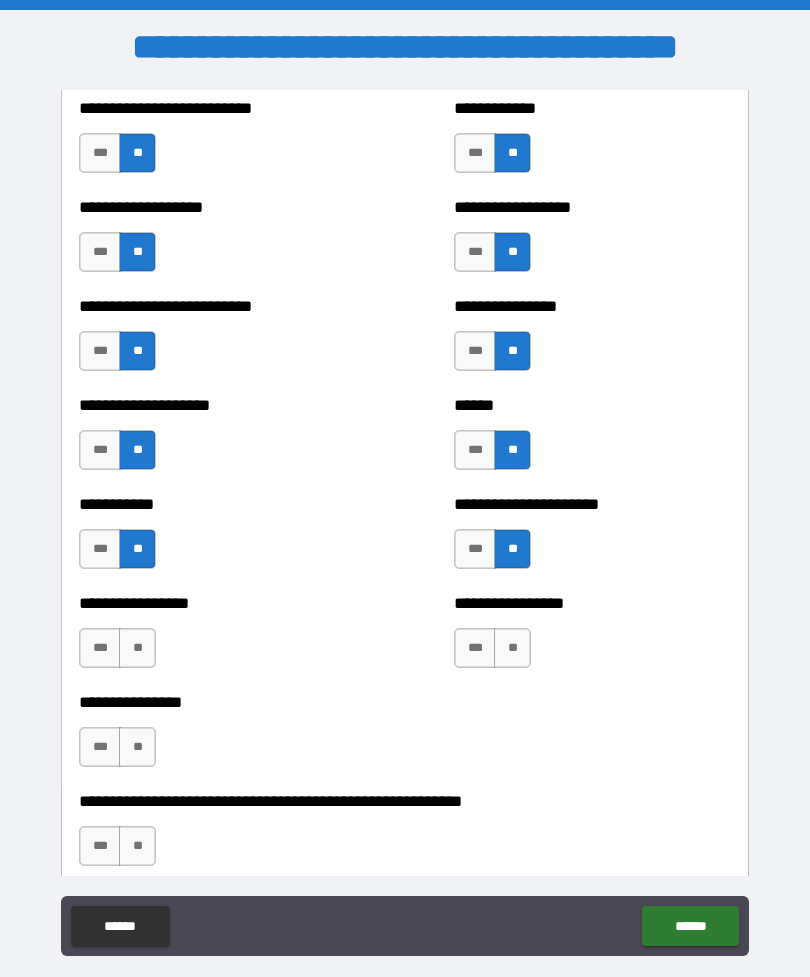 scroll, scrollTop: 5725, scrollLeft: 0, axis: vertical 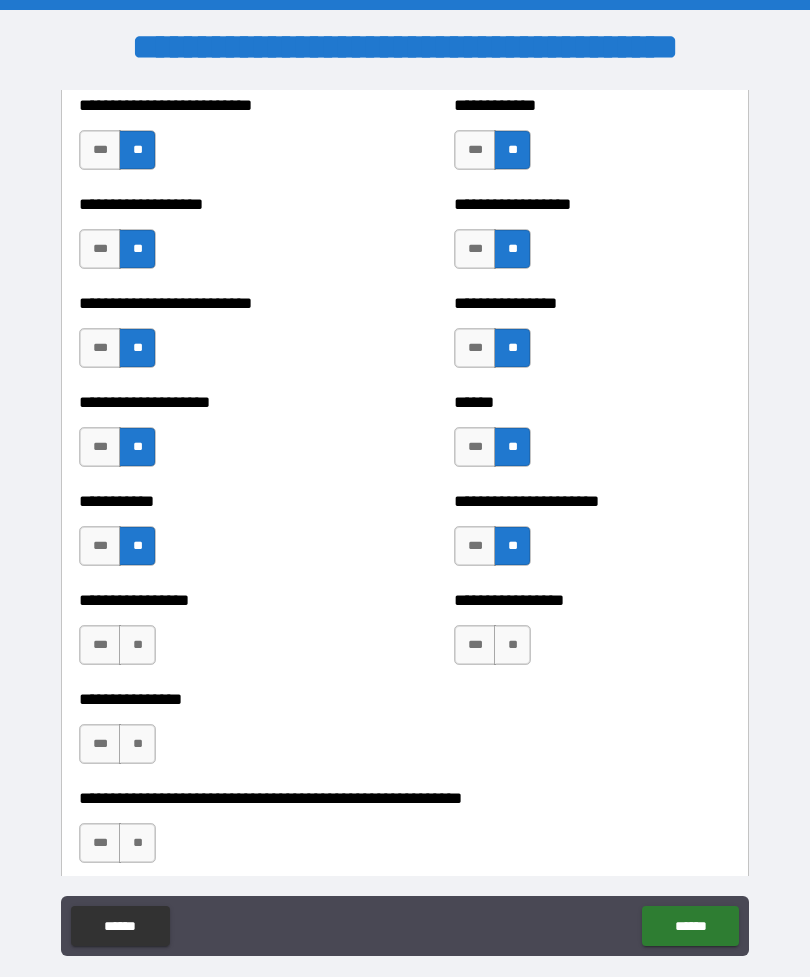click on "**" at bounding box center [512, 645] 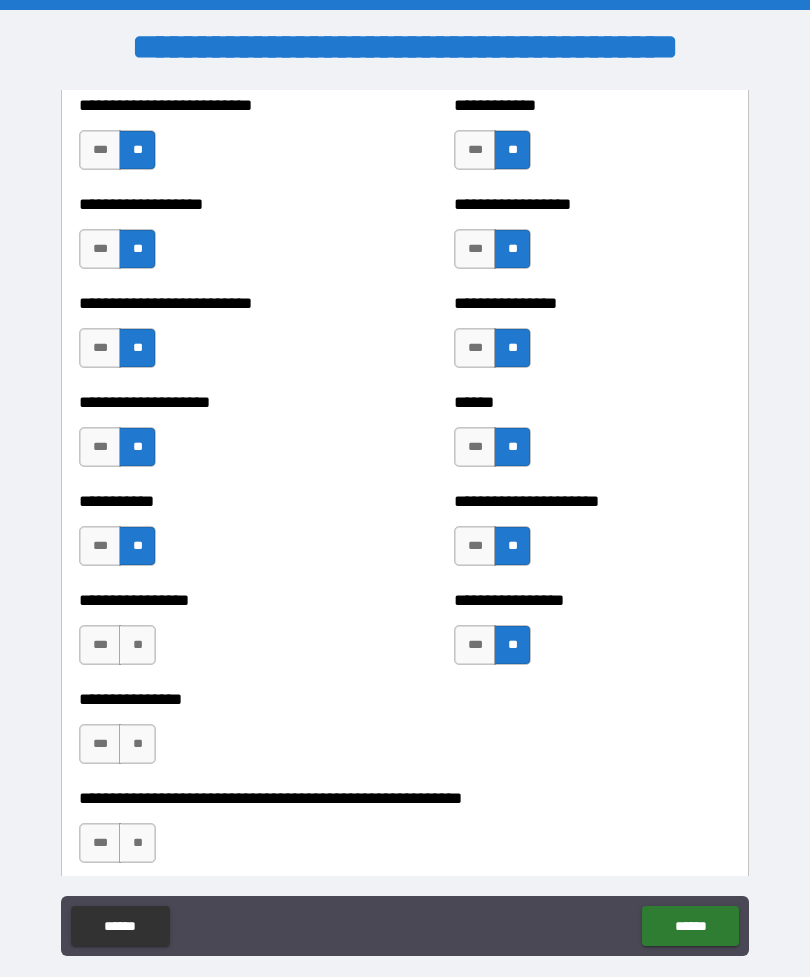 click on "**" at bounding box center [137, 645] 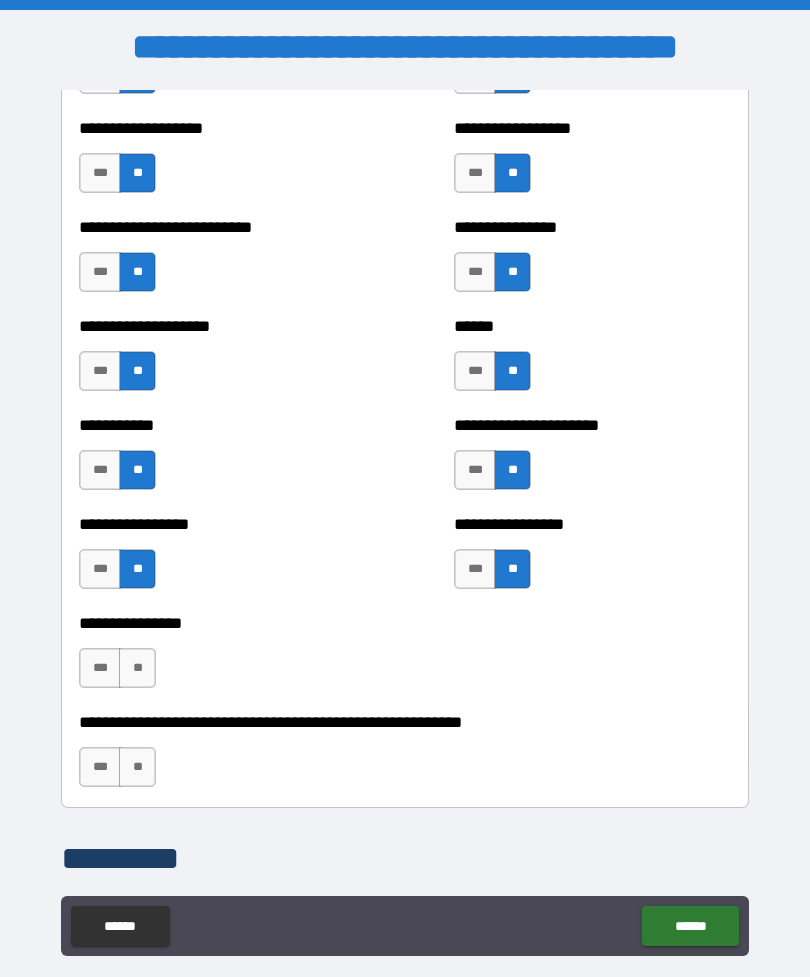 scroll, scrollTop: 5824, scrollLeft: 0, axis: vertical 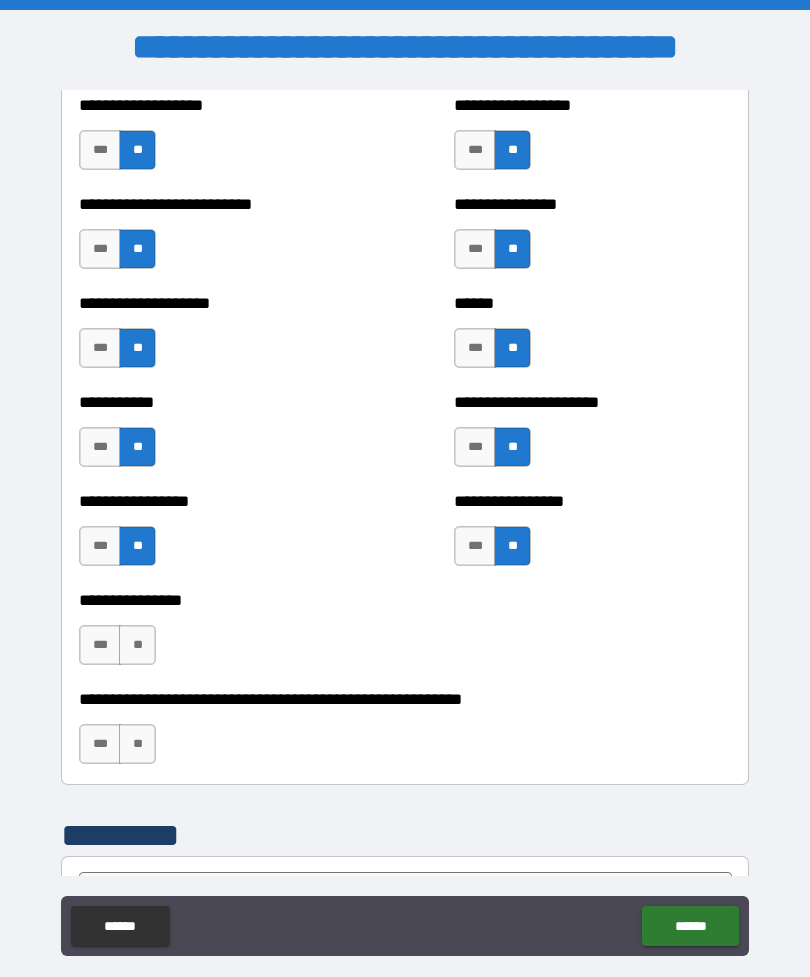 click on "**" at bounding box center [137, 645] 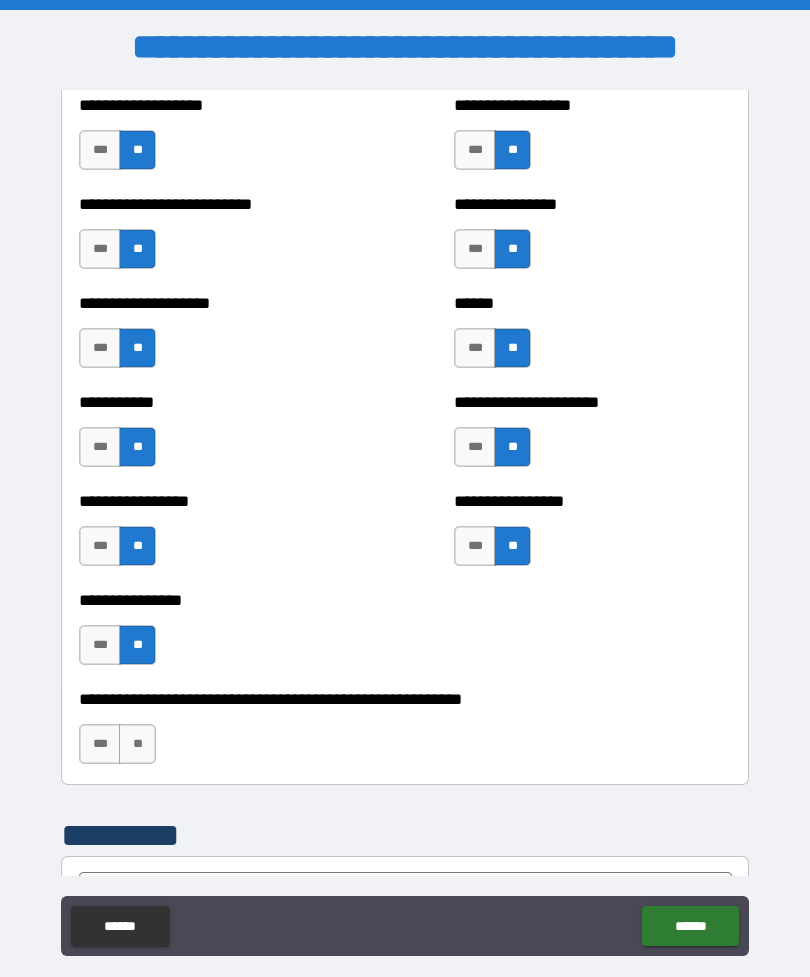 click on "**" at bounding box center (137, 744) 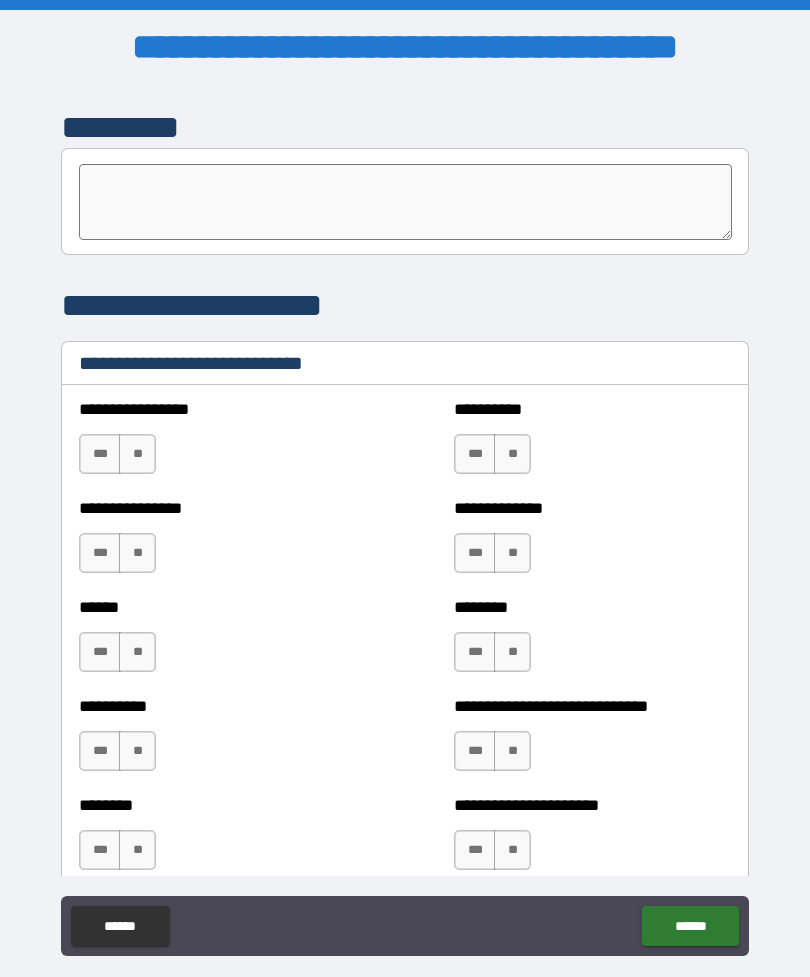 scroll, scrollTop: 6533, scrollLeft: 0, axis: vertical 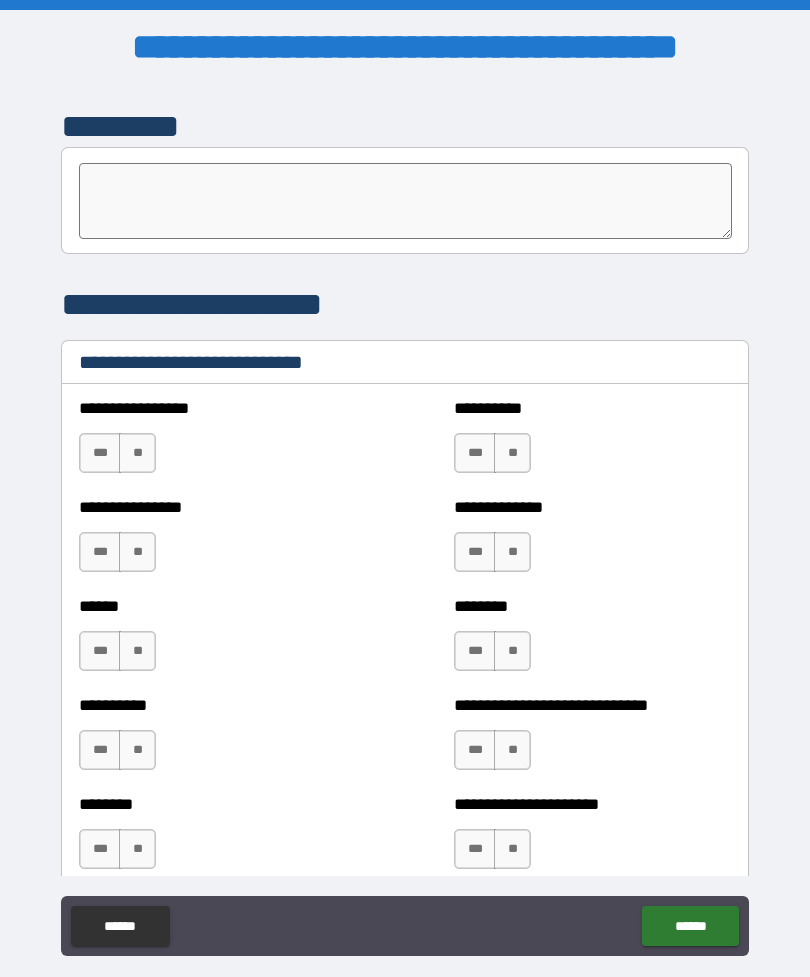click on "***" at bounding box center [100, 453] 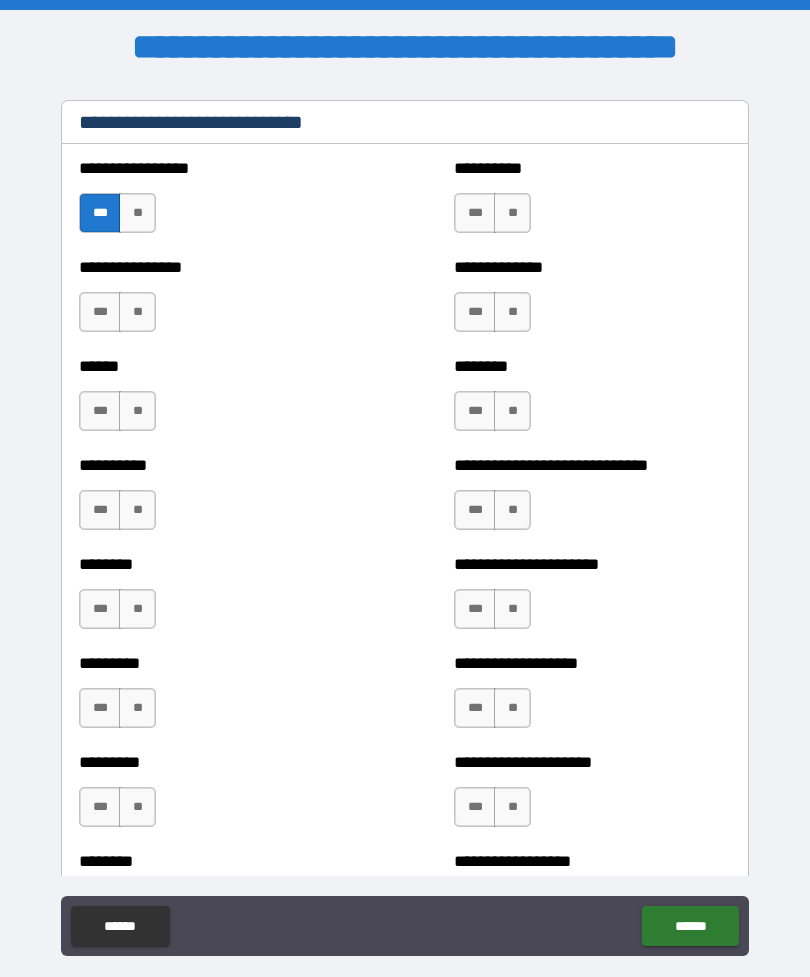 scroll, scrollTop: 6788, scrollLeft: 0, axis: vertical 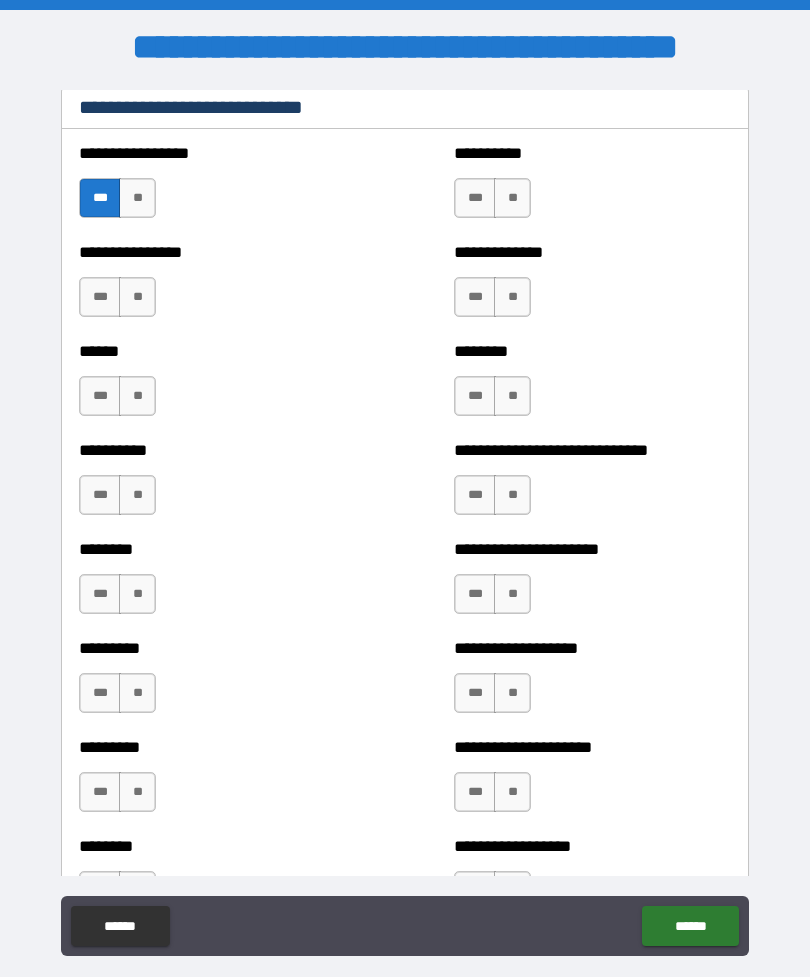 click on "**" at bounding box center [512, 198] 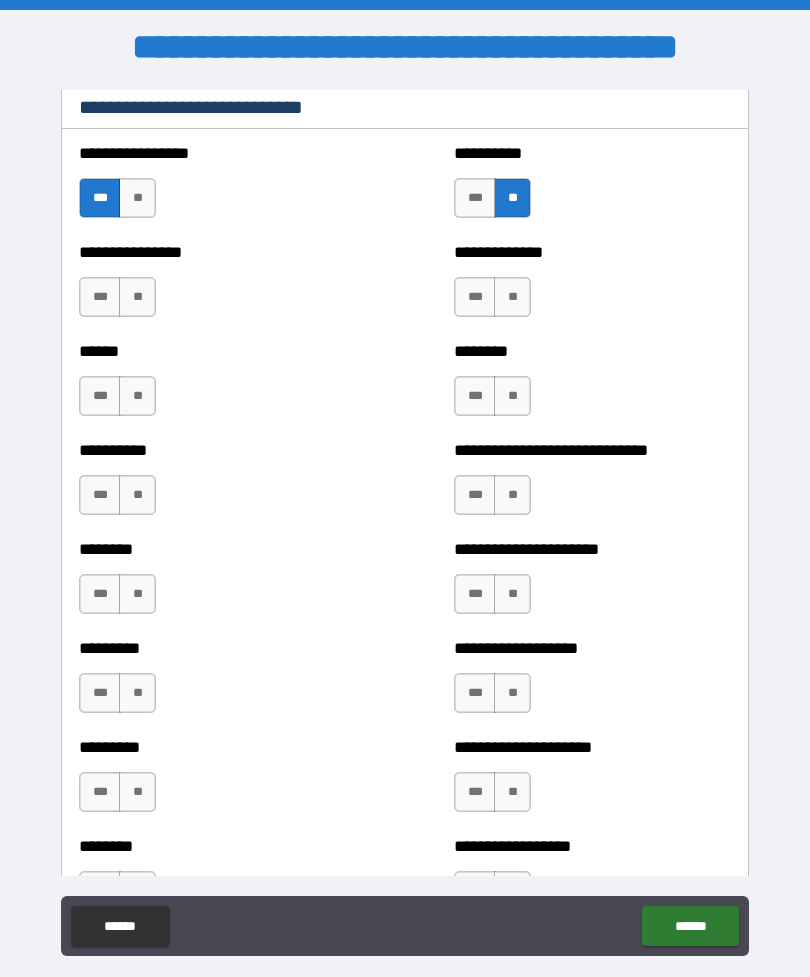 click on "**" at bounding box center [512, 297] 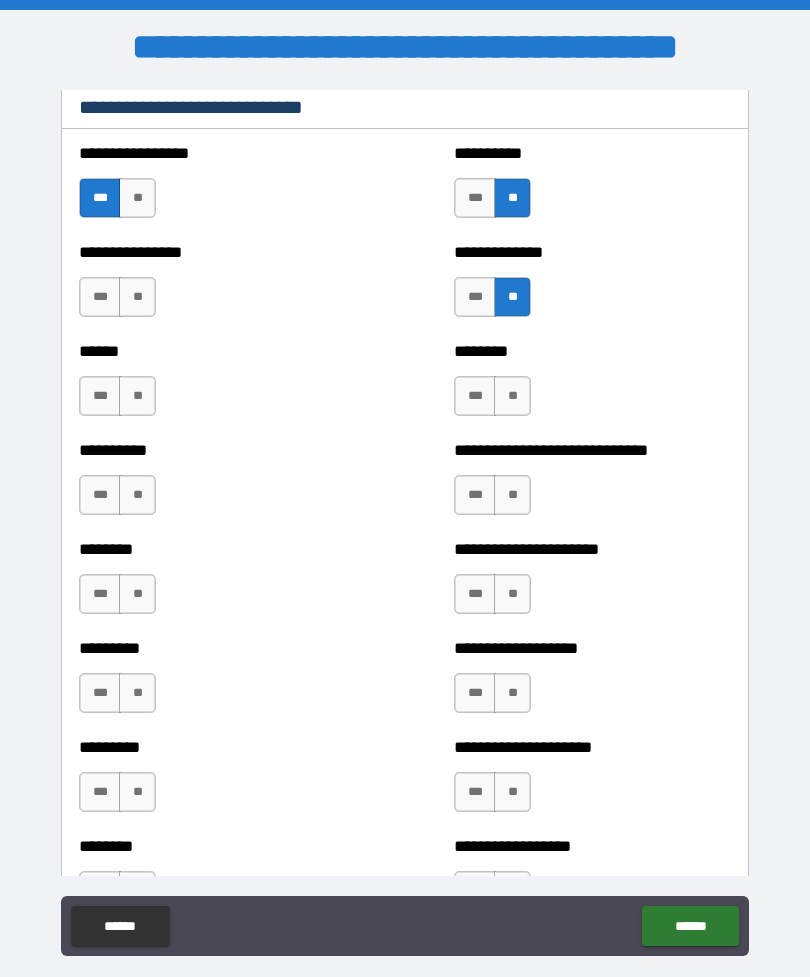 click on "**" at bounding box center (512, 396) 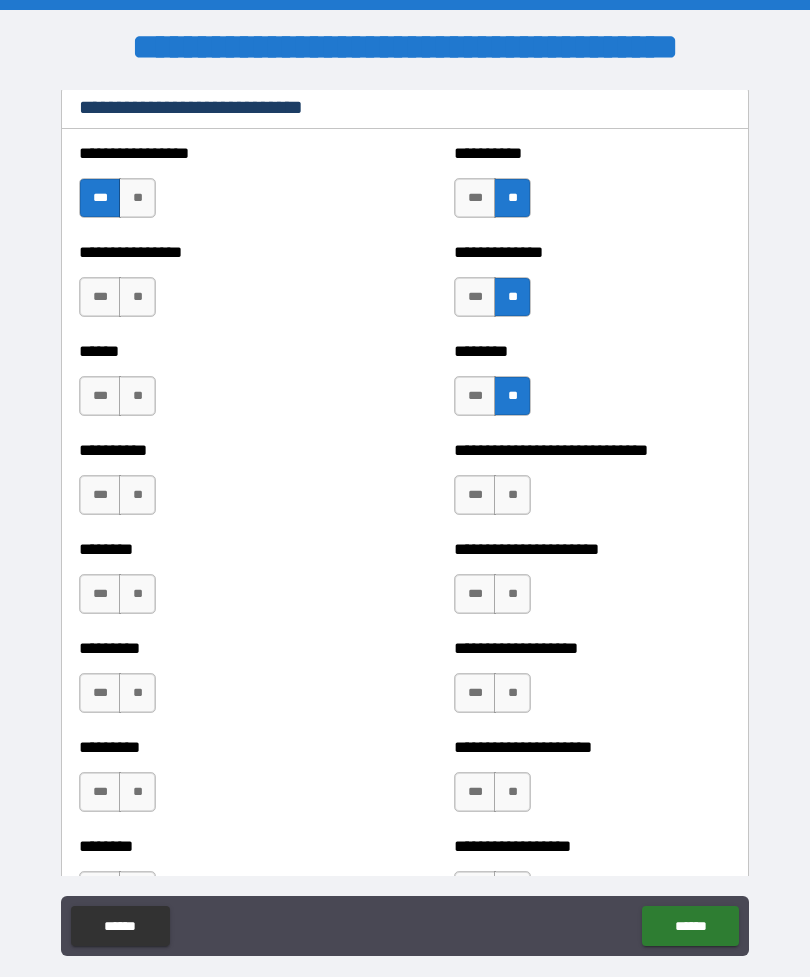 click on "**" at bounding box center [512, 495] 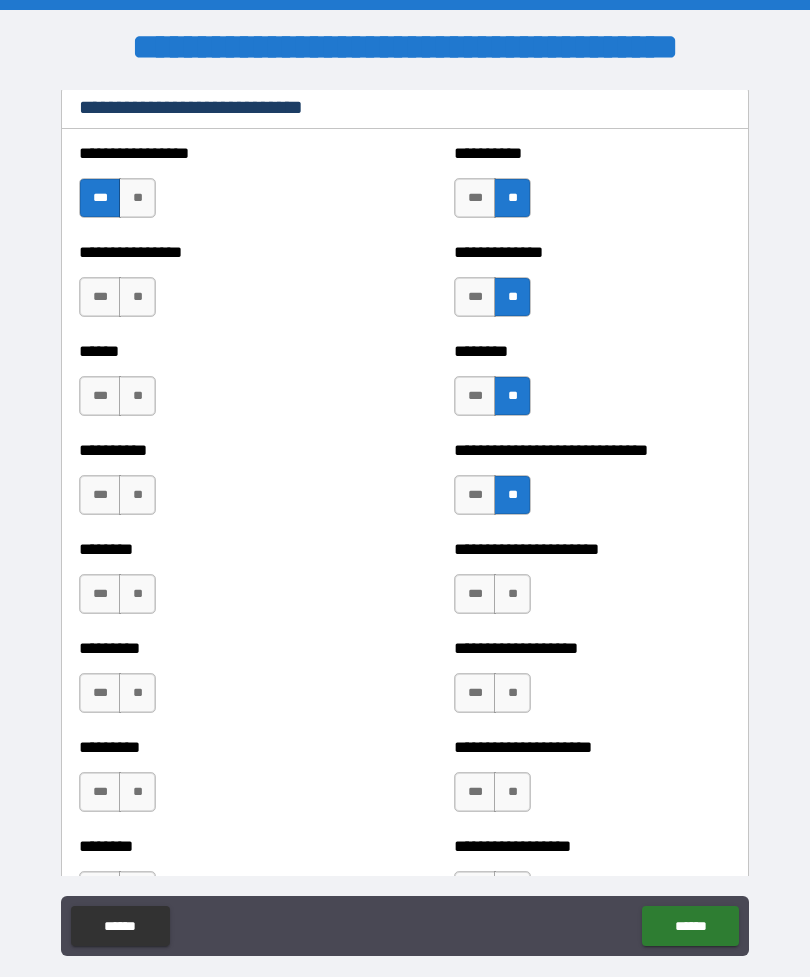 click on "***" at bounding box center (475, 594) 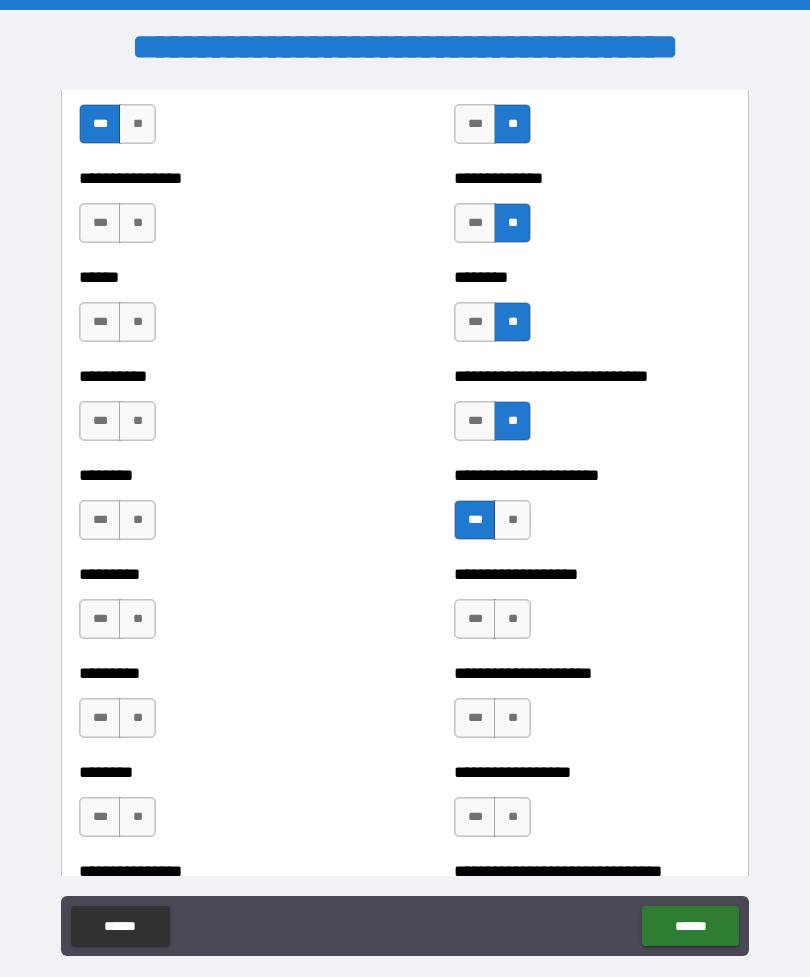 scroll, scrollTop: 6876, scrollLeft: 0, axis: vertical 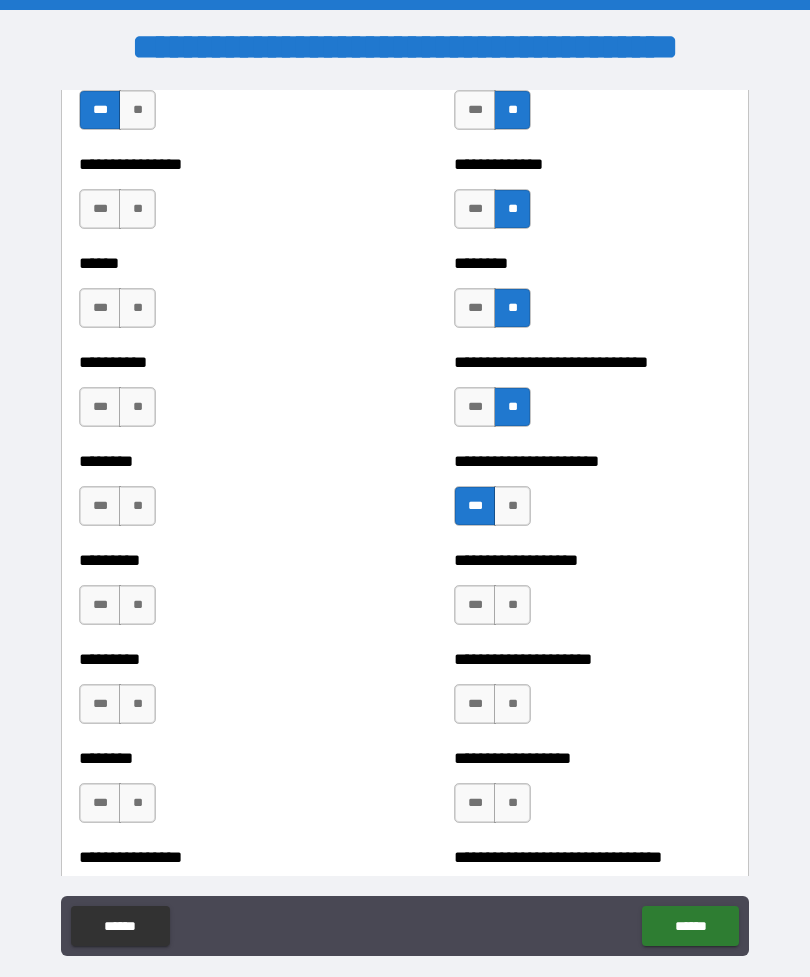 click on "***" at bounding box center [475, 605] 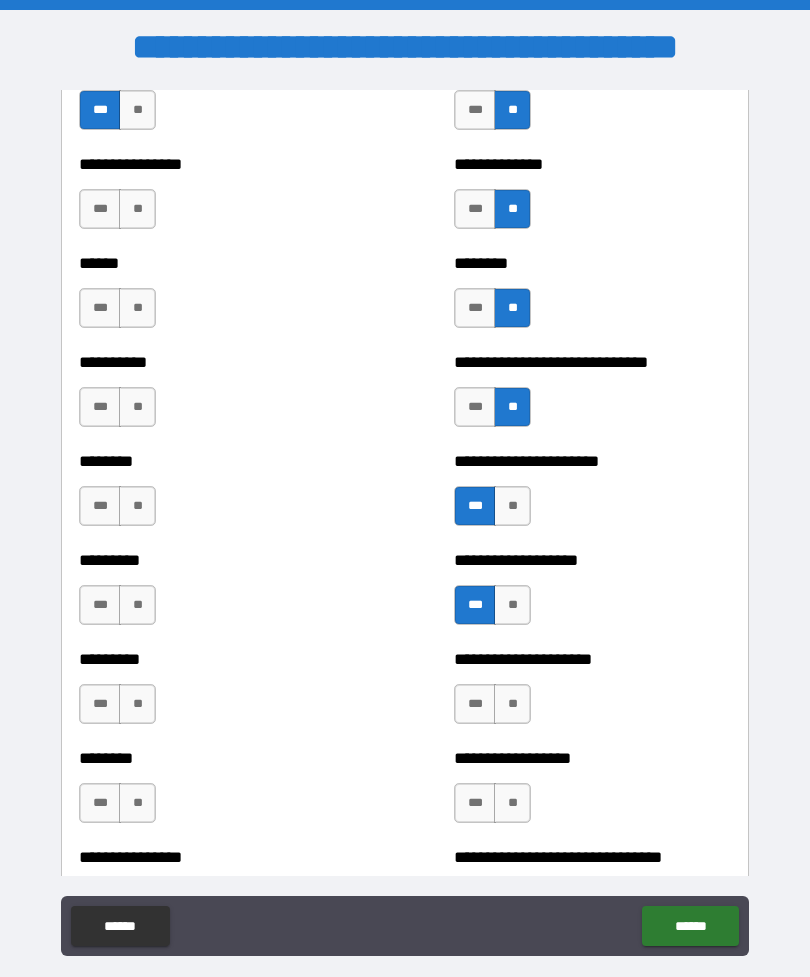 click on "**" at bounding box center [512, 704] 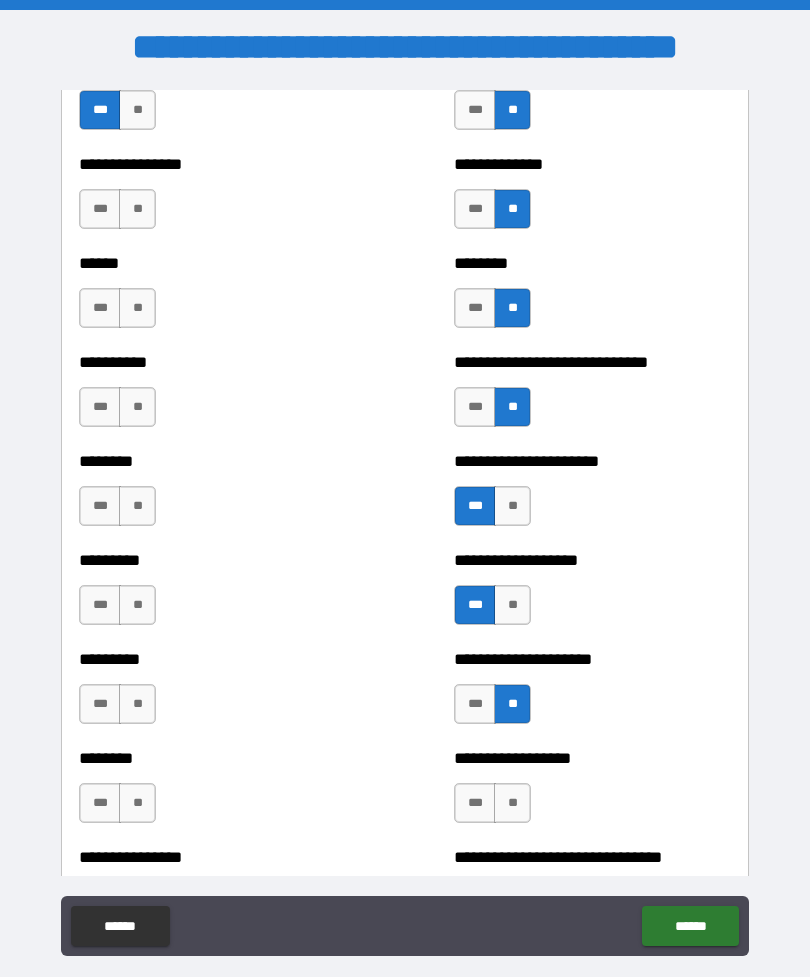 click on "***" at bounding box center (475, 803) 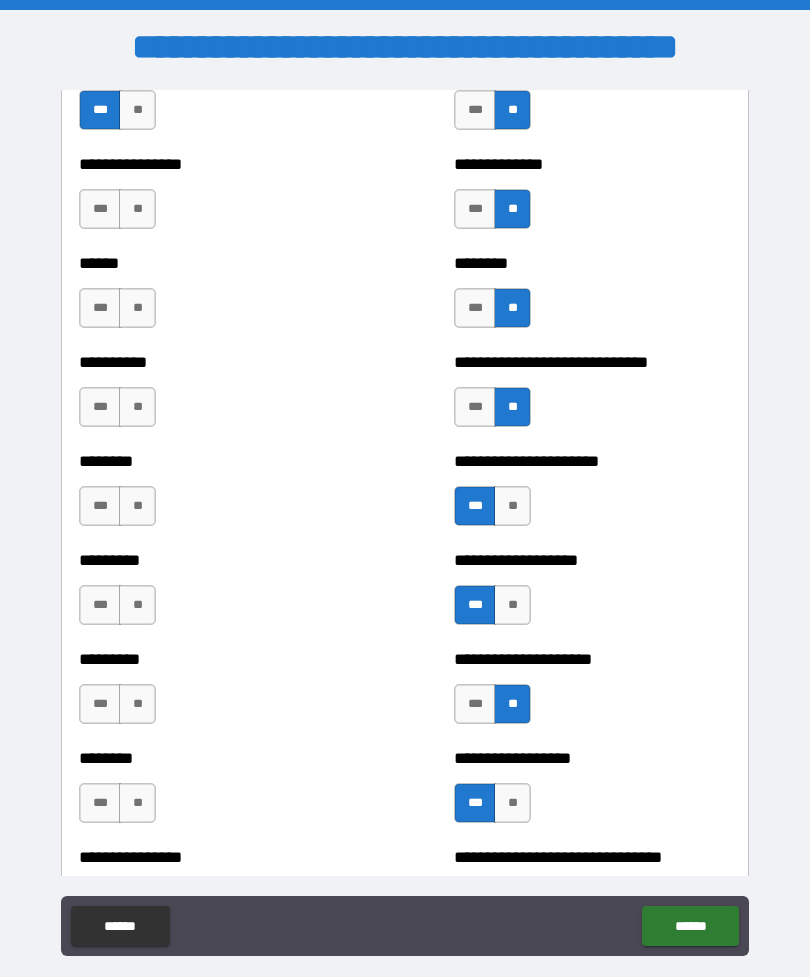 click on "**" at bounding box center (137, 209) 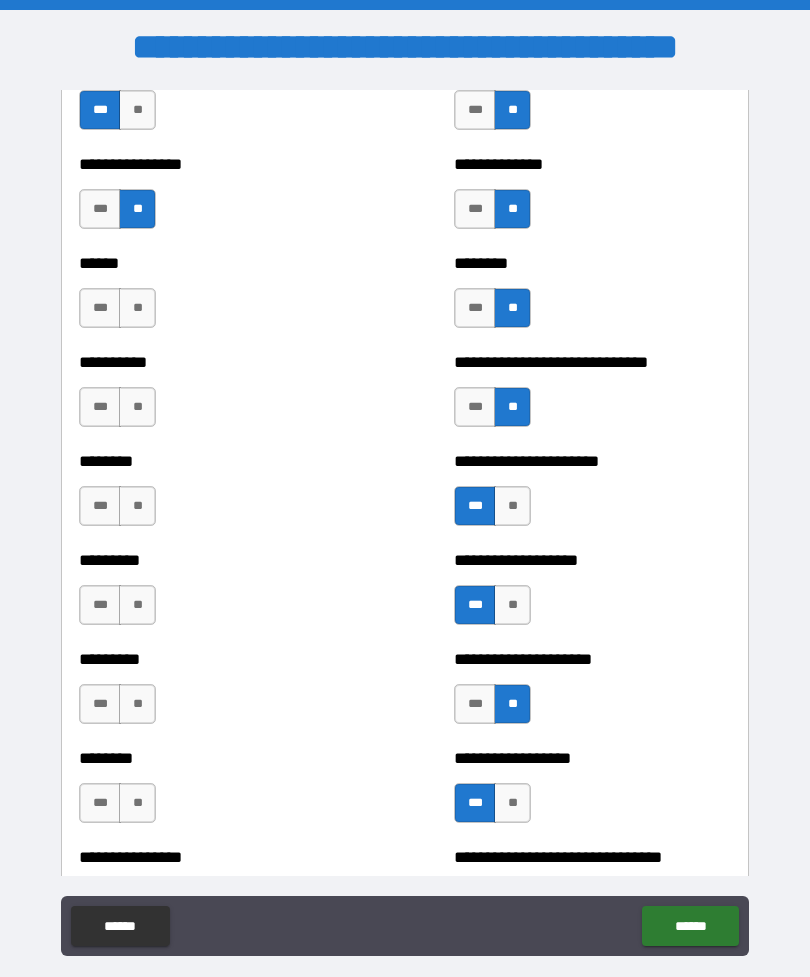 click on "**" at bounding box center [137, 308] 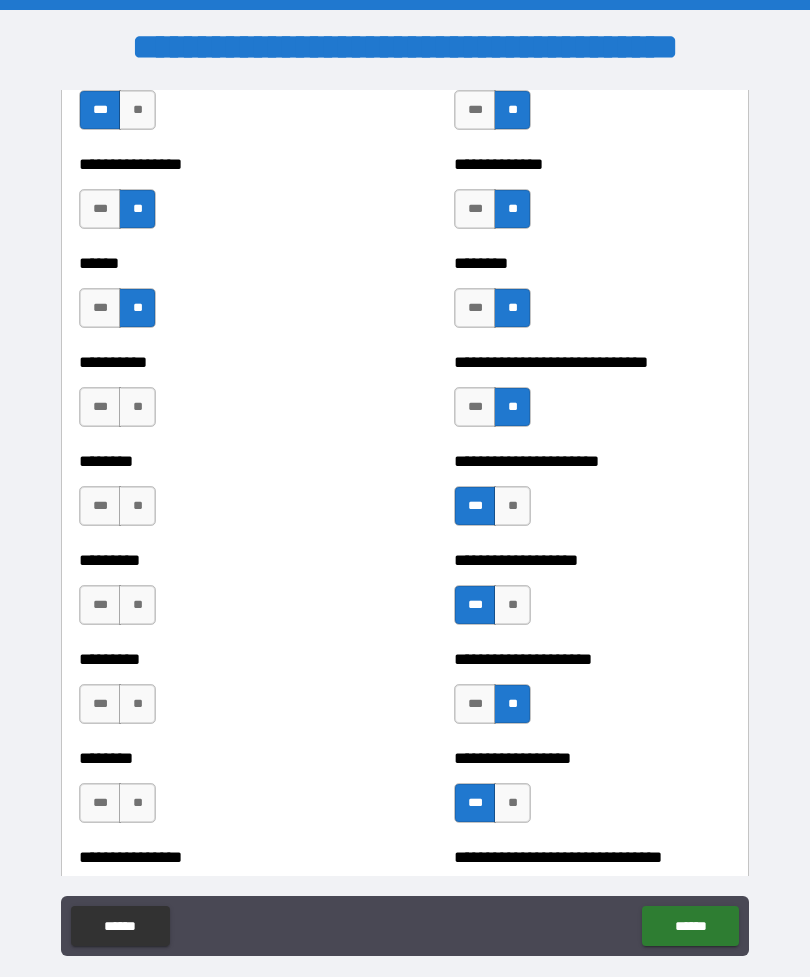 click on "**" at bounding box center [137, 407] 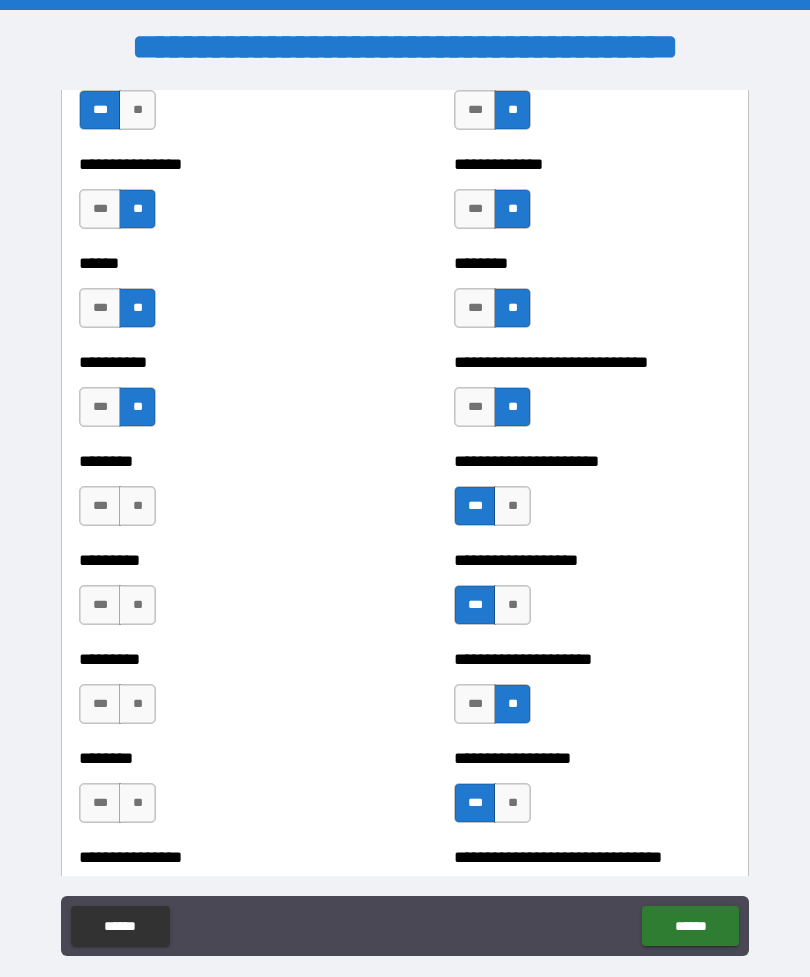 click on "**" at bounding box center (137, 407) 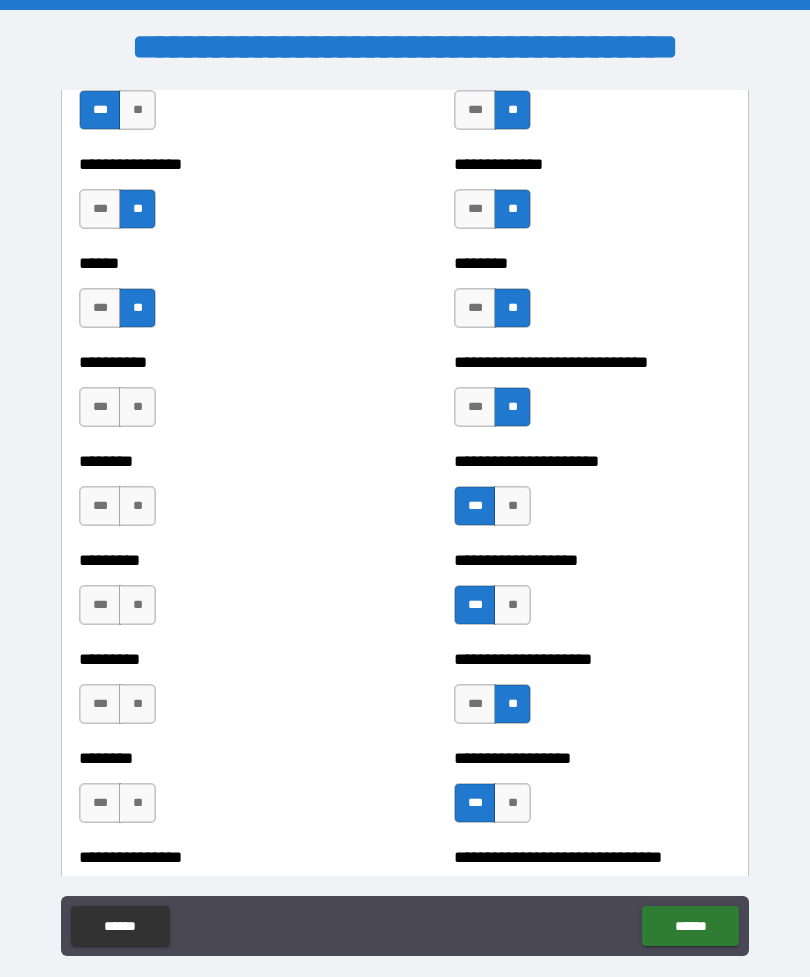 click on "**" at bounding box center (137, 407) 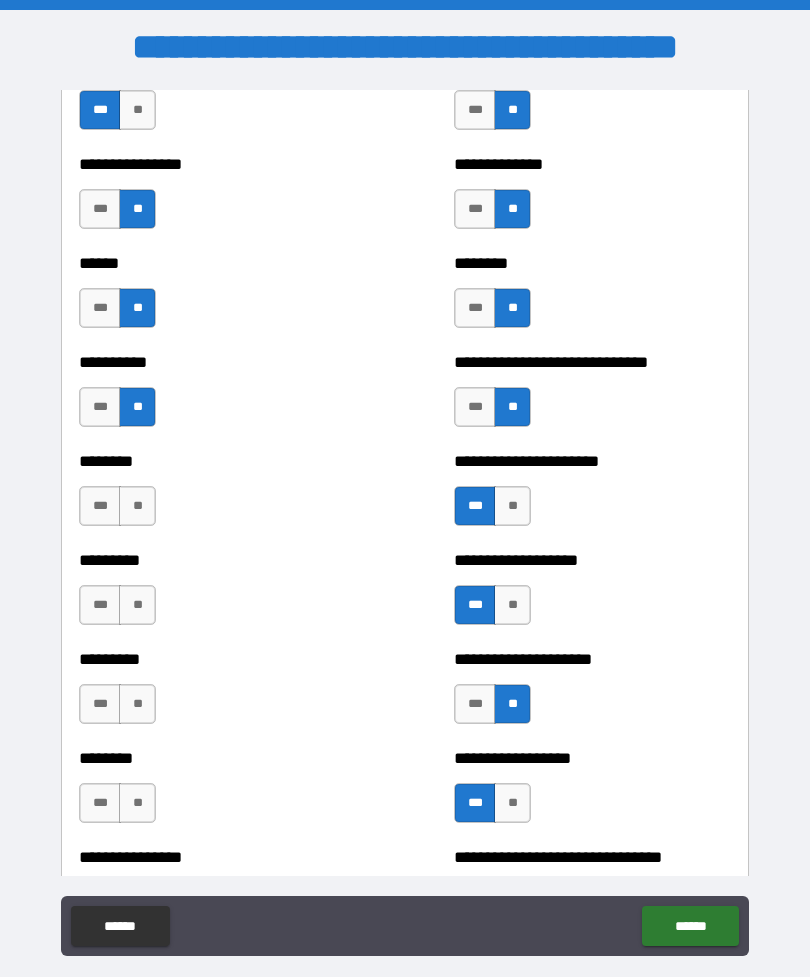 click on "**" at bounding box center [137, 506] 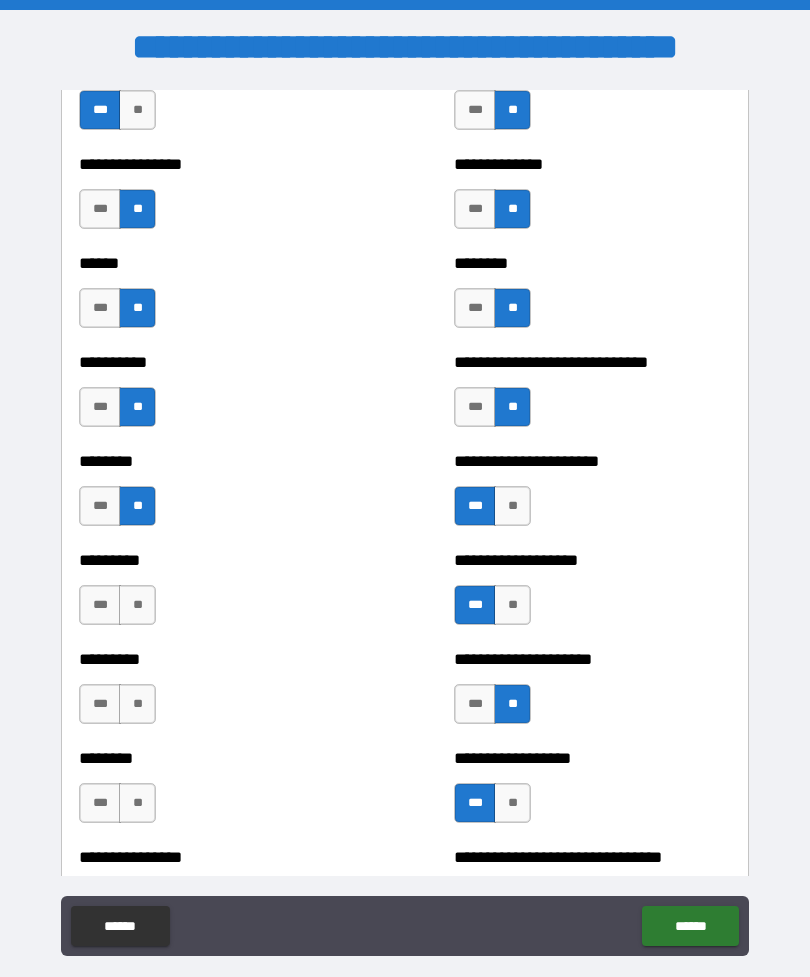 click on "**" at bounding box center (137, 605) 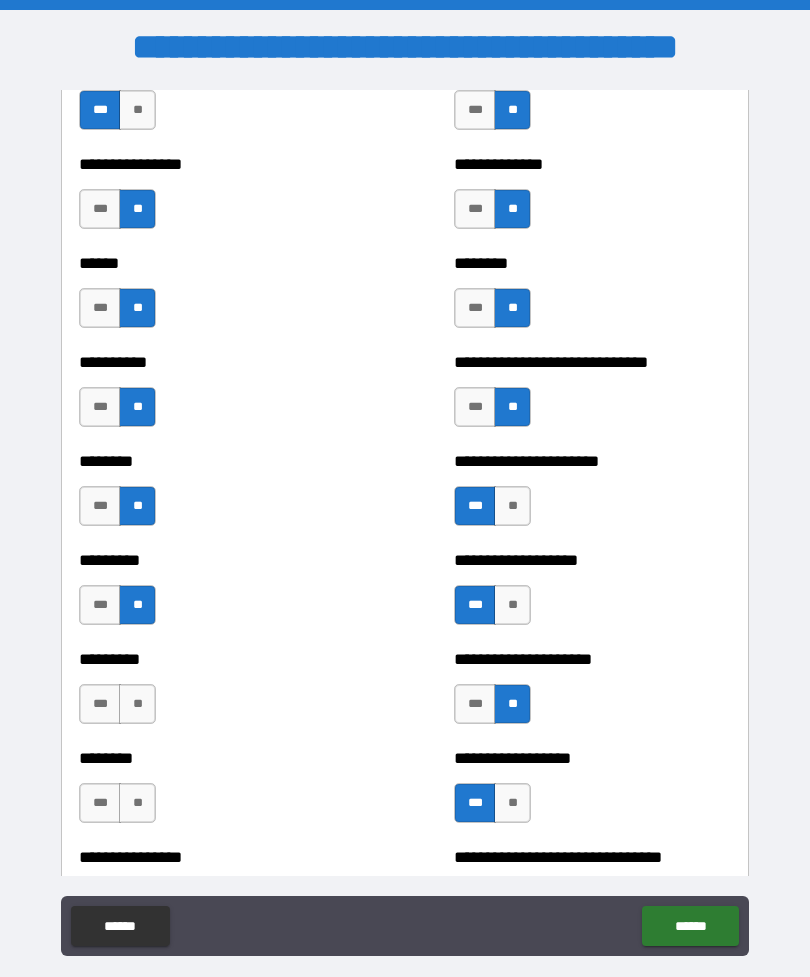 click on "***" at bounding box center (100, 704) 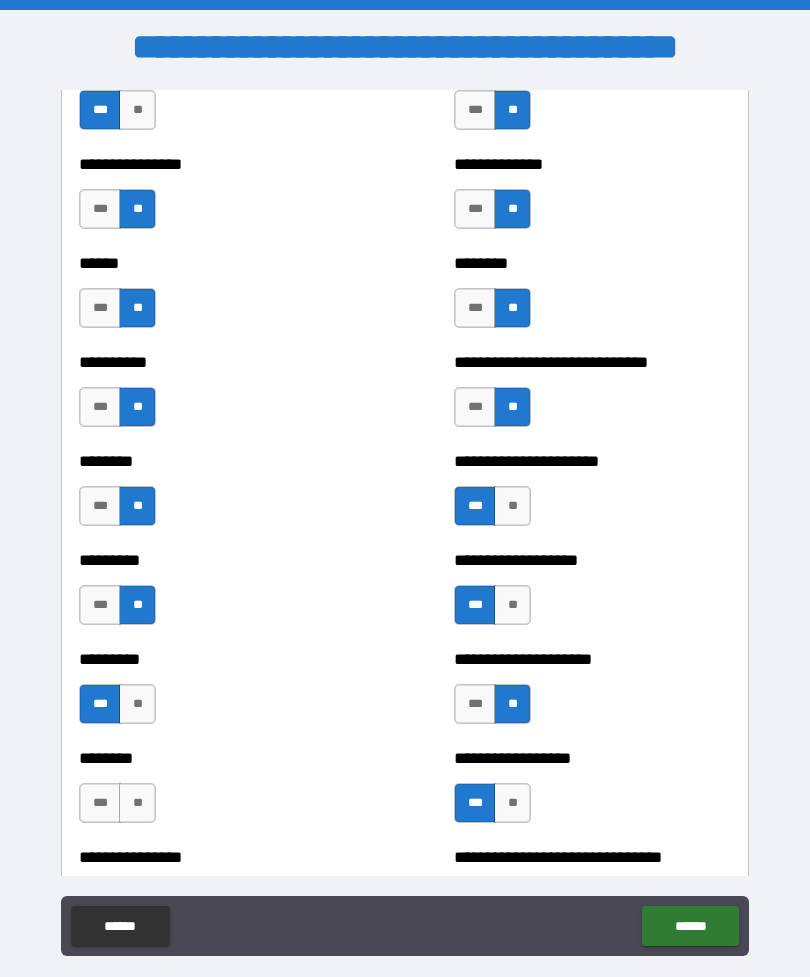 click on "**" at bounding box center [137, 803] 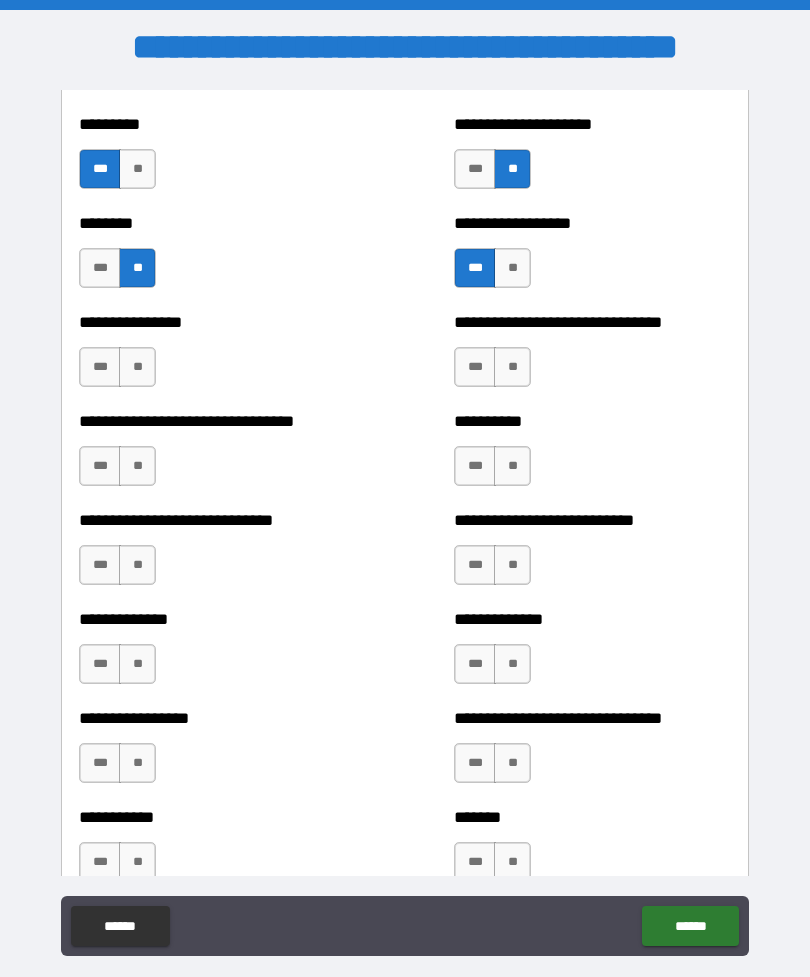 scroll, scrollTop: 7429, scrollLeft: 0, axis: vertical 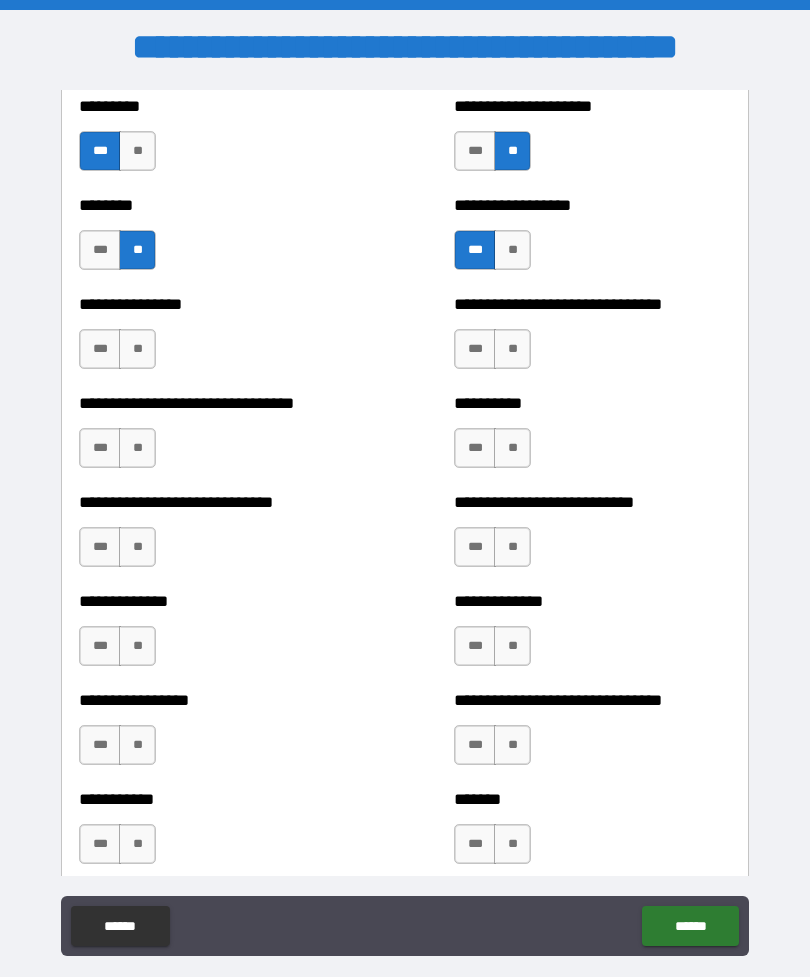 click on "***" at bounding box center [100, 349] 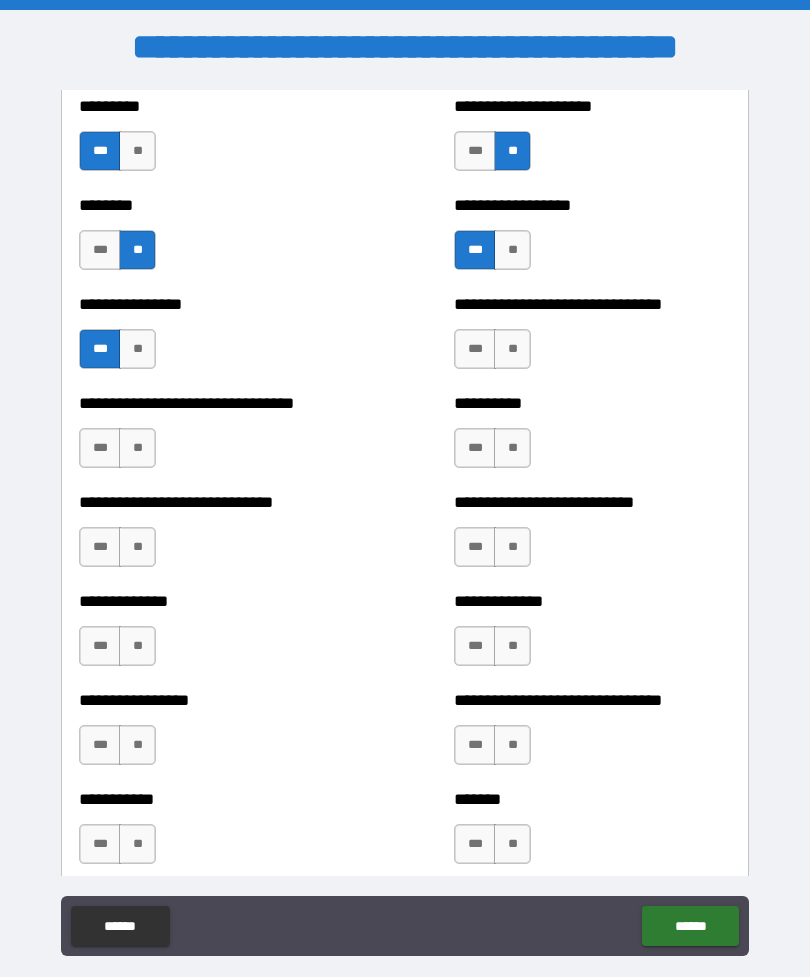 click on "***" at bounding box center [100, 448] 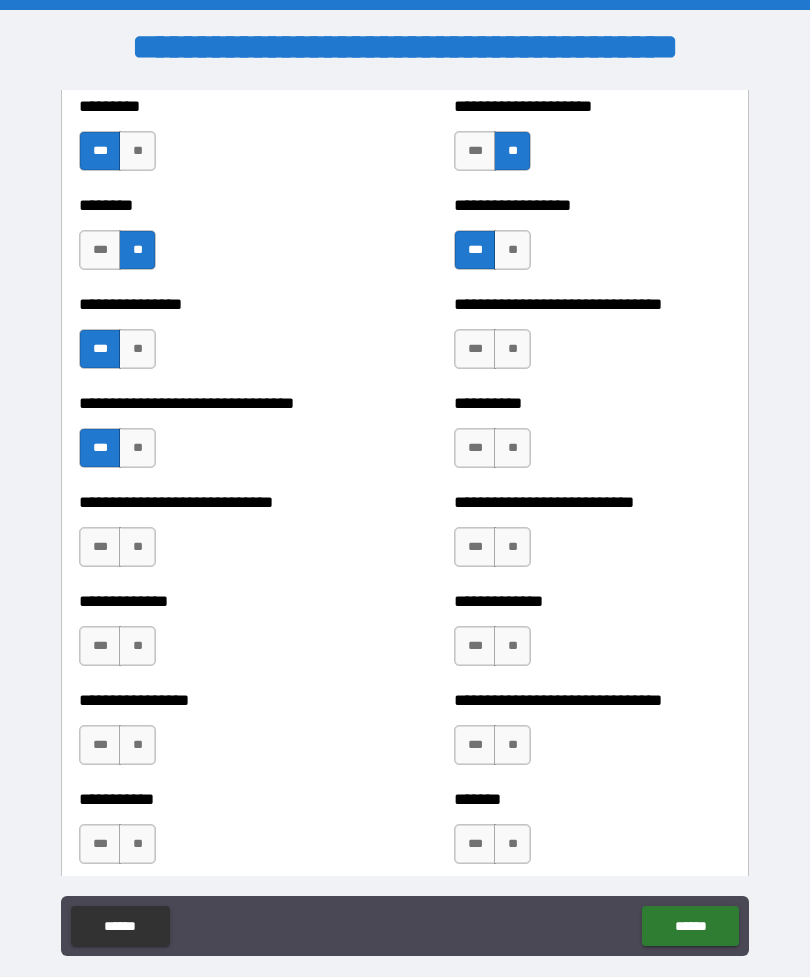 click on "**" at bounding box center [512, 349] 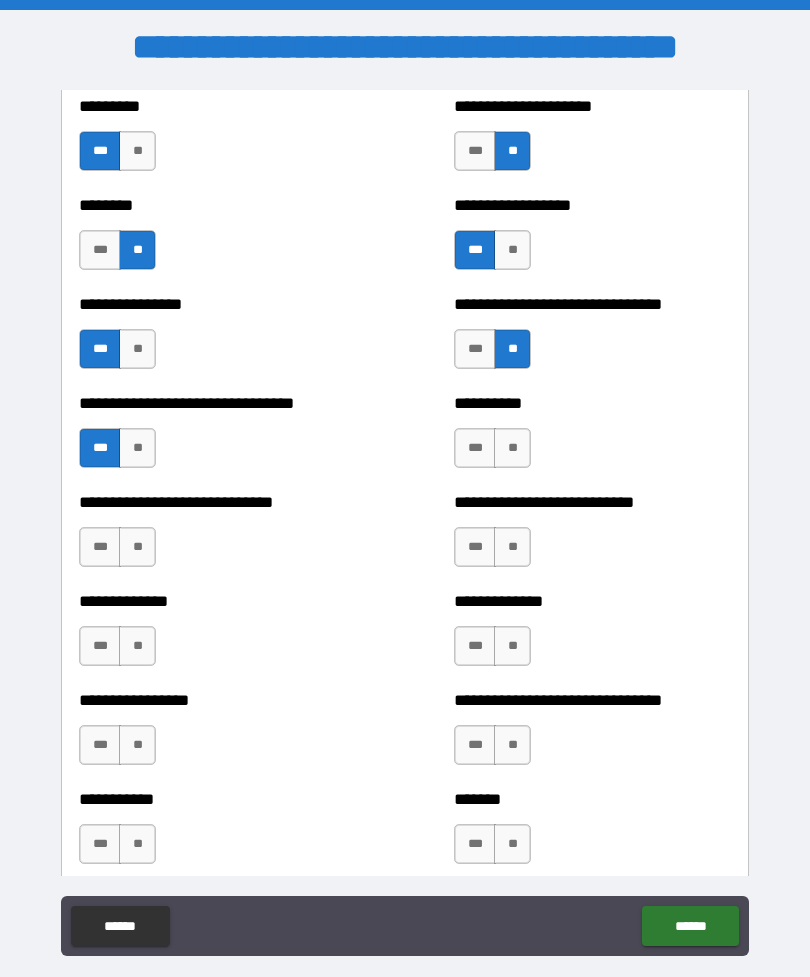 click on "***" at bounding box center (475, 448) 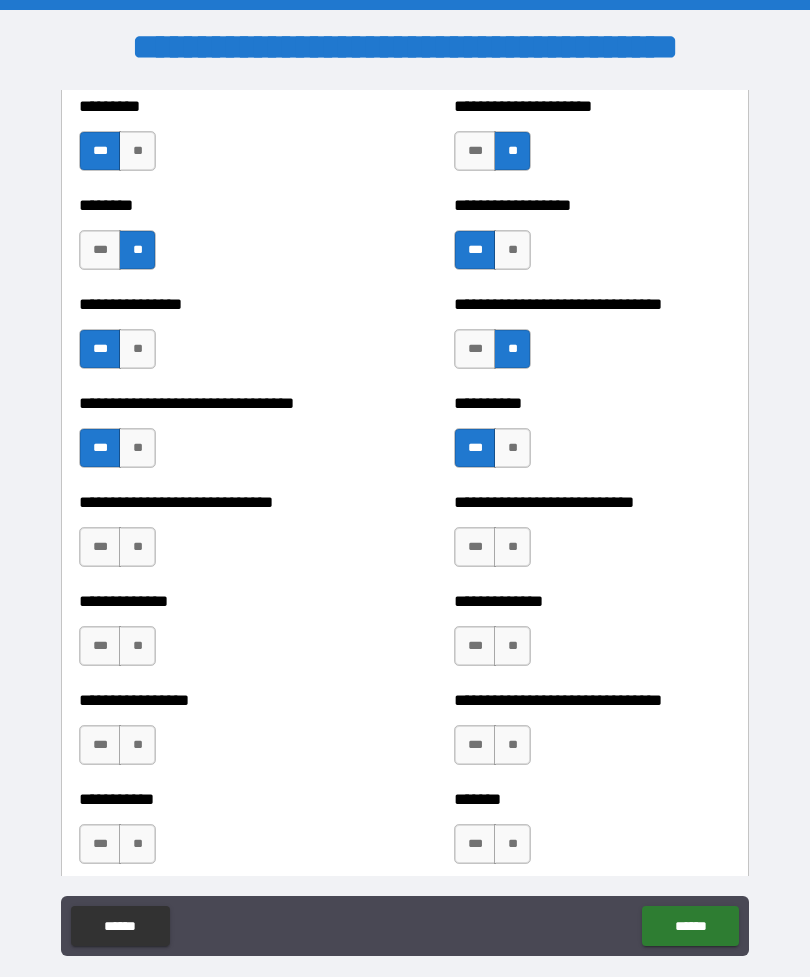 click on "**" at bounding box center [512, 547] 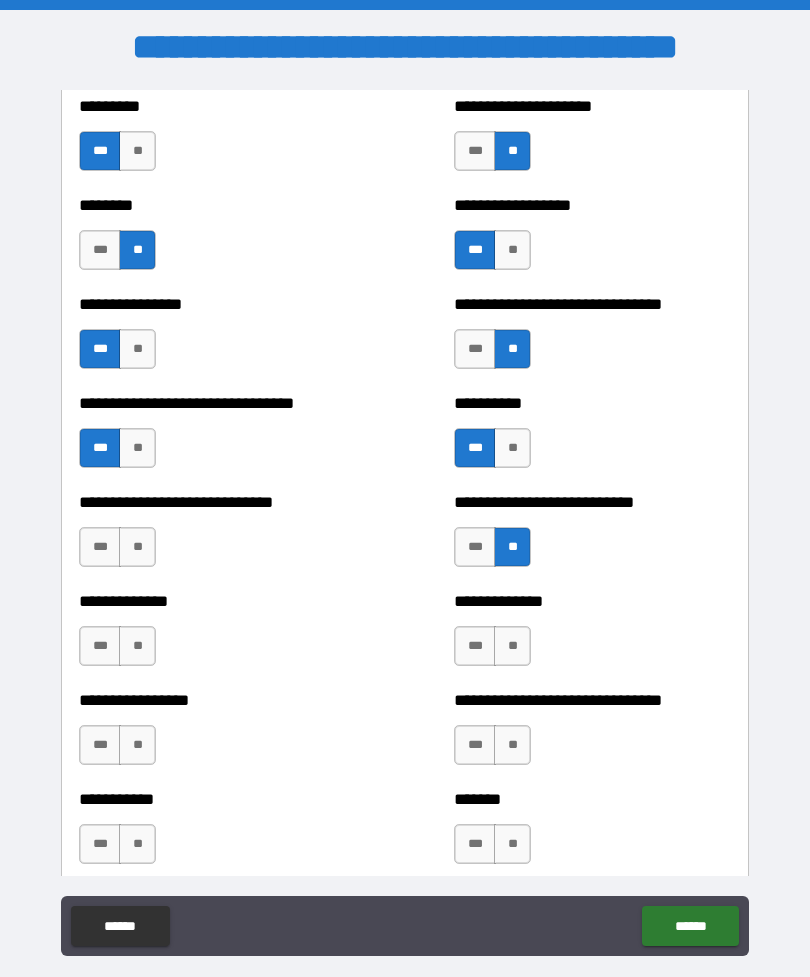click on "**" at bounding box center [512, 646] 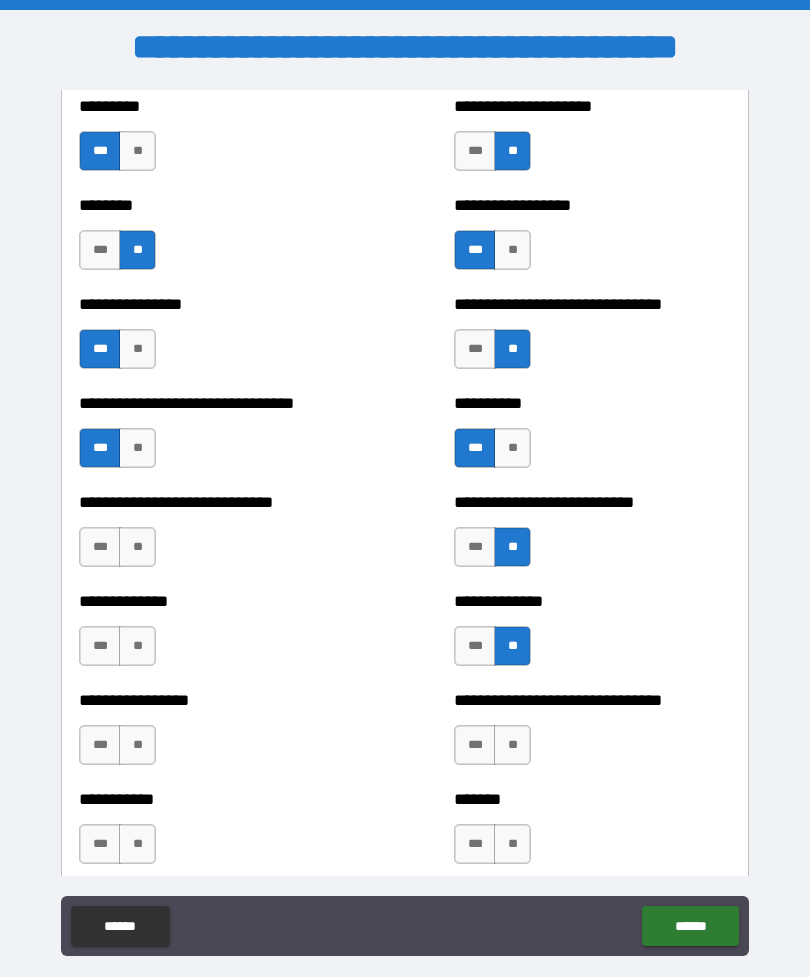 click on "**" at bounding box center [137, 547] 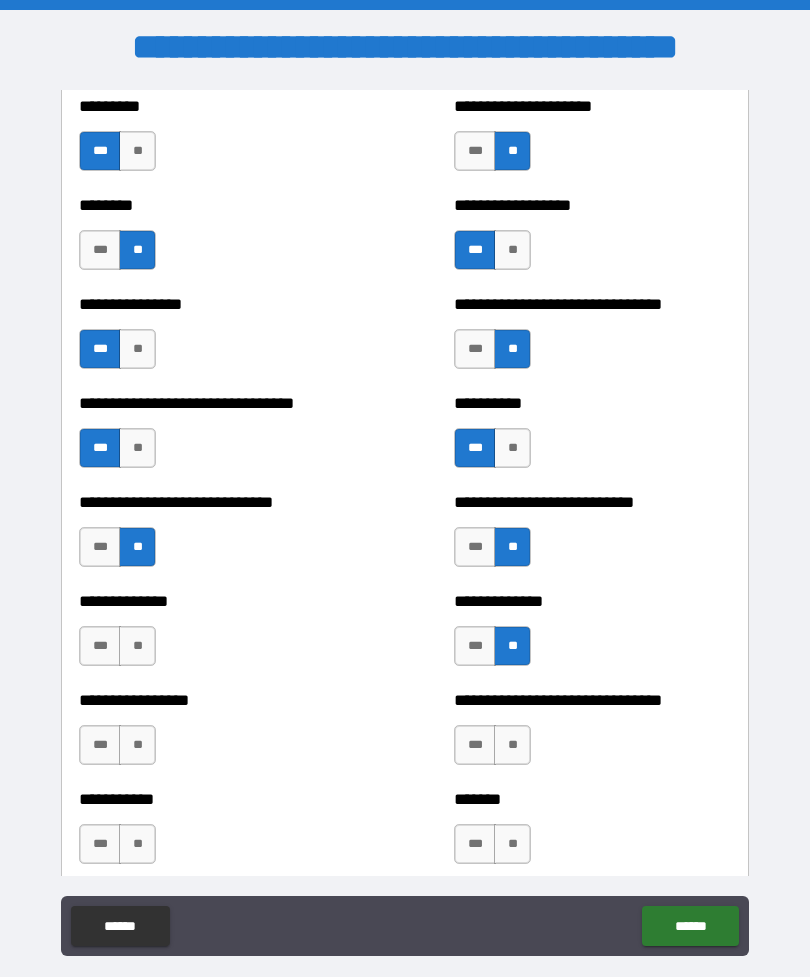 click on "*** **" at bounding box center (120, 651) 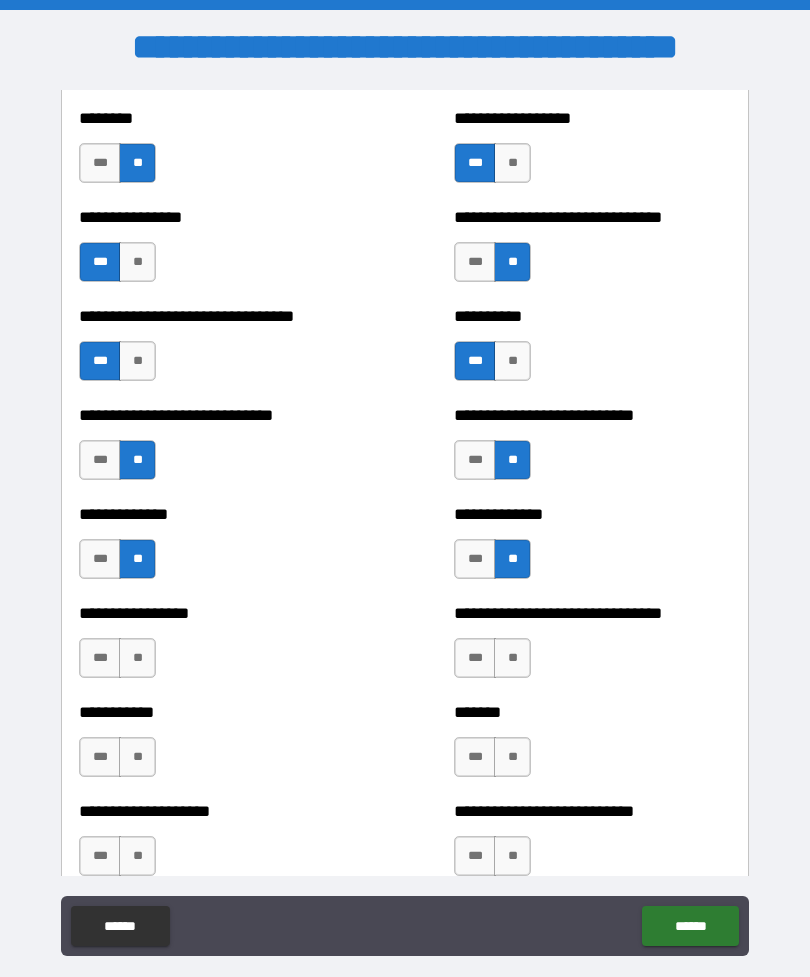 scroll, scrollTop: 7517, scrollLeft: 0, axis: vertical 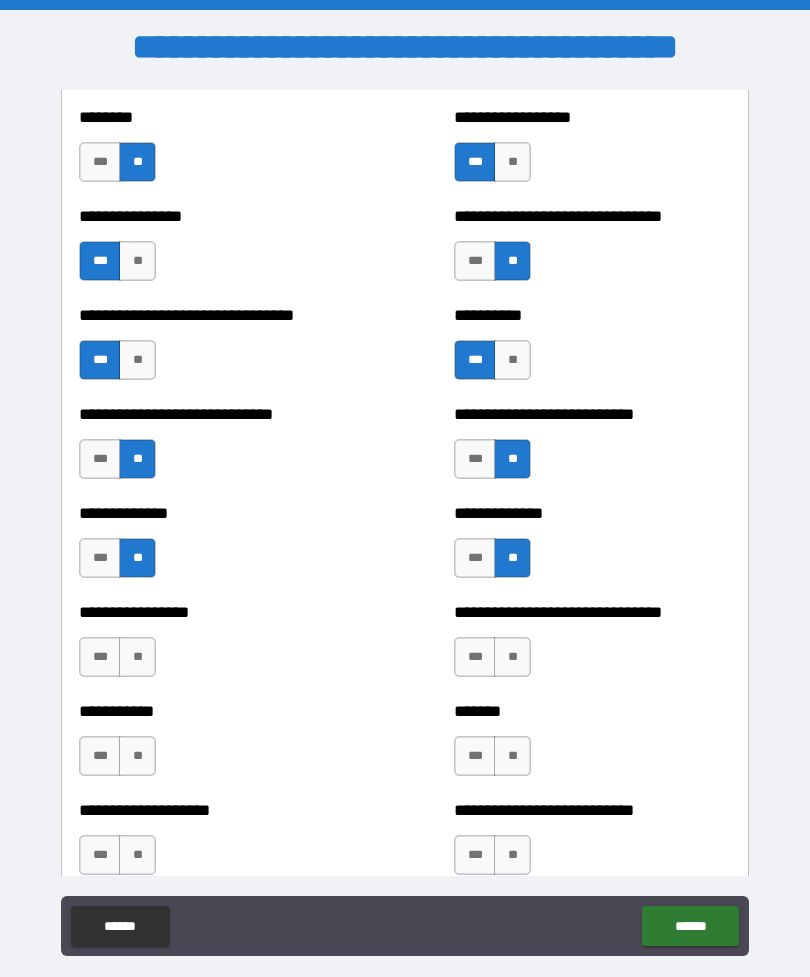 click on "***" at bounding box center (100, 657) 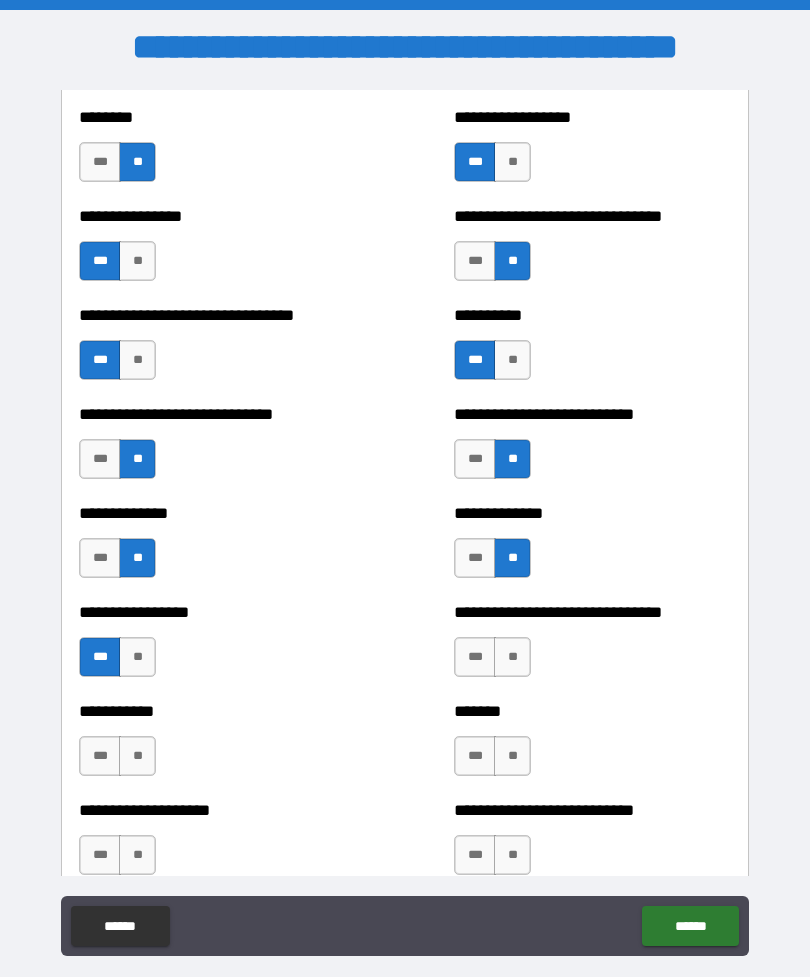 click on "**" at bounding box center (137, 756) 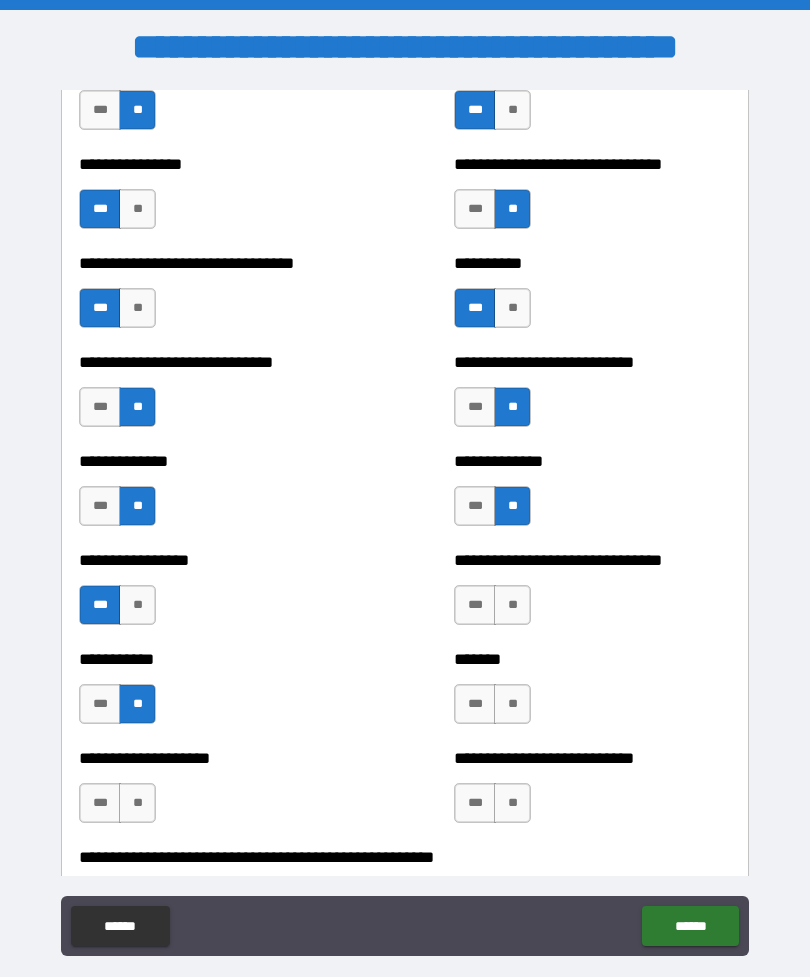 scroll, scrollTop: 7587, scrollLeft: 0, axis: vertical 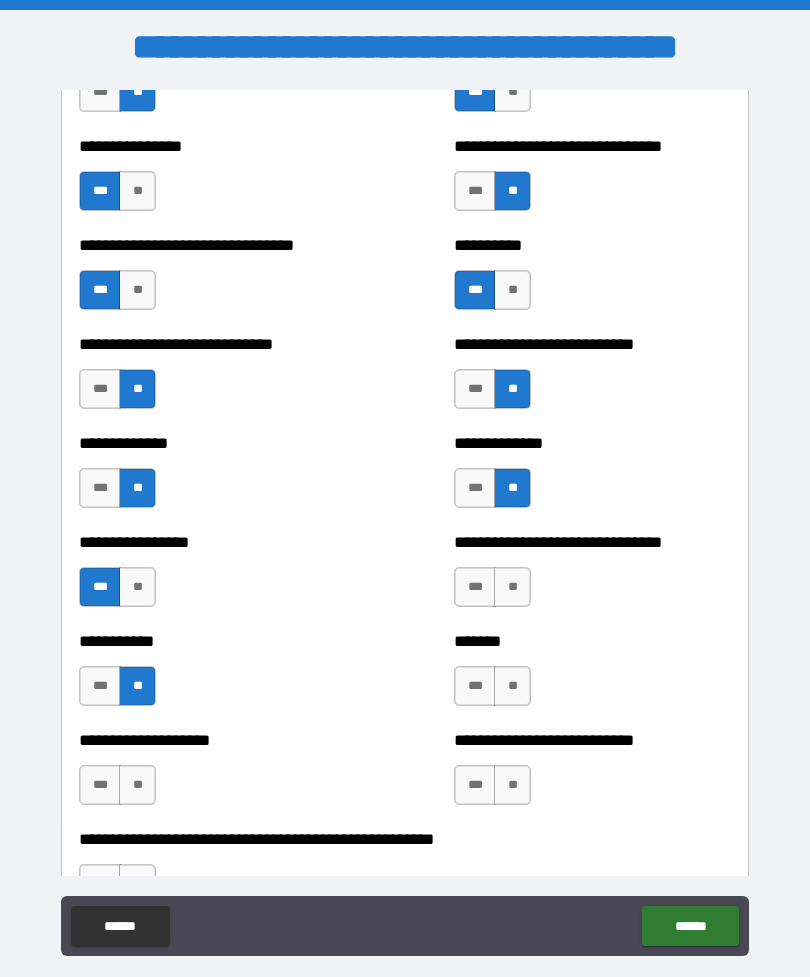 click on "**" at bounding box center [137, 785] 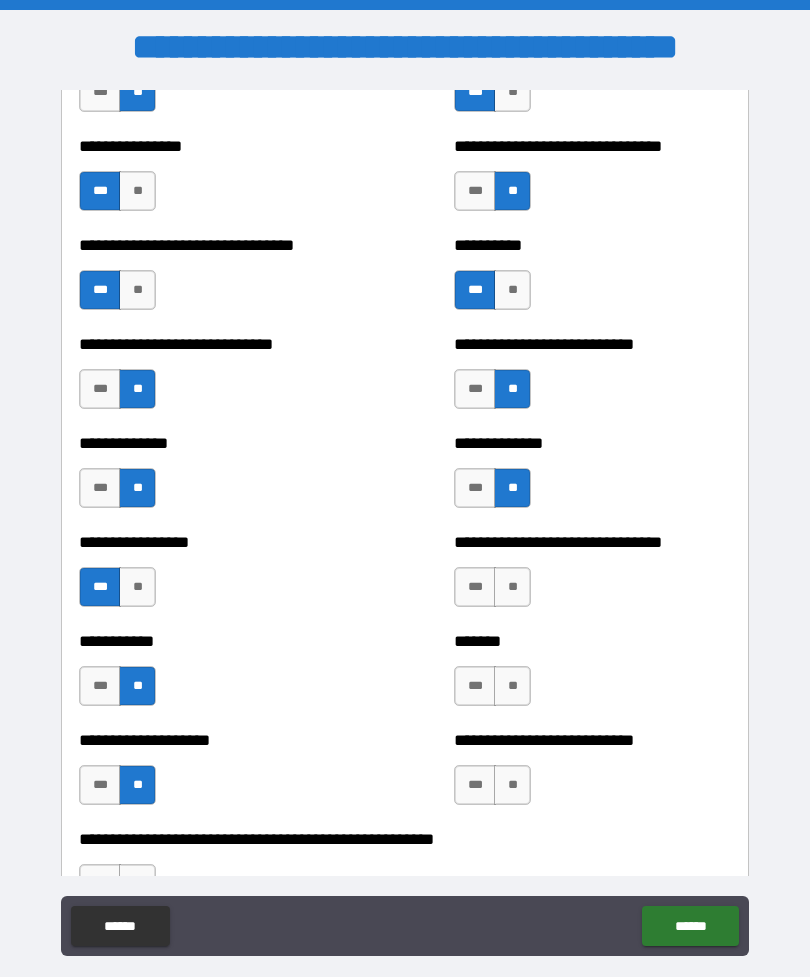 click on "***" at bounding box center (475, 587) 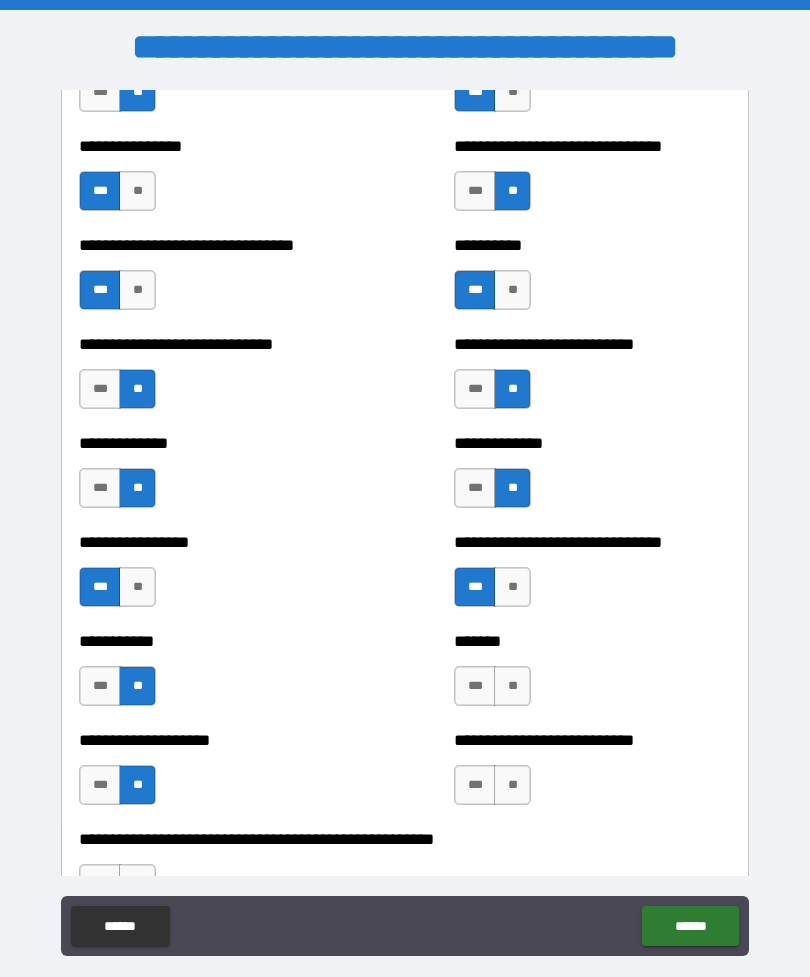 click on "**" at bounding box center (512, 587) 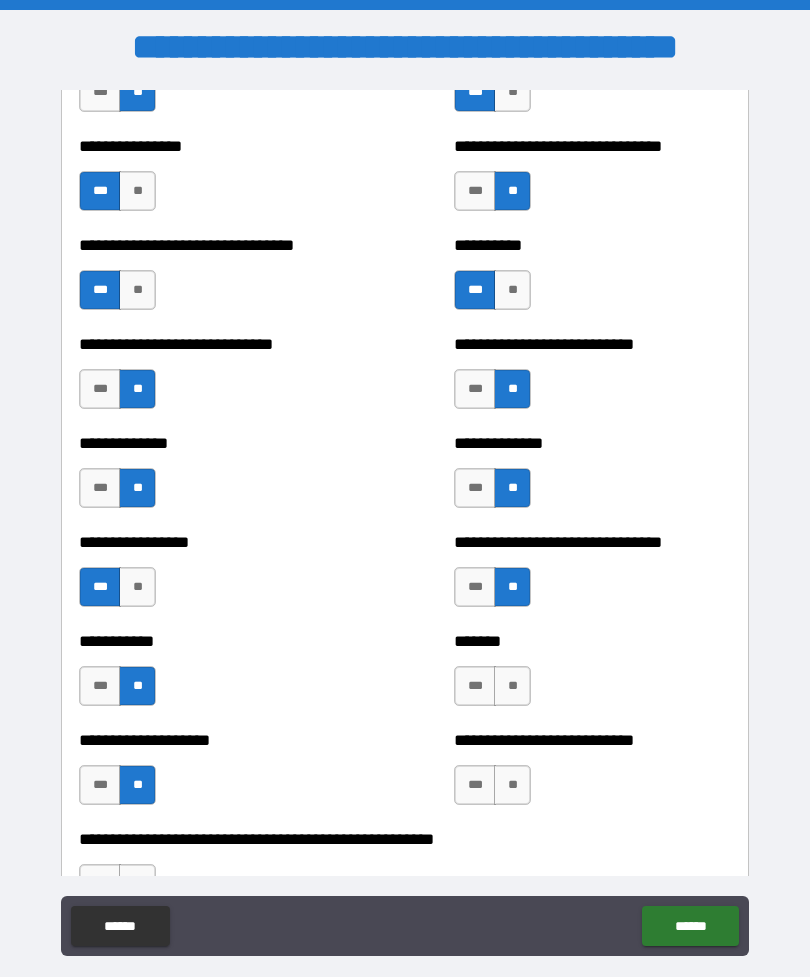 click on "**" at bounding box center [512, 686] 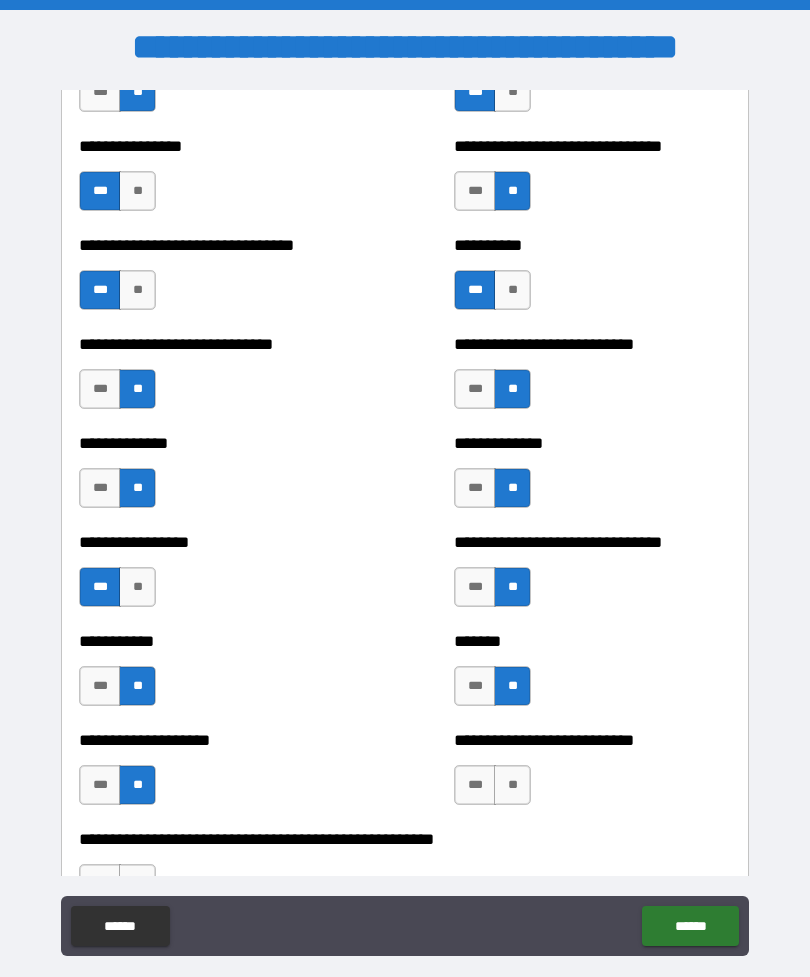 click on "***" at bounding box center (475, 785) 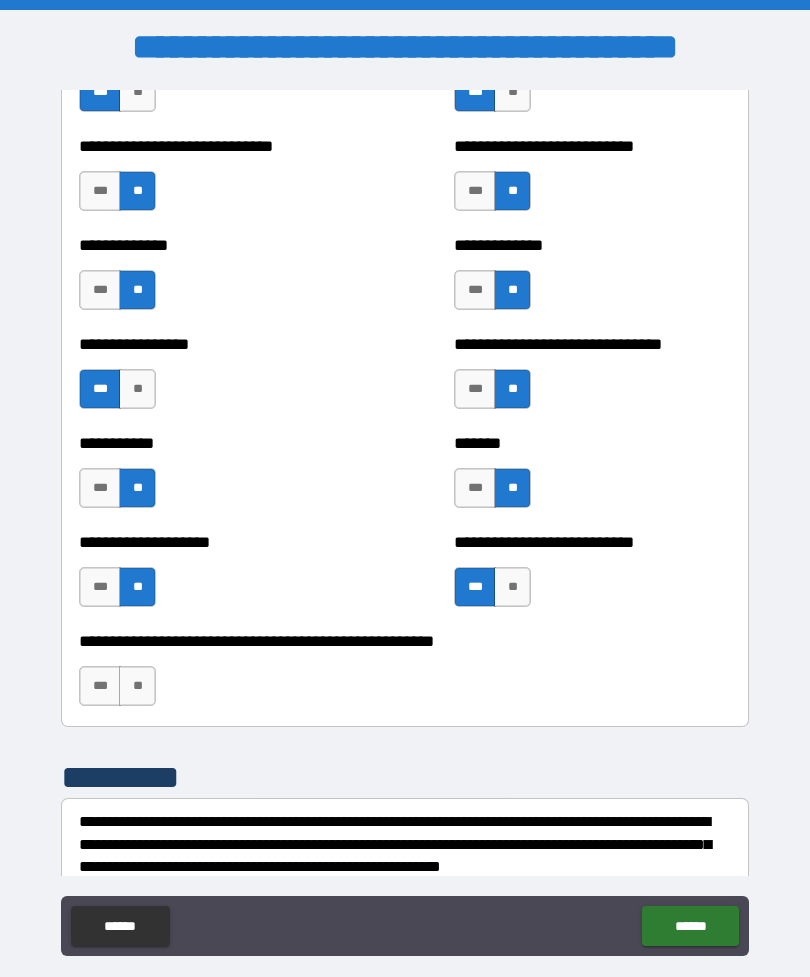 scroll, scrollTop: 7793, scrollLeft: 0, axis: vertical 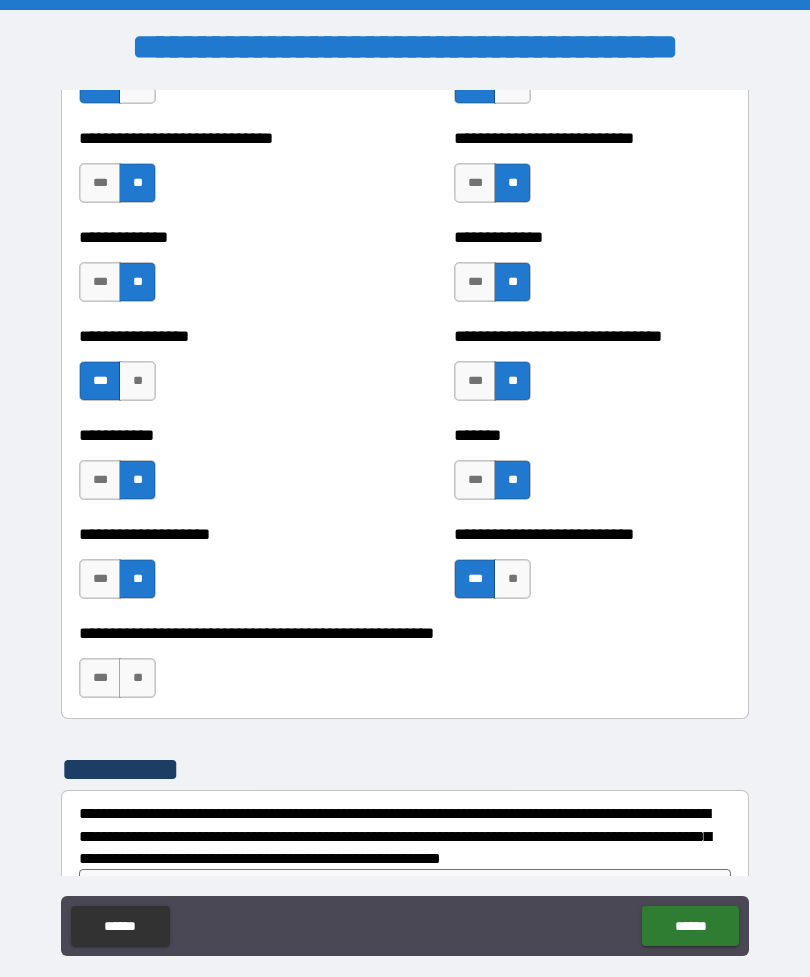 click on "**" at bounding box center [137, 678] 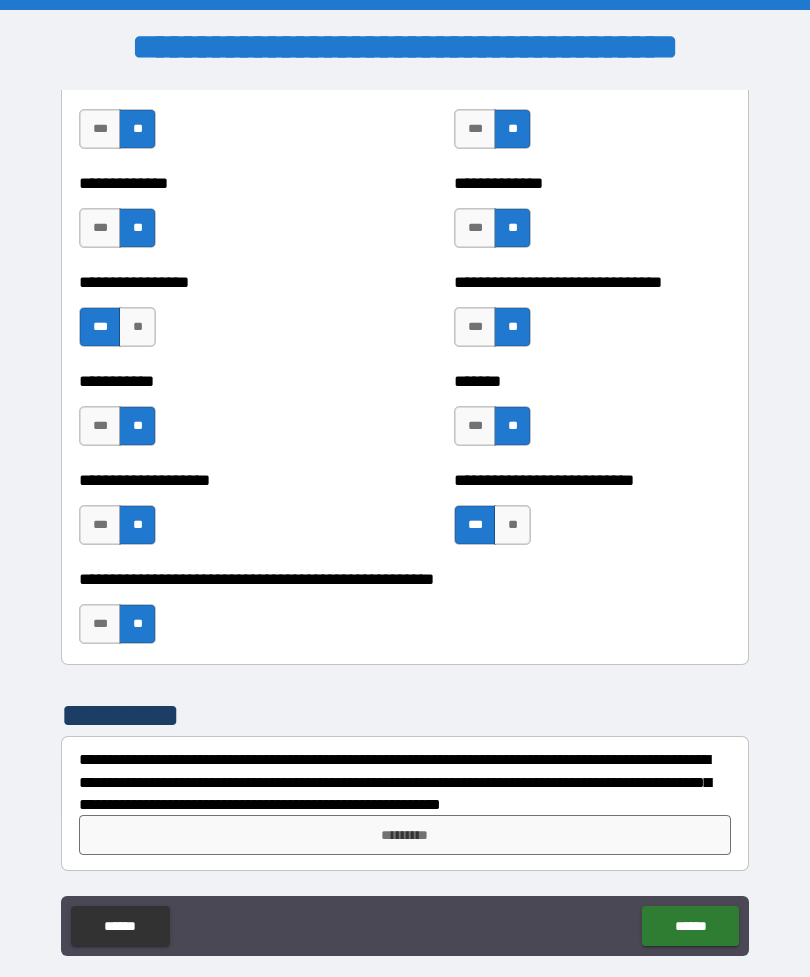 scroll, scrollTop: 7847, scrollLeft: 0, axis: vertical 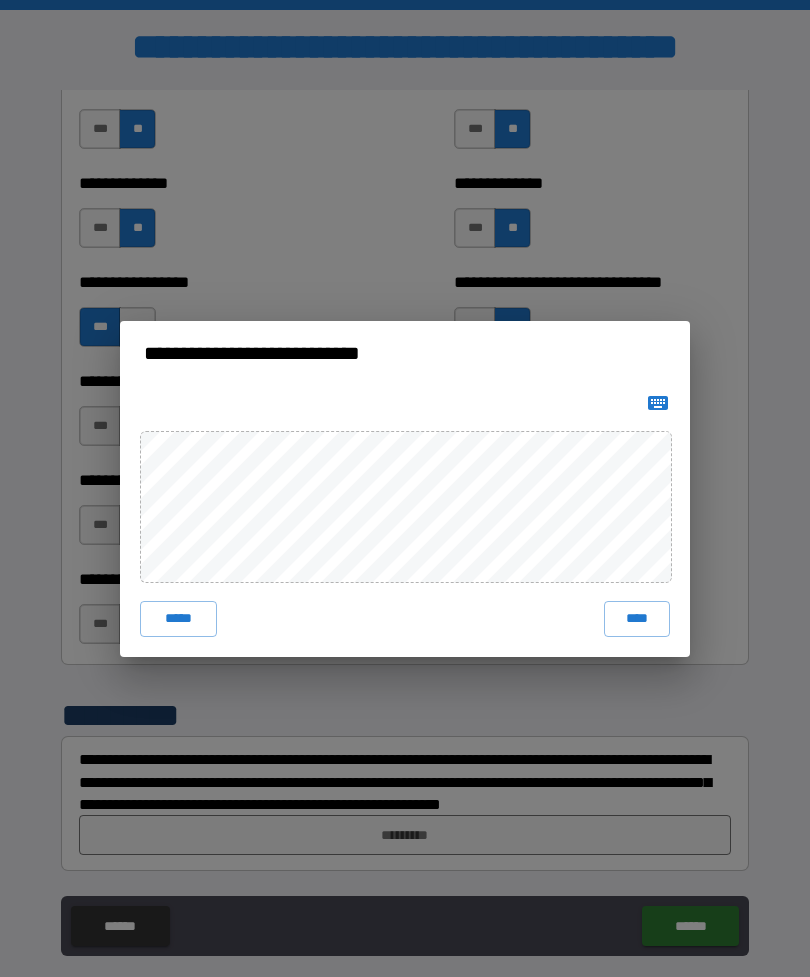 click on "****" at bounding box center (637, 619) 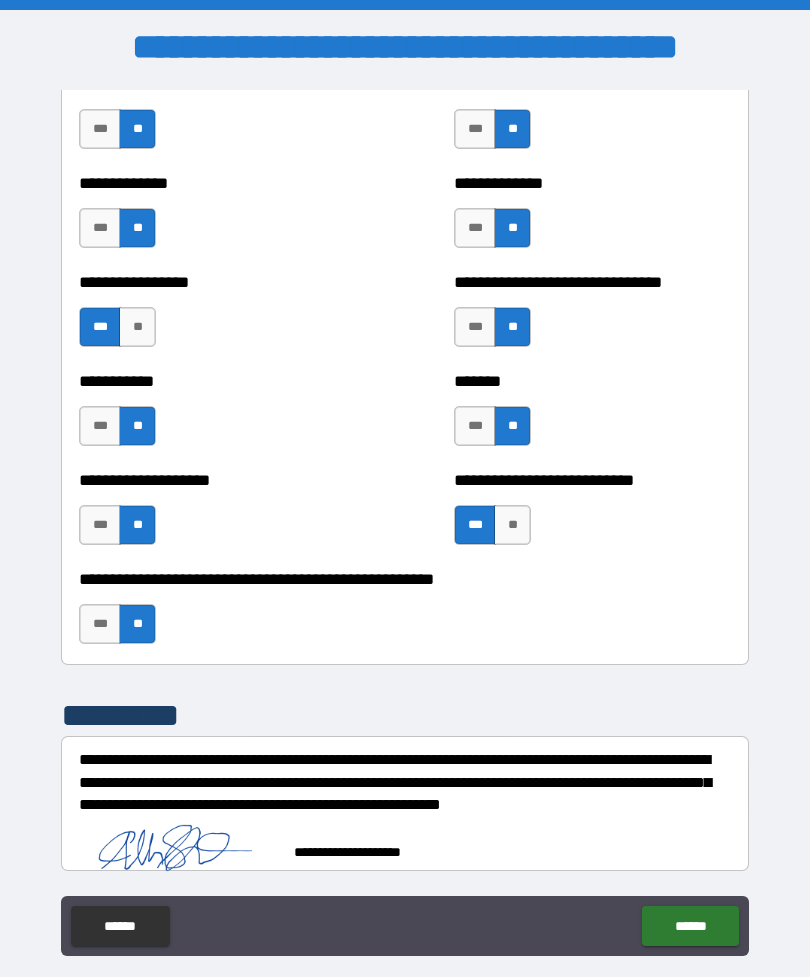scroll, scrollTop: 7837, scrollLeft: 0, axis: vertical 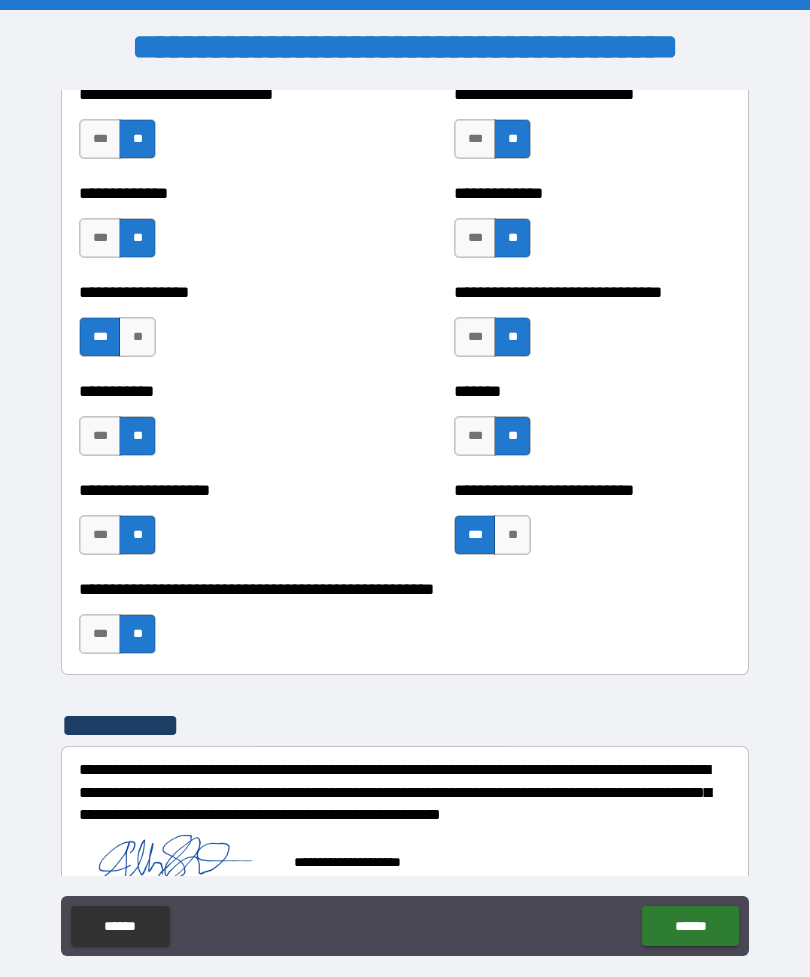 click on "******" at bounding box center (690, 926) 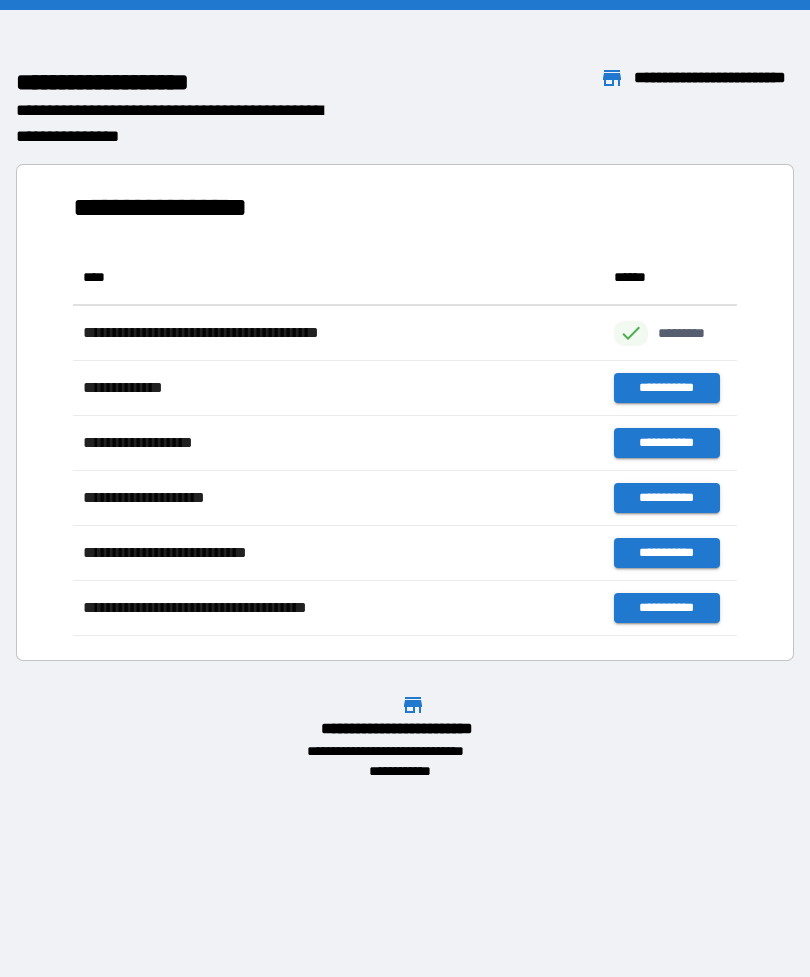 scroll, scrollTop: 1, scrollLeft: 1, axis: both 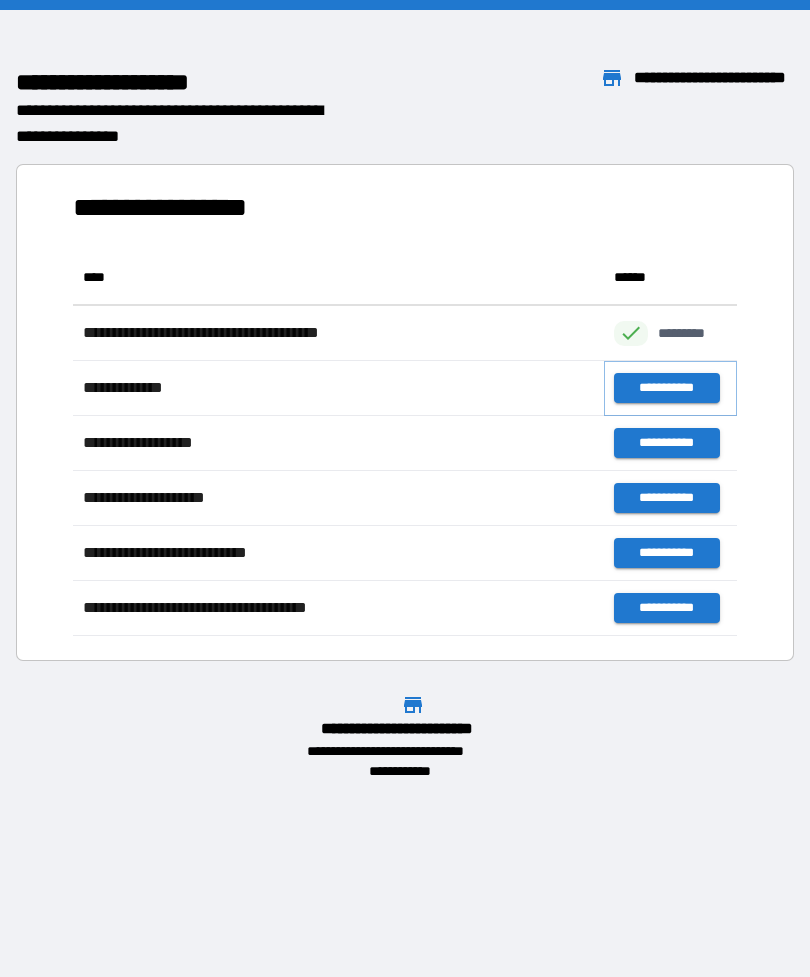 click on "**********" at bounding box center (666, 388) 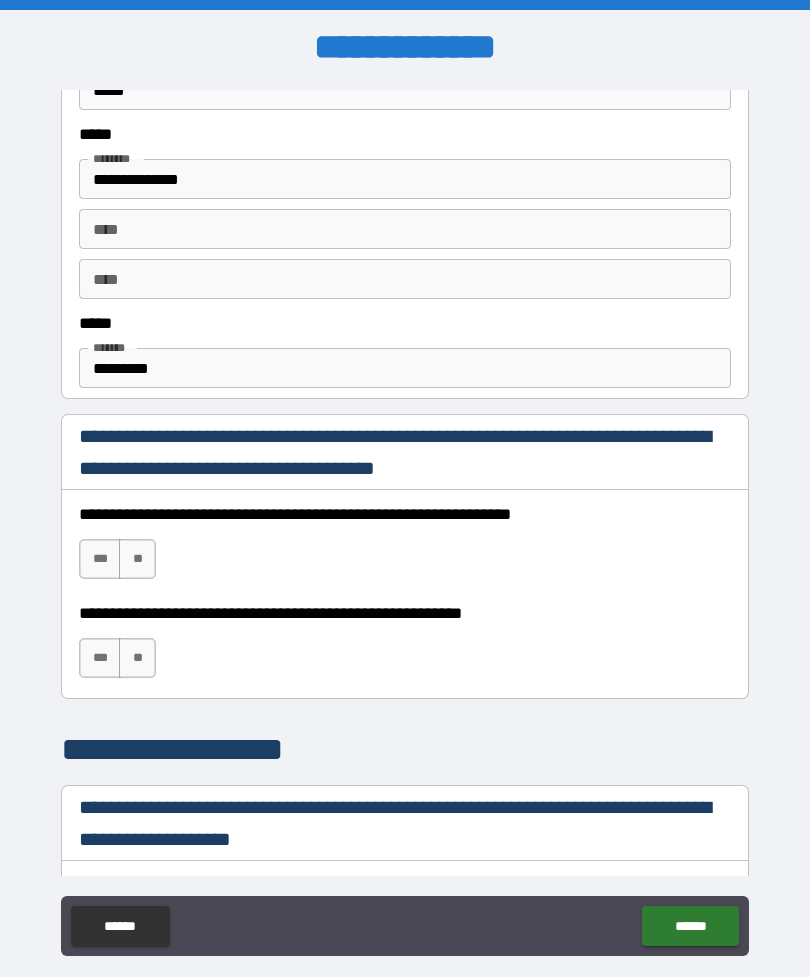 scroll, scrollTop: 1038, scrollLeft: 0, axis: vertical 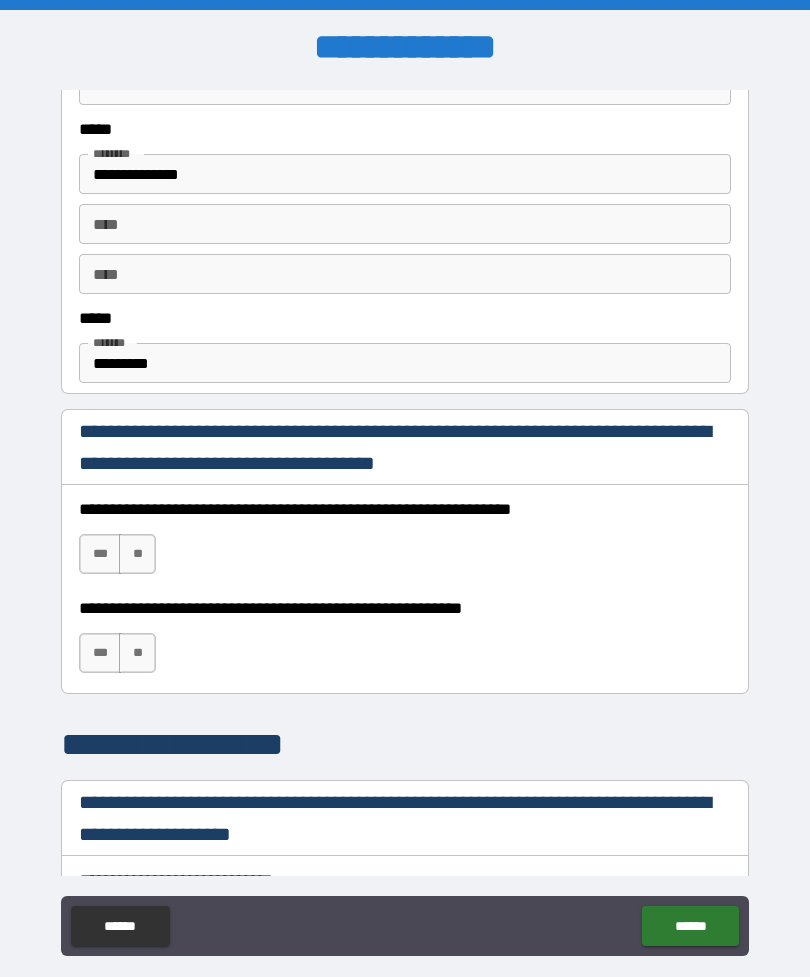click on "***" at bounding box center (100, 554) 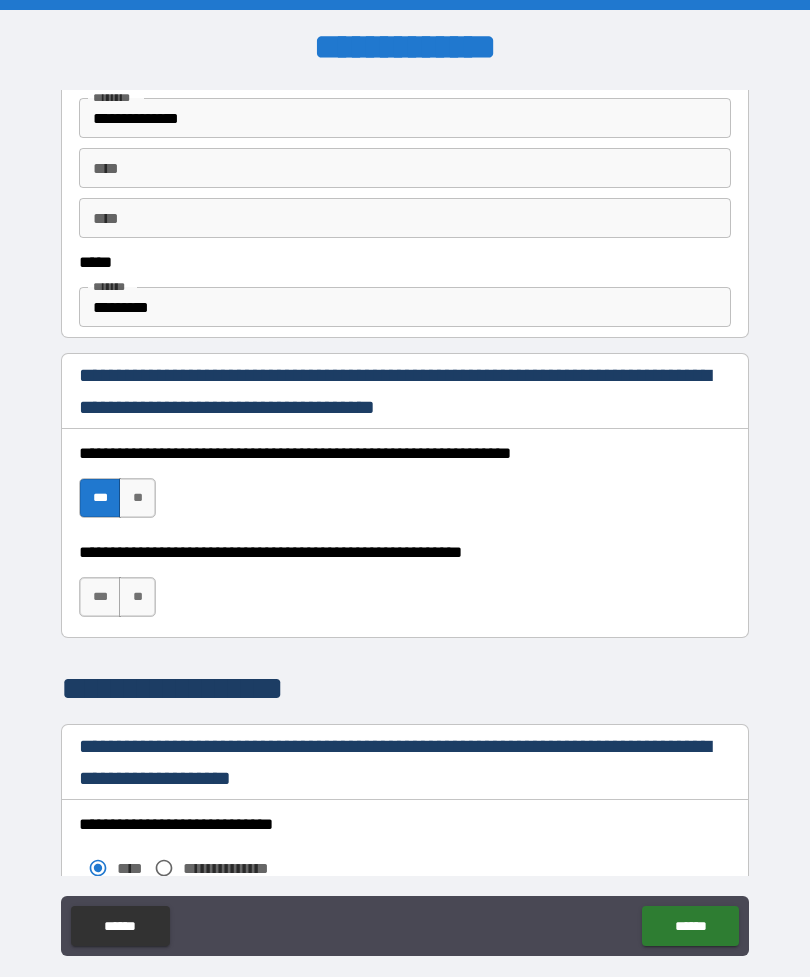 scroll, scrollTop: 1117, scrollLeft: 0, axis: vertical 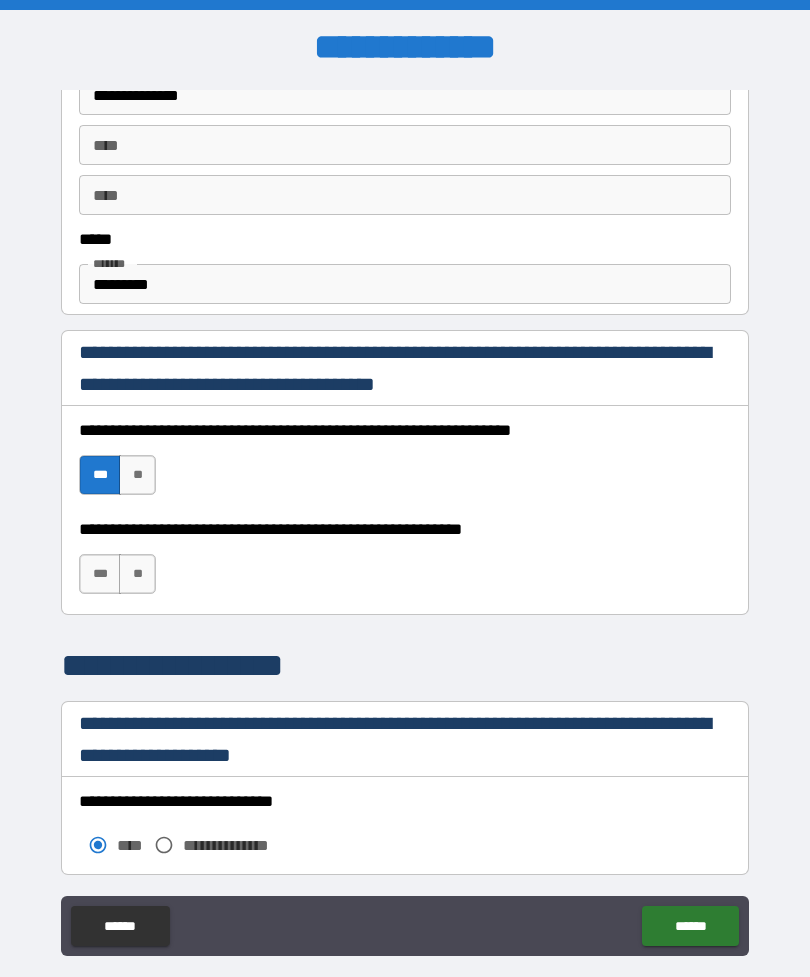 click on "*********" at bounding box center (405, 284) 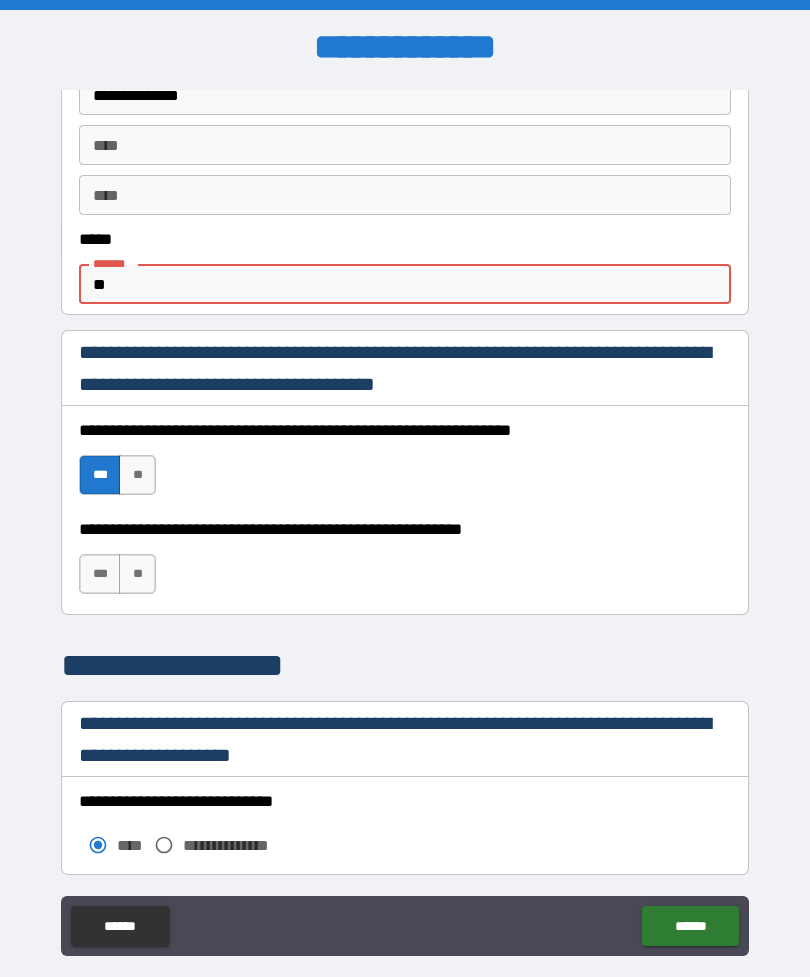 type on "*" 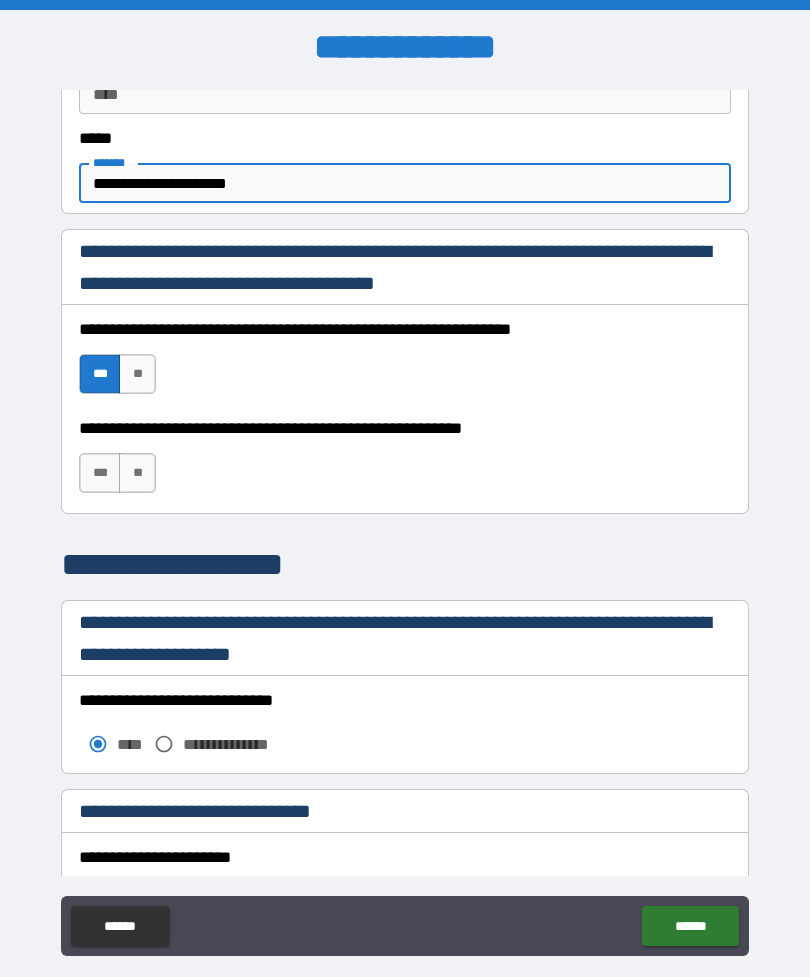 scroll, scrollTop: 1219, scrollLeft: 0, axis: vertical 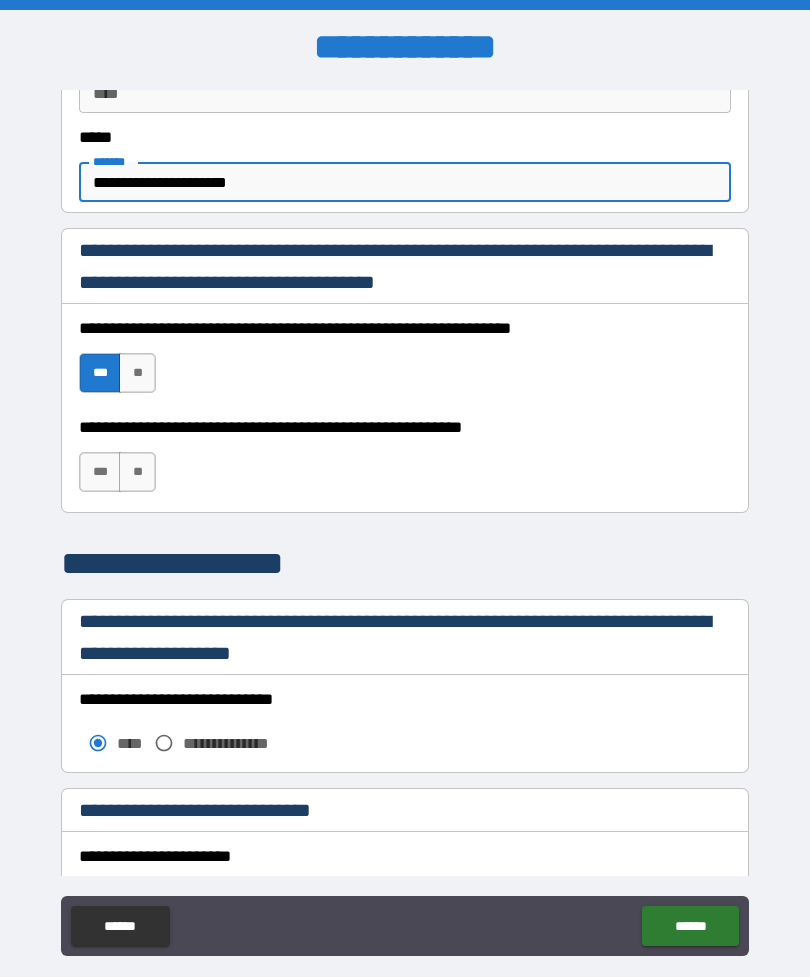 type on "**********" 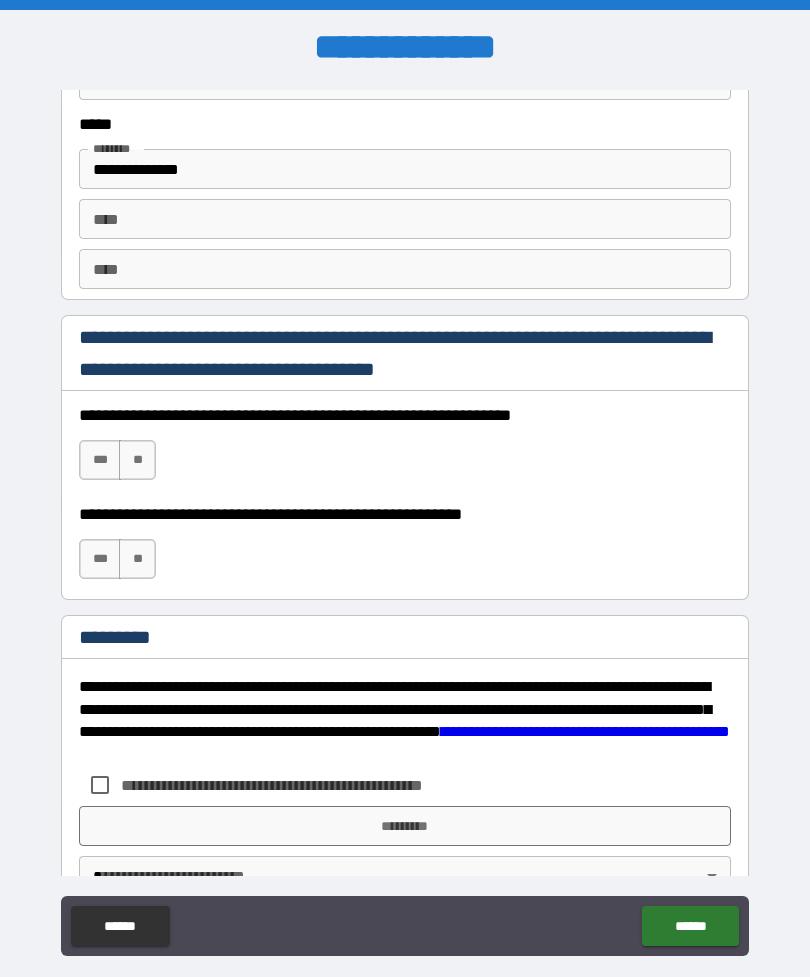 scroll, scrollTop: 2796, scrollLeft: 0, axis: vertical 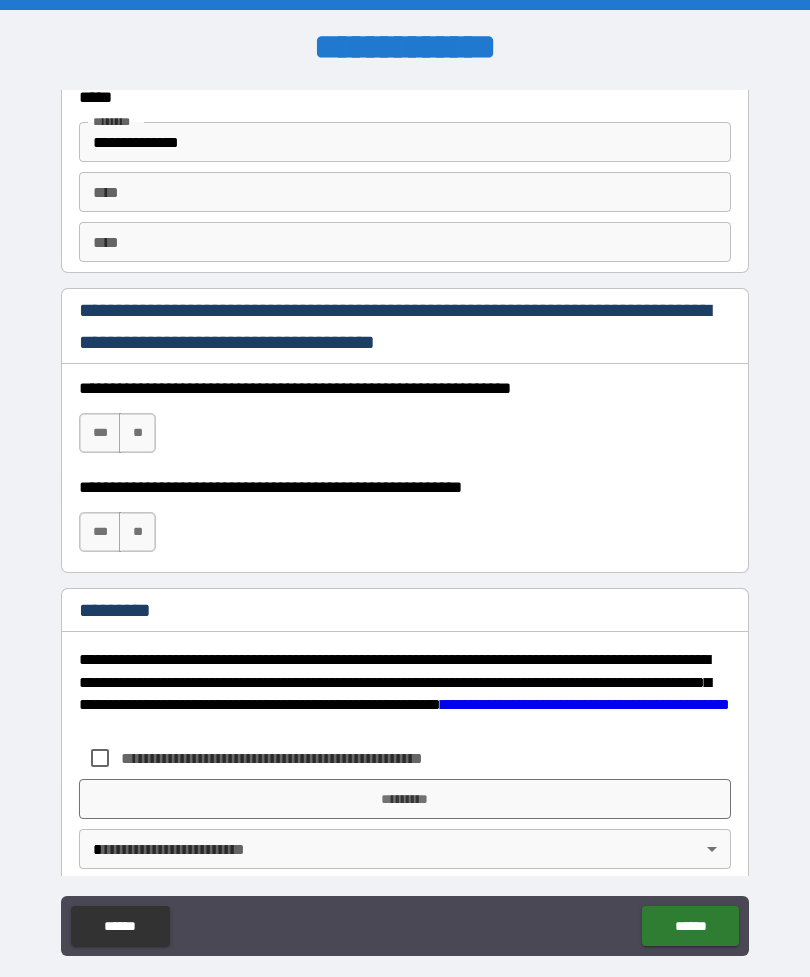 click on "***" at bounding box center (100, 433) 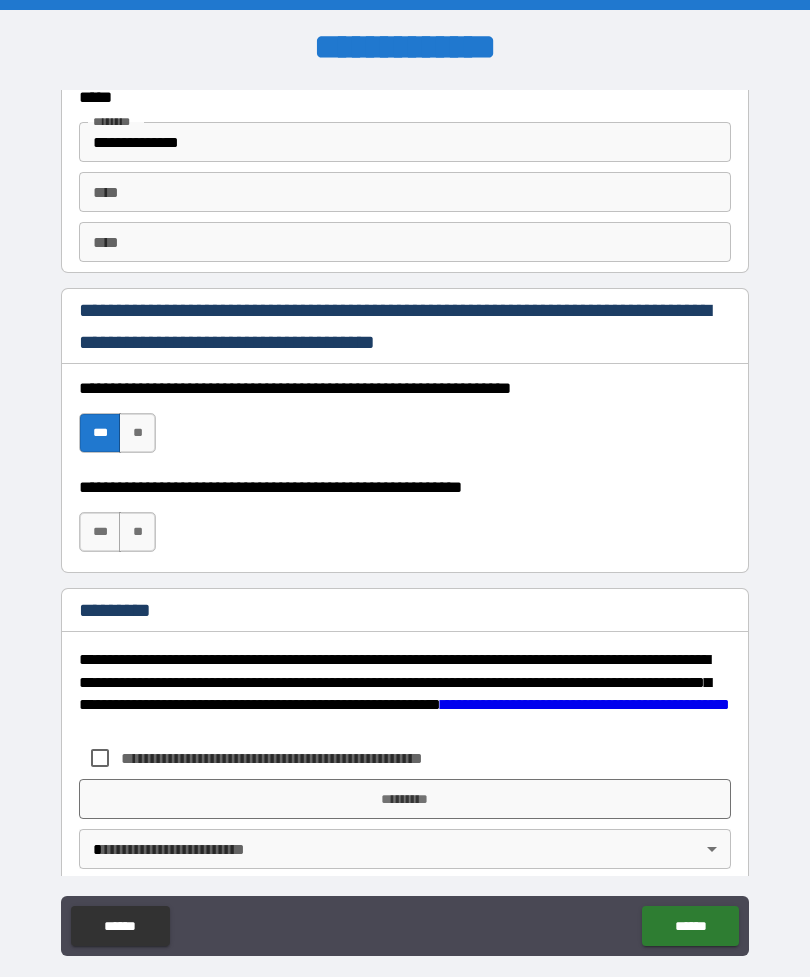 click on "**********" at bounding box center (405, 523) 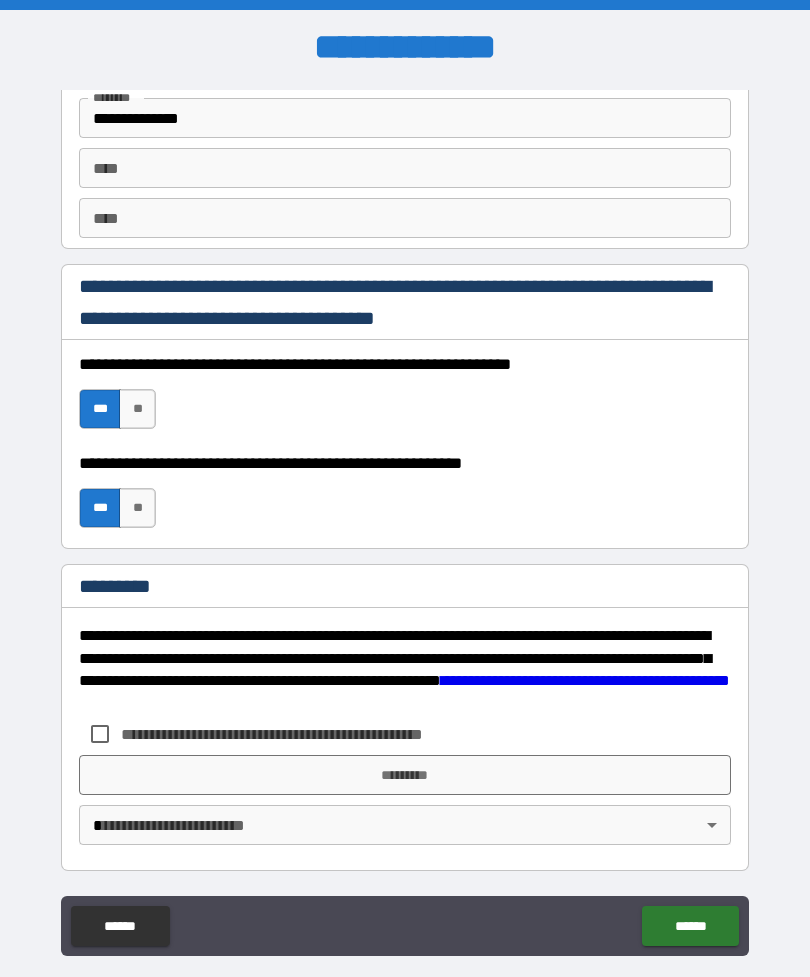 scroll, scrollTop: 2820, scrollLeft: 0, axis: vertical 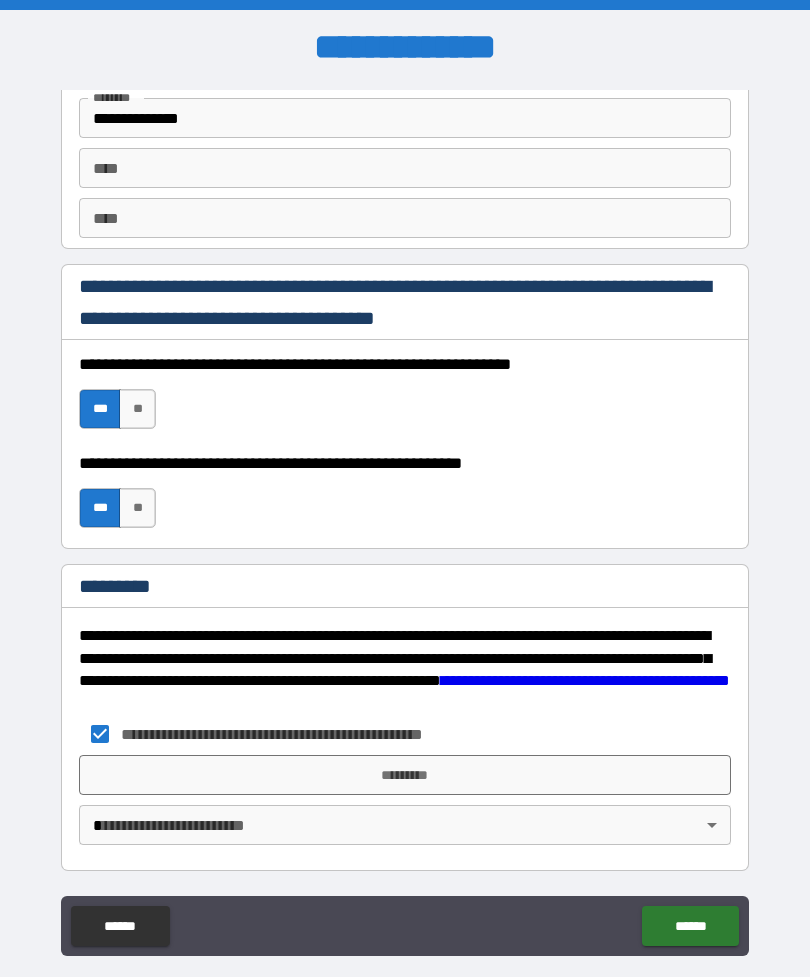 click on "*********" at bounding box center [405, 775] 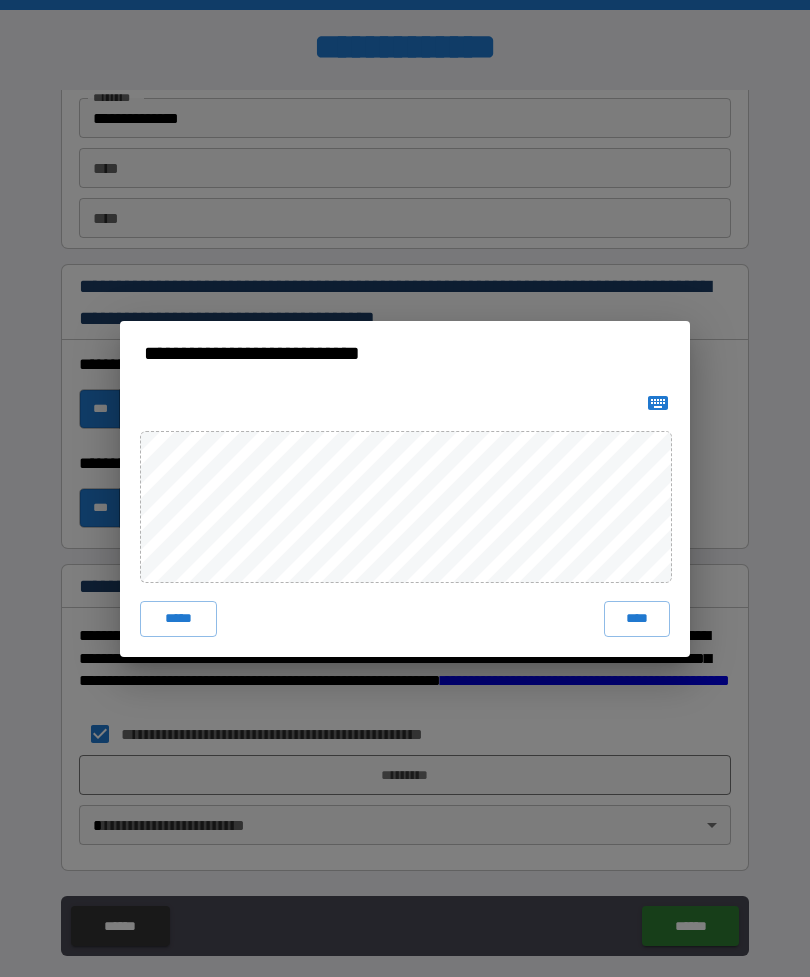 click on "****" at bounding box center (637, 619) 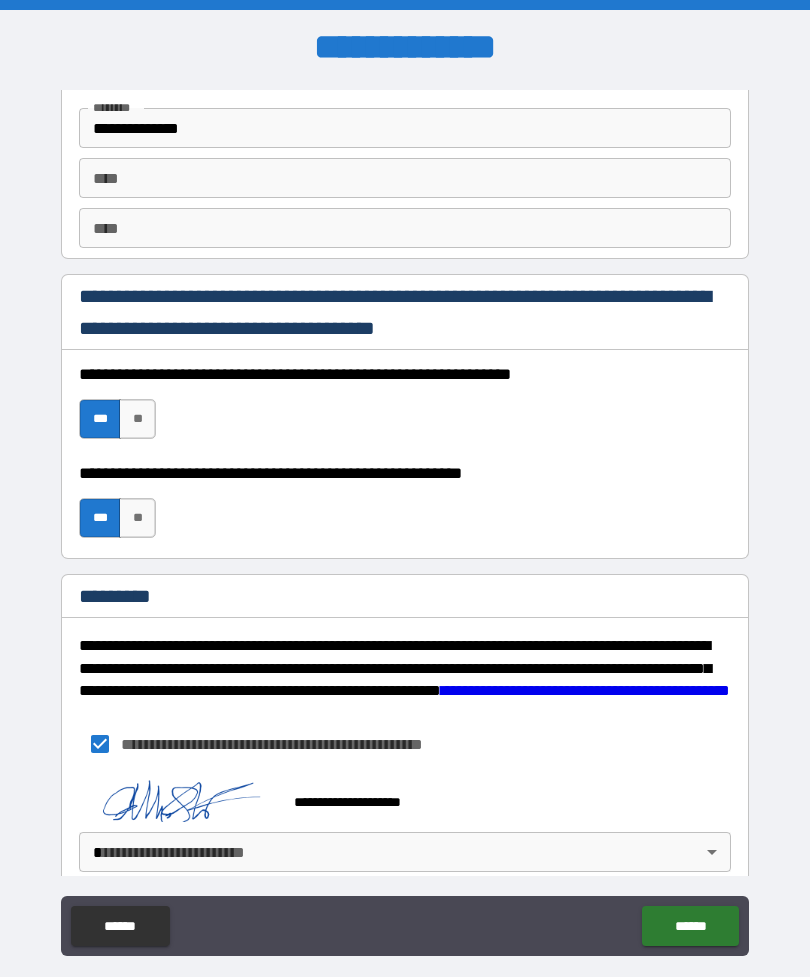 click on "**********" at bounding box center (405, 520) 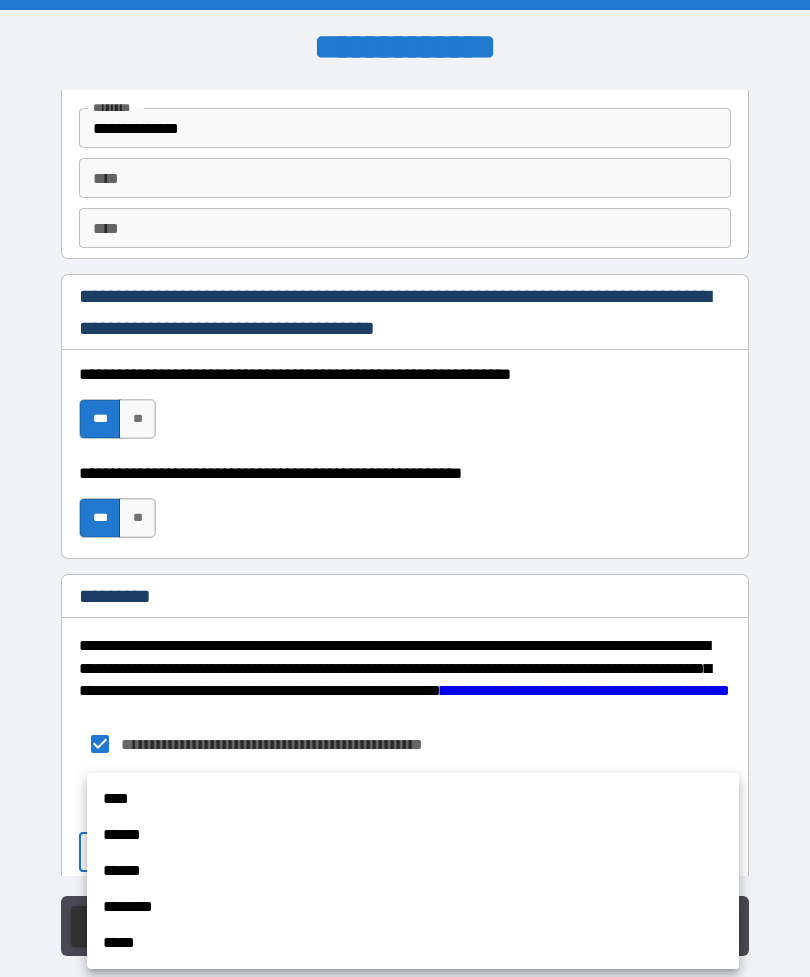 click on "******" at bounding box center [413, 835] 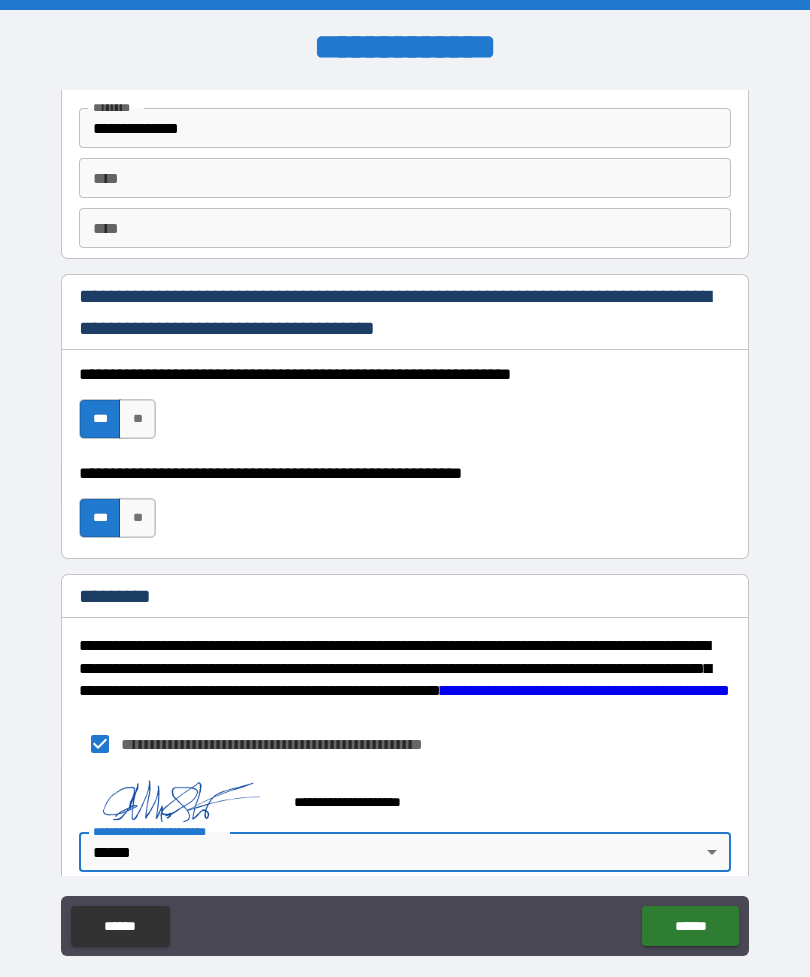 click on "******" at bounding box center (690, 926) 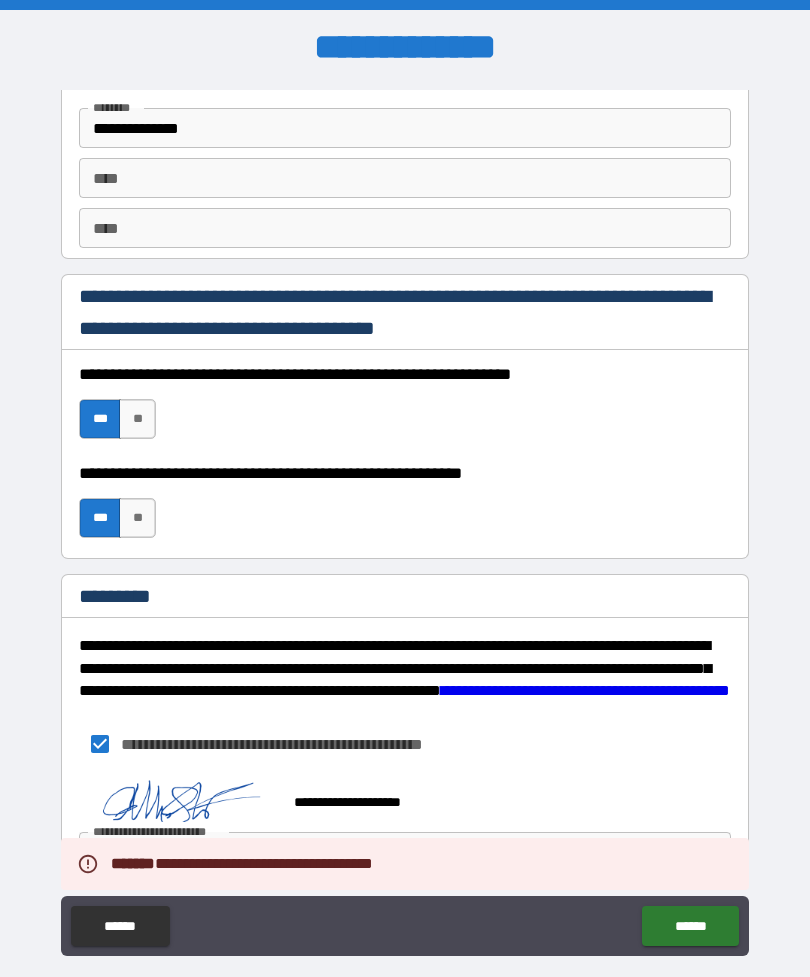 click on "******" at bounding box center [690, 926] 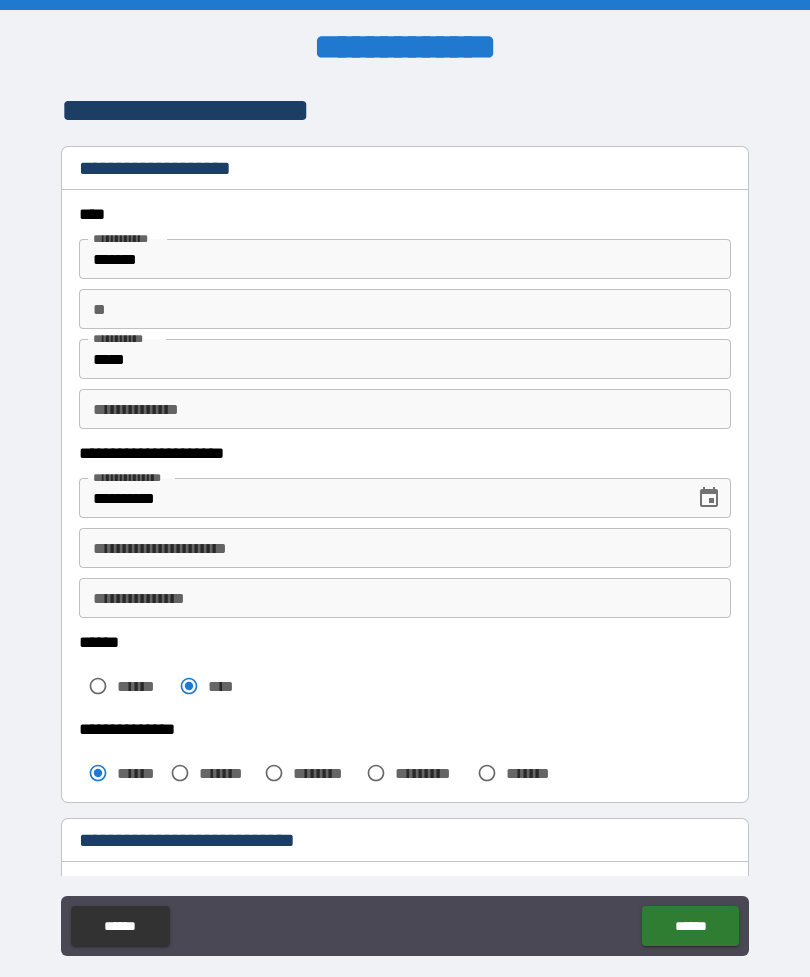 scroll, scrollTop: 0, scrollLeft: 0, axis: both 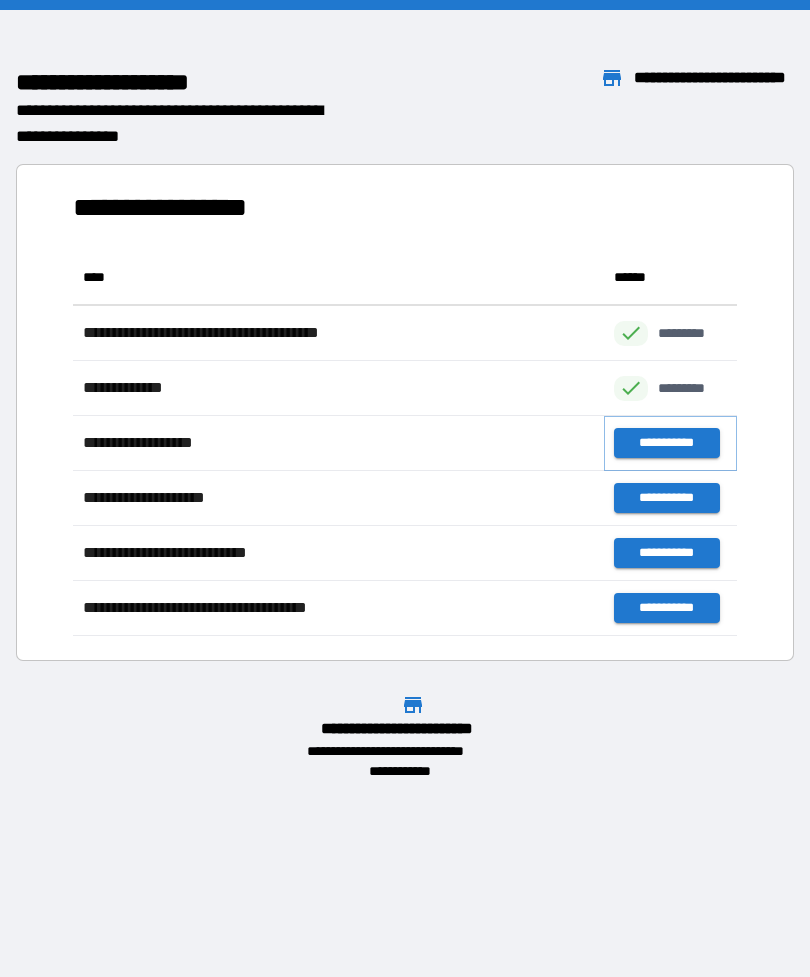 click on "**********" at bounding box center (666, 443) 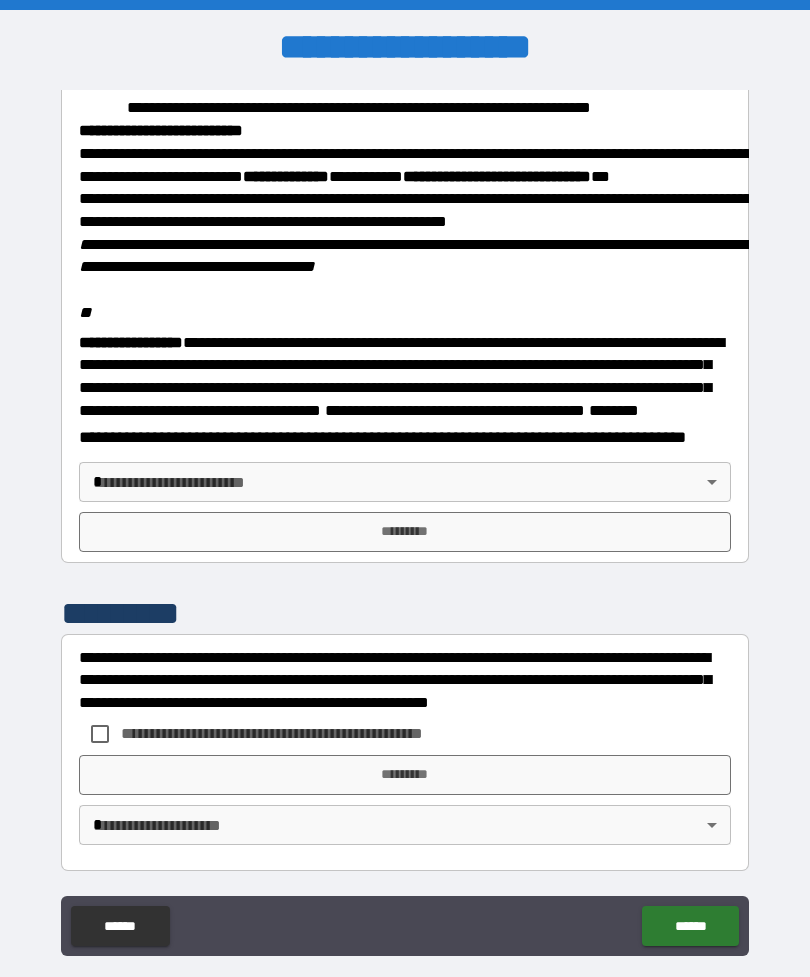 scroll, scrollTop: 2345, scrollLeft: 0, axis: vertical 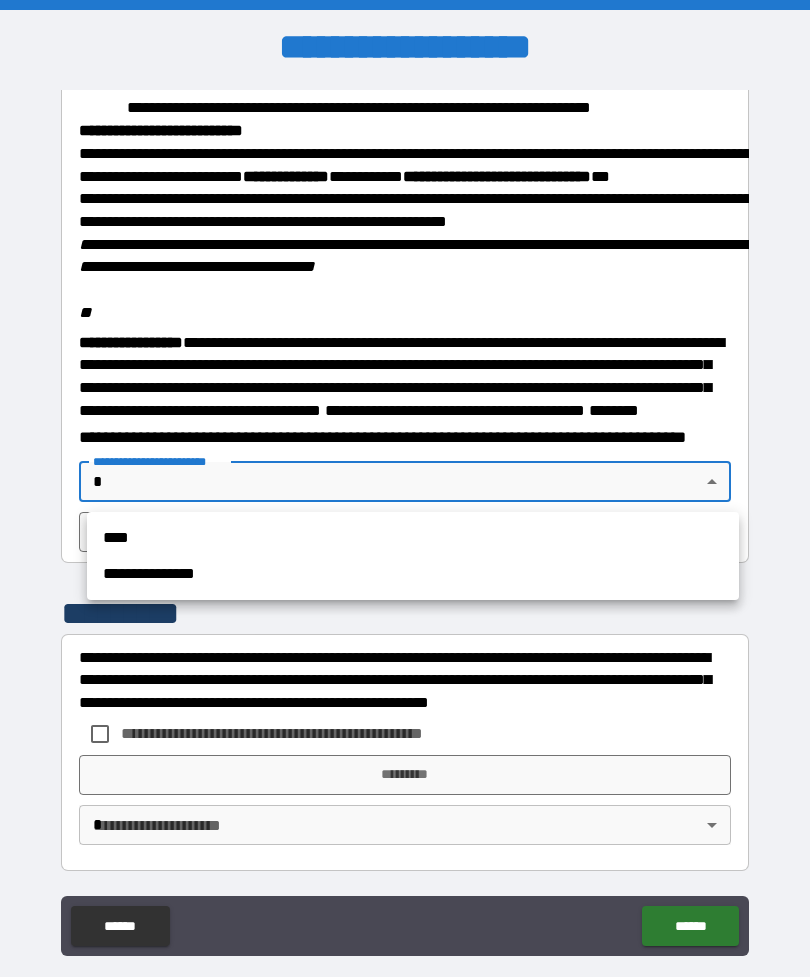 click on "**********" at bounding box center (413, 574) 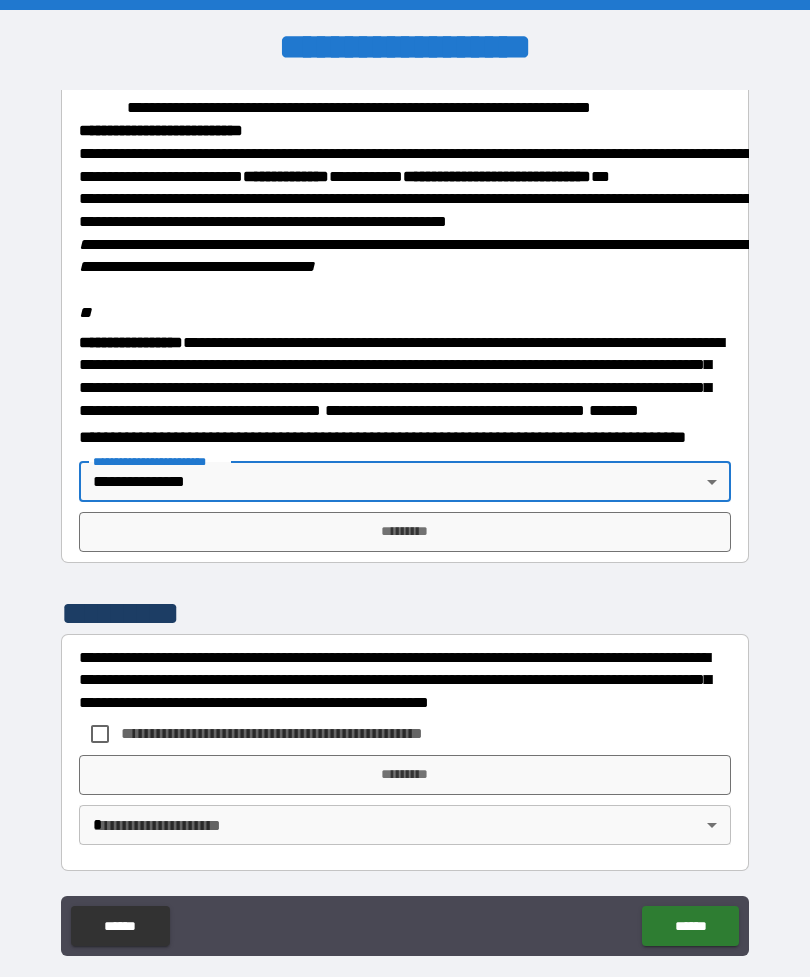 click on "*********" at bounding box center (405, 532) 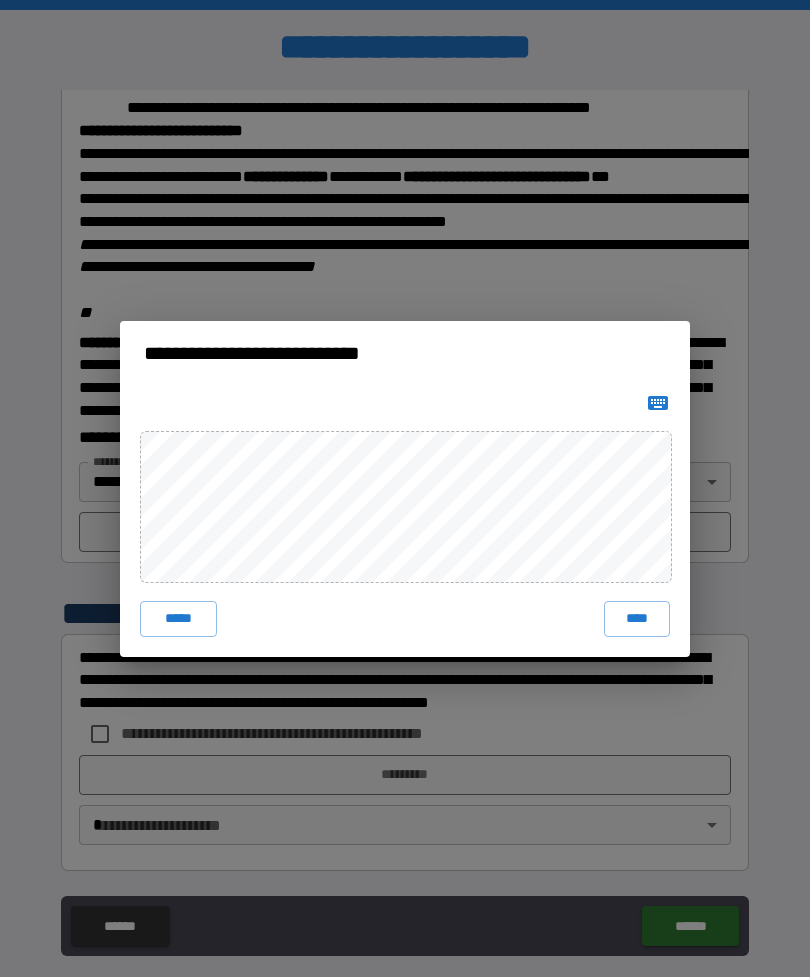 click on "****" at bounding box center [637, 619] 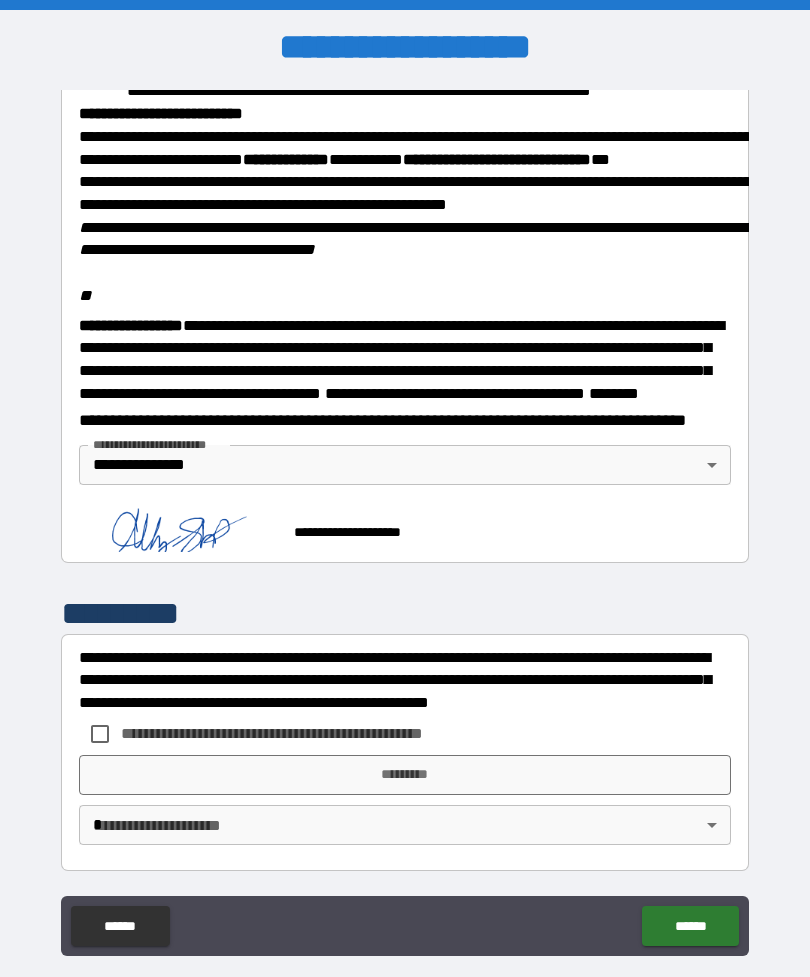 scroll, scrollTop: 2362, scrollLeft: 0, axis: vertical 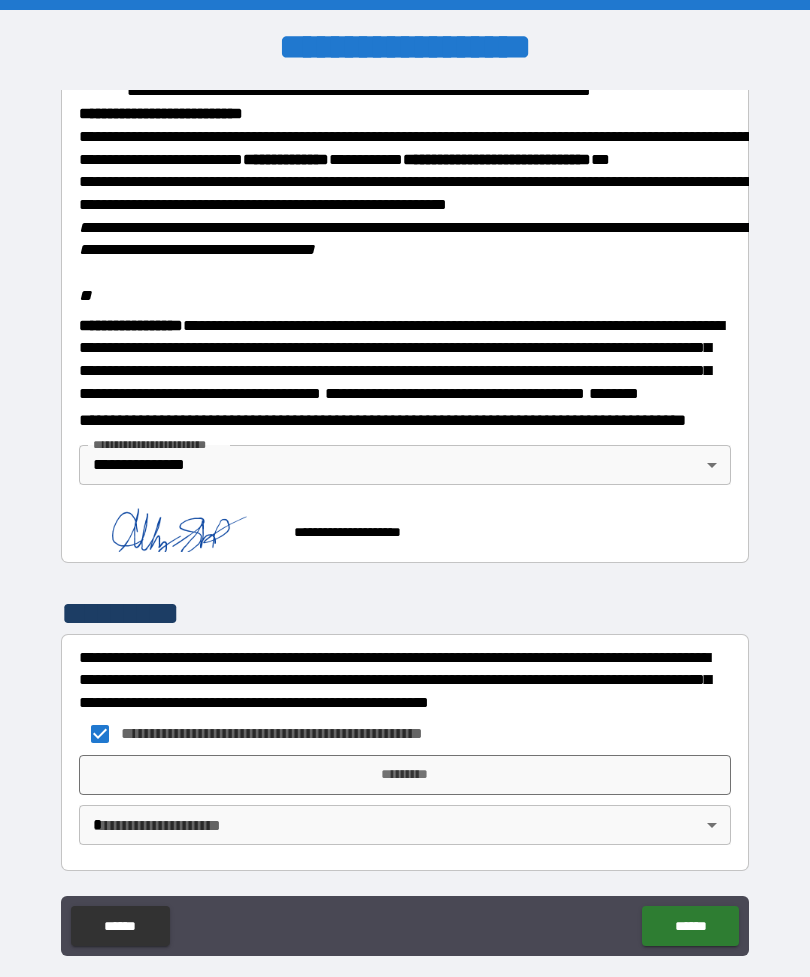 click on "*********" at bounding box center [405, 775] 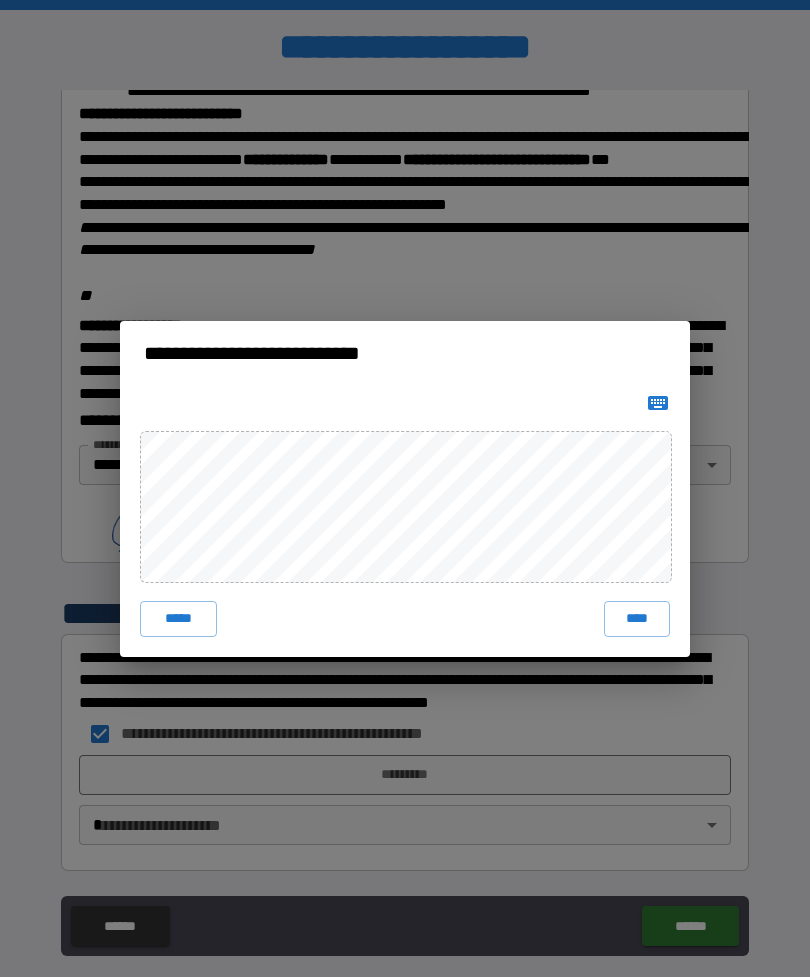 click on "****" at bounding box center (637, 619) 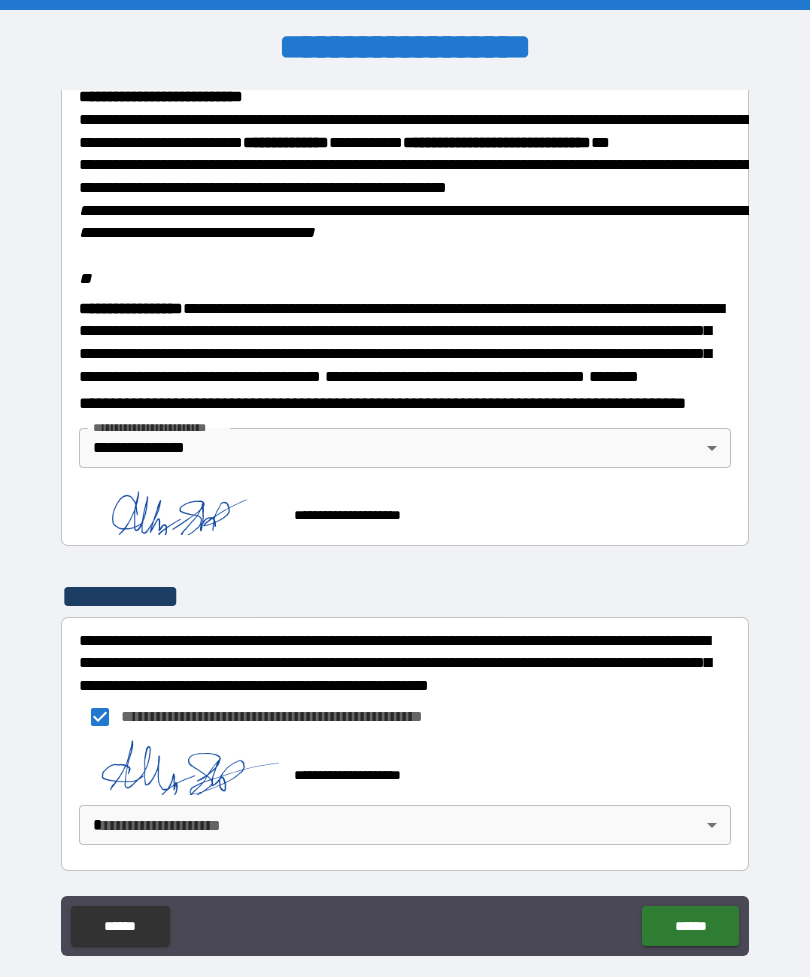 scroll, scrollTop: 2352, scrollLeft: 0, axis: vertical 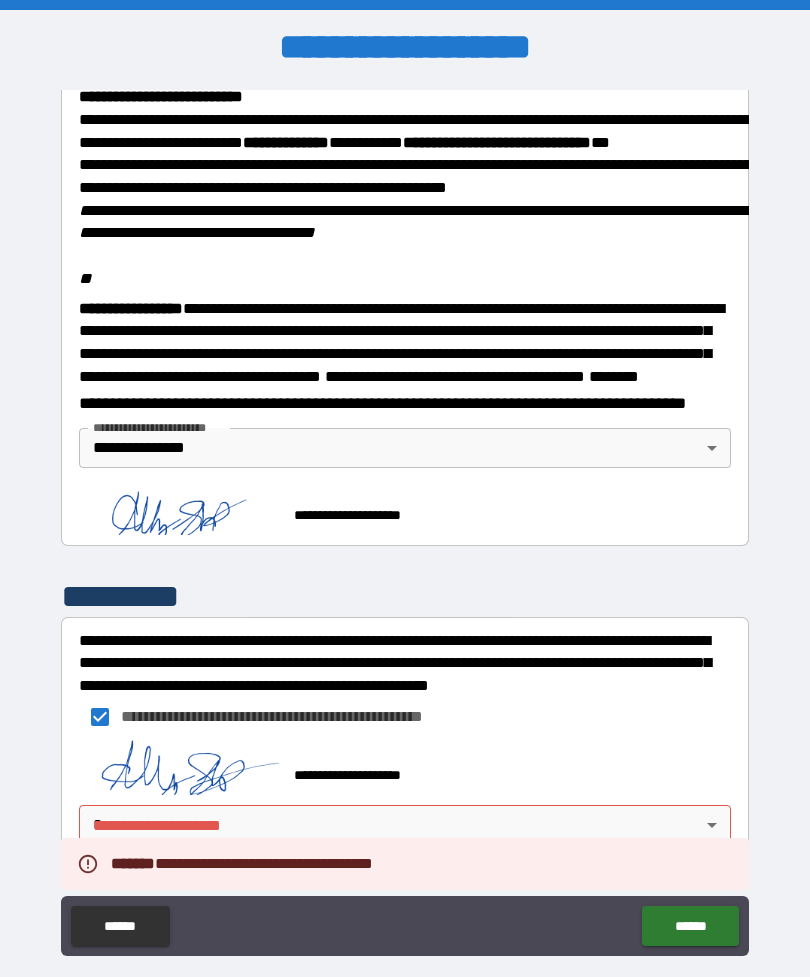 click on "**********" at bounding box center (405, 520) 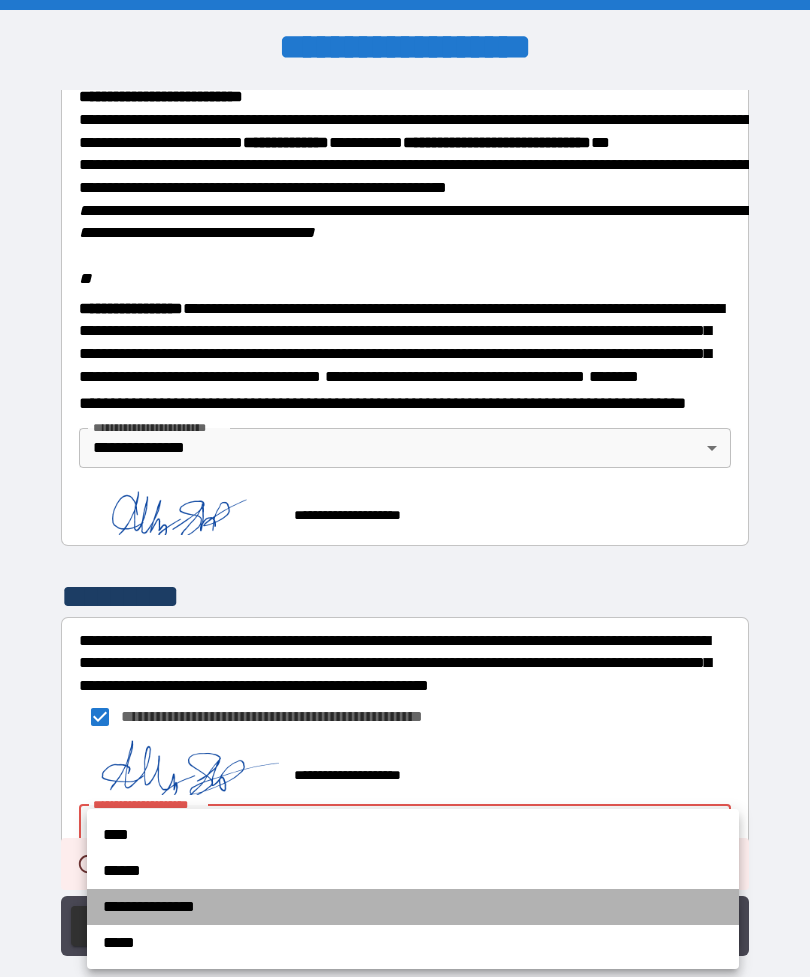 click on "**********" at bounding box center (413, 907) 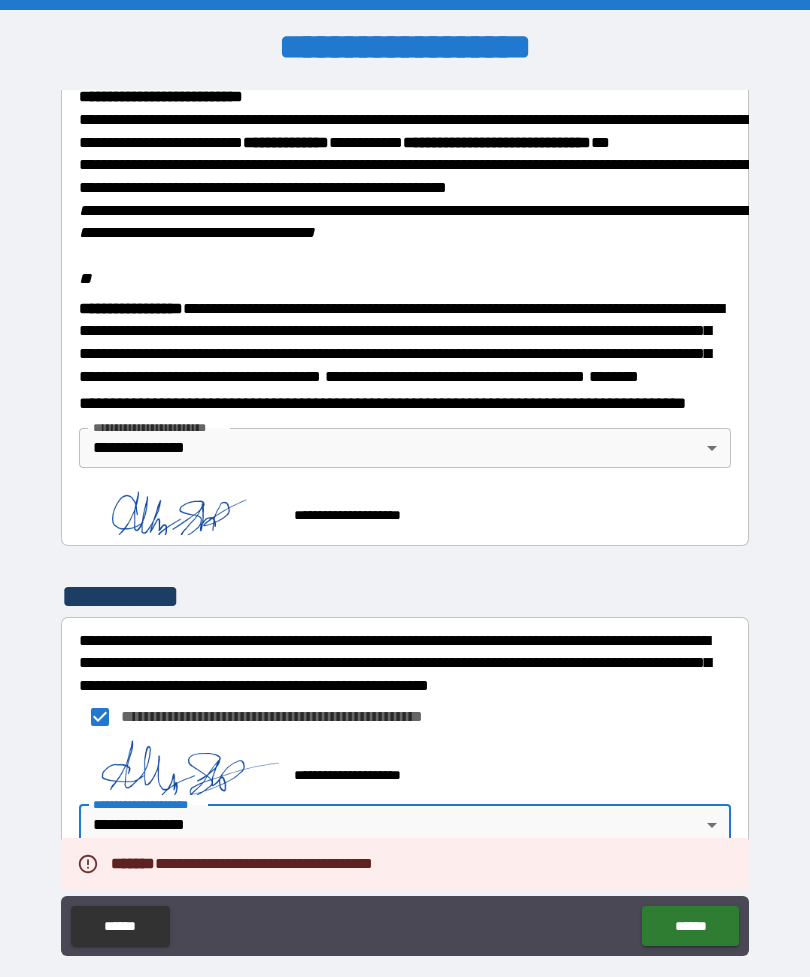 click on "******" at bounding box center [690, 926] 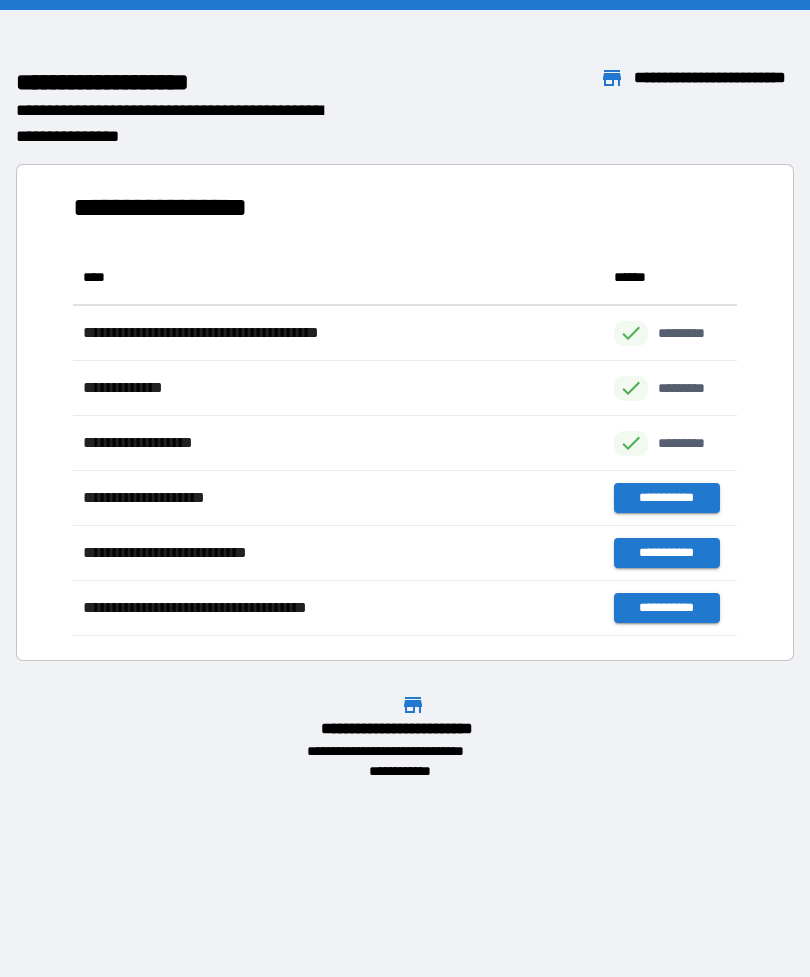 scroll, scrollTop: 1, scrollLeft: 1, axis: both 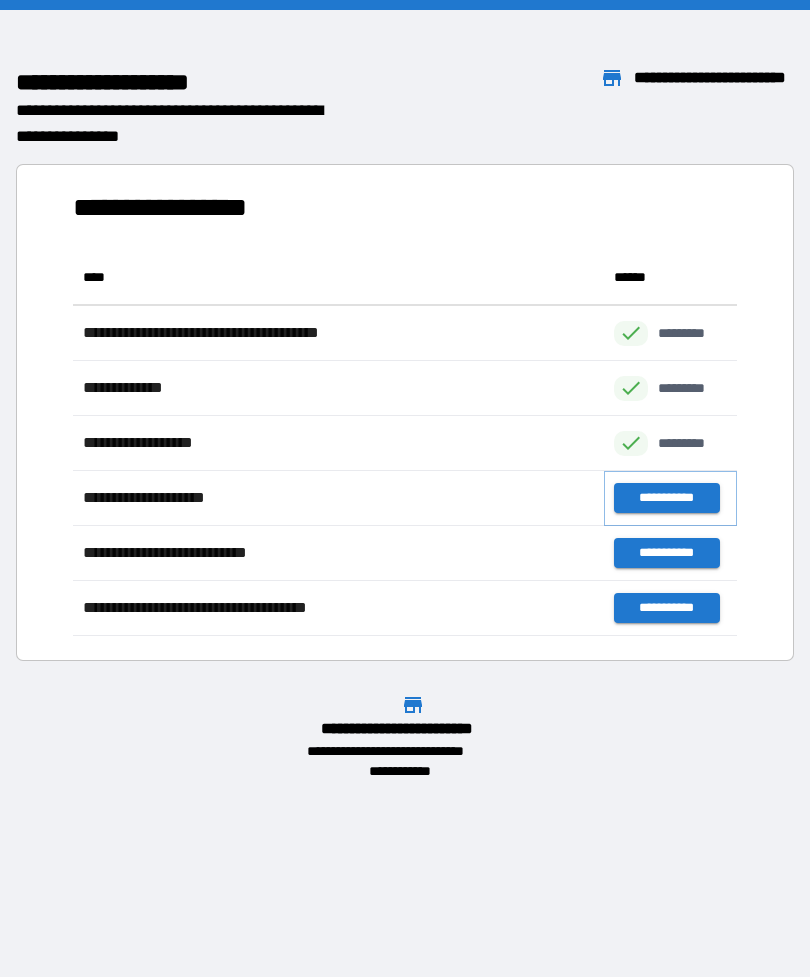 click on "**********" at bounding box center (666, 498) 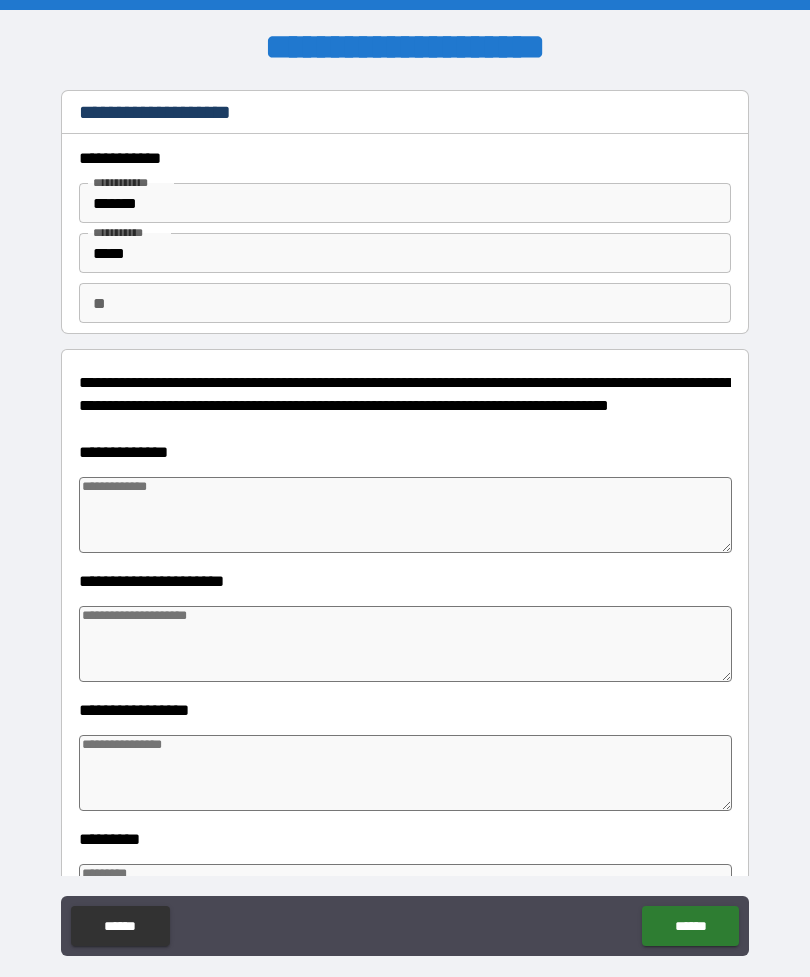 type on "*" 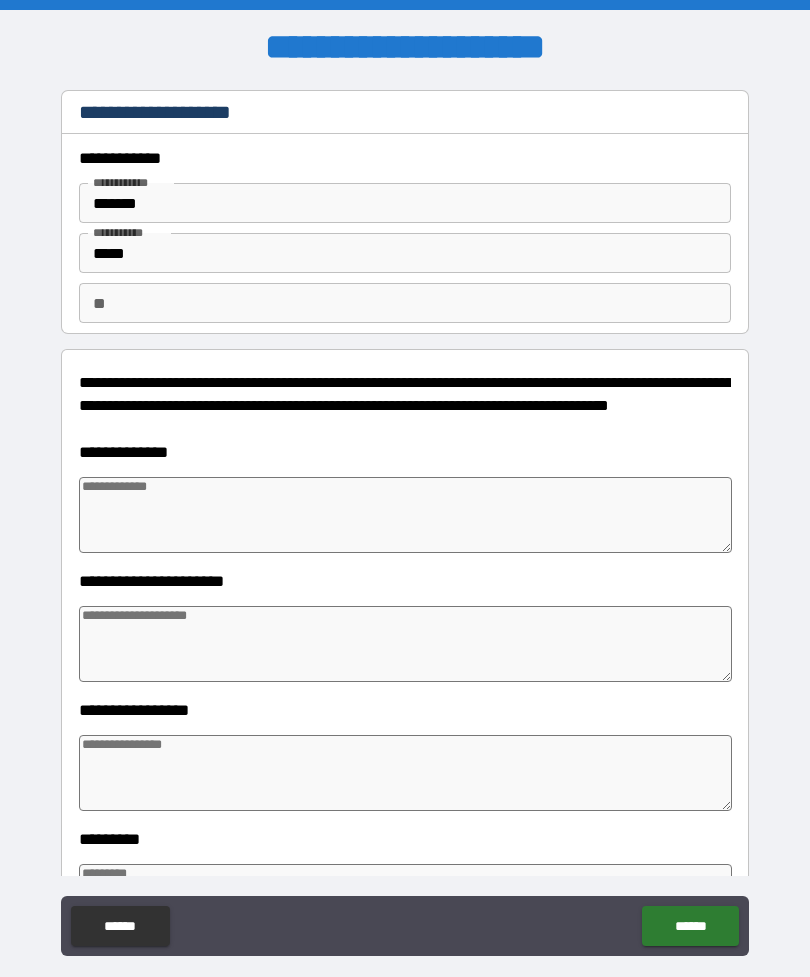 type on "*" 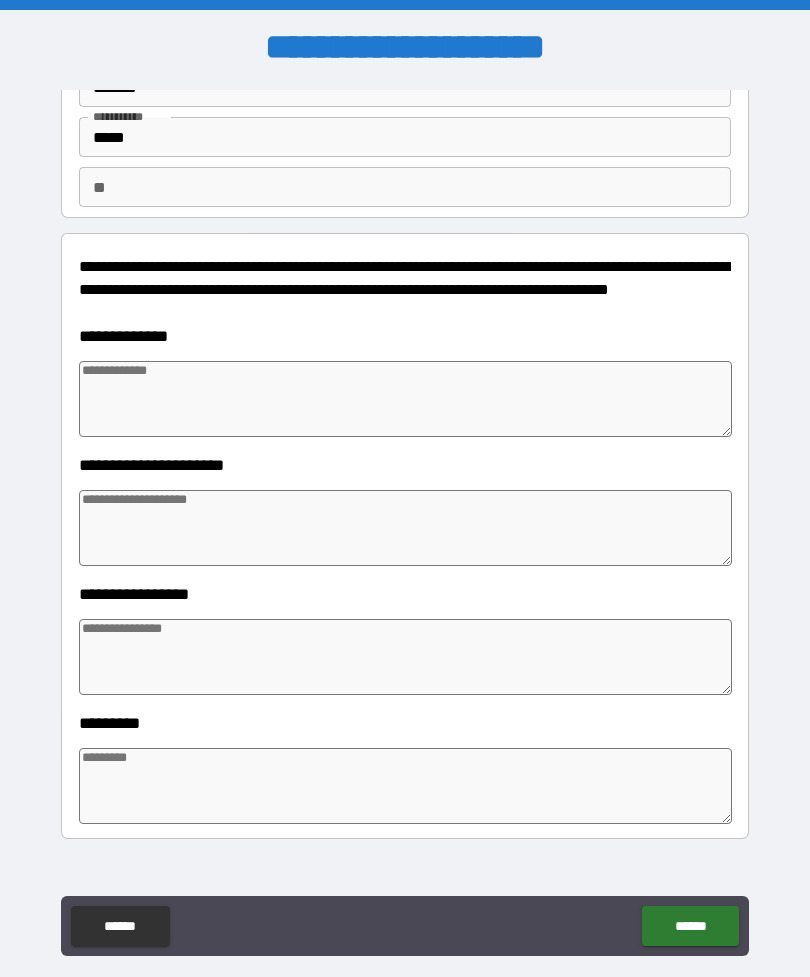scroll, scrollTop: 119, scrollLeft: 0, axis: vertical 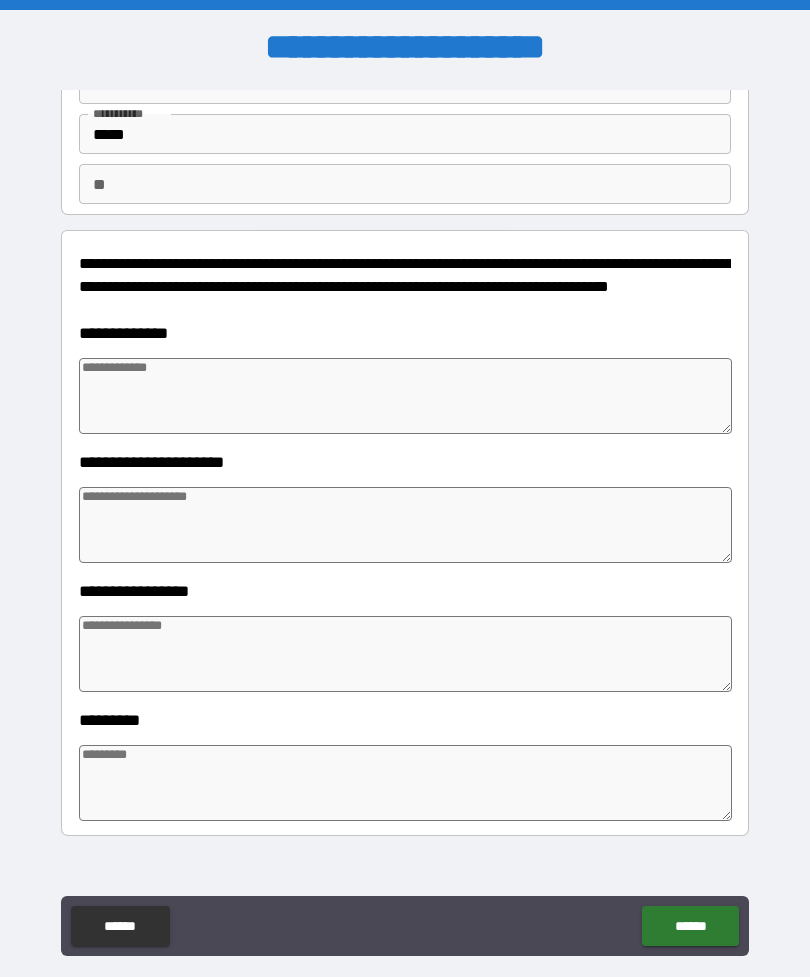 click at bounding box center [405, 396] 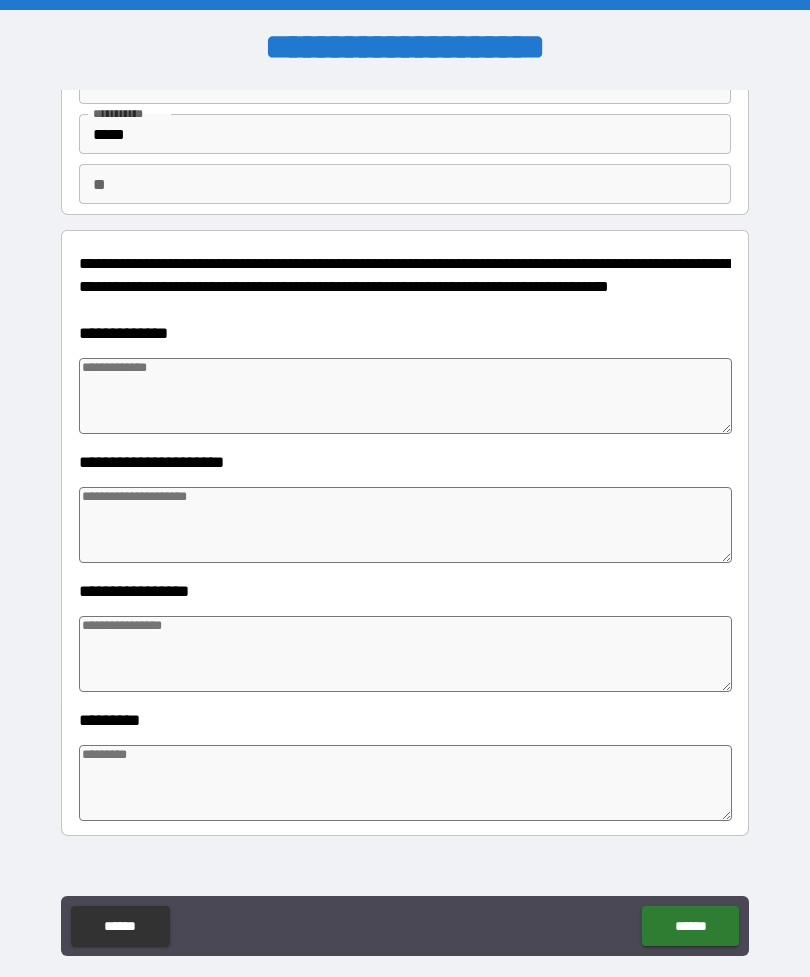 type on "*" 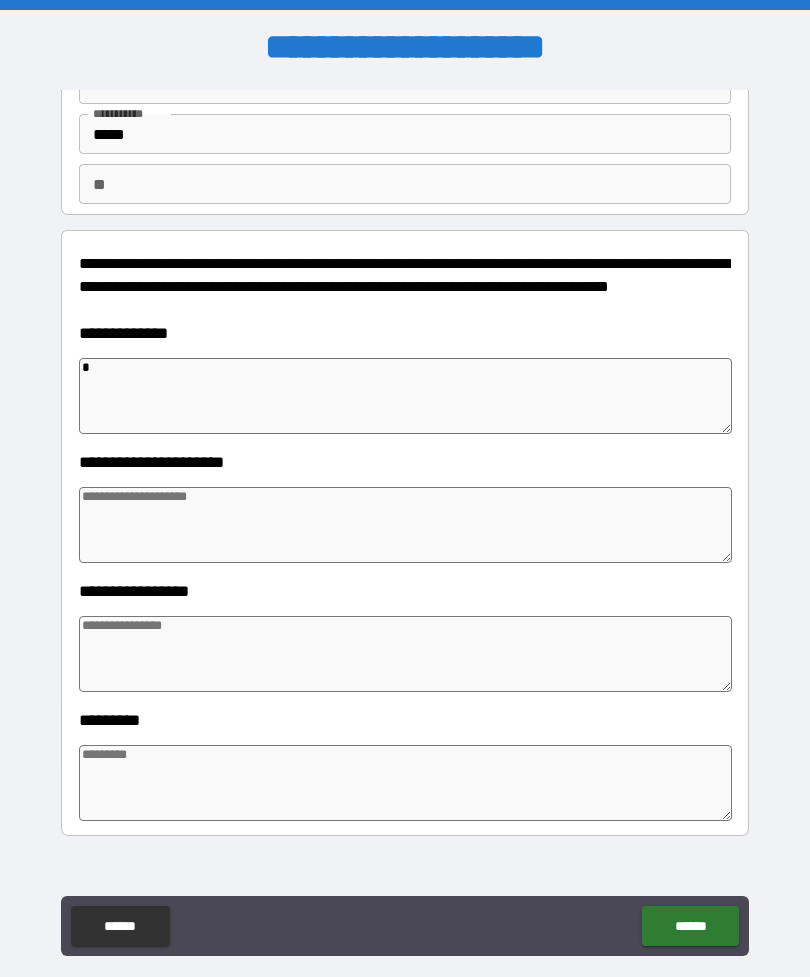 type on "*" 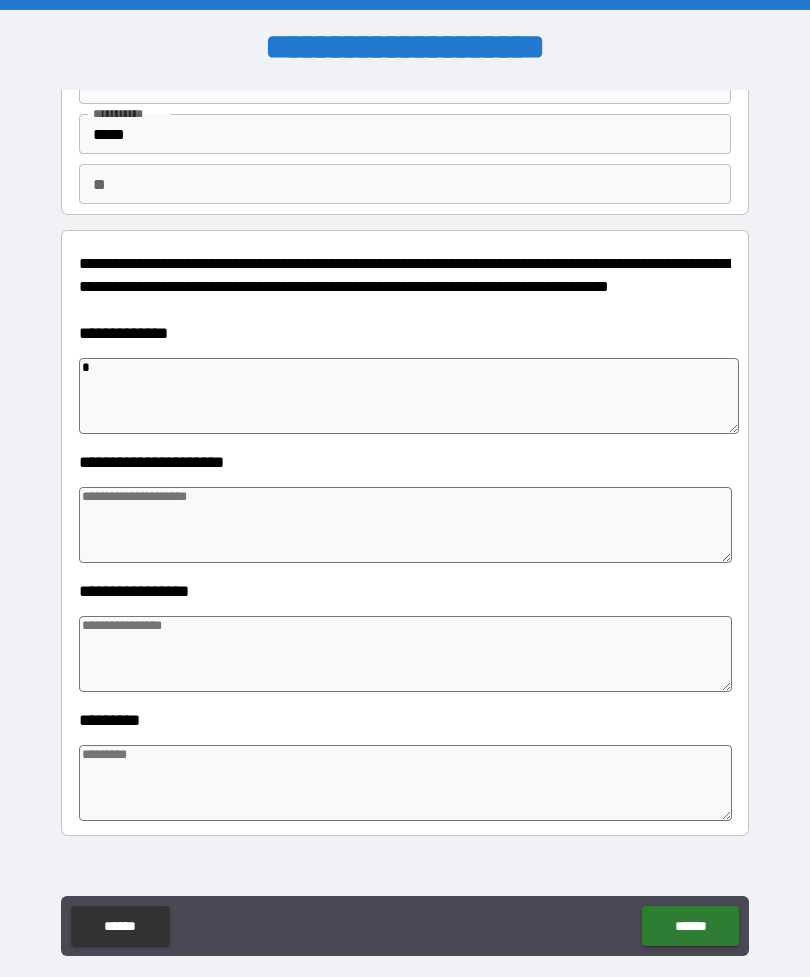 type on "*" 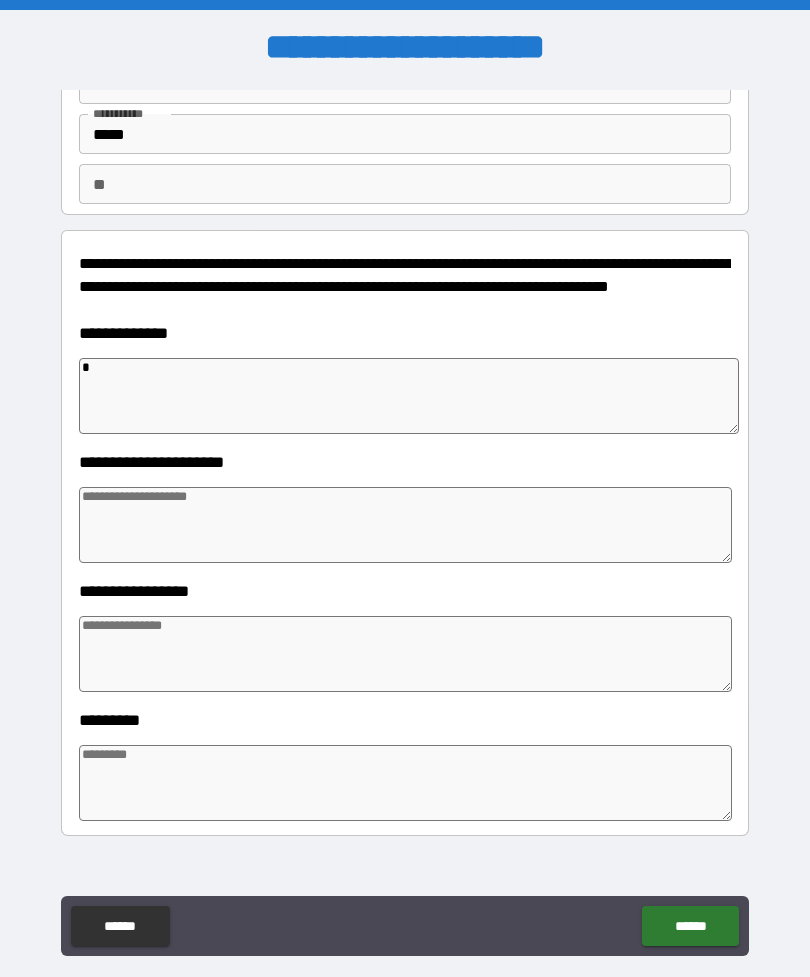 type on "*" 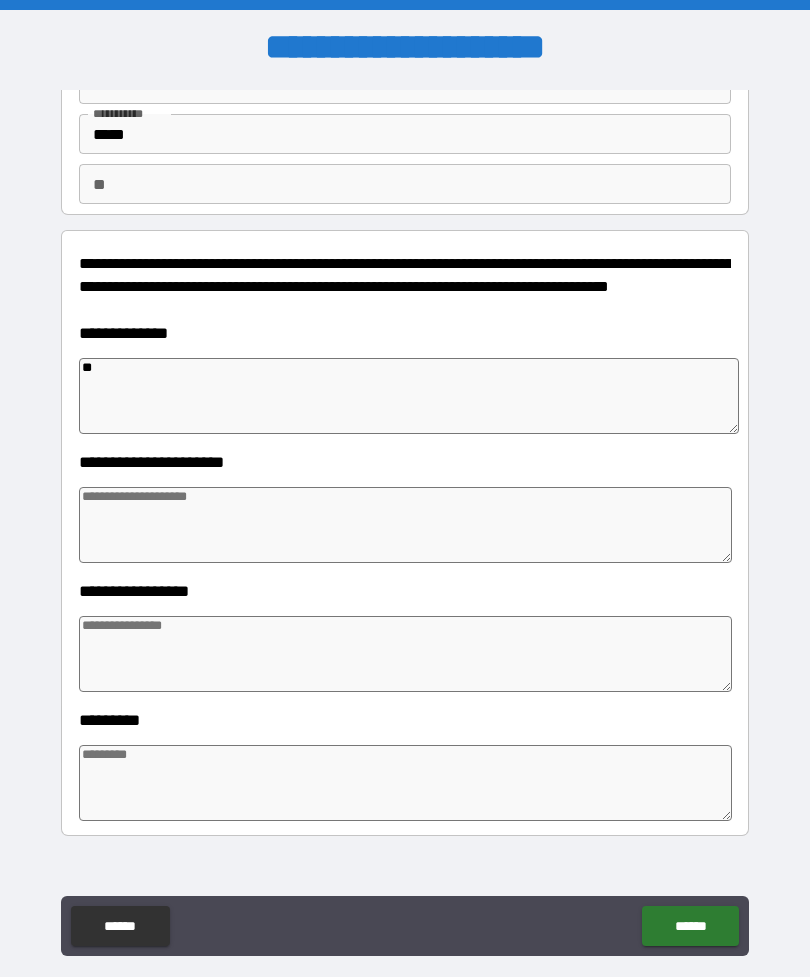 type on "*" 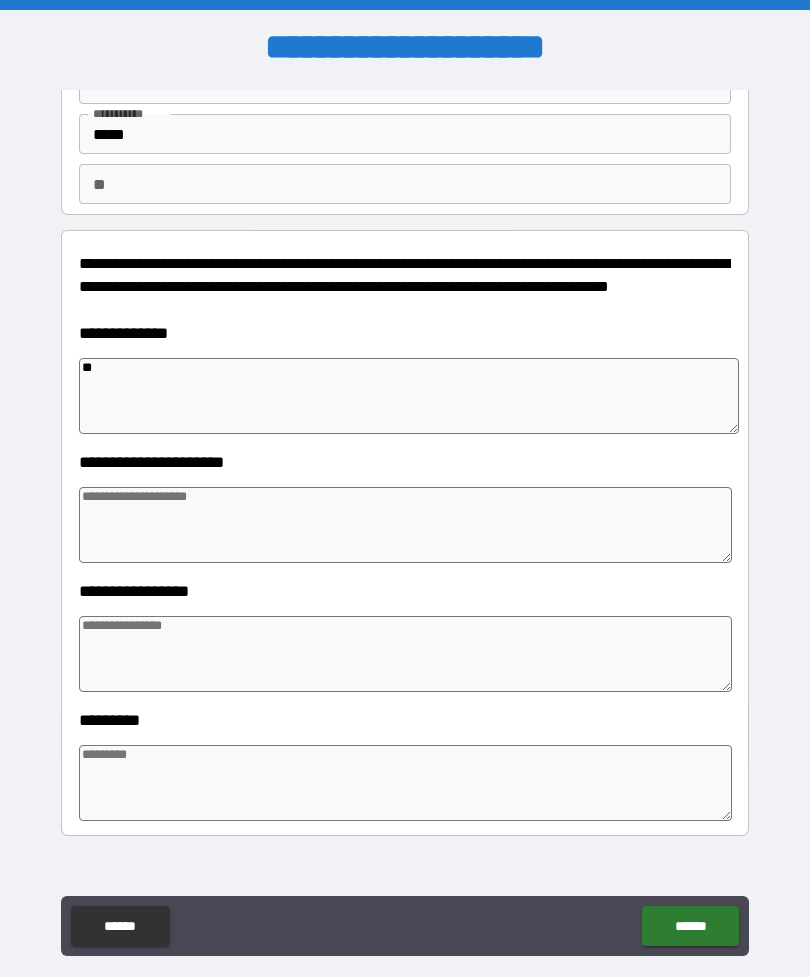 type on "*" 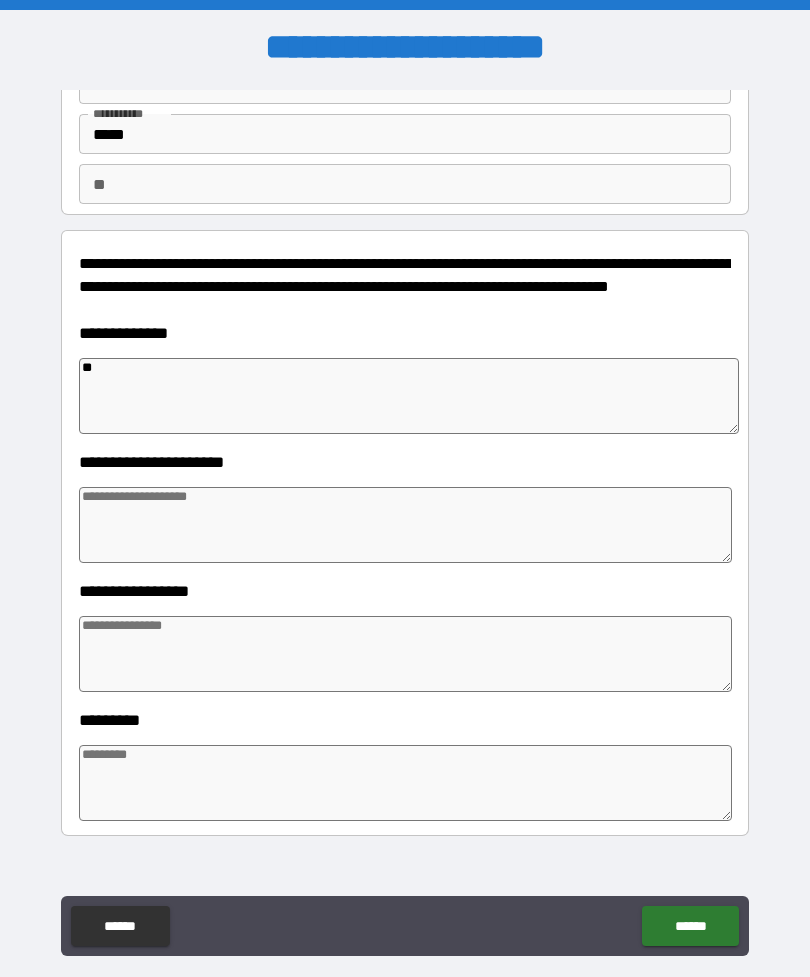 type on "*" 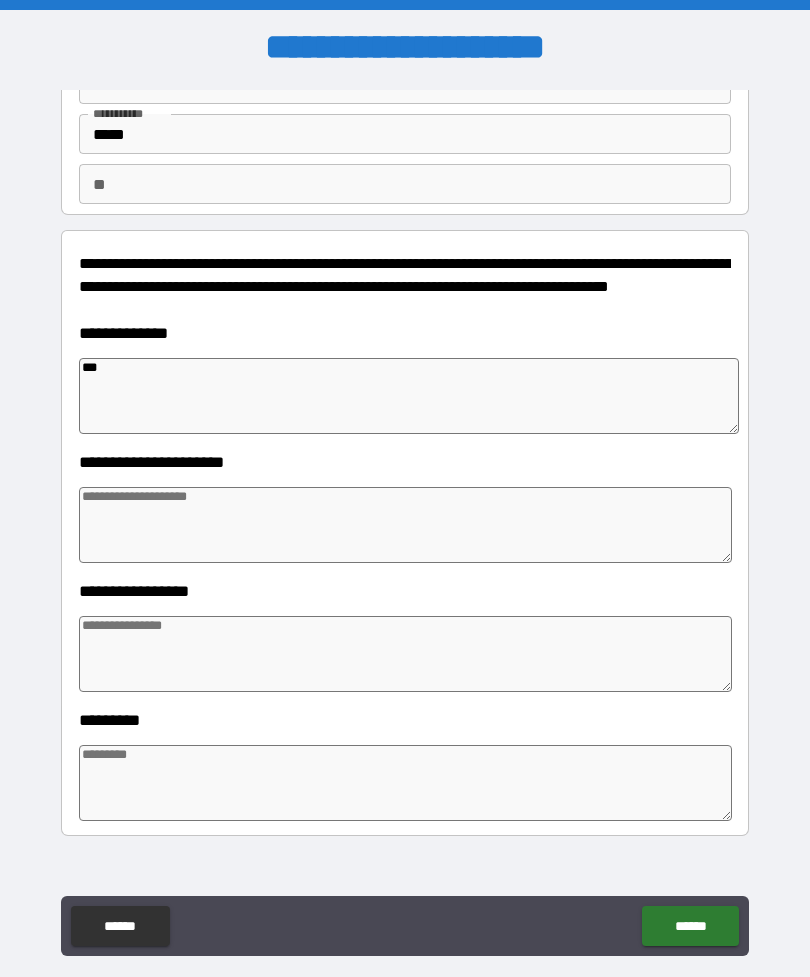 type on "*" 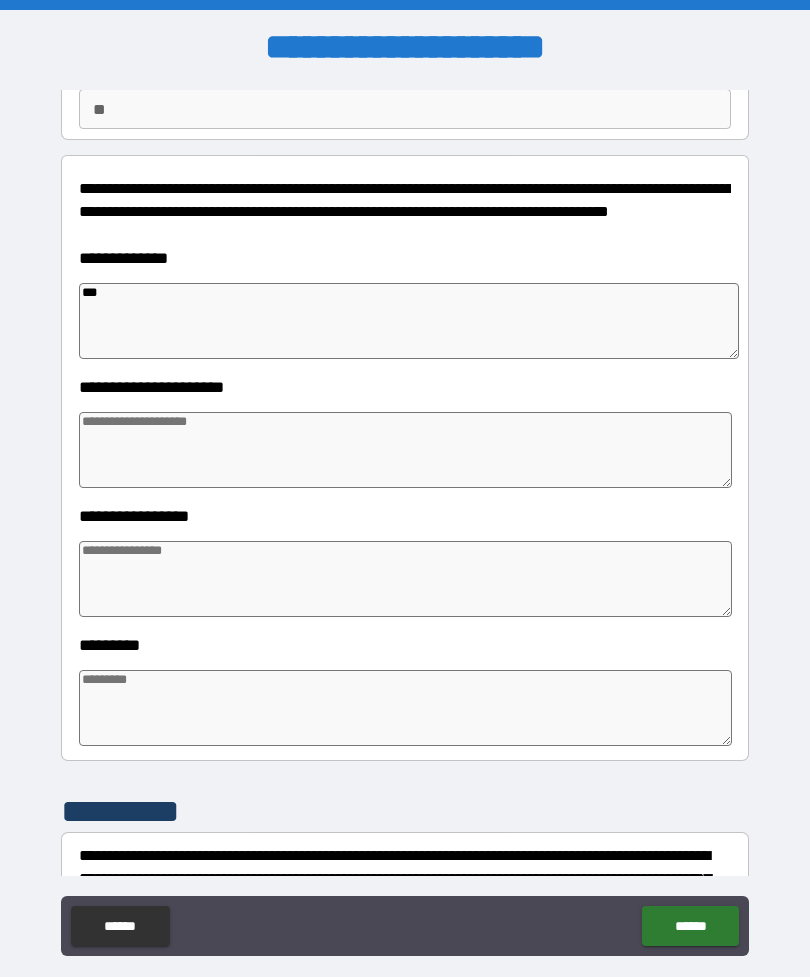 scroll, scrollTop: 207, scrollLeft: 0, axis: vertical 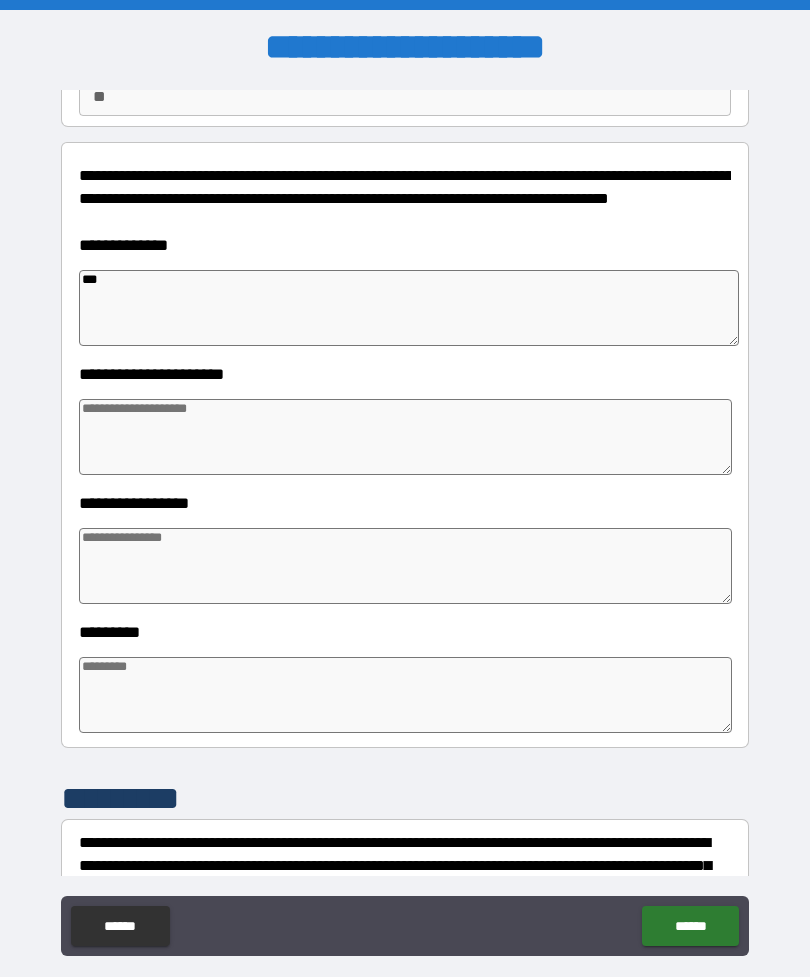 type on "***" 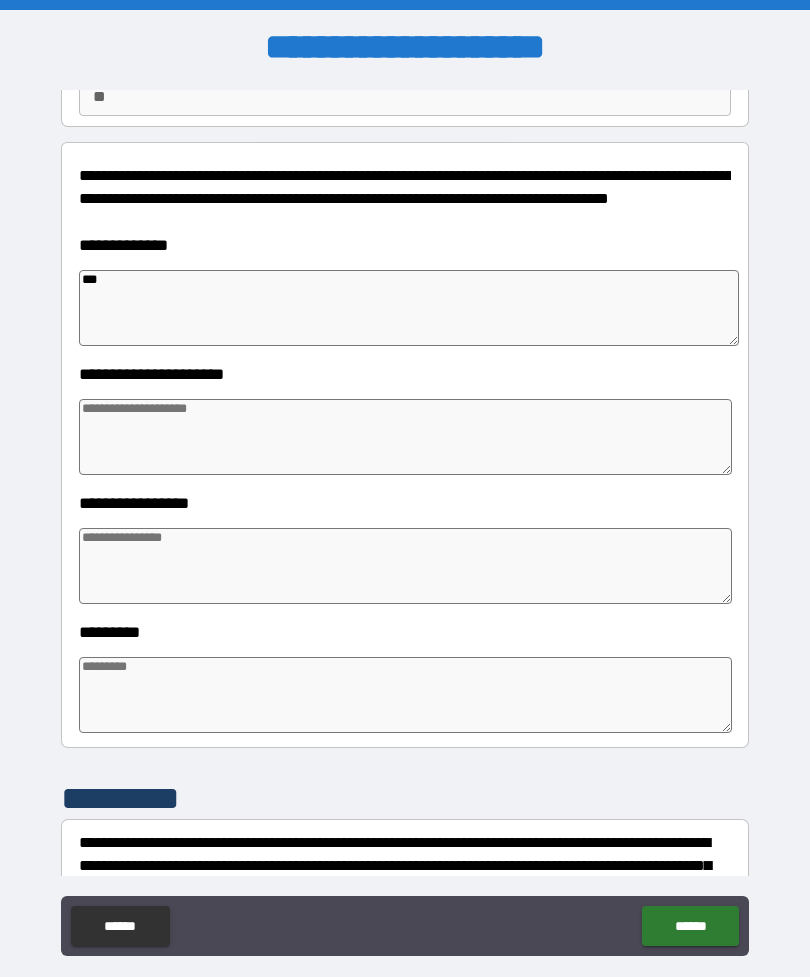 type on "*" 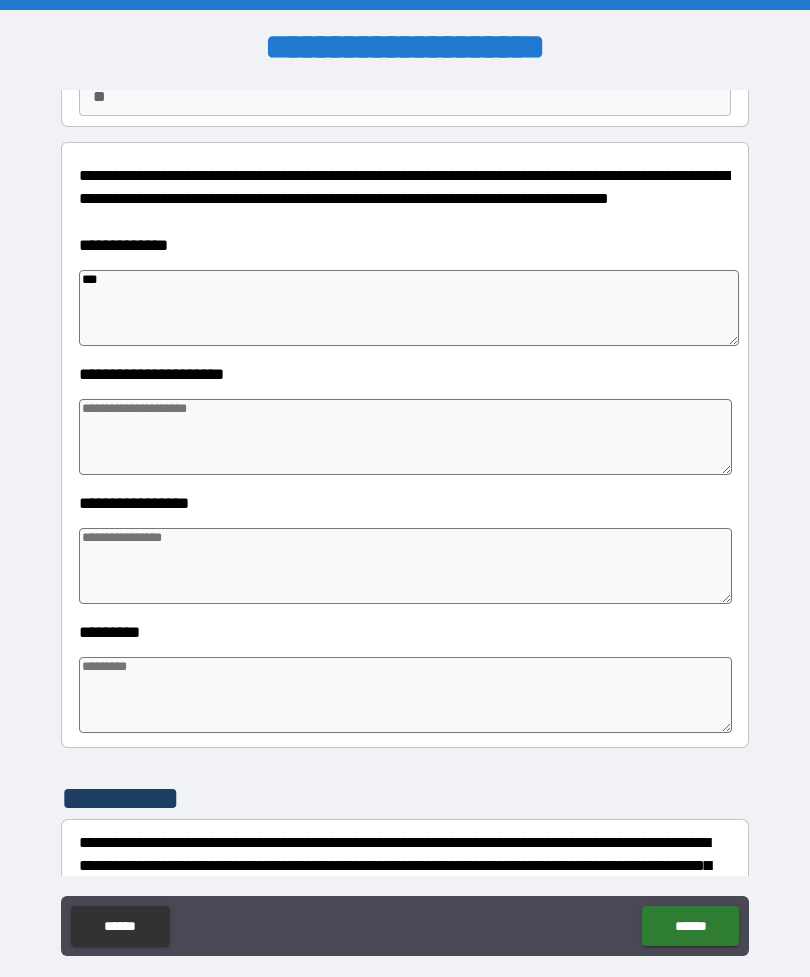 type on "*" 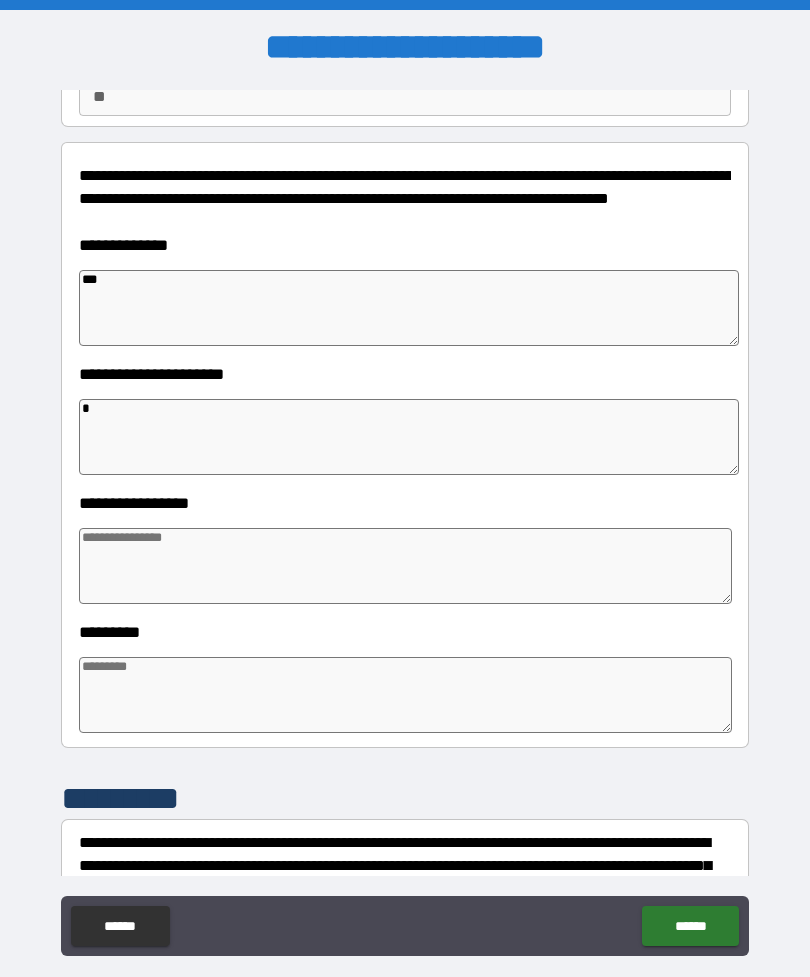 type on "*" 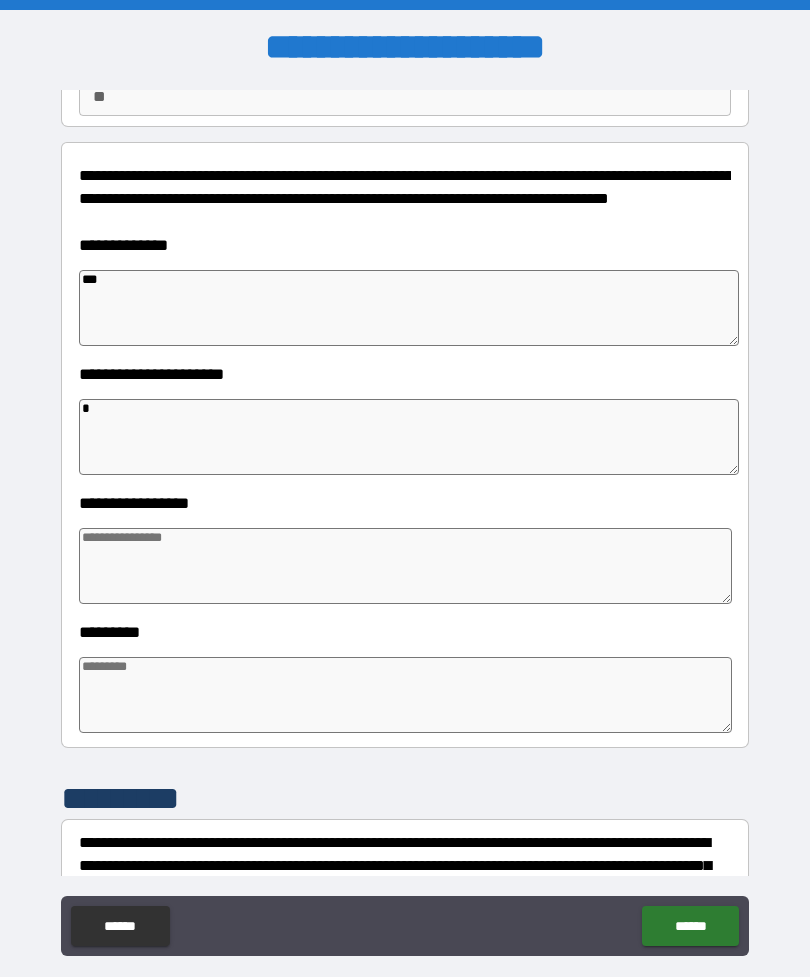 type on "*" 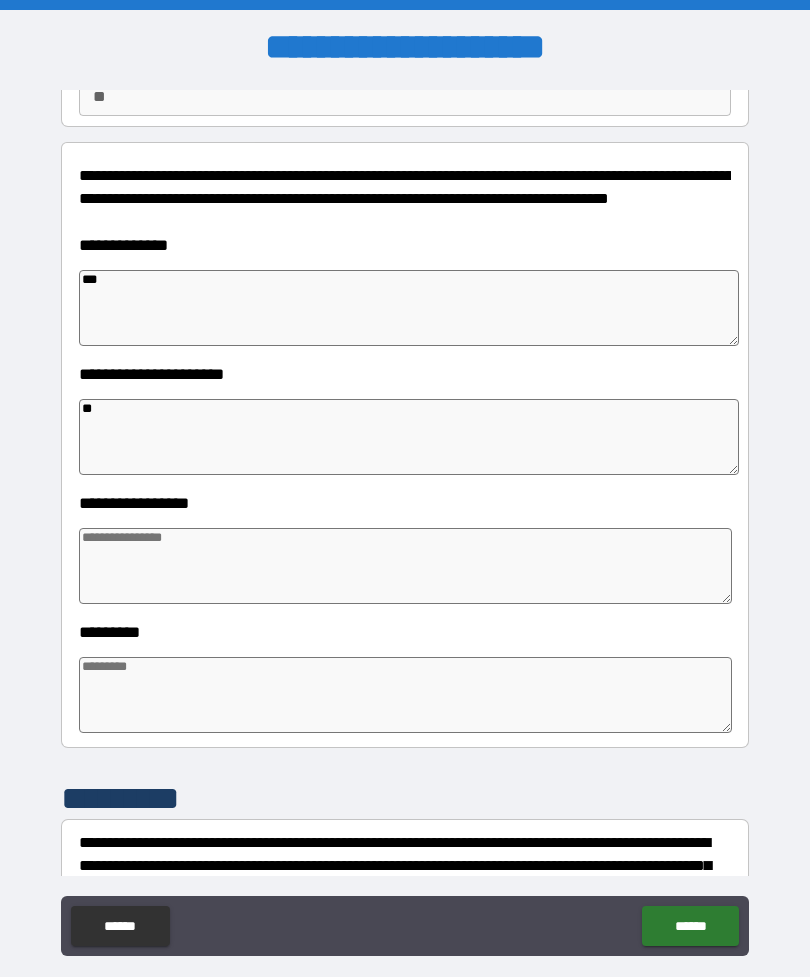 type on "*" 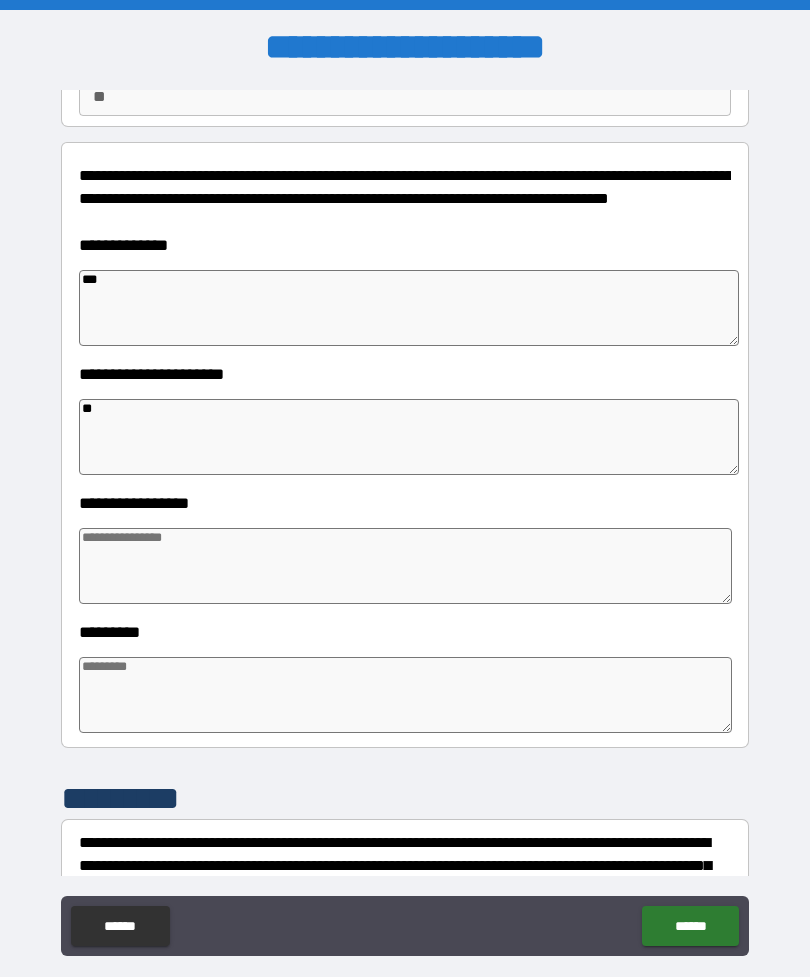 type on "*" 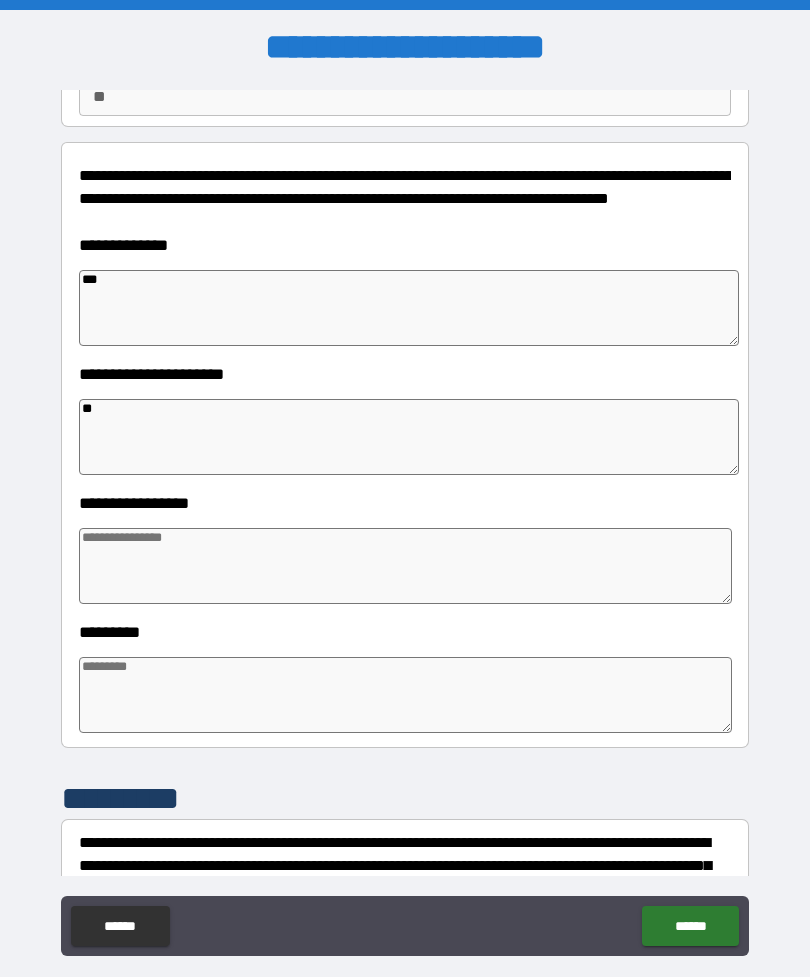 type on "*" 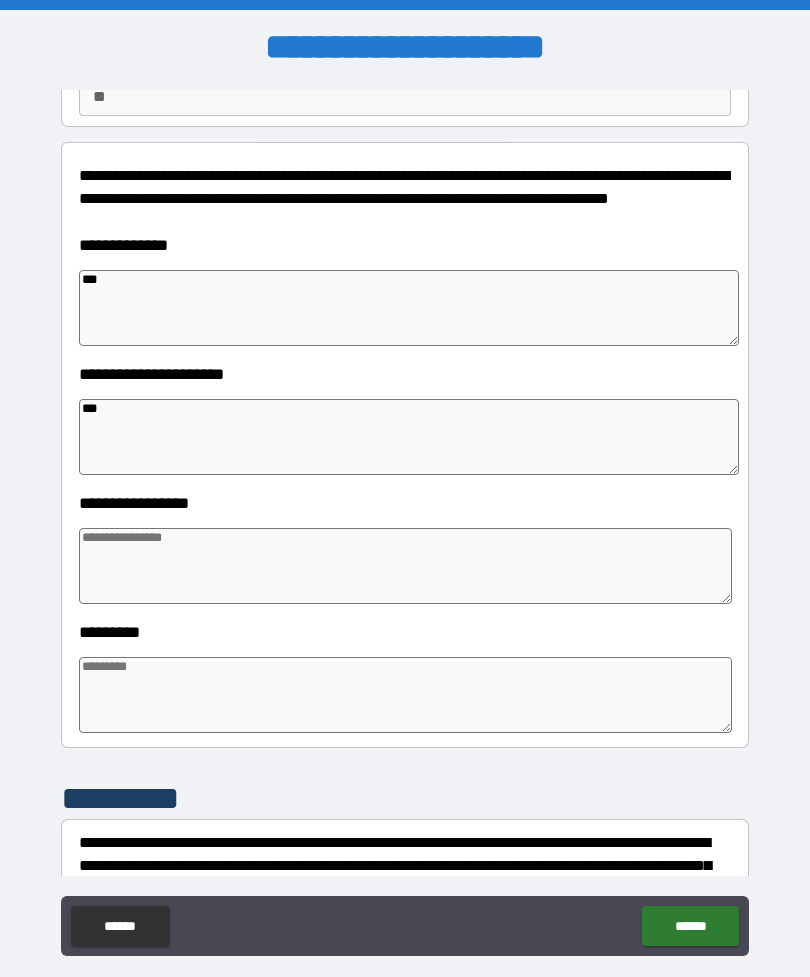 type on "*" 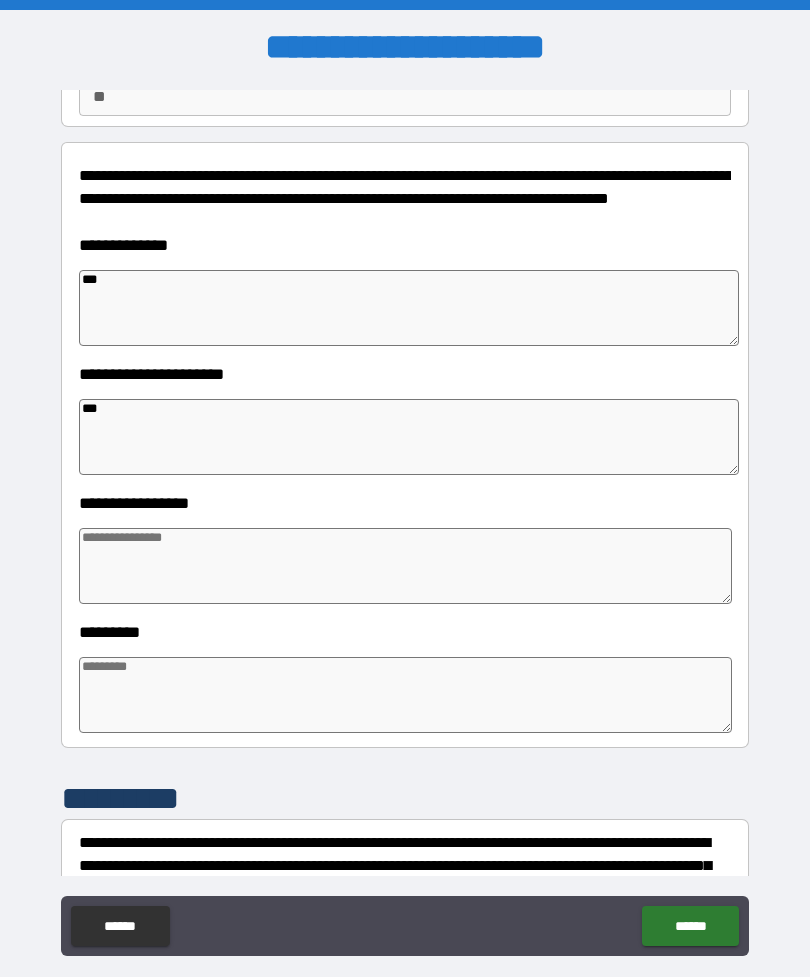 type on "****" 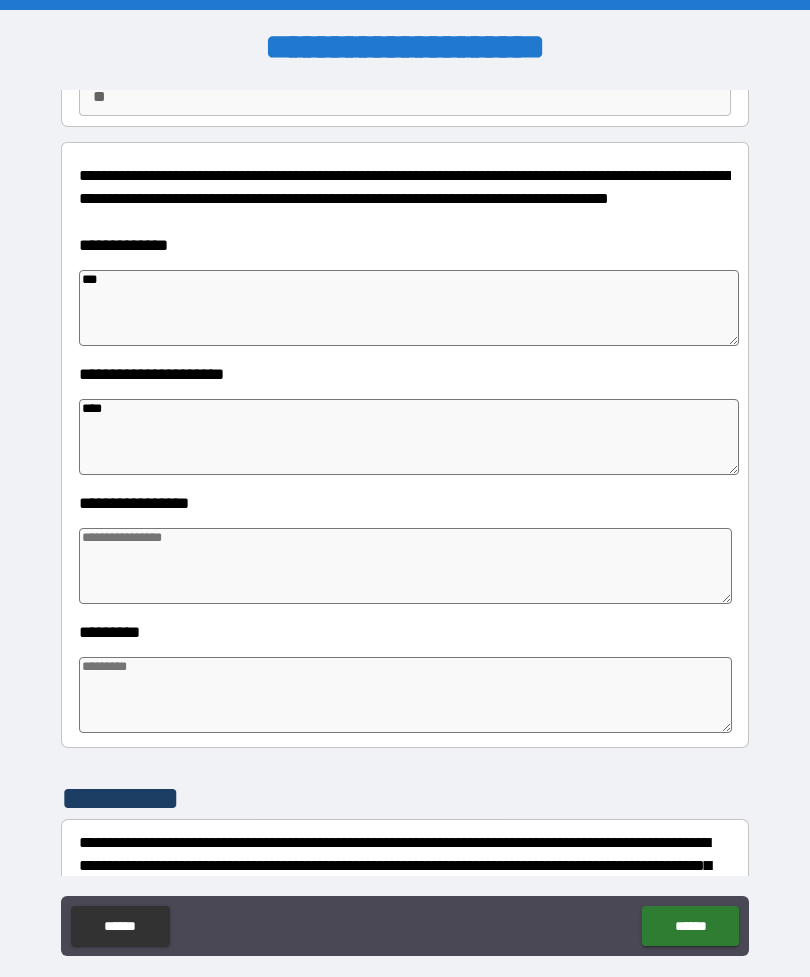 type on "*" 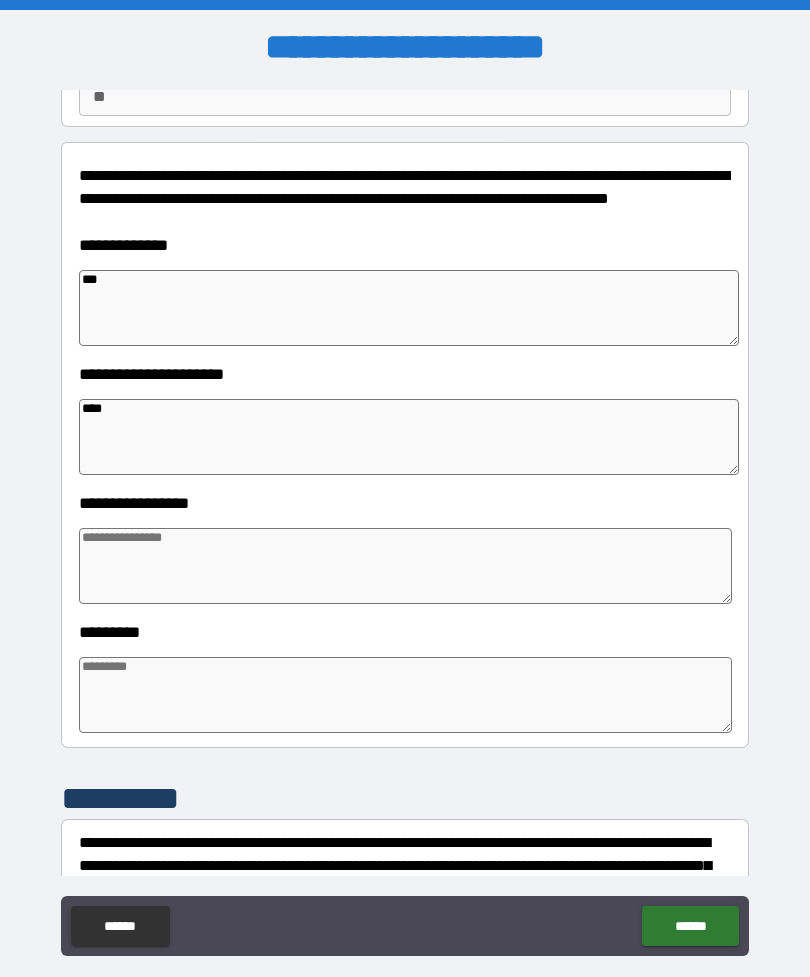 type on "*" 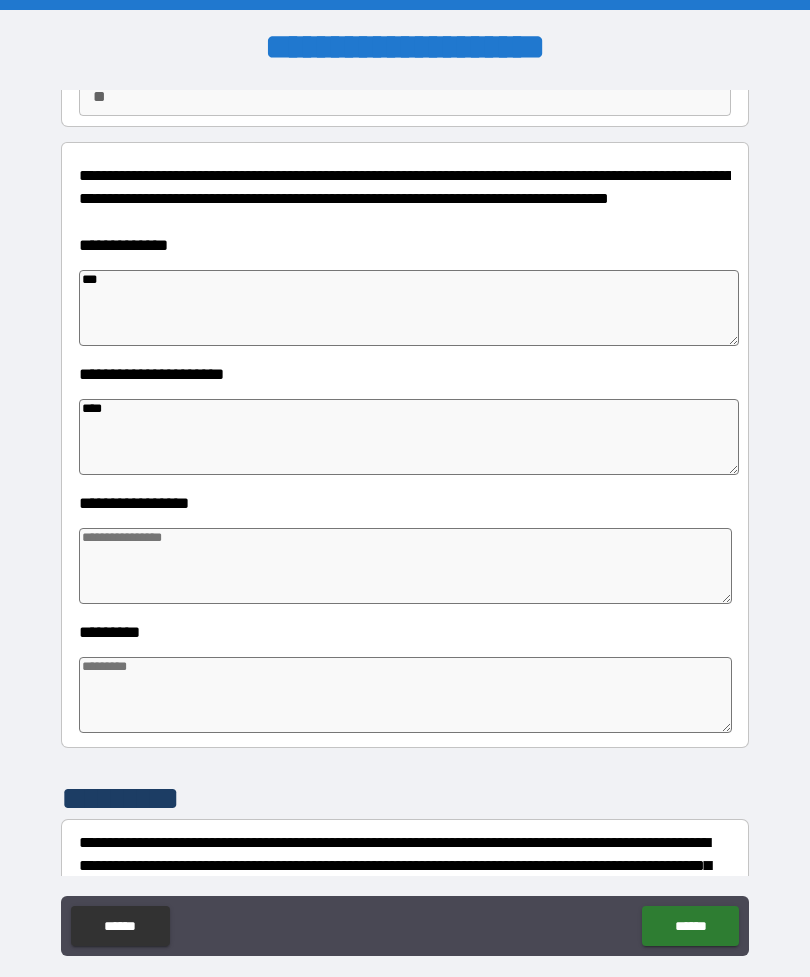 type on "*" 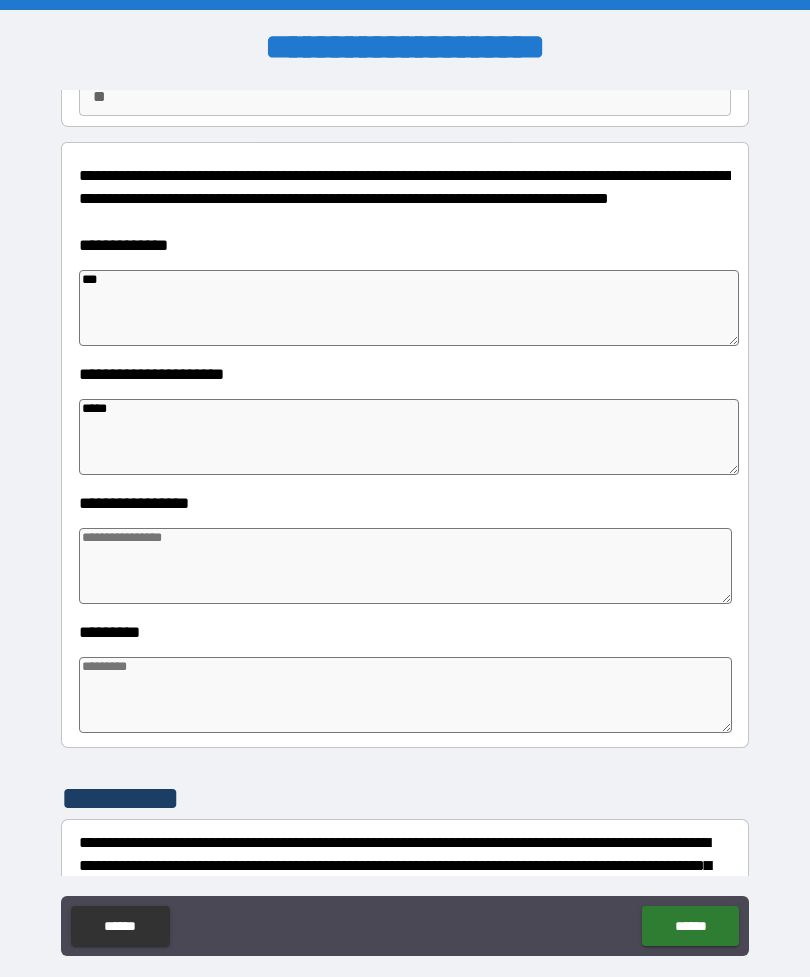 type on "*" 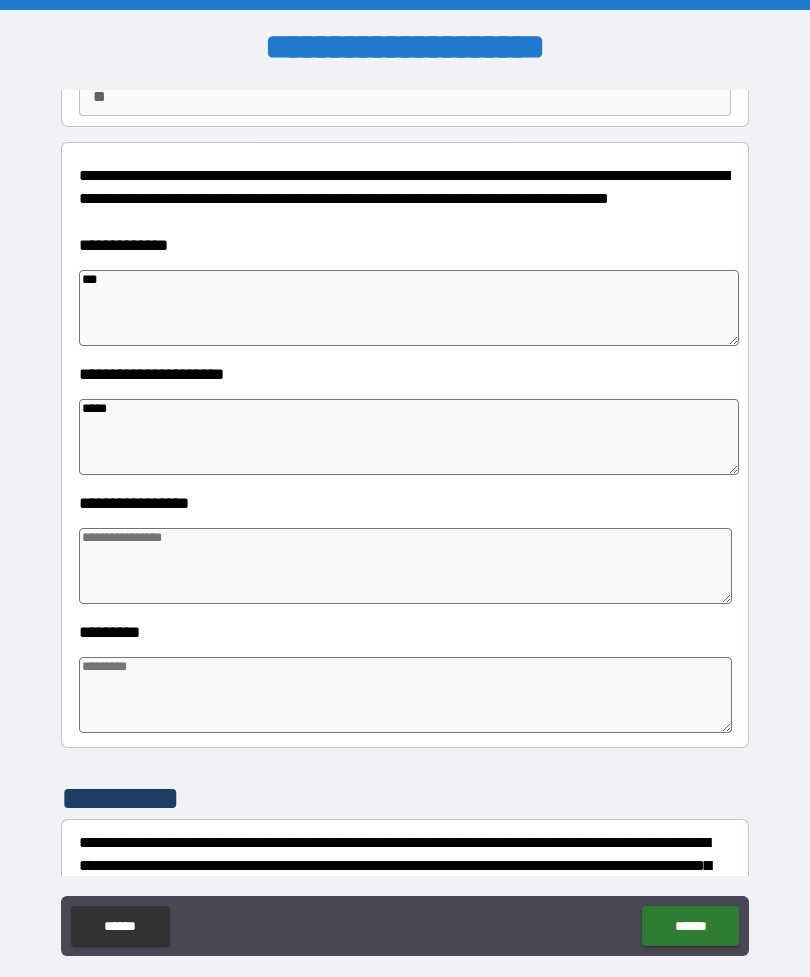 type on "*" 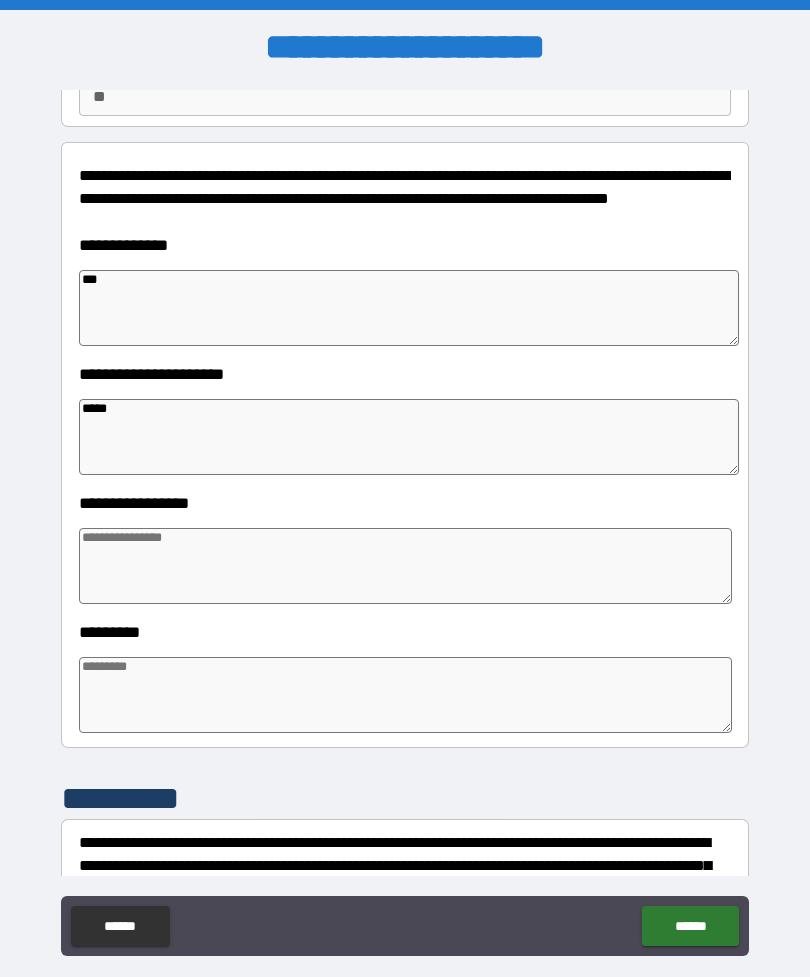 type on "*" 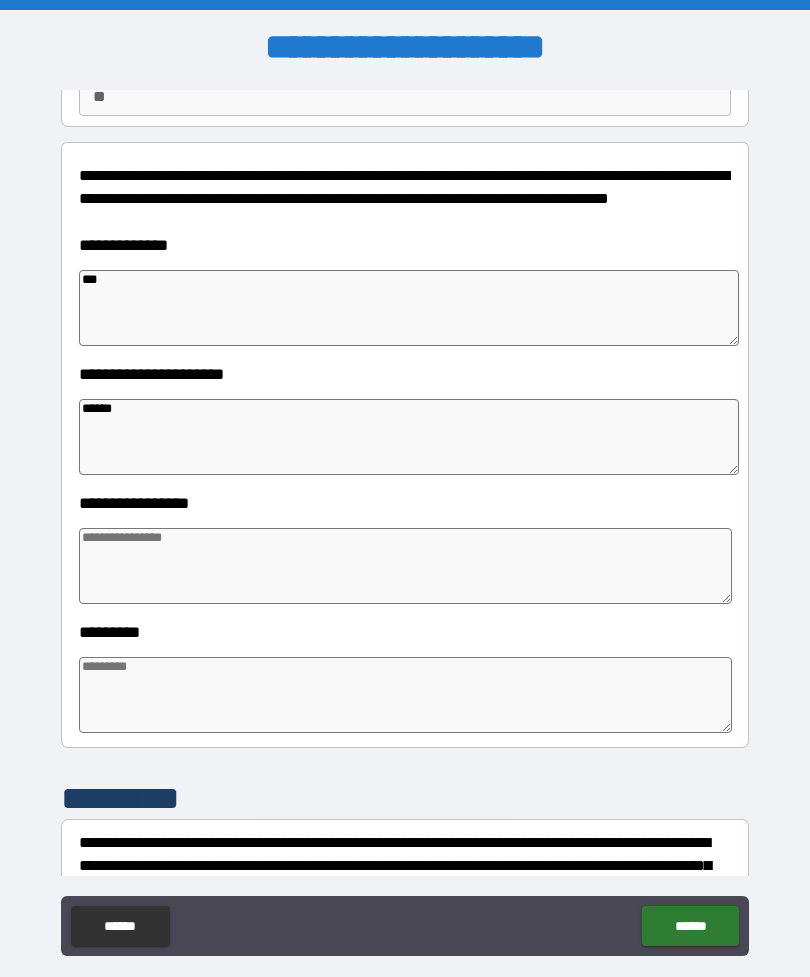 type on "*" 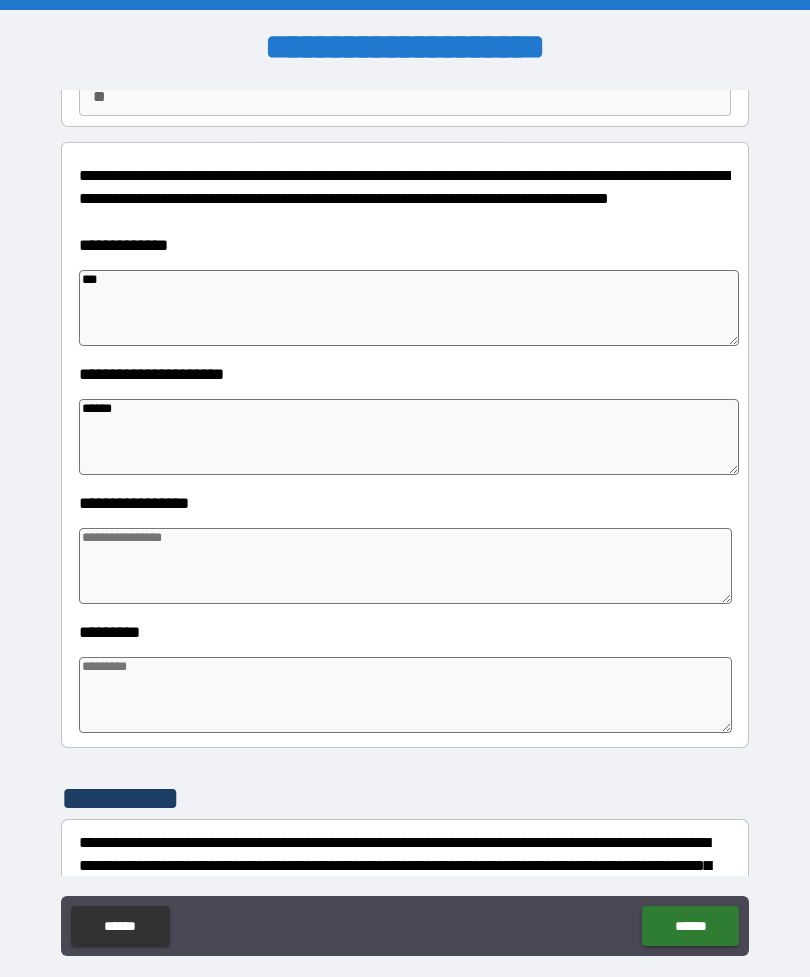 type on "*" 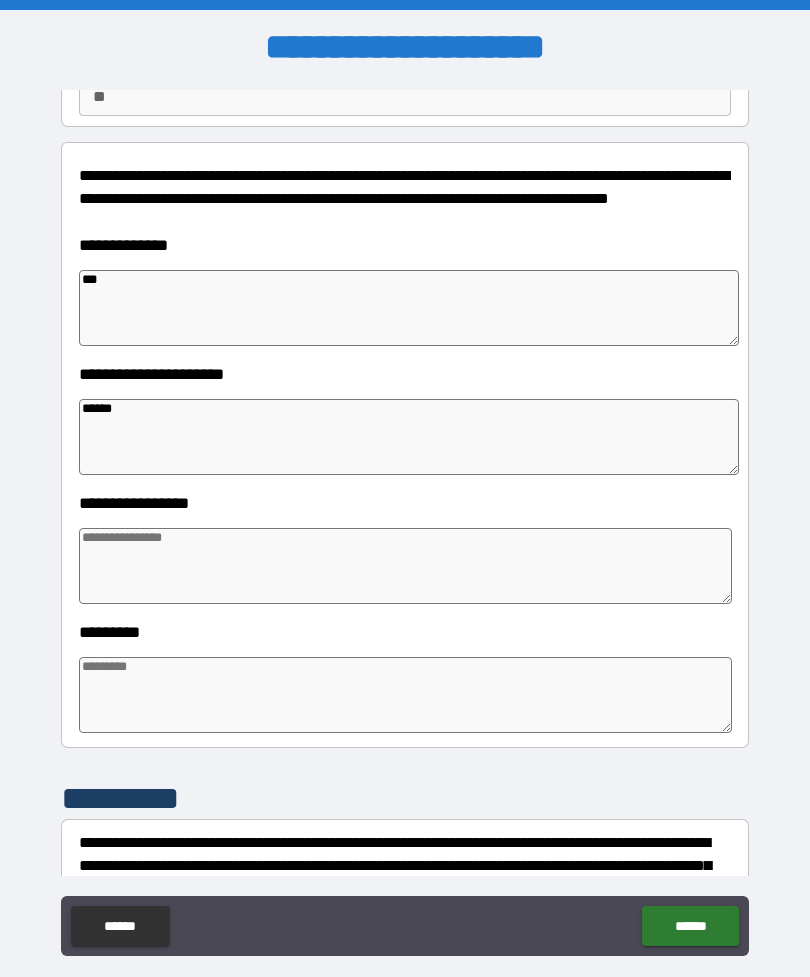 type on "*" 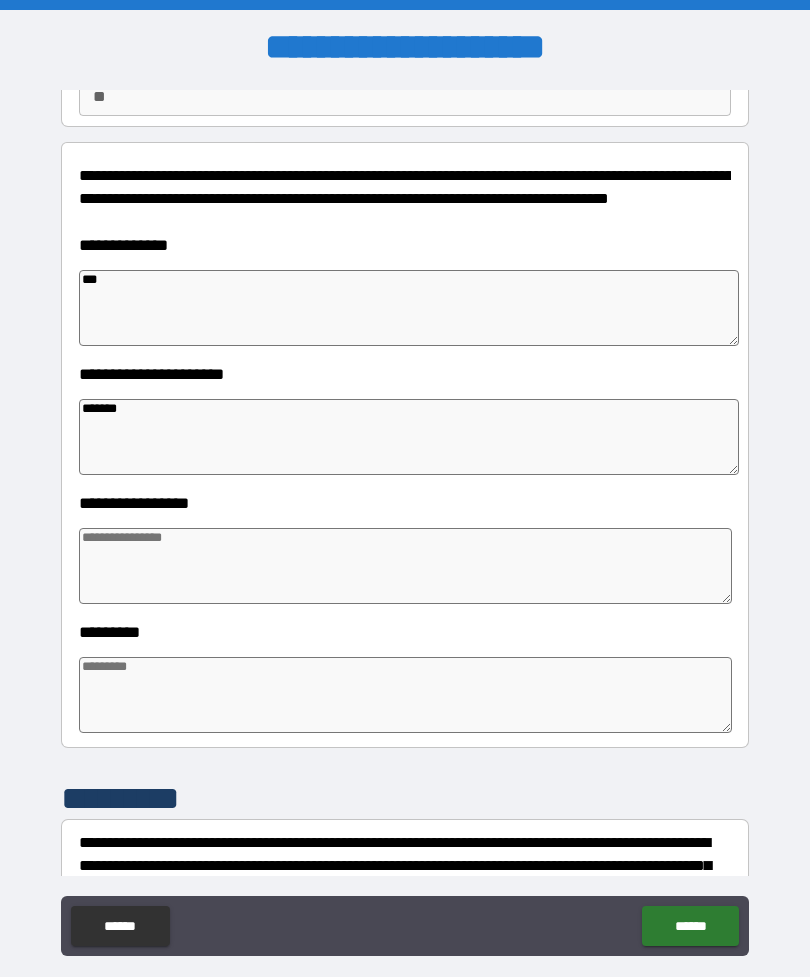 type on "*" 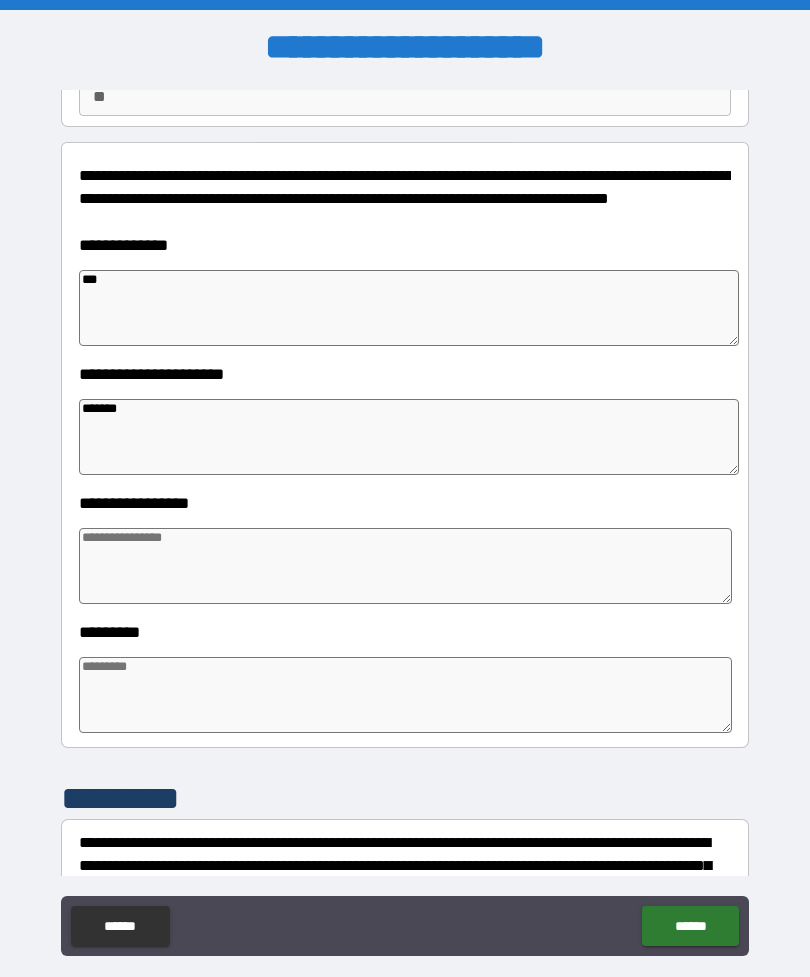type on "*" 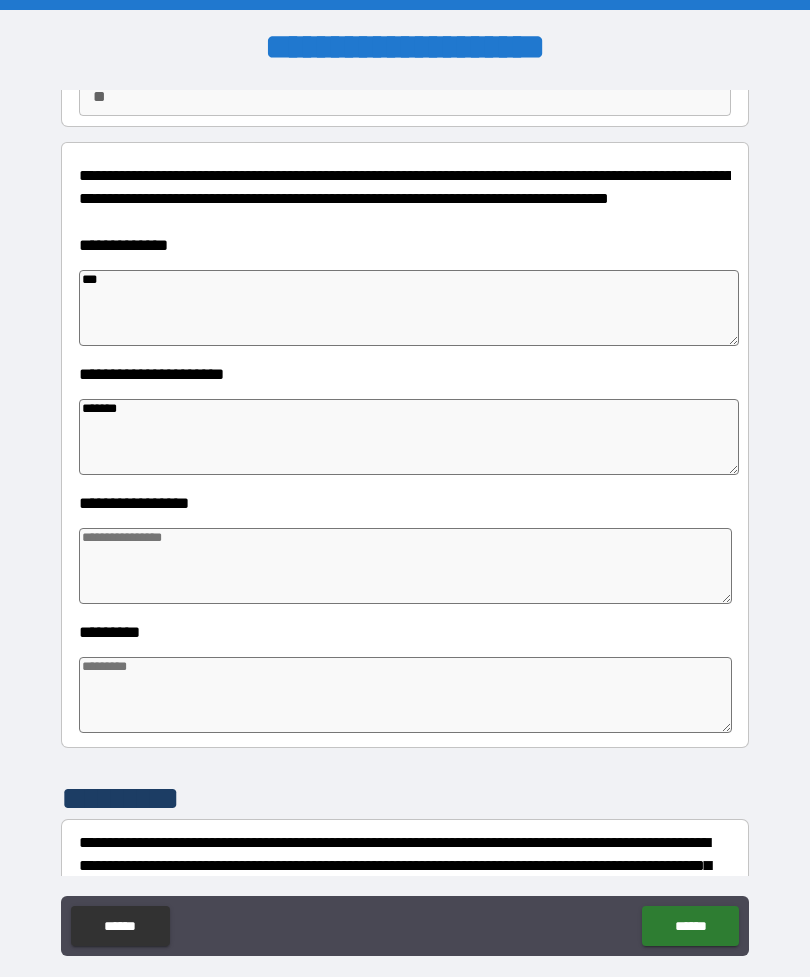 type on "*" 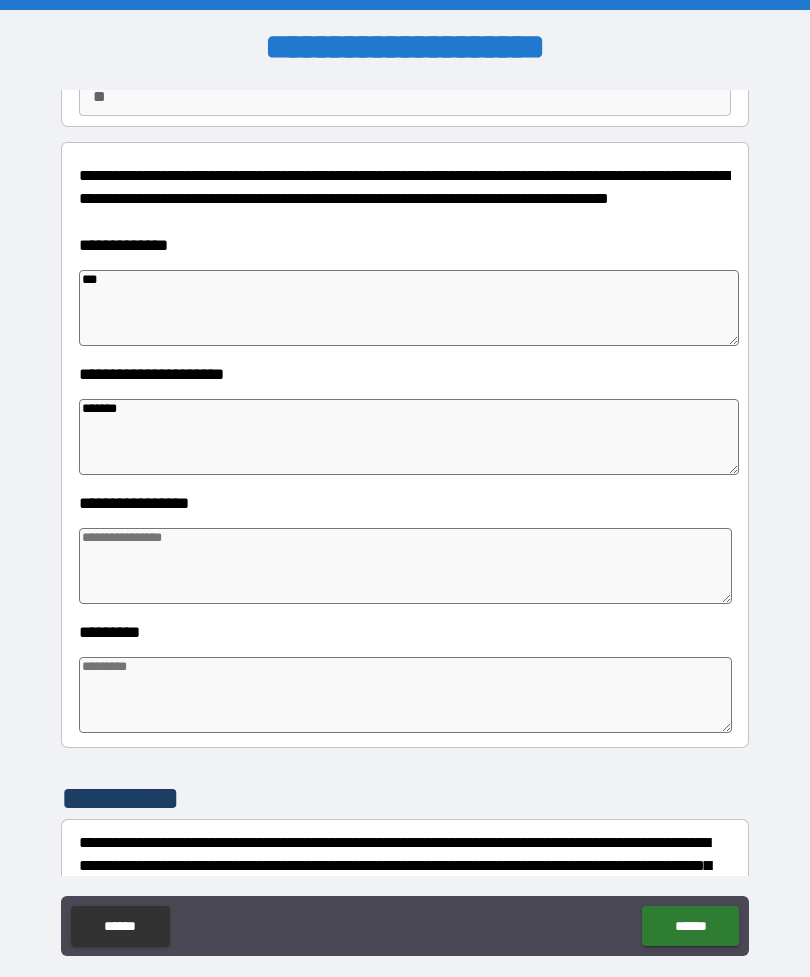 type on "********" 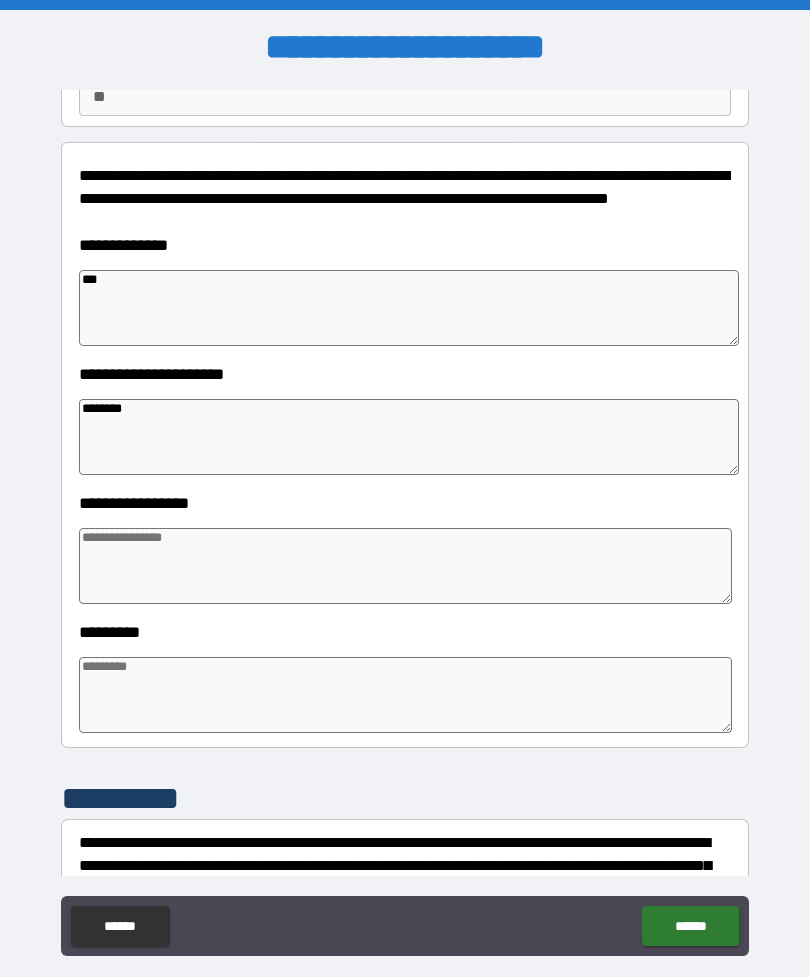 type on "*" 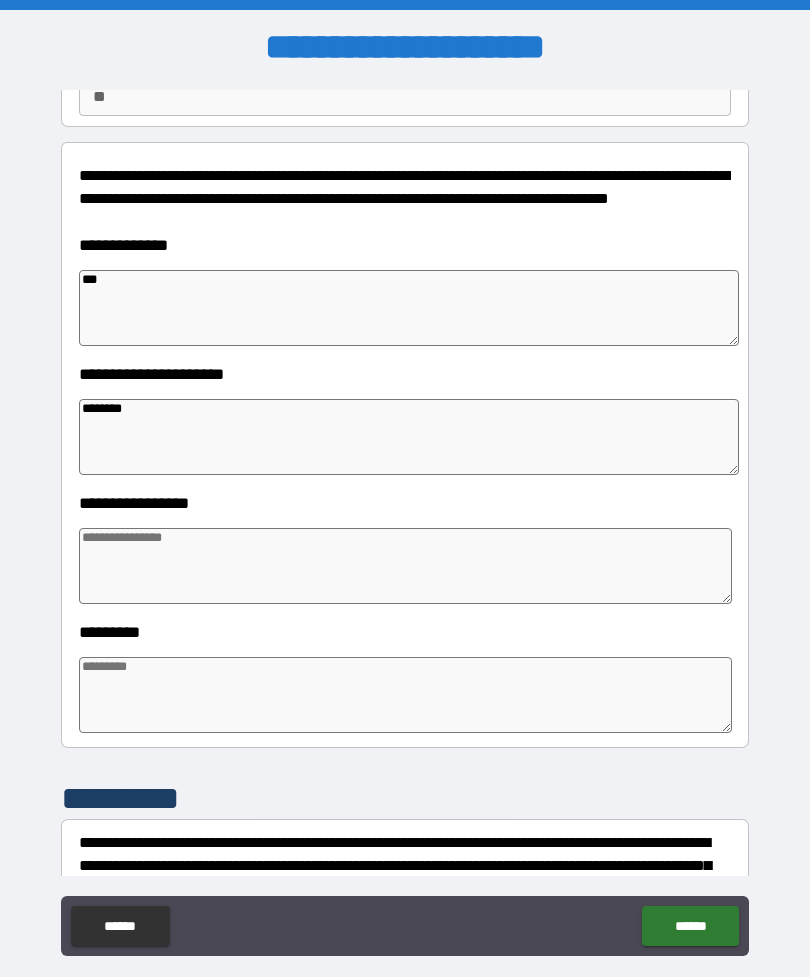 type on "*" 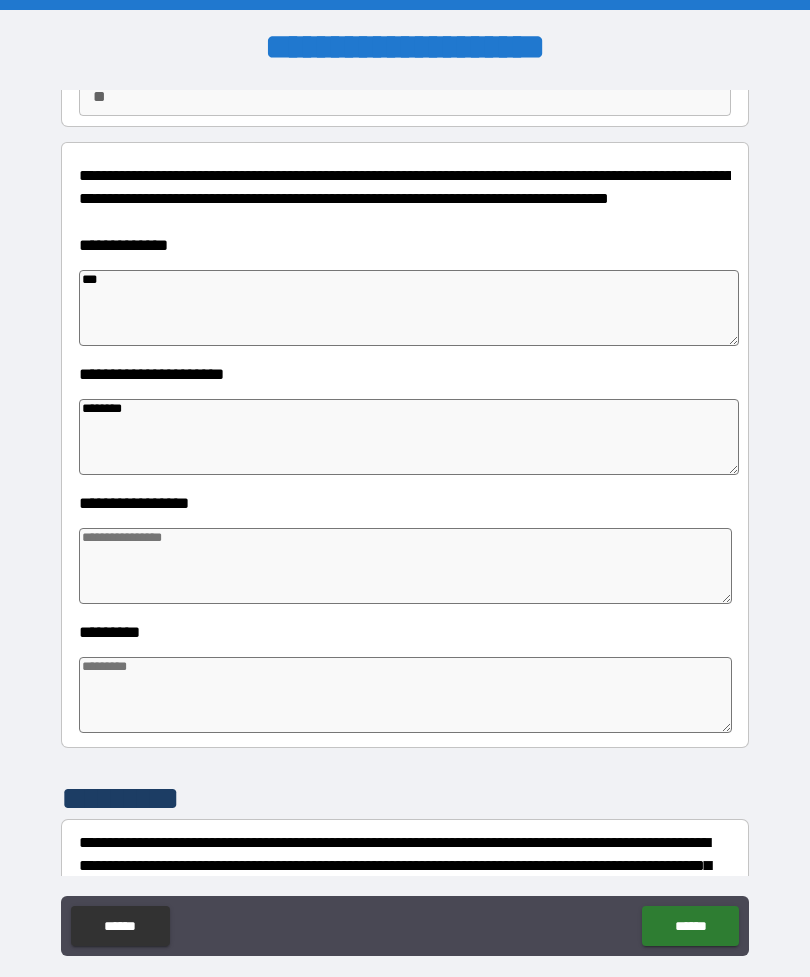 type on "*" 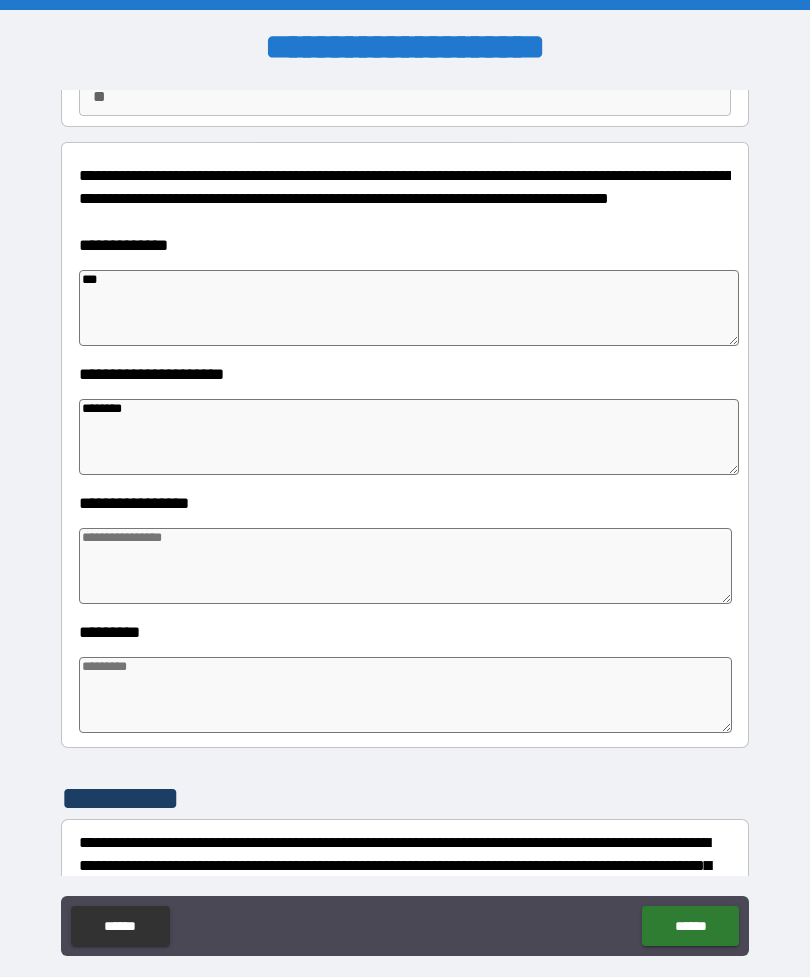 type on "*********" 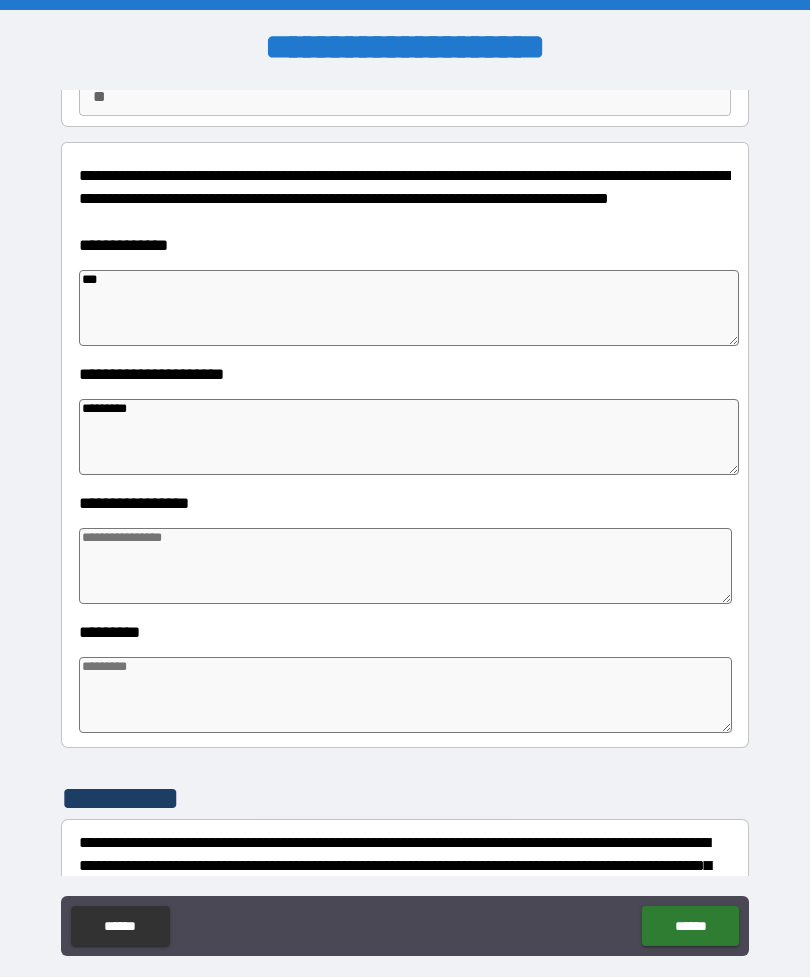 type on "*" 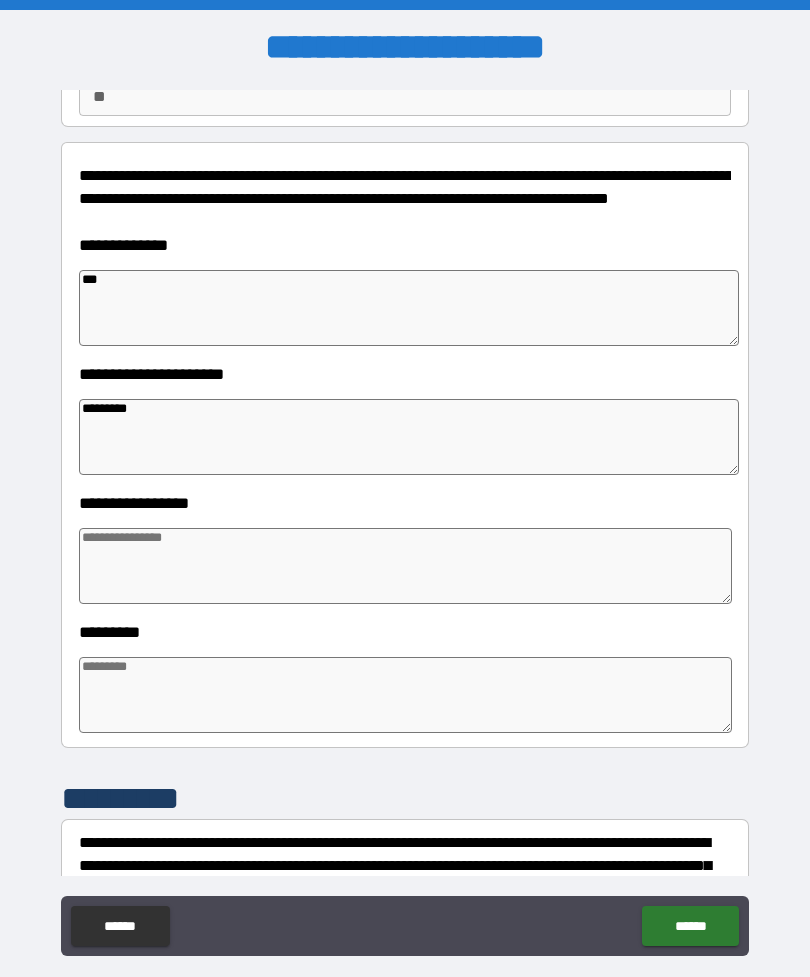 type on "*" 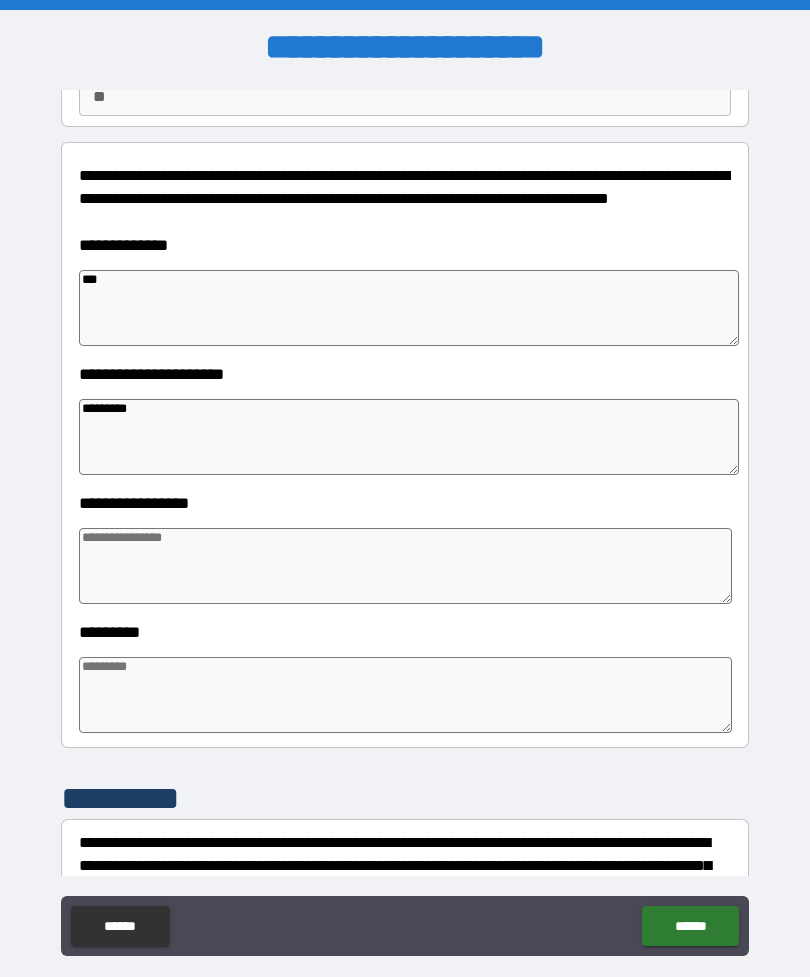 type on "*" 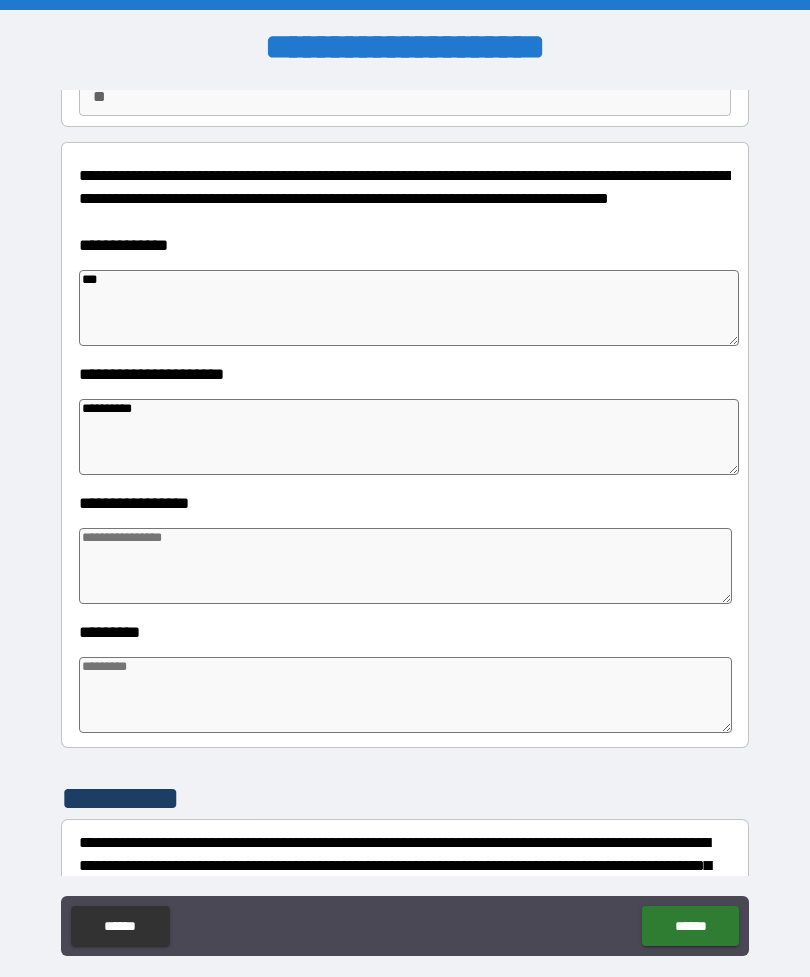 type on "*" 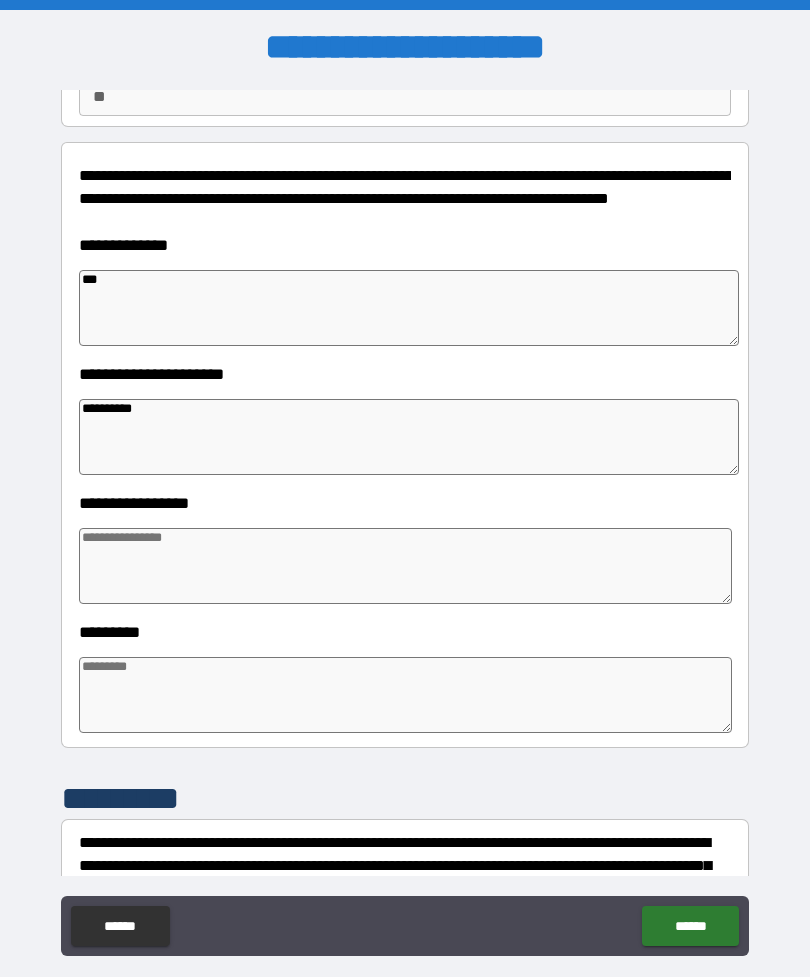 type on "*" 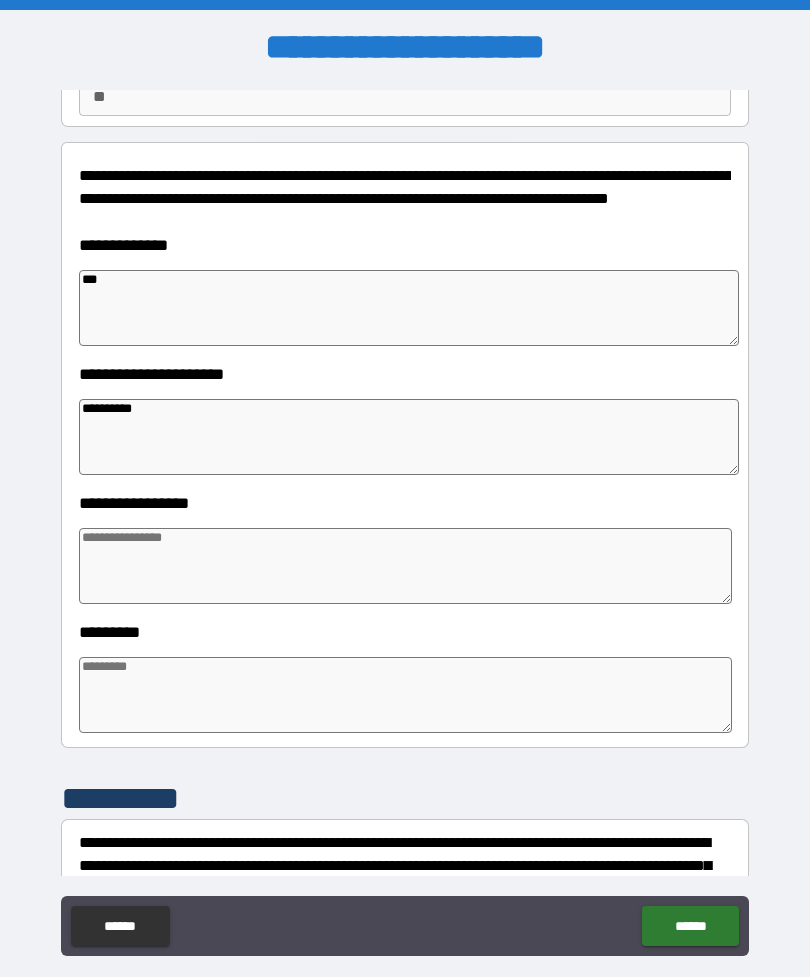 type on "*" 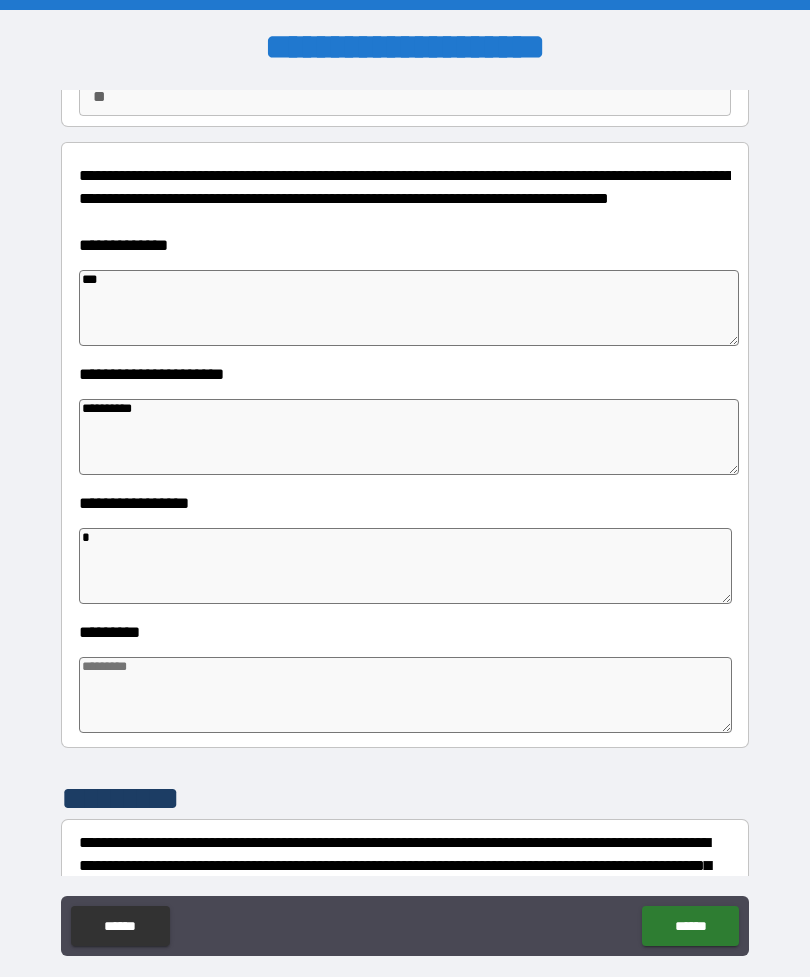 type on "*" 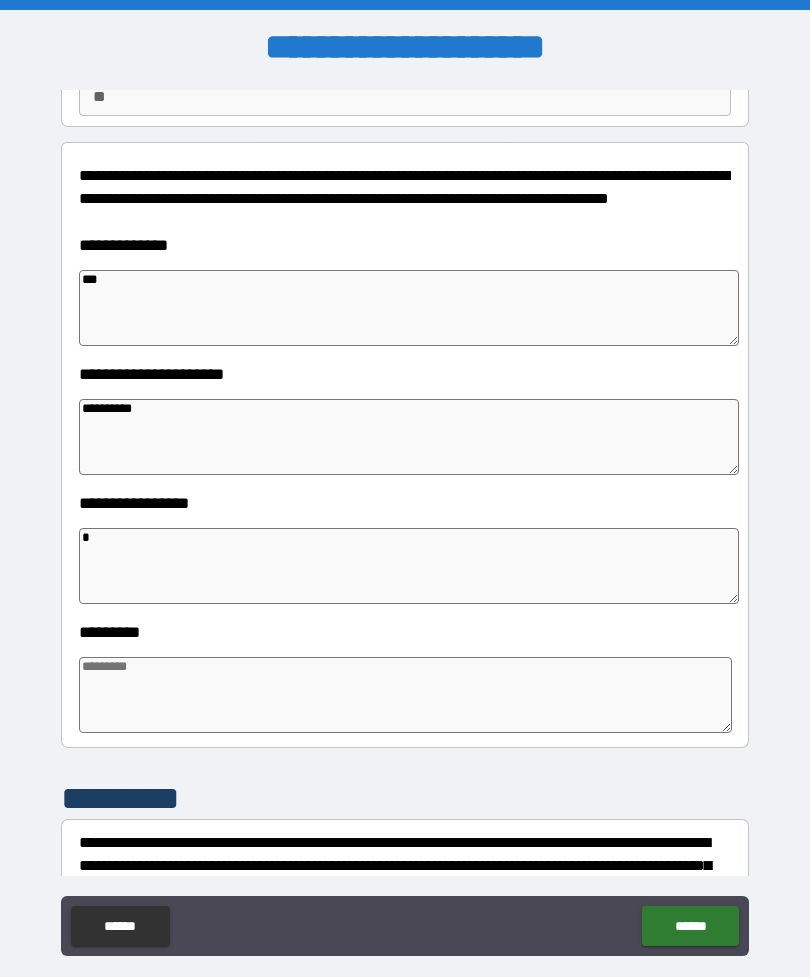 type on "*" 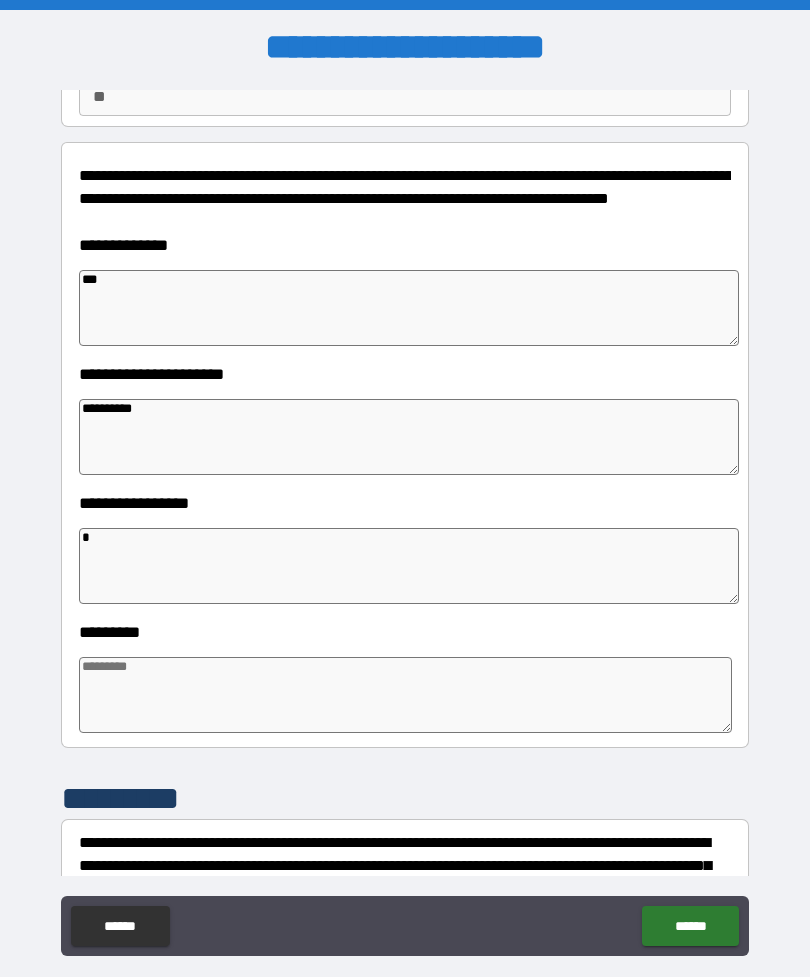 type on "*" 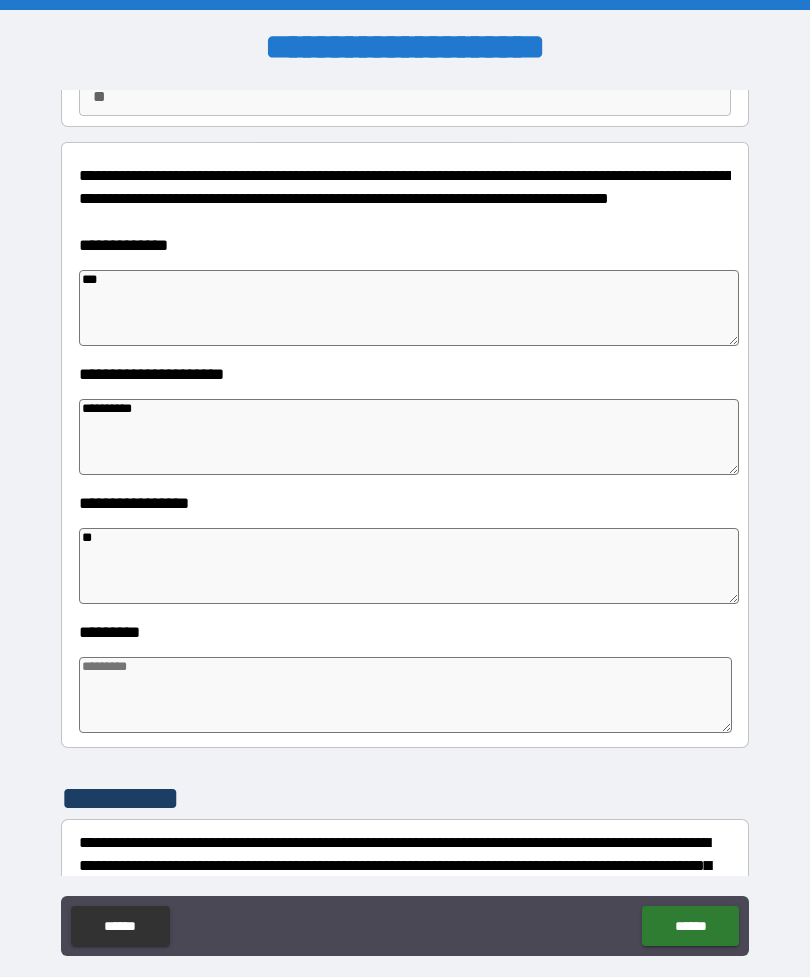 type on "*" 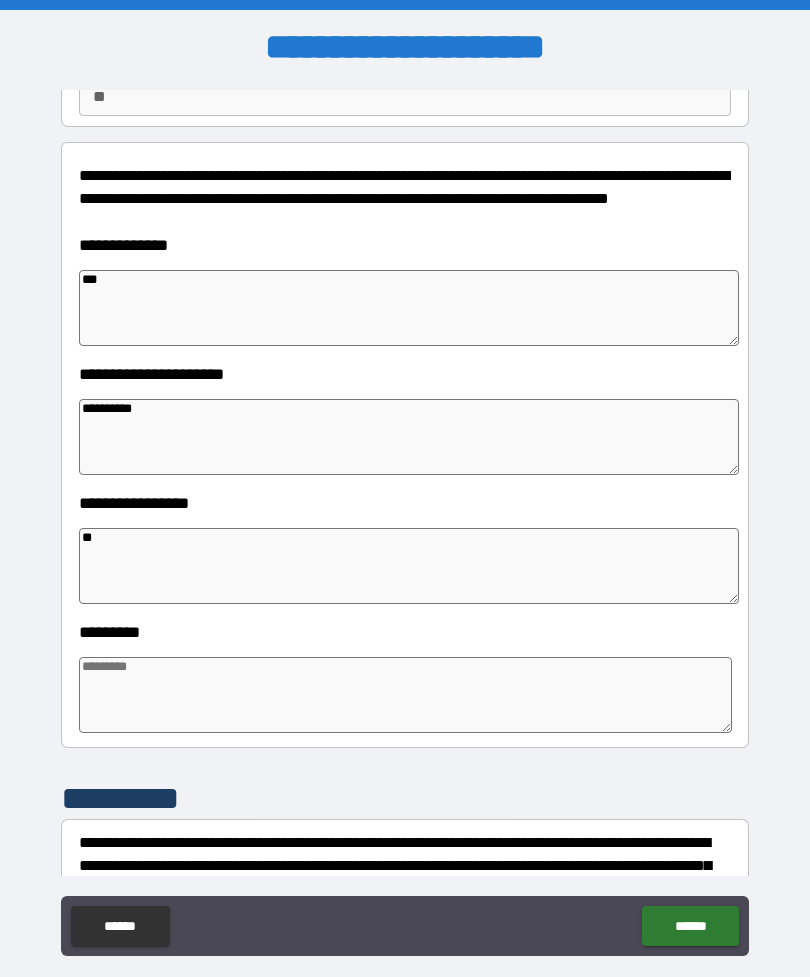 type on "*" 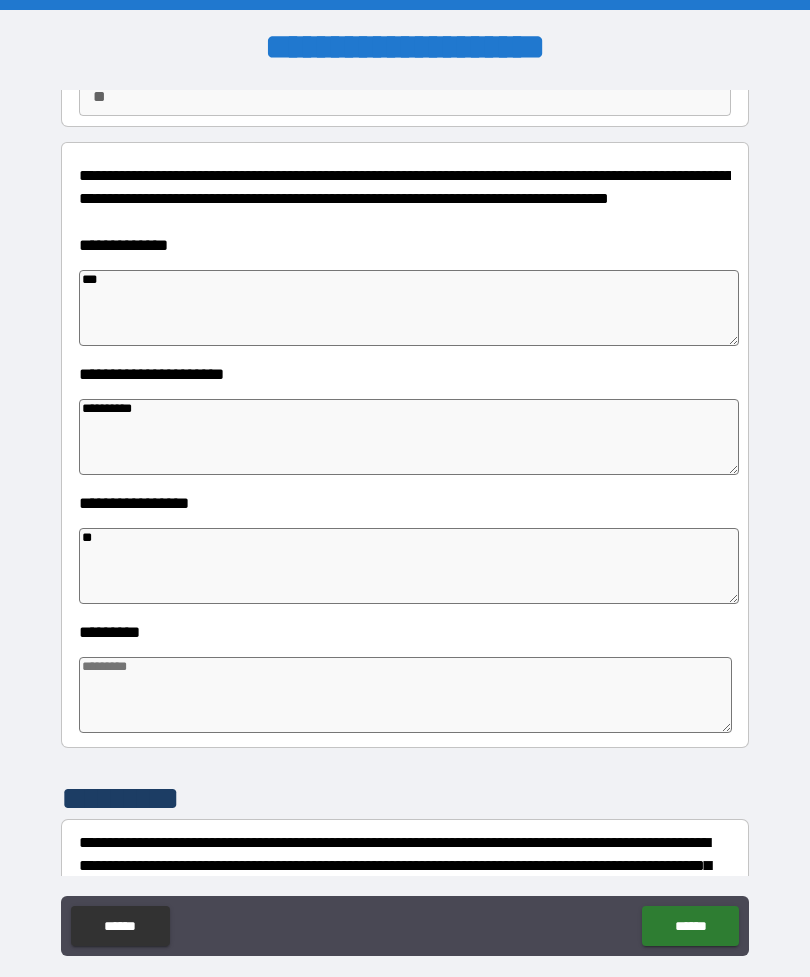 type on "***" 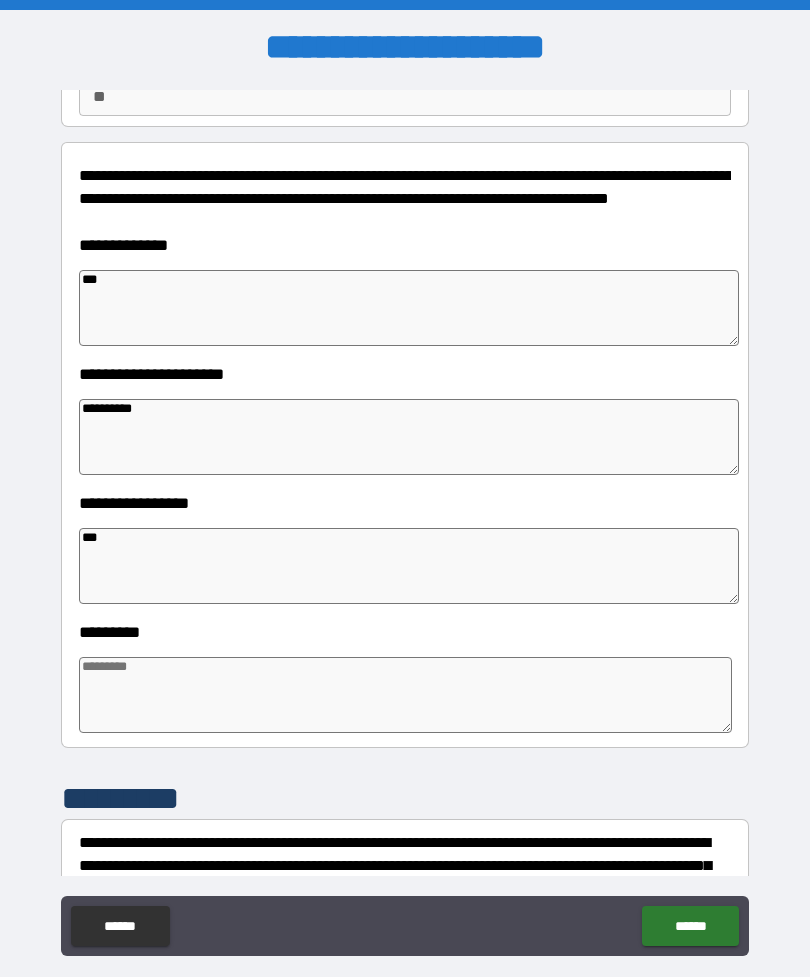 type on "*" 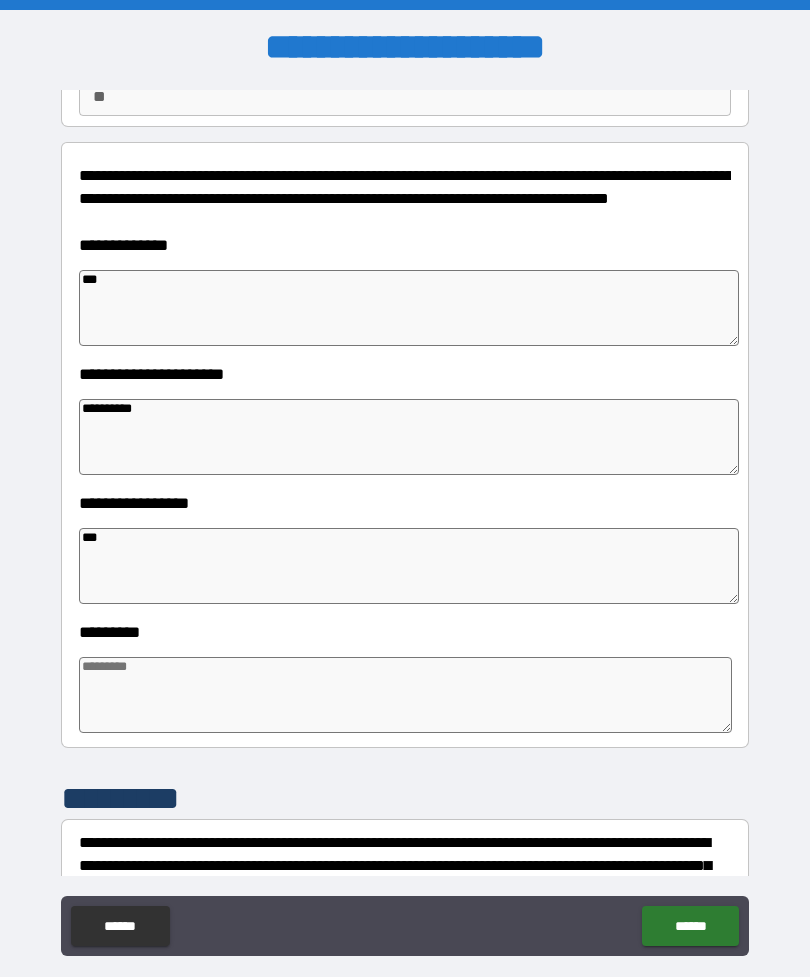 type on "*" 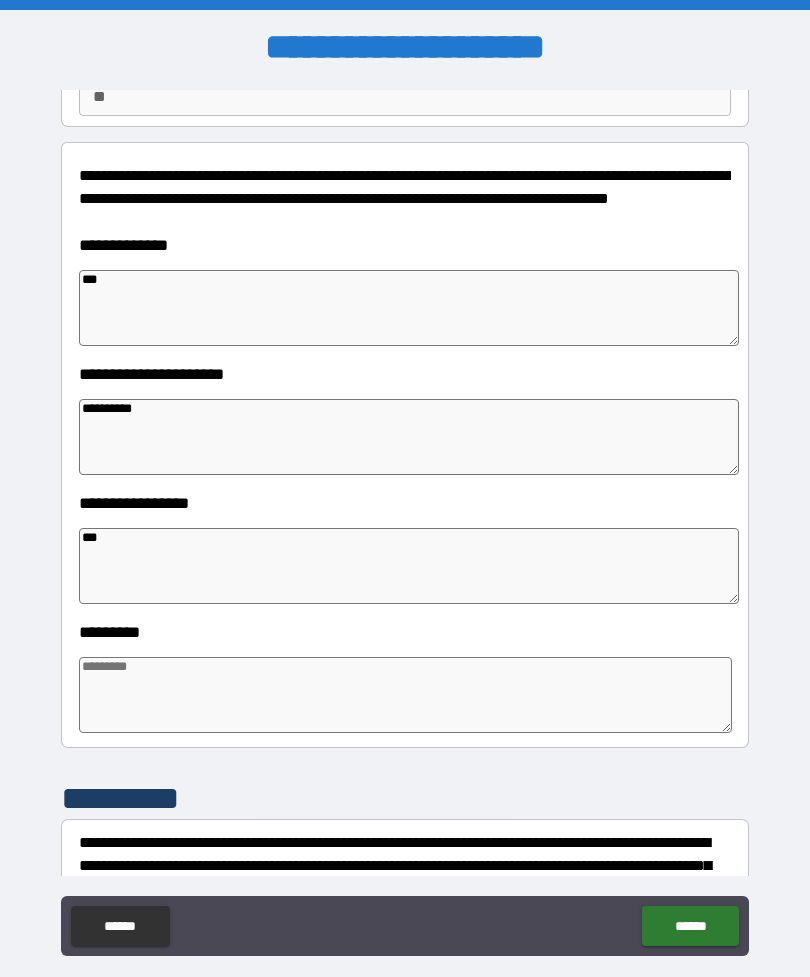type on "*" 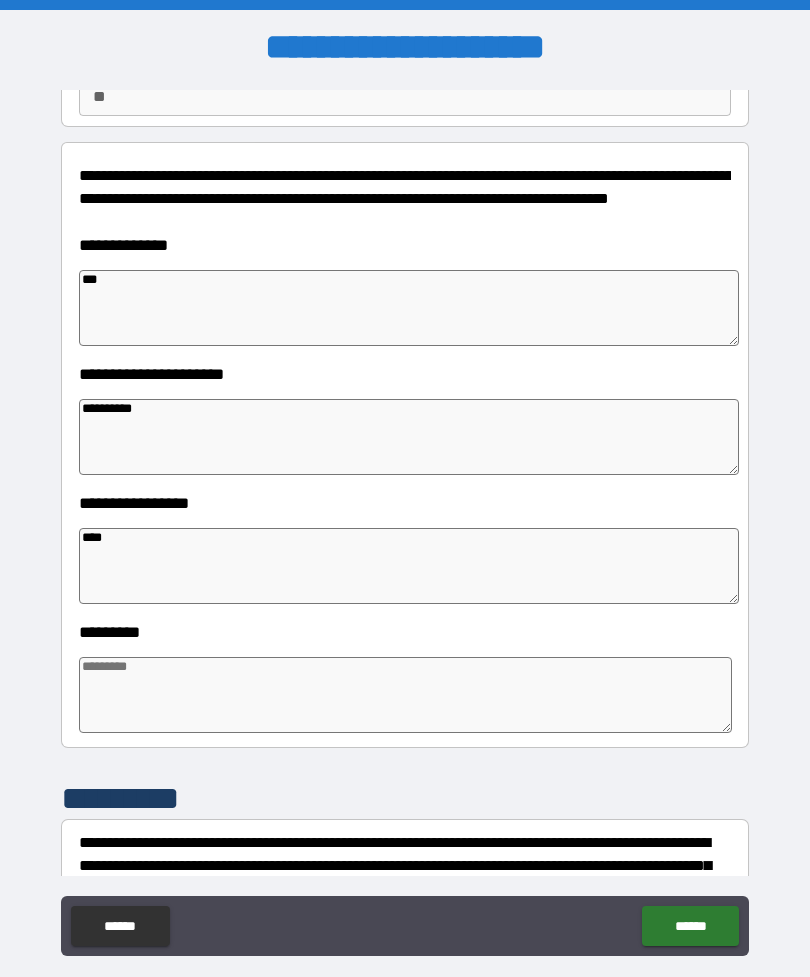 type on "*" 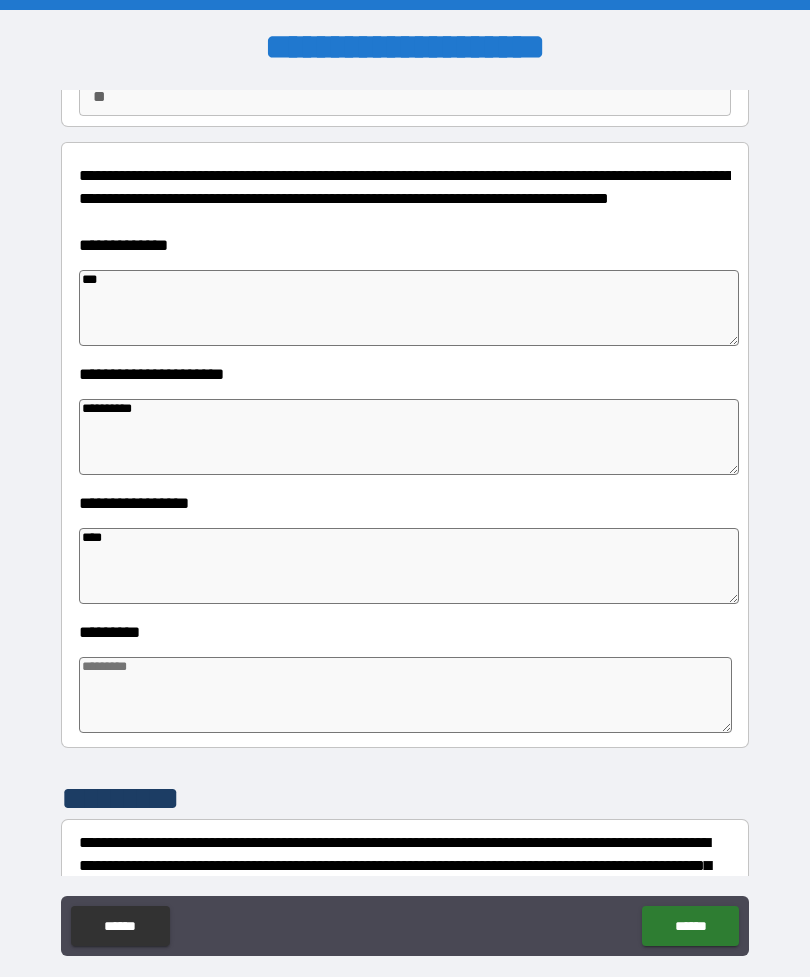 type on "*" 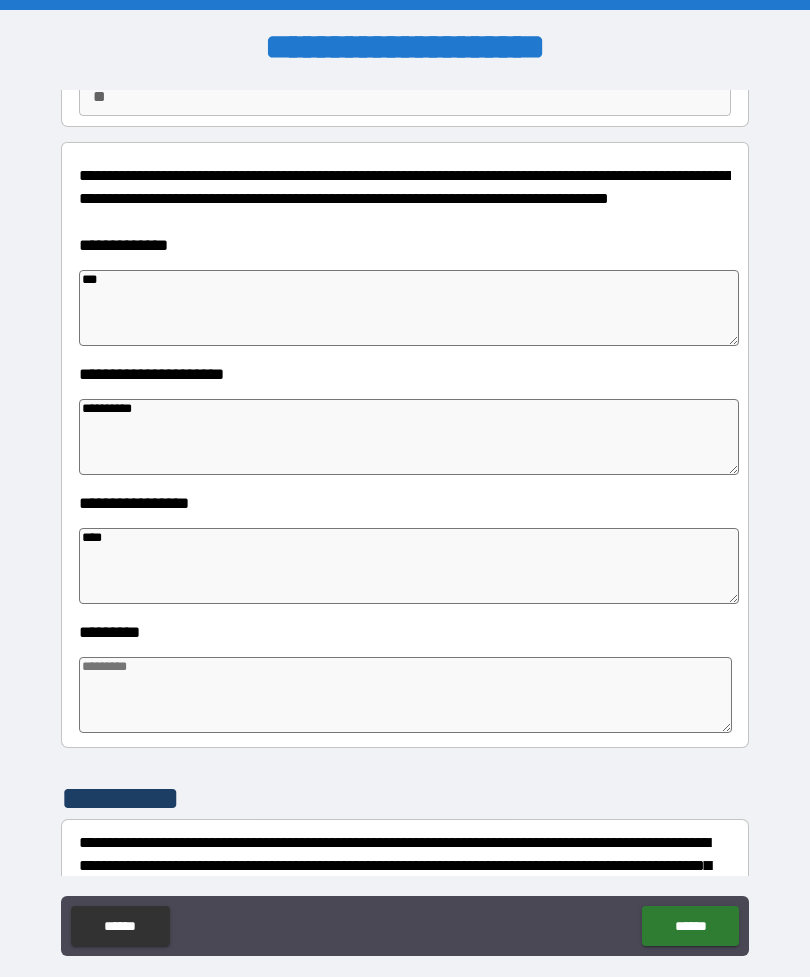 type on "*" 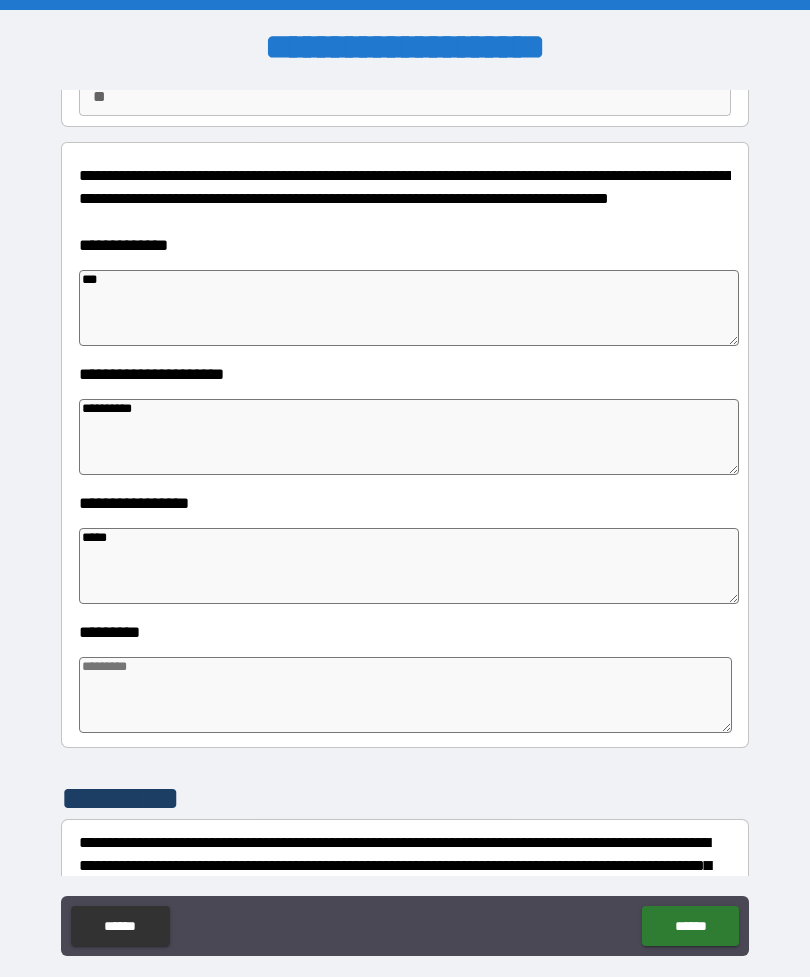 type on "*" 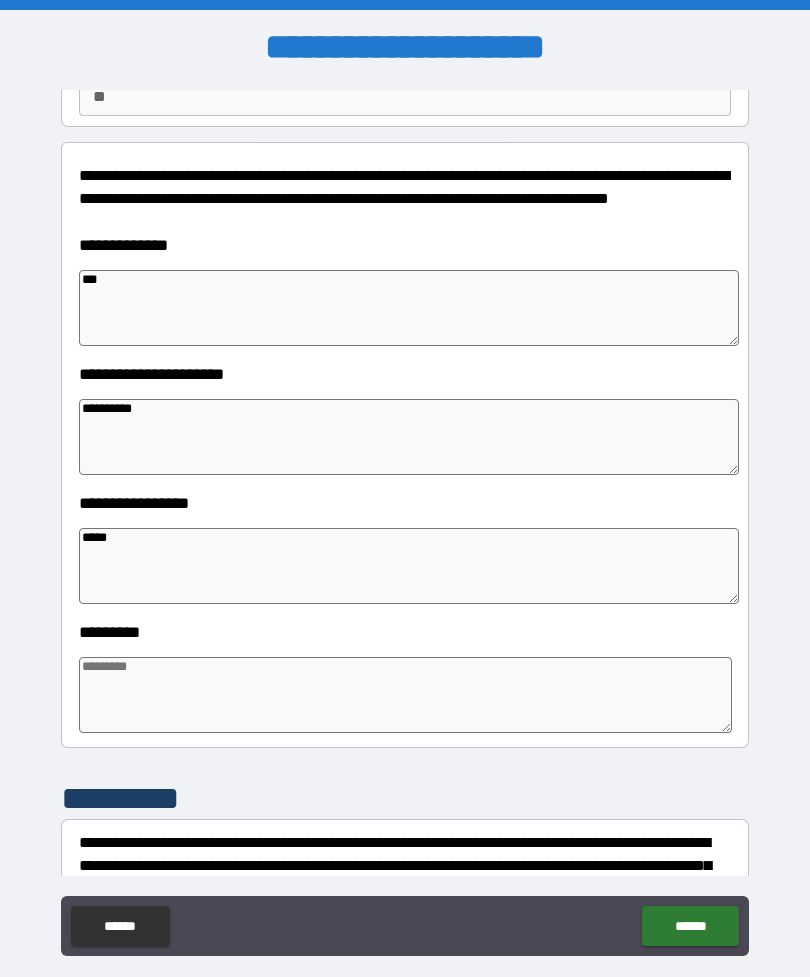 type on "*" 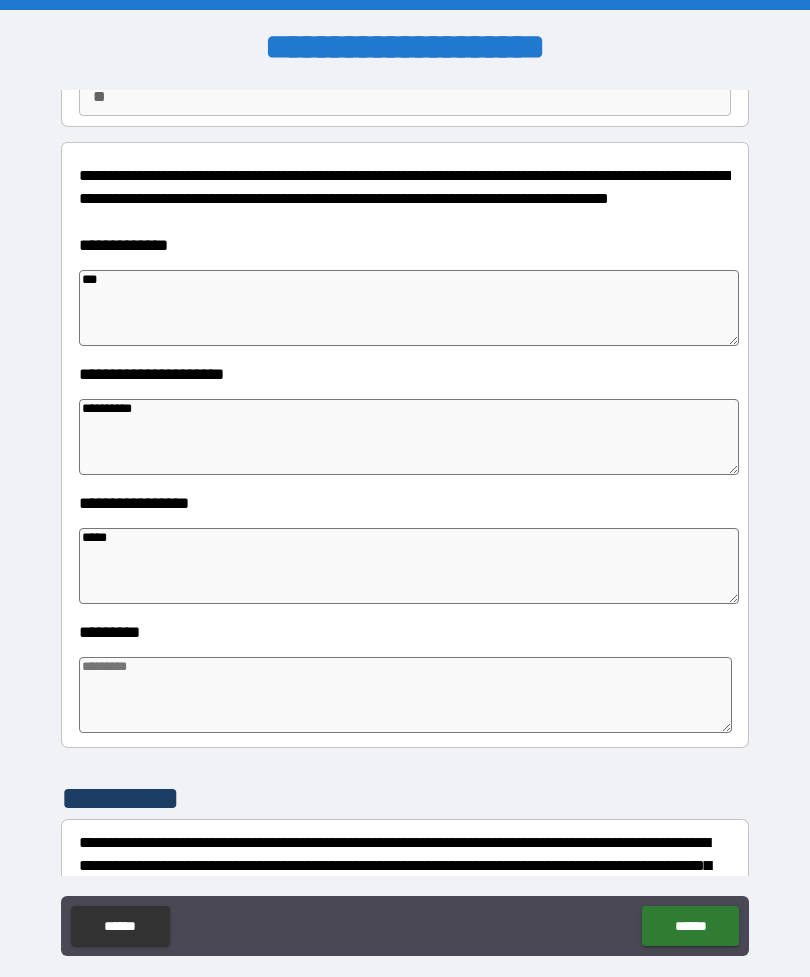 type on "*" 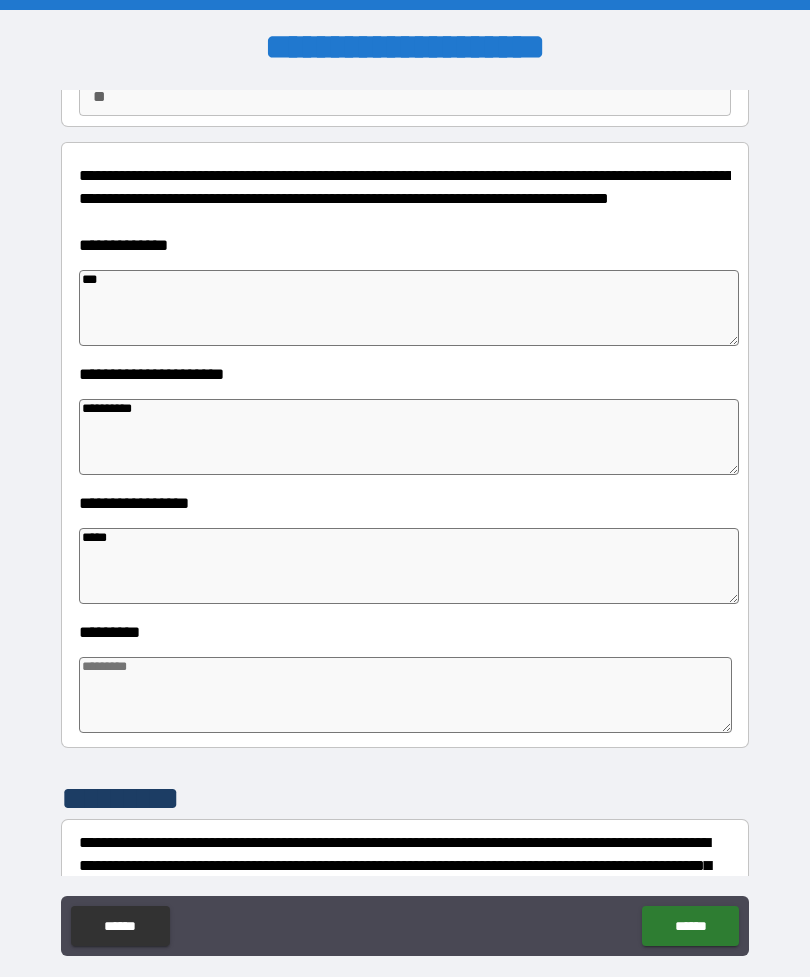 type on "*" 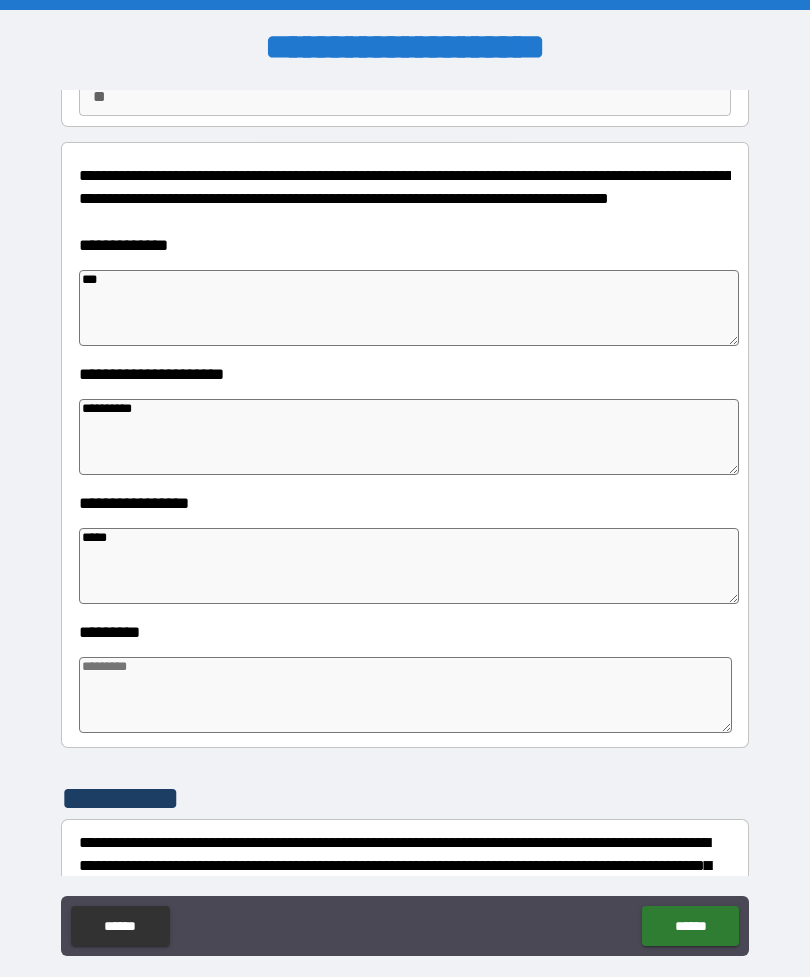 type on "*" 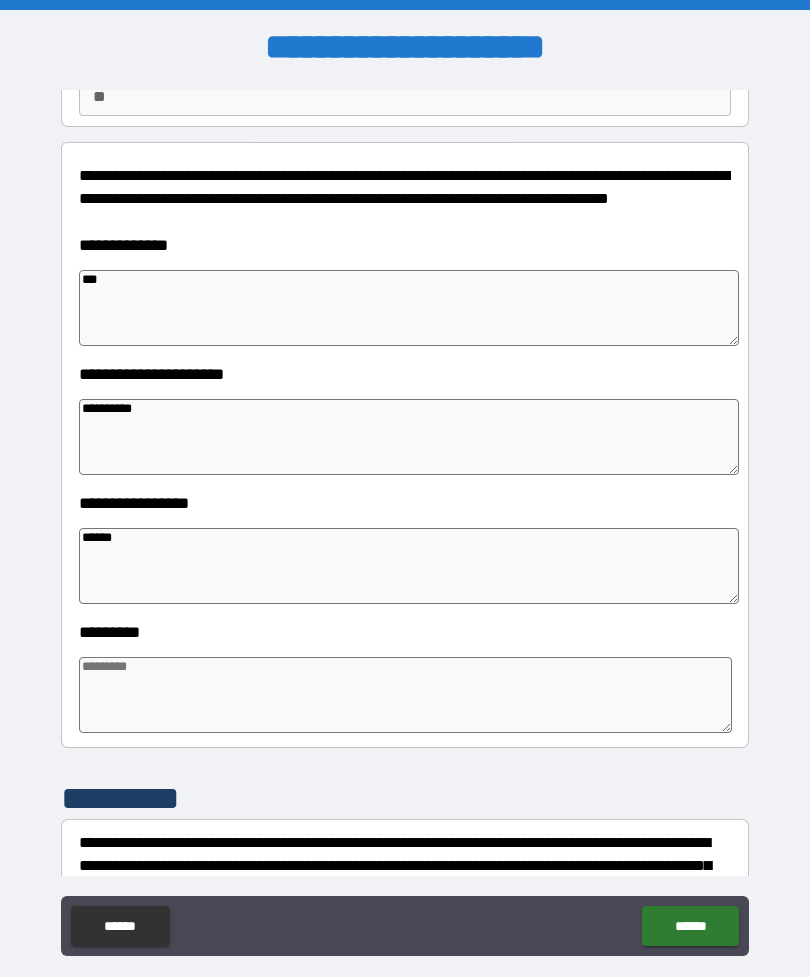 type on "*" 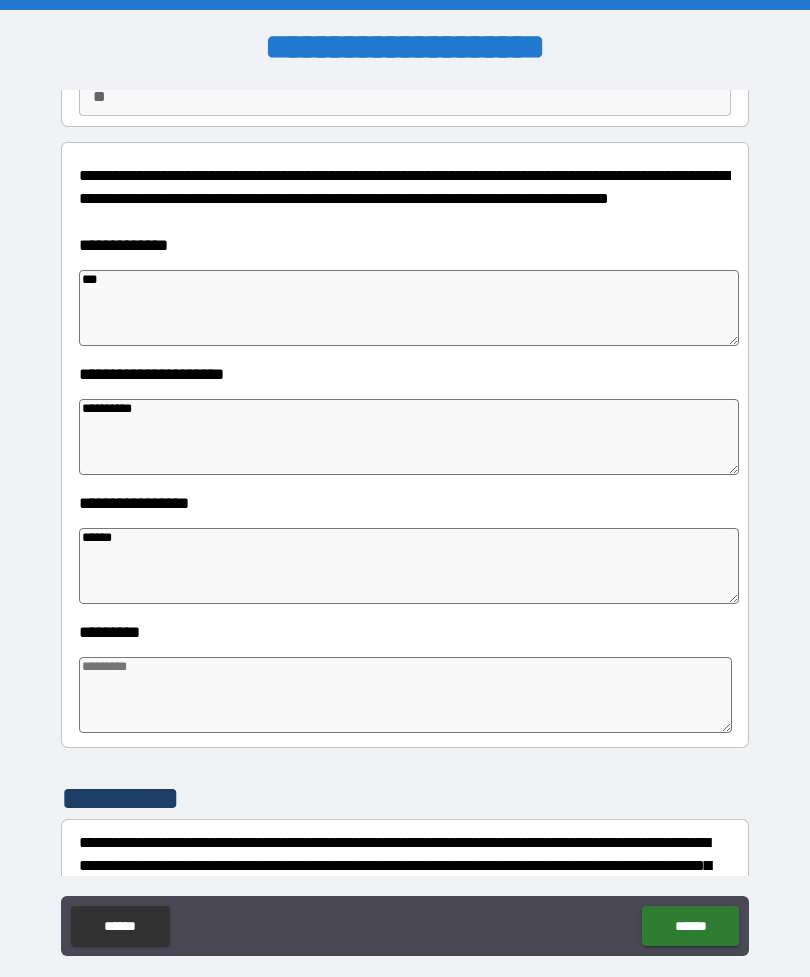type on "******" 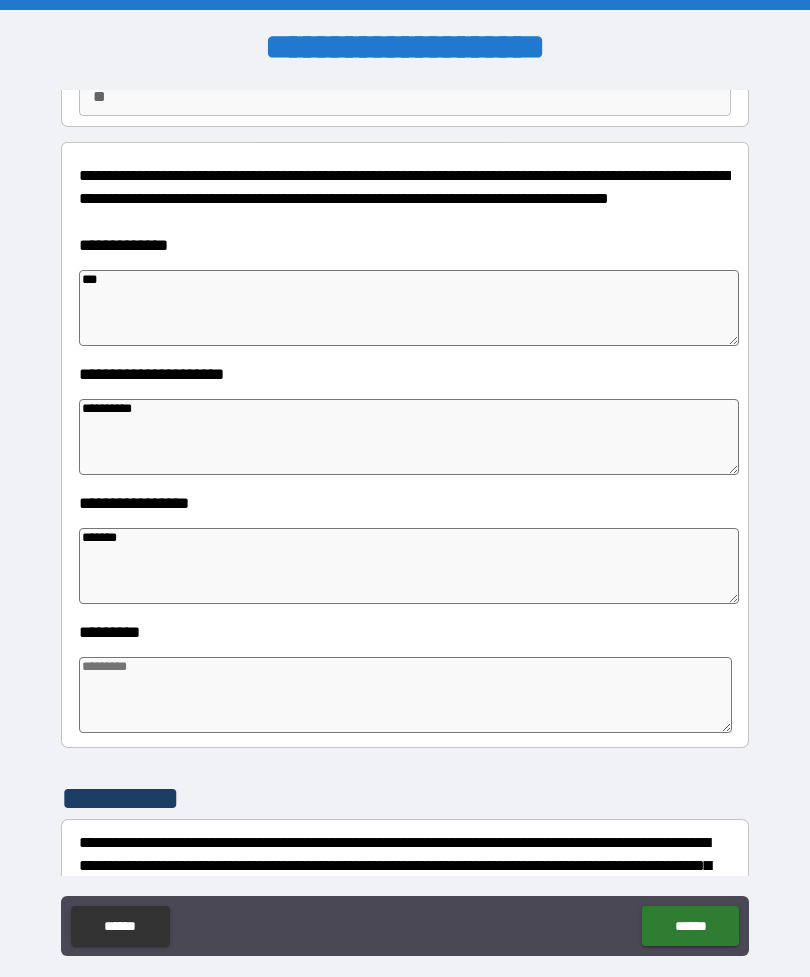 type on "*" 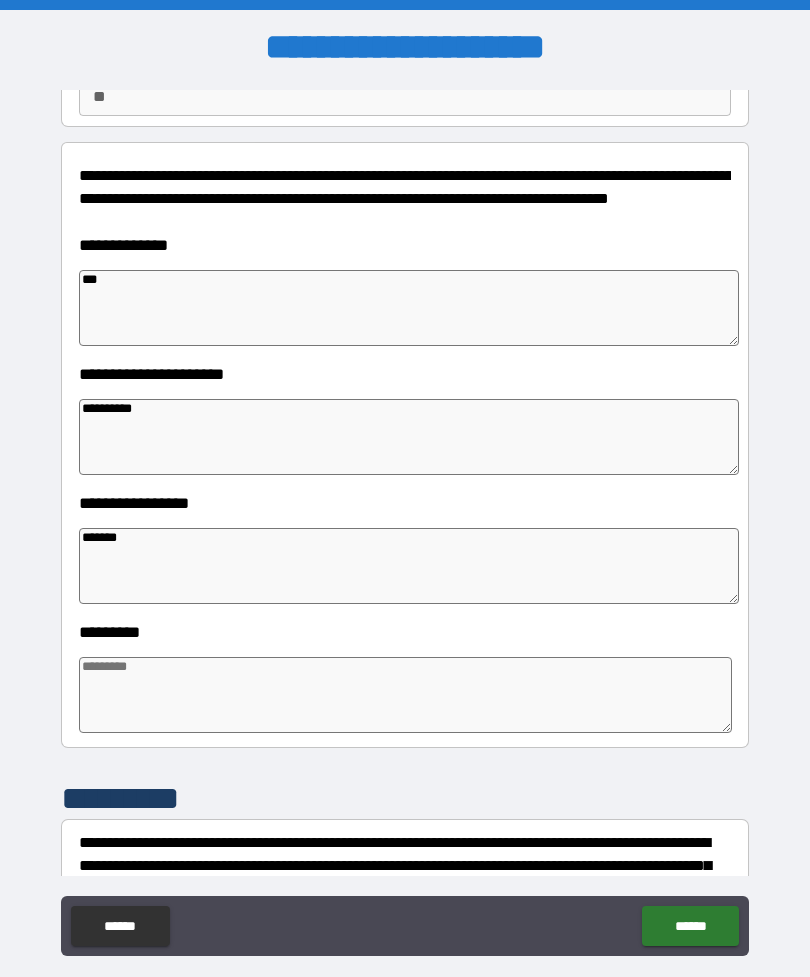 type on "*" 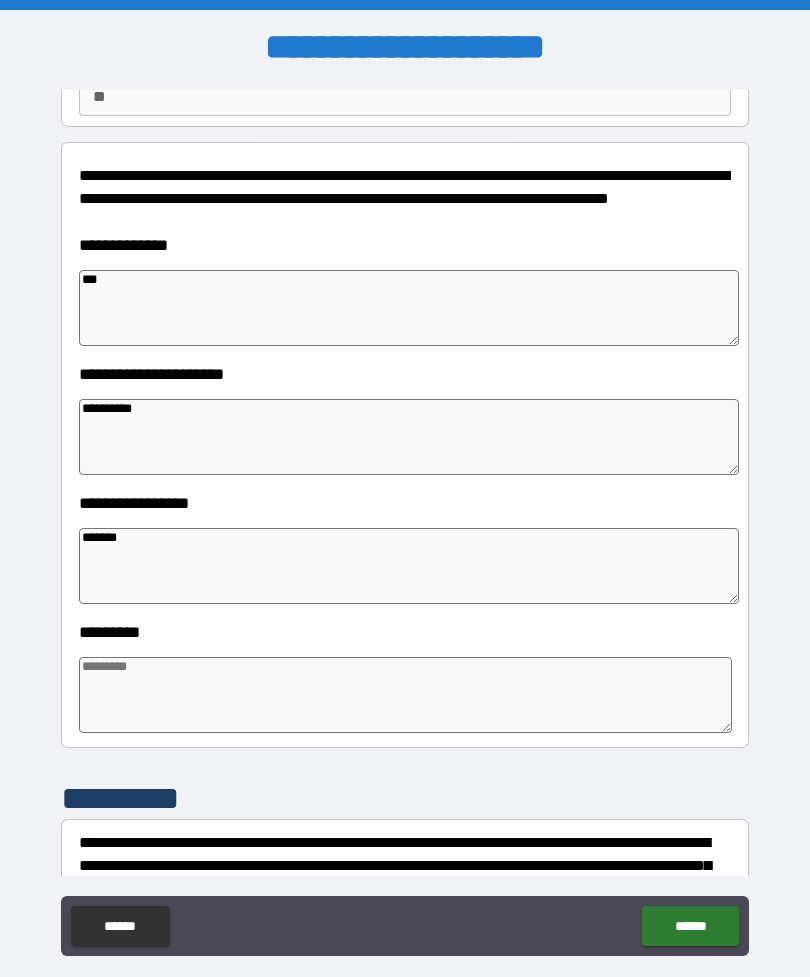 type on "*" 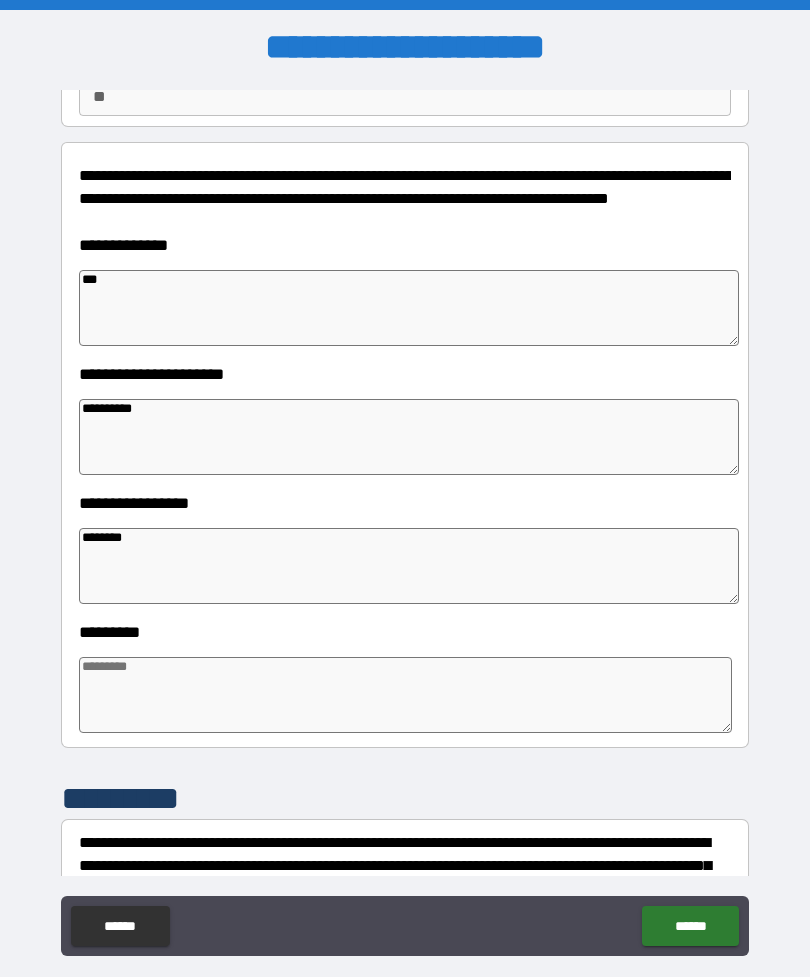 type on "*" 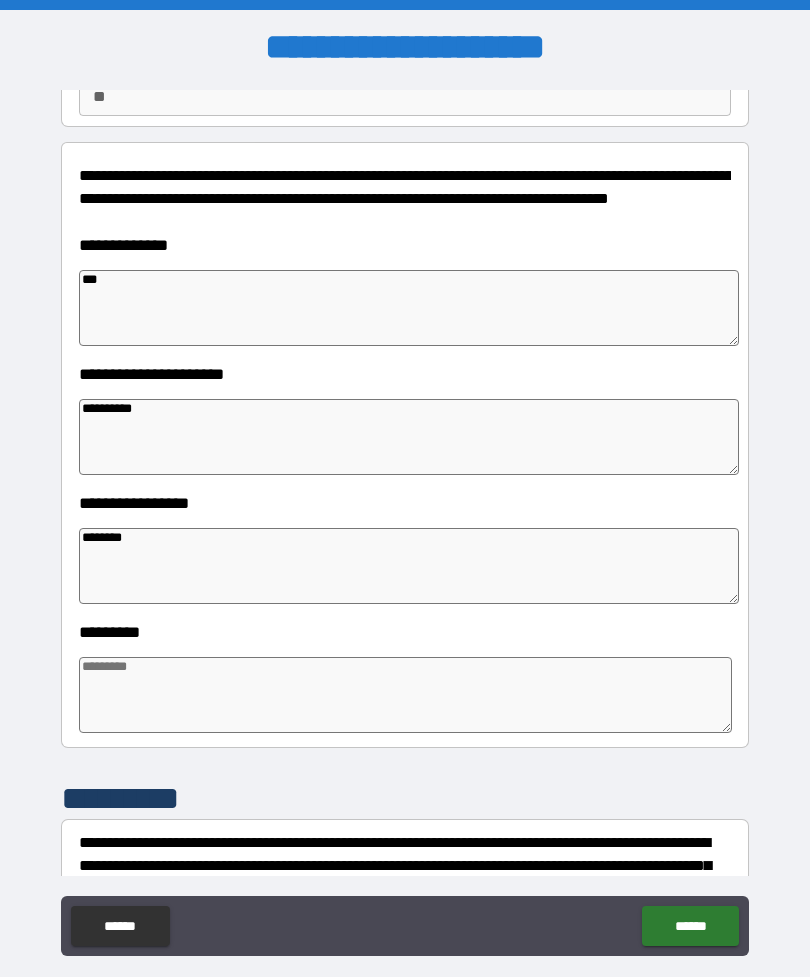 type on "*" 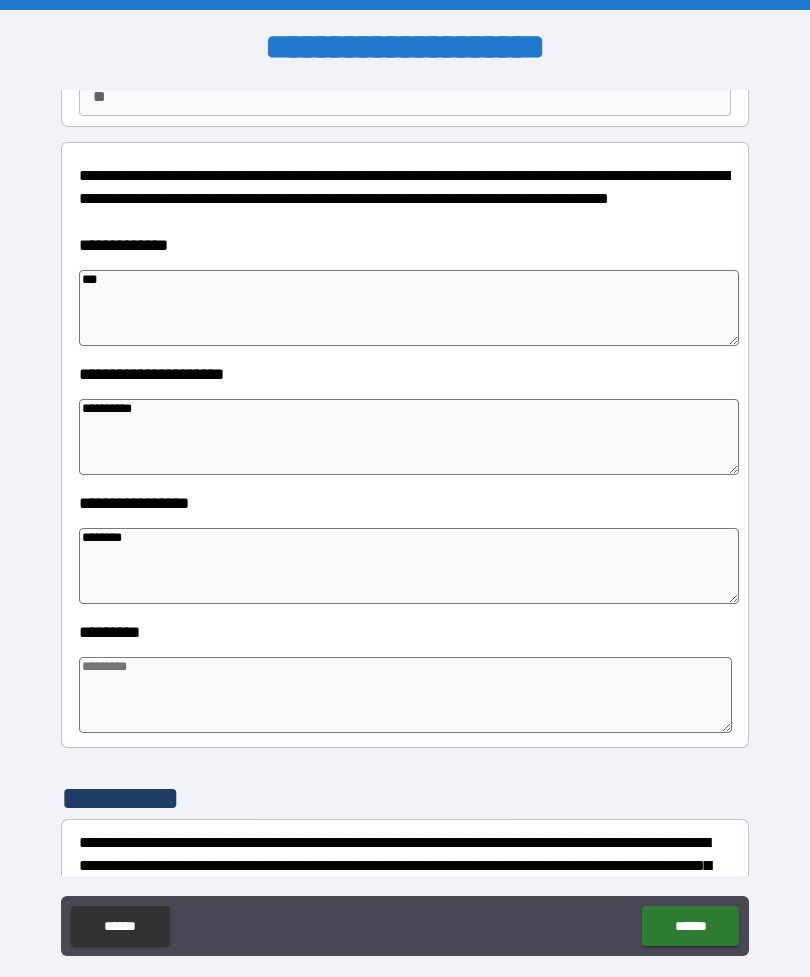 type on "*" 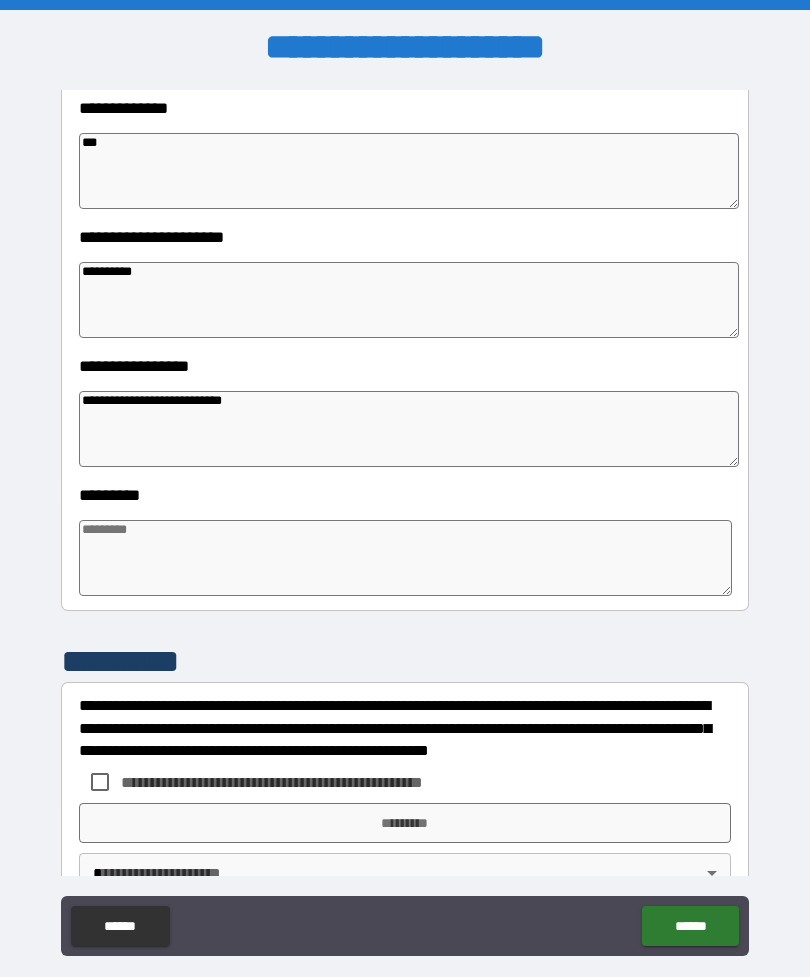 scroll, scrollTop: 345, scrollLeft: 0, axis: vertical 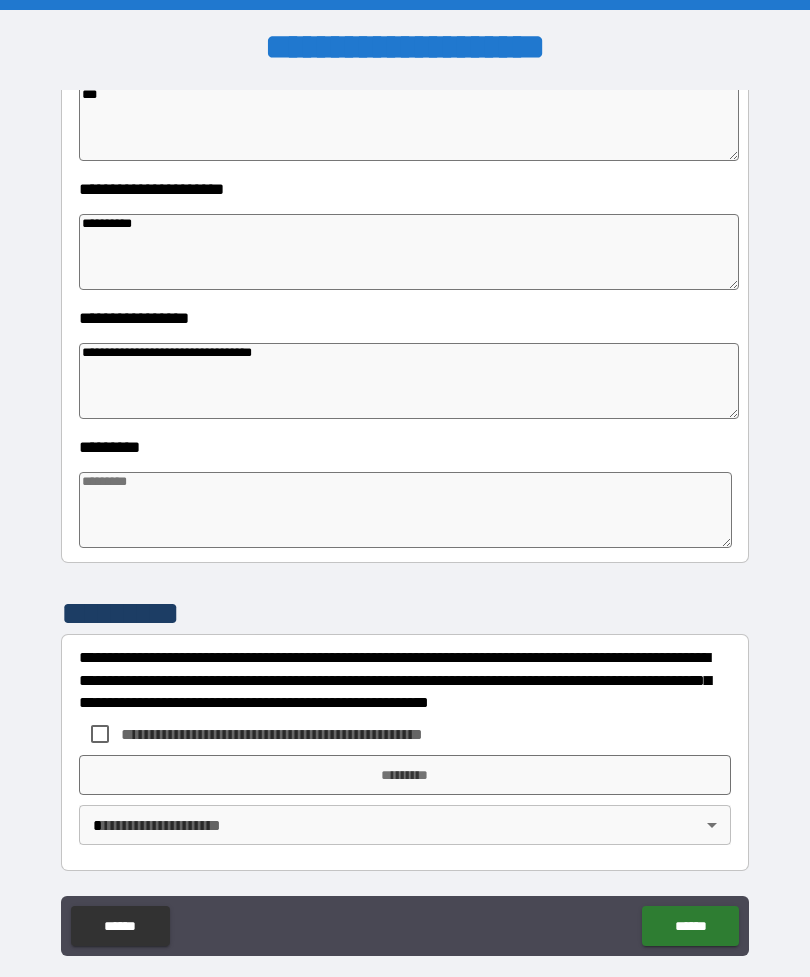click at bounding box center (405, 510) 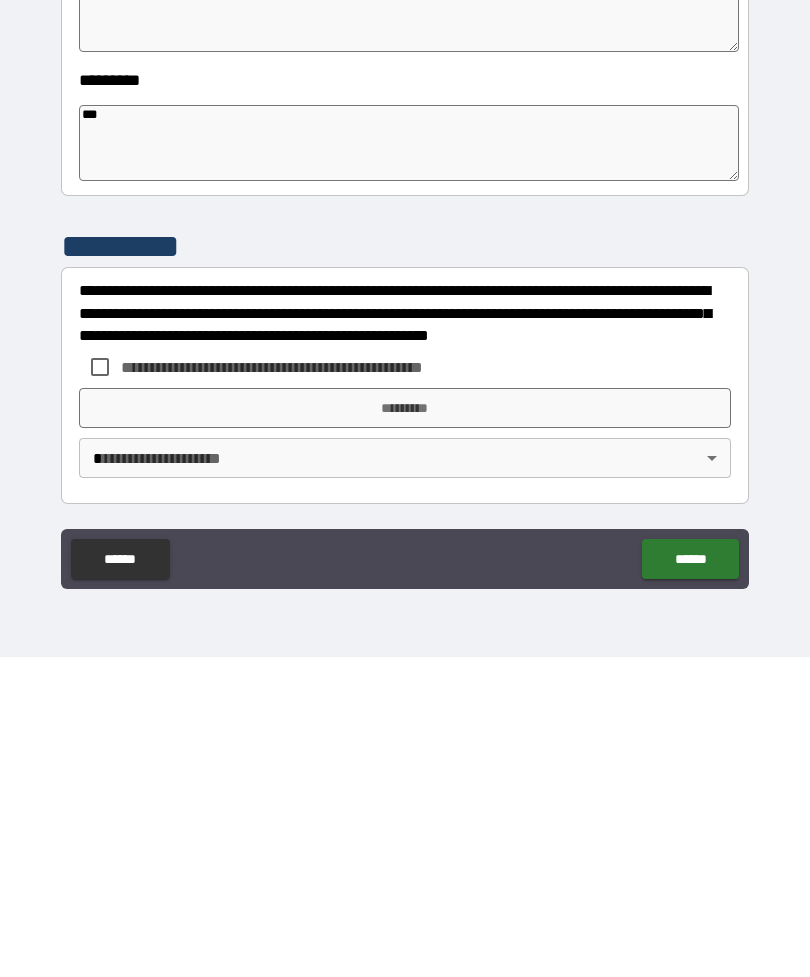 scroll, scrollTop: 64, scrollLeft: 0, axis: vertical 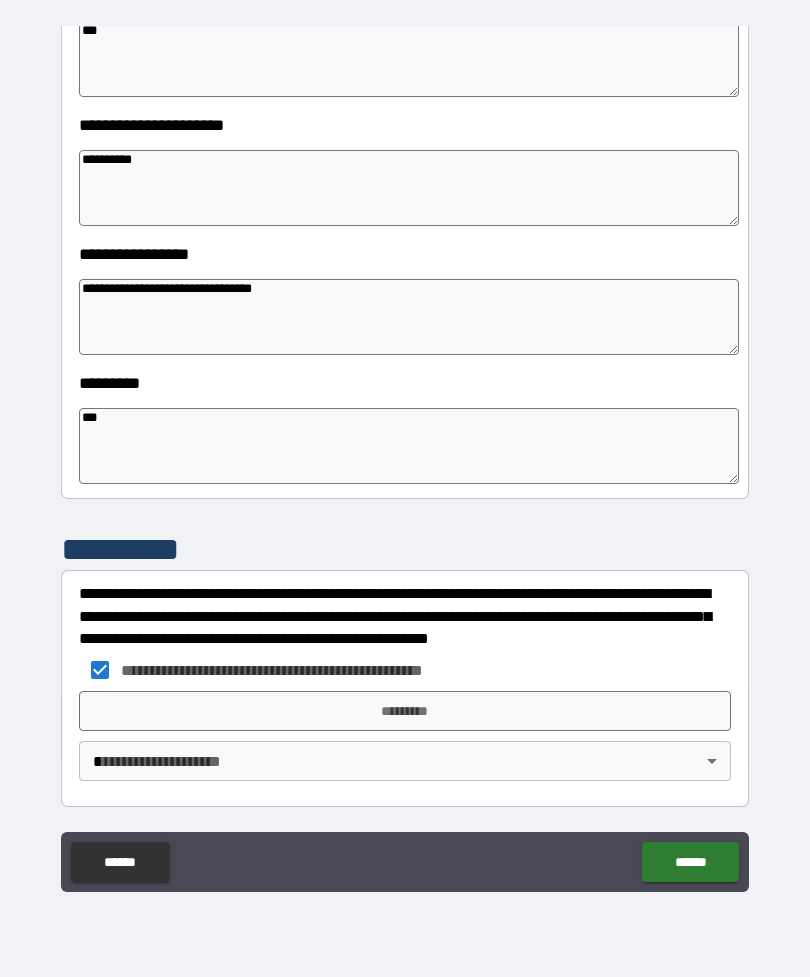 click on "*********" at bounding box center [405, 711] 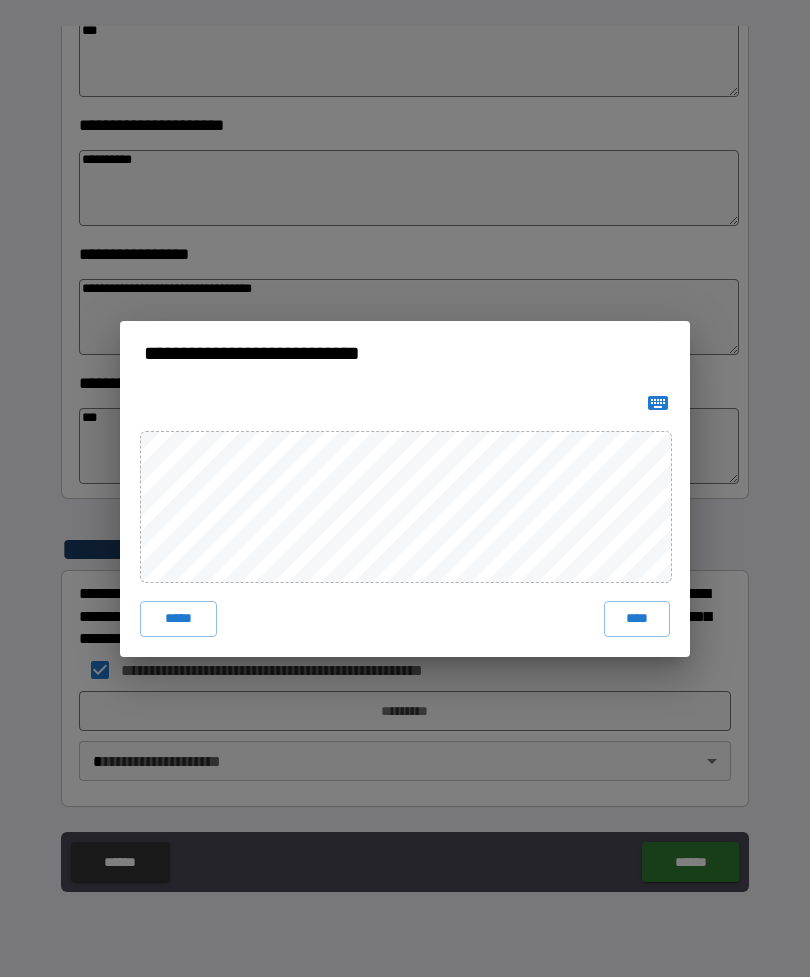 click on "****" at bounding box center [637, 619] 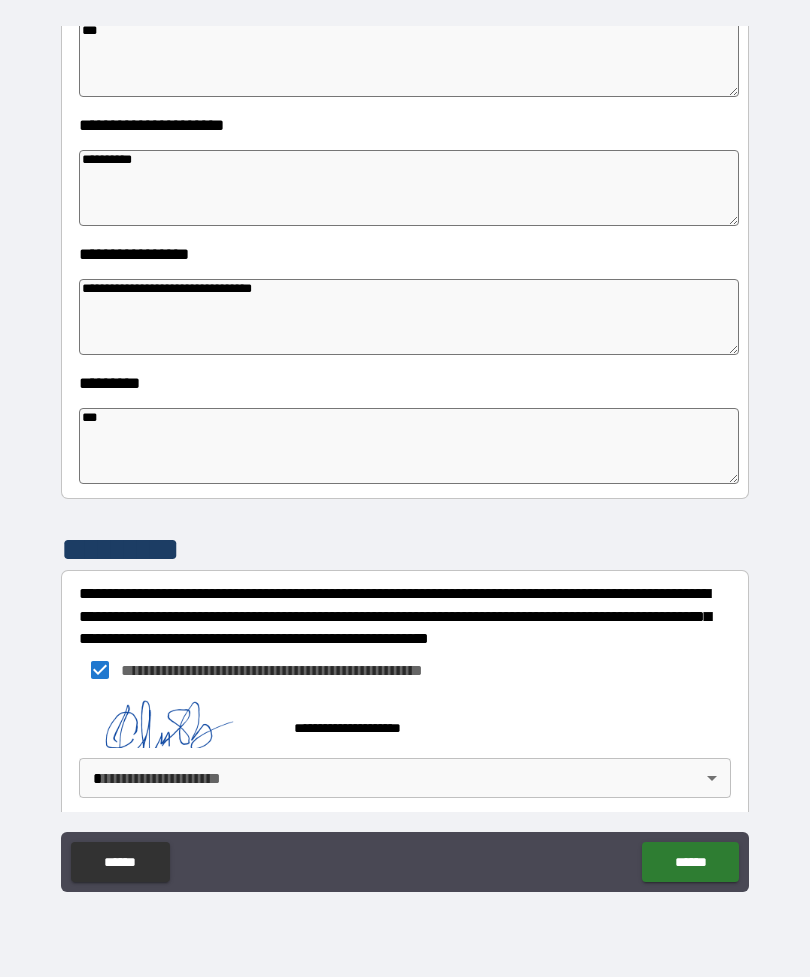 scroll, scrollTop: 382, scrollLeft: 0, axis: vertical 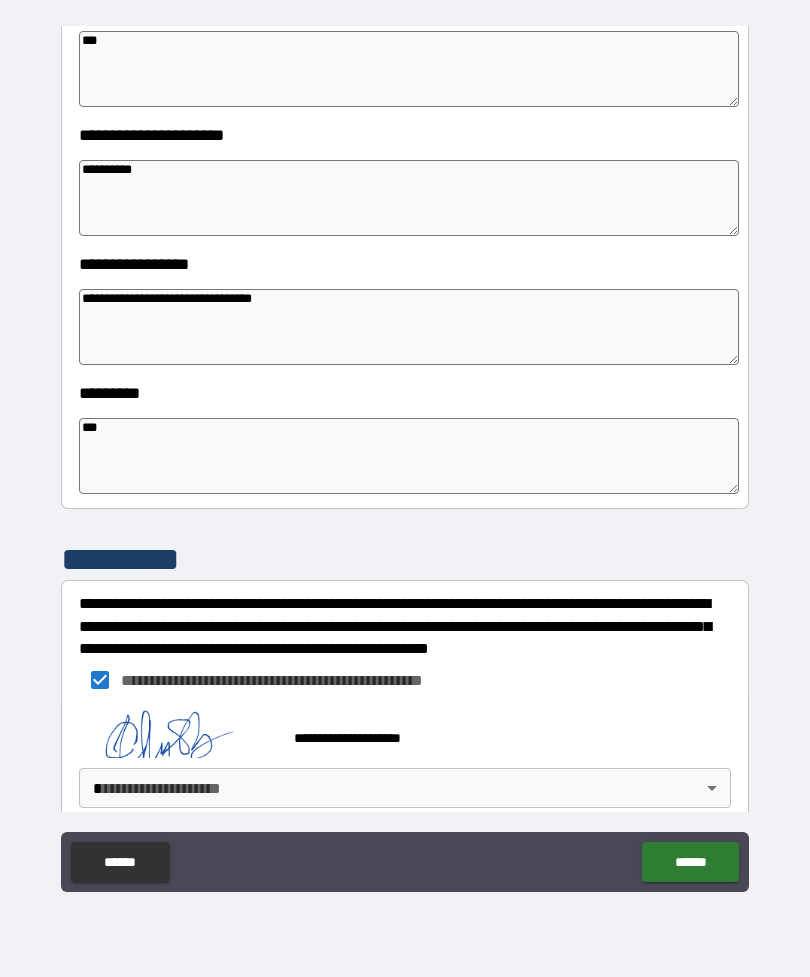 click on "**********" at bounding box center (405, 456) 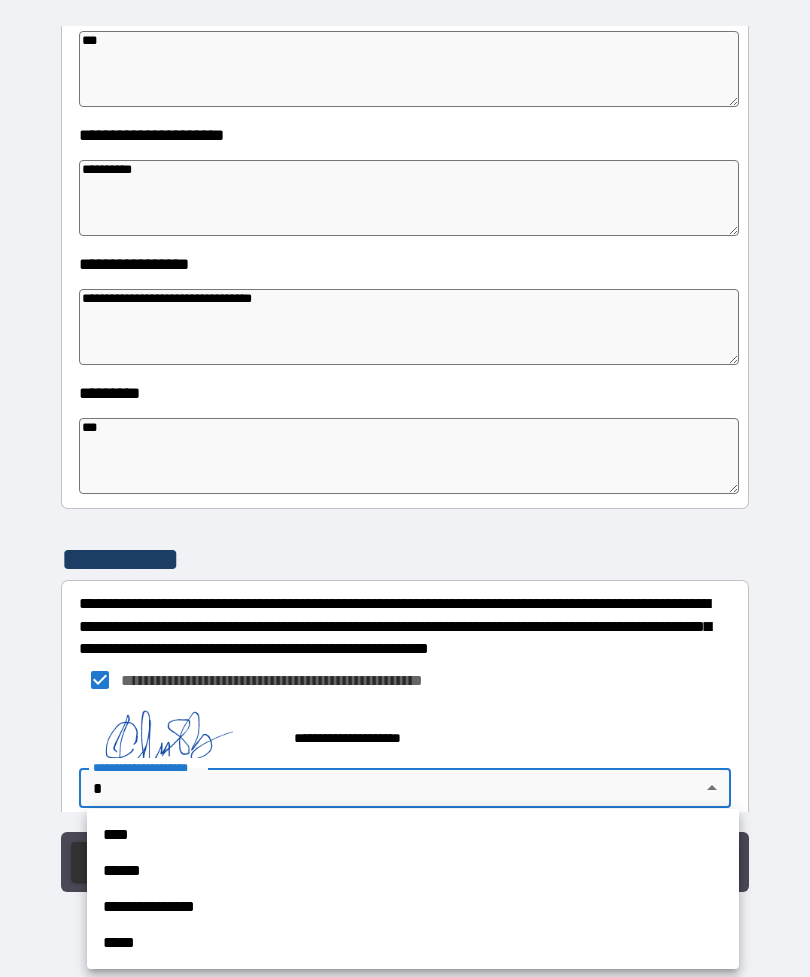 click on "**********" at bounding box center [413, 907] 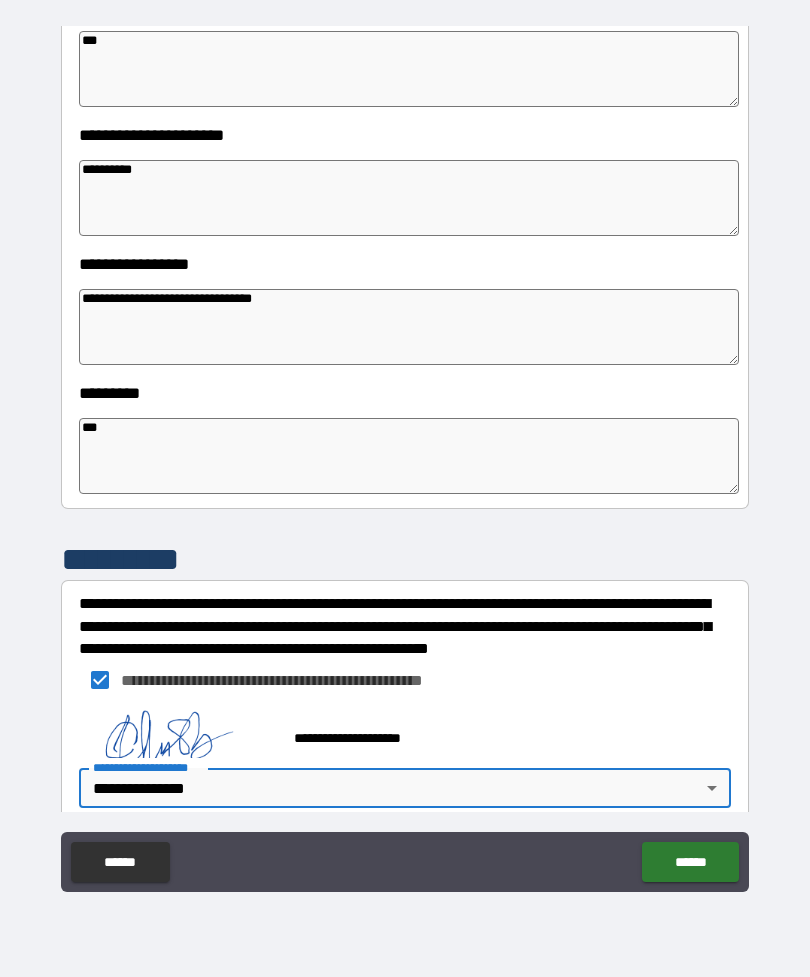 click on "******" at bounding box center (690, 862) 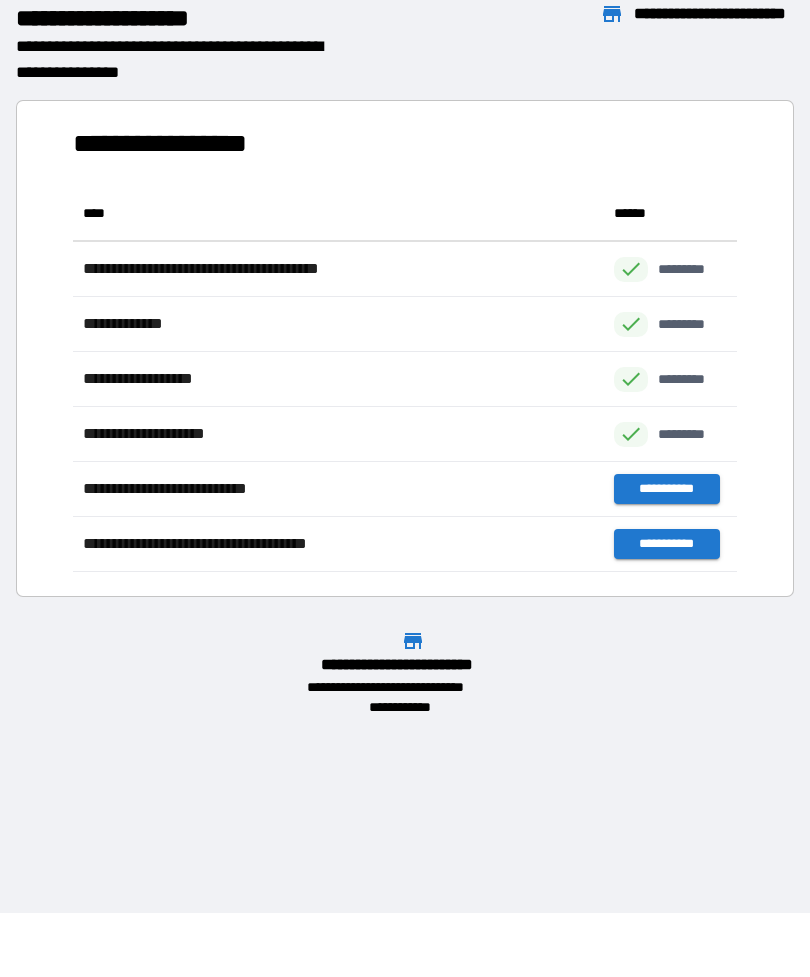 scroll, scrollTop: 1, scrollLeft: 1, axis: both 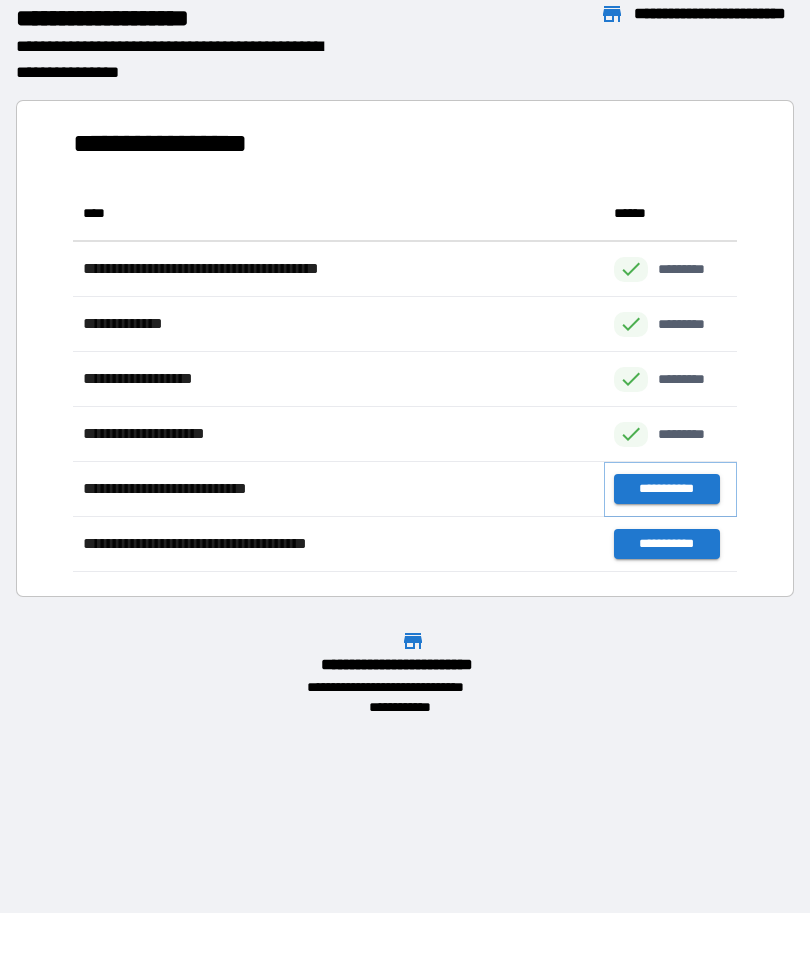 click on "**********" at bounding box center (666, 489) 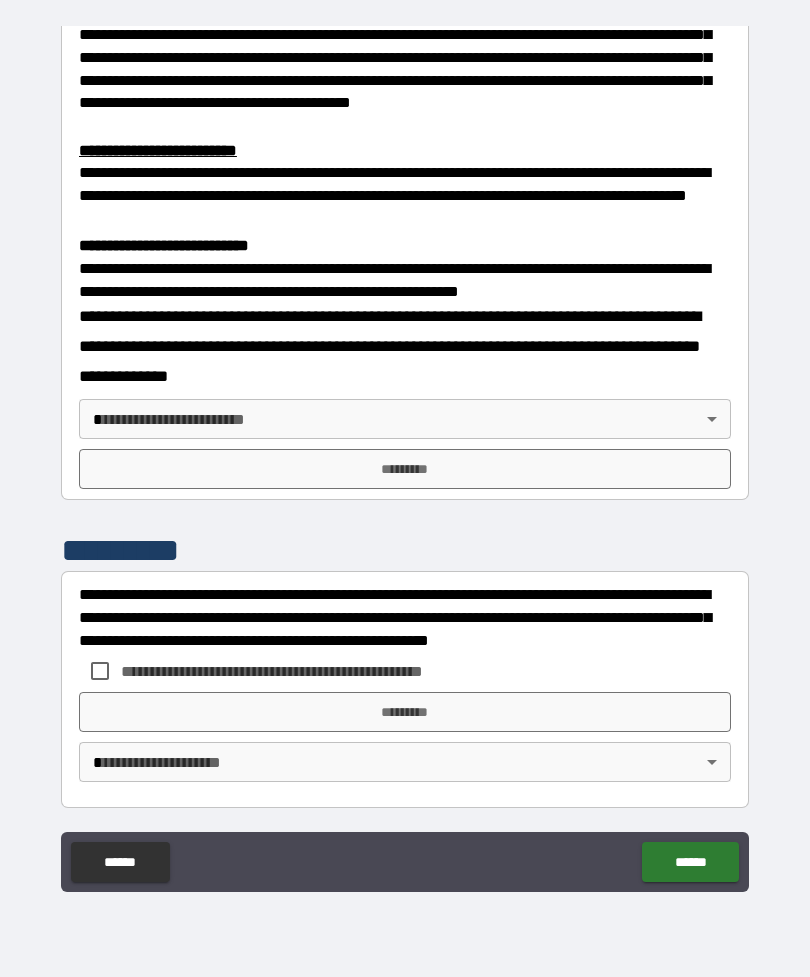scroll, scrollTop: 594, scrollLeft: 0, axis: vertical 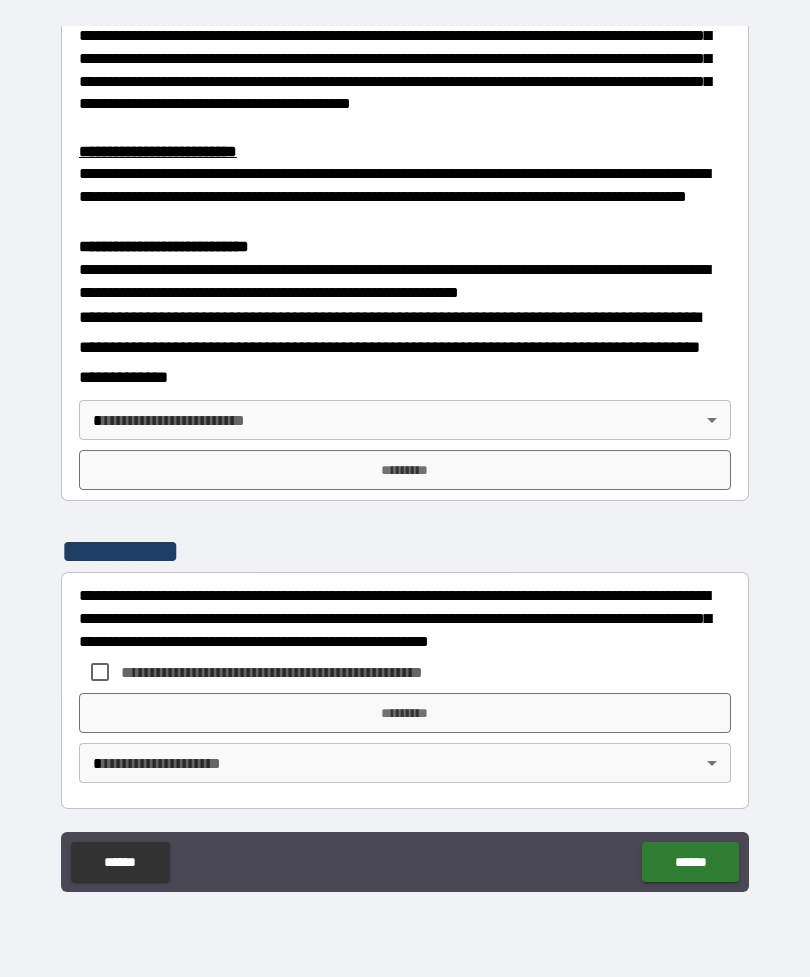 click on "**********" at bounding box center [405, 456] 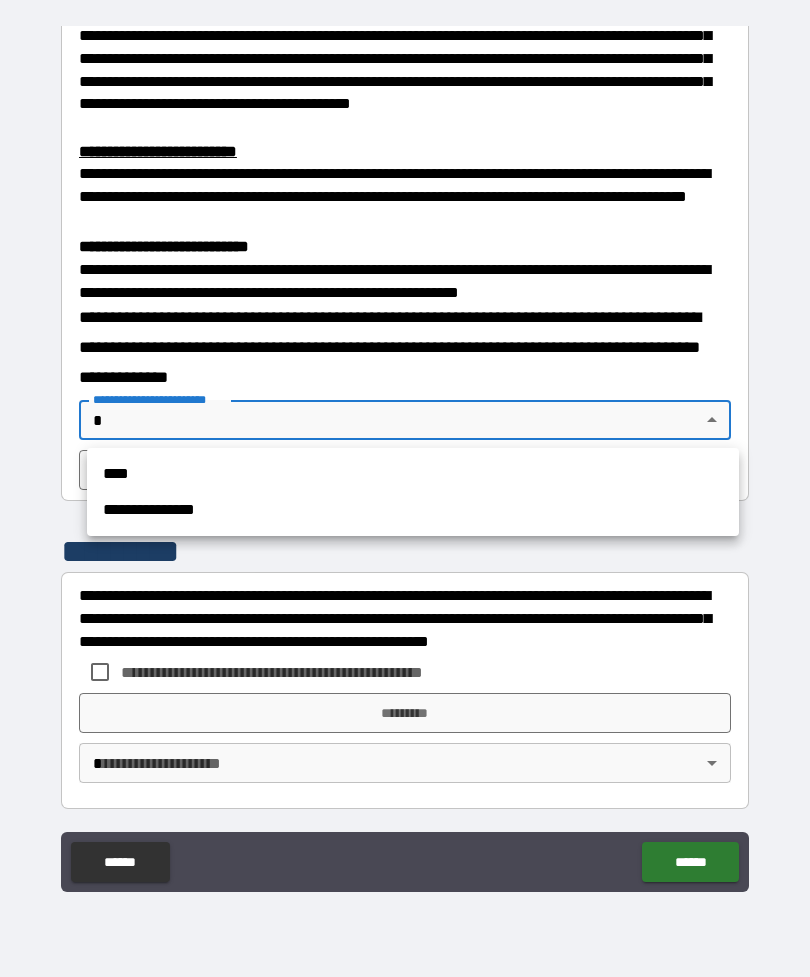 click on "**********" at bounding box center [413, 510] 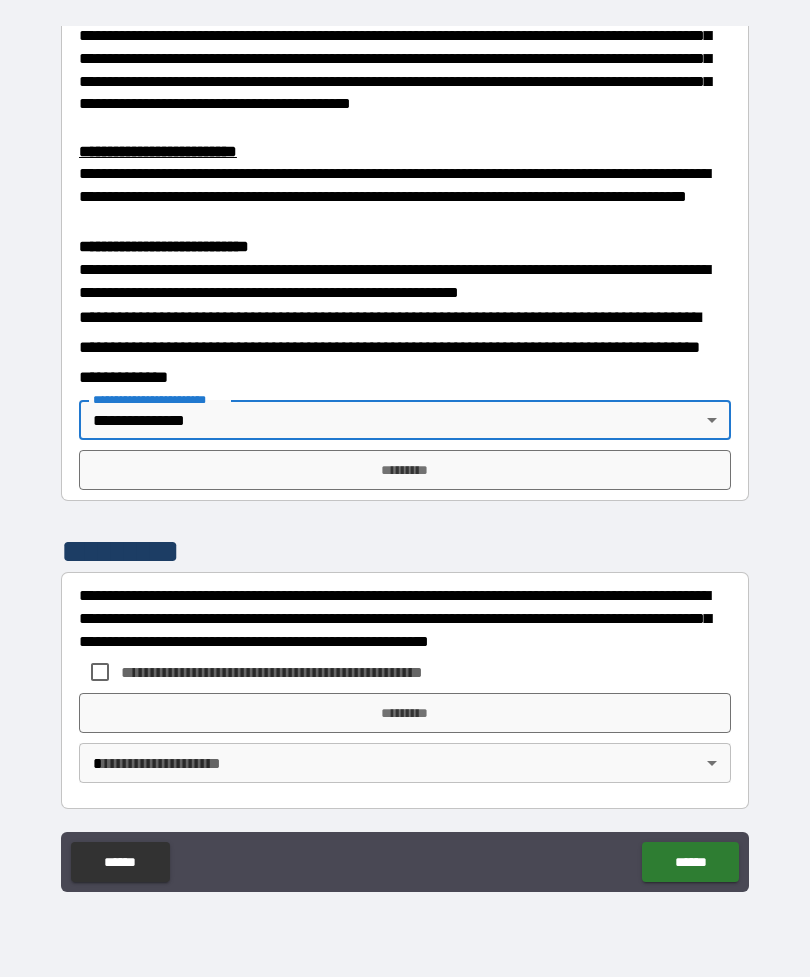 click on "*********" at bounding box center (405, 470) 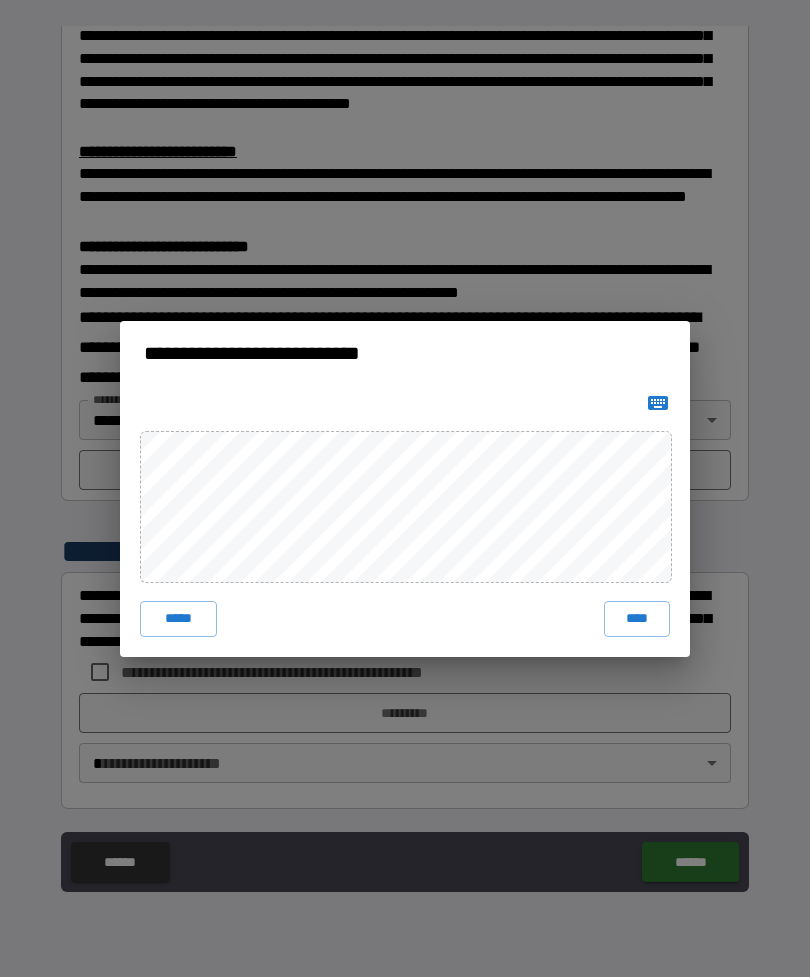 click on "****" at bounding box center [637, 619] 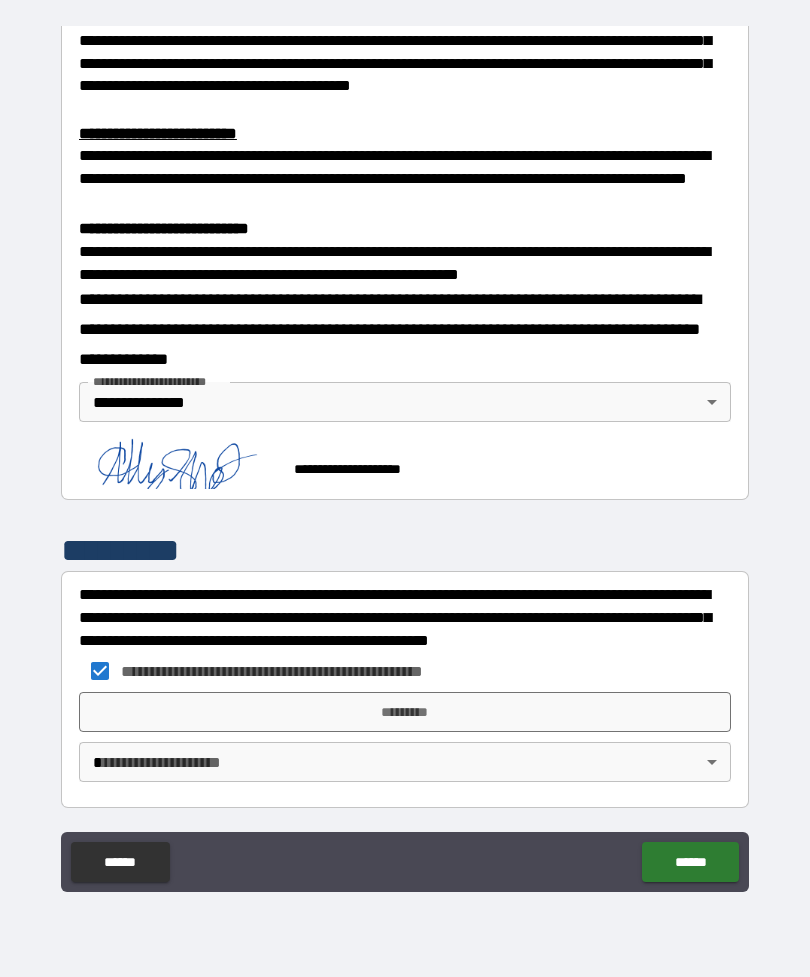 scroll, scrollTop: 611, scrollLeft: 0, axis: vertical 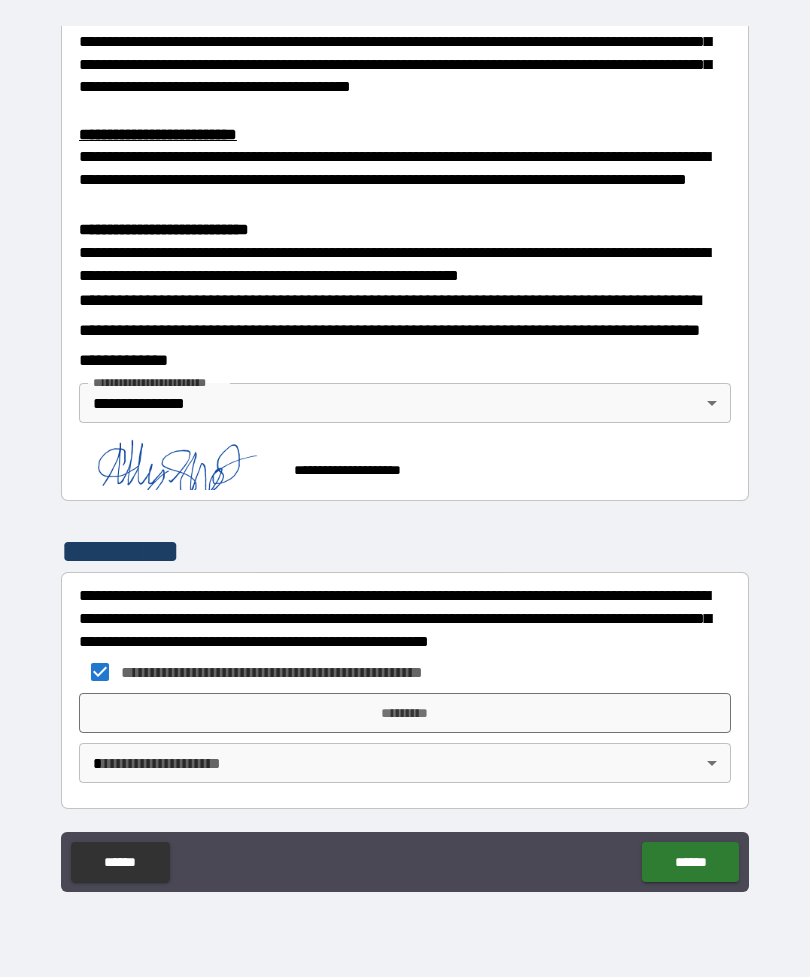 click on "**********" at bounding box center (405, 456) 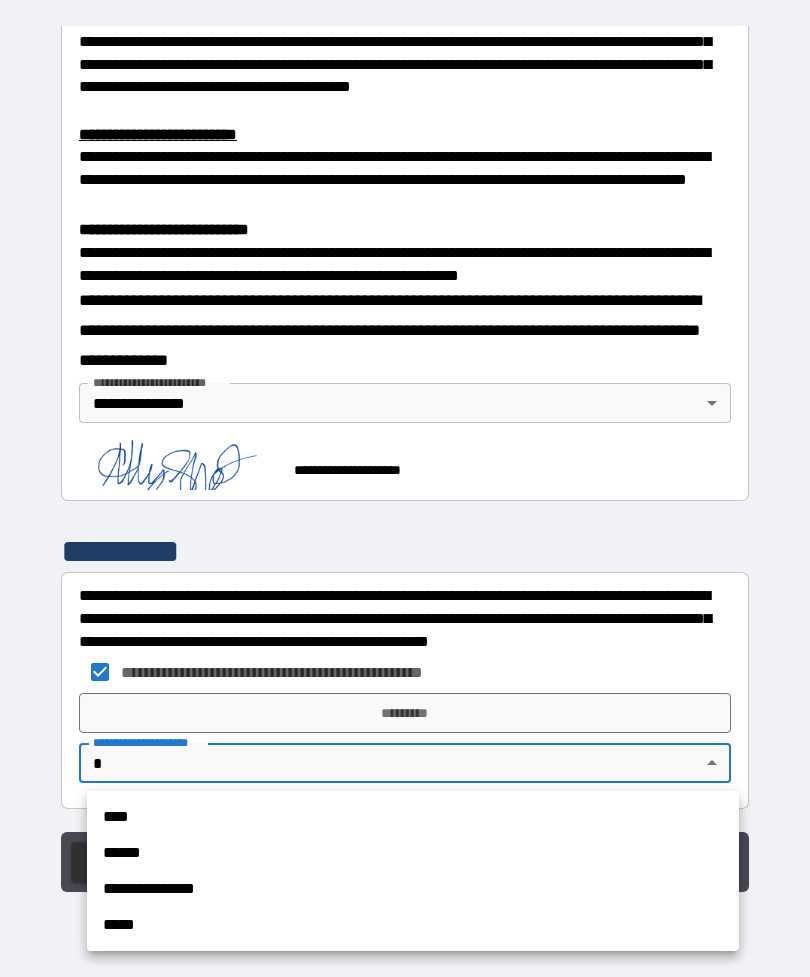 click on "**********" at bounding box center [413, 889] 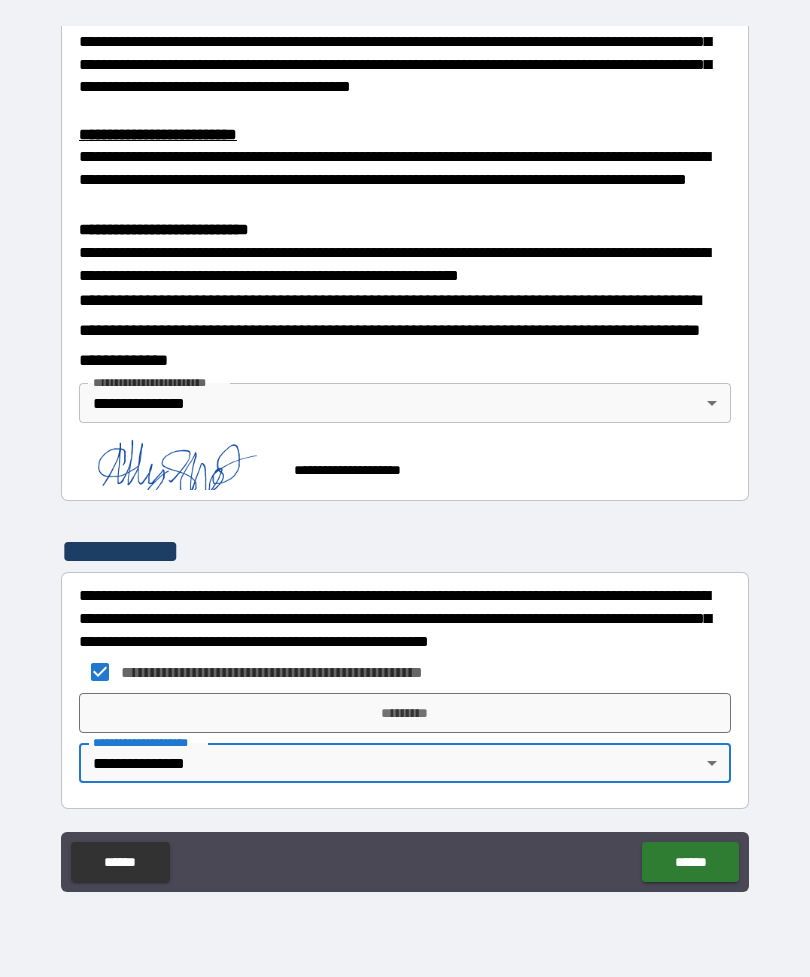 click on "*********" at bounding box center (405, 713) 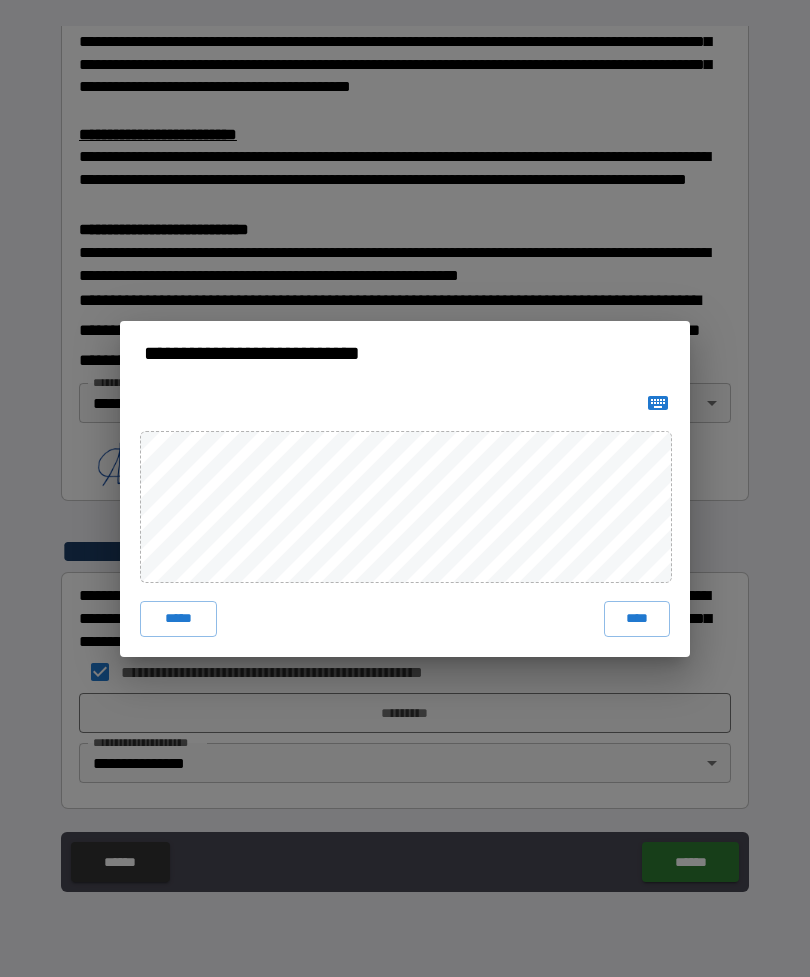 click on "****" at bounding box center [637, 619] 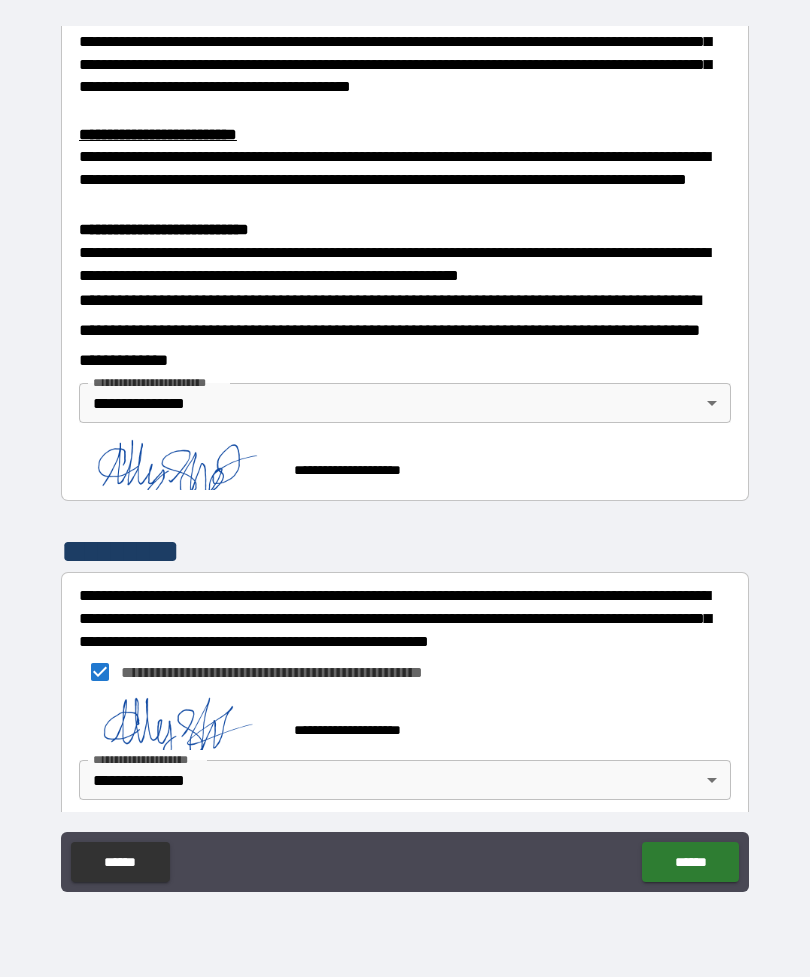 click on "******" at bounding box center [690, 862] 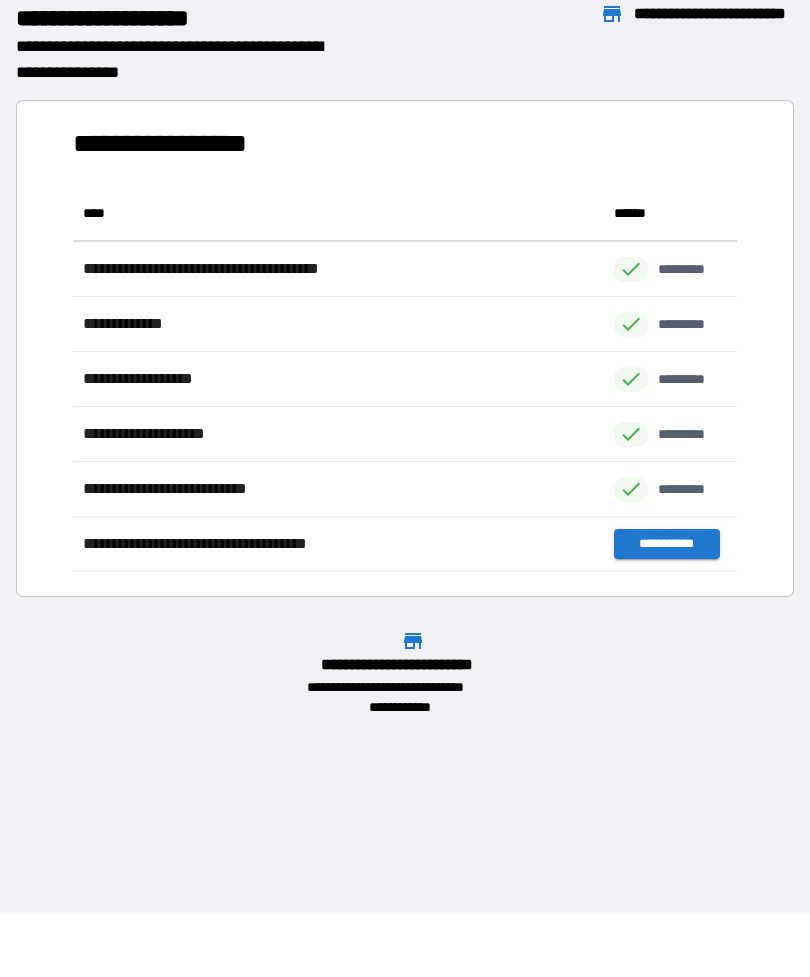 scroll, scrollTop: 1, scrollLeft: 1, axis: both 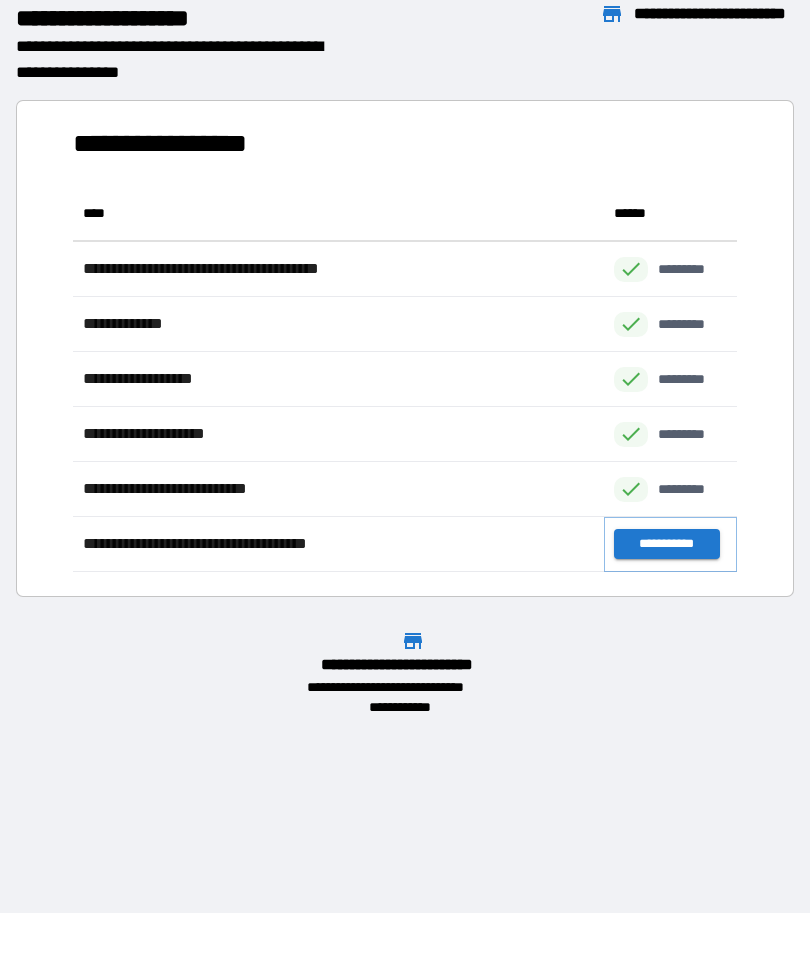 click on "**********" at bounding box center [666, 544] 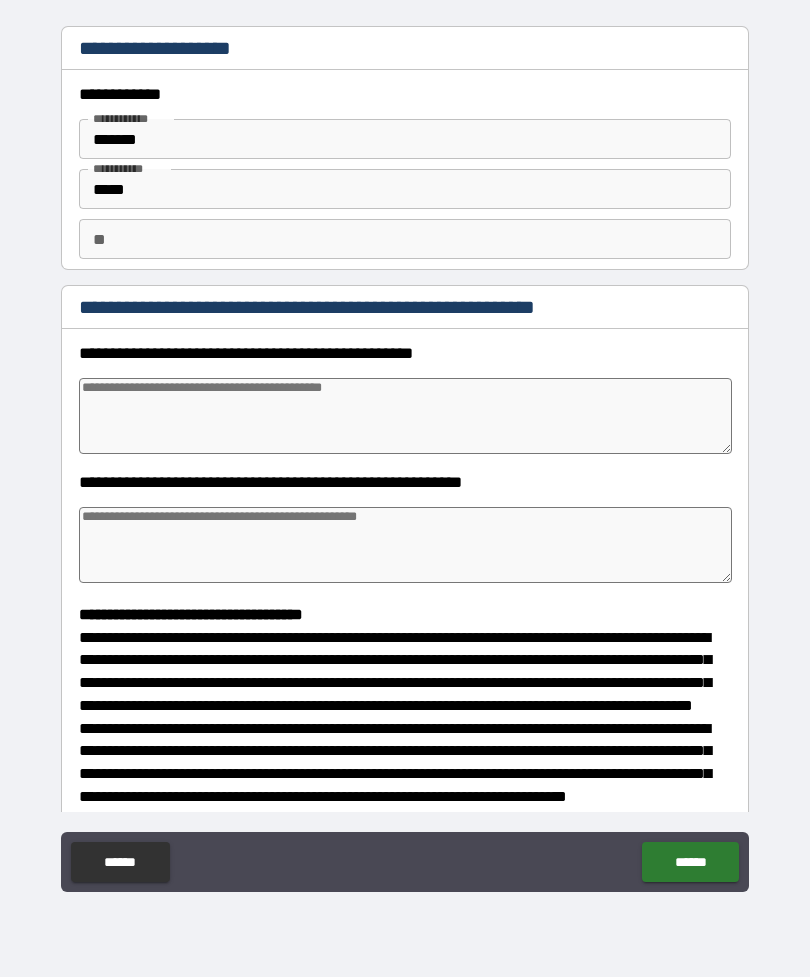 click at bounding box center [405, 416] 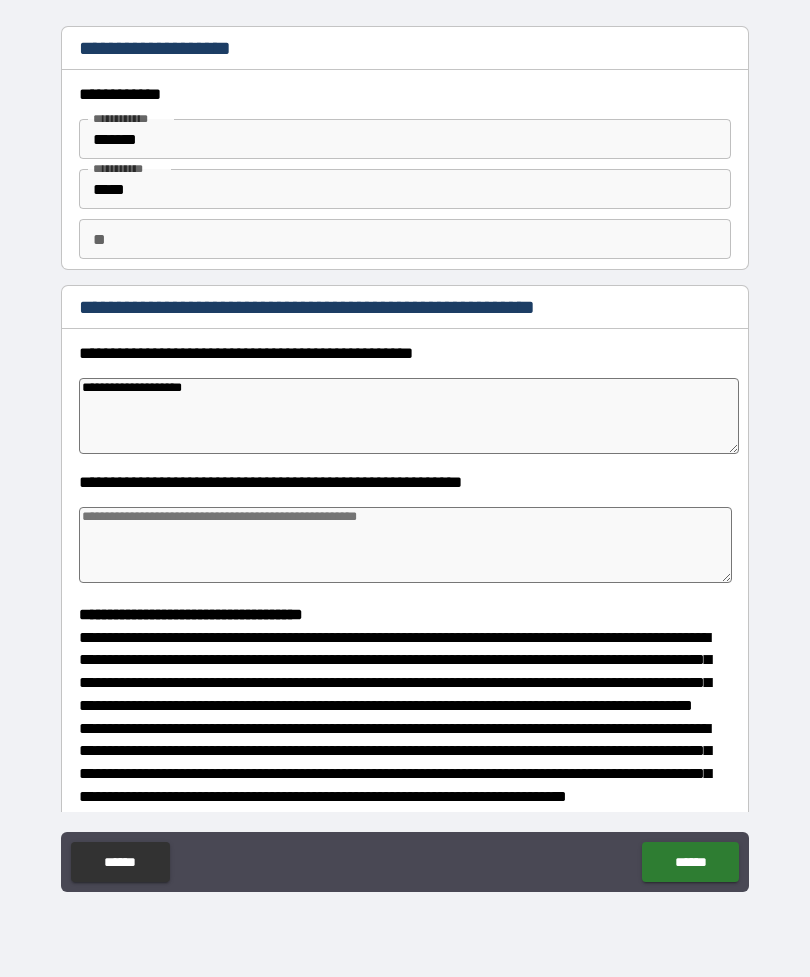 click at bounding box center (405, 545) 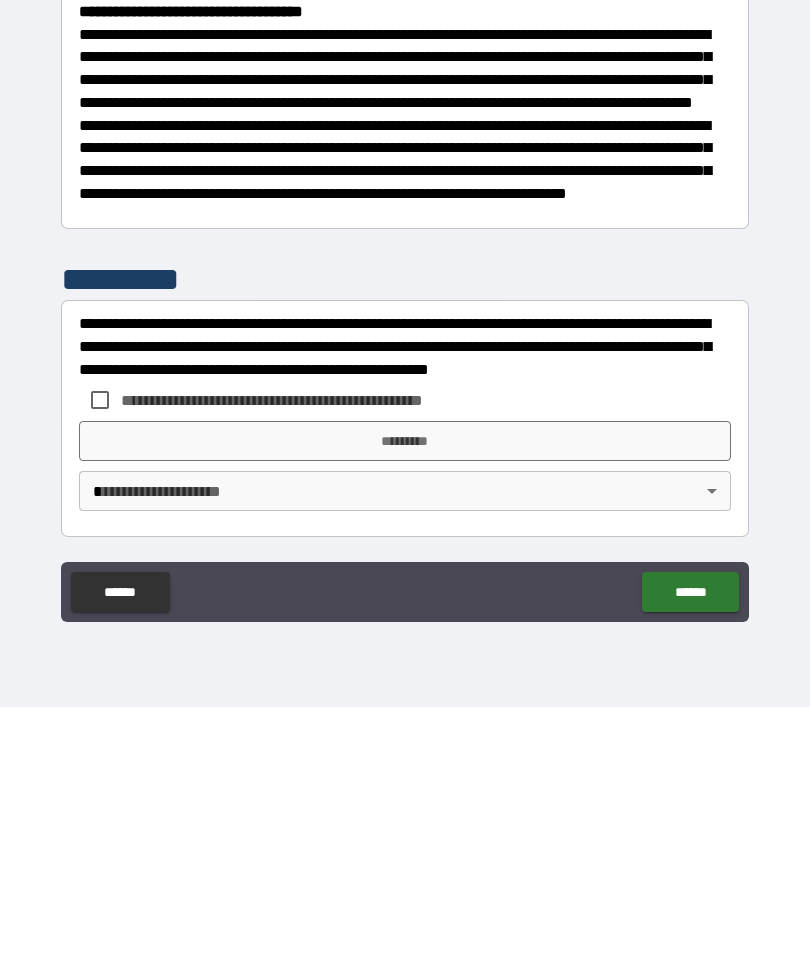 scroll, scrollTop: 370, scrollLeft: 0, axis: vertical 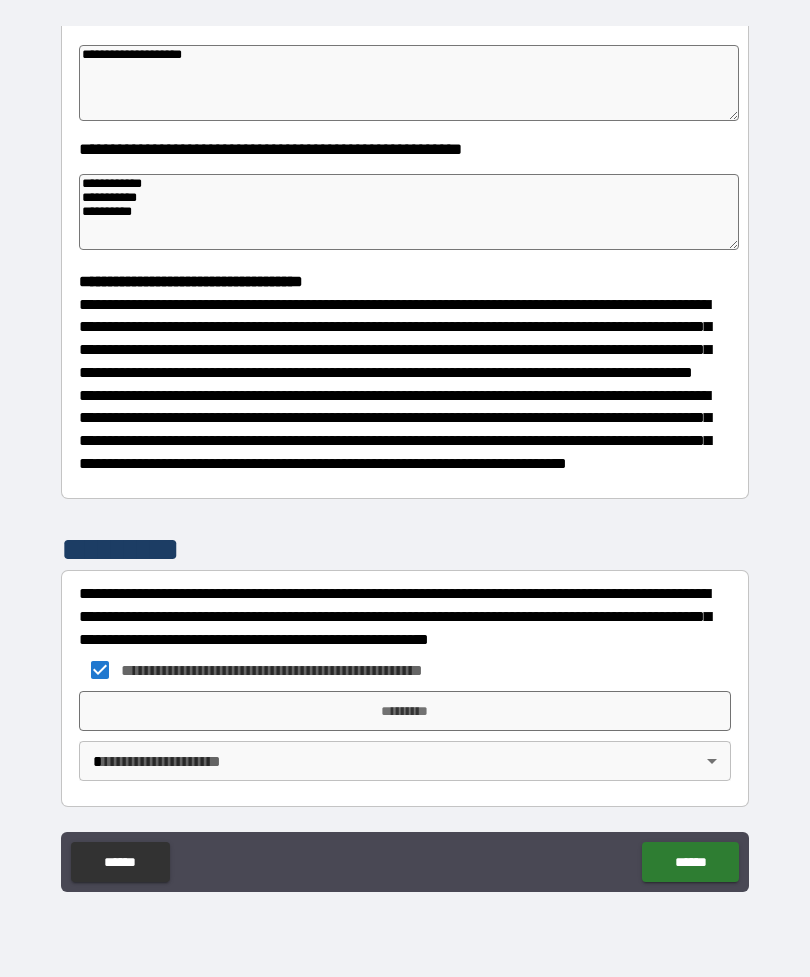 click on "*********" at bounding box center [405, 711] 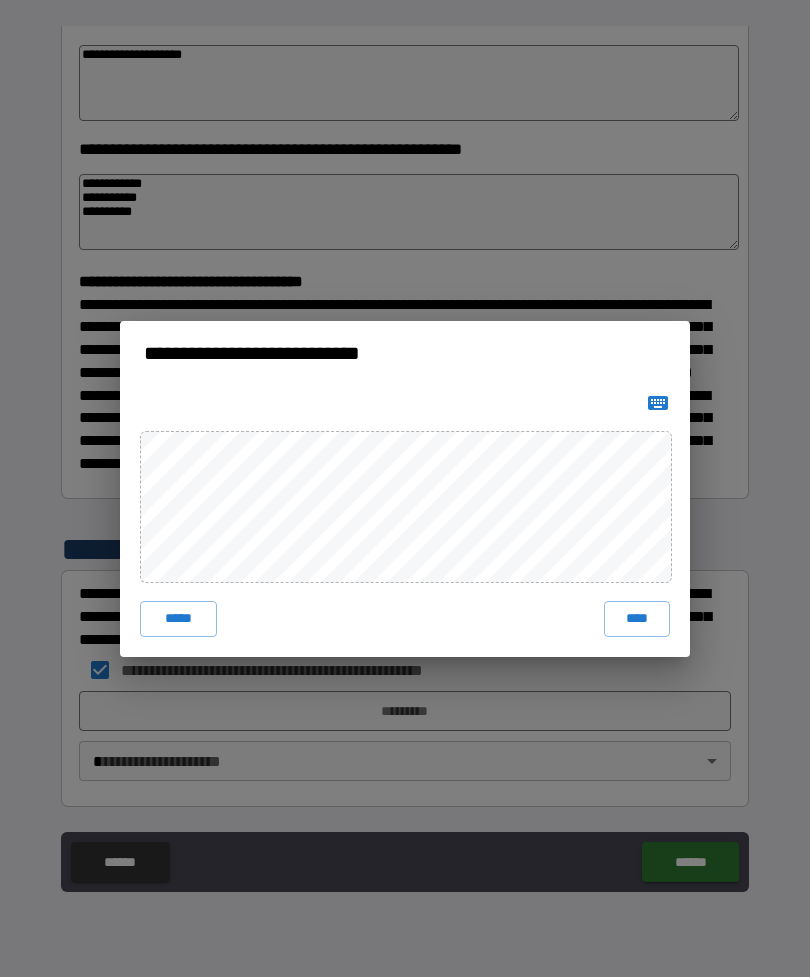 click on "****" at bounding box center (637, 619) 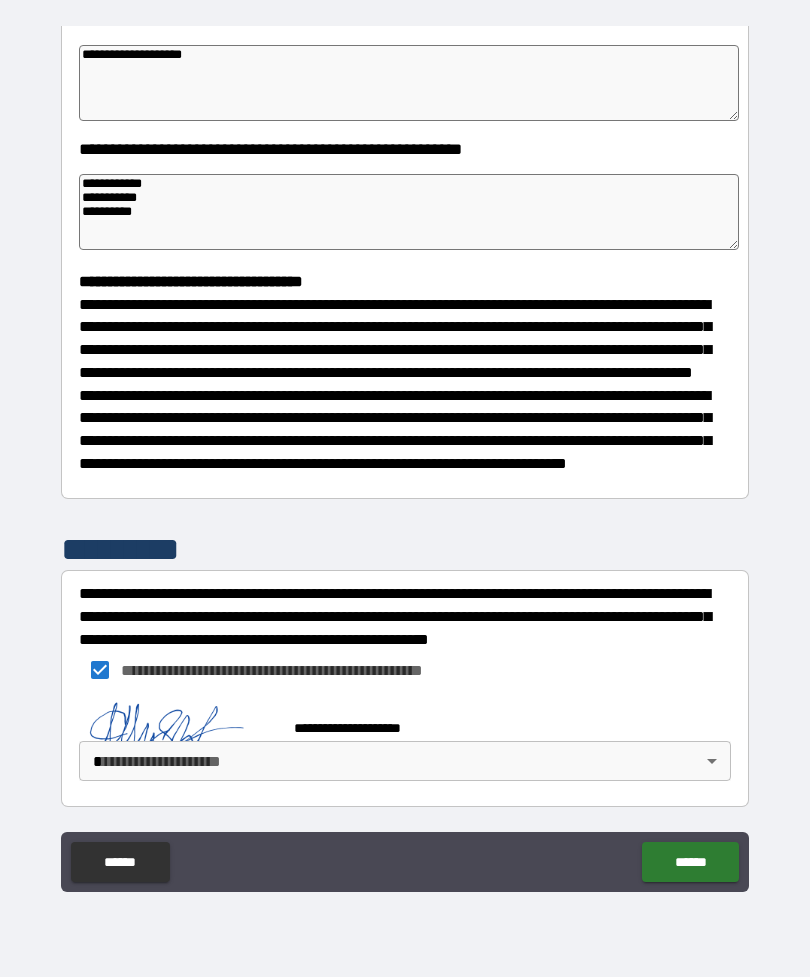 scroll, scrollTop: 360, scrollLeft: 0, axis: vertical 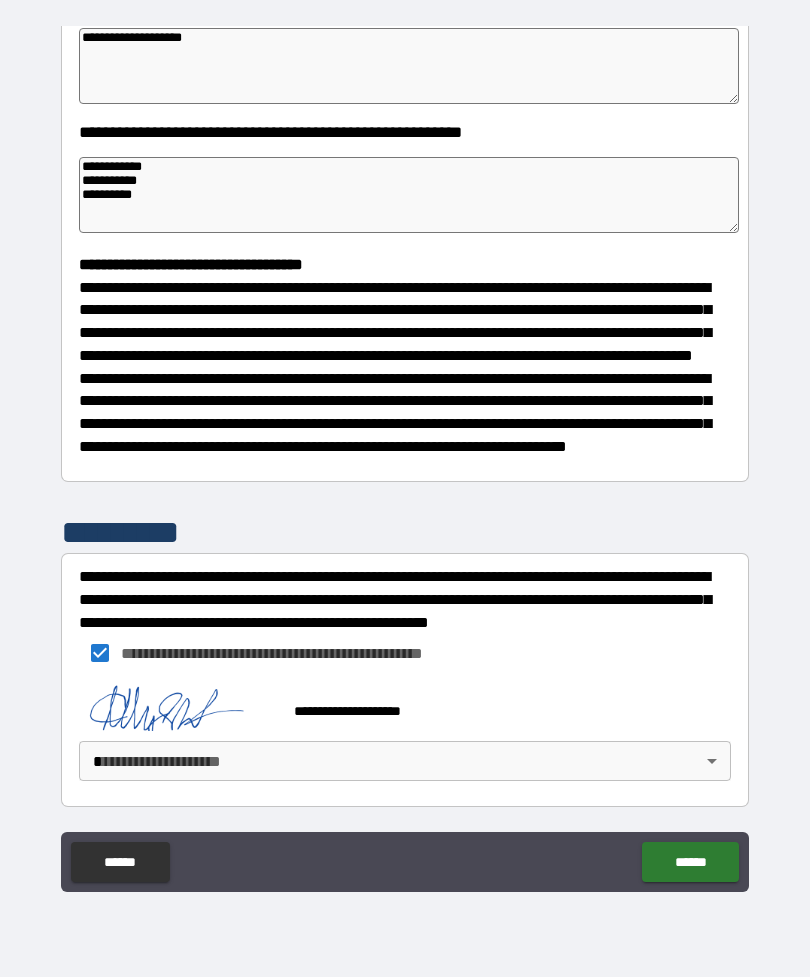 click on "**********" at bounding box center [405, 456] 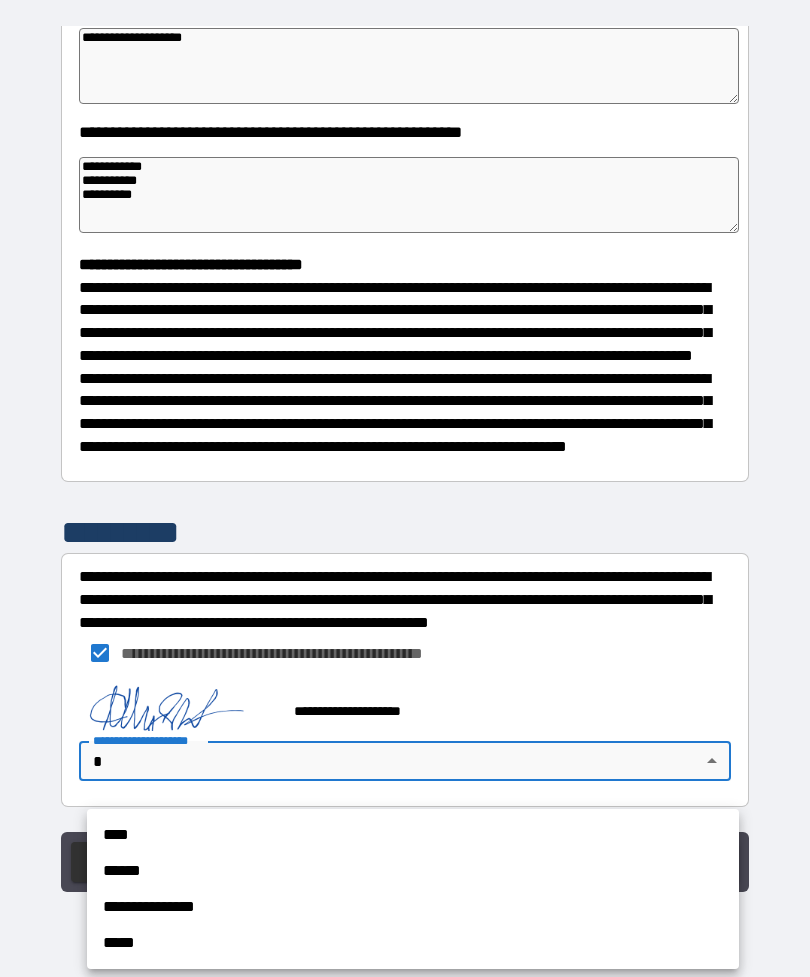 click on "**********" at bounding box center (413, 907) 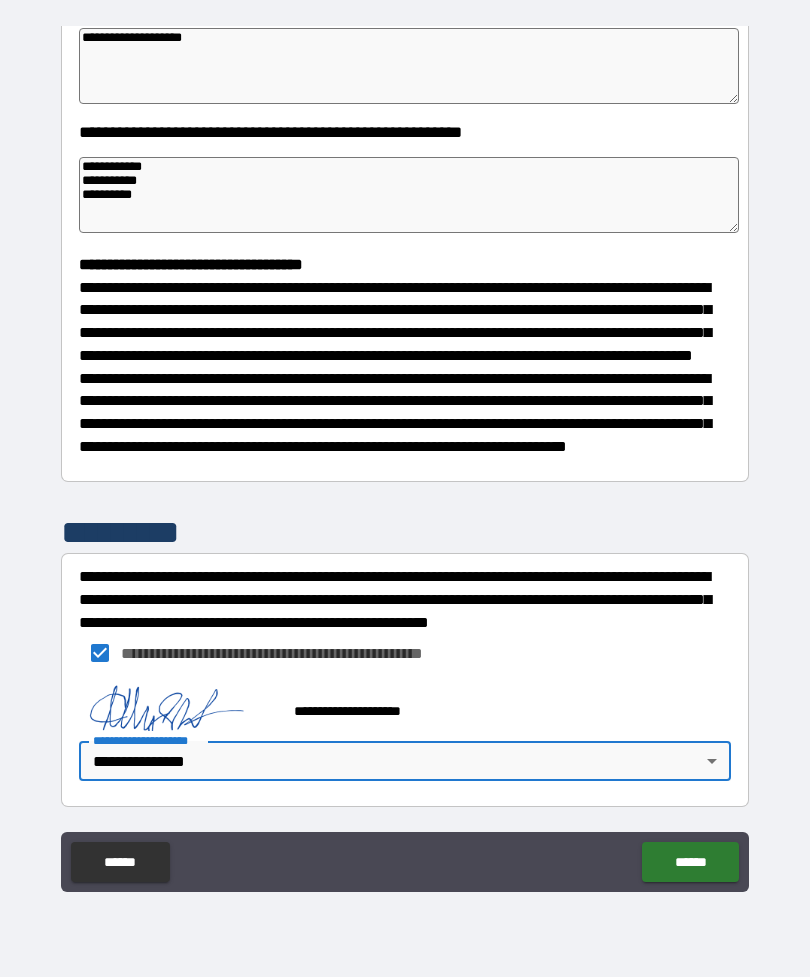 click on "******" at bounding box center [690, 862] 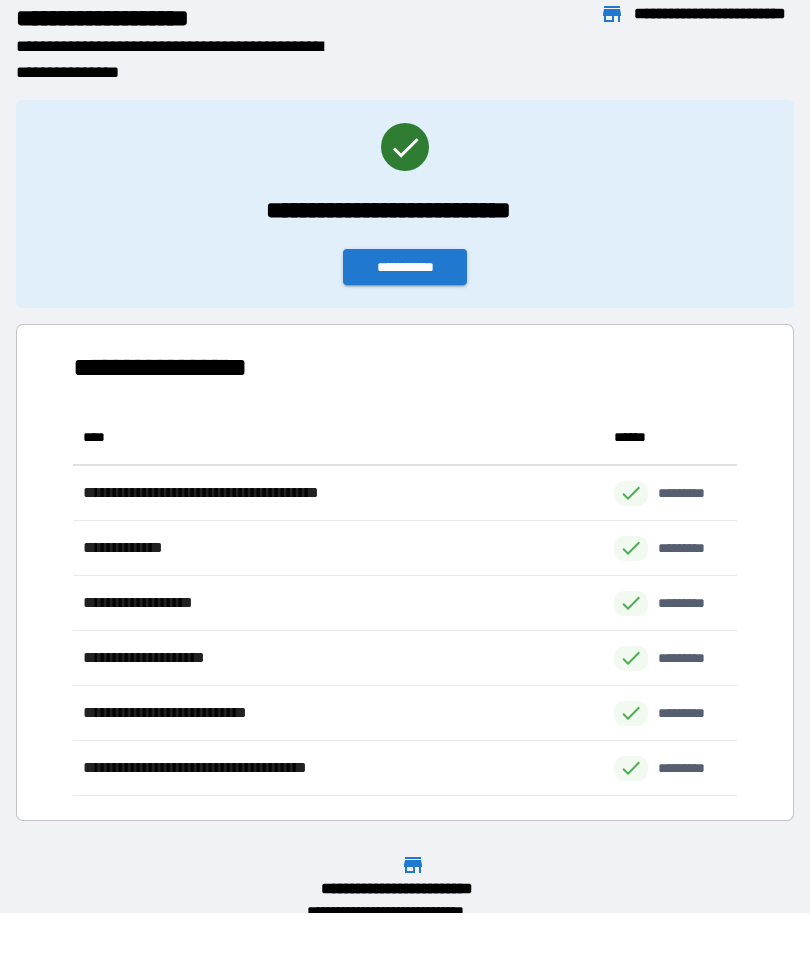 scroll, scrollTop: 386, scrollLeft: 664, axis: both 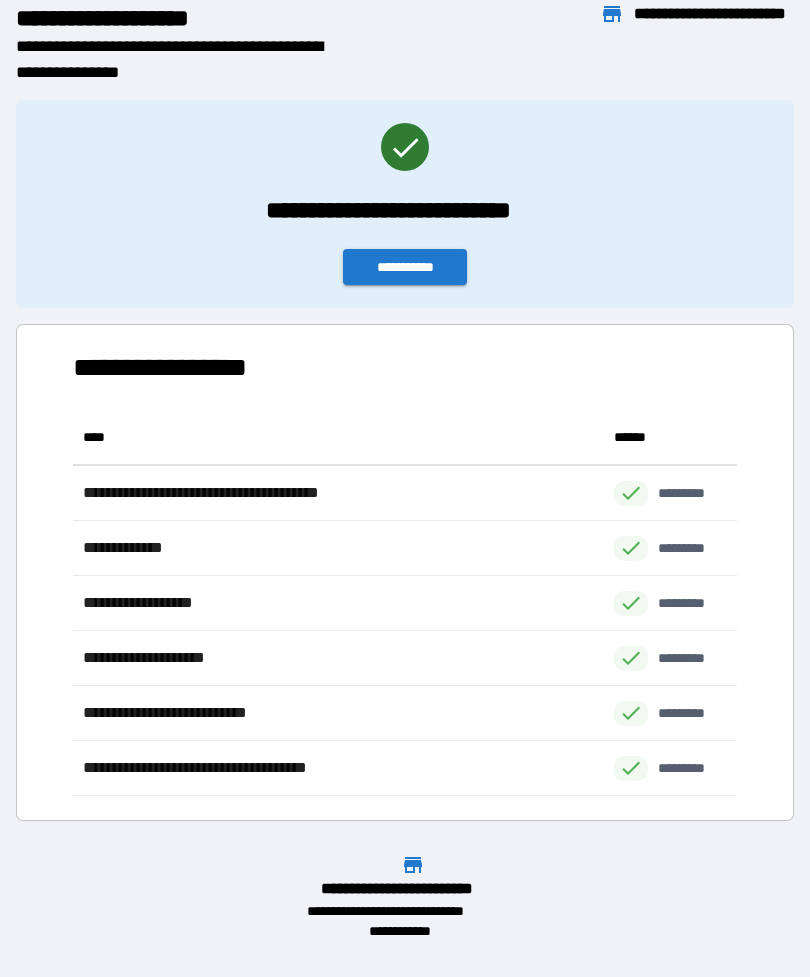click on "**********" at bounding box center [405, 267] 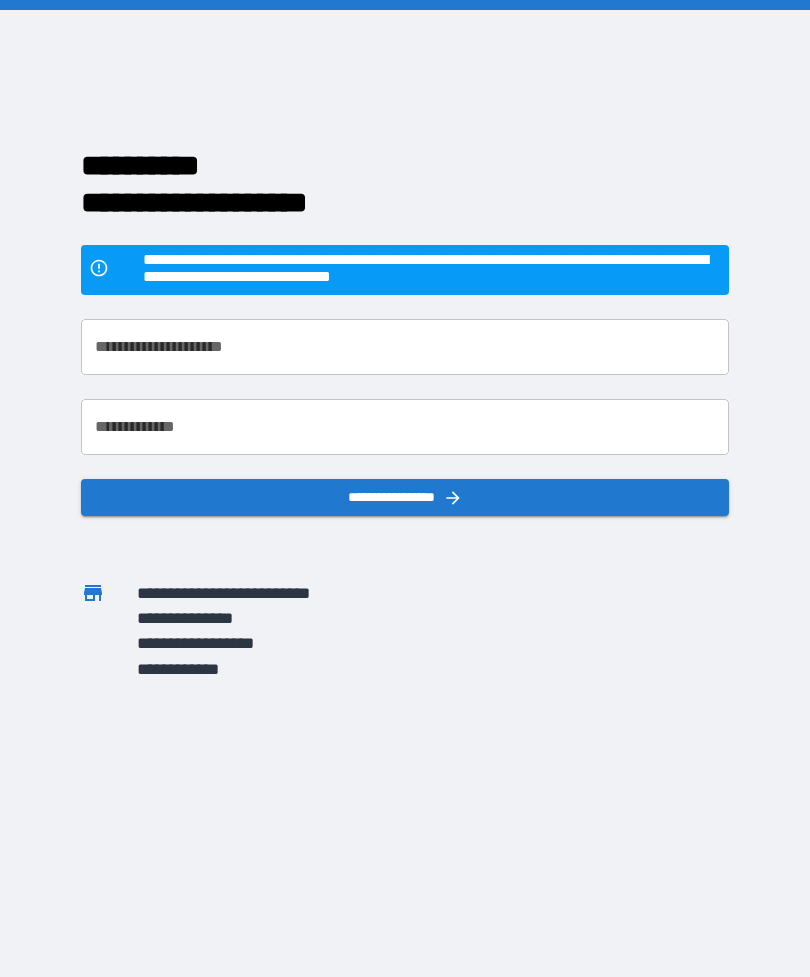scroll, scrollTop: 64, scrollLeft: 0, axis: vertical 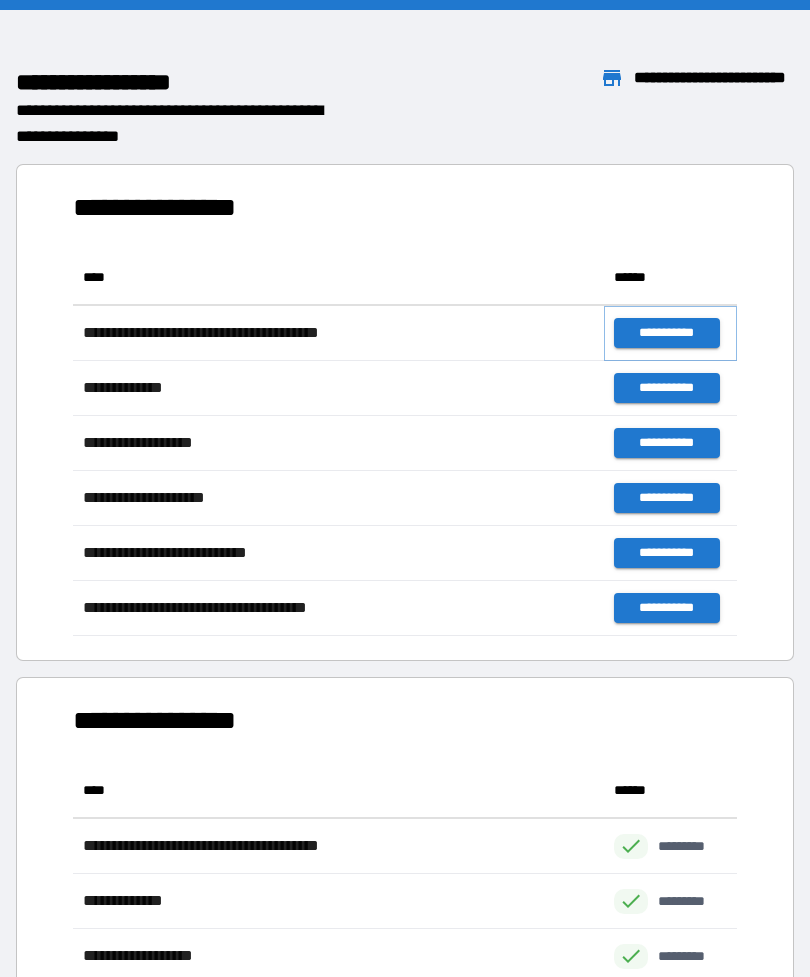 click on "**********" at bounding box center [666, 333] 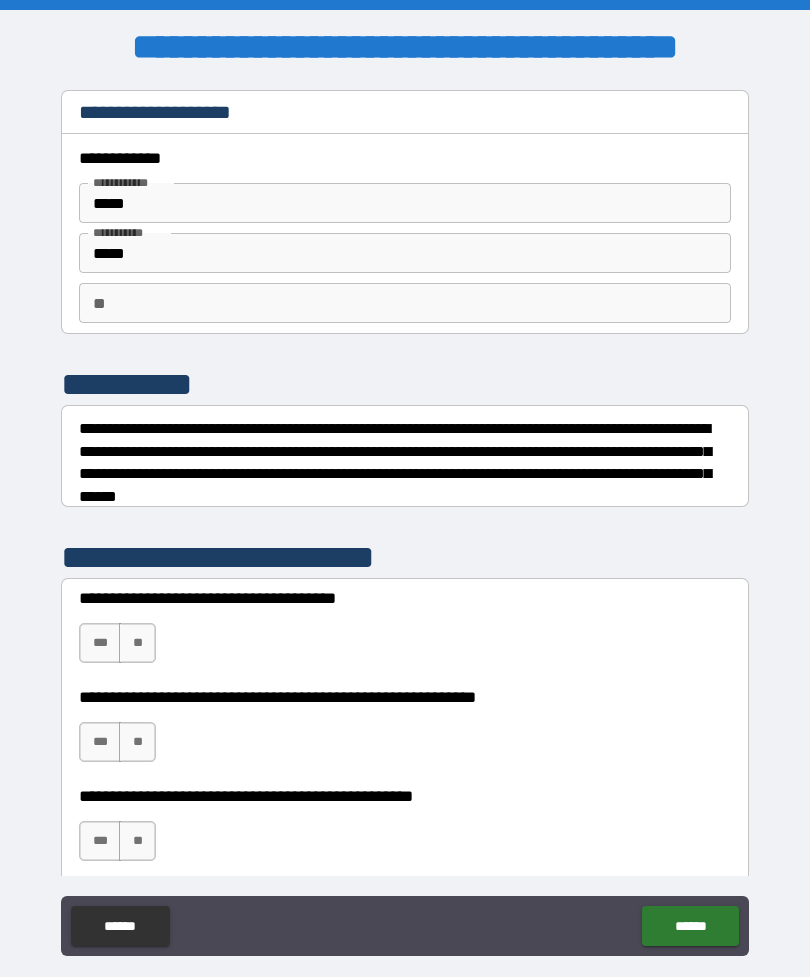 click on "**" at bounding box center [405, 303] 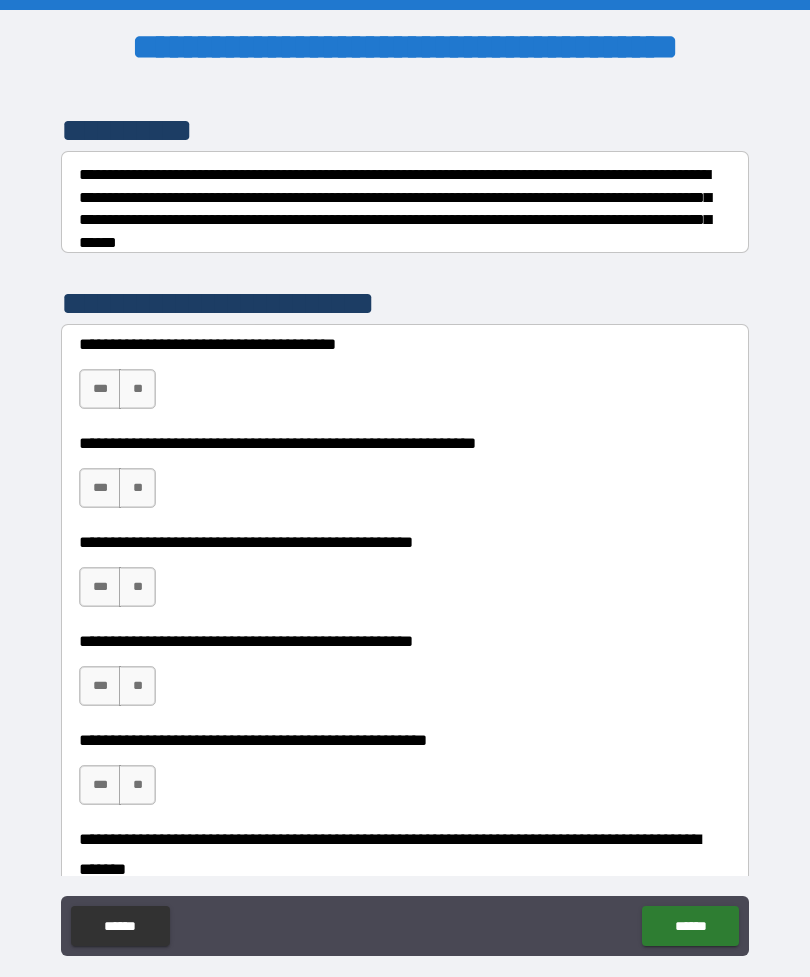 scroll, scrollTop: 255, scrollLeft: 0, axis: vertical 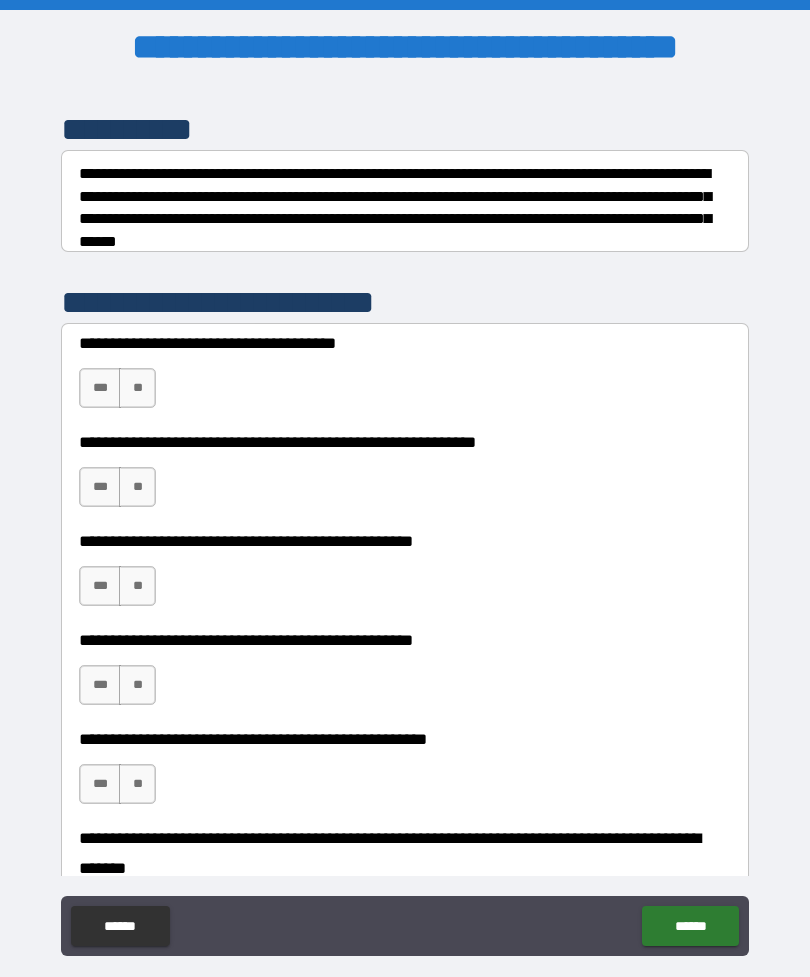 type on "*" 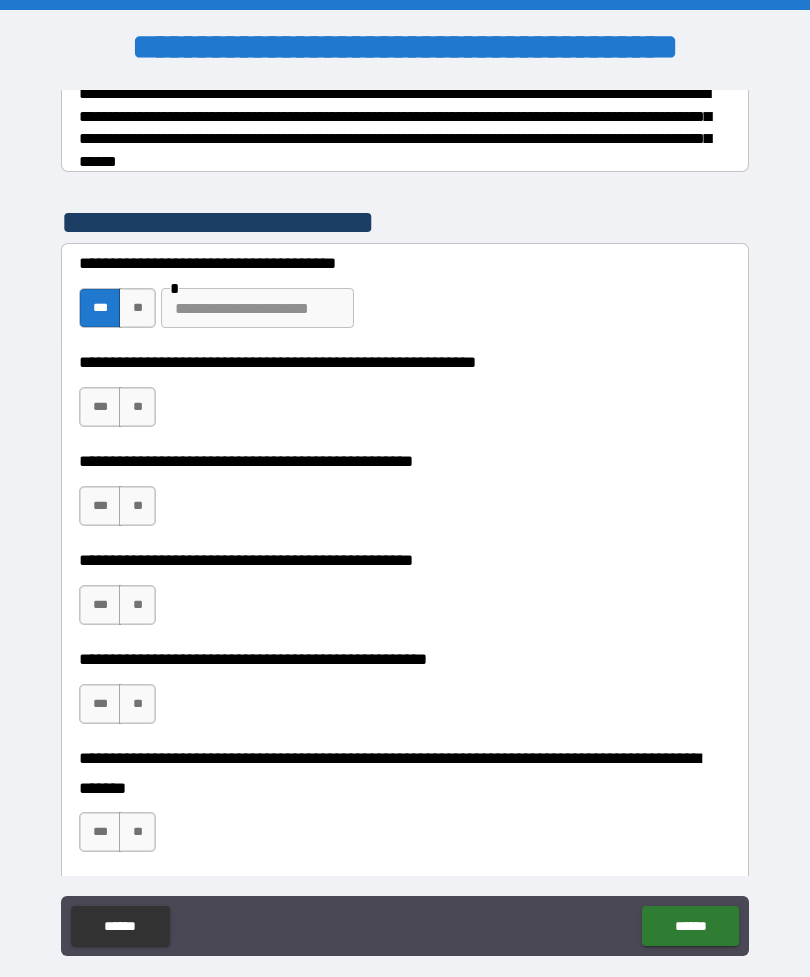 scroll, scrollTop: 336, scrollLeft: 0, axis: vertical 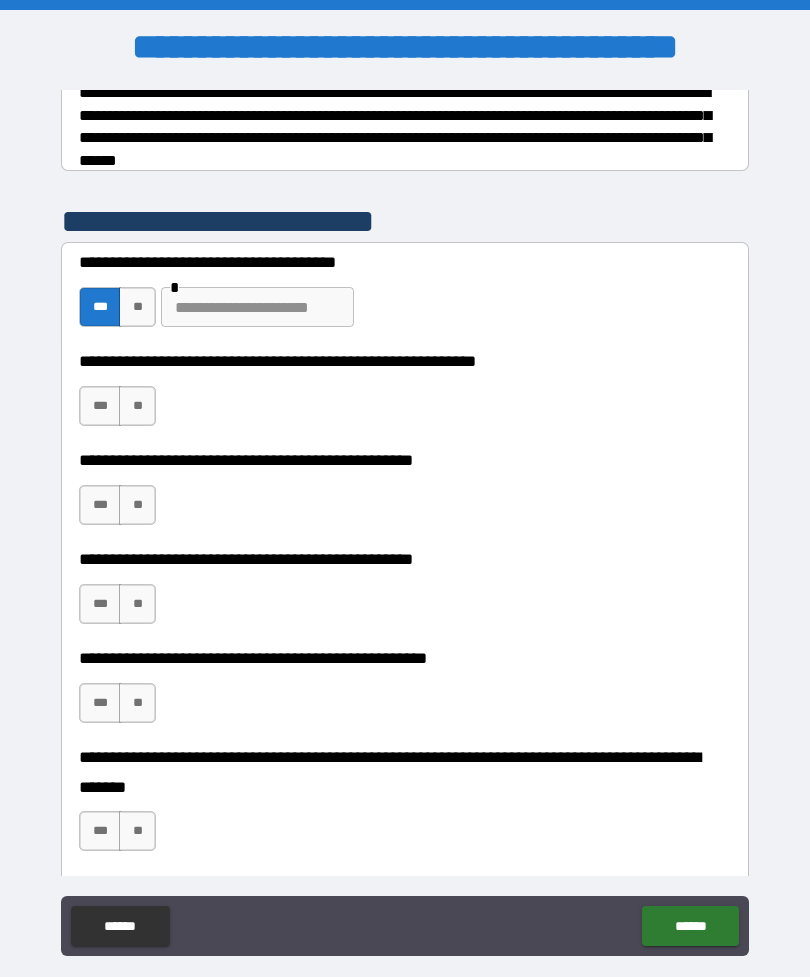 click on "**" at bounding box center [137, 406] 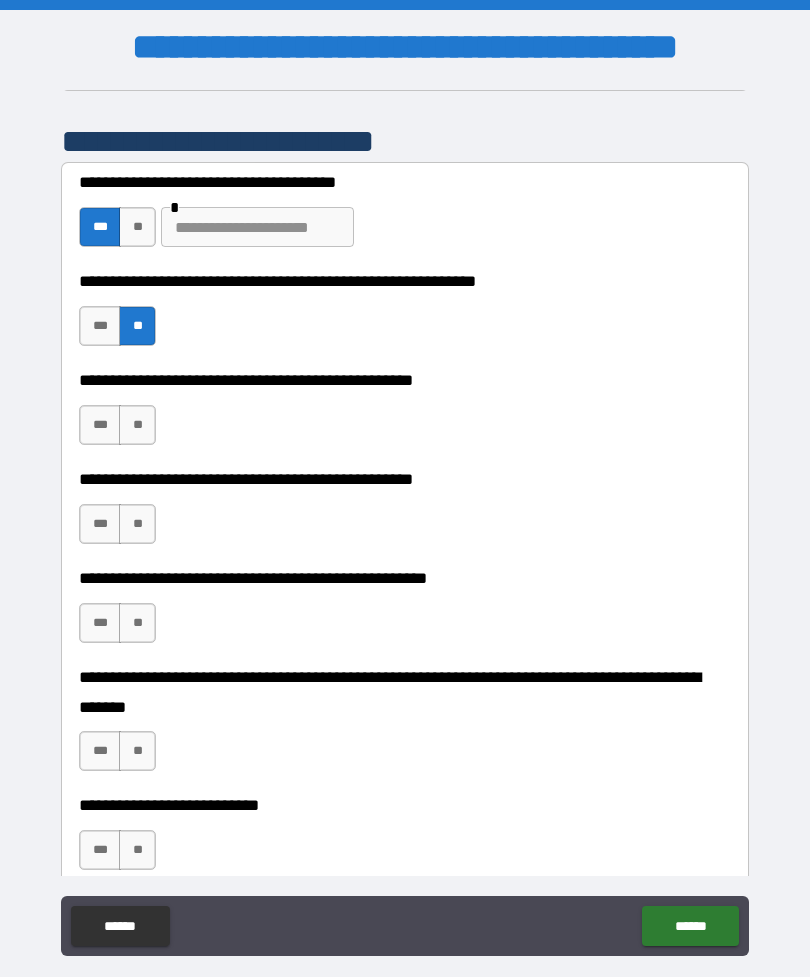 scroll, scrollTop: 424, scrollLeft: 0, axis: vertical 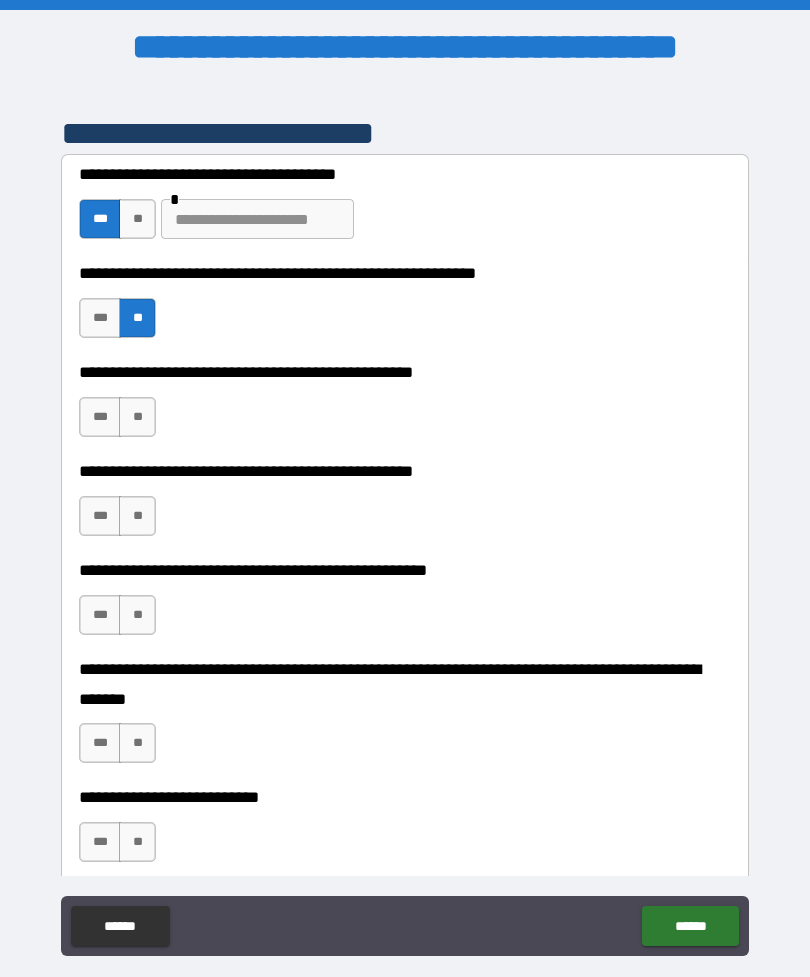 click on "**" at bounding box center (137, 417) 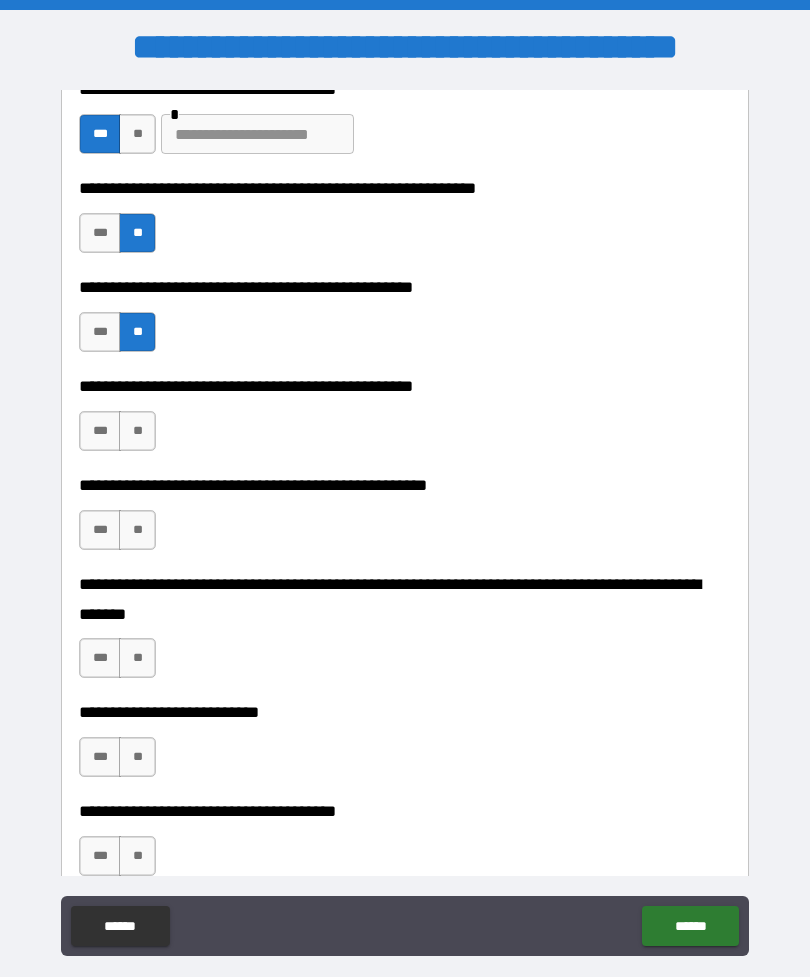 scroll, scrollTop: 516, scrollLeft: 0, axis: vertical 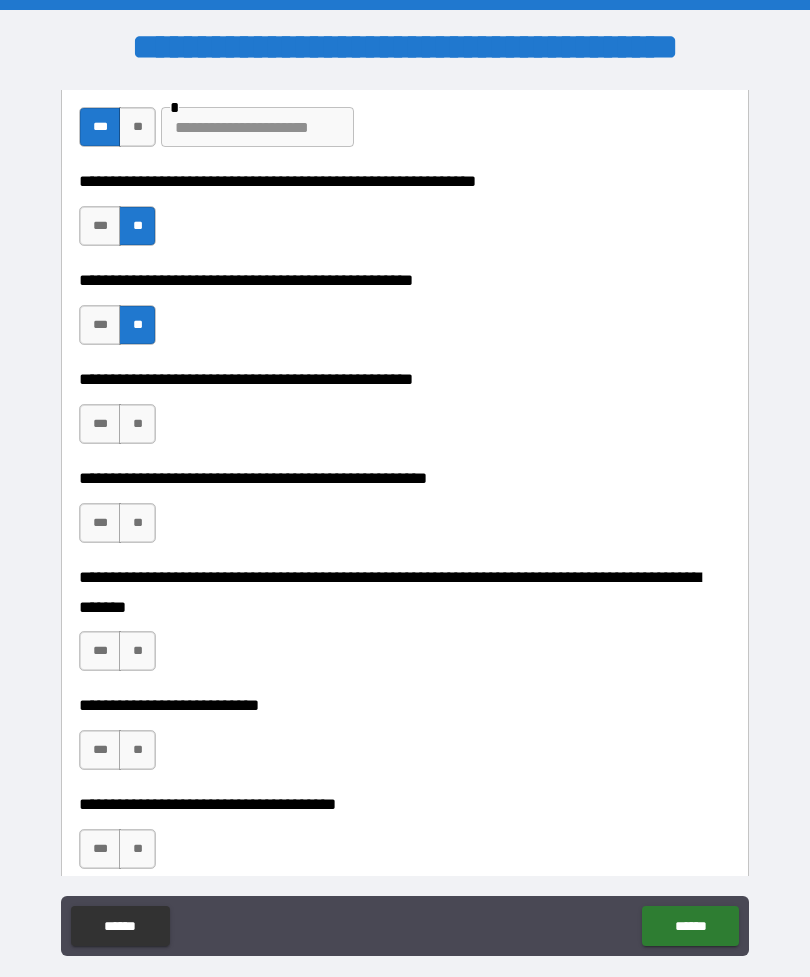 click on "***" at bounding box center (100, 424) 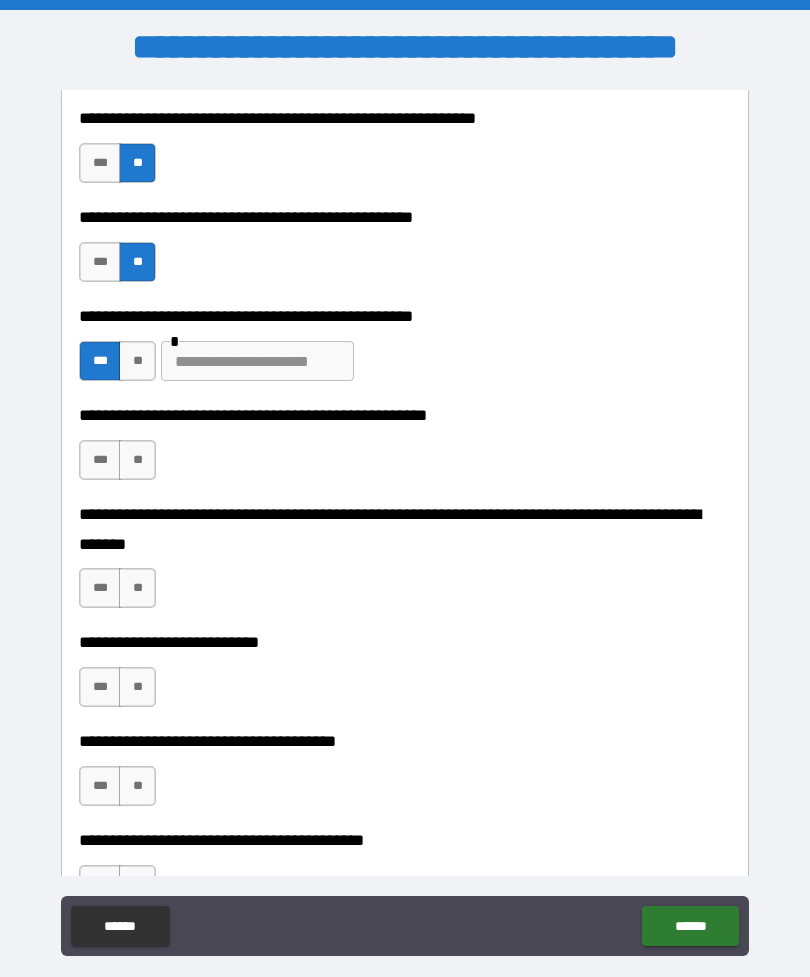 scroll, scrollTop: 581, scrollLeft: 0, axis: vertical 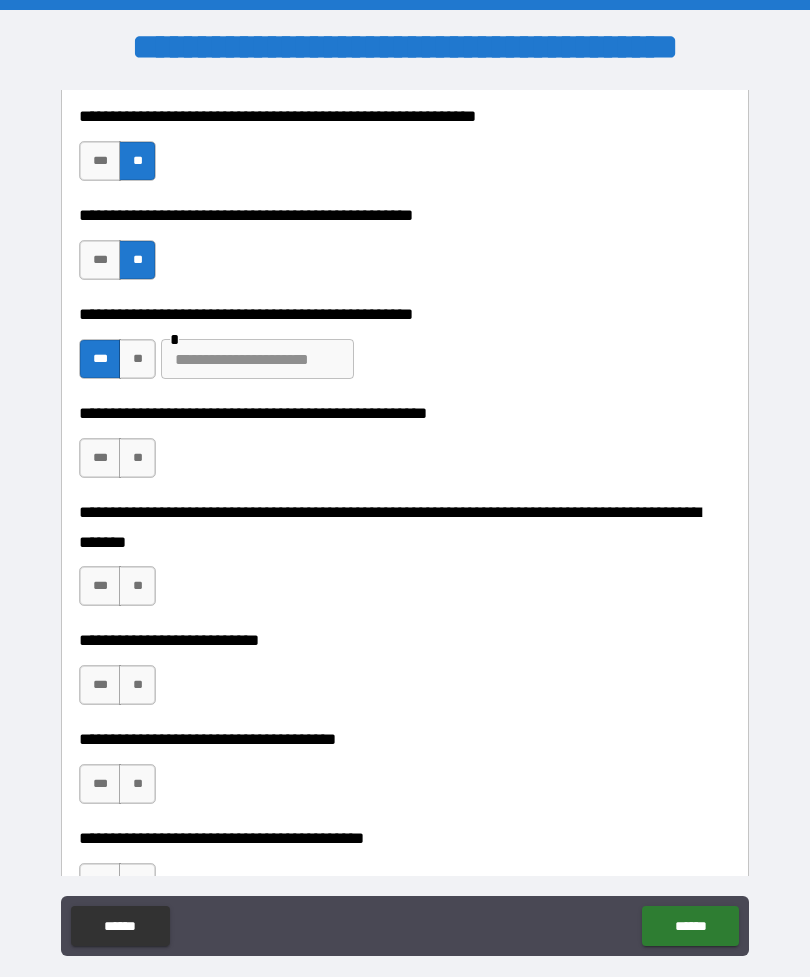 click on "**" at bounding box center (137, 458) 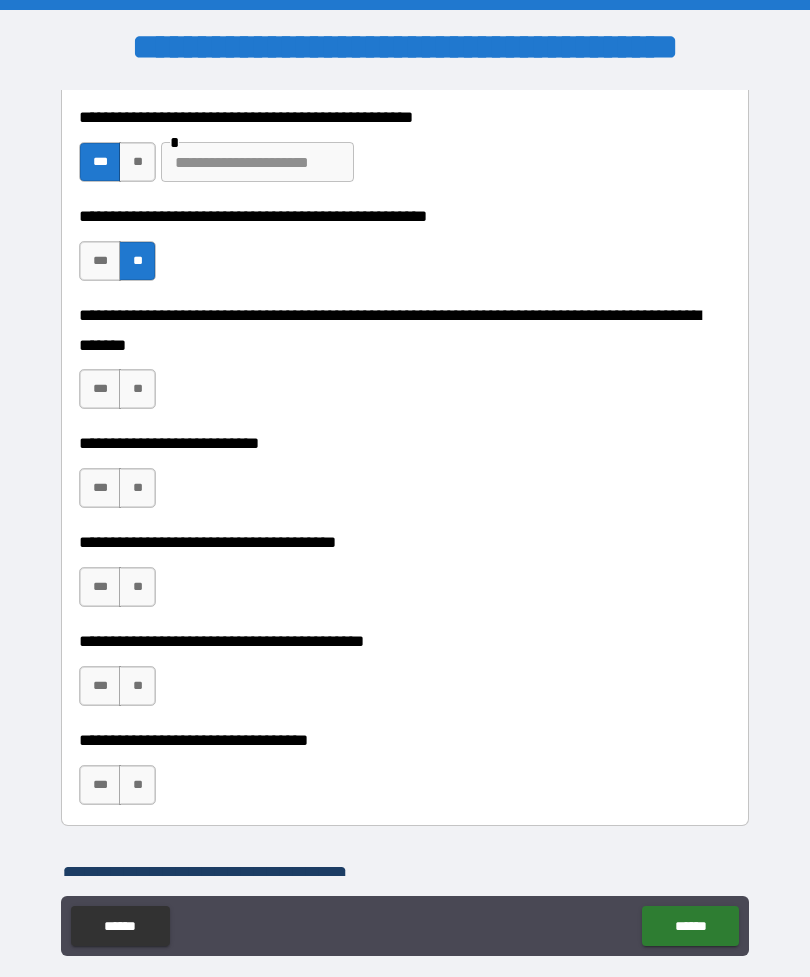 scroll, scrollTop: 779, scrollLeft: 0, axis: vertical 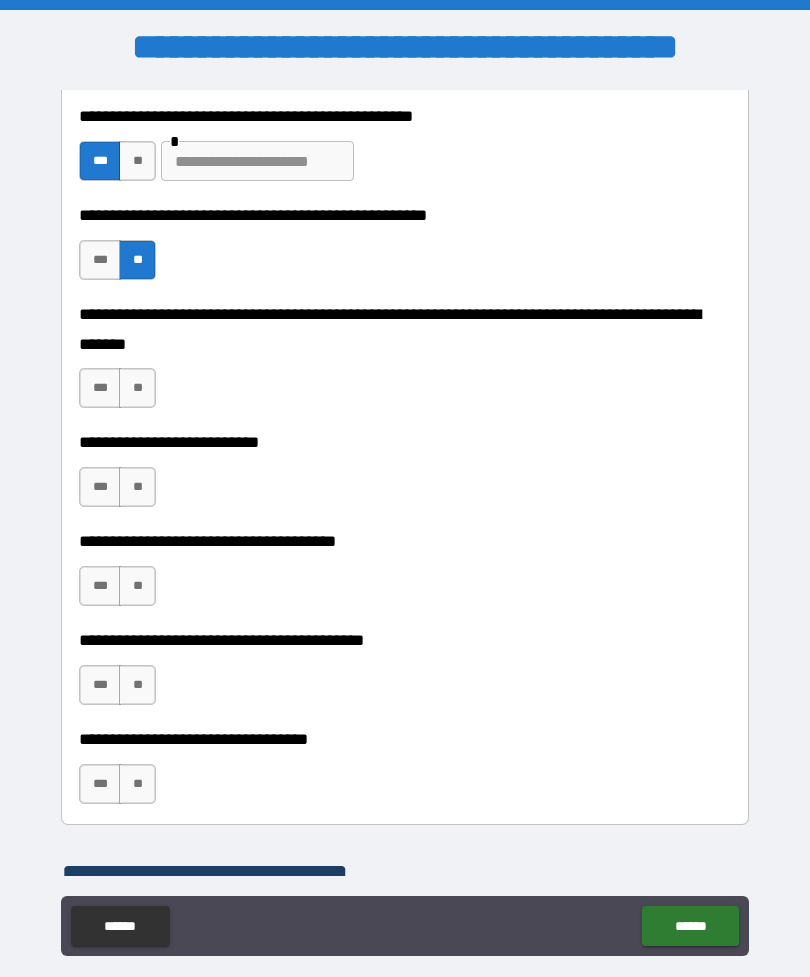 click on "**" at bounding box center (137, 388) 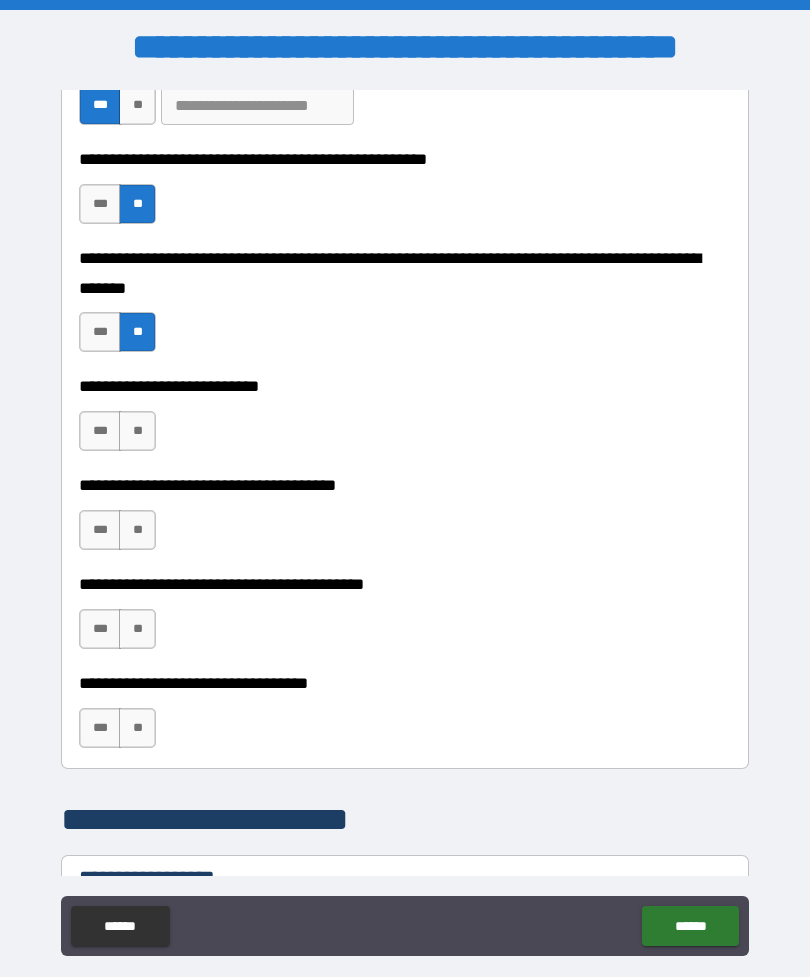 click on "**" at bounding box center [137, 431] 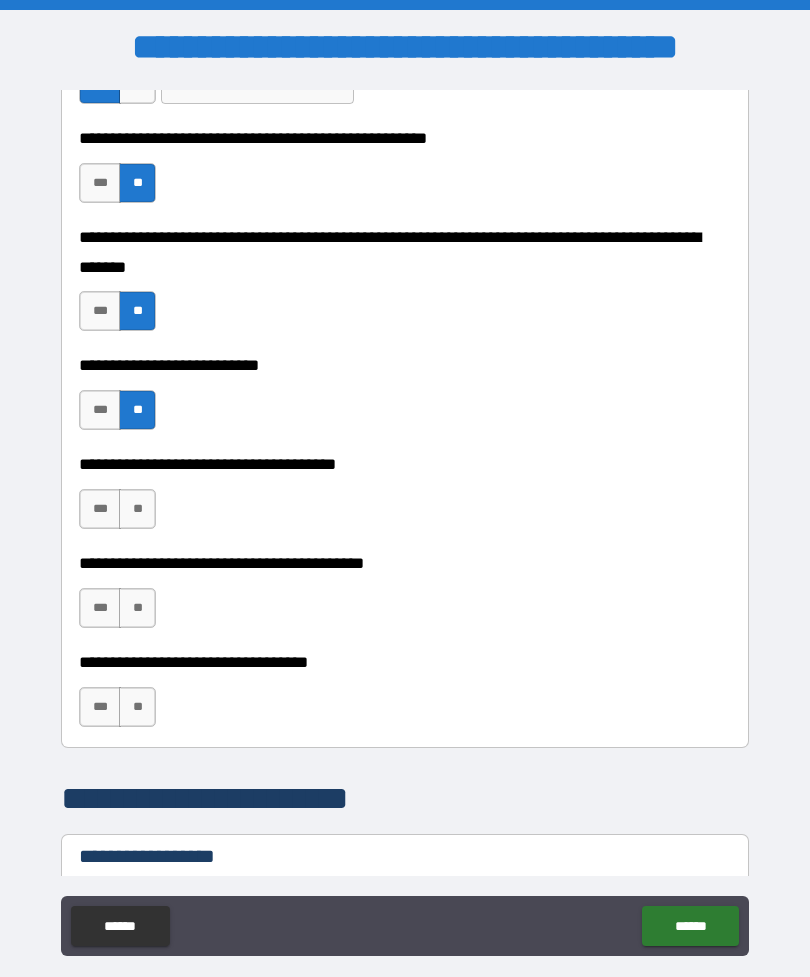 click on "**" at bounding box center [137, 509] 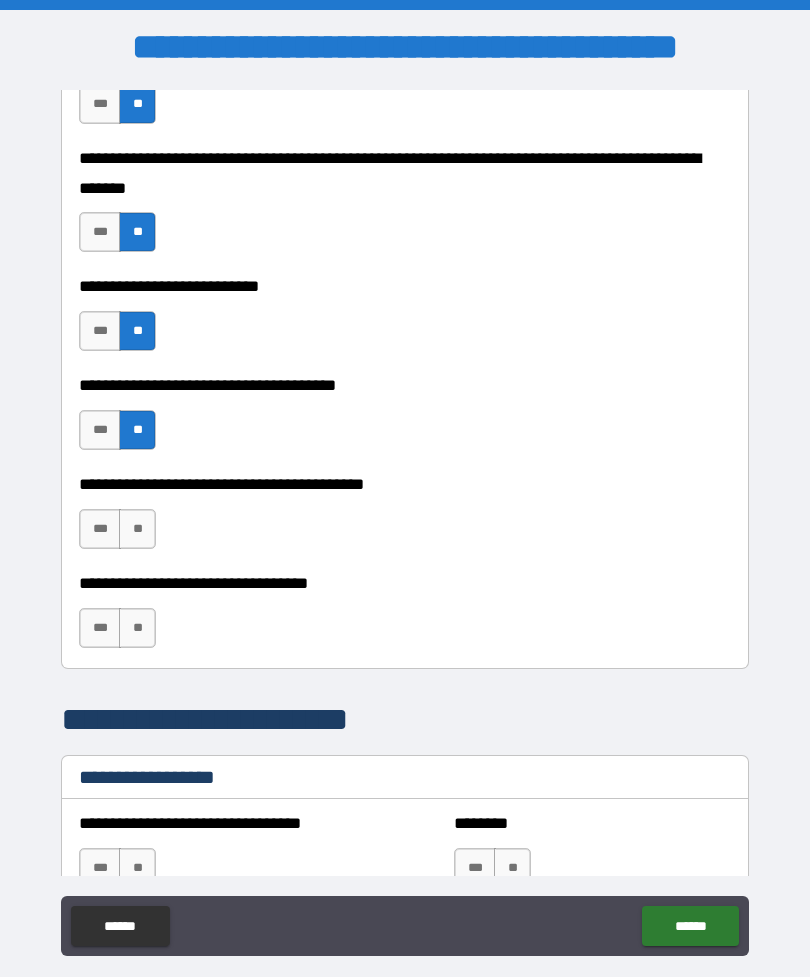 scroll, scrollTop: 945, scrollLeft: 0, axis: vertical 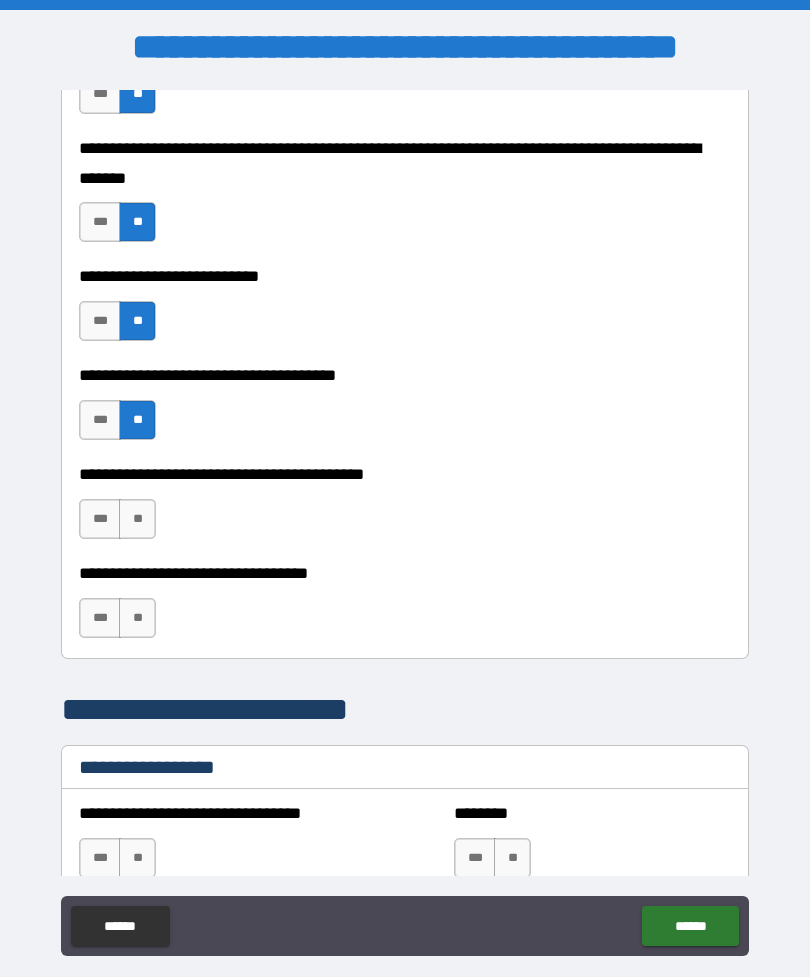 click on "***" at bounding box center [100, 519] 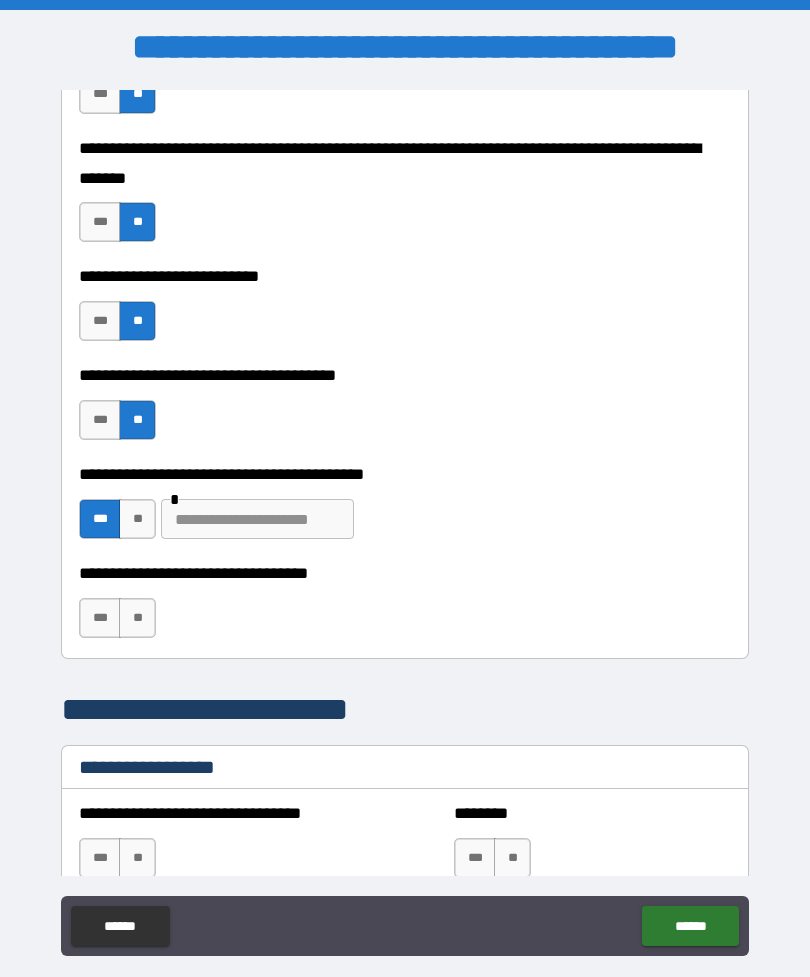 click at bounding box center [257, 519] 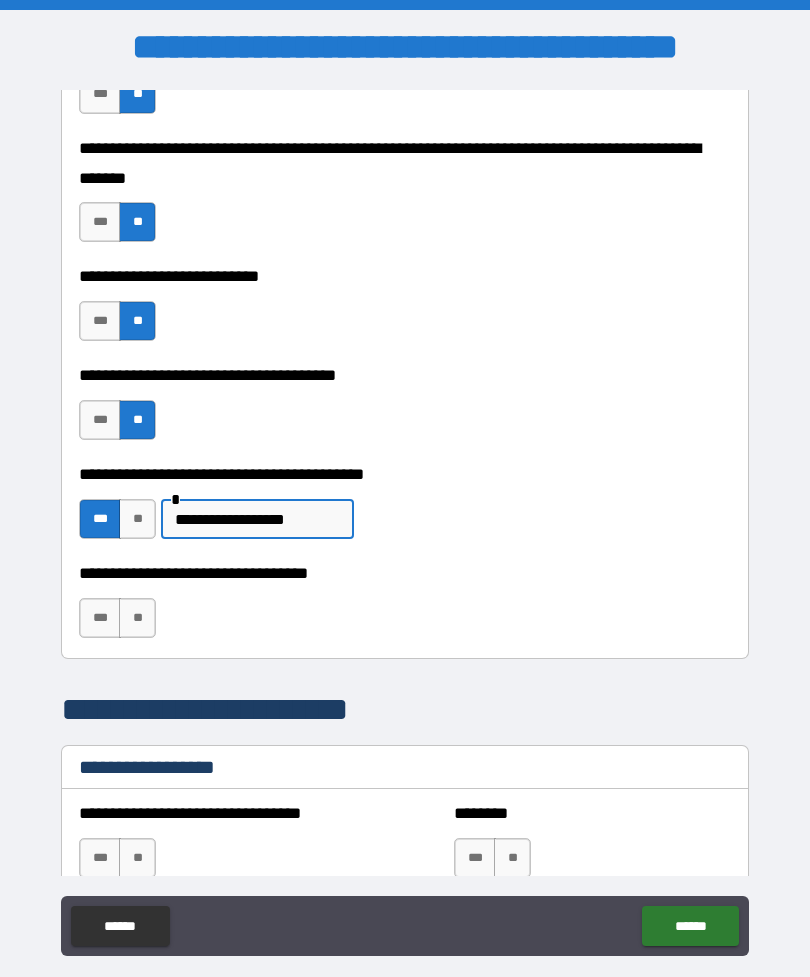 type on "**********" 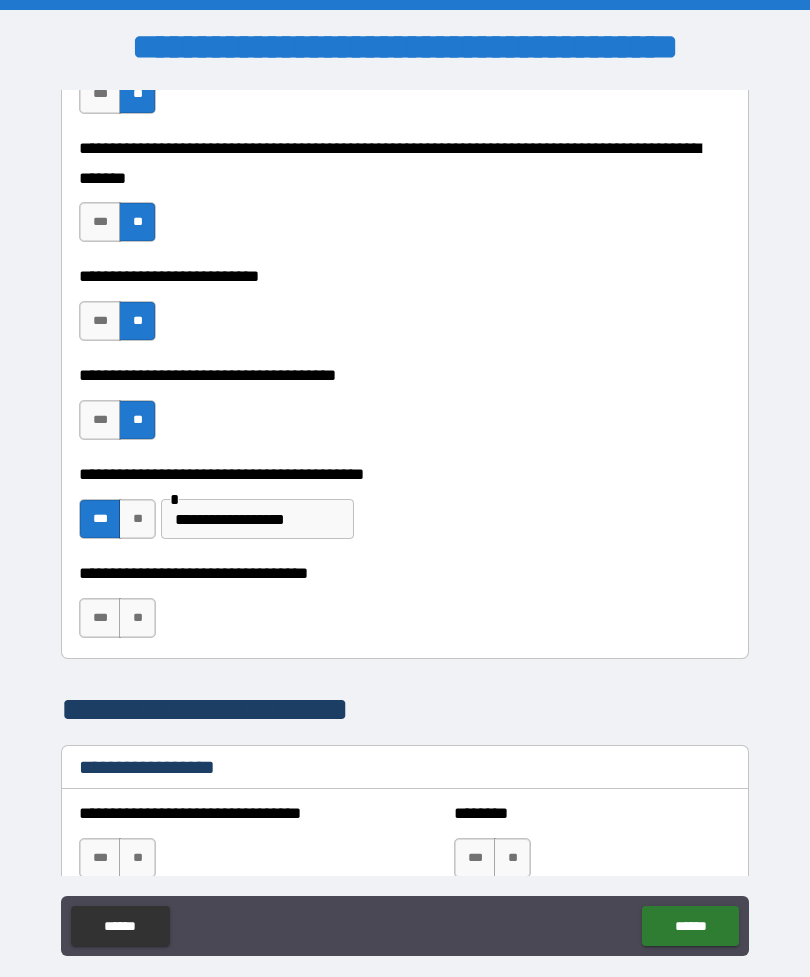 click on "**" at bounding box center [137, 618] 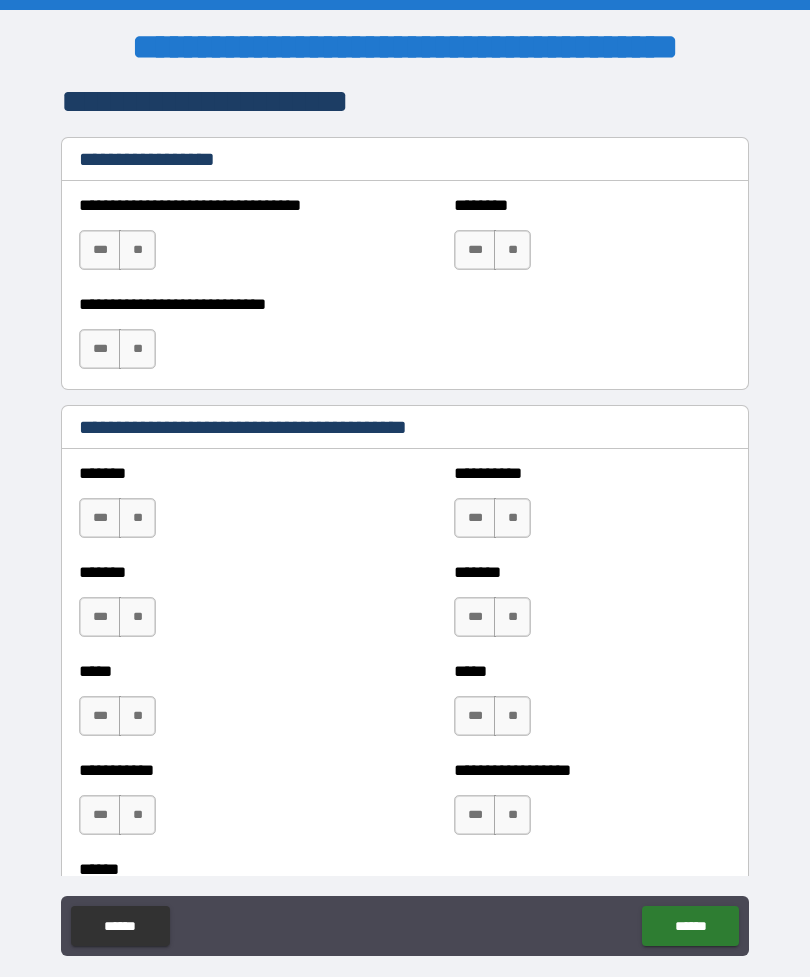 scroll, scrollTop: 1560, scrollLeft: 0, axis: vertical 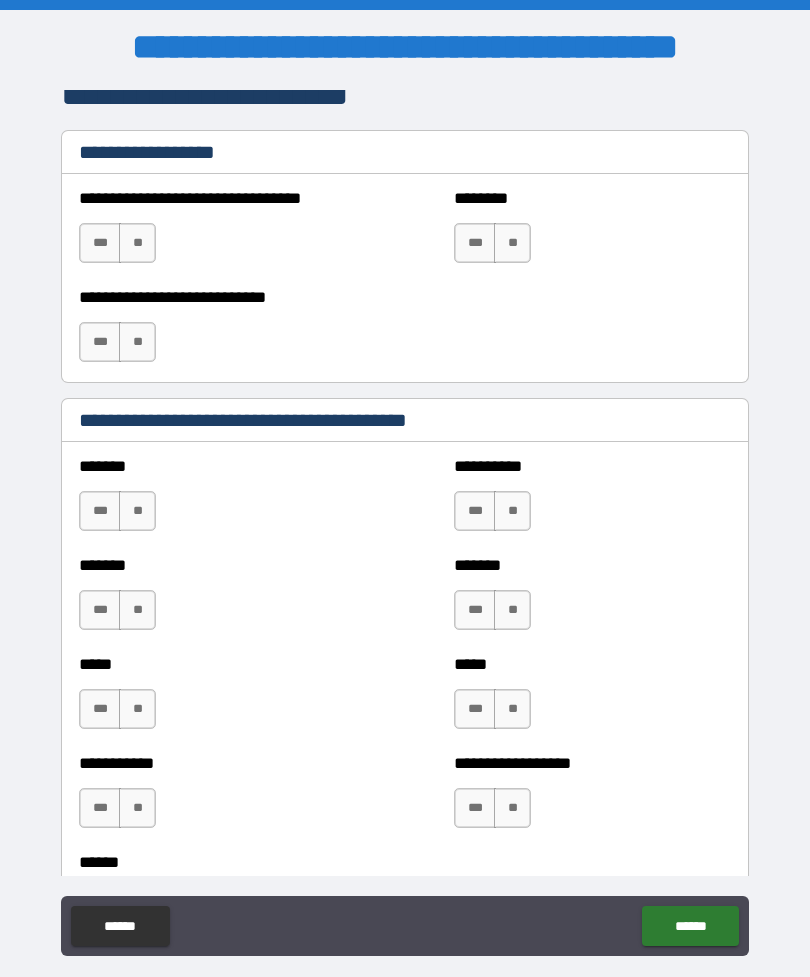 click on "**" at bounding box center [137, 511] 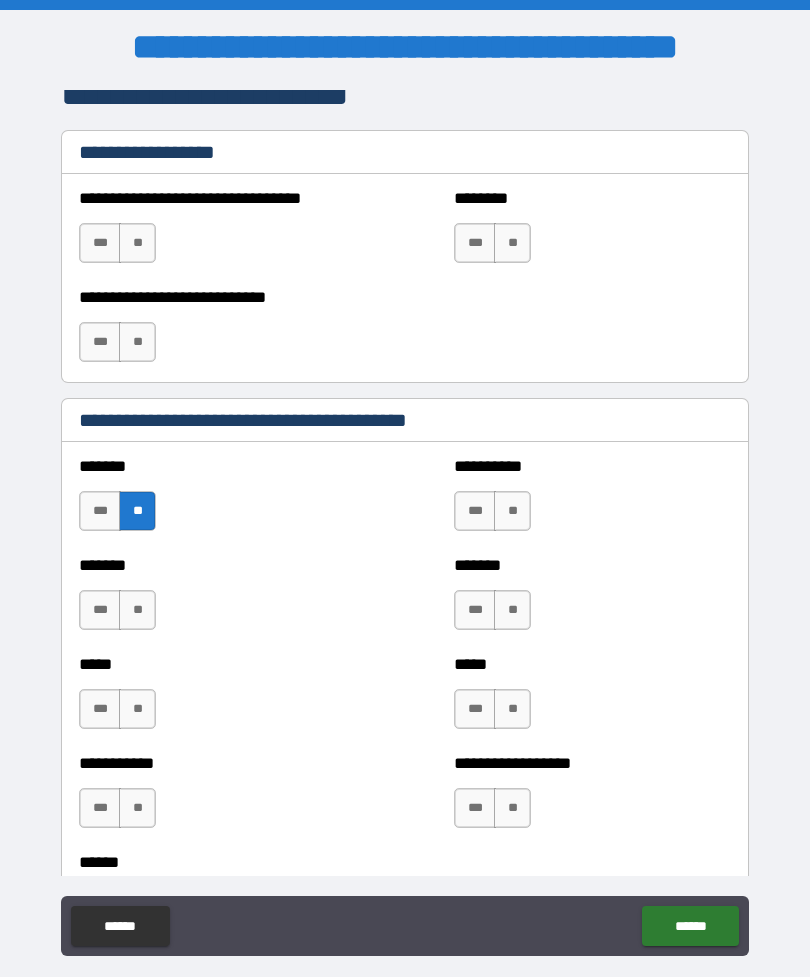 click on "***" at bounding box center (100, 610) 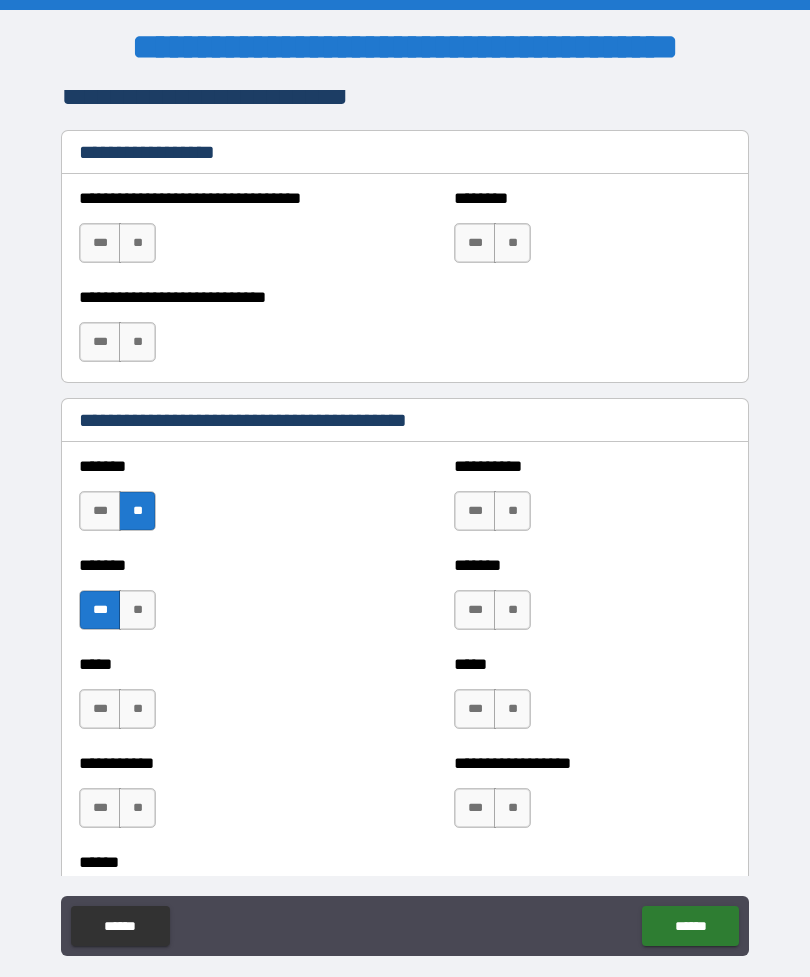 click on "**" at bounding box center [512, 511] 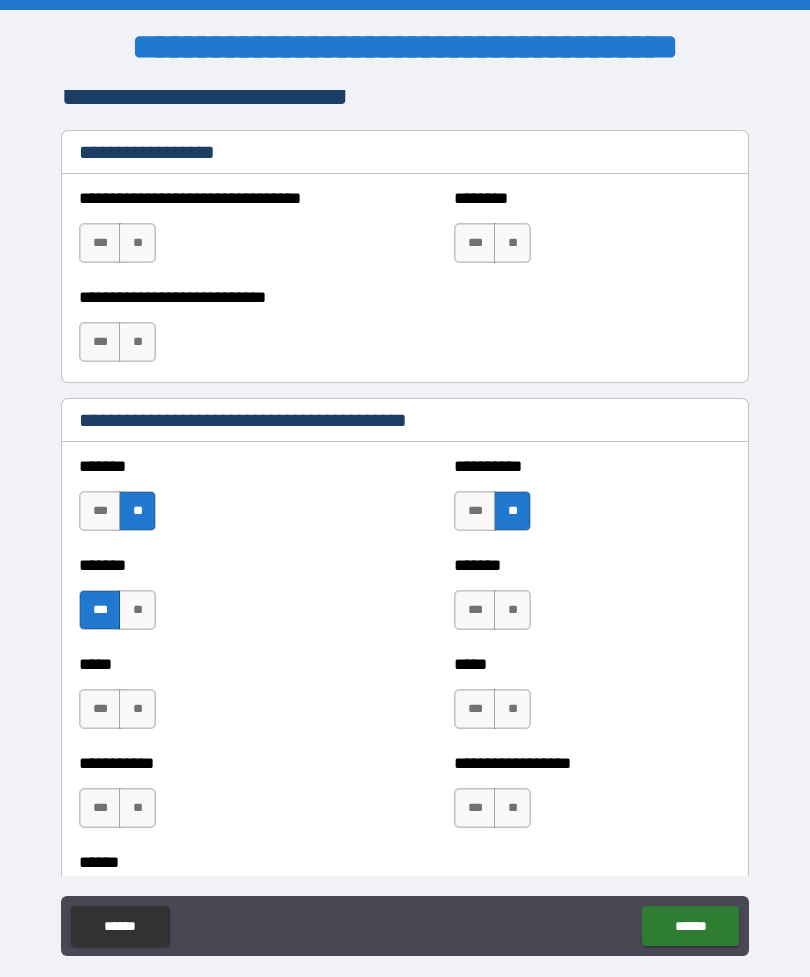 click on "**" at bounding box center [512, 610] 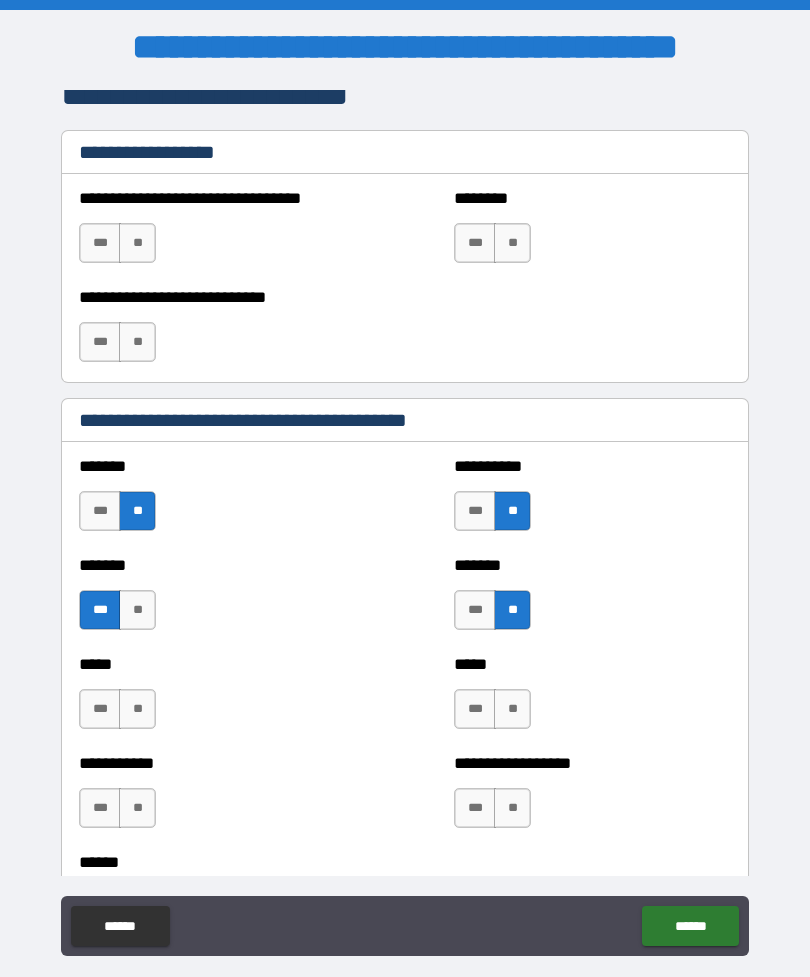 click on "***** *** **" at bounding box center (592, 699) 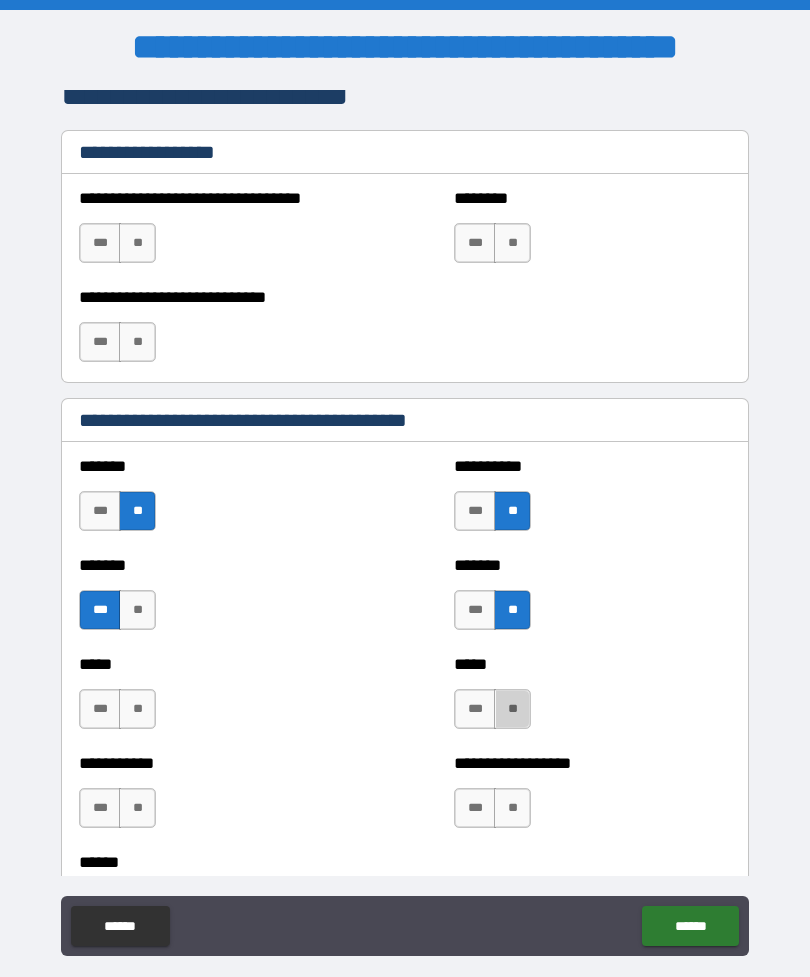 click on "**" at bounding box center (512, 709) 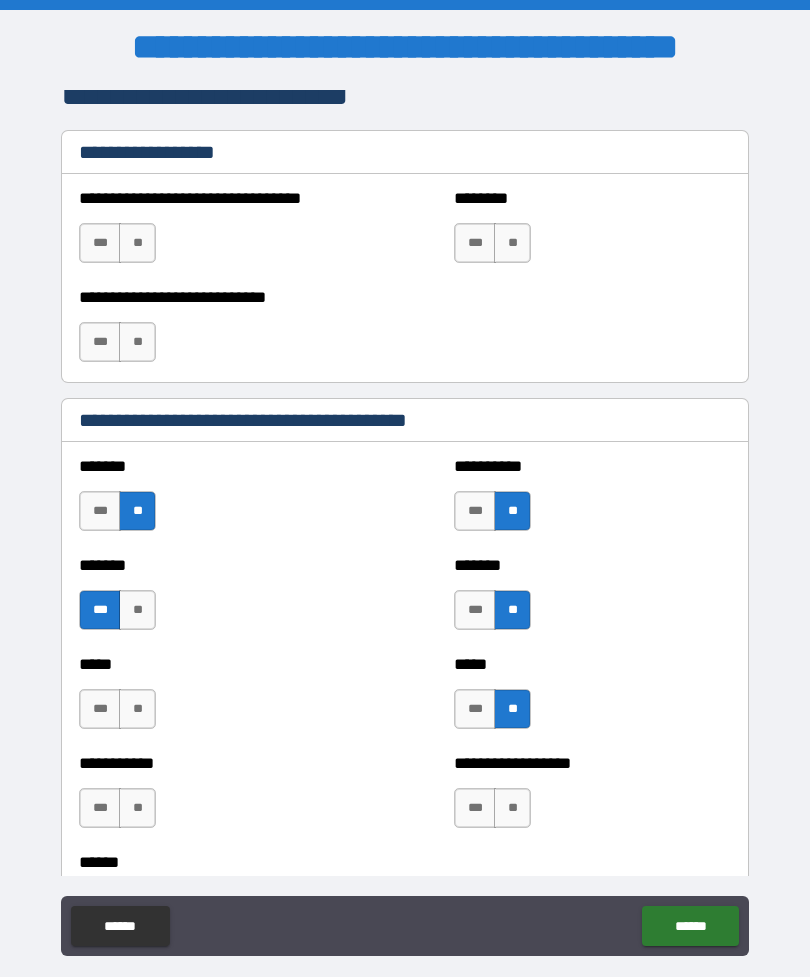 click on "**" at bounding box center [512, 808] 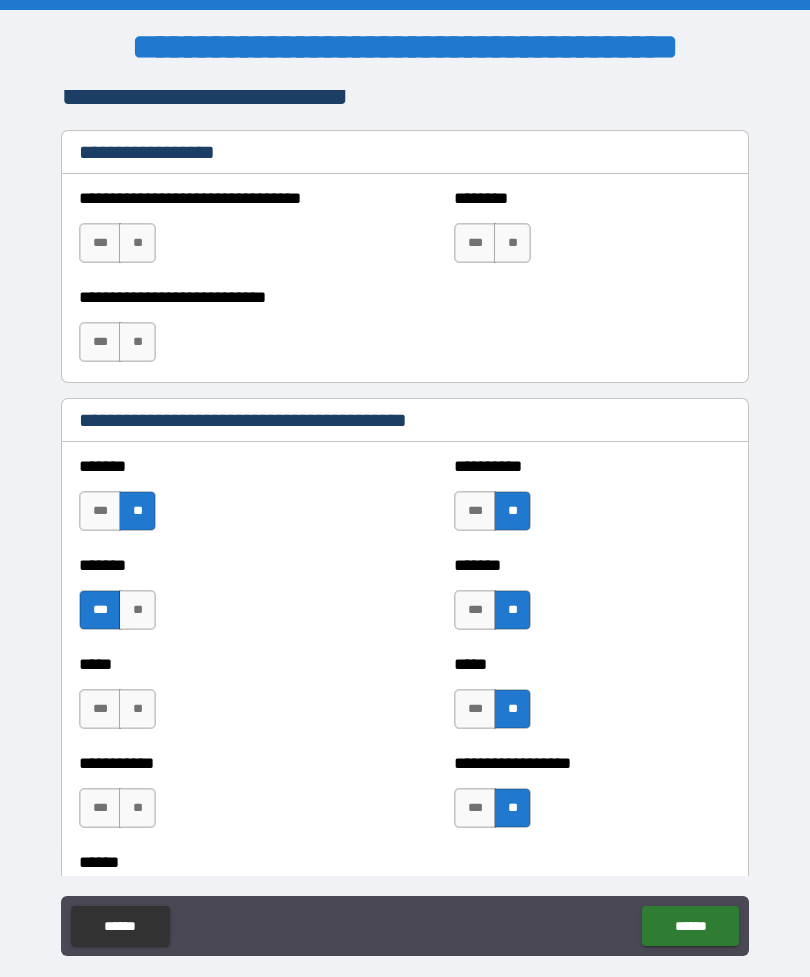 click on "**" at bounding box center (512, 709) 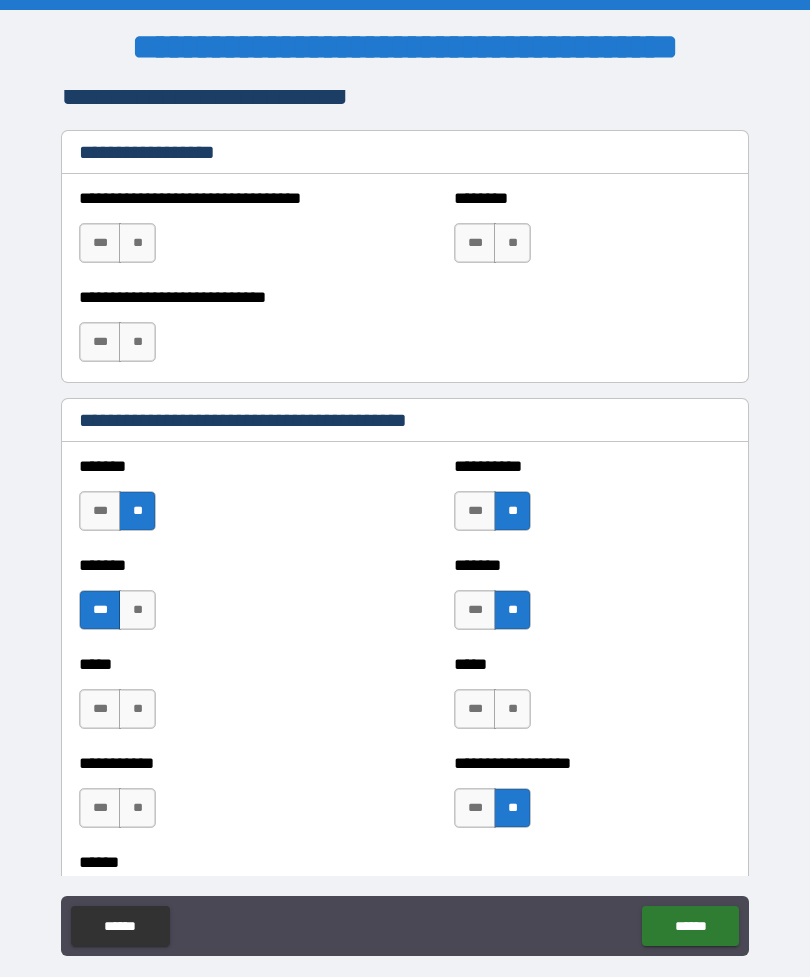 click on "**" at bounding box center [512, 709] 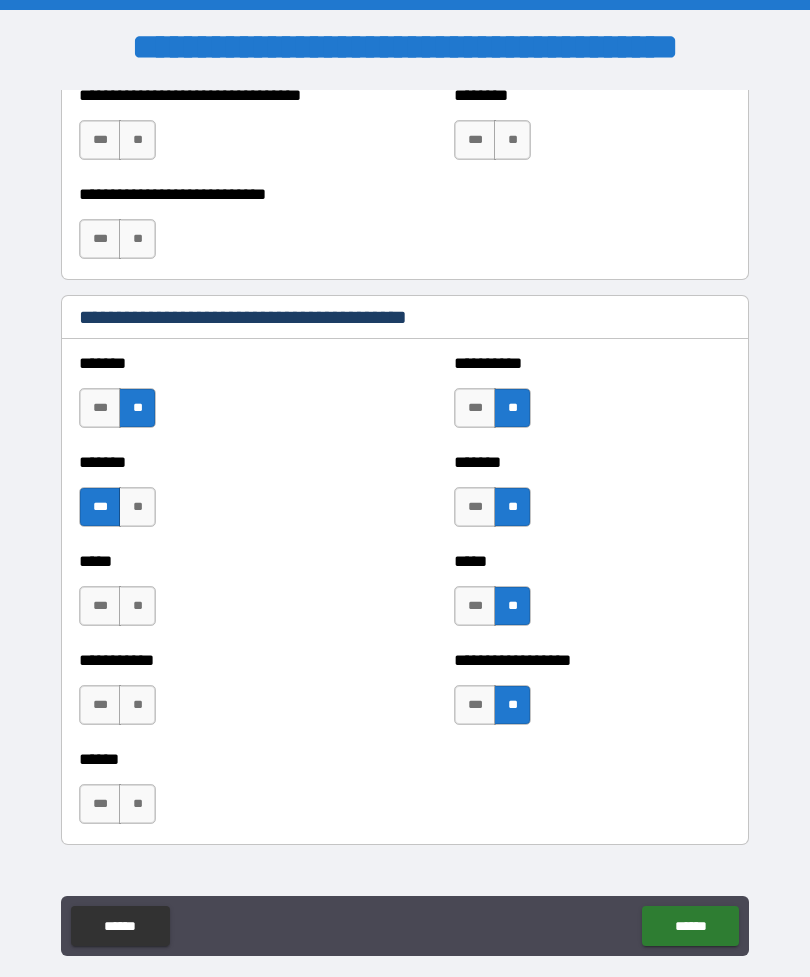 scroll, scrollTop: 1671, scrollLeft: 0, axis: vertical 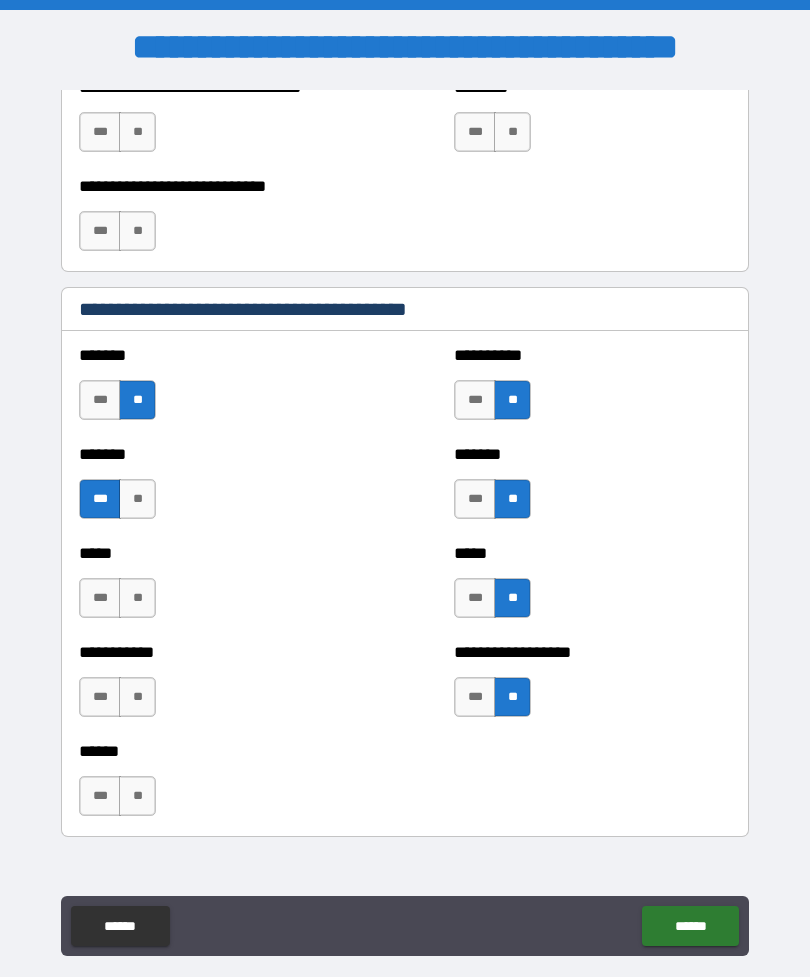 click on "**" at bounding box center (137, 598) 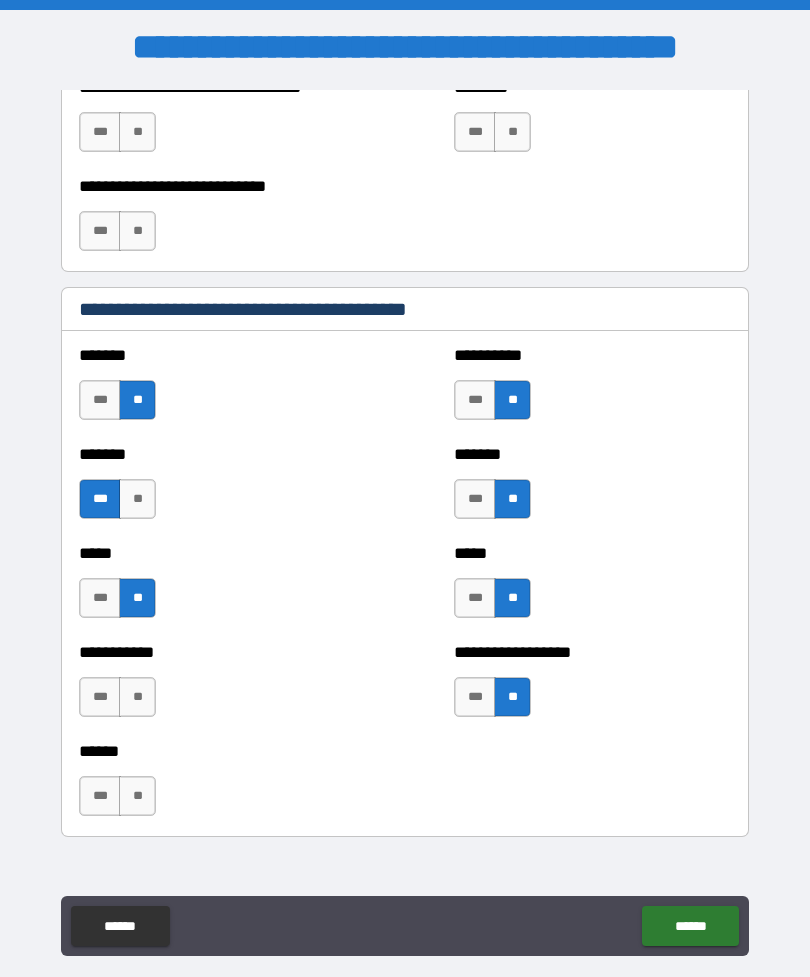 click on "**" at bounding box center (137, 697) 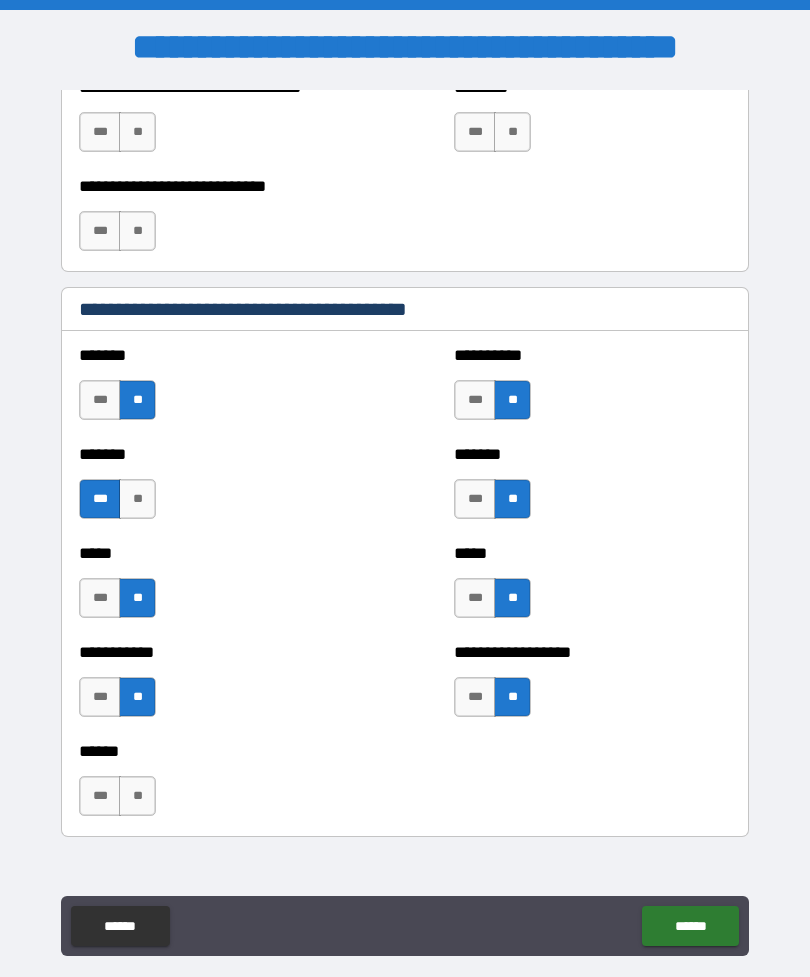 click on "**" at bounding box center (137, 796) 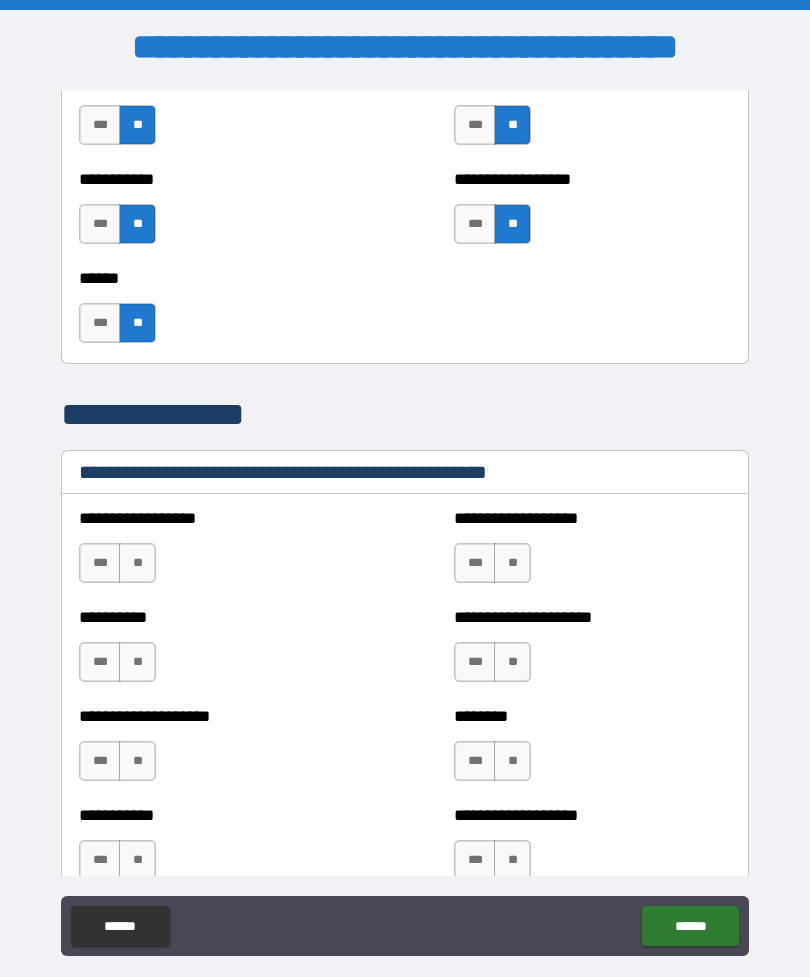 scroll, scrollTop: 2152, scrollLeft: 0, axis: vertical 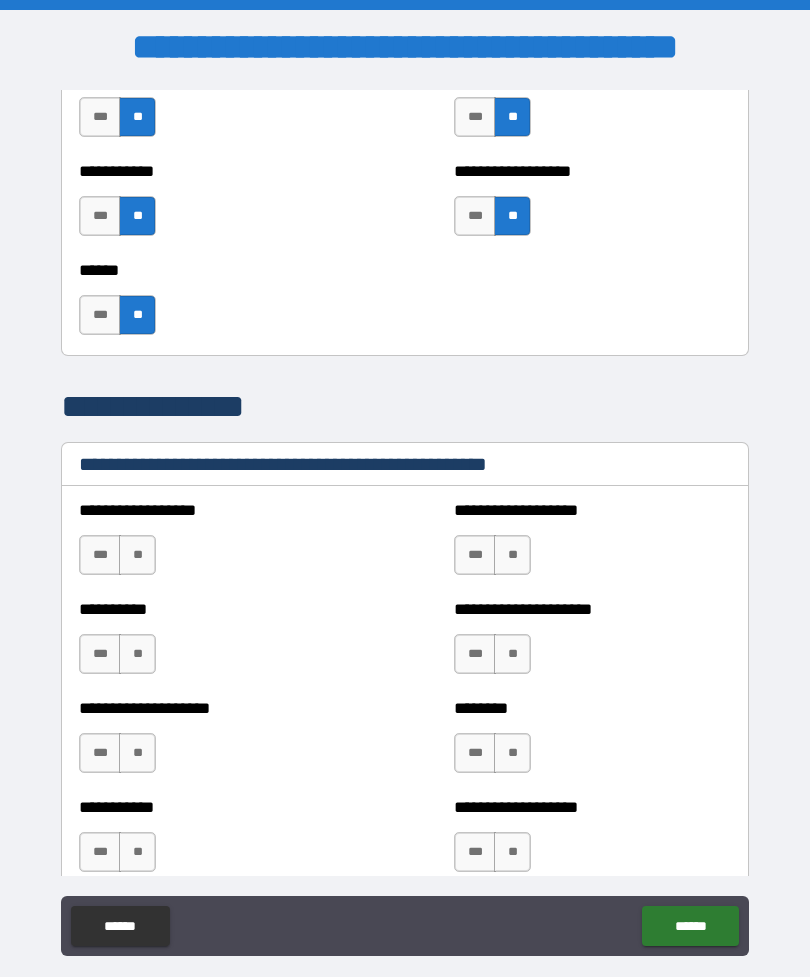 click on "**" at bounding box center (137, 555) 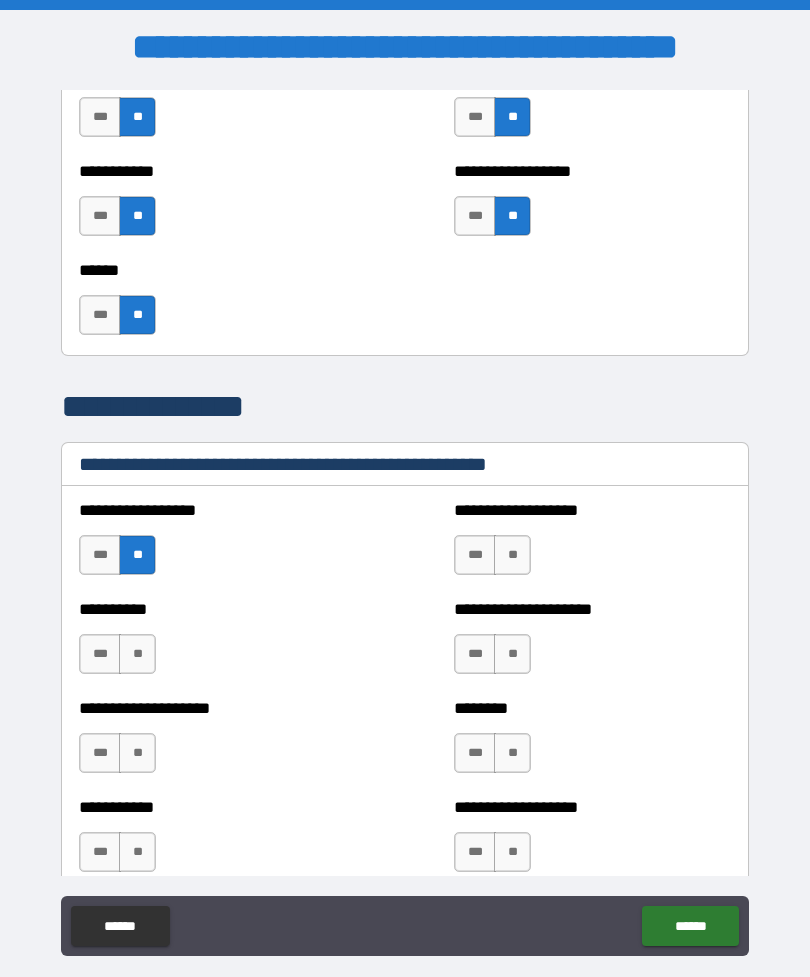 click on "**" at bounding box center [512, 555] 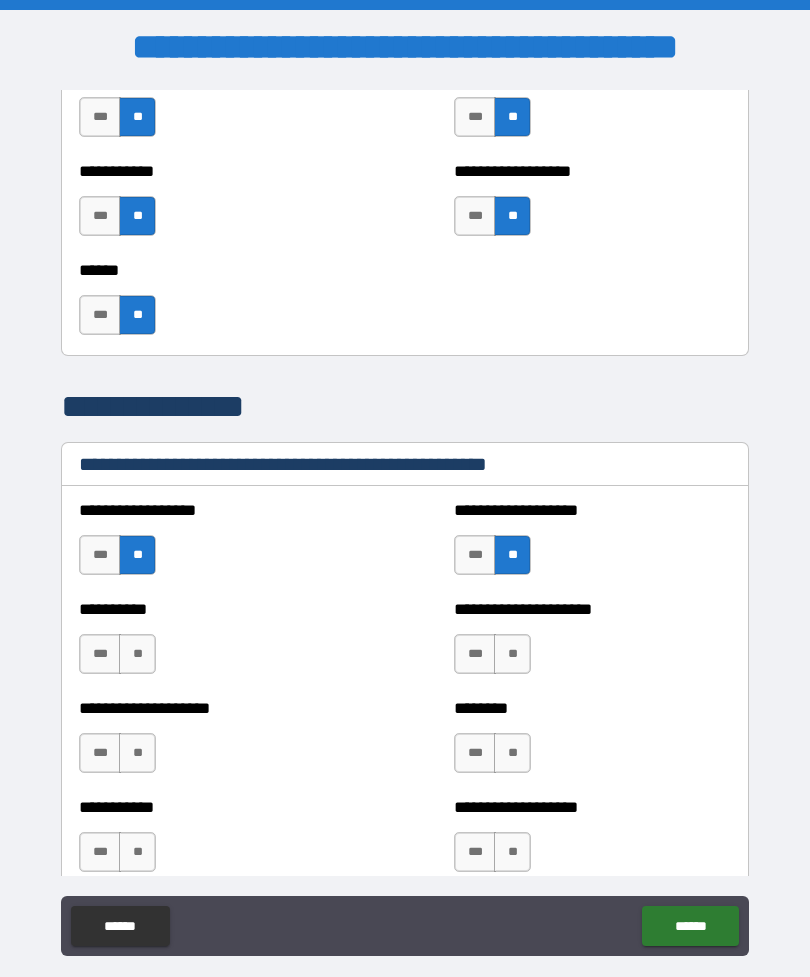 click on "**" at bounding box center (137, 654) 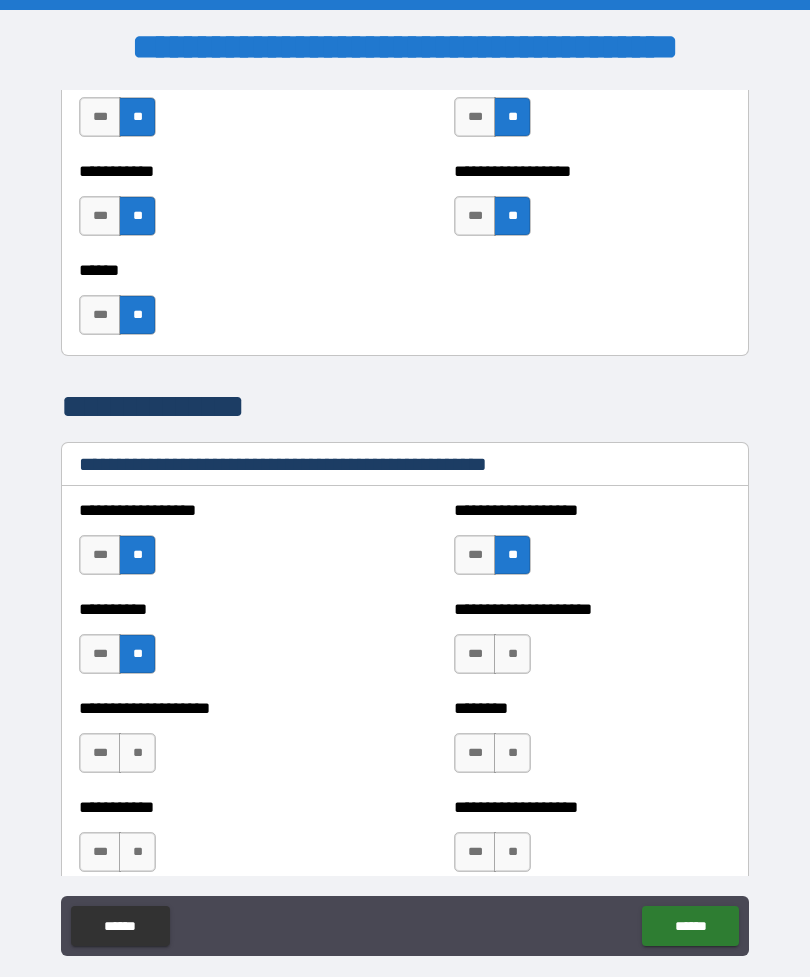 click on "*** **" at bounding box center (495, 659) 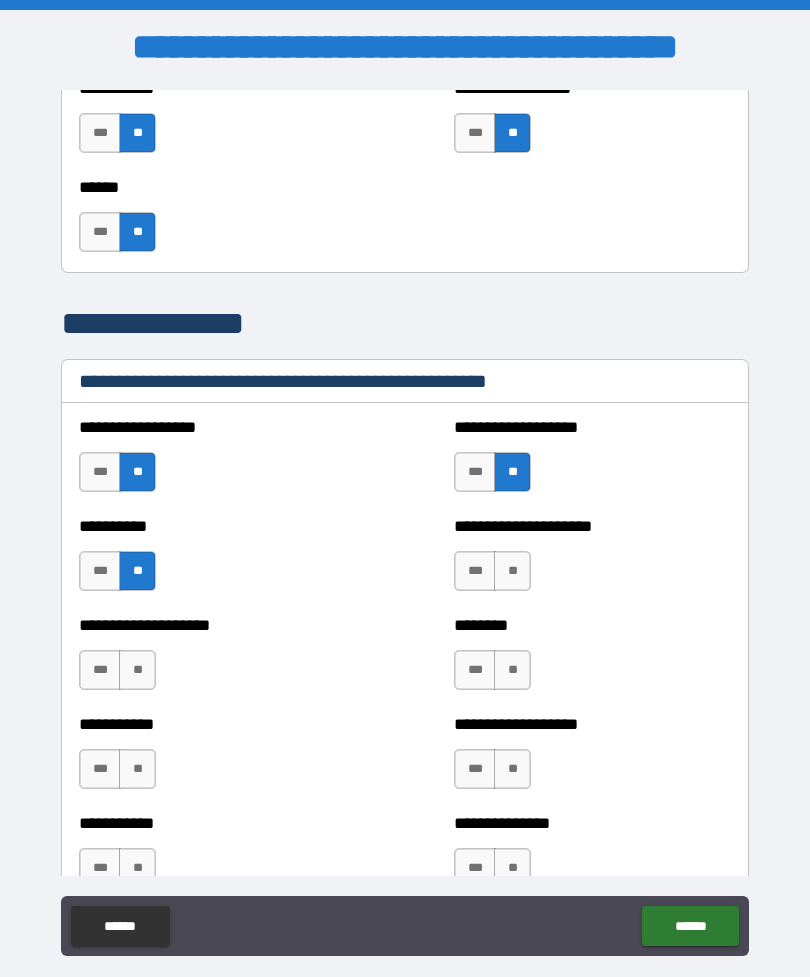 scroll, scrollTop: 2243, scrollLeft: 0, axis: vertical 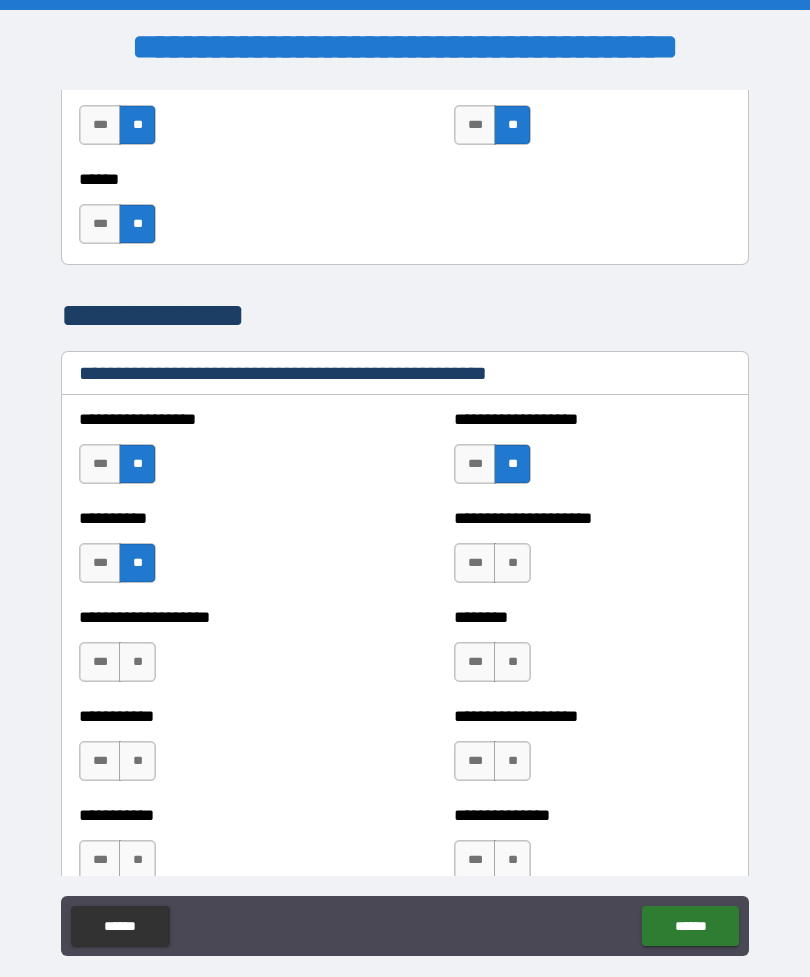 click on "**" at bounding box center (512, 563) 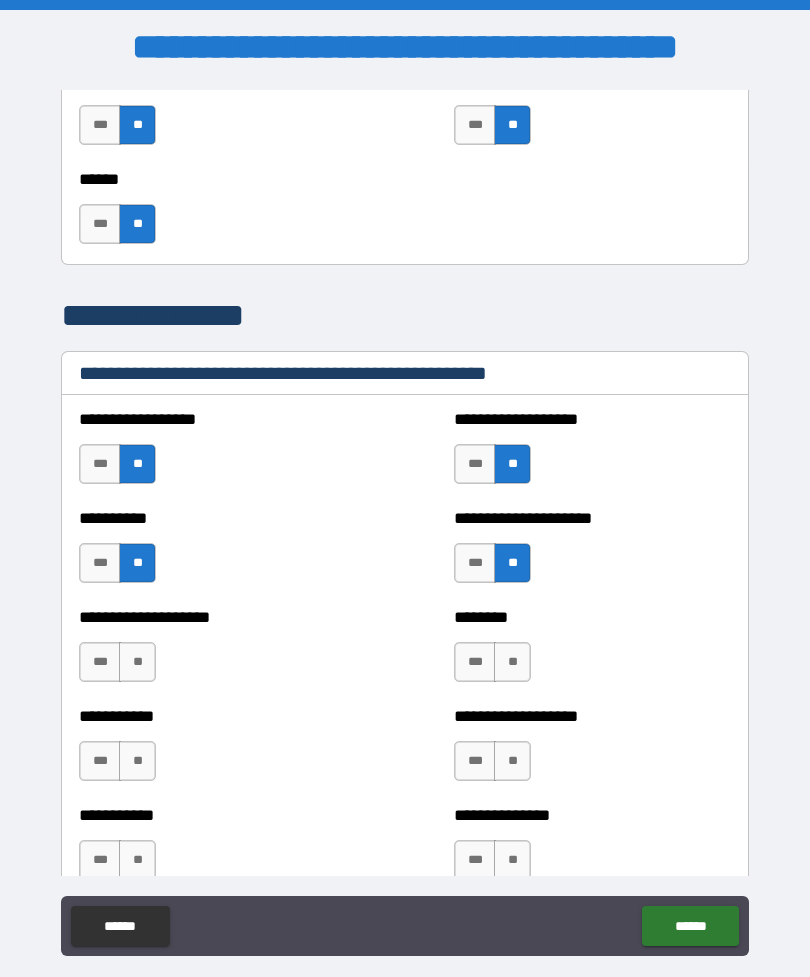 click on "**" at bounding box center (512, 662) 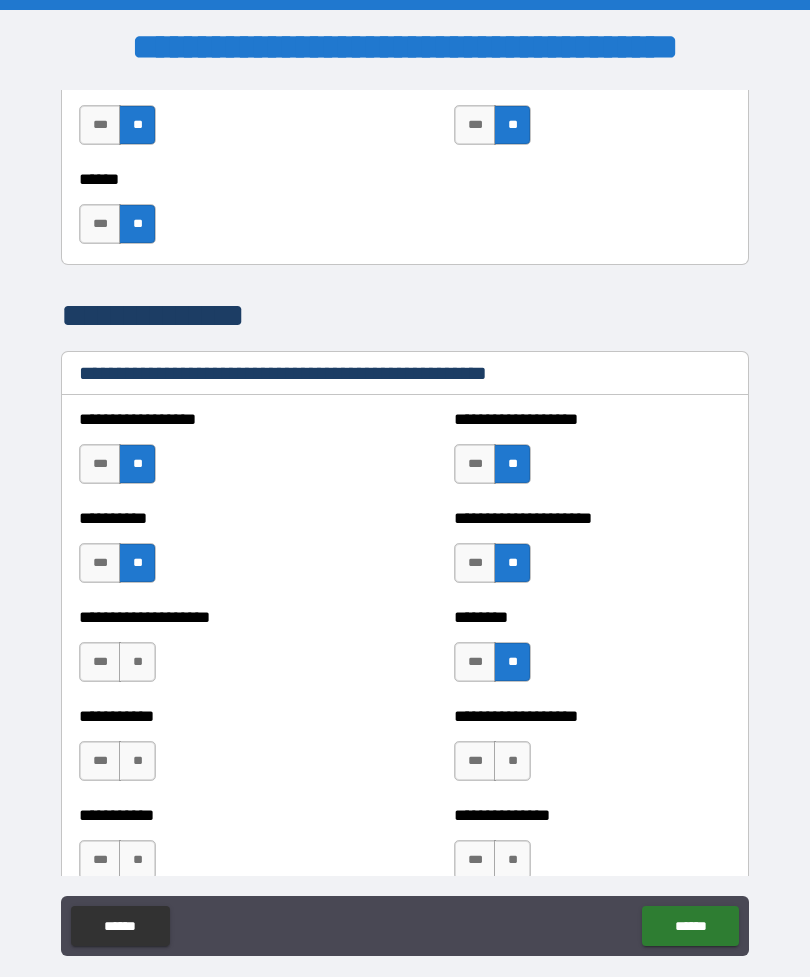 click on "**" at bounding box center (137, 662) 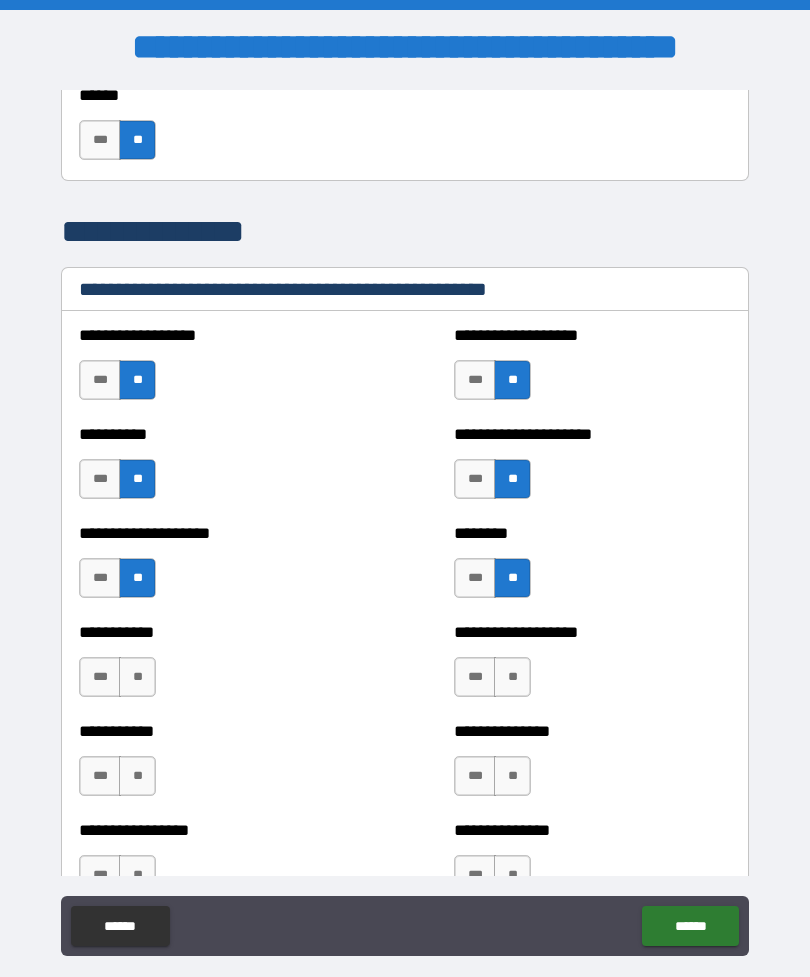 scroll, scrollTop: 2328, scrollLeft: 0, axis: vertical 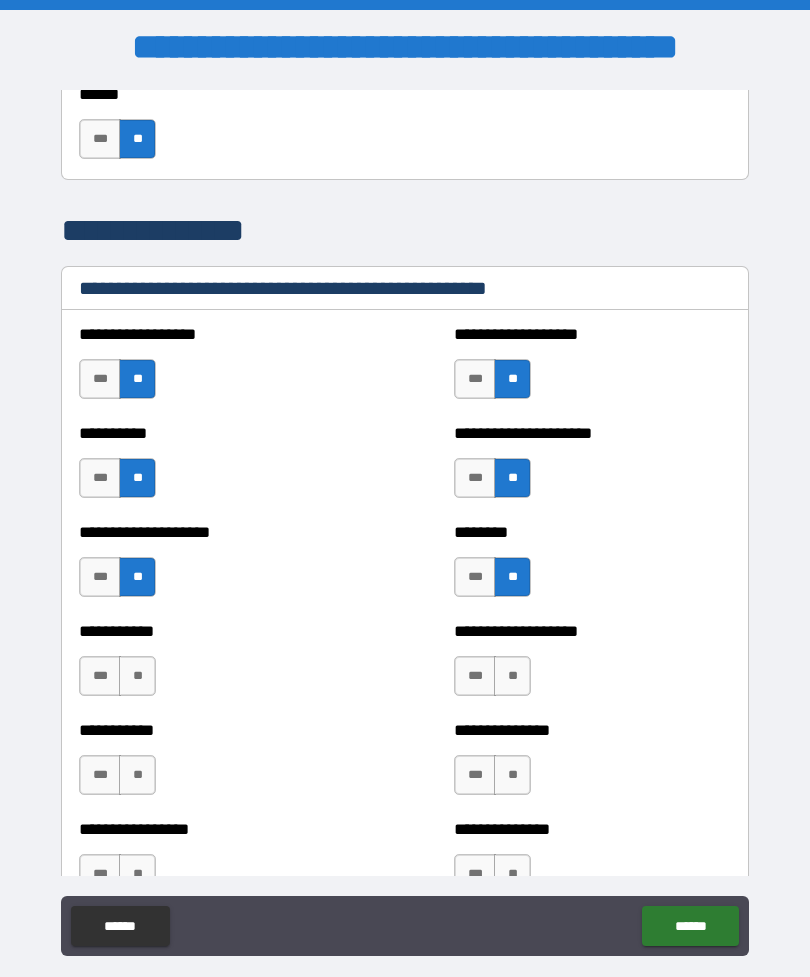 click on "**" at bounding box center [137, 676] 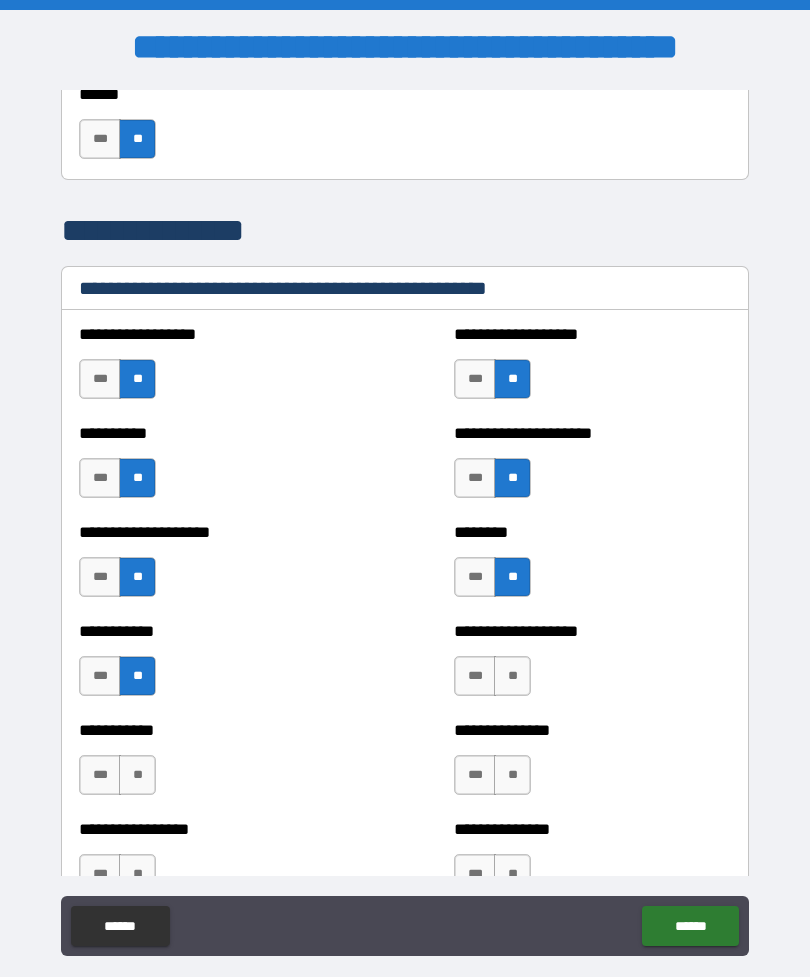 click on "**" at bounding box center [512, 676] 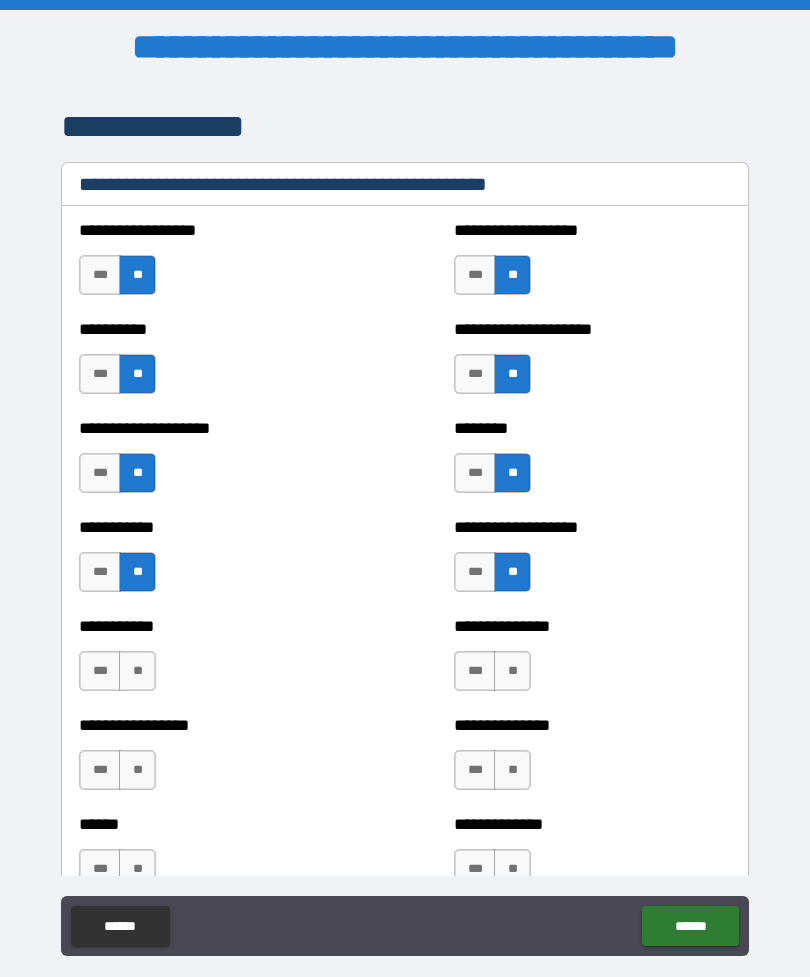 scroll, scrollTop: 2433, scrollLeft: 0, axis: vertical 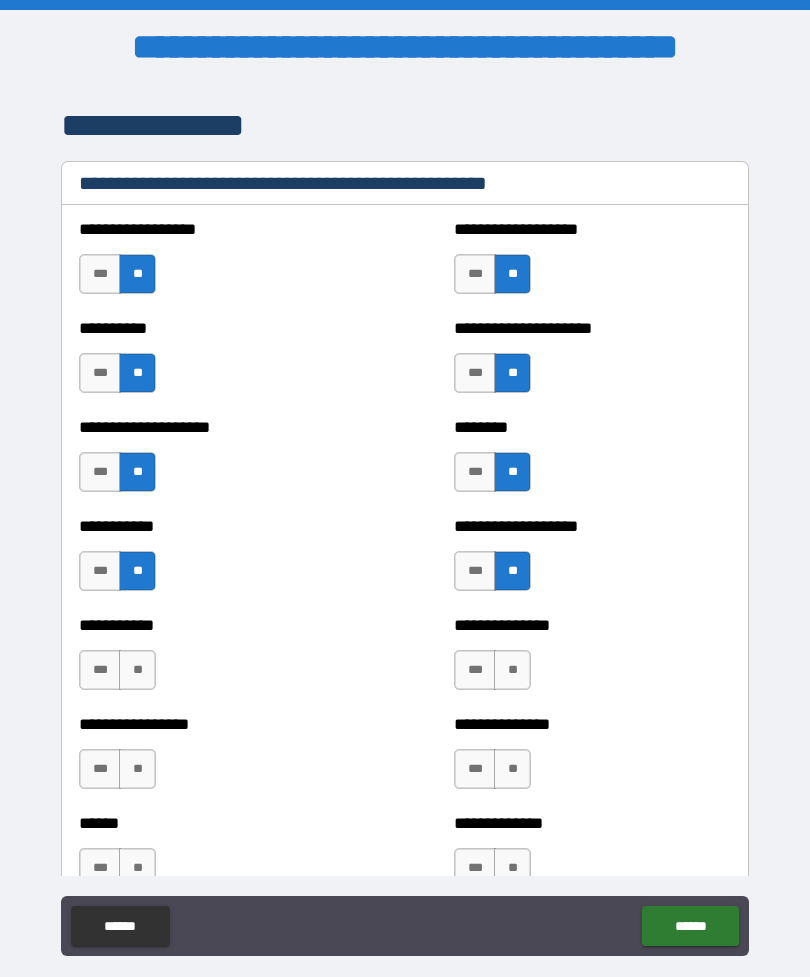 click on "**" at bounding box center (137, 670) 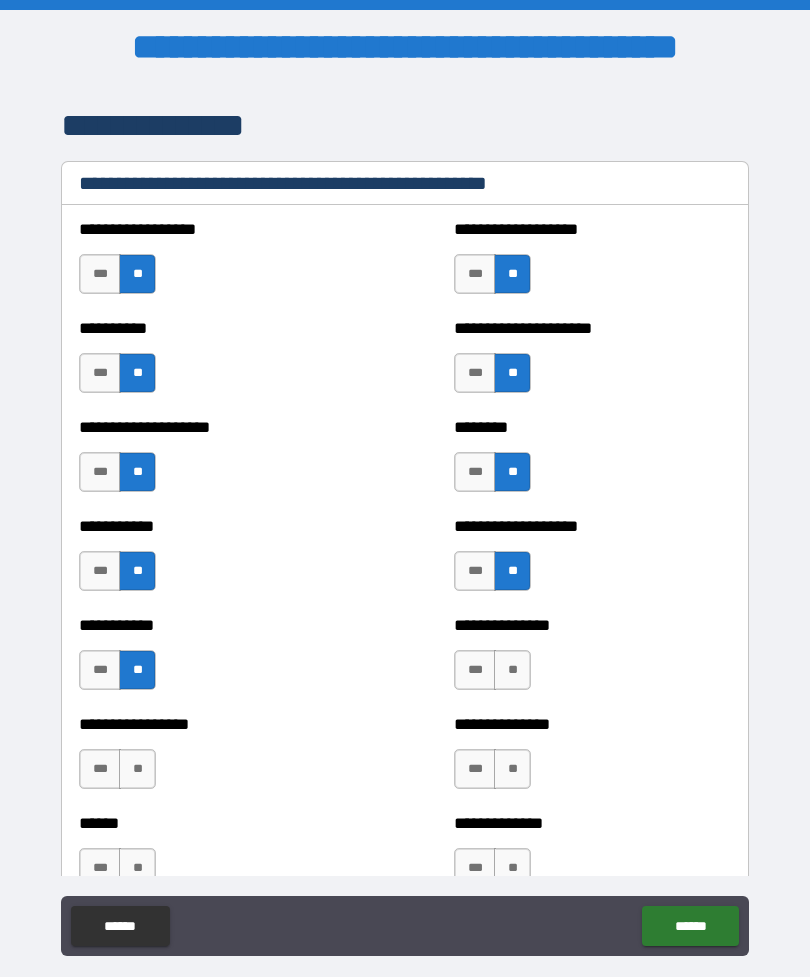 click on "**" at bounding box center [512, 670] 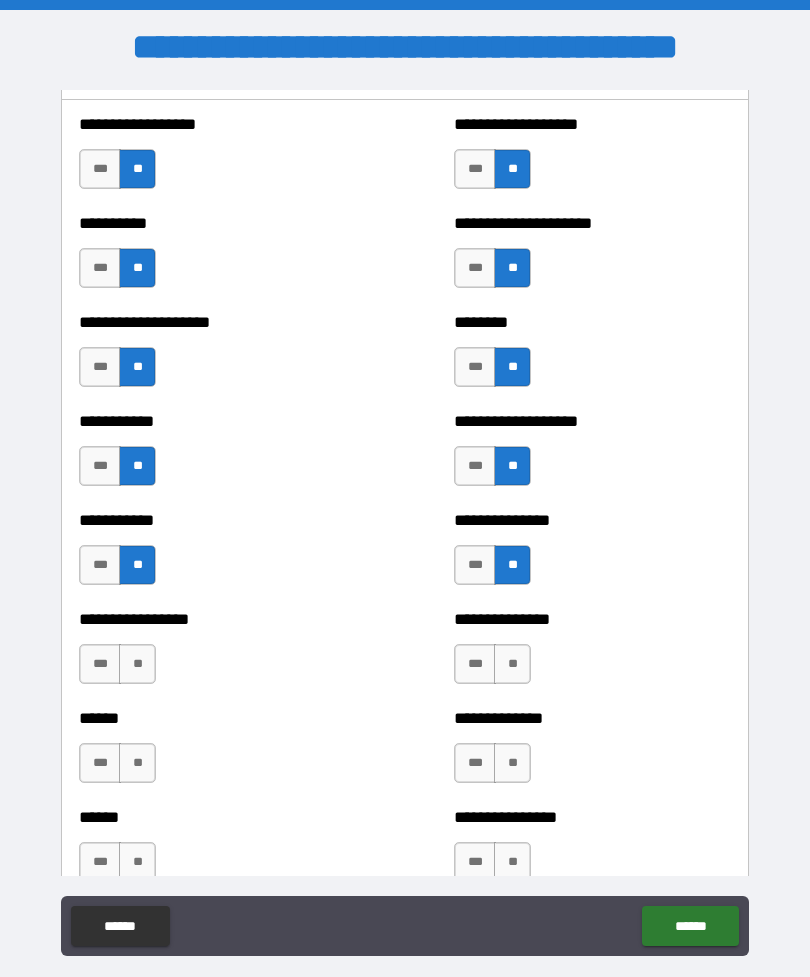 scroll, scrollTop: 2566, scrollLeft: 0, axis: vertical 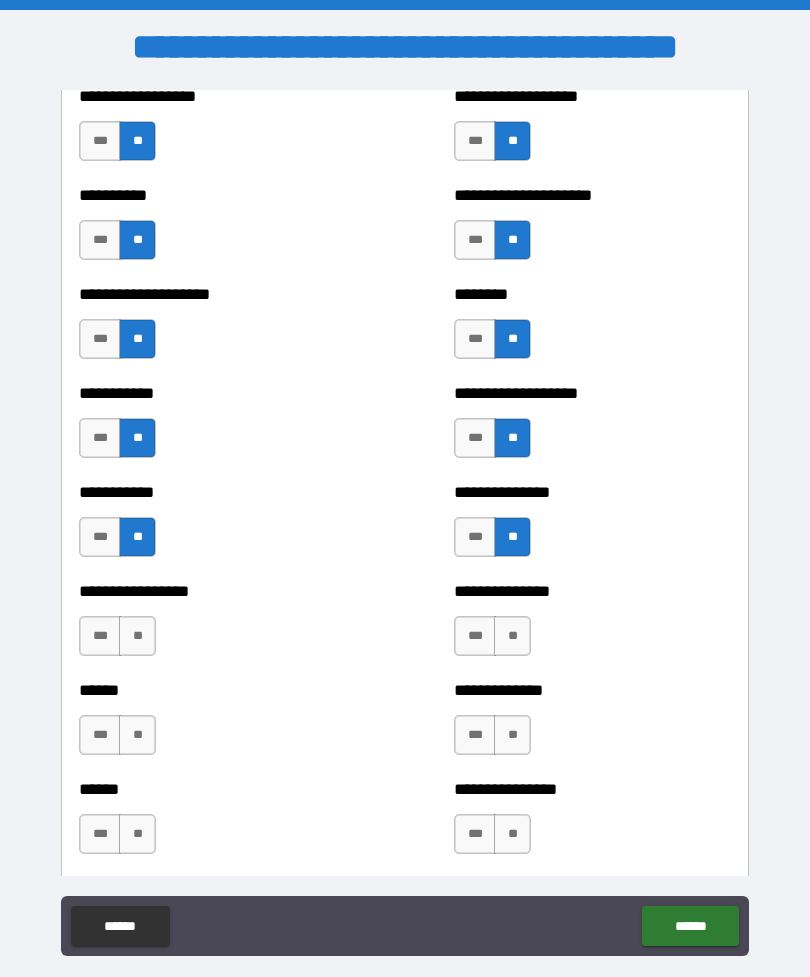 click on "**********" at bounding box center (217, 626) 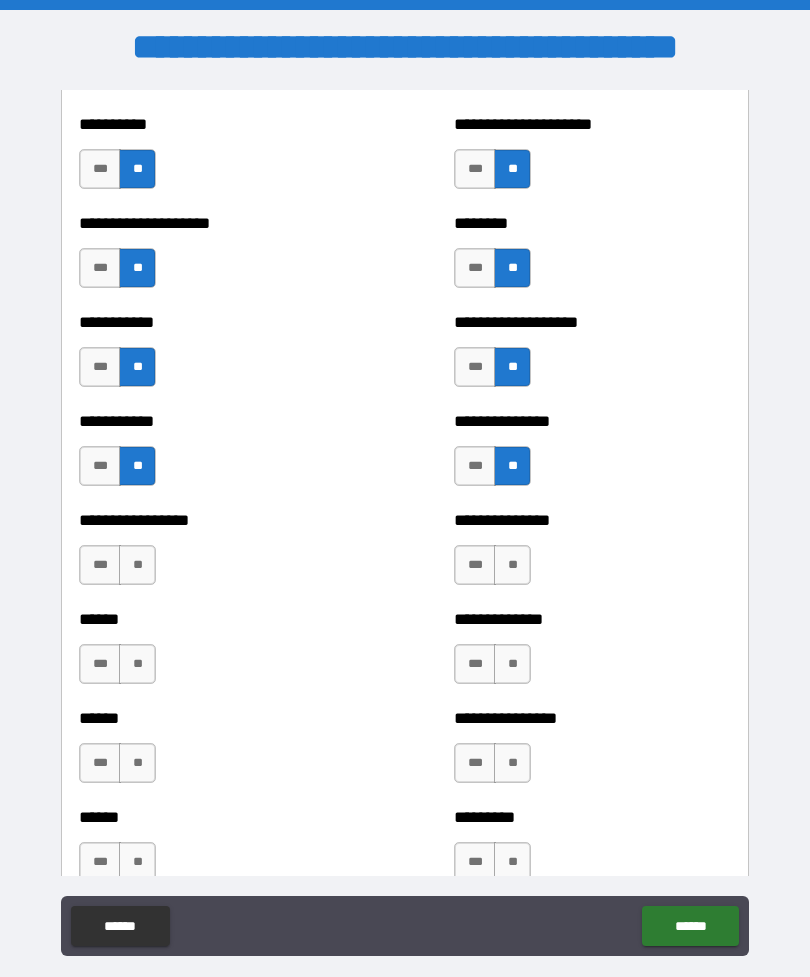 scroll, scrollTop: 2645, scrollLeft: 0, axis: vertical 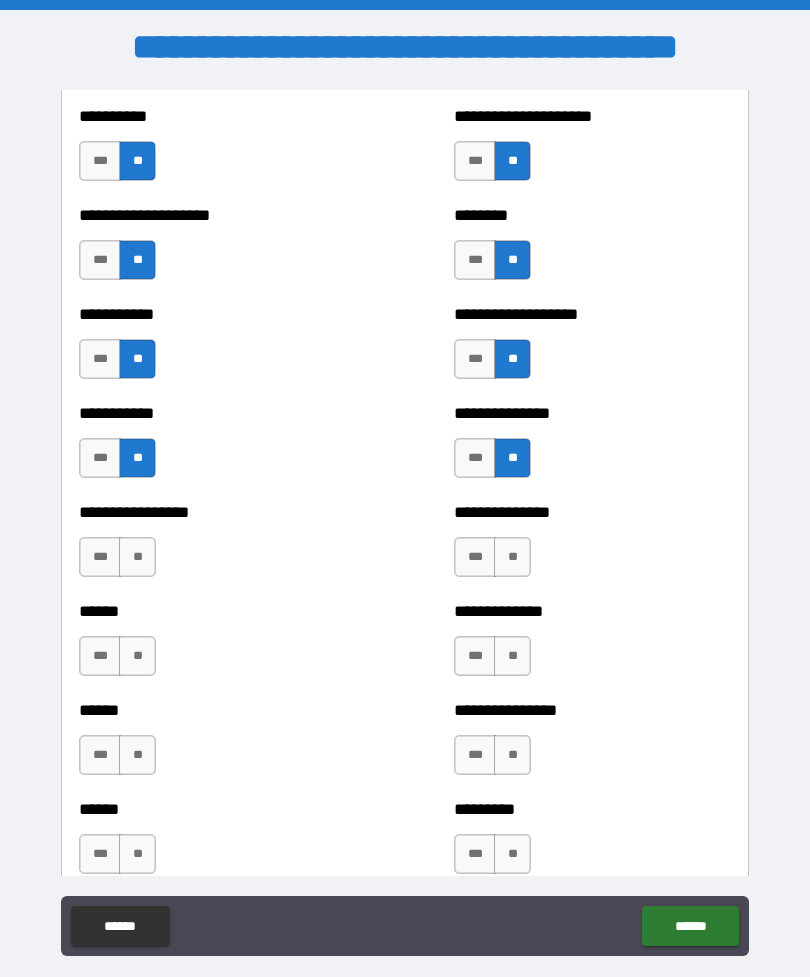 click on "**" at bounding box center [137, 656] 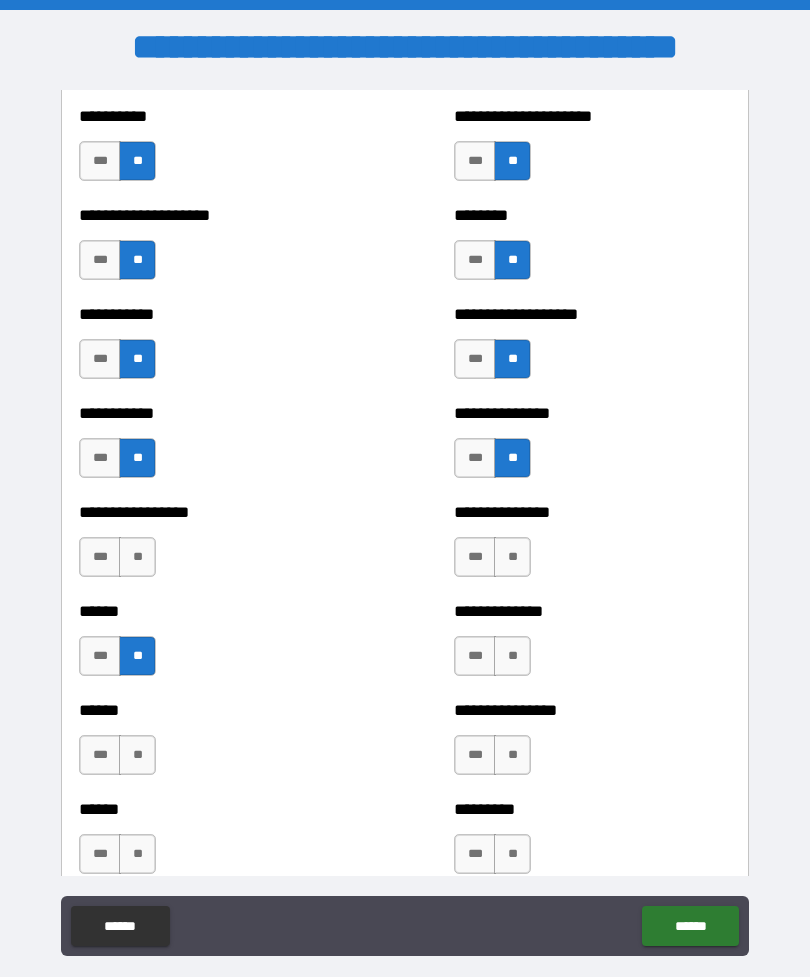 click on "**" at bounding box center (512, 656) 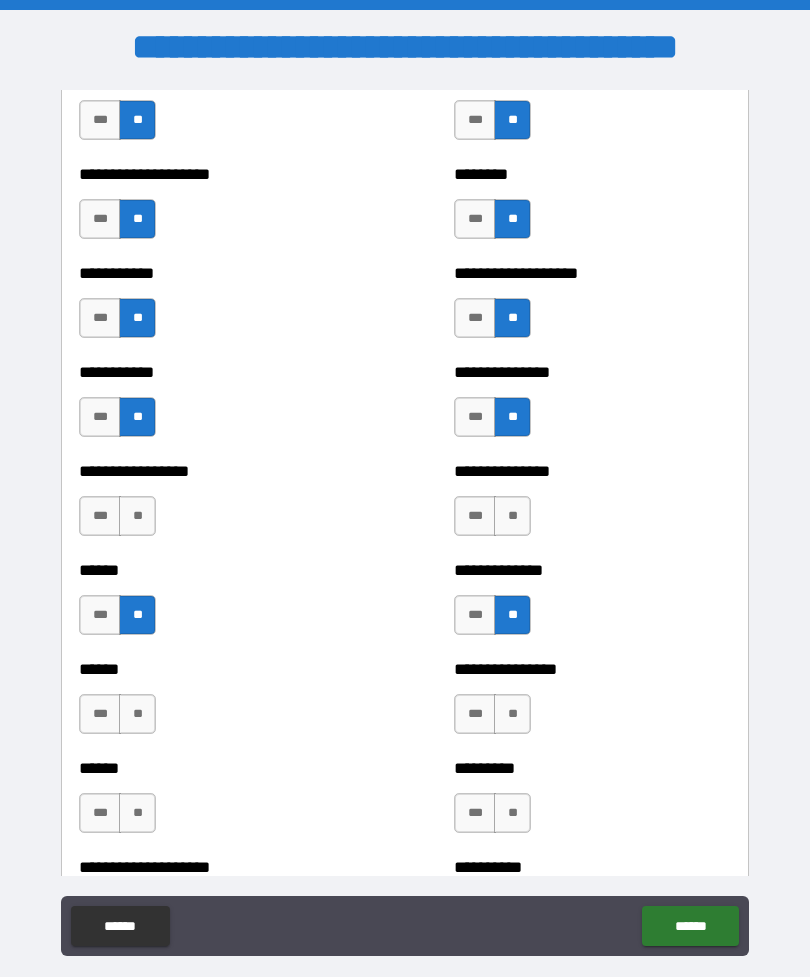 scroll, scrollTop: 2709, scrollLeft: 0, axis: vertical 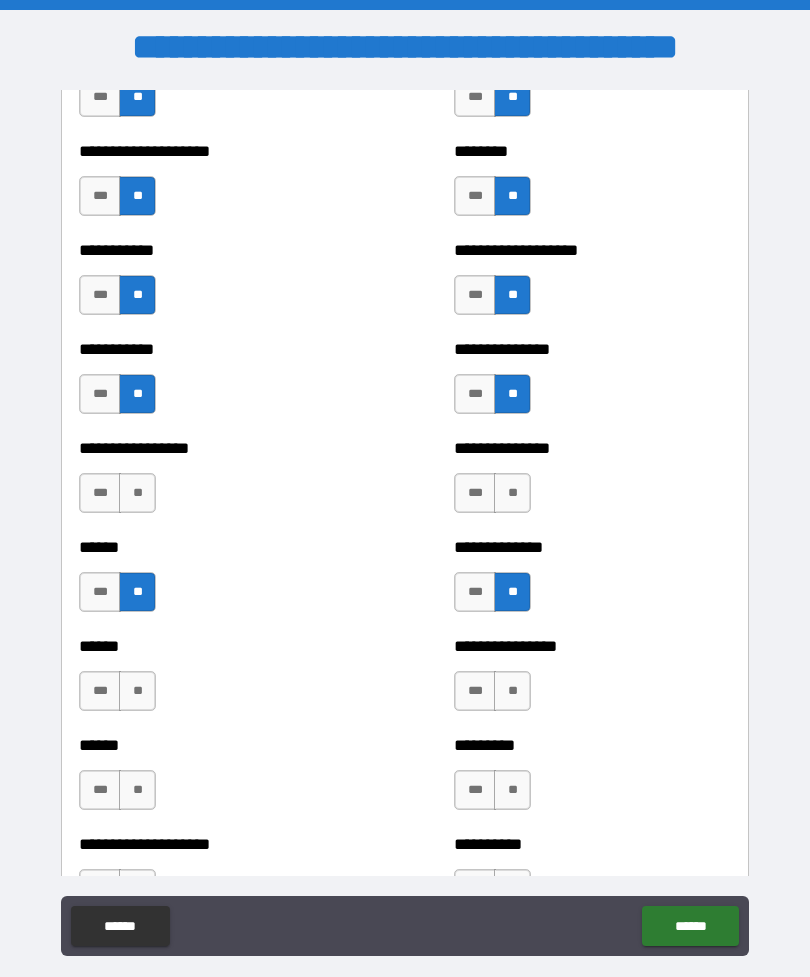 click on "**" at bounding box center (137, 691) 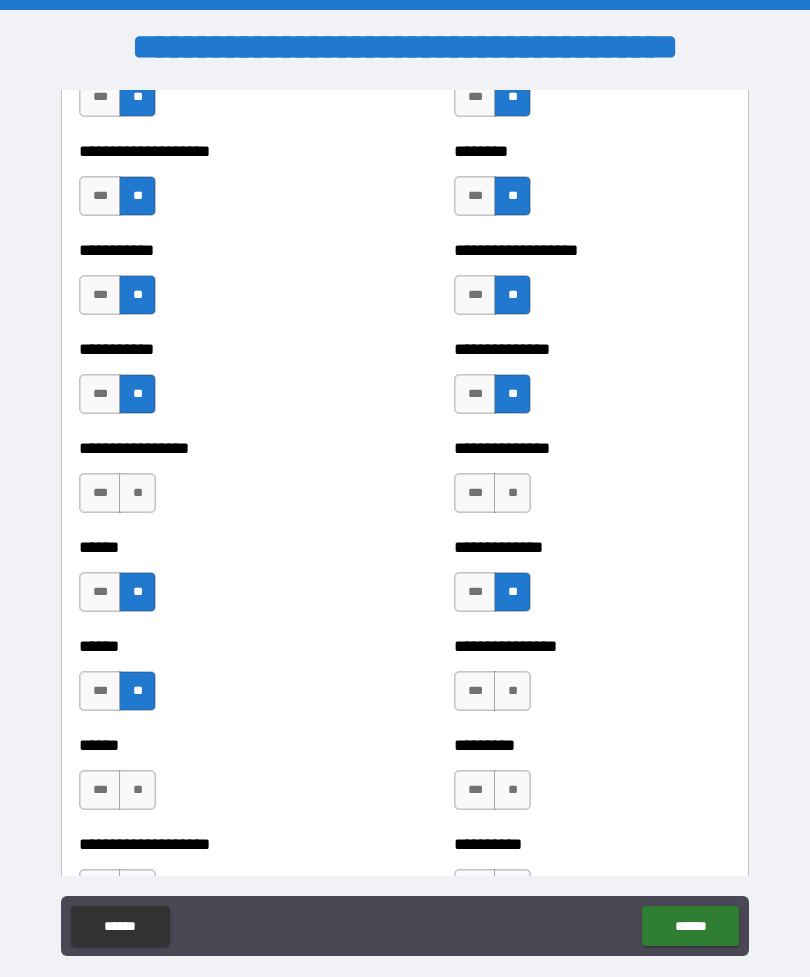 click on "**********" at bounding box center [592, 681] 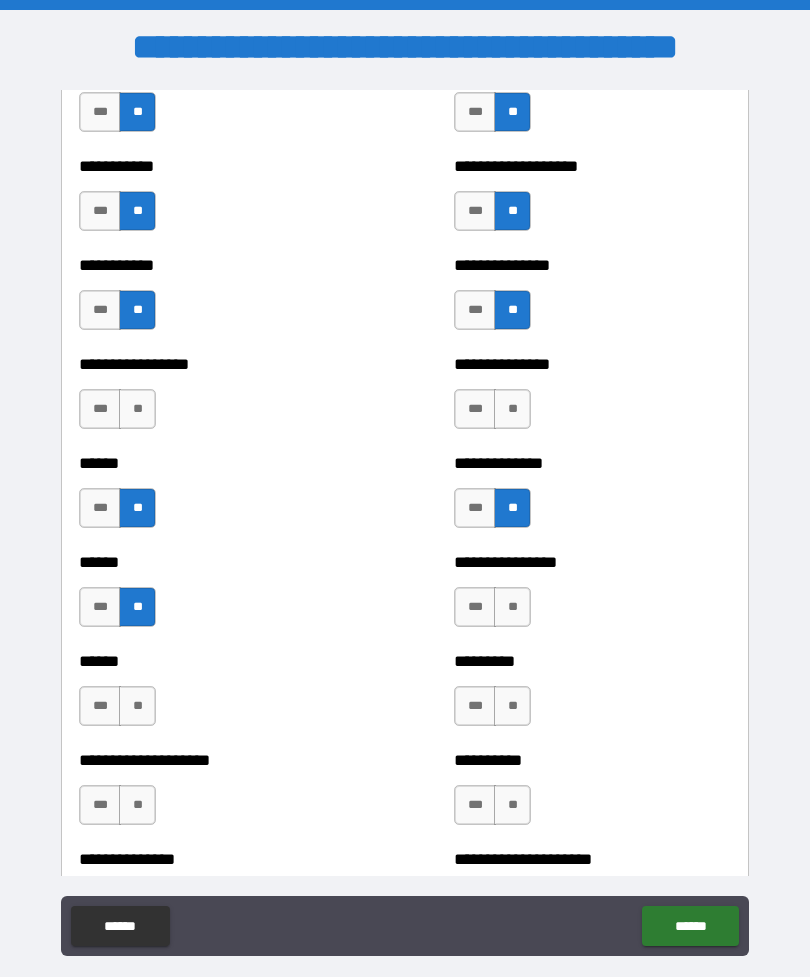 scroll, scrollTop: 2819, scrollLeft: 0, axis: vertical 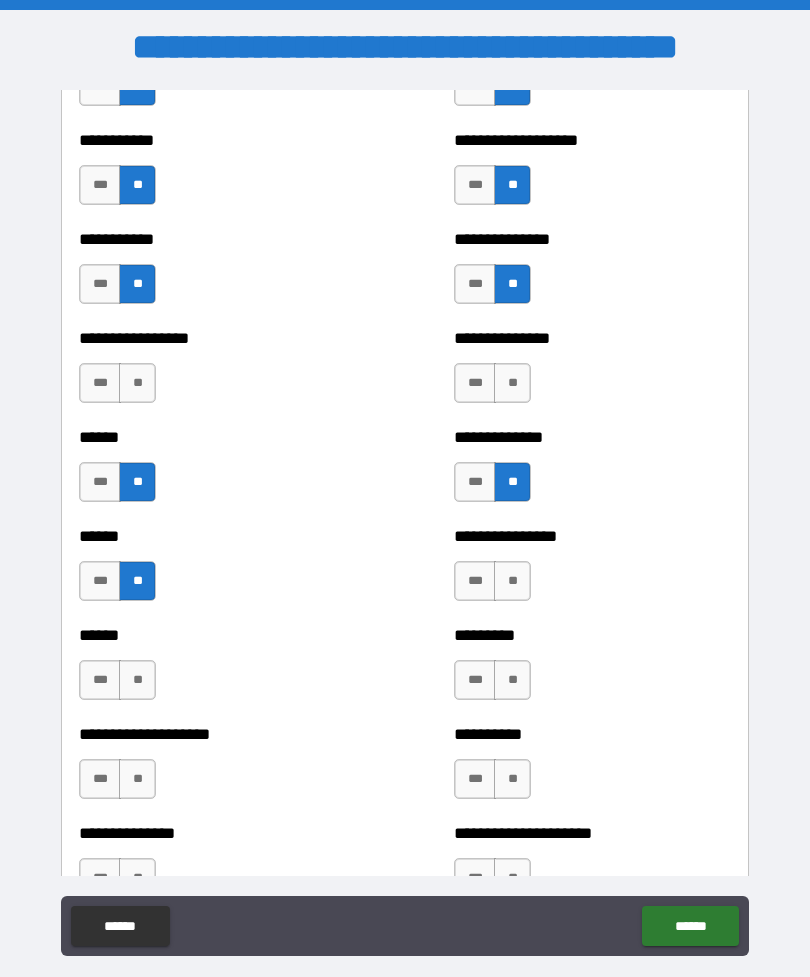 click on "**" at bounding box center (137, 680) 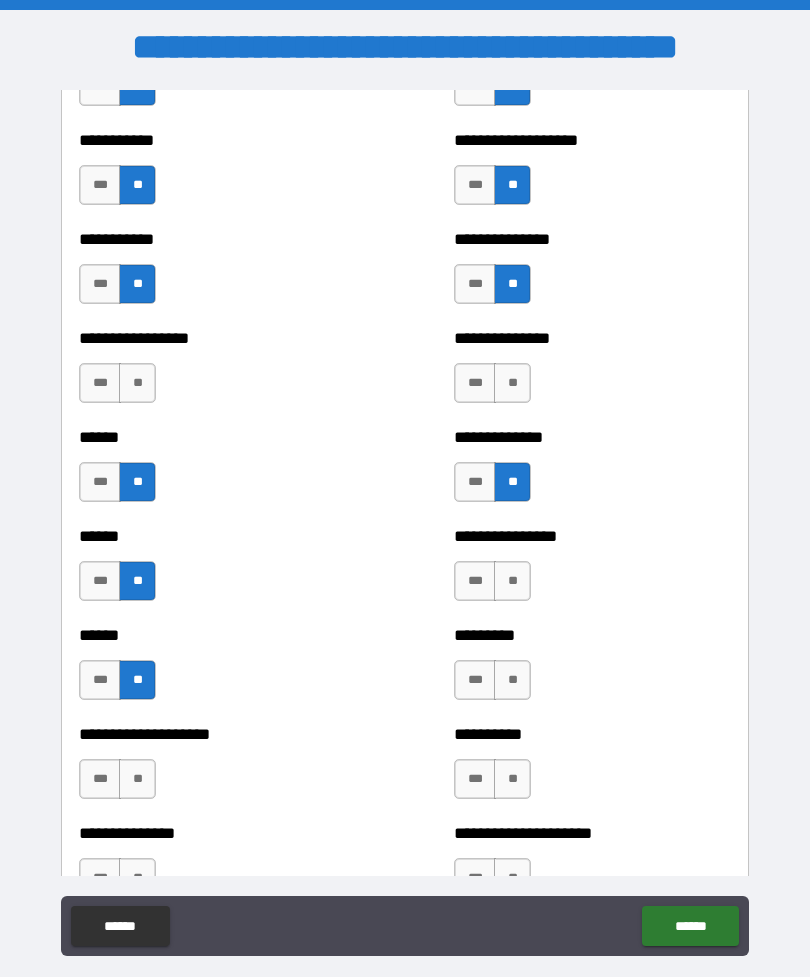 click on "**" at bounding box center [512, 581] 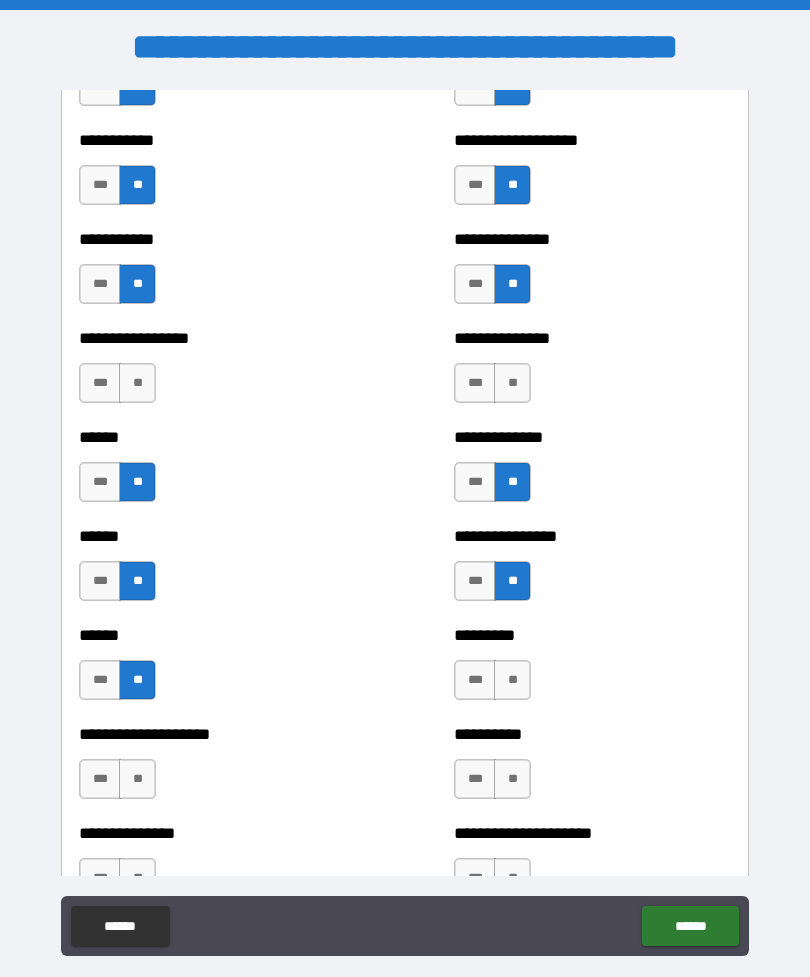 click on "**" at bounding box center [512, 581] 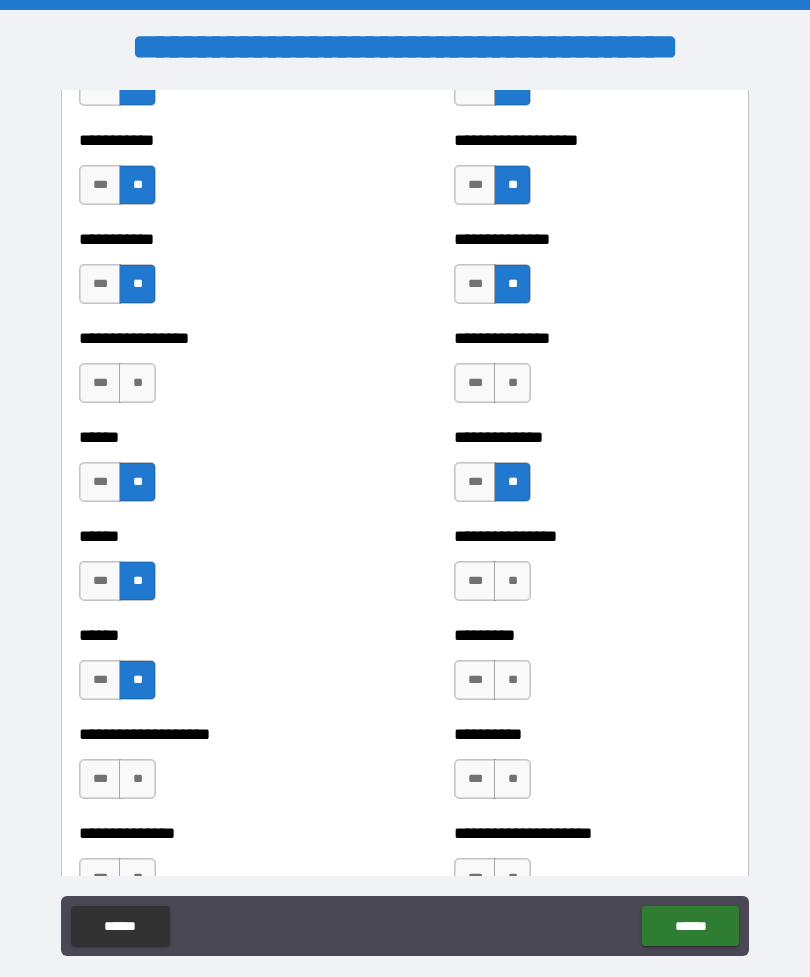 click on "**" at bounding box center [512, 383] 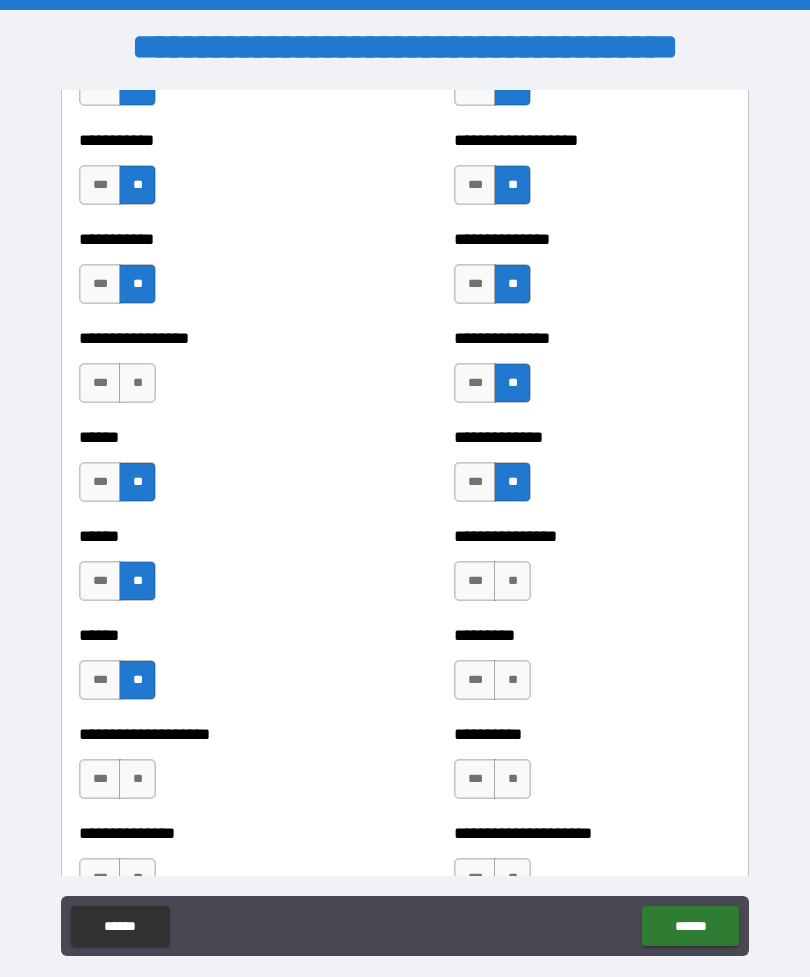 click on "**" at bounding box center (137, 383) 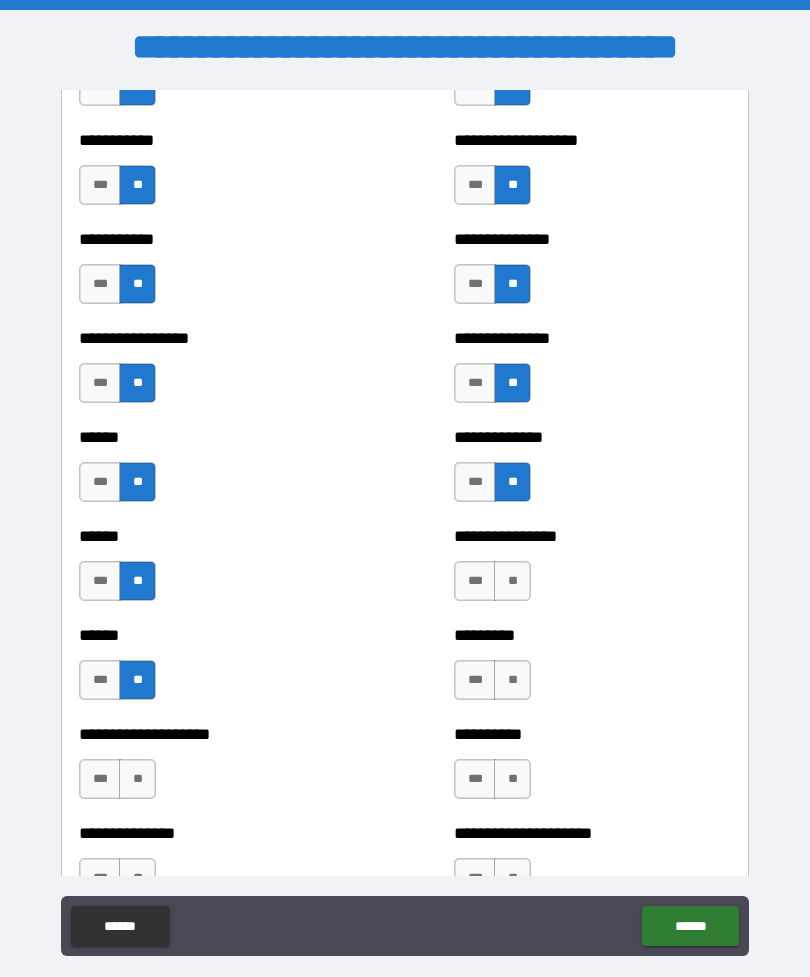 click on "**" at bounding box center [512, 581] 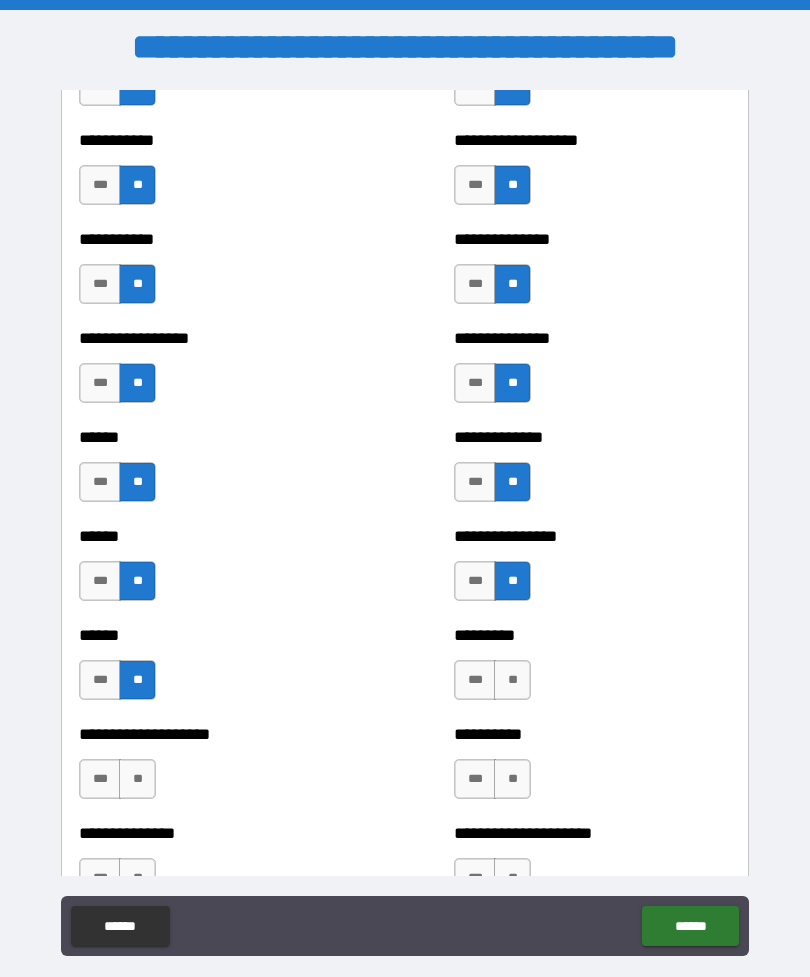 click on "********* *** **" at bounding box center (592, 670) 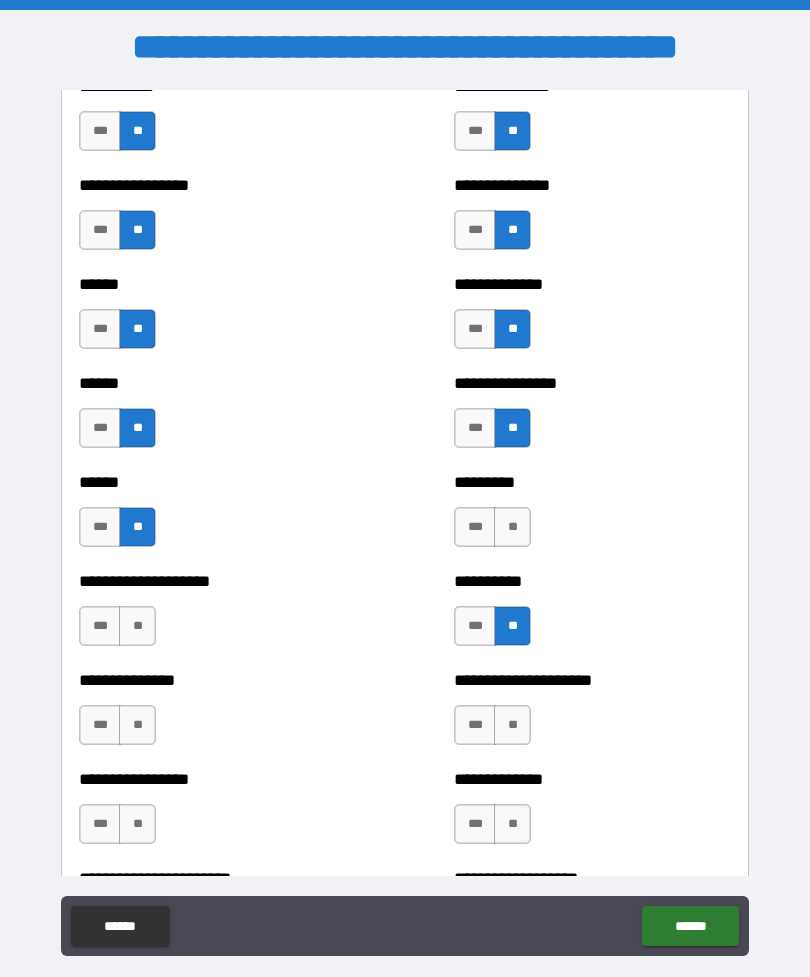 scroll, scrollTop: 2977, scrollLeft: 0, axis: vertical 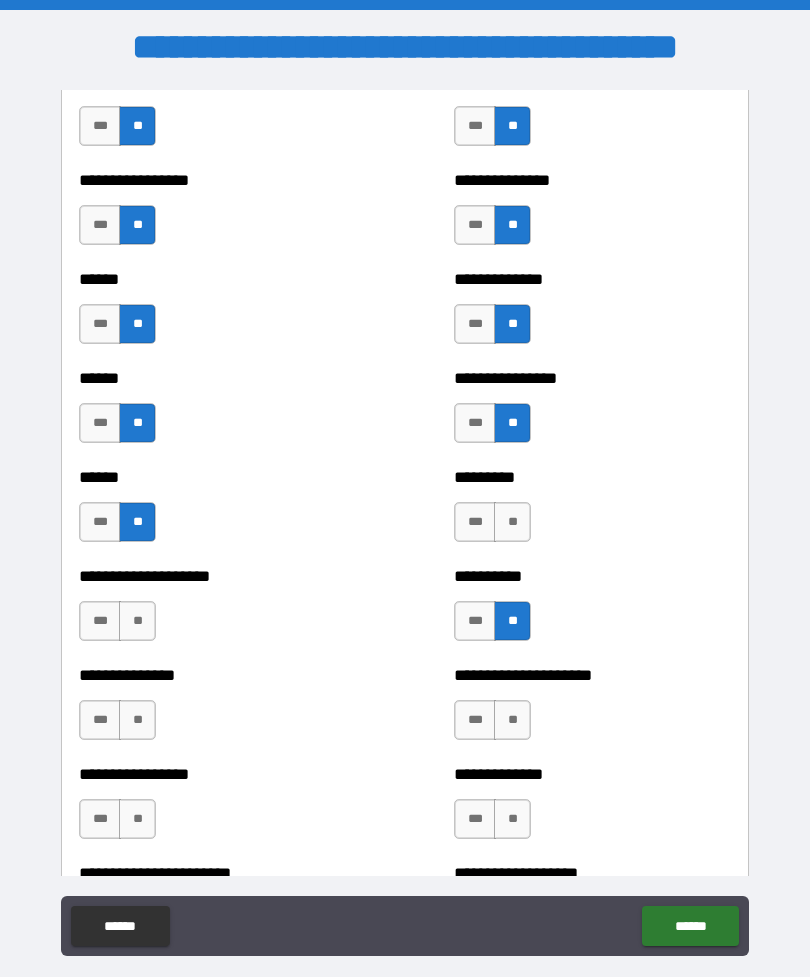 click on "**" at bounding box center (512, 522) 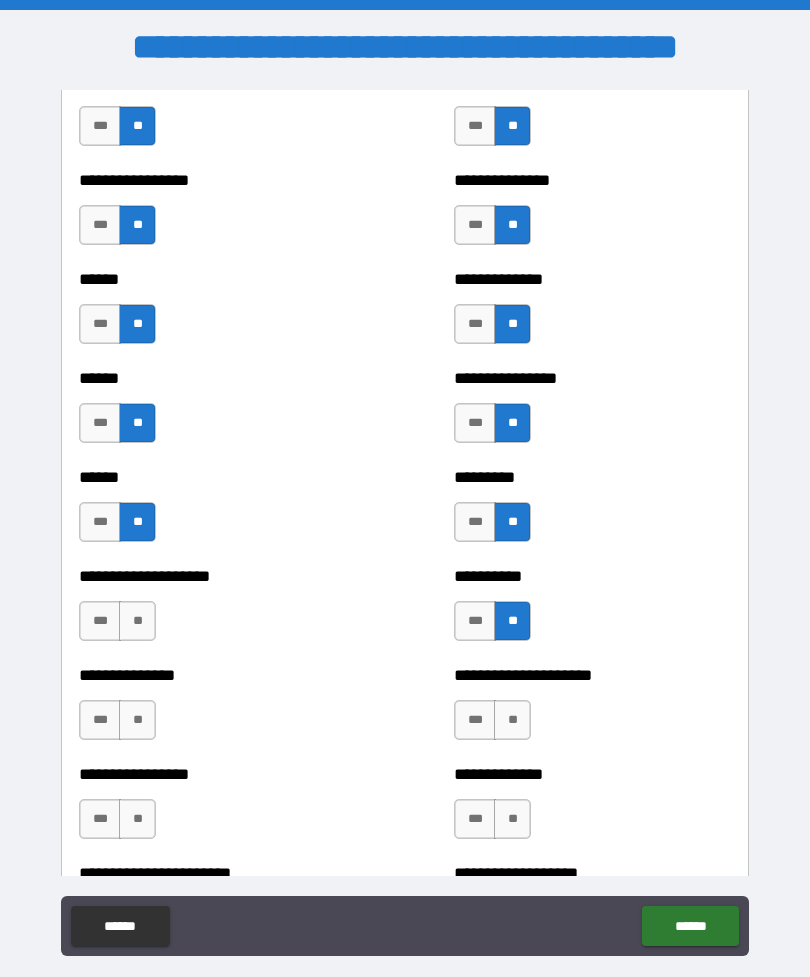 click on "***" at bounding box center [100, 621] 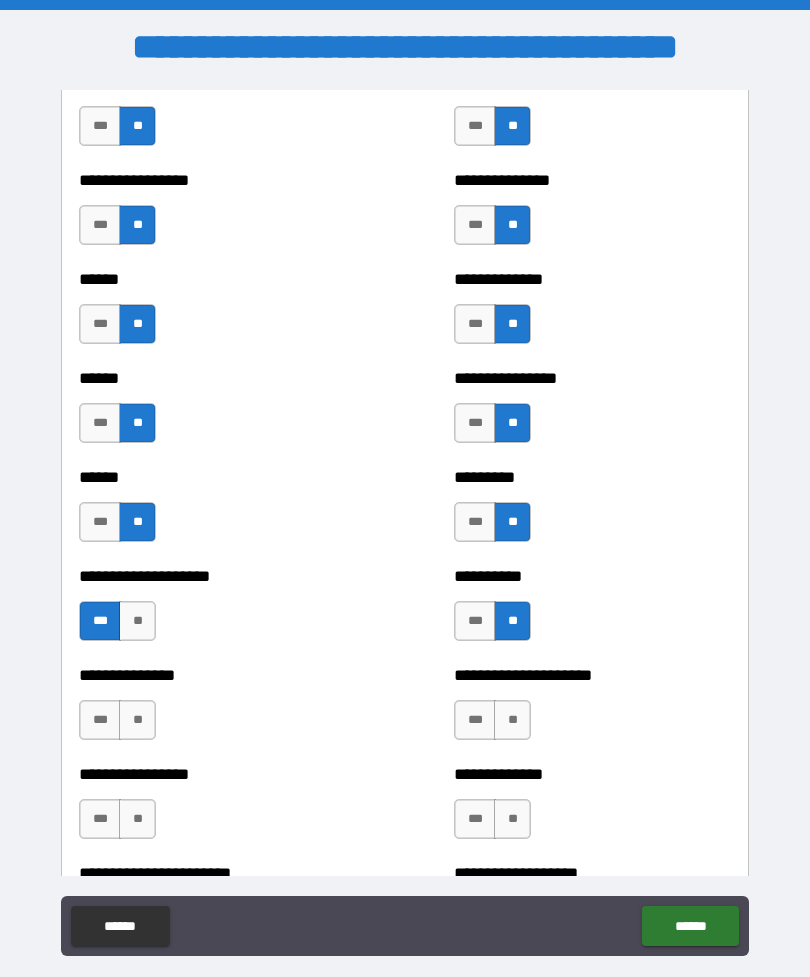 click on "**" at bounding box center (137, 720) 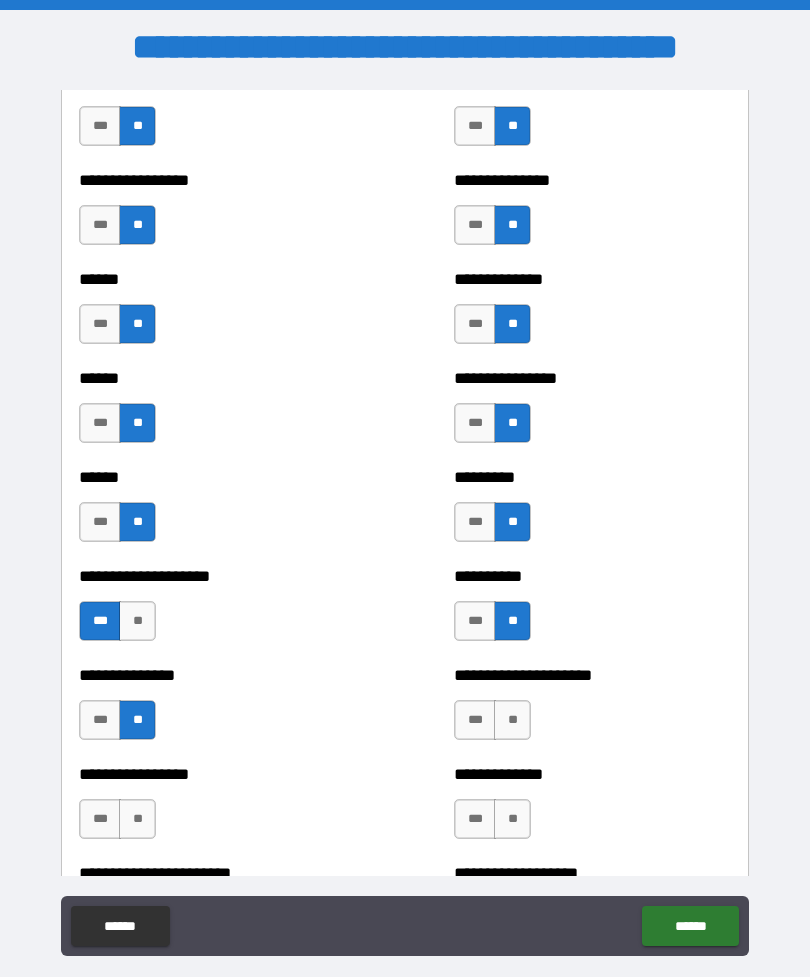 click on "***" at bounding box center (100, 819) 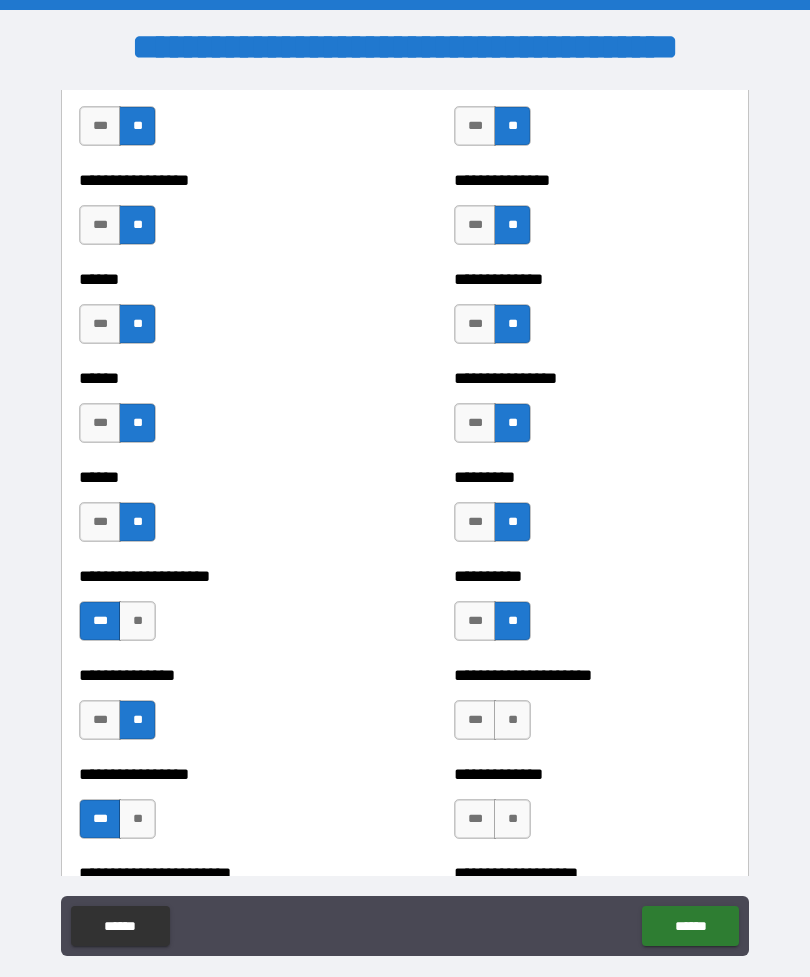 click on "**" at bounding box center (512, 819) 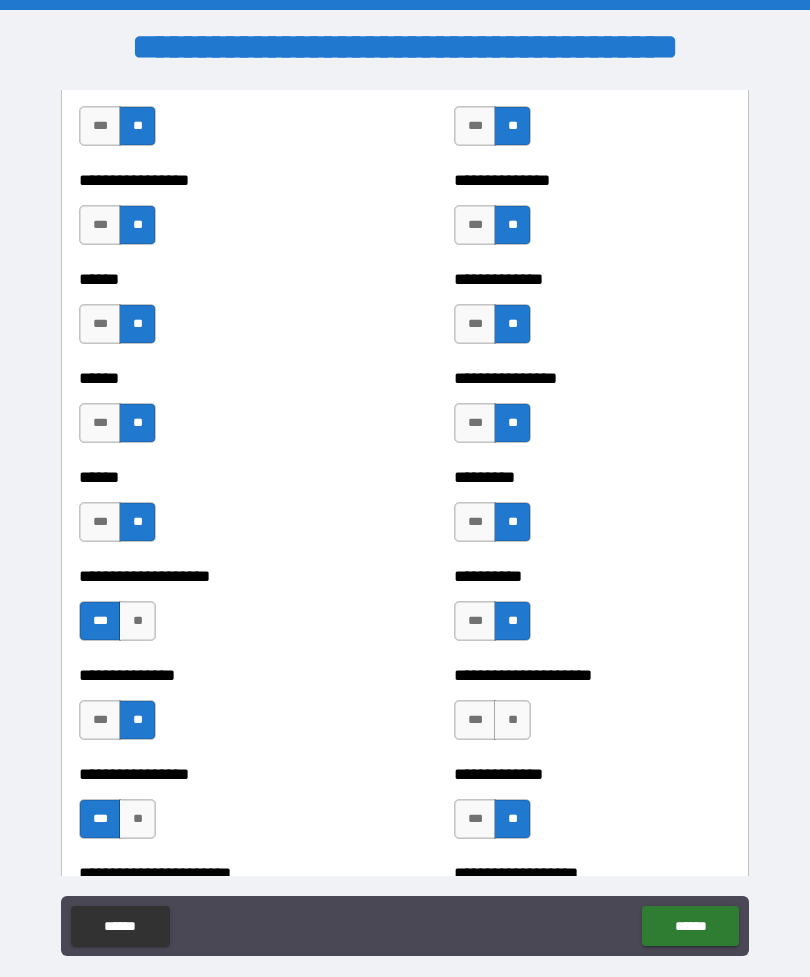 click on "**" at bounding box center (512, 720) 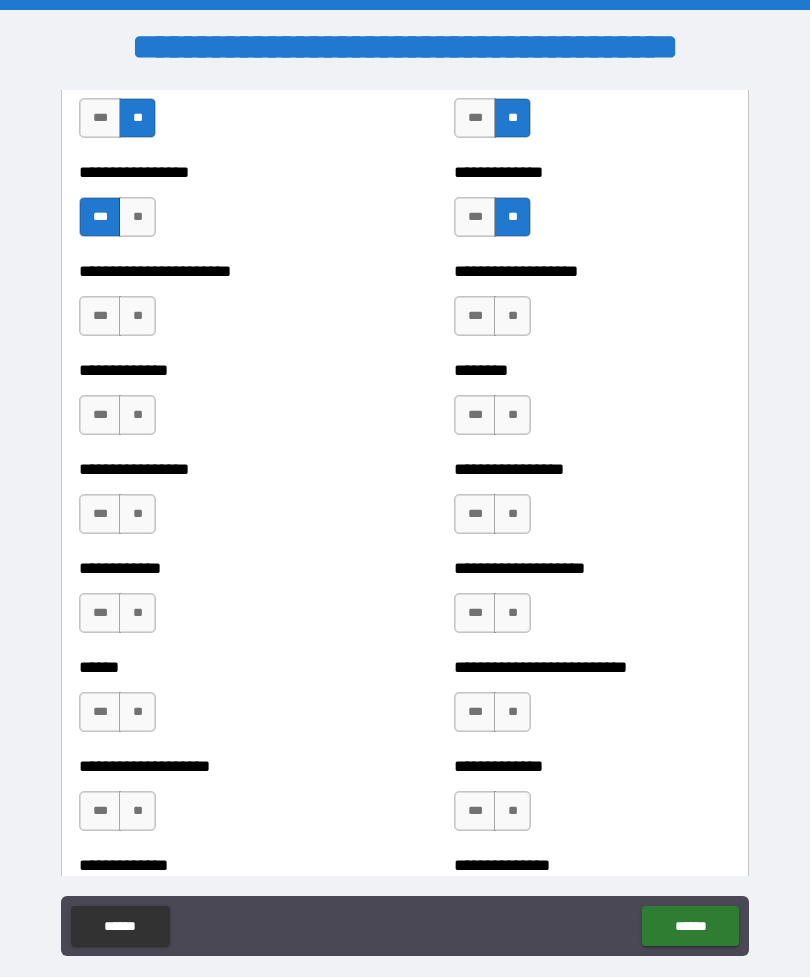 scroll, scrollTop: 3577, scrollLeft: 0, axis: vertical 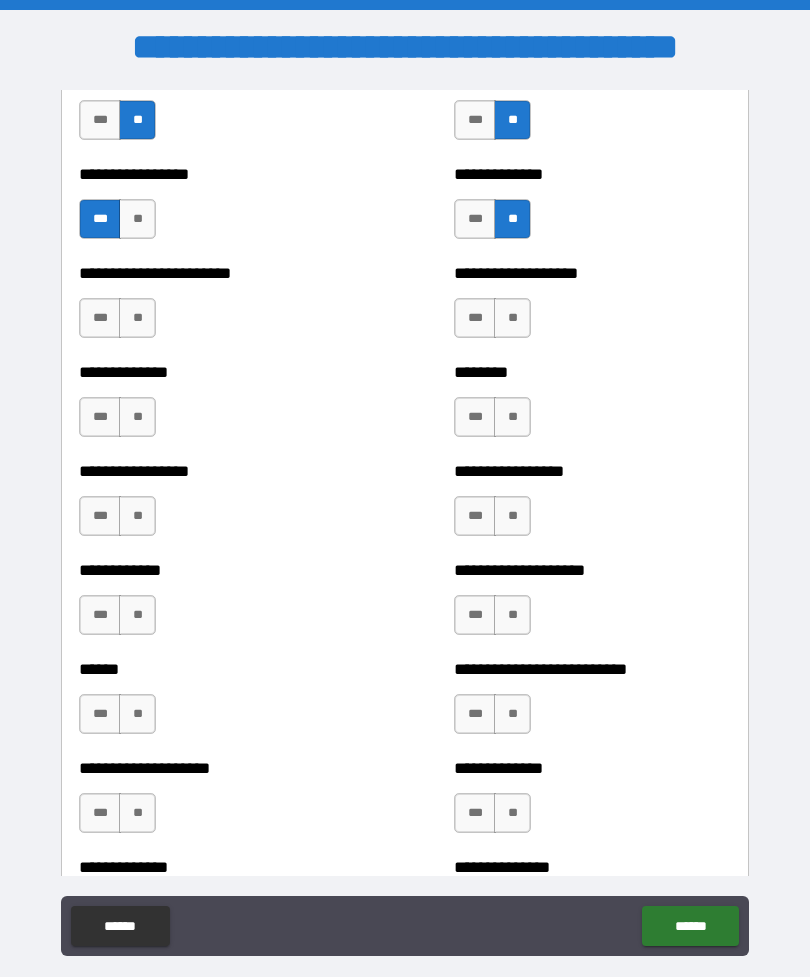 click on "**" at bounding box center [137, 318] 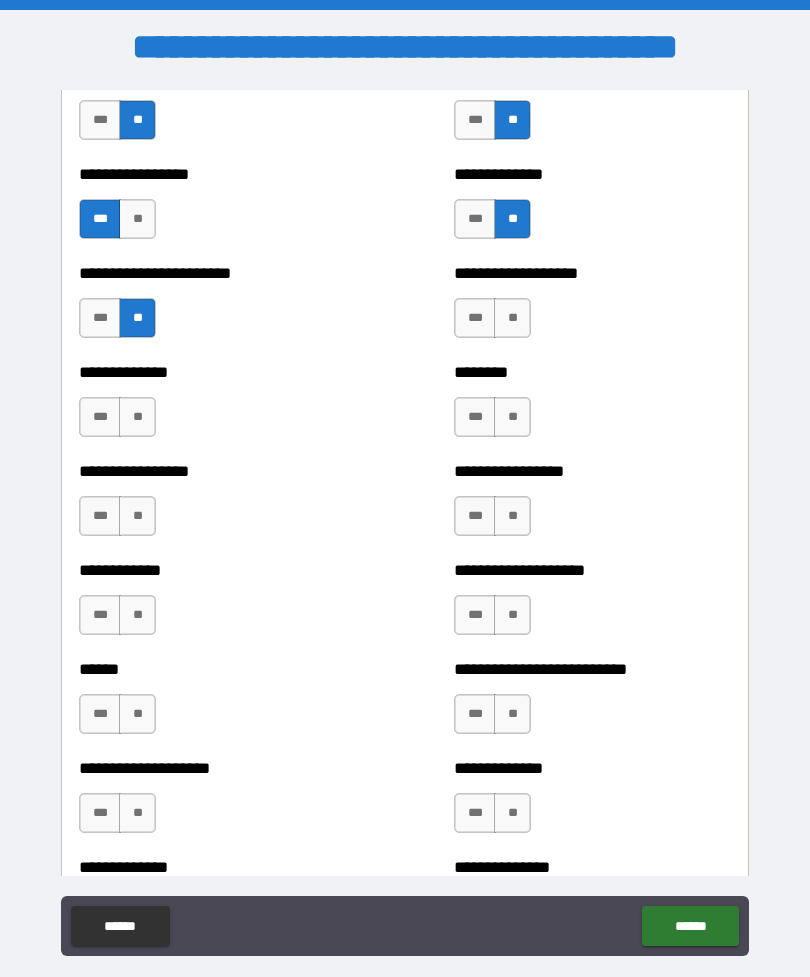 click on "**" at bounding box center [137, 417] 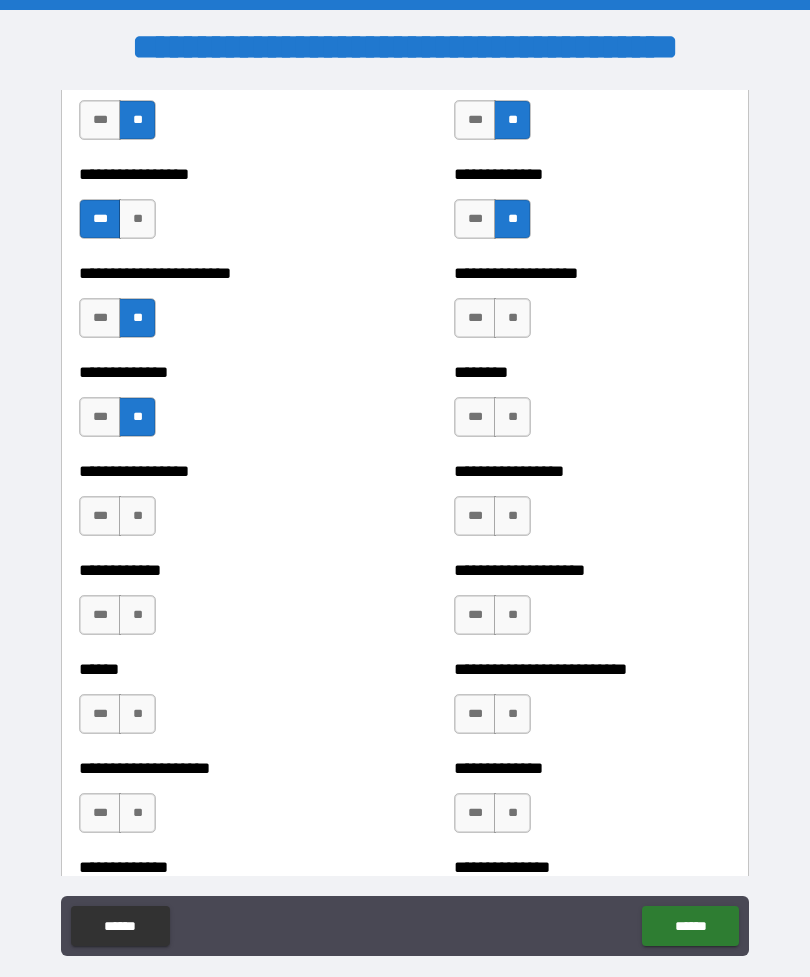 click on "**" at bounding box center [137, 516] 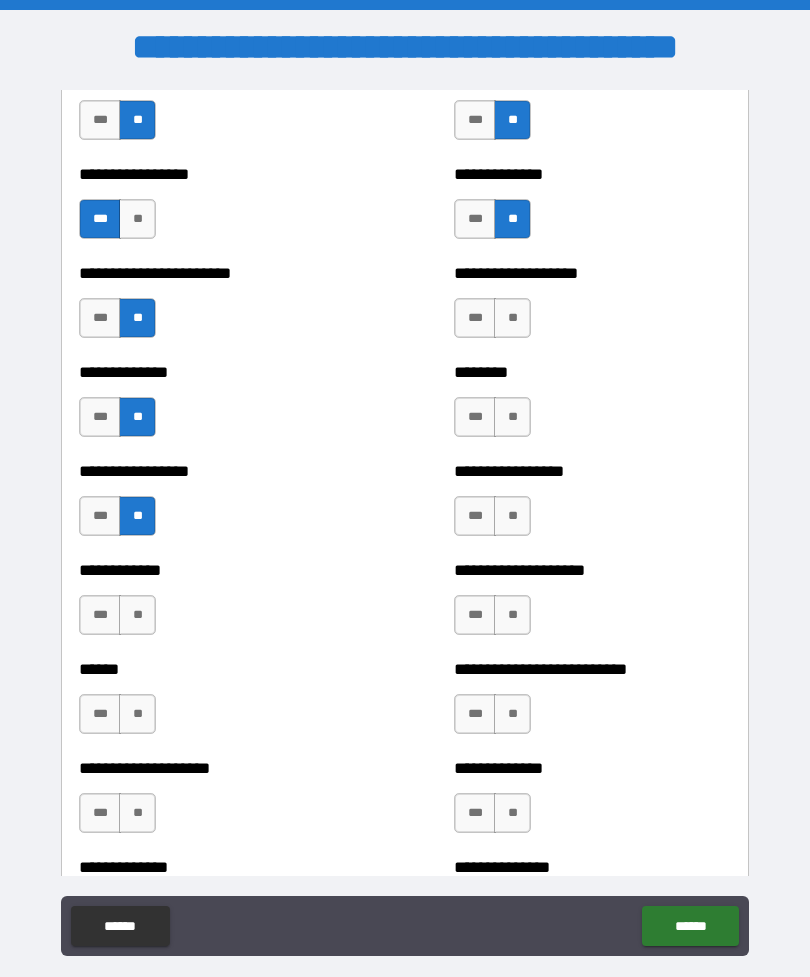 click on "**" at bounding box center [137, 615] 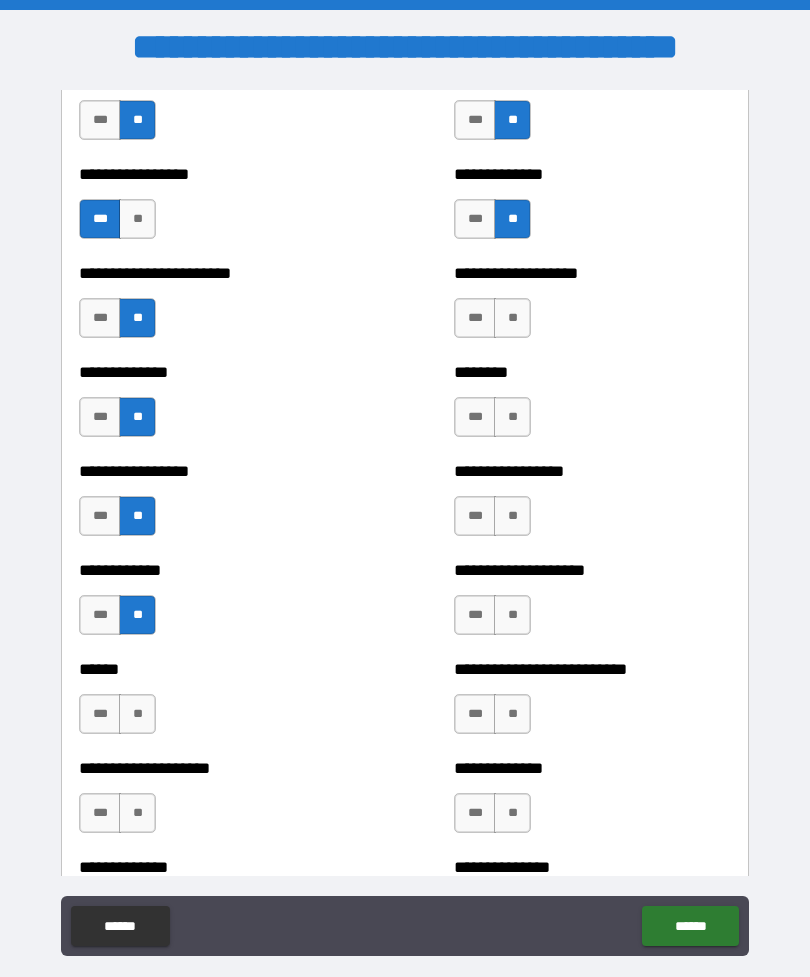 click on "***" at bounding box center (100, 714) 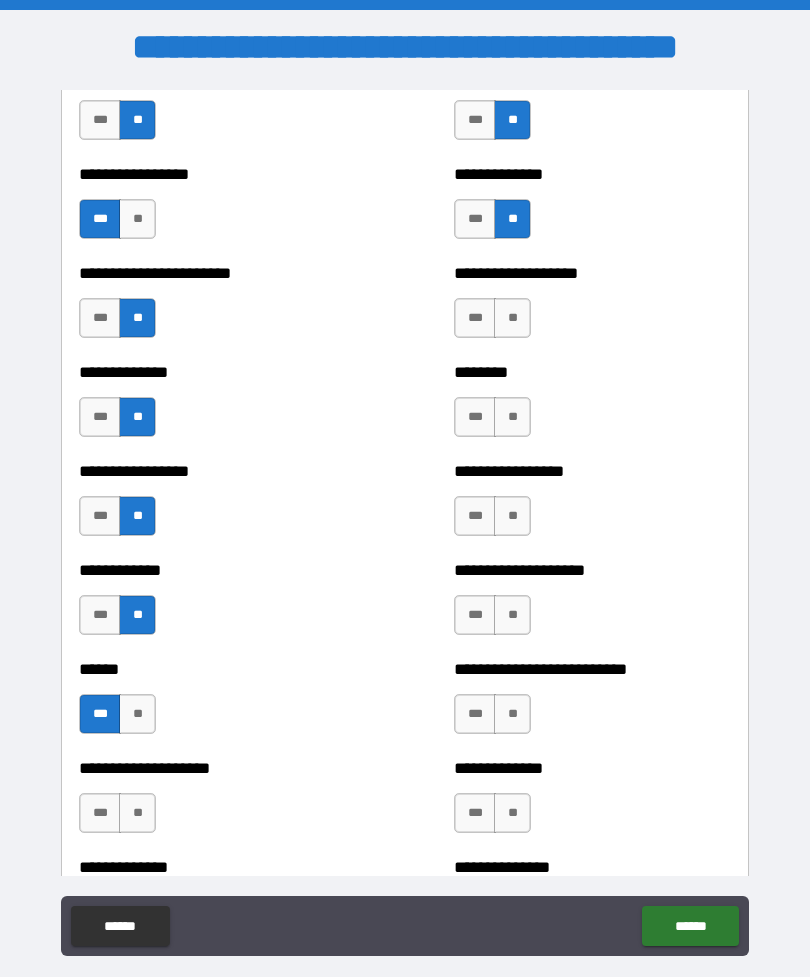click on "**" at bounding box center (137, 813) 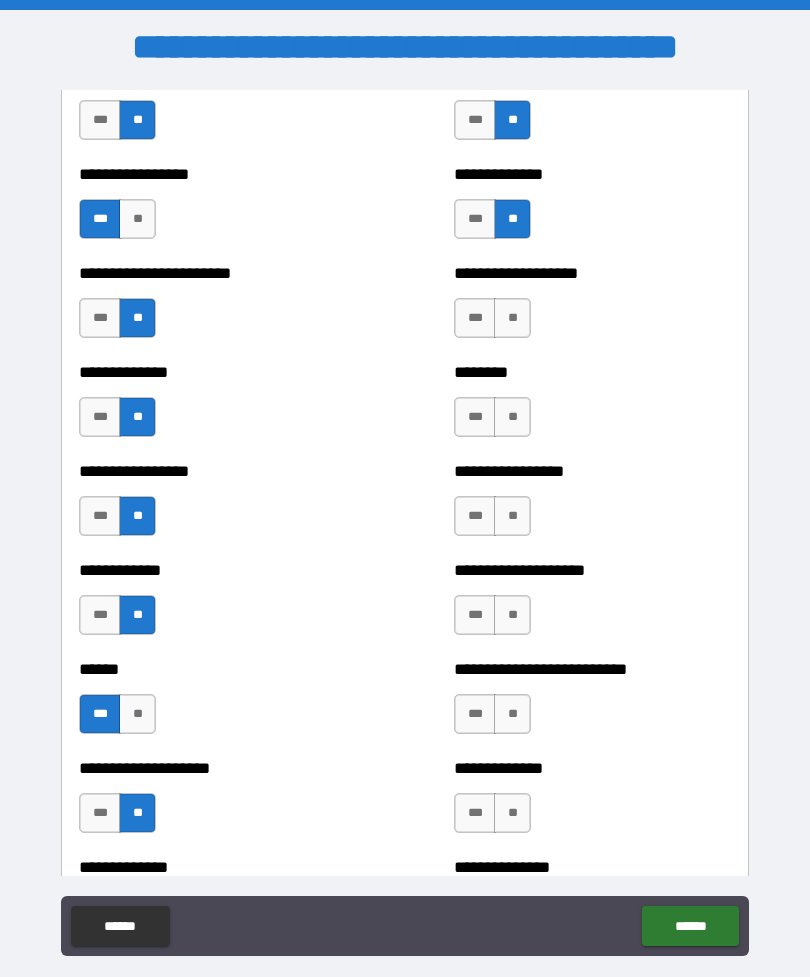 click on "**" at bounding box center (512, 318) 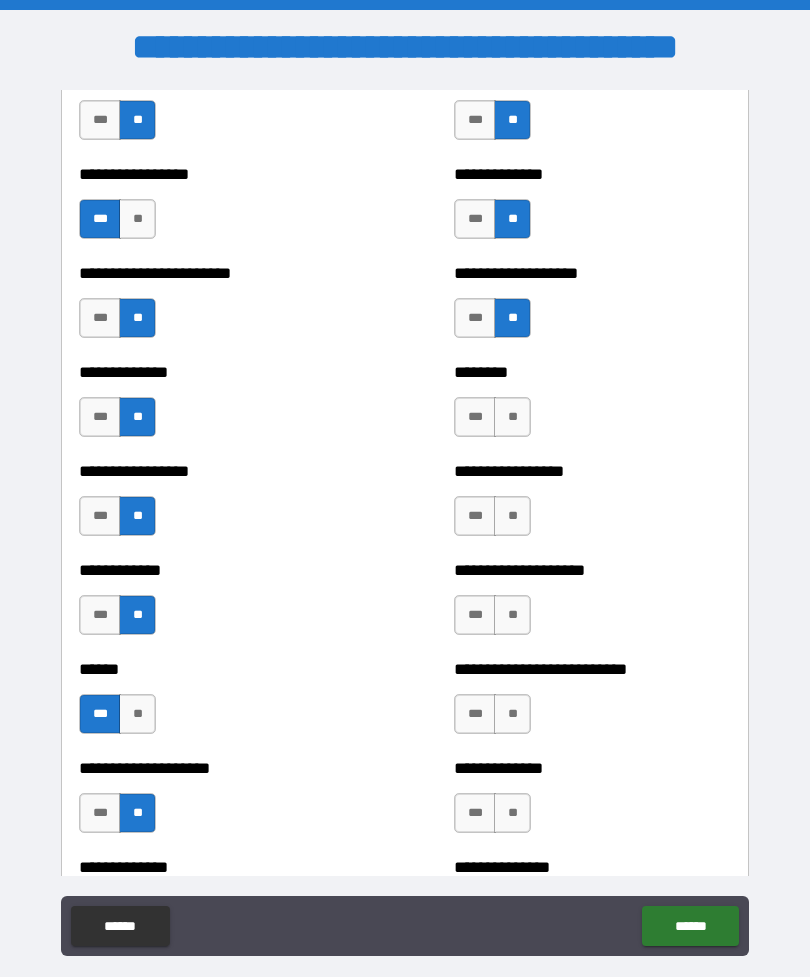 click on "**" at bounding box center [512, 417] 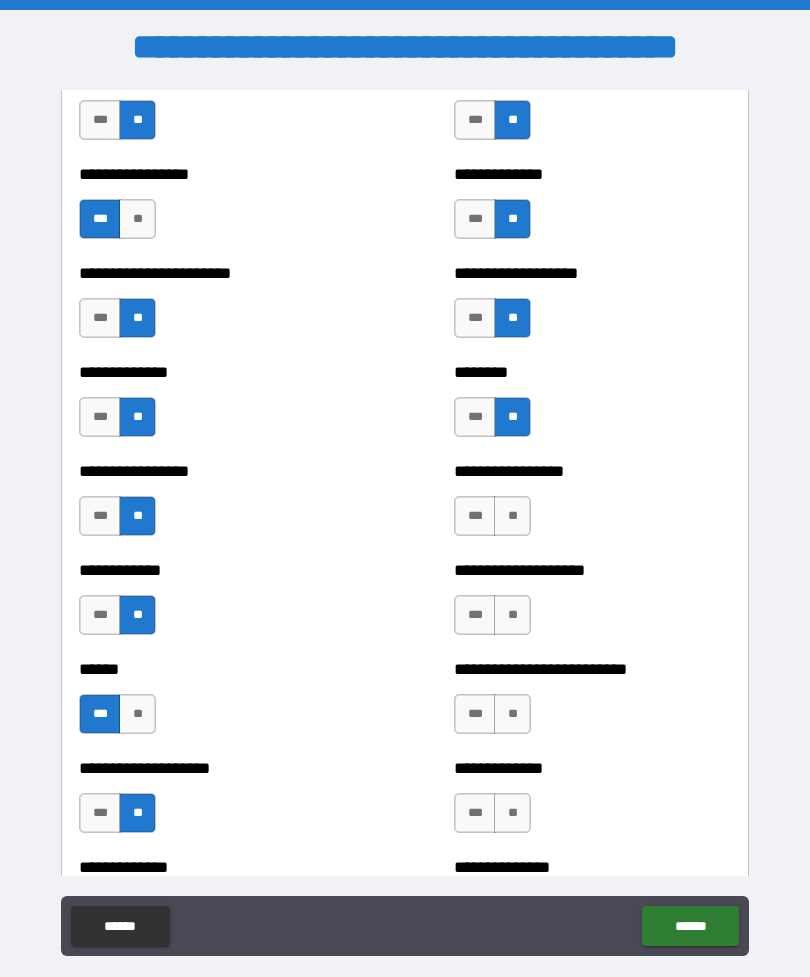 click on "**" at bounding box center (512, 516) 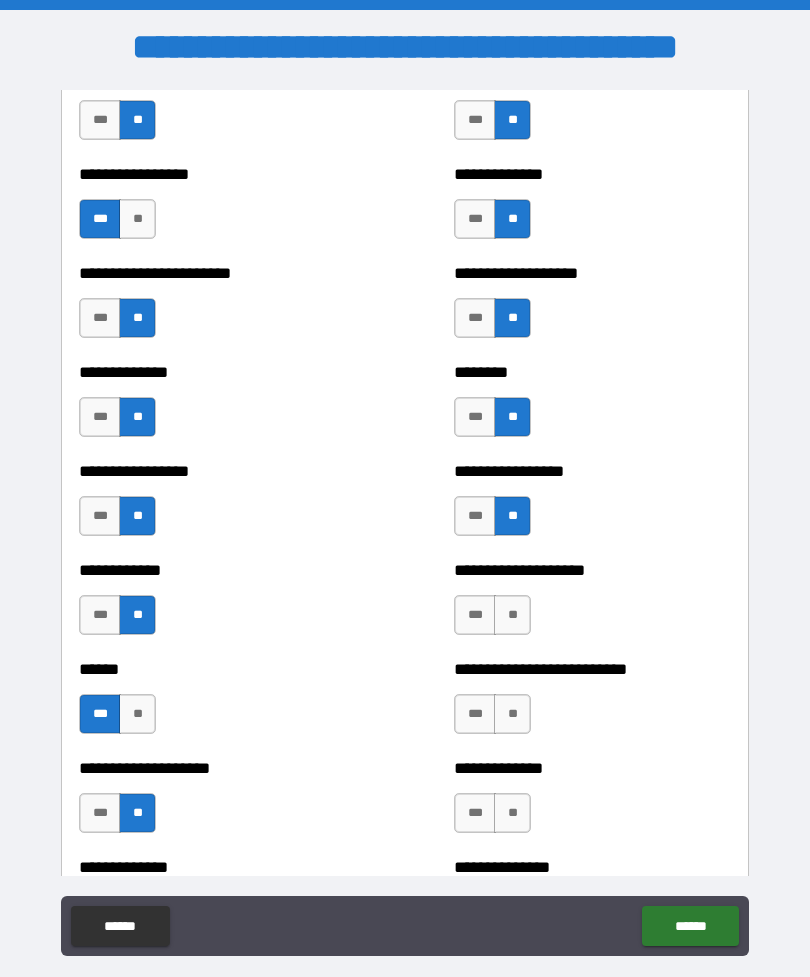 click on "**" at bounding box center [512, 615] 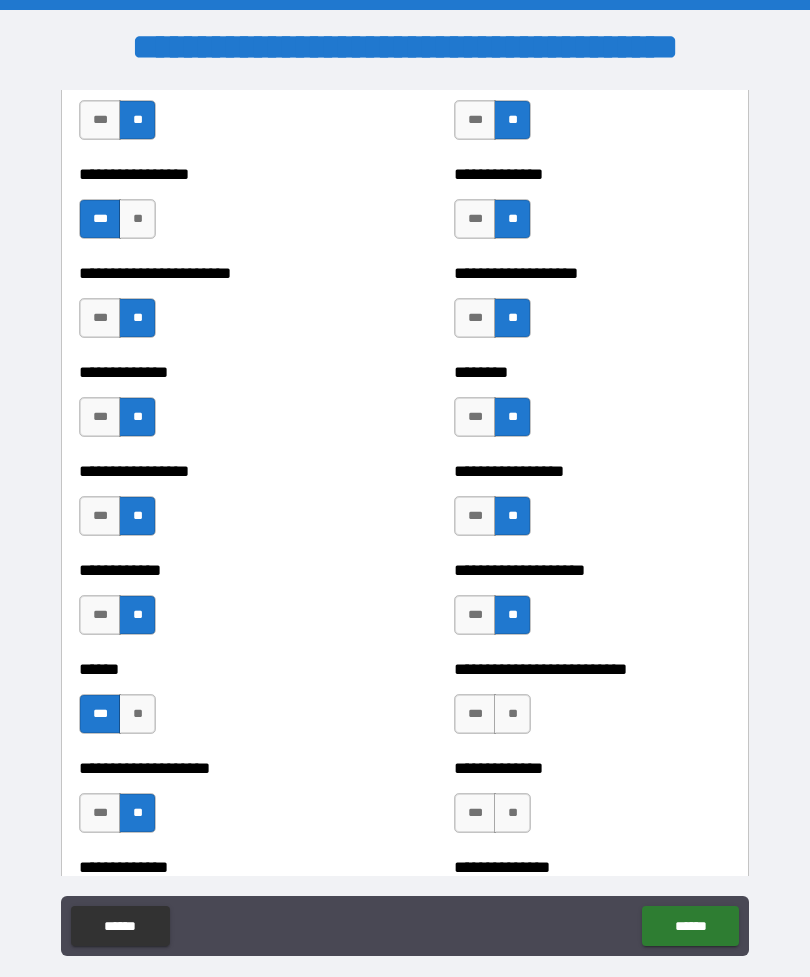 click on "**" at bounding box center (512, 714) 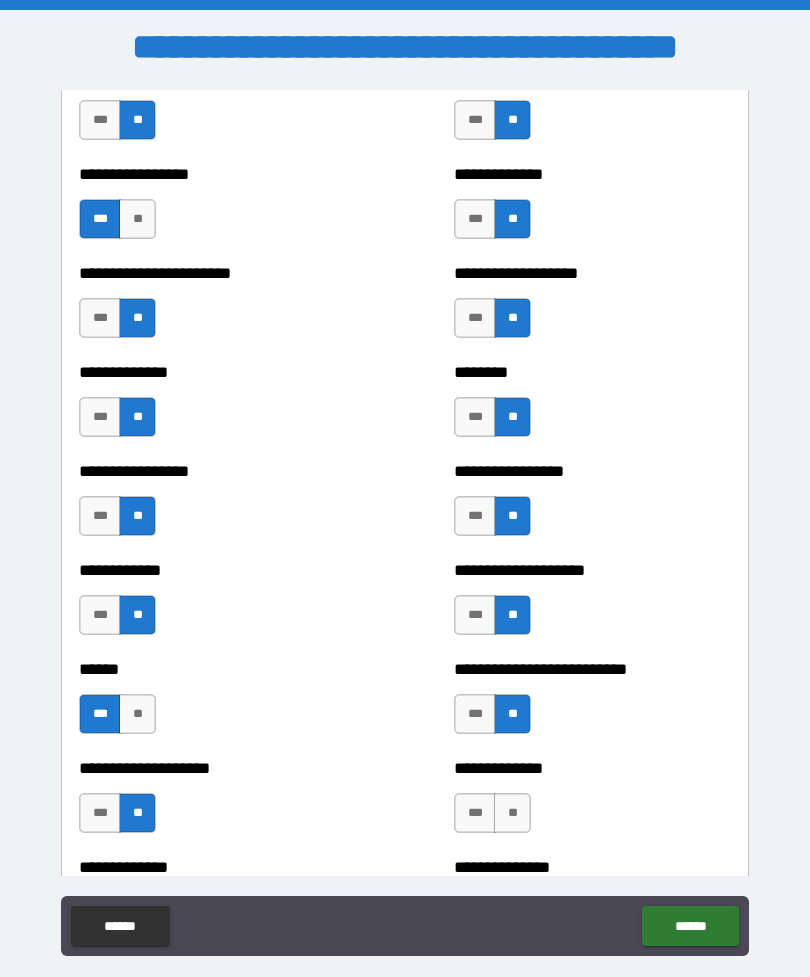 click on "**" at bounding box center (512, 813) 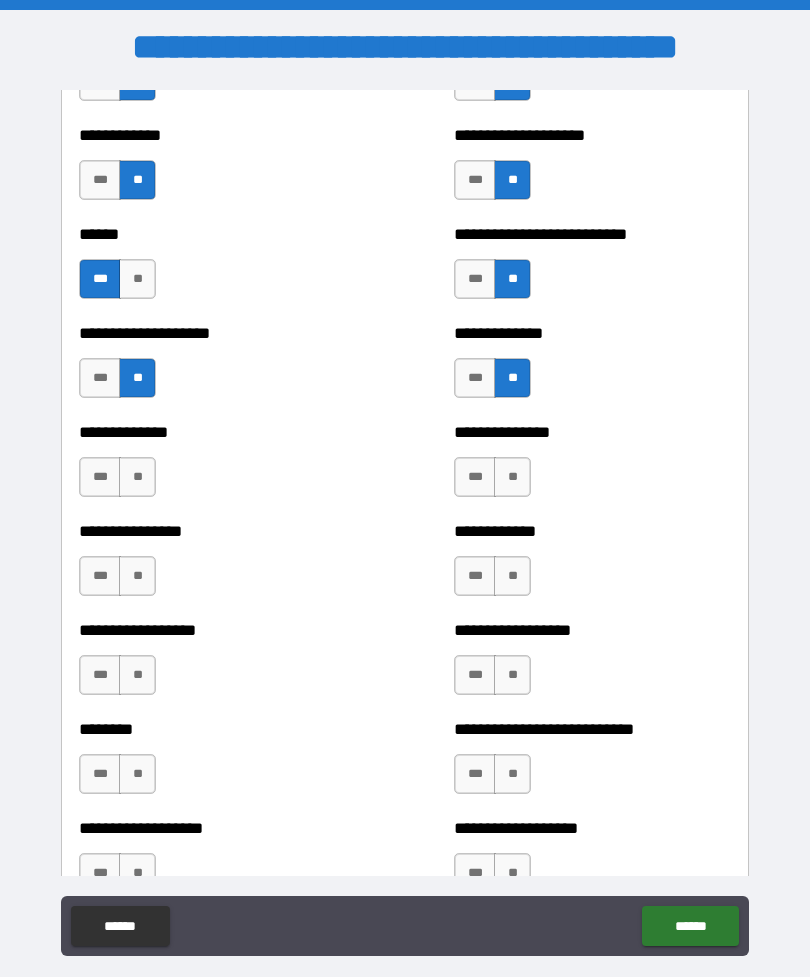scroll, scrollTop: 4008, scrollLeft: 0, axis: vertical 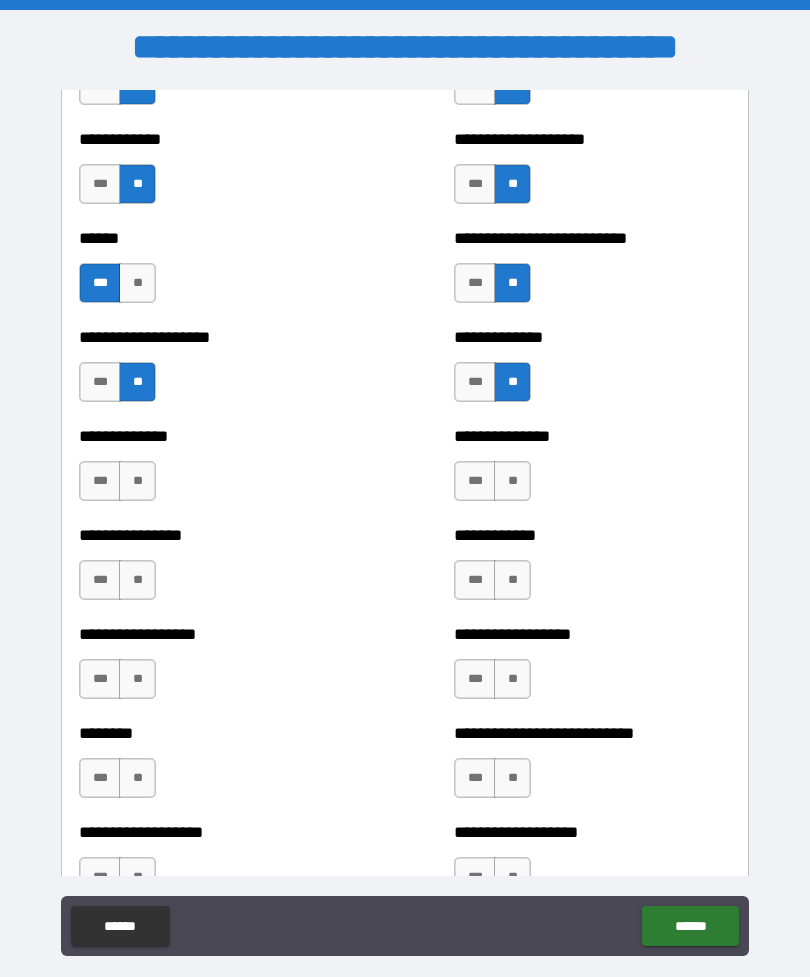 click on "**" at bounding box center (137, 481) 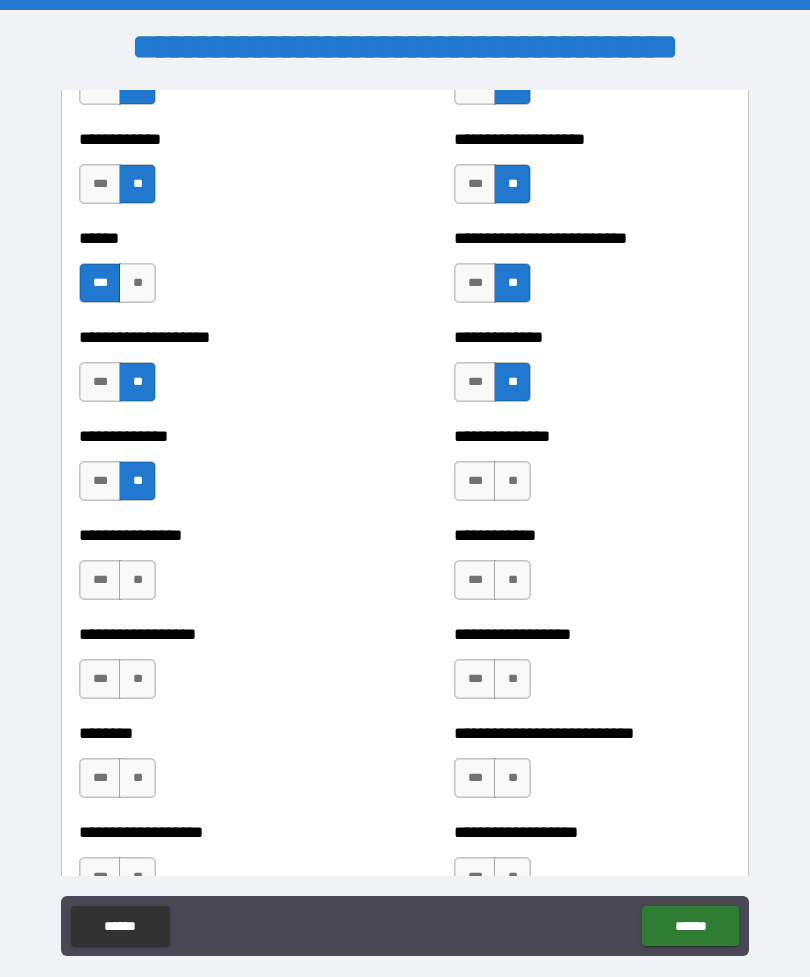 click on "**" at bounding box center (137, 580) 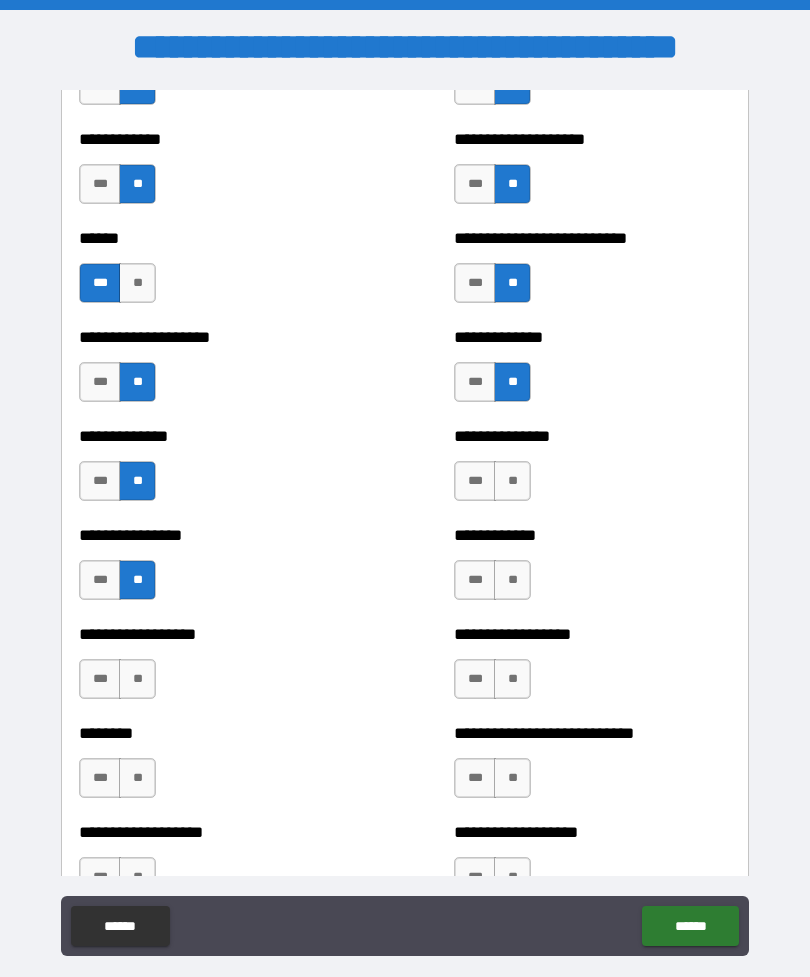 click on "**" at bounding box center (137, 679) 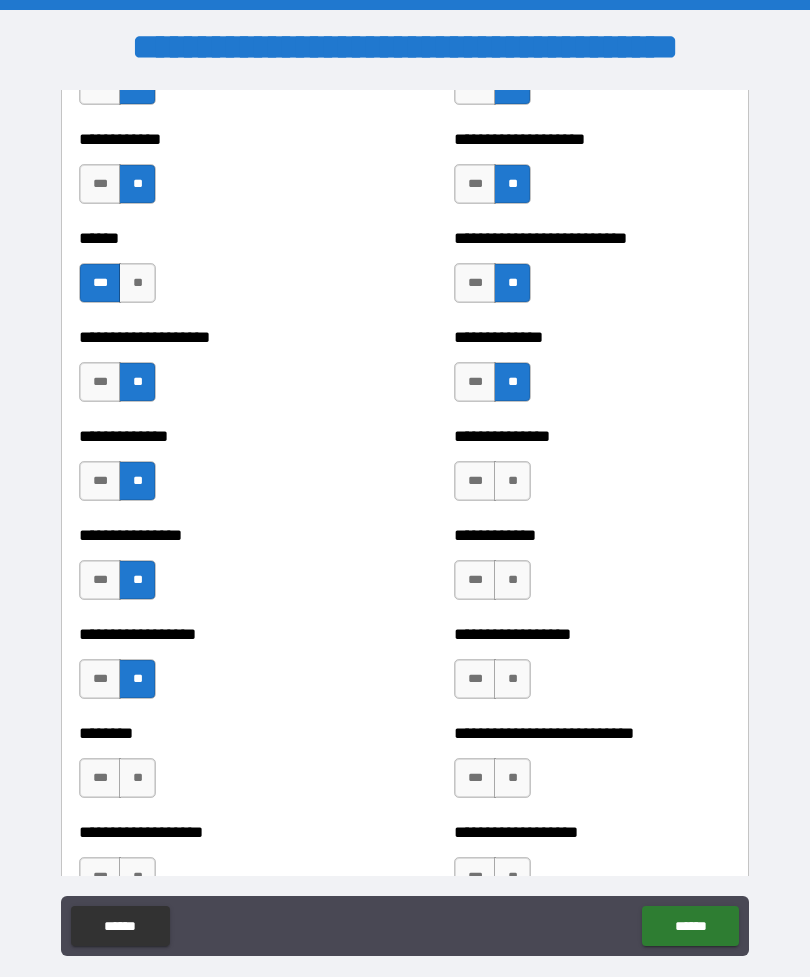 click on "**" at bounding box center [137, 778] 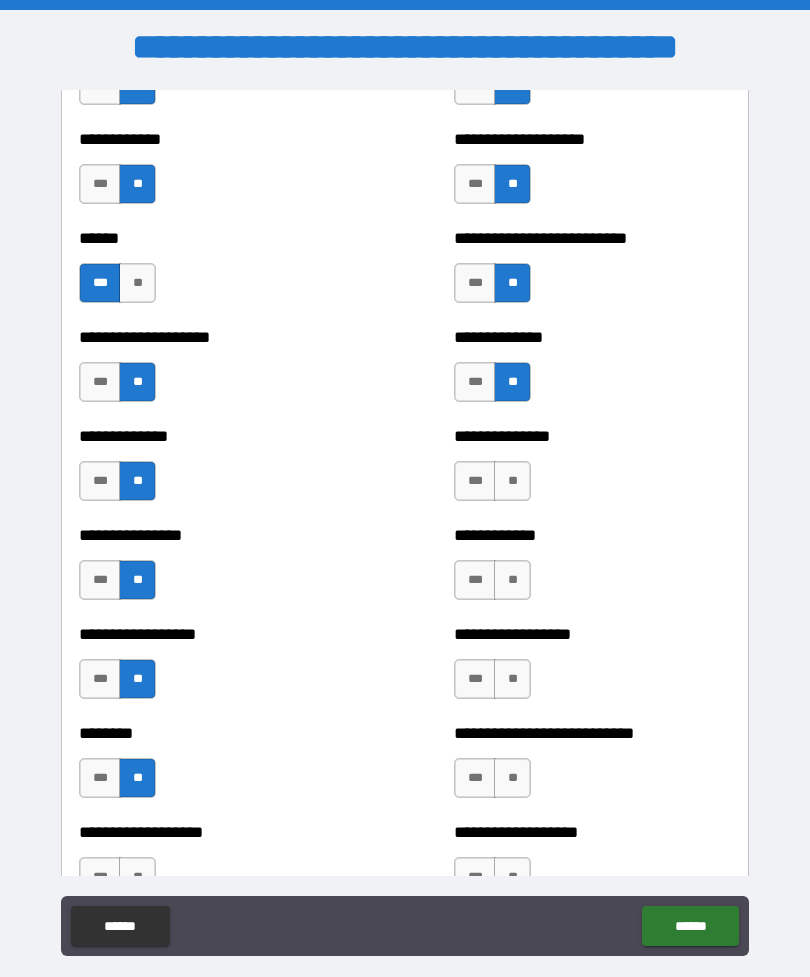 click on "**" at bounding box center (512, 481) 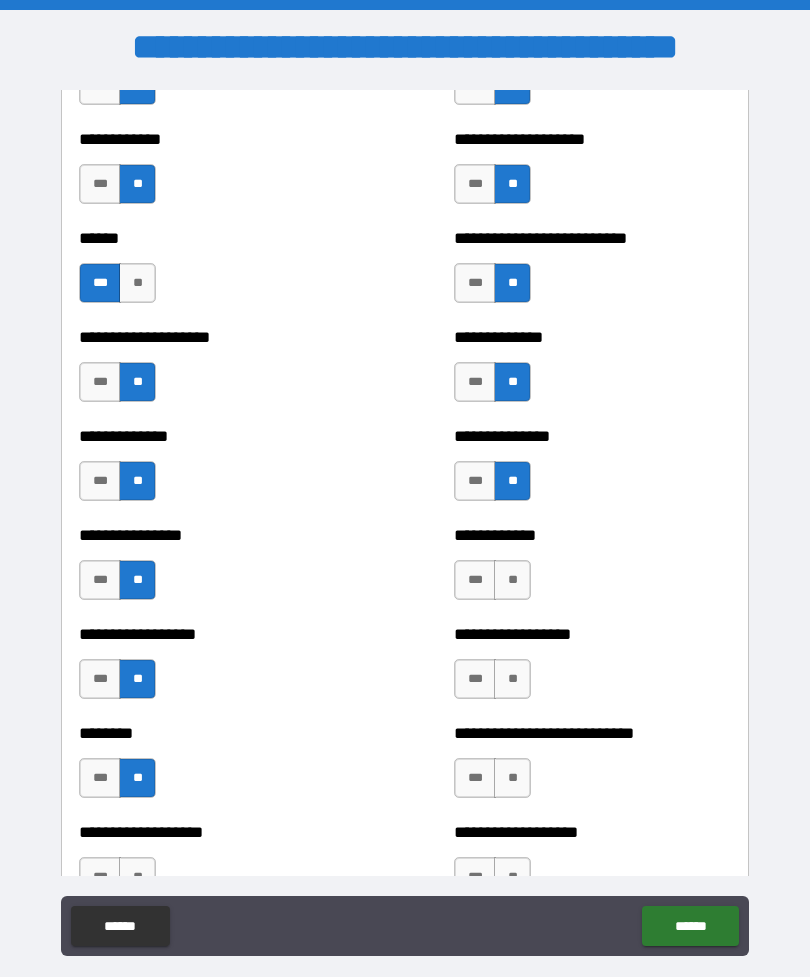 click on "**" at bounding box center (512, 580) 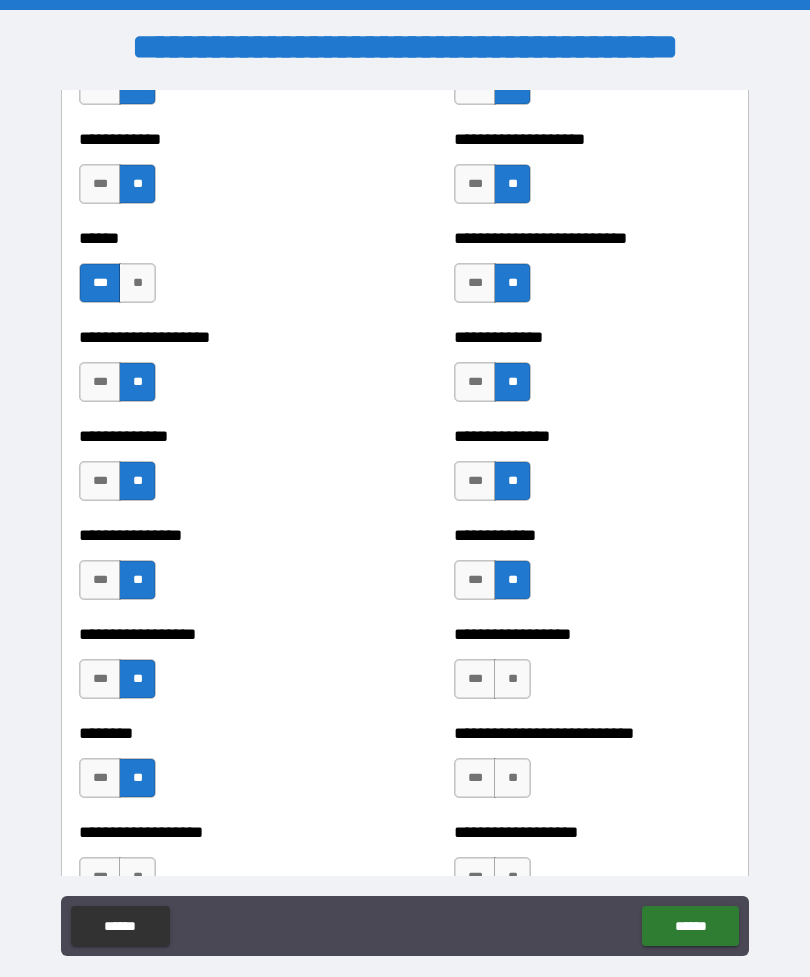 click on "**" at bounding box center [512, 679] 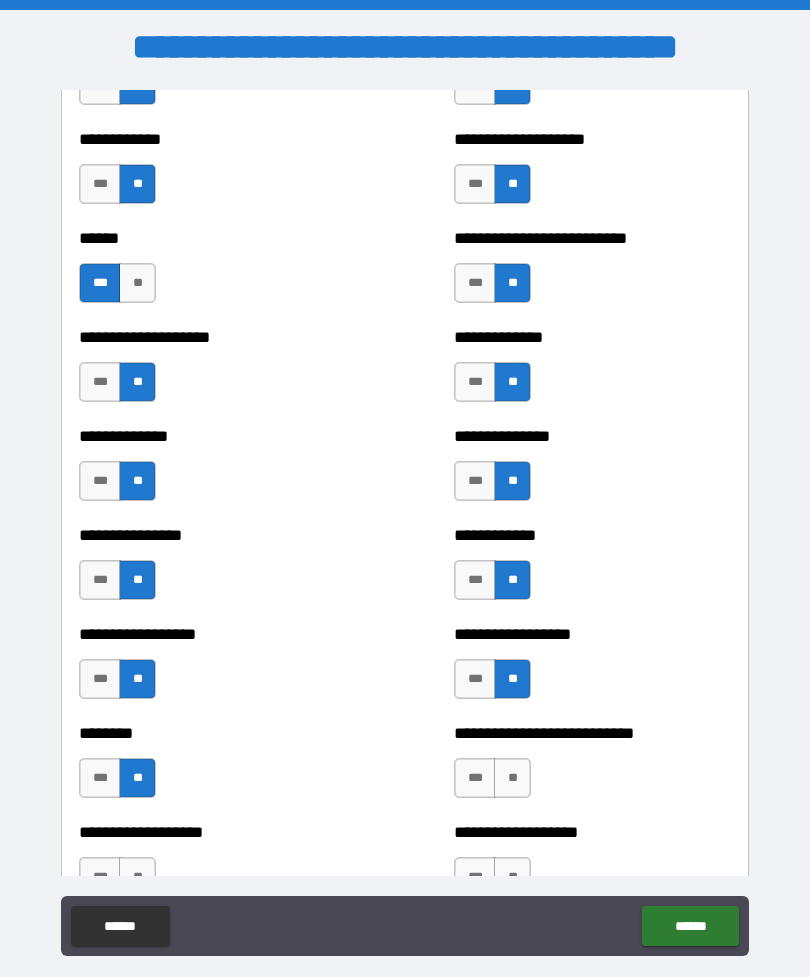 click on "**" at bounding box center (512, 778) 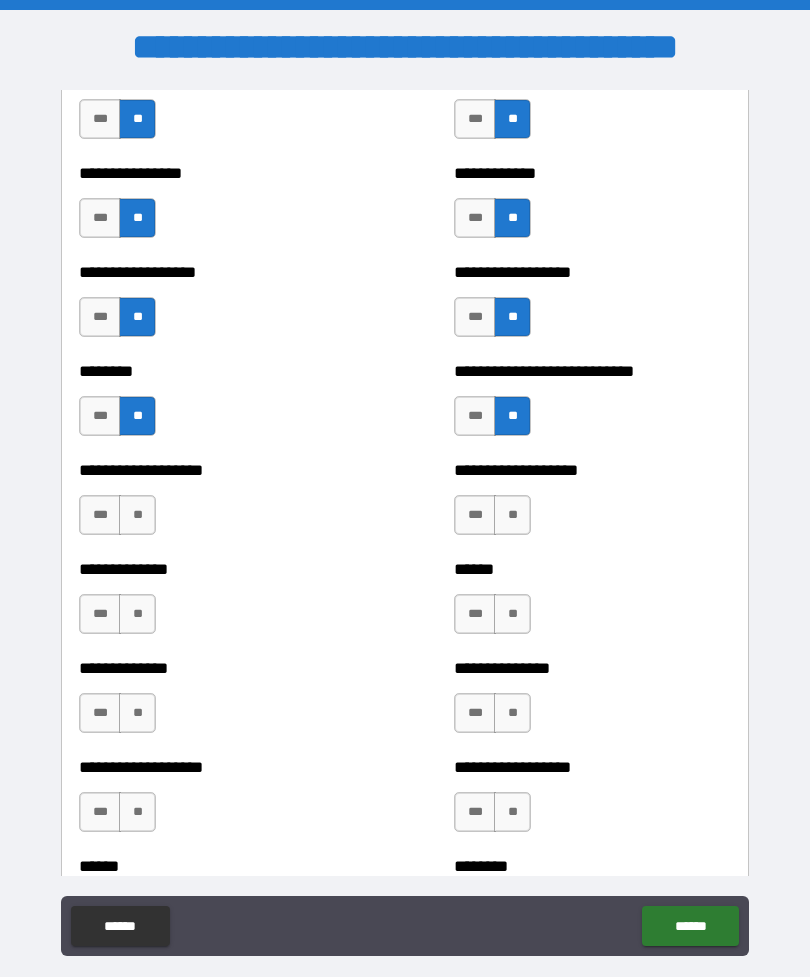 scroll, scrollTop: 4375, scrollLeft: 0, axis: vertical 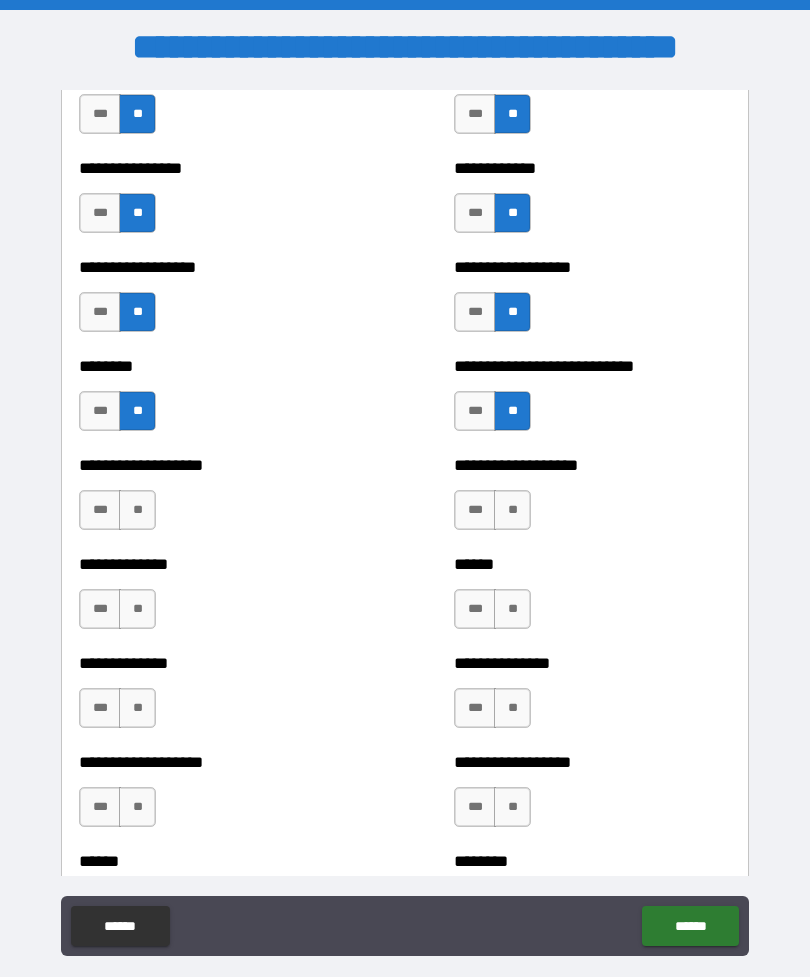 click on "**" at bounding box center [512, 510] 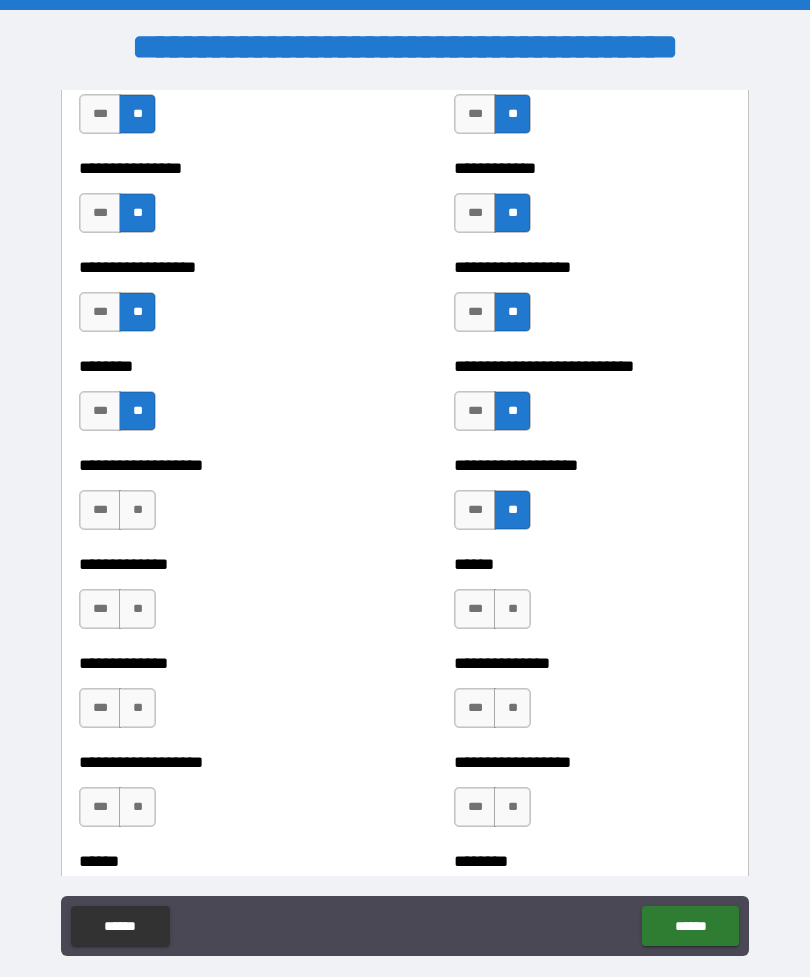 click on "***" at bounding box center [100, 510] 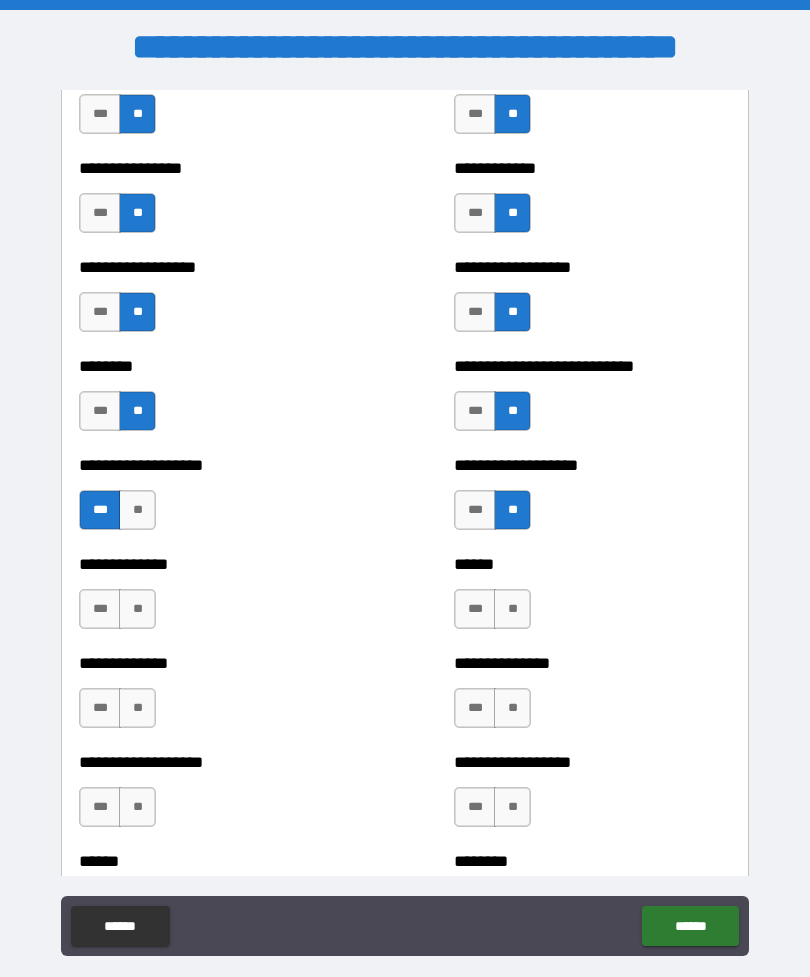 click on "**" at bounding box center (137, 609) 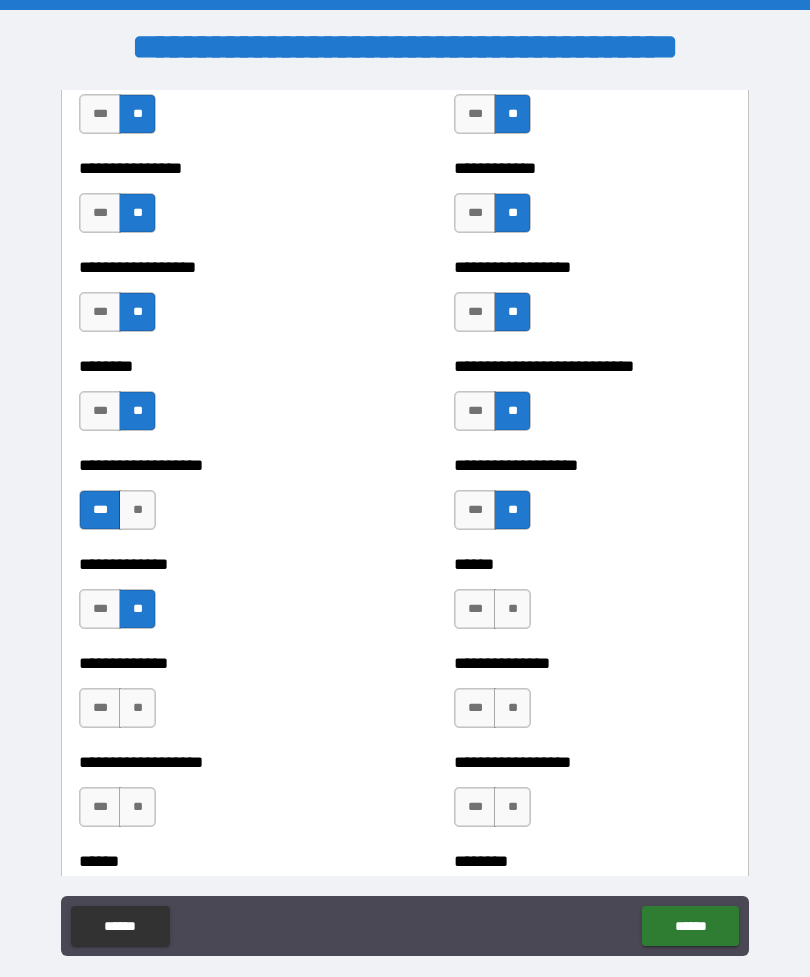 click on "**" at bounding box center [137, 708] 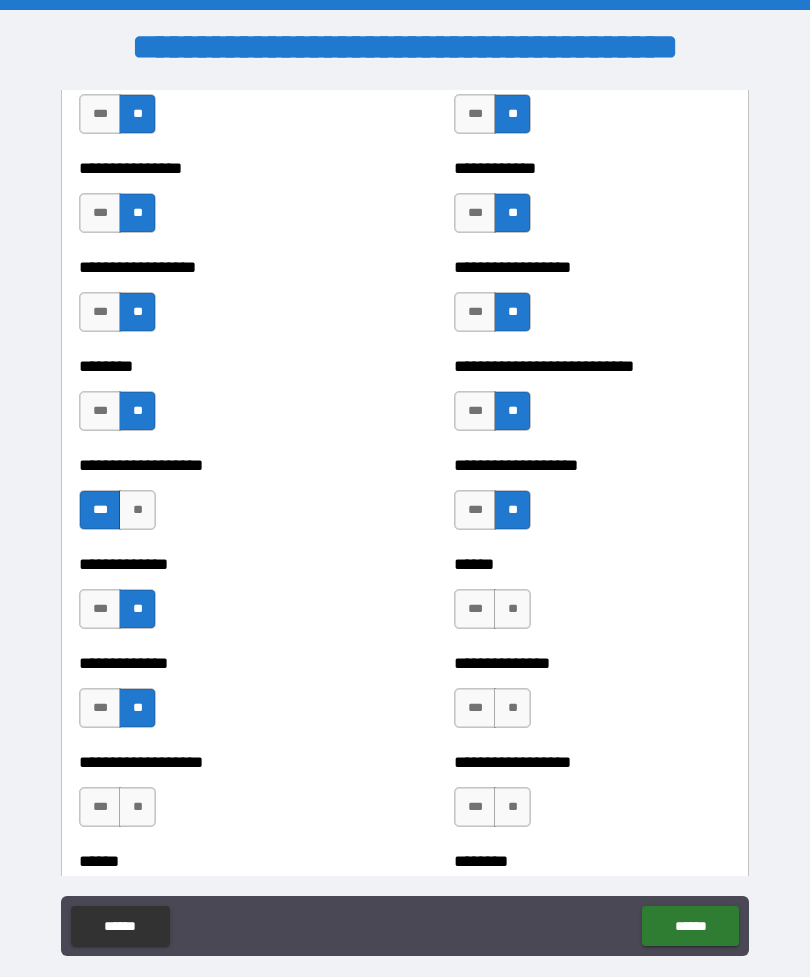click on "**" at bounding box center [137, 807] 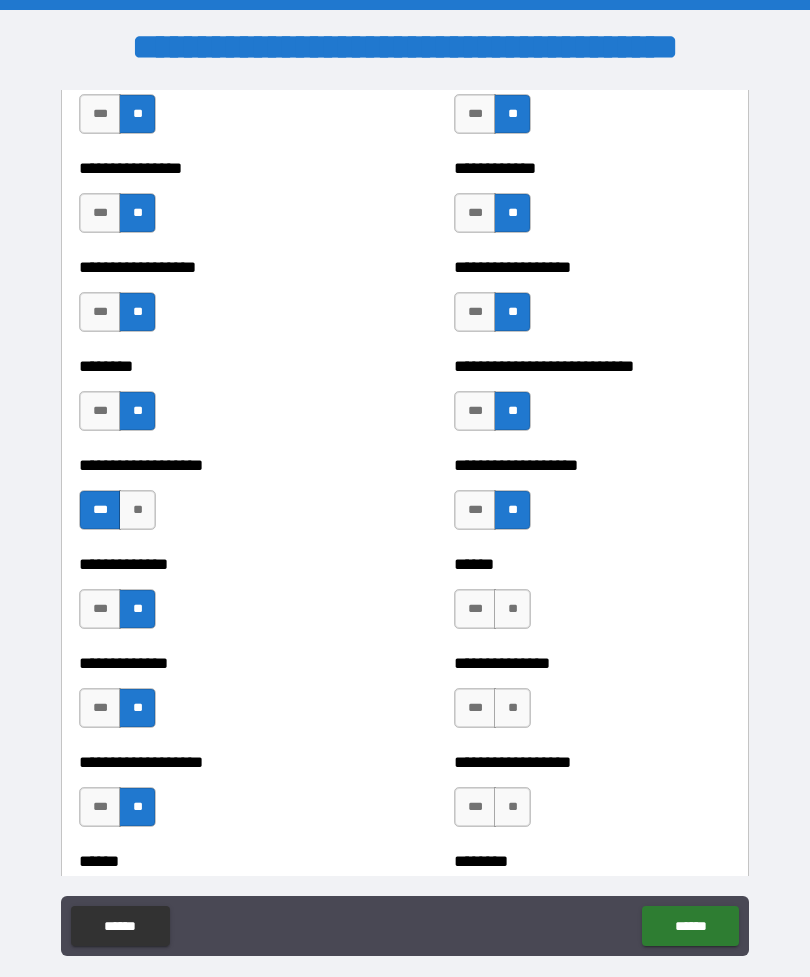 click on "**" at bounding box center [512, 609] 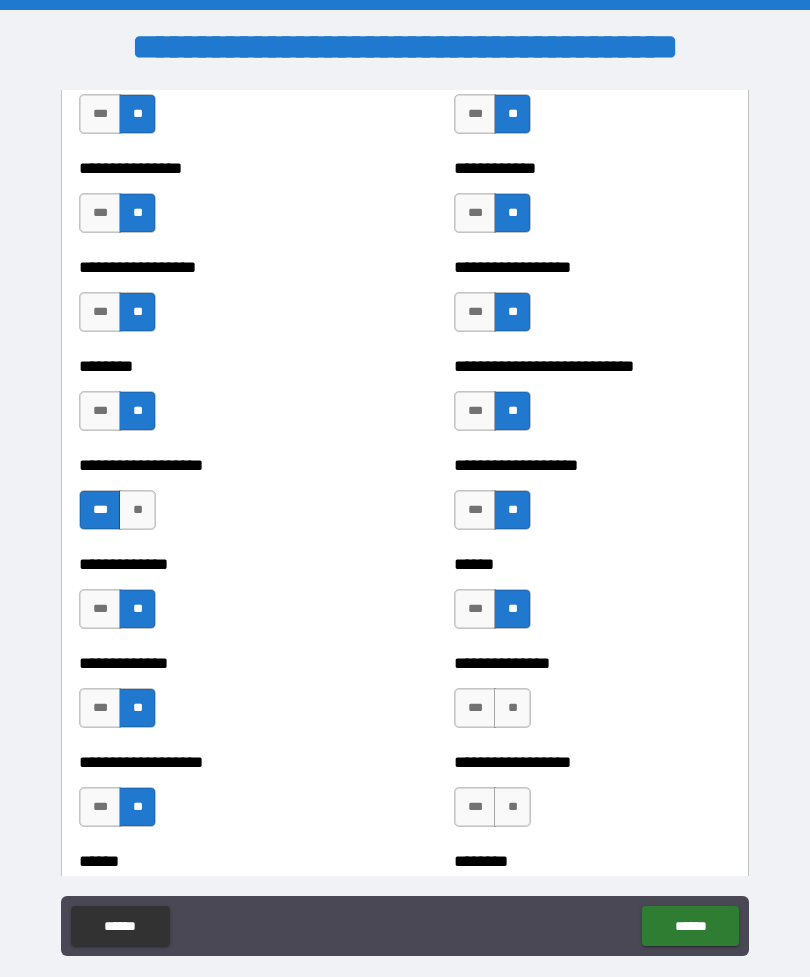 click on "**" at bounding box center [512, 708] 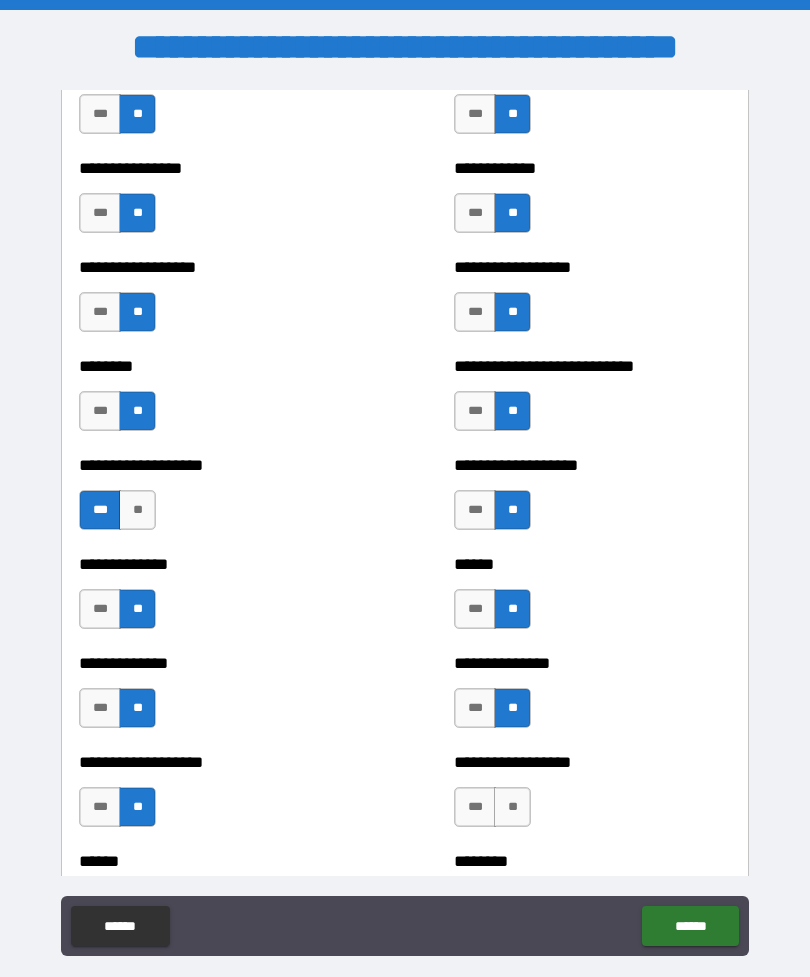 click on "**" at bounding box center [512, 807] 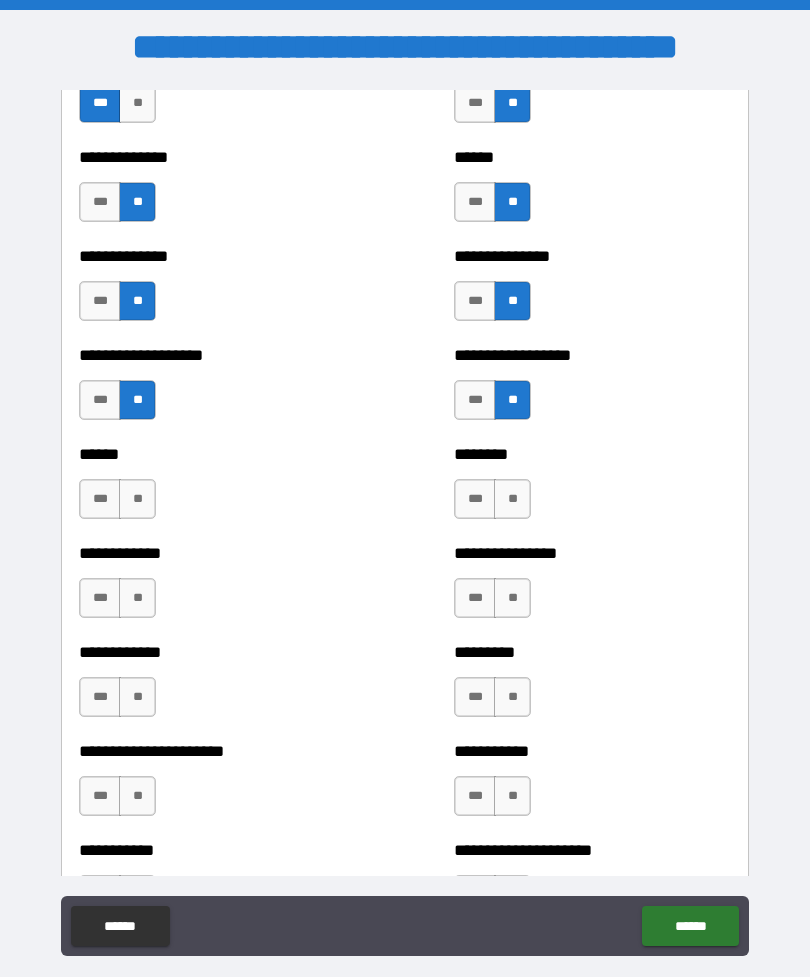 scroll, scrollTop: 4779, scrollLeft: 0, axis: vertical 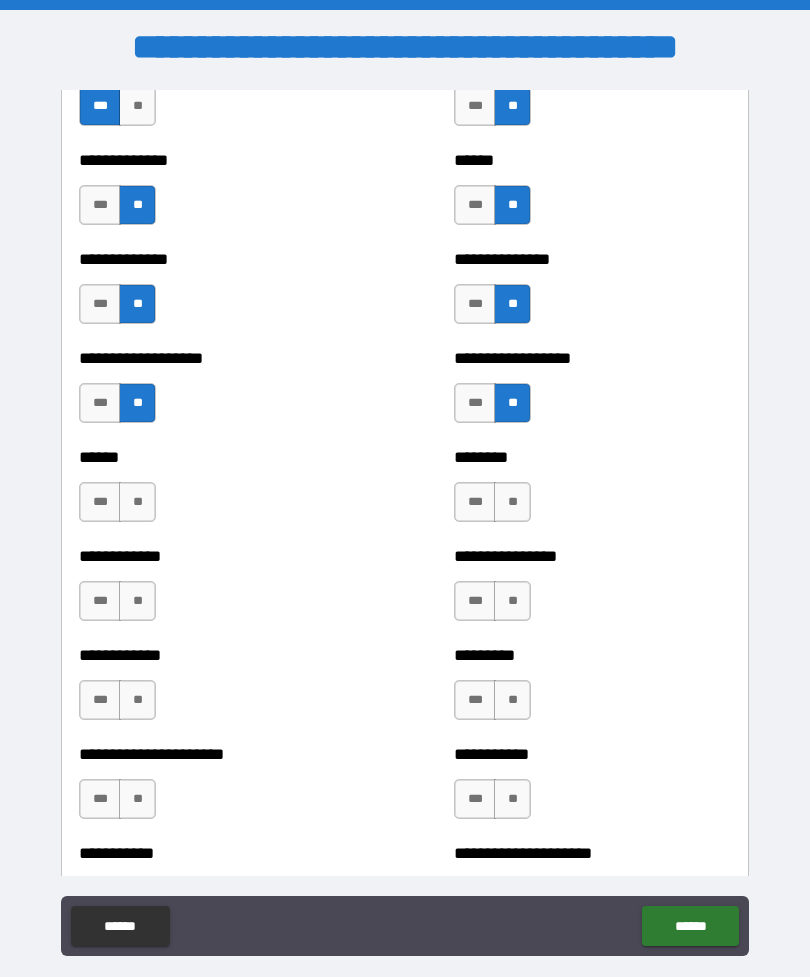 click on "**" at bounding box center [137, 502] 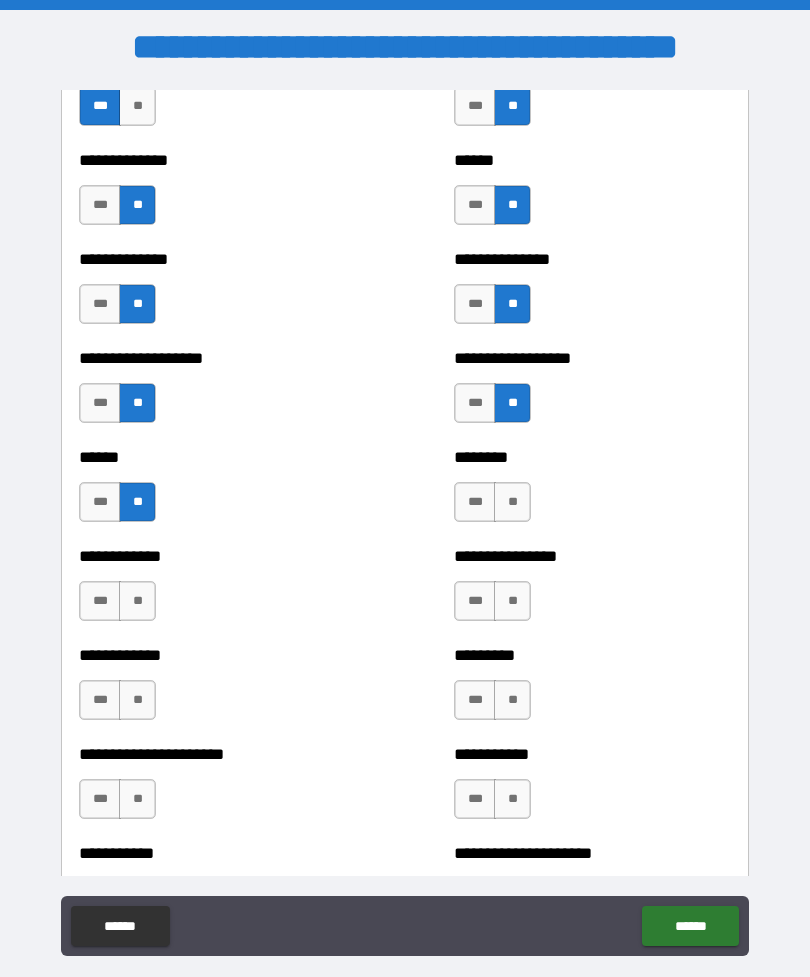 click on "**" at bounding box center [137, 601] 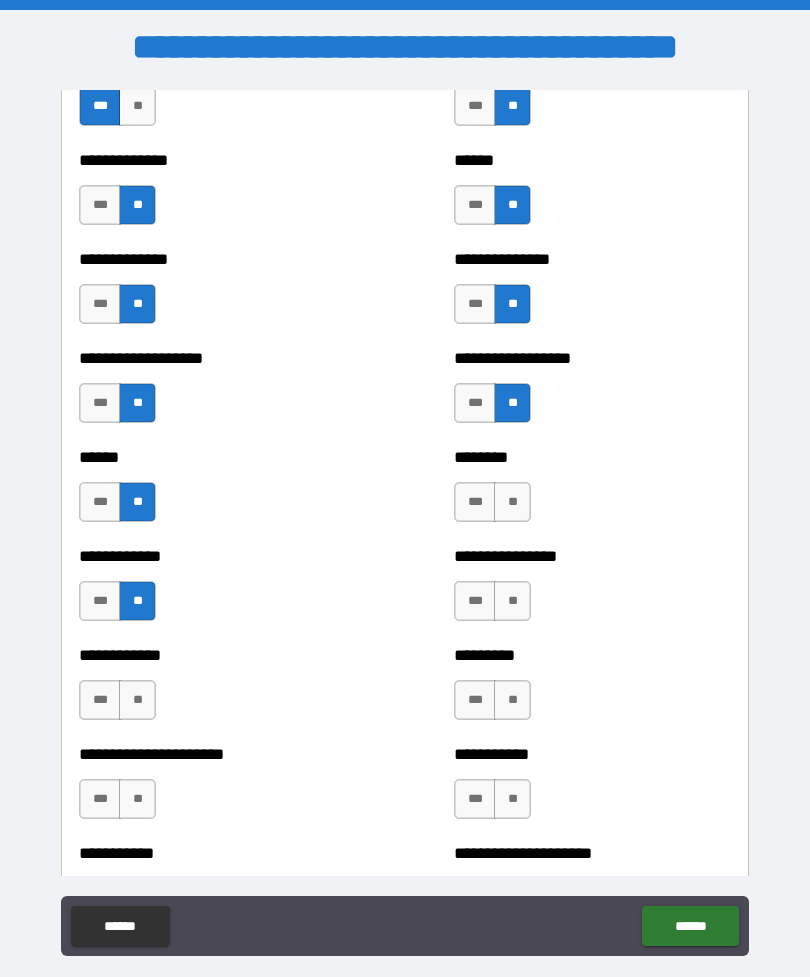 click on "**" at bounding box center [137, 700] 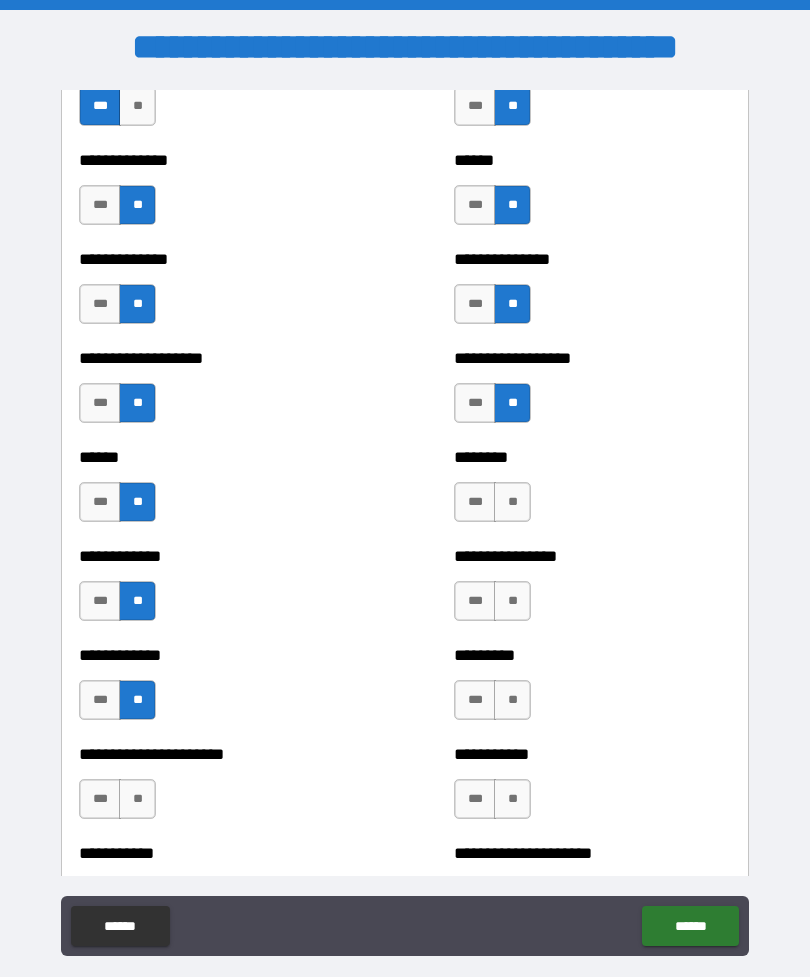 click on "**" at bounding box center [137, 799] 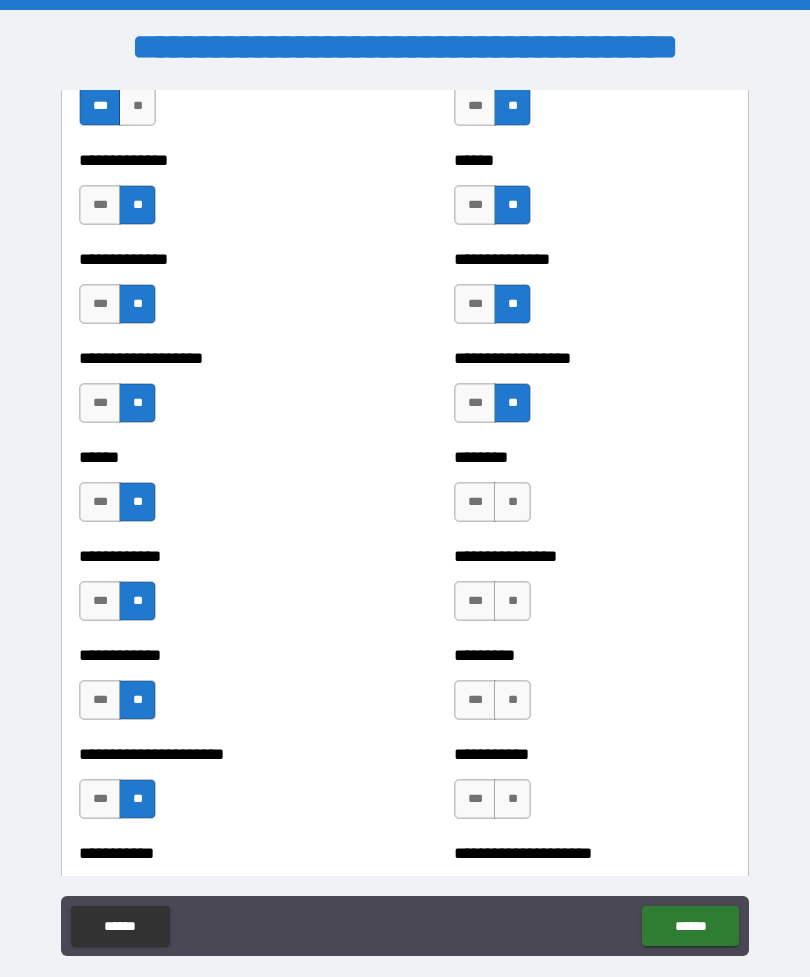 click on "**" at bounding box center (512, 502) 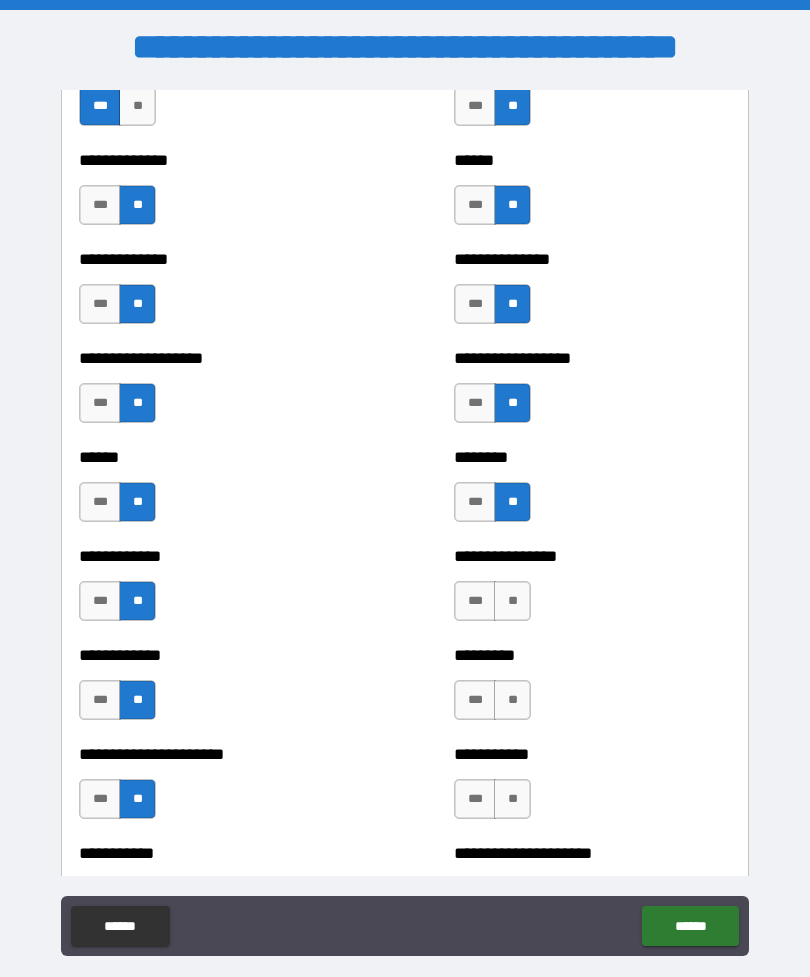 click on "*** **" at bounding box center (492, 601) 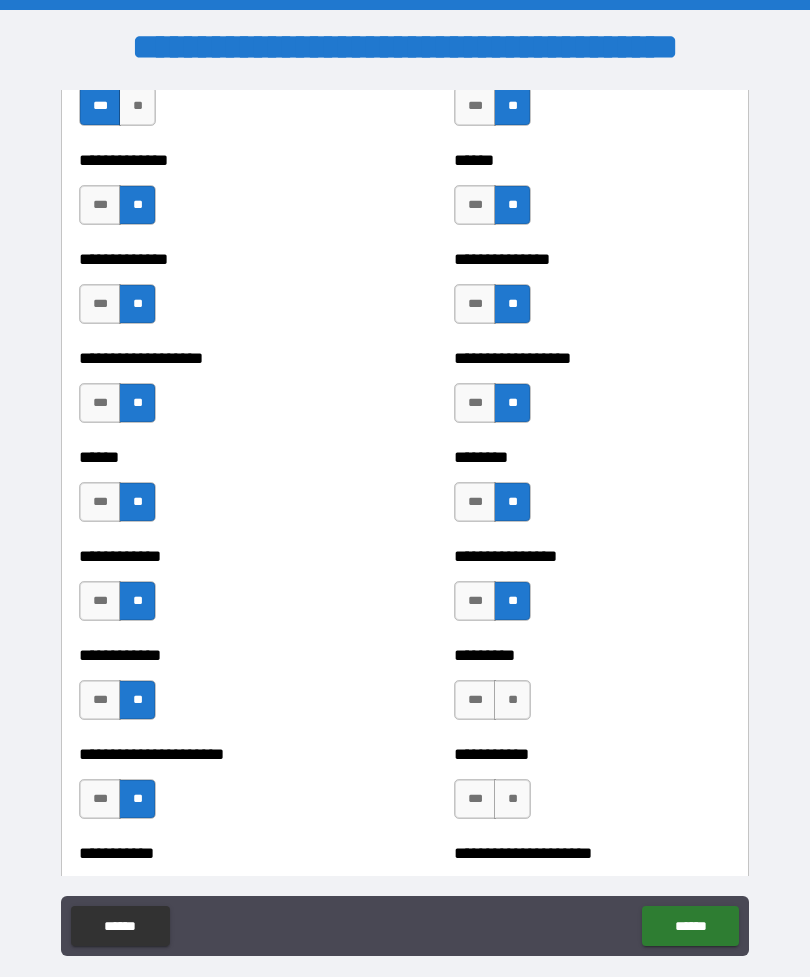 click on "**" at bounding box center (512, 700) 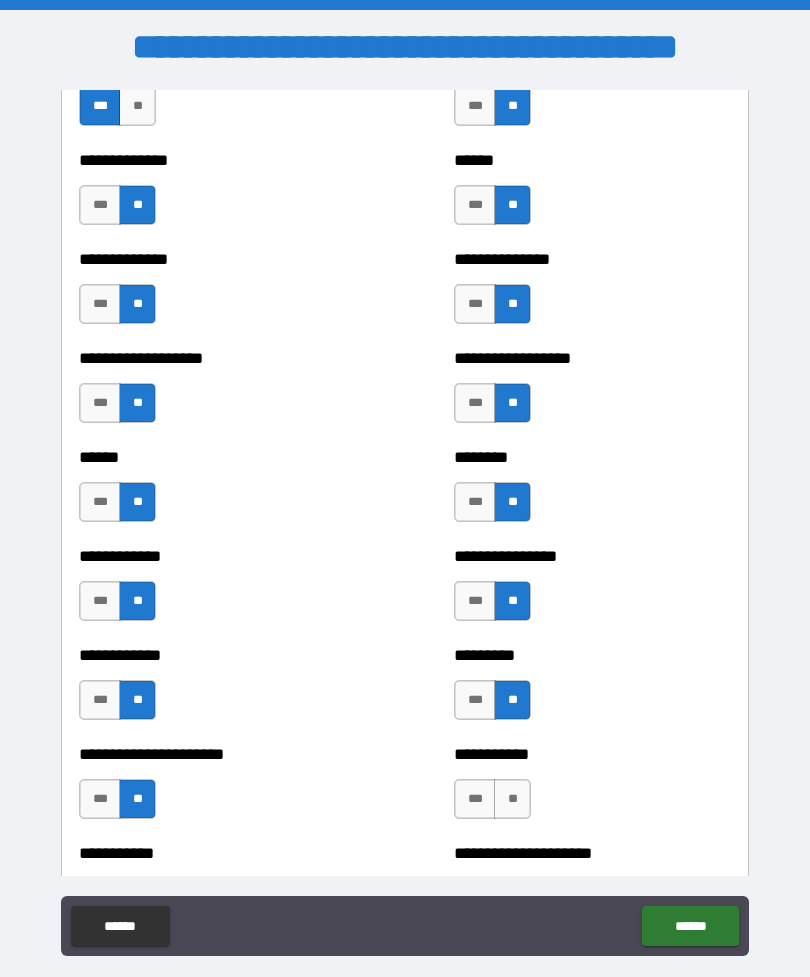 click on "**" at bounding box center [512, 799] 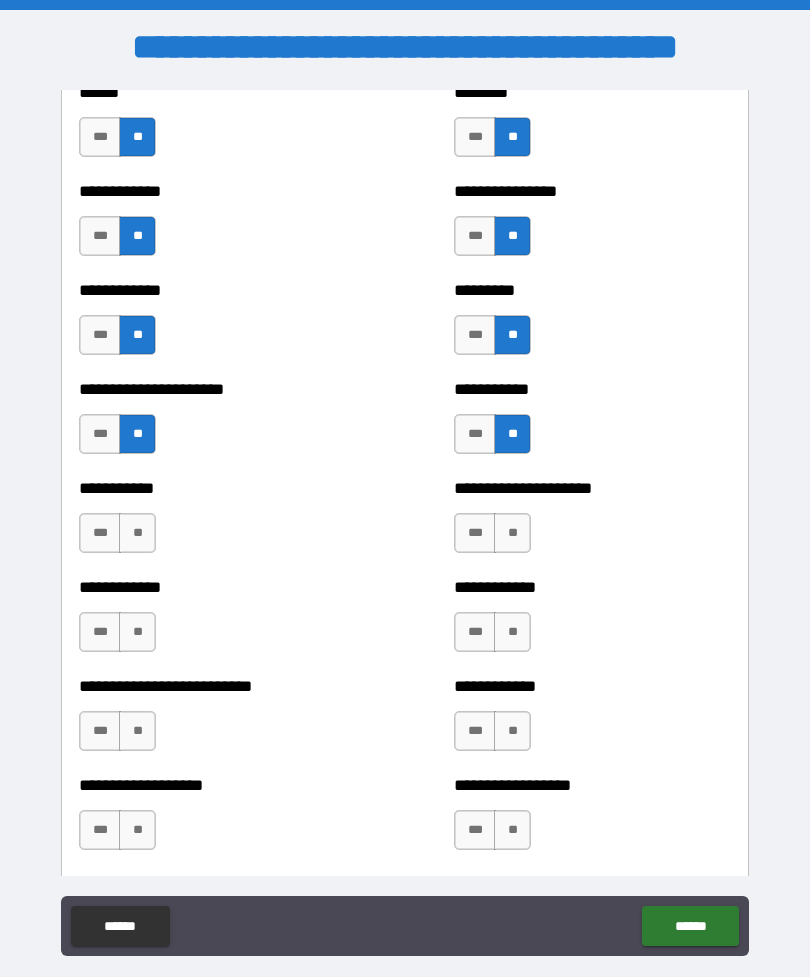 scroll, scrollTop: 5163, scrollLeft: 0, axis: vertical 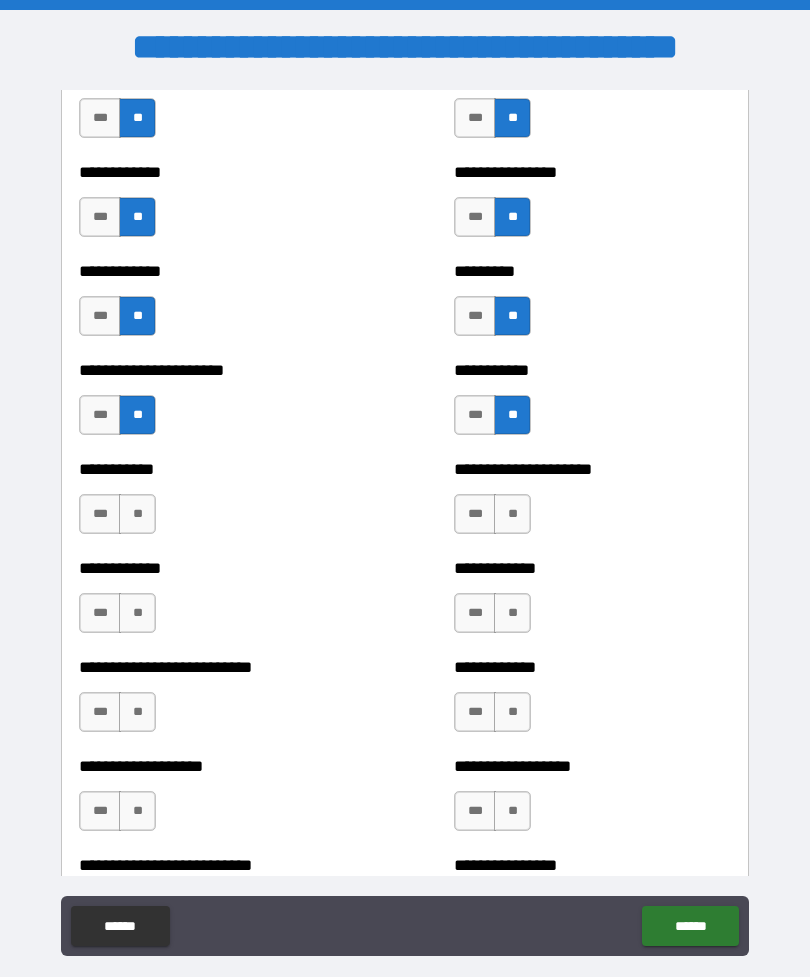 click on "**" at bounding box center [512, 514] 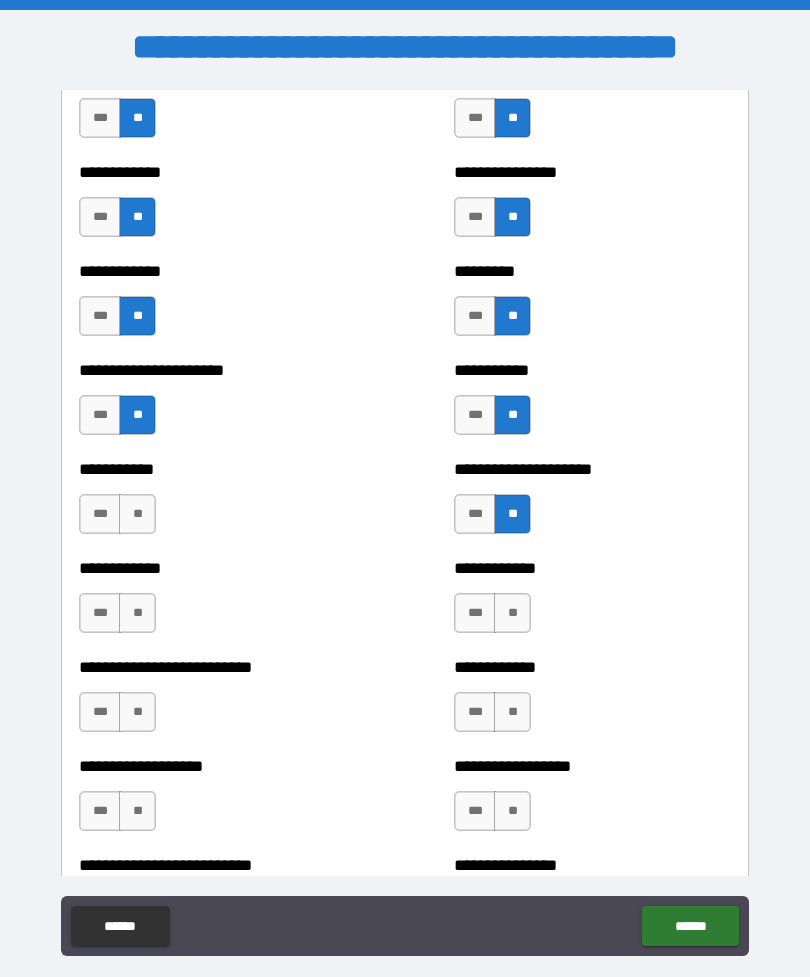 click on "**" at bounding box center [137, 514] 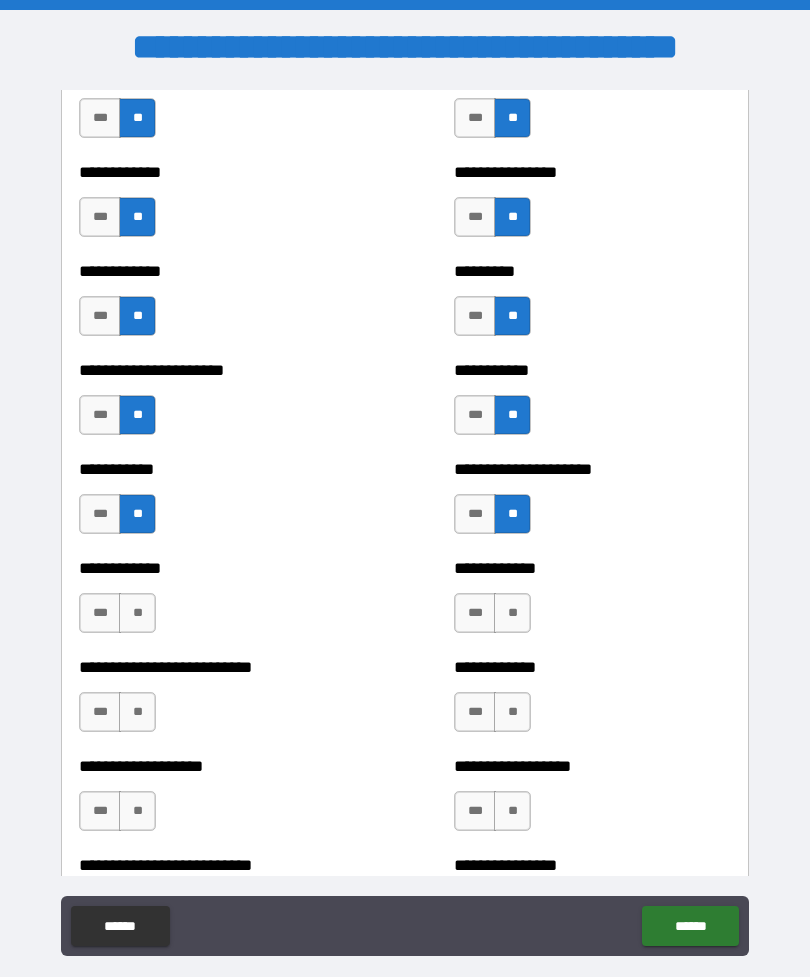 click on "**" at bounding box center (137, 613) 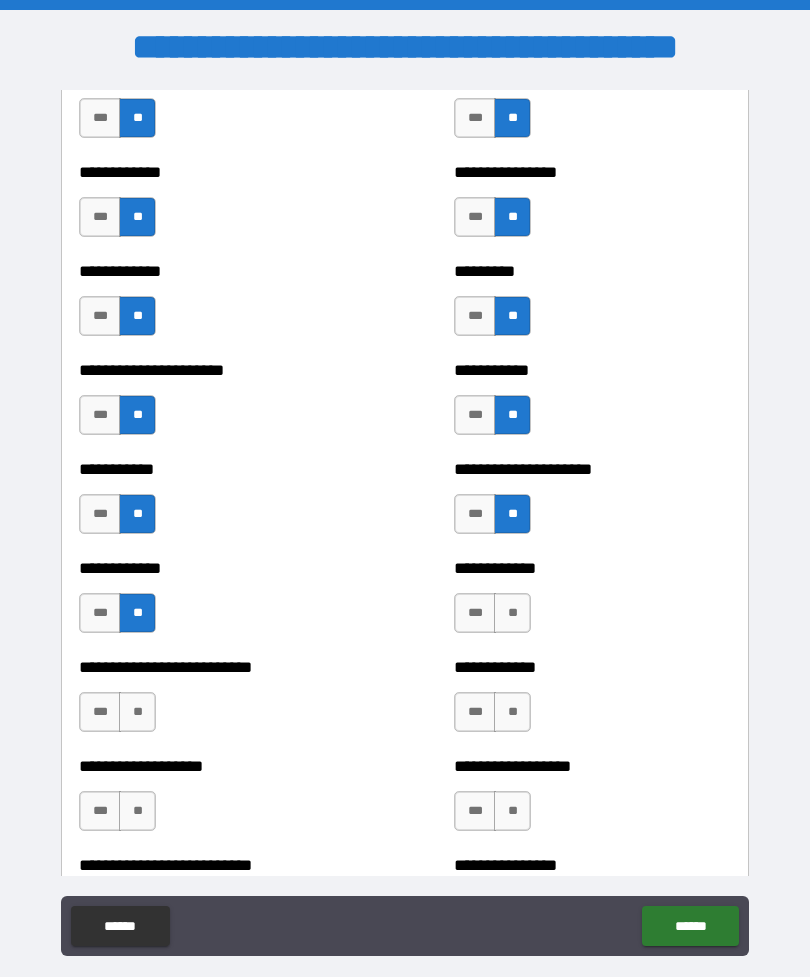 click on "**" at bounding box center (137, 712) 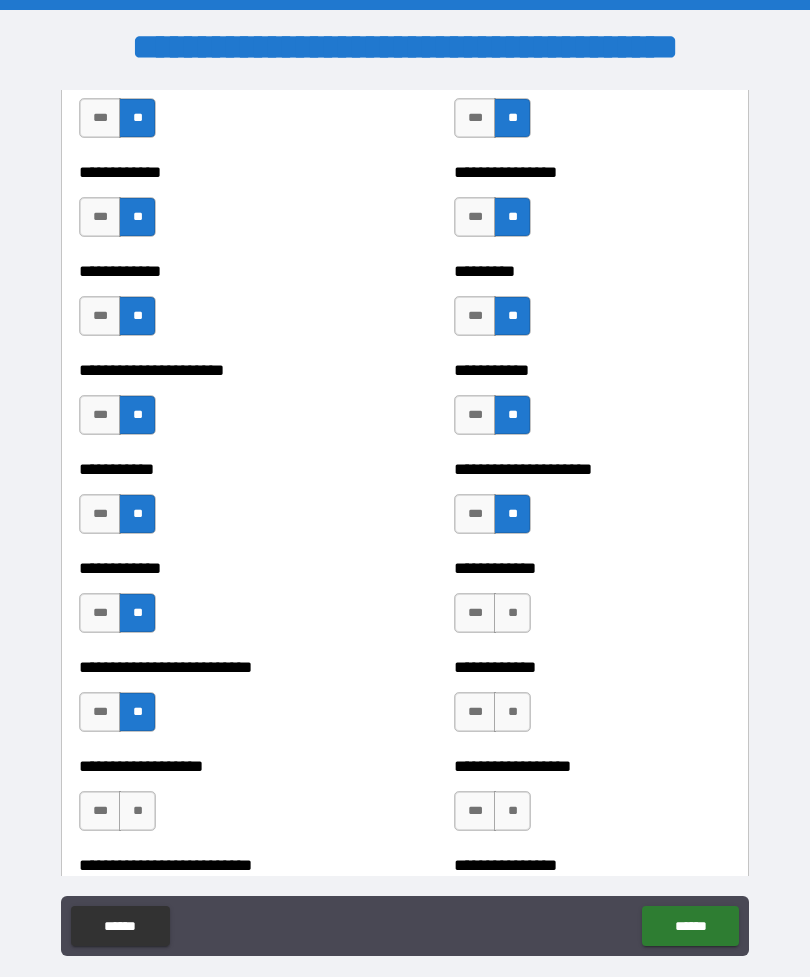 click on "**" at bounding box center (137, 811) 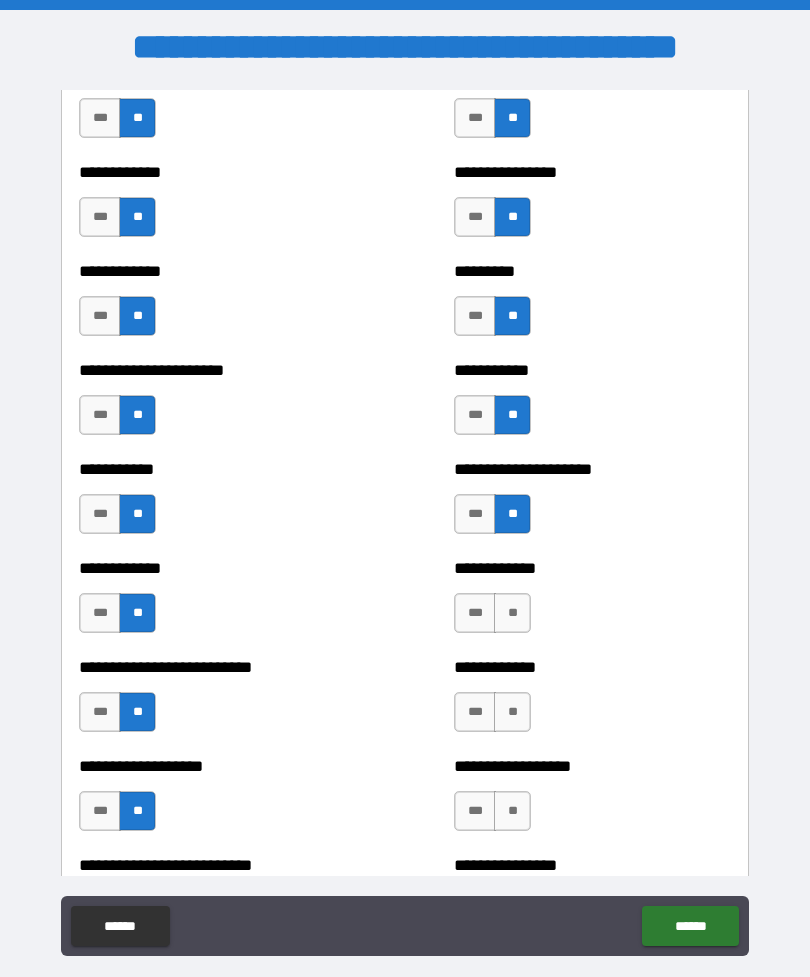 click on "**" at bounding box center (512, 613) 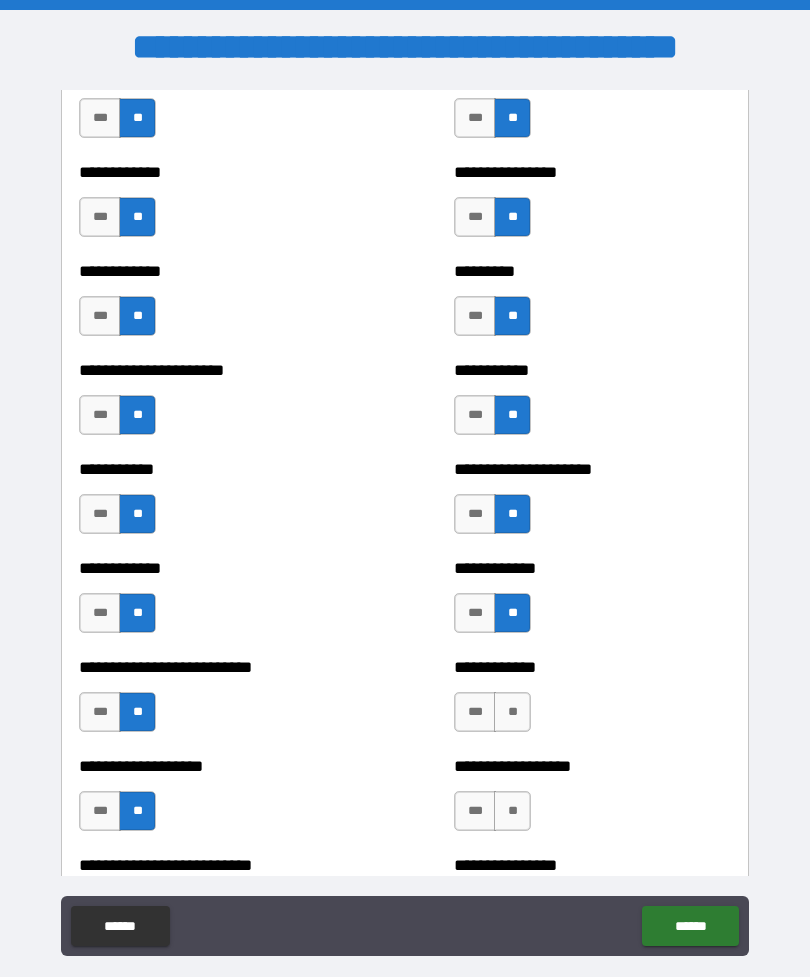 click on "**" at bounding box center [512, 712] 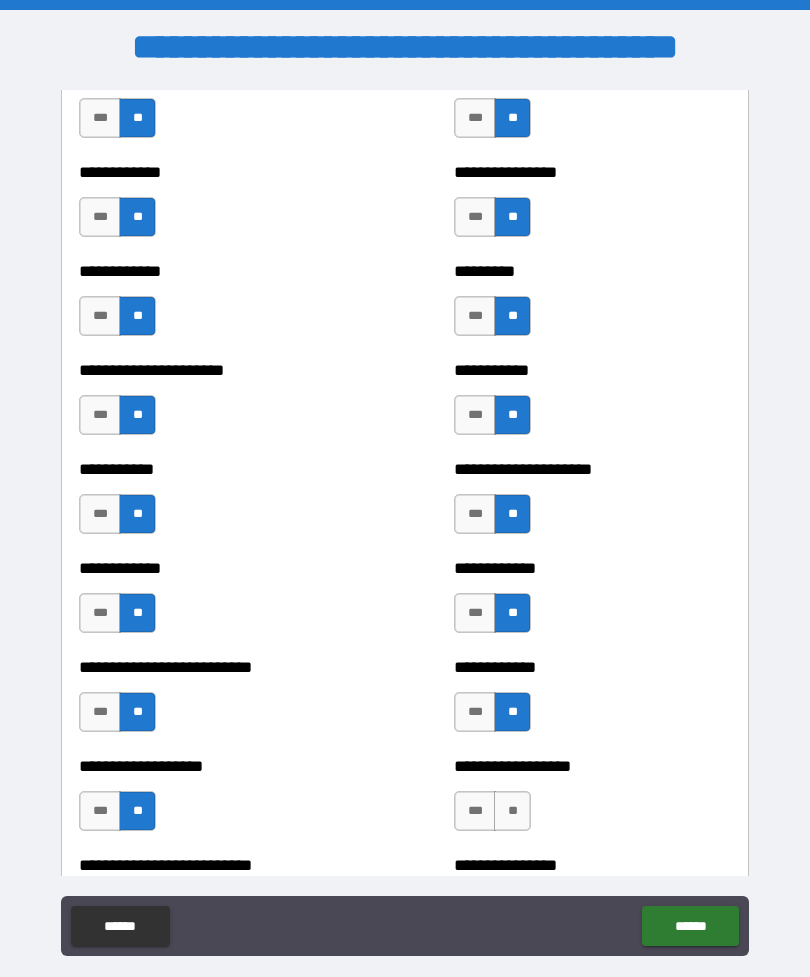 click on "**" at bounding box center [512, 811] 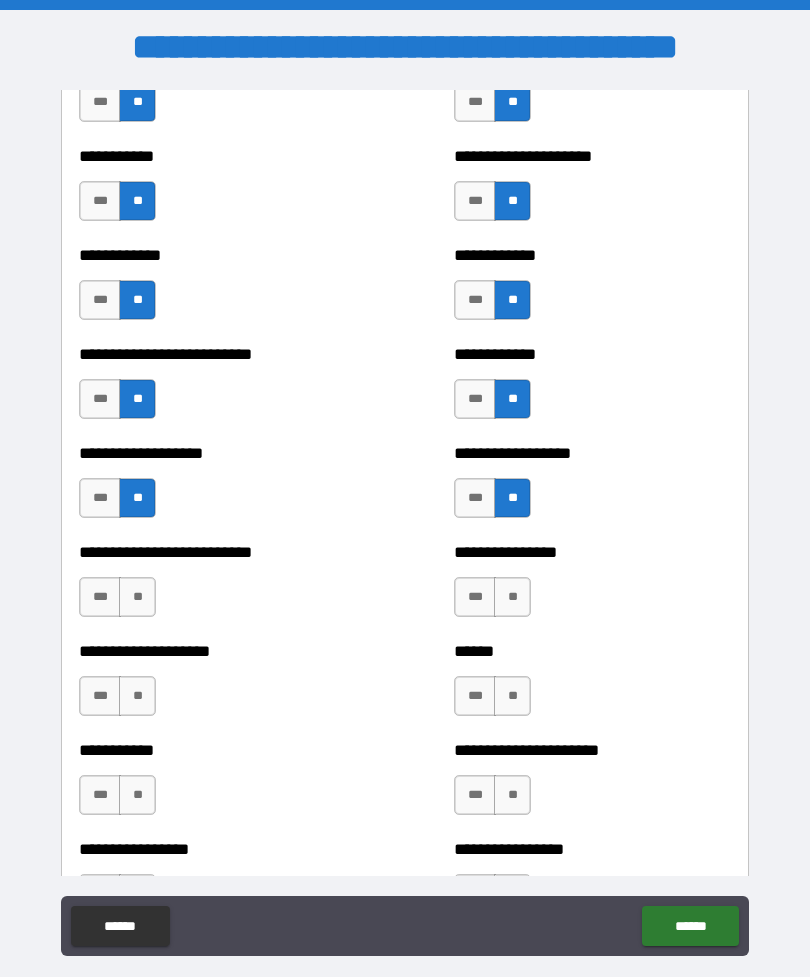 scroll, scrollTop: 5478, scrollLeft: 0, axis: vertical 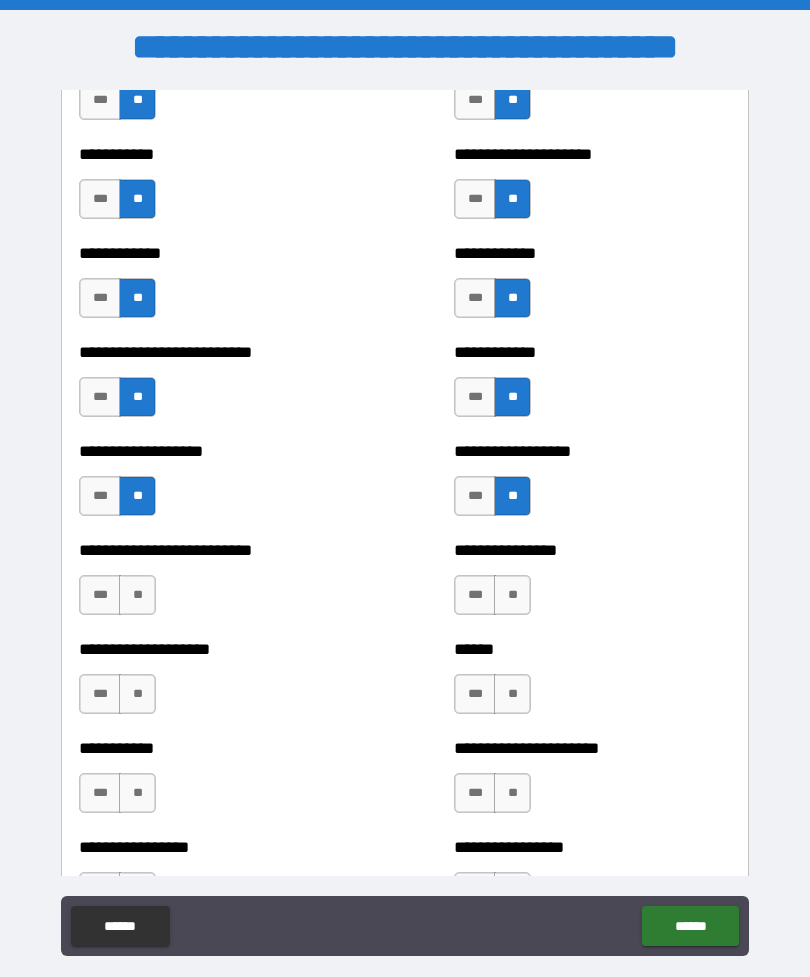 click on "***" at bounding box center [475, 595] 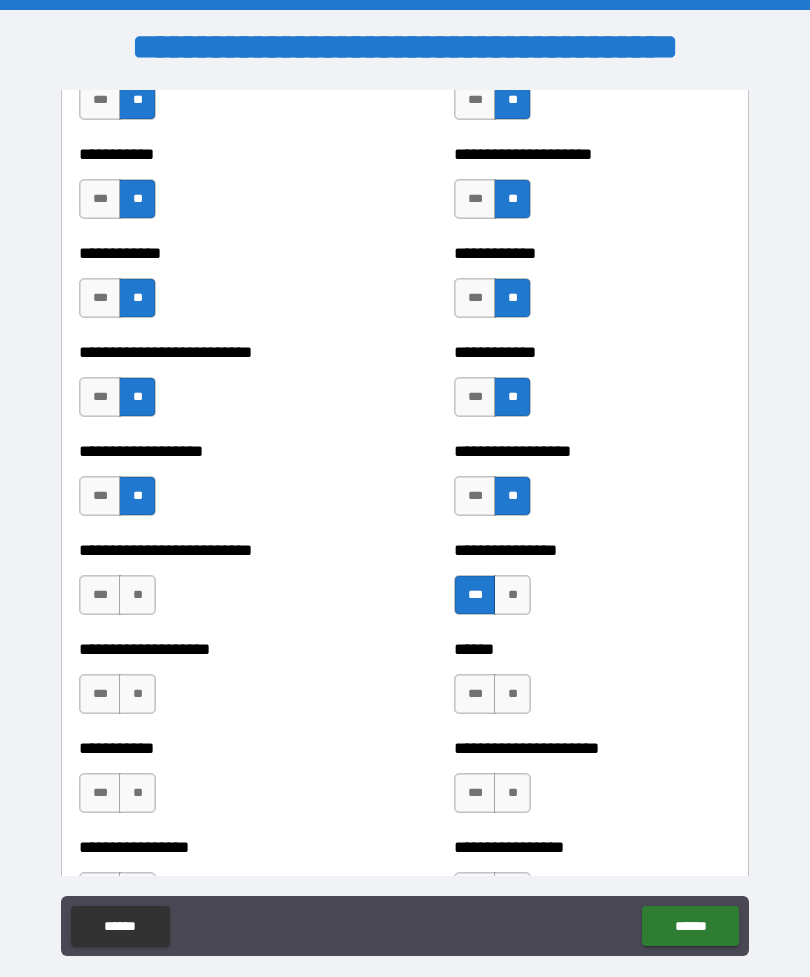 click on "**" at bounding box center (137, 595) 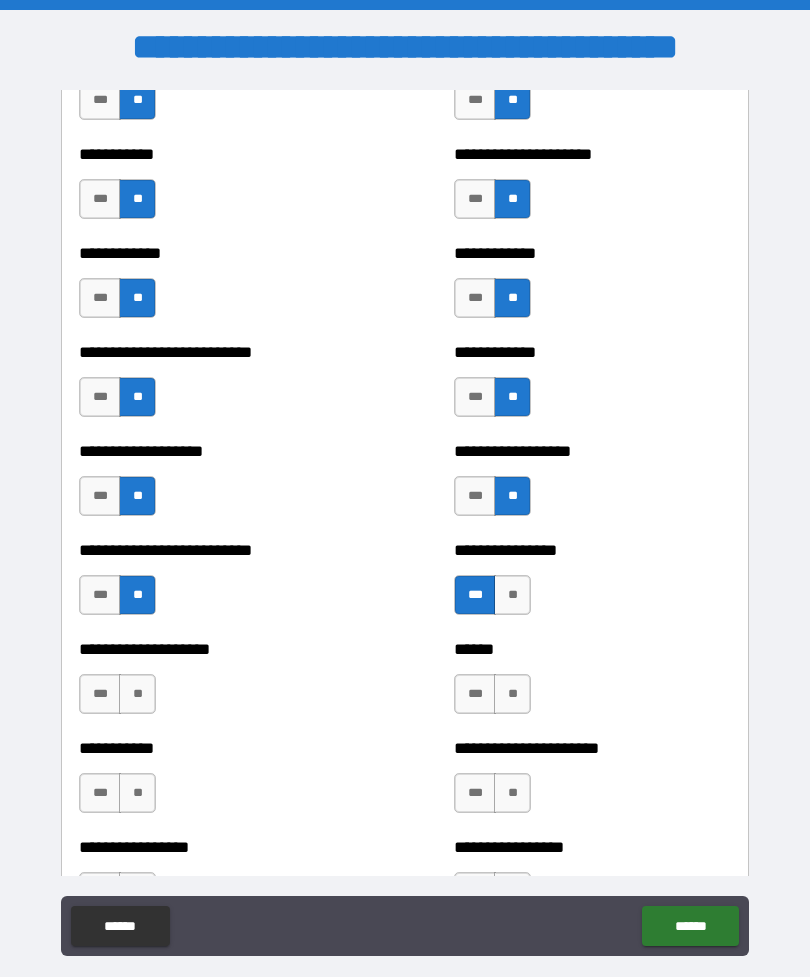 click on "***" at bounding box center [100, 595] 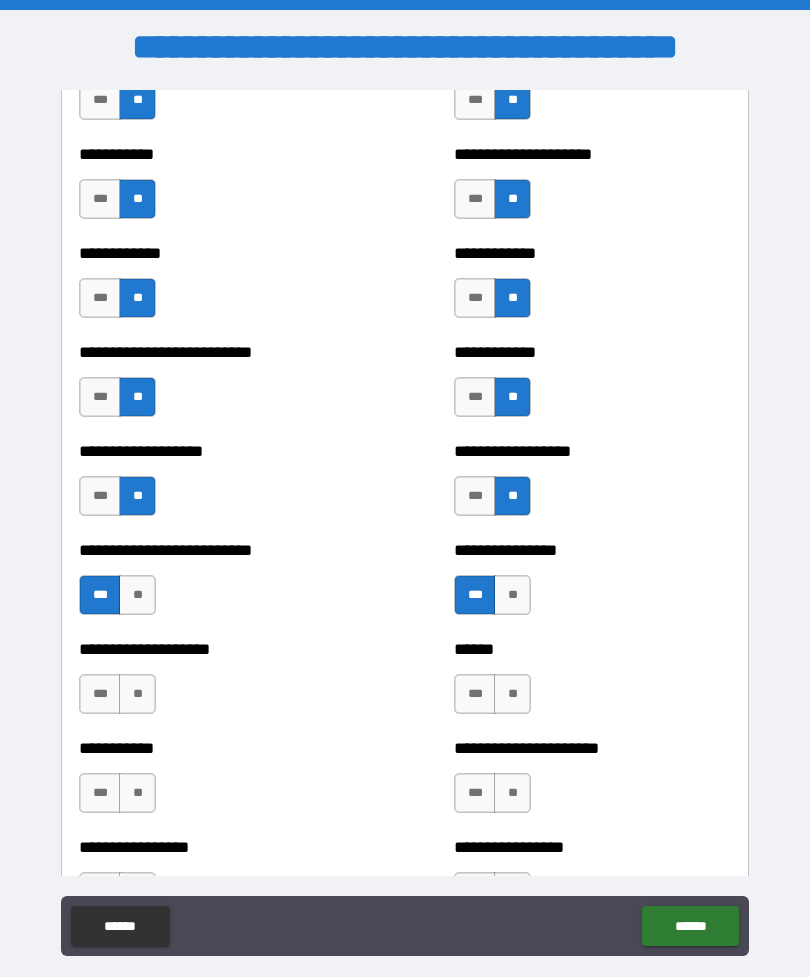 click on "**********" at bounding box center (217, 684) 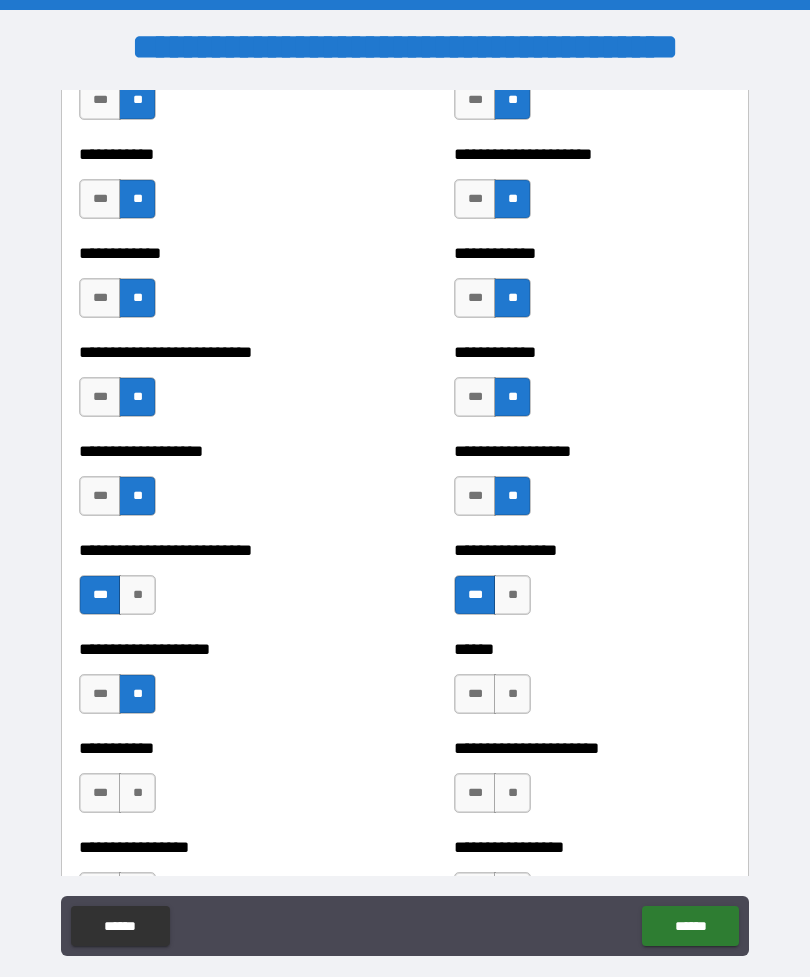 click on "**" at bounding box center [137, 793] 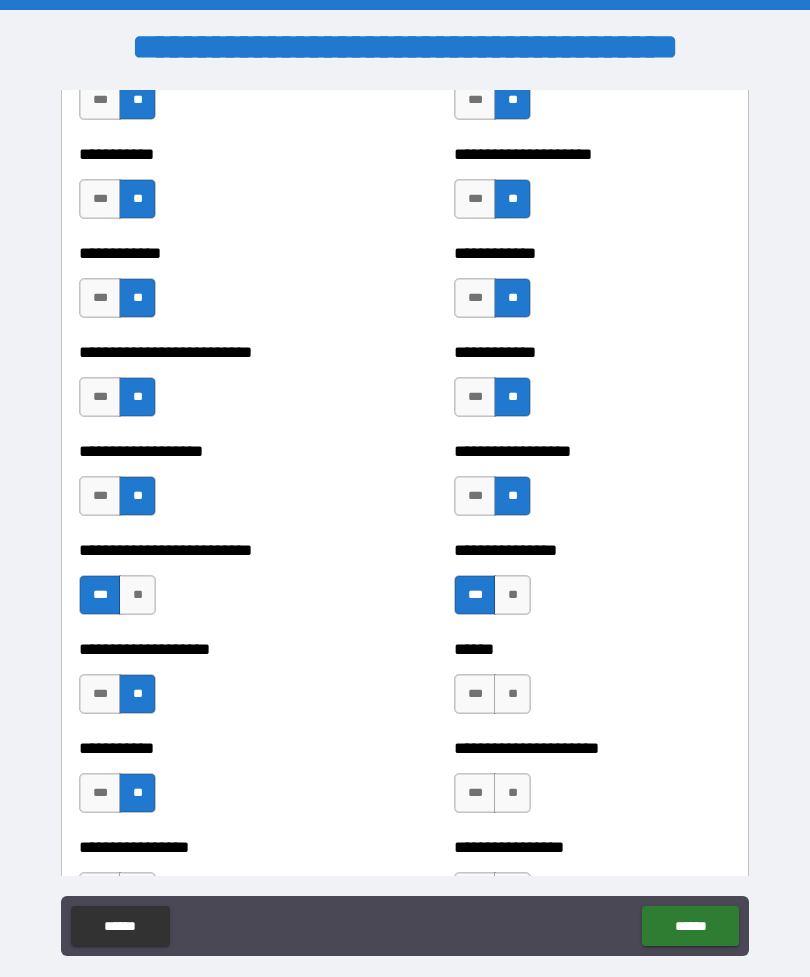 click on "**" at bounding box center (512, 694) 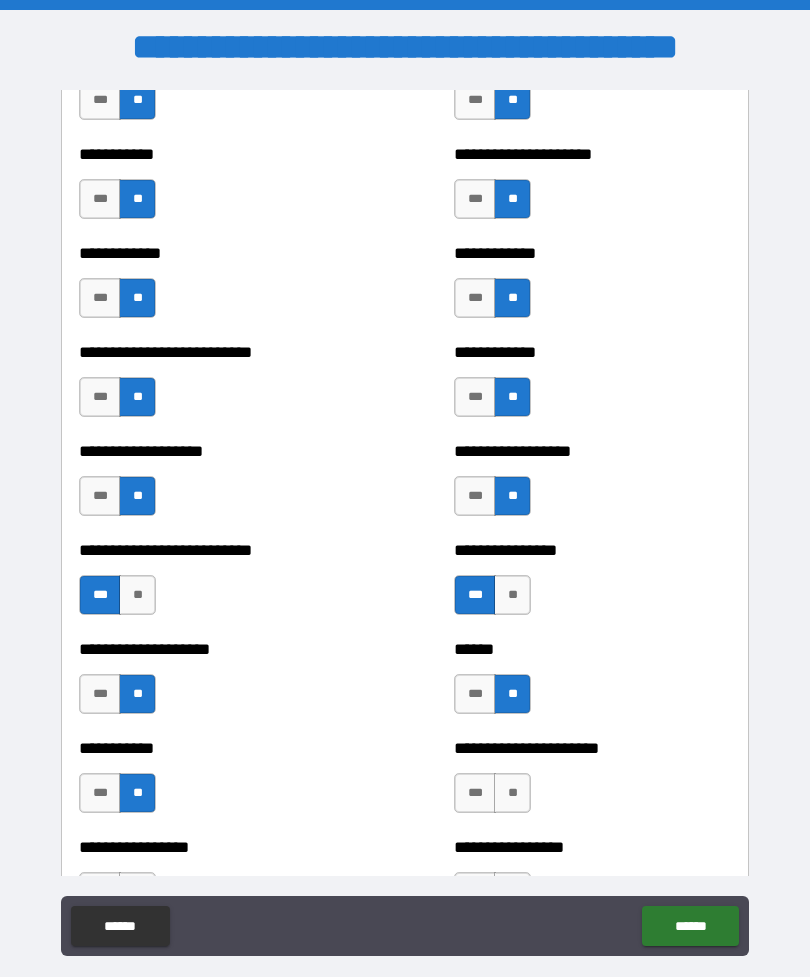 click on "**" at bounding box center (512, 793) 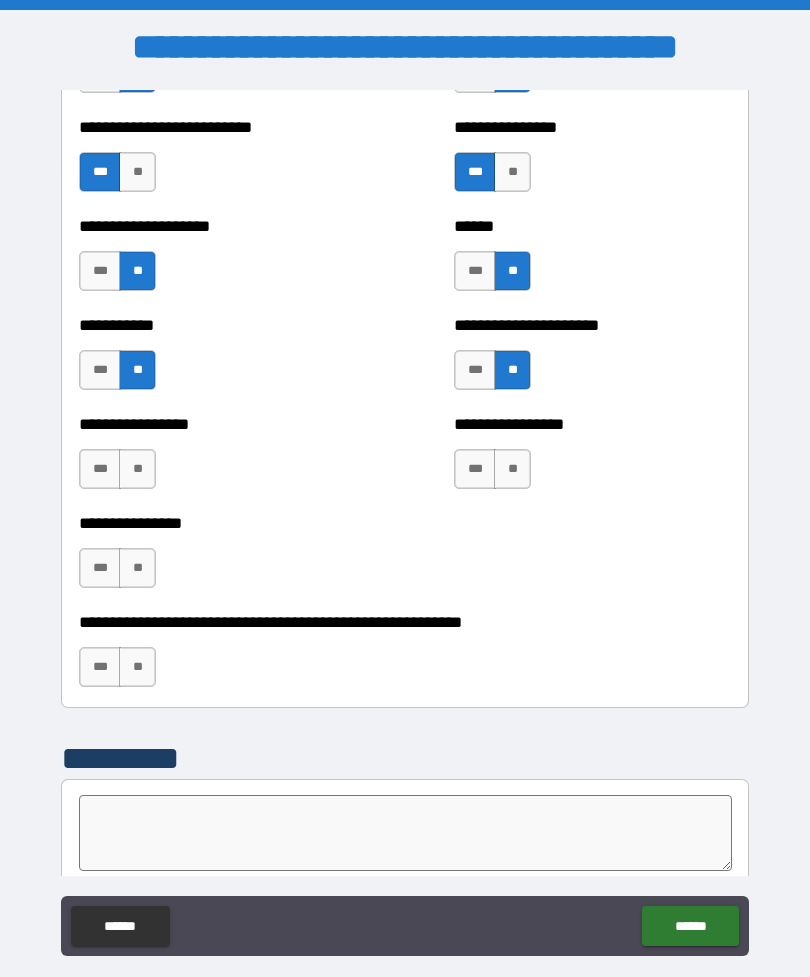 scroll, scrollTop: 5899, scrollLeft: 0, axis: vertical 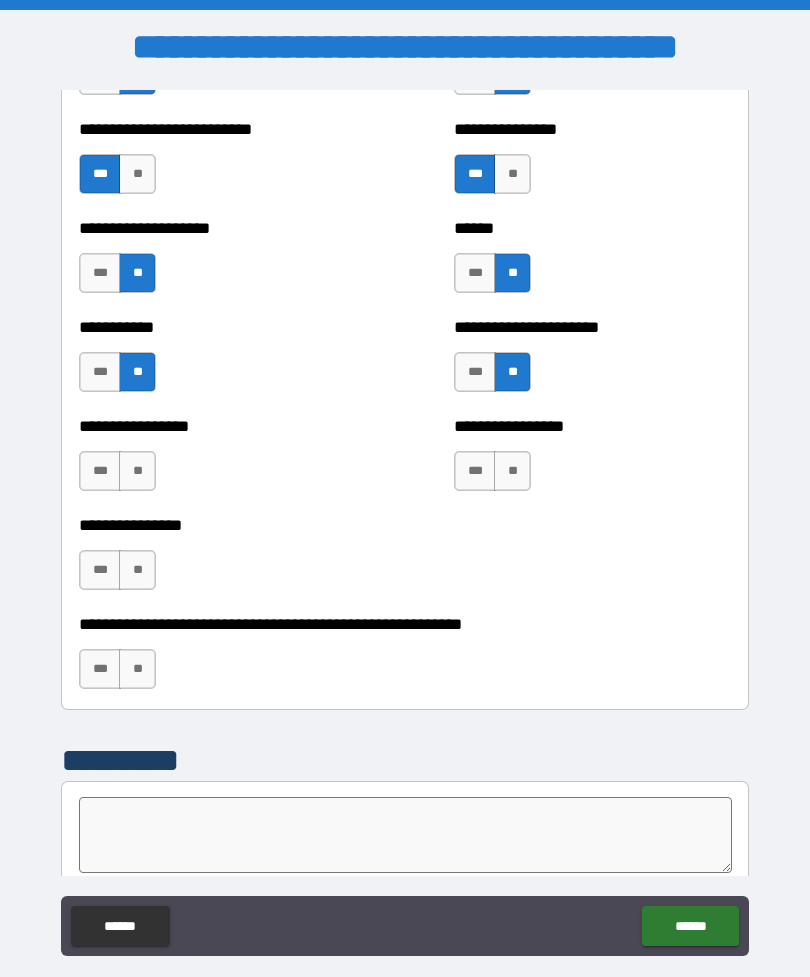 click on "***" at bounding box center [100, 471] 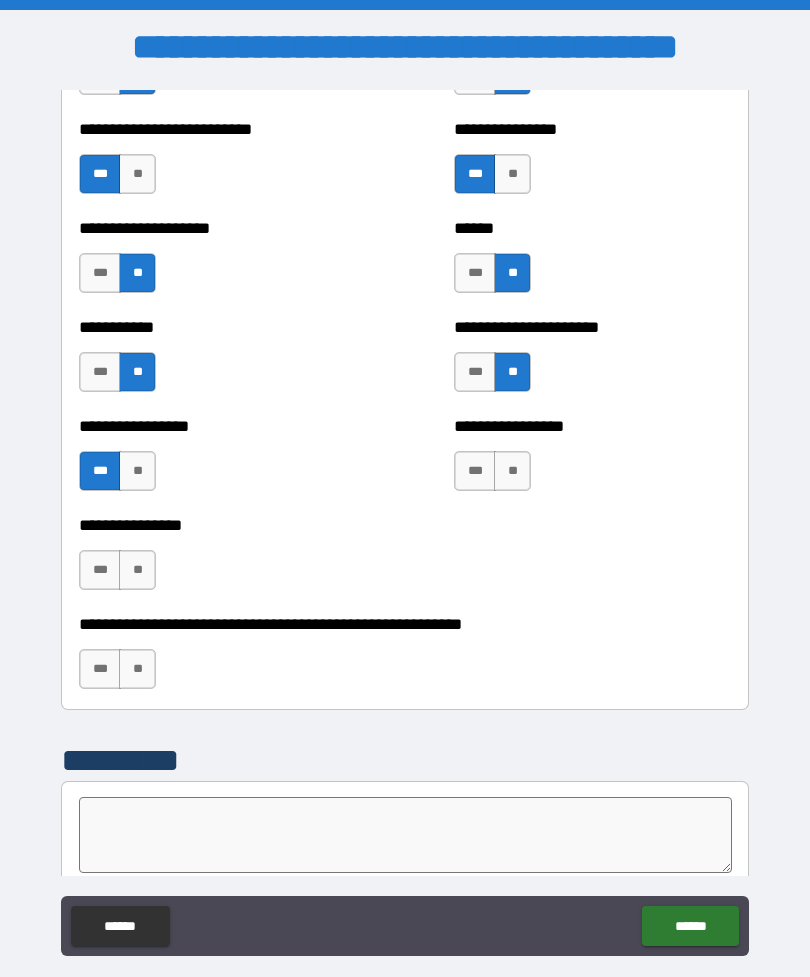 click on "**" at bounding box center (137, 570) 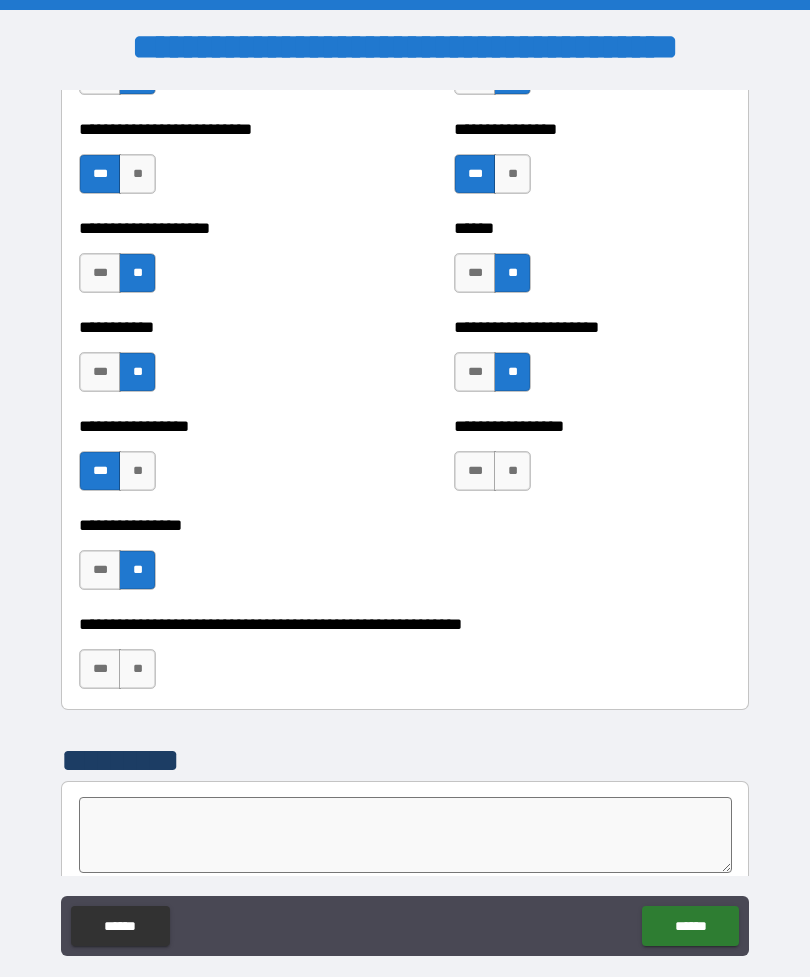 click on "**" at bounding box center [137, 669] 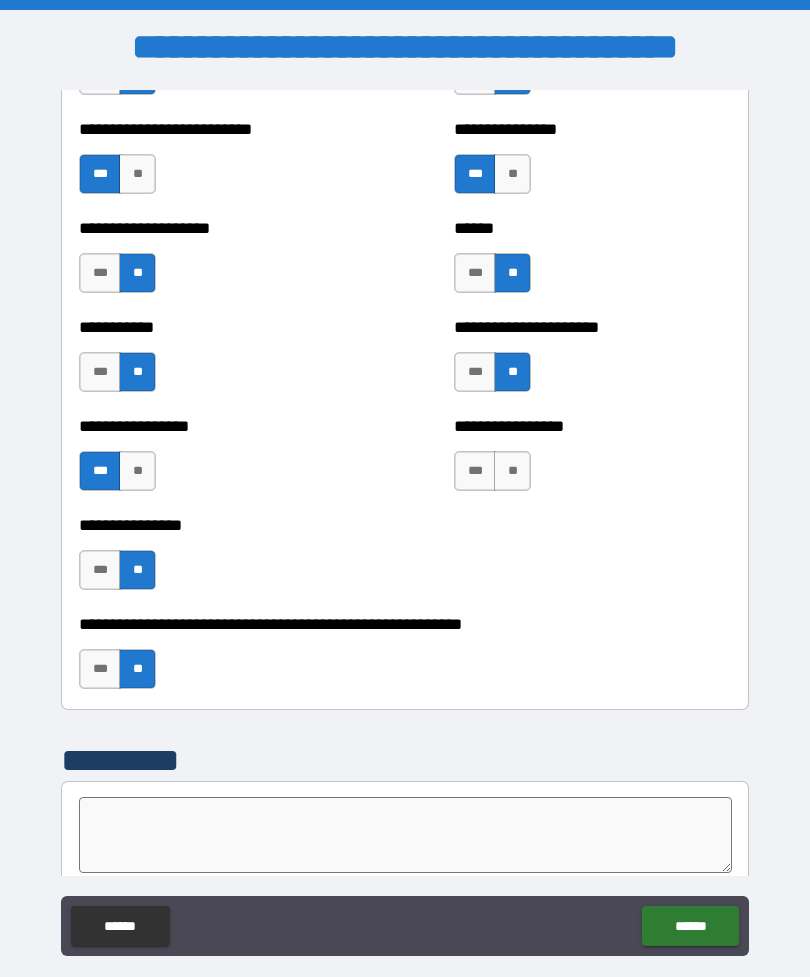 click on "**" at bounding box center (512, 471) 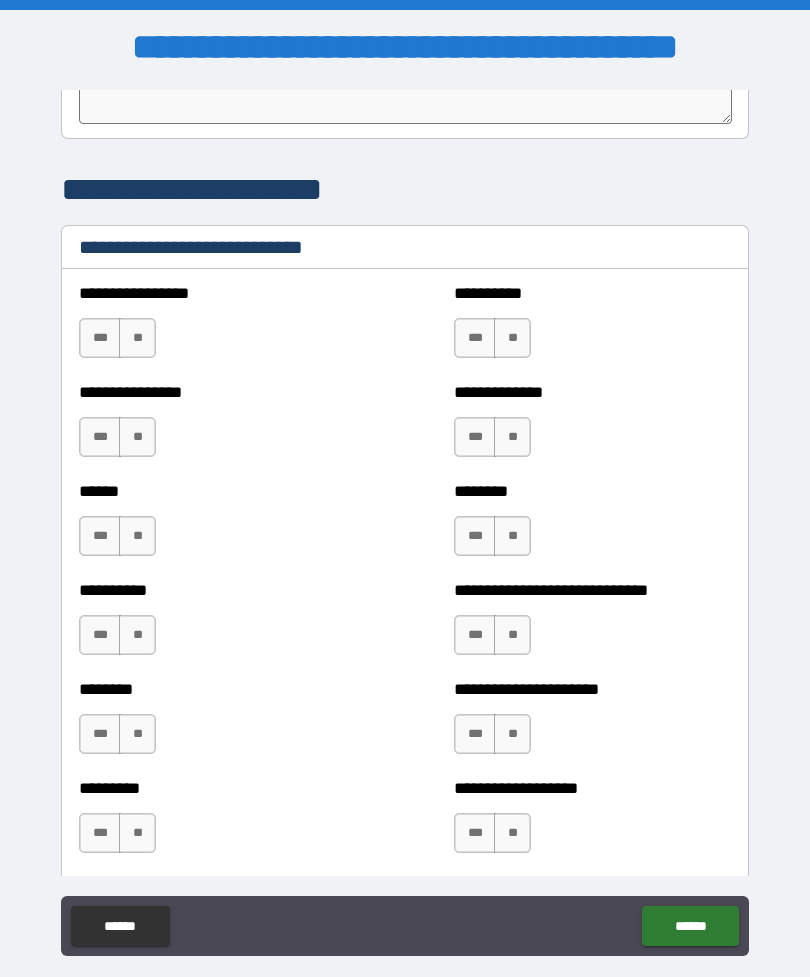 scroll, scrollTop: 6661, scrollLeft: 0, axis: vertical 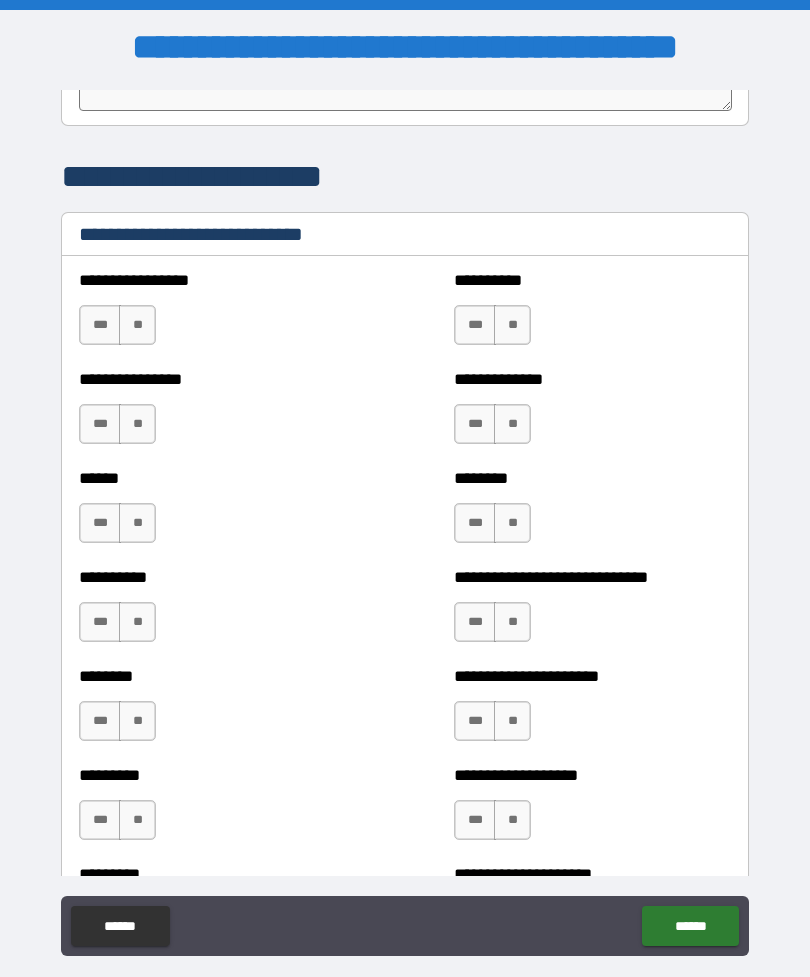 click on "***" at bounding box center (100, 325) 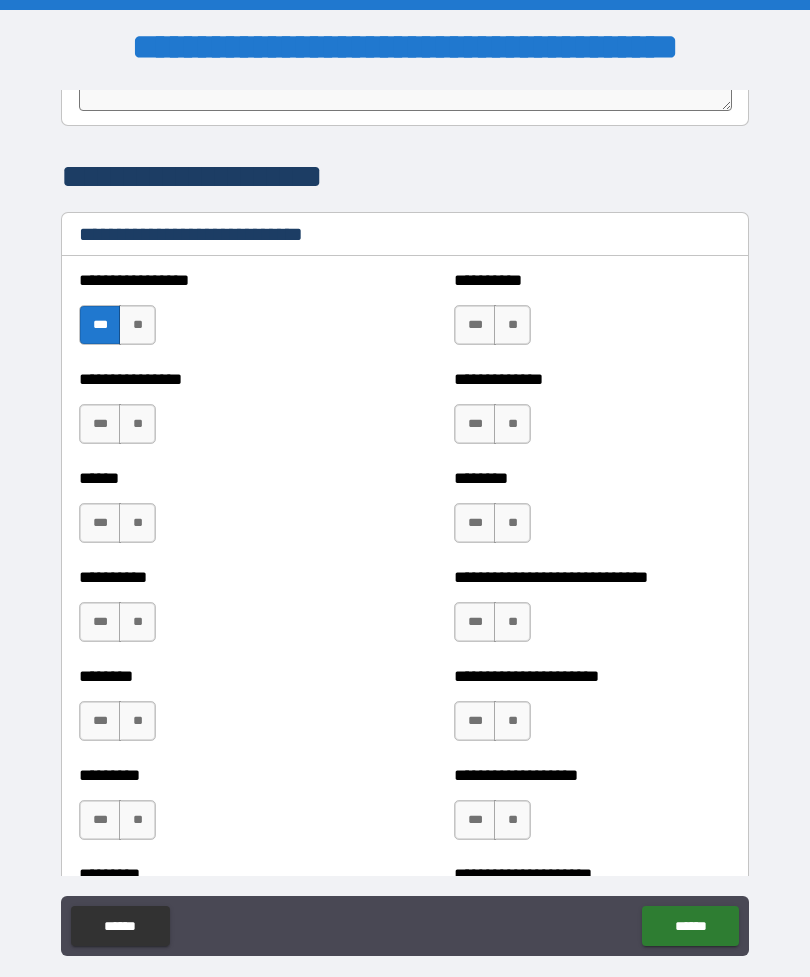 click on "***" at bounding box center (475, 325) 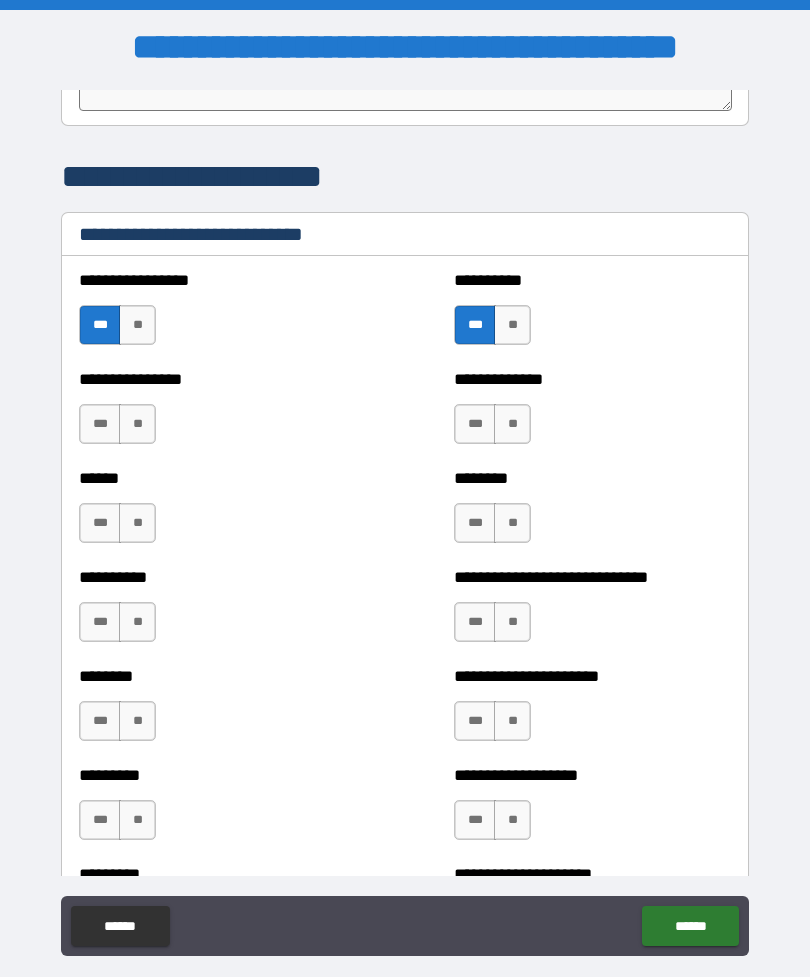 click on "**" at bounding box center [137, 424] 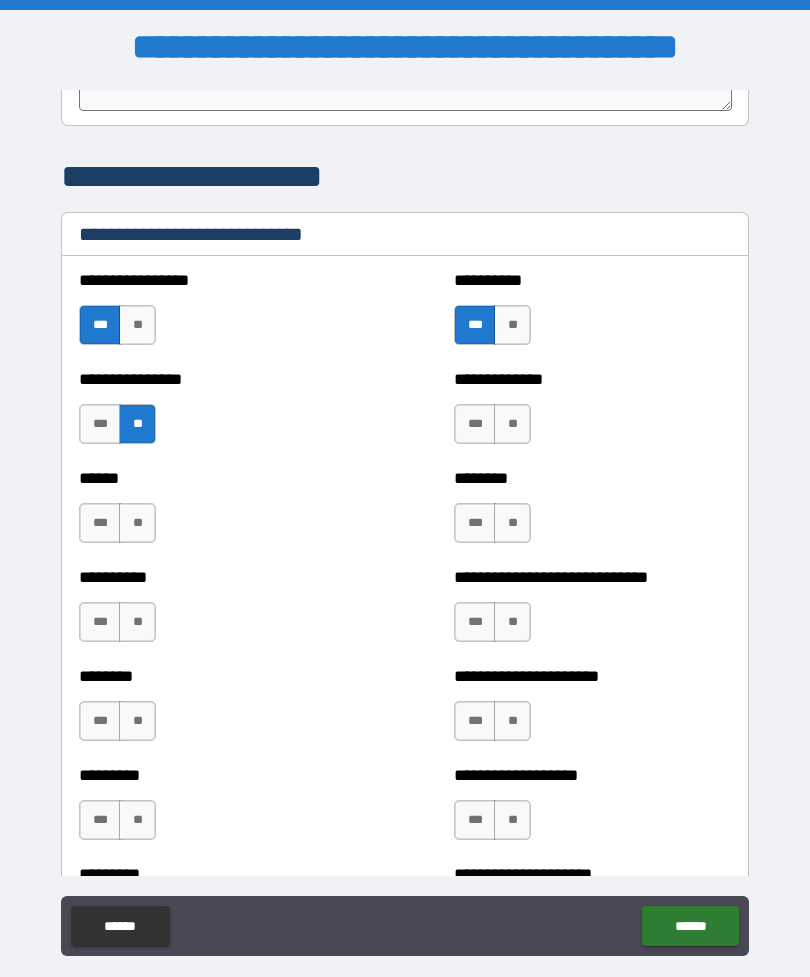 click on "**" at bounding box center (512, 424) 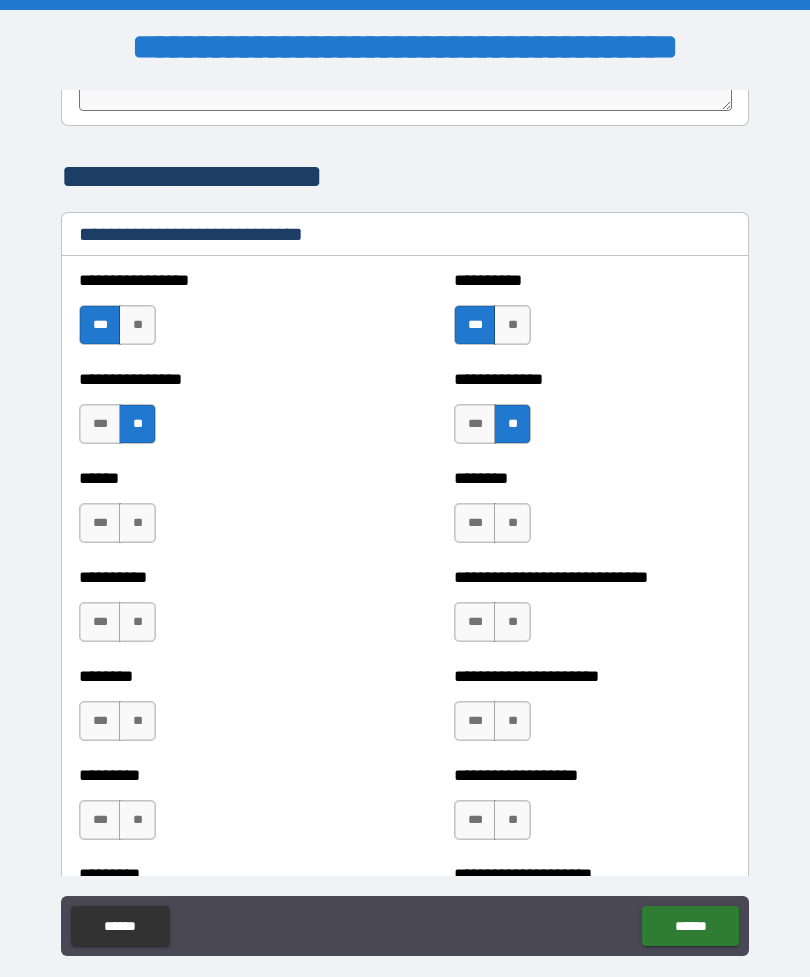 click on "****** *** **" at bounding box center [217, 513] 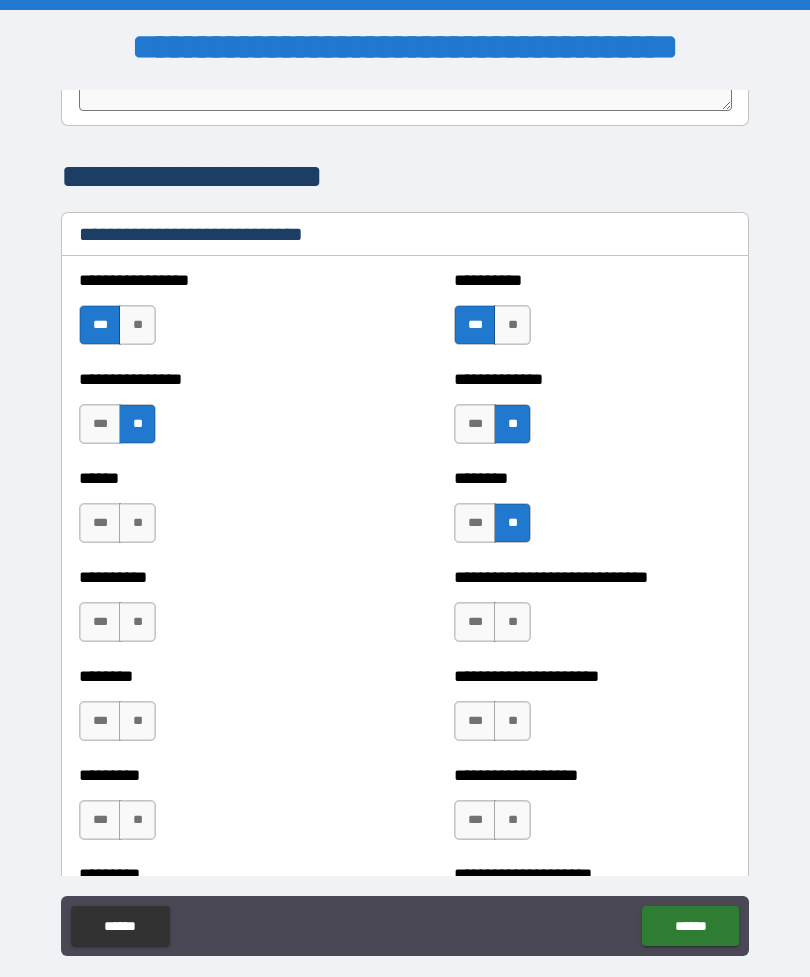 click on "**" at bounding box center (137, 523) 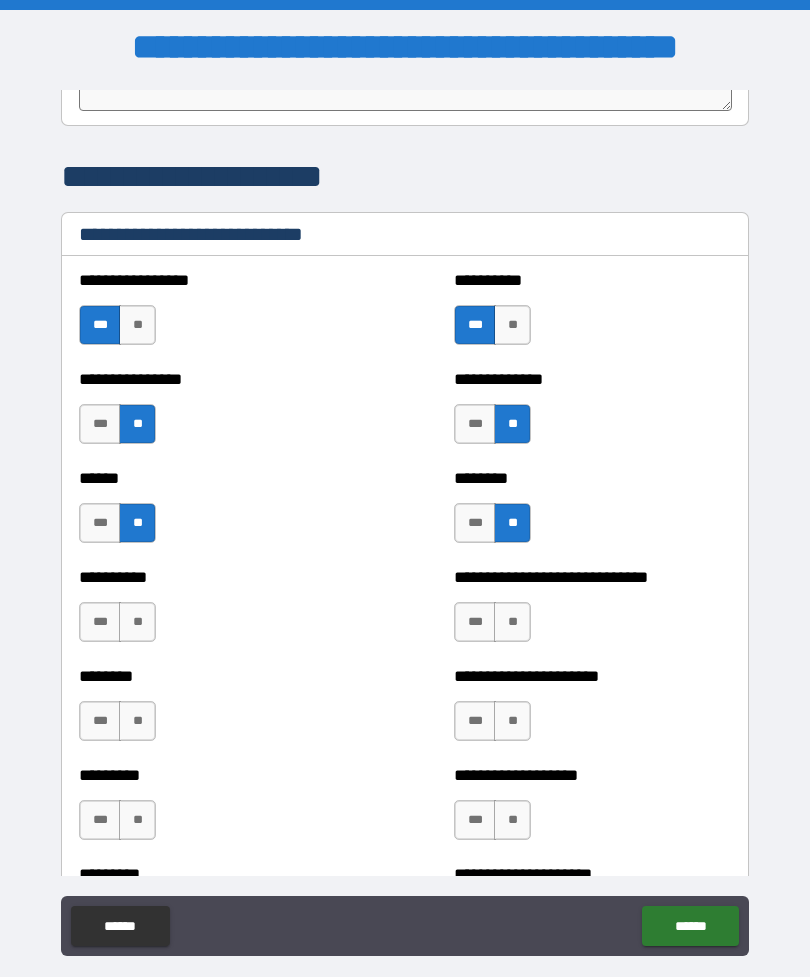 click on "***" at bounding box center (100, 622) 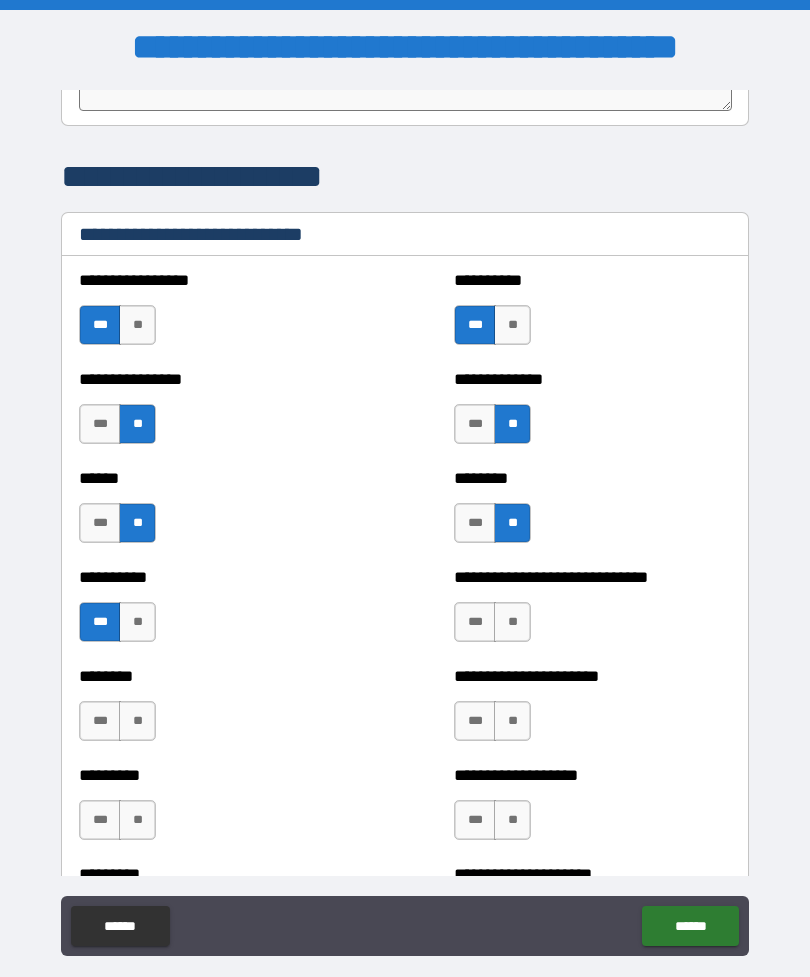 click on "**" at bounding box center (512, 622) 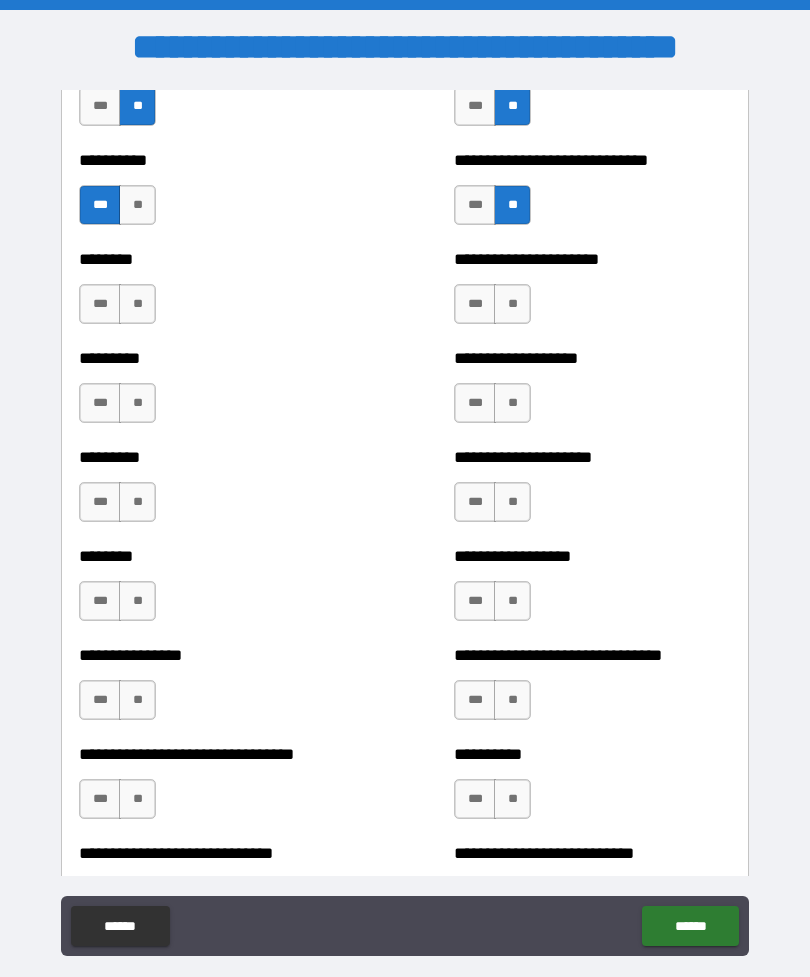 scroll, scrollTop: 7079, scrollLeft: 0, axis: vertical 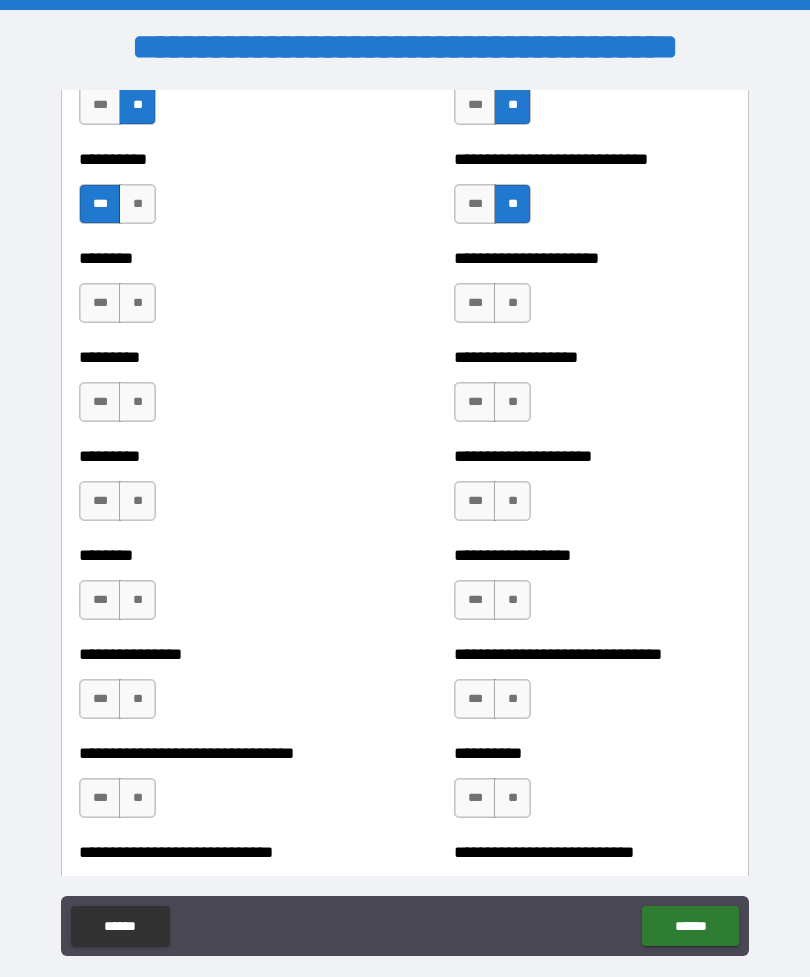 click on "***" at bounding box center [475, 303] 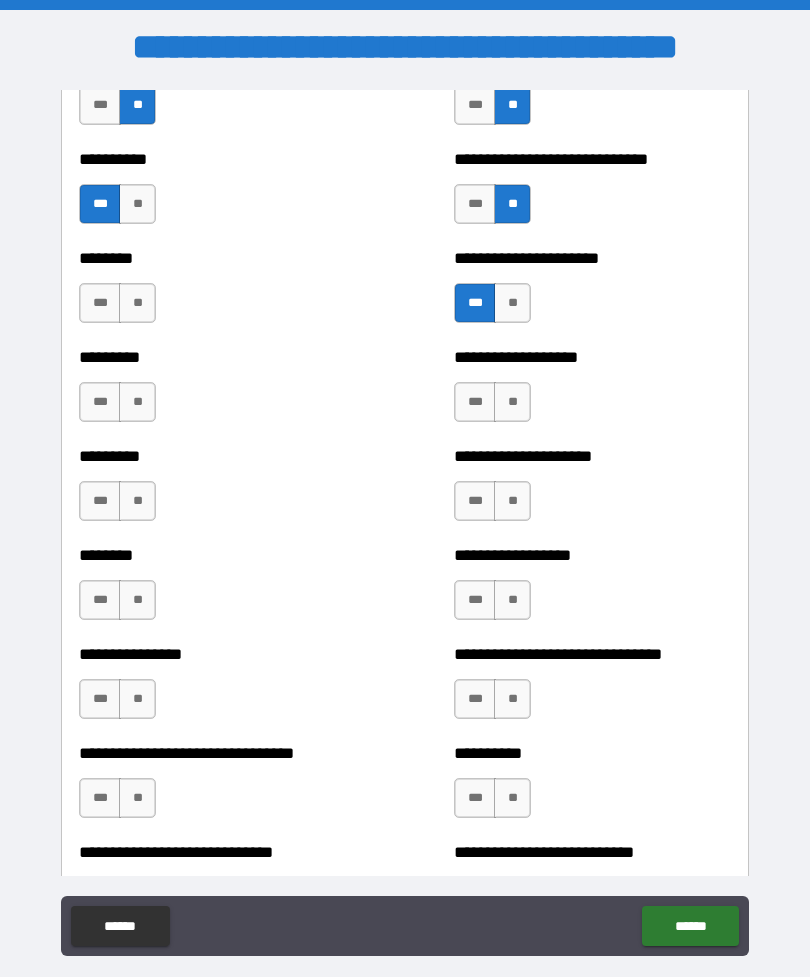 click on "***" at bounding box center [475, 402] 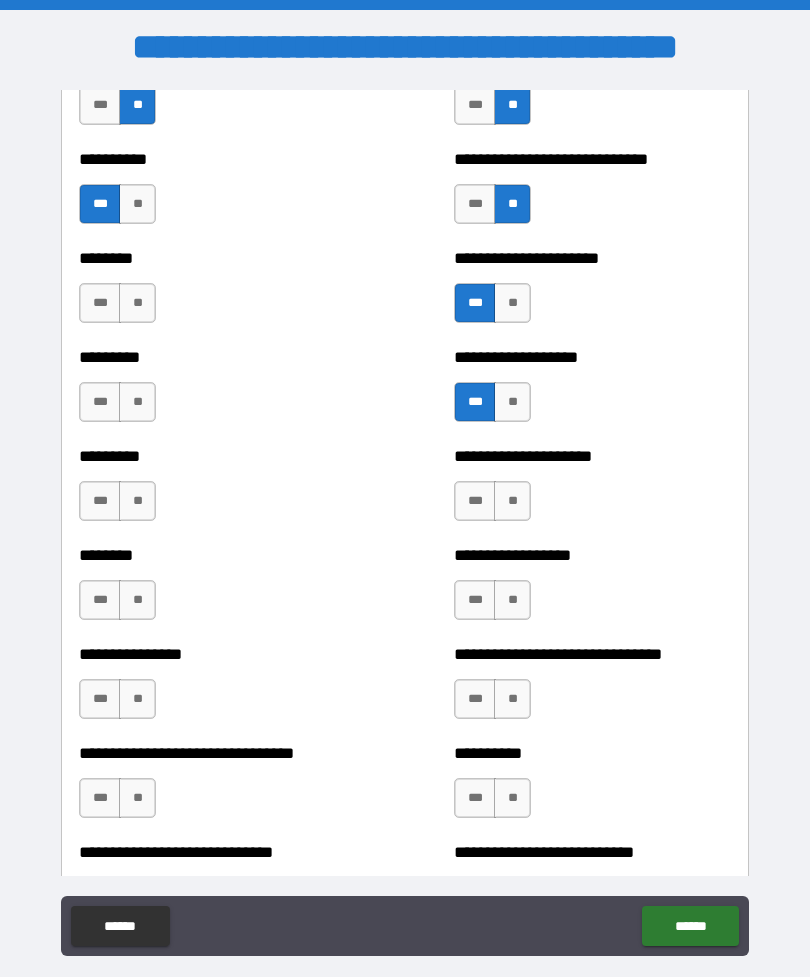 click on "**" at bounding box center [137, 303] 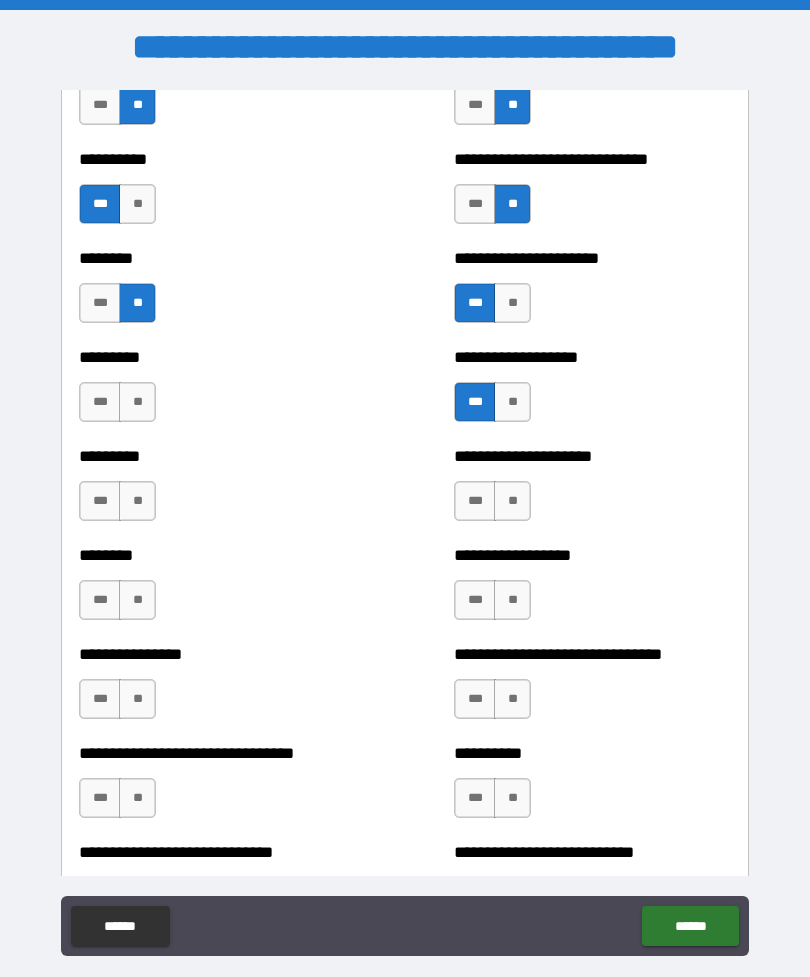 click on "**" at bounding box center [137, 402] 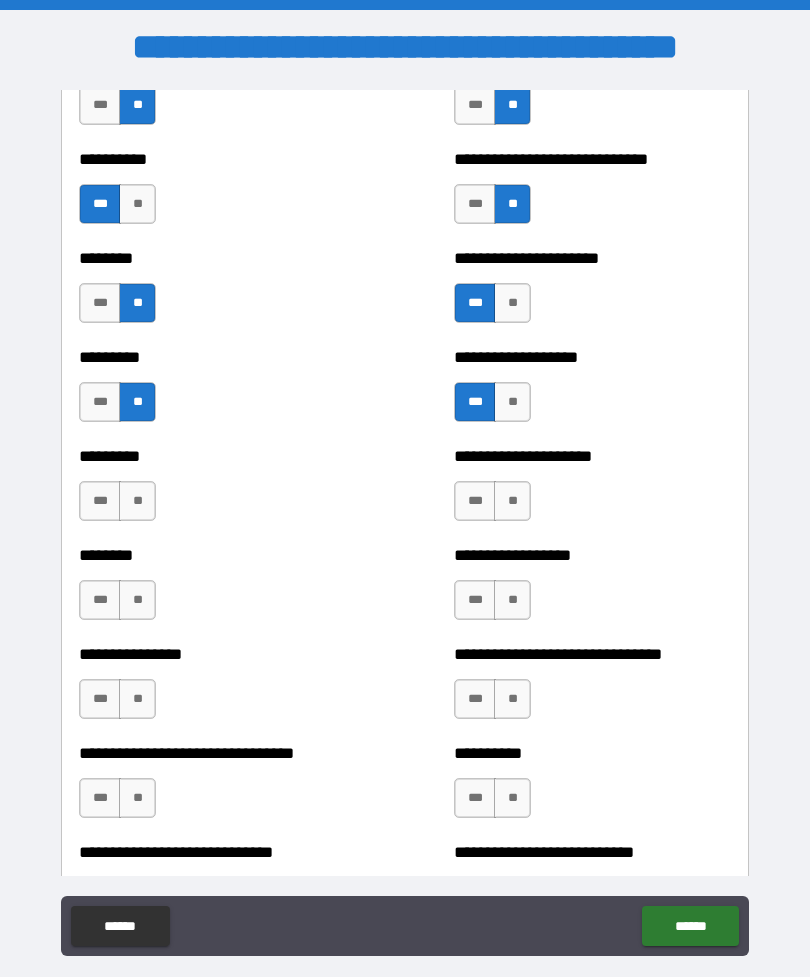 click on "**" at bounding box center [137, 501] 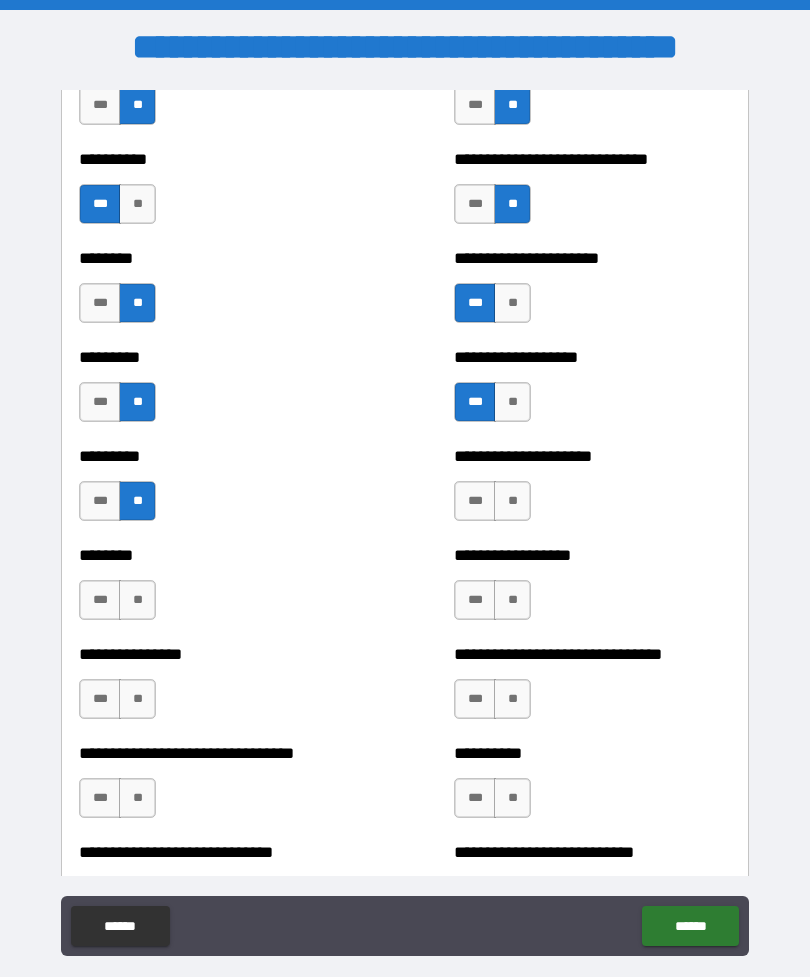 click on "**" at bounding box center [137, 600] 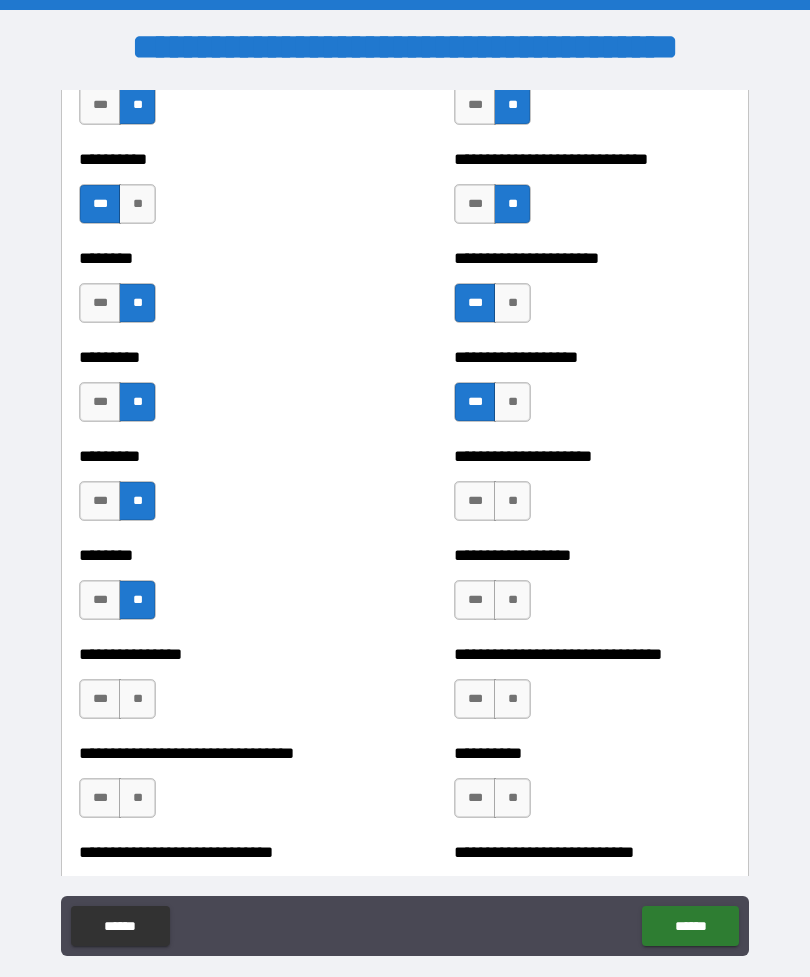 click on "**" at bounding box center (137, 699) 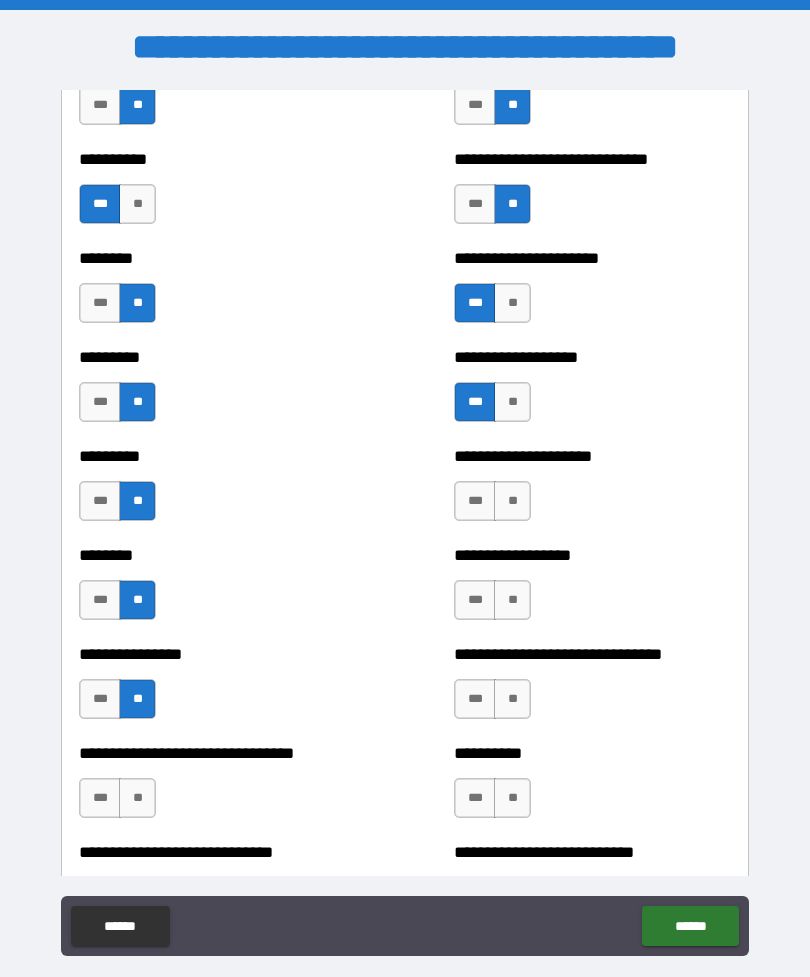 click on "**" at bounding box center (137, 798) 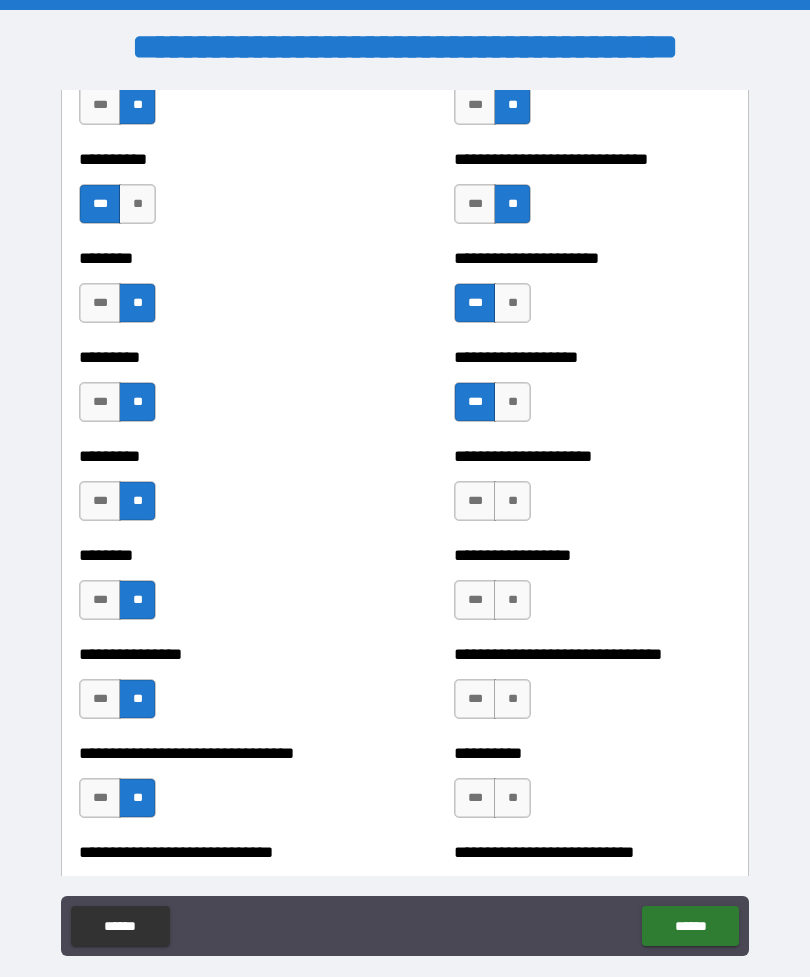 click on "**" at bounding box center (512, 600) 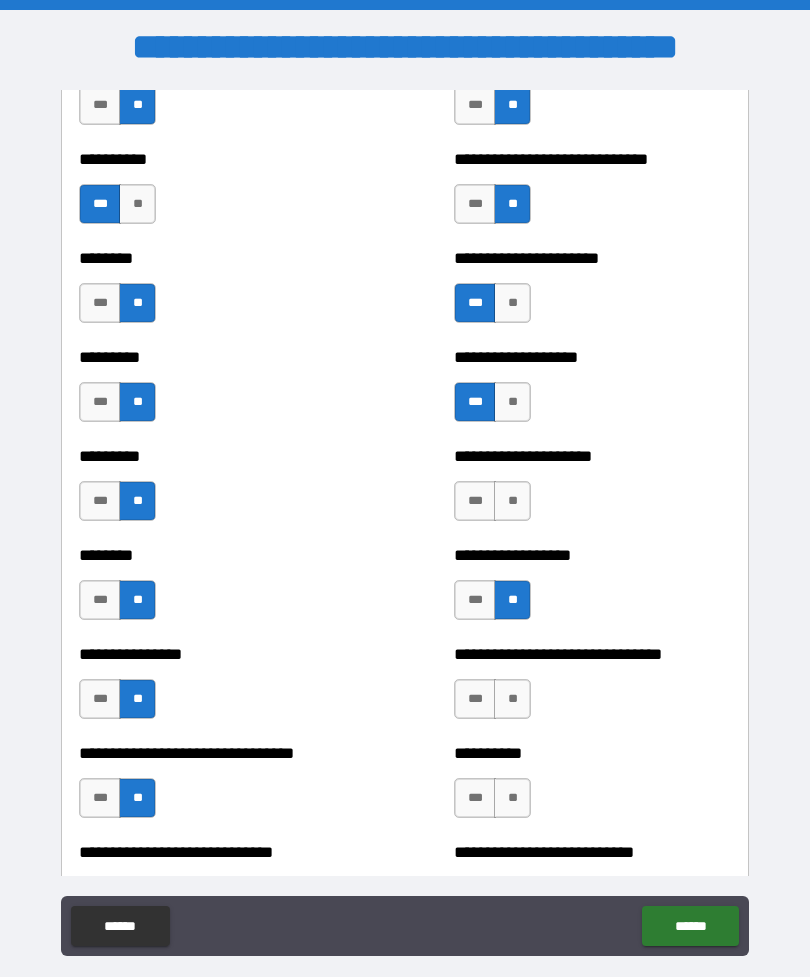 click on "**" at bounding box center (512, 501) 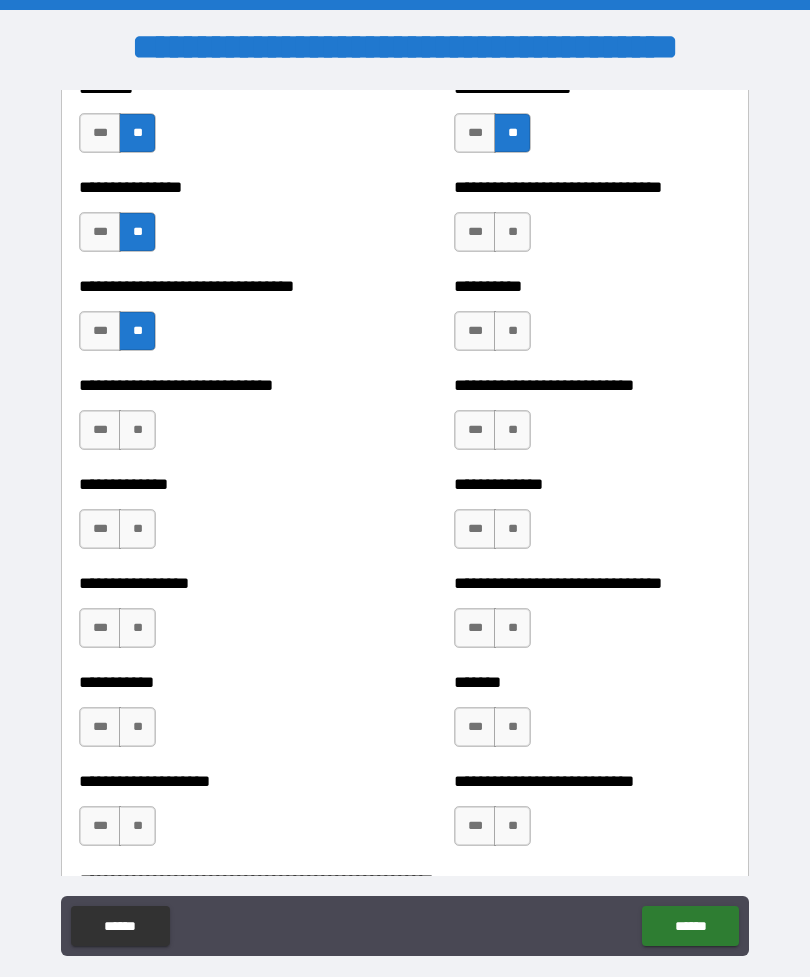 scroll, scrollTop: 7536, scrollLeft: 0, axis: vertical 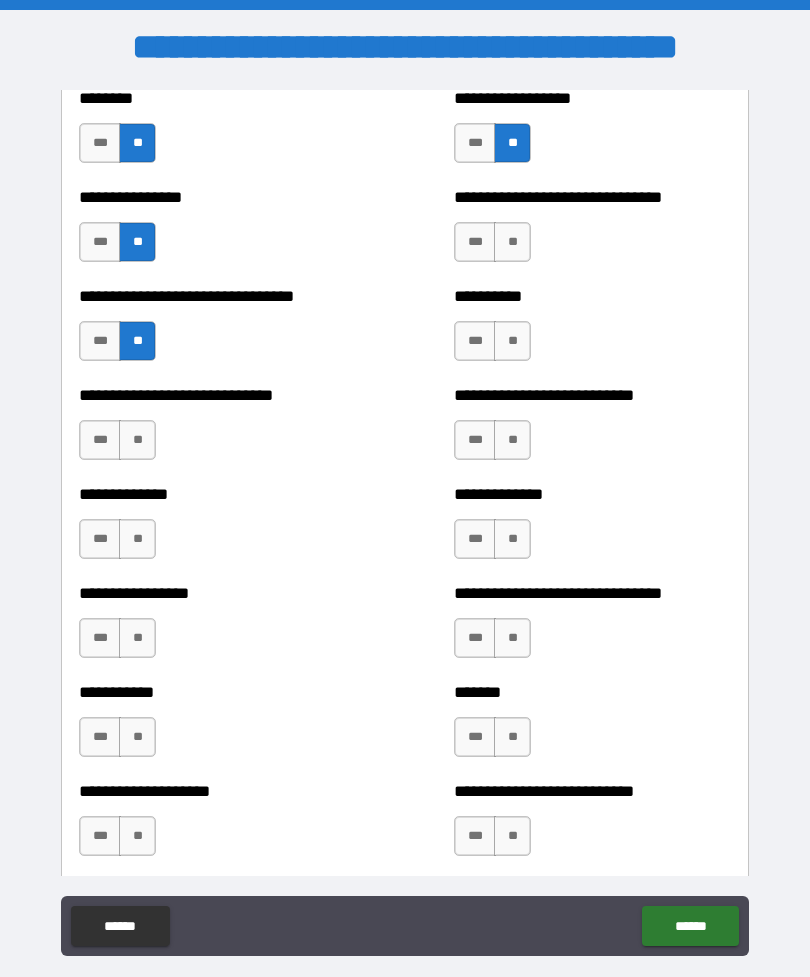 click on "**" at bounding box center [512, 242] 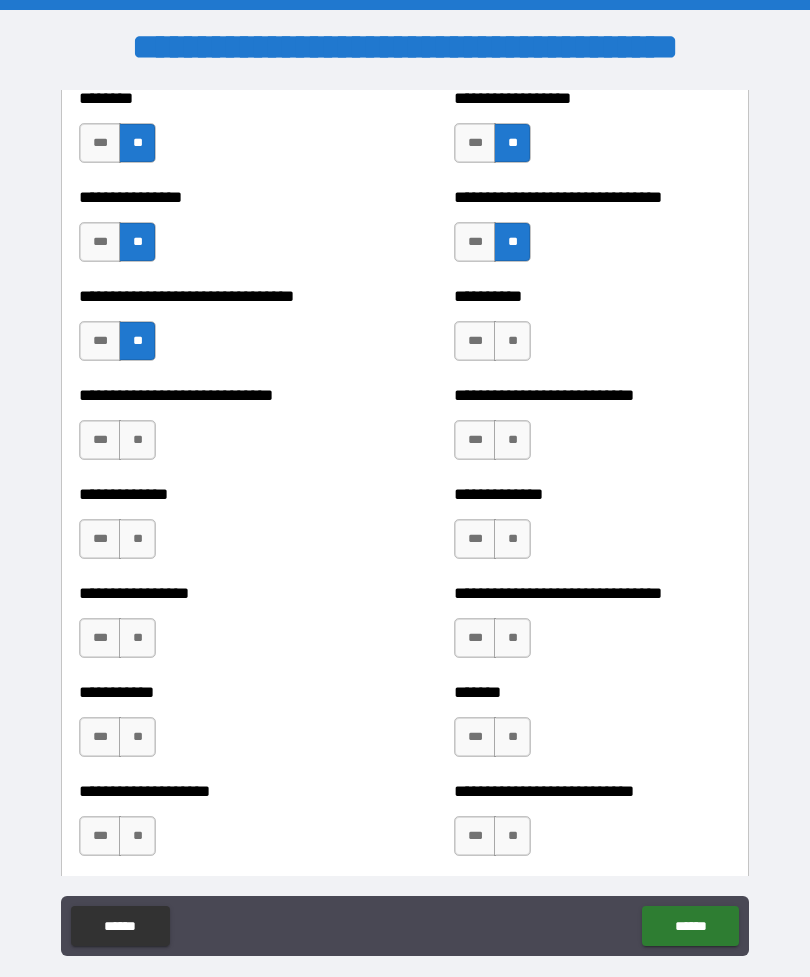 click on "***" at bounding box center [475, 341] 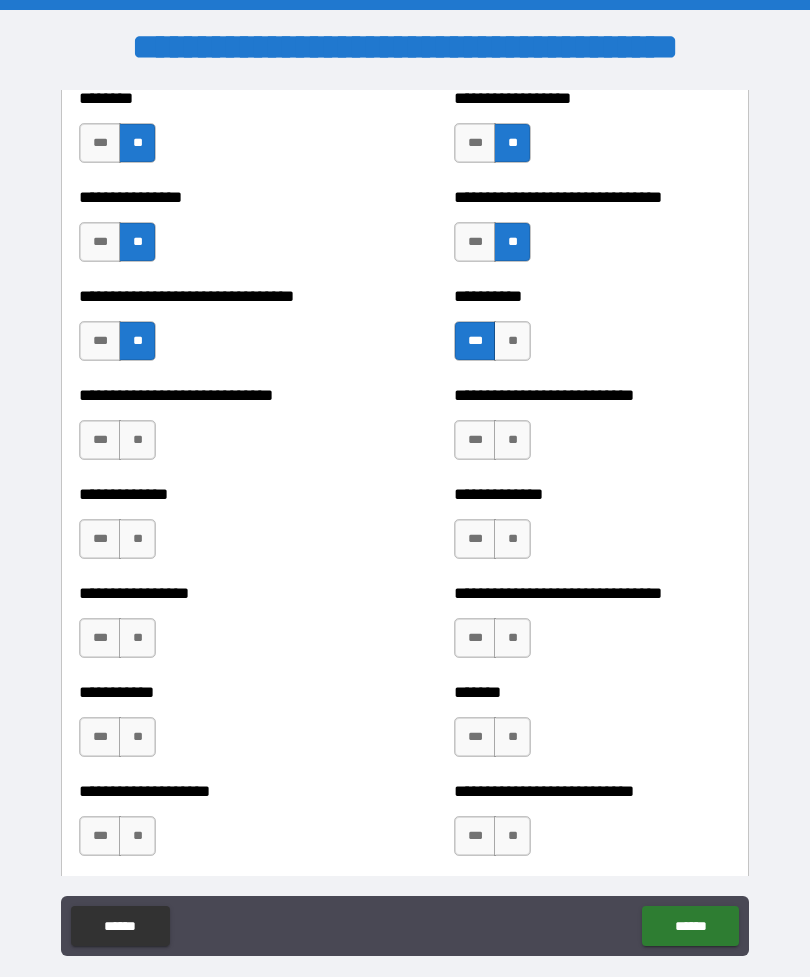 click on "**" at bounding box center (137, 440) 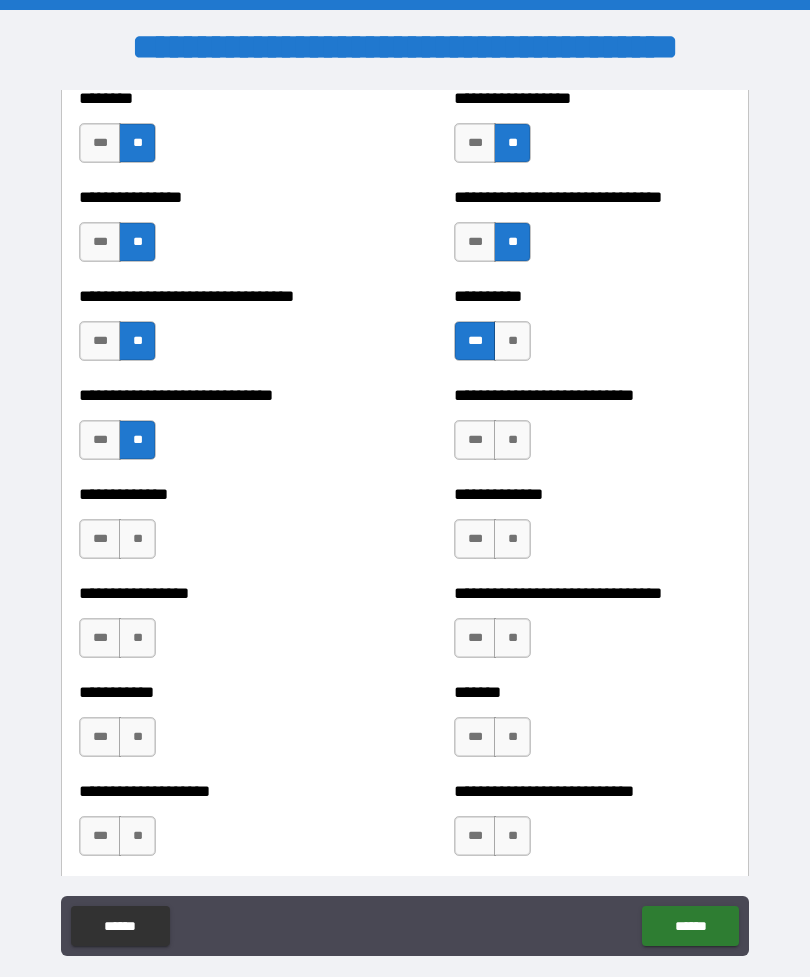 click on "**" at bounding box center (137, 539) 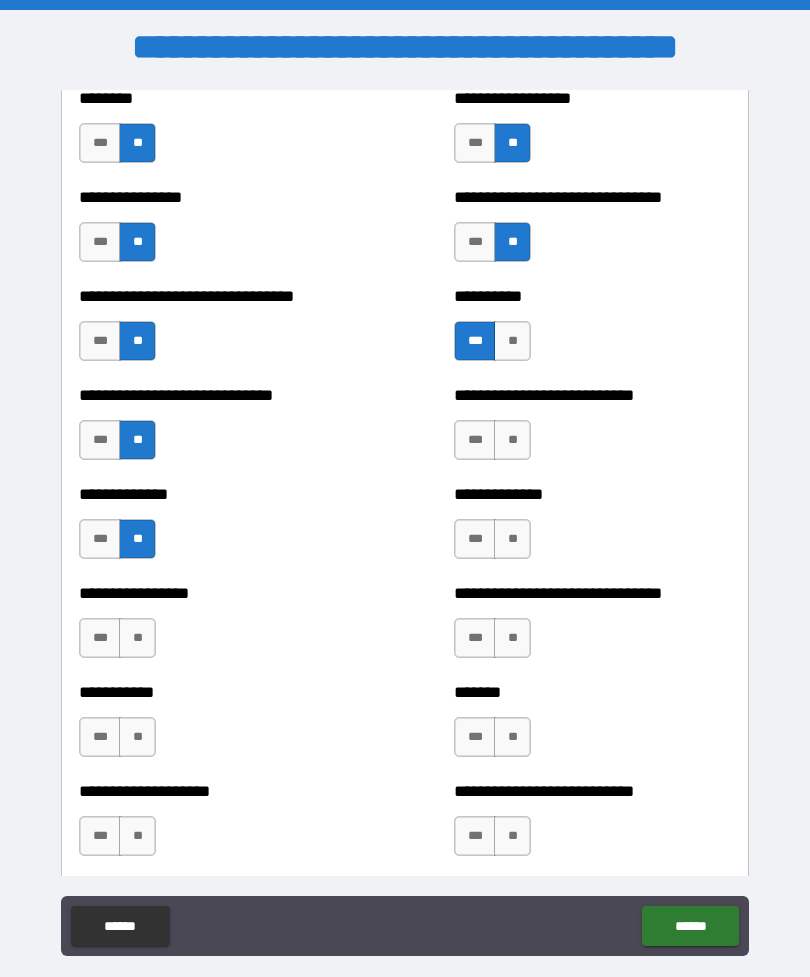 click on "**" at bounding box center (137, 638) 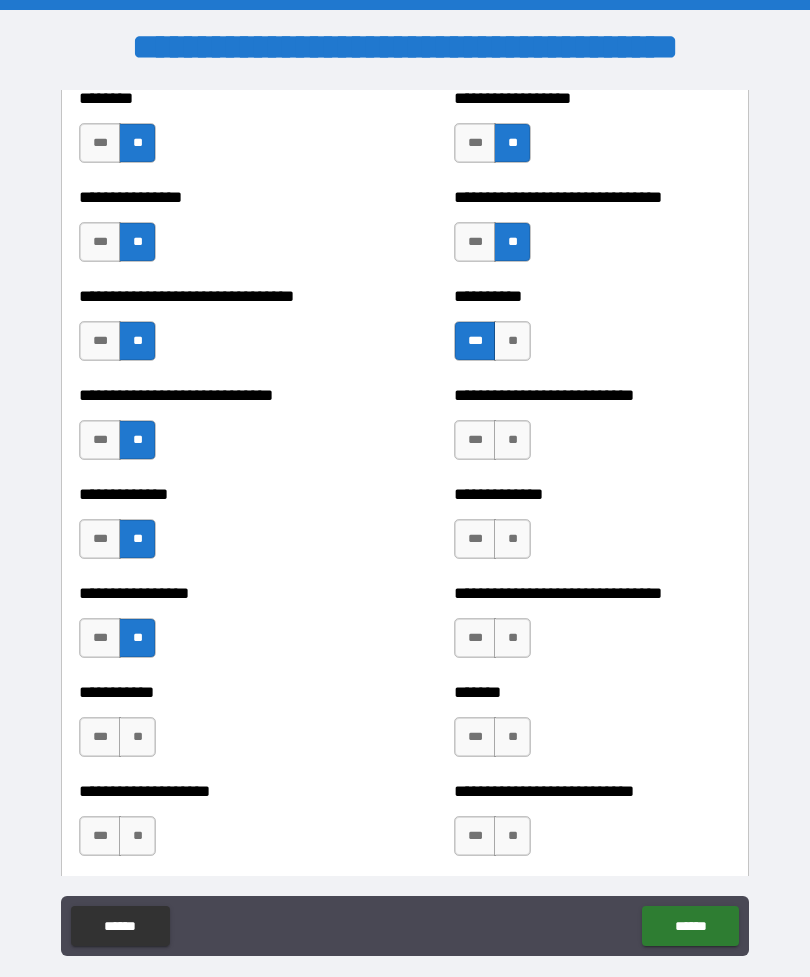 click on "***" at bounding box center [100, 737] 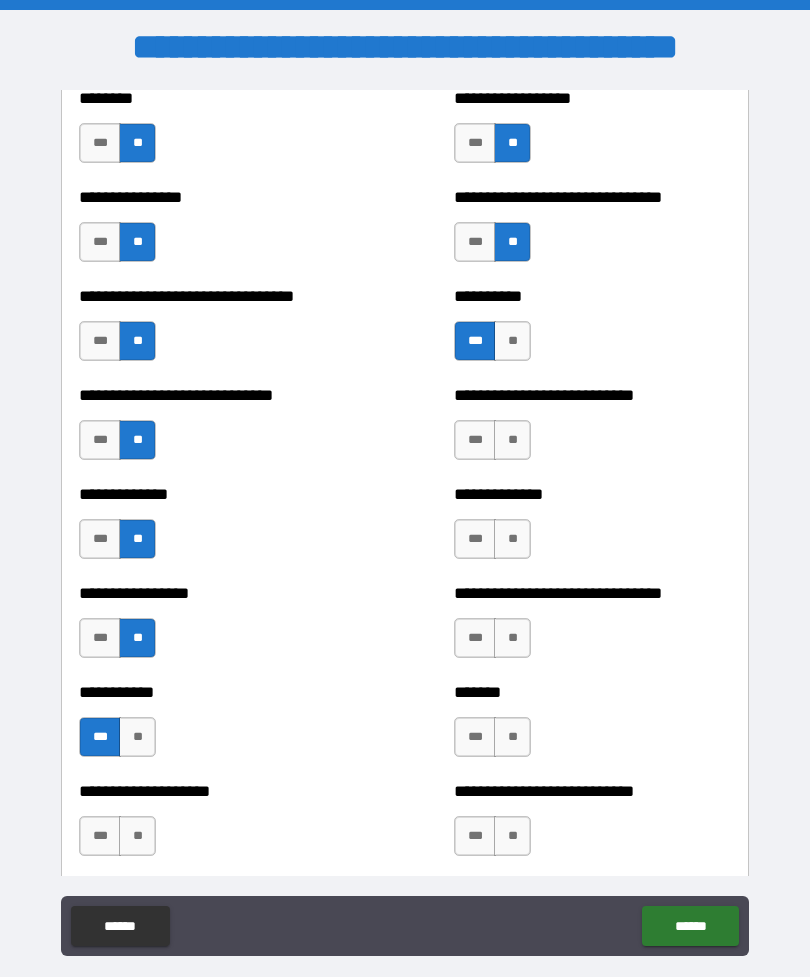 click on "**" at bounding box center (137, 836) 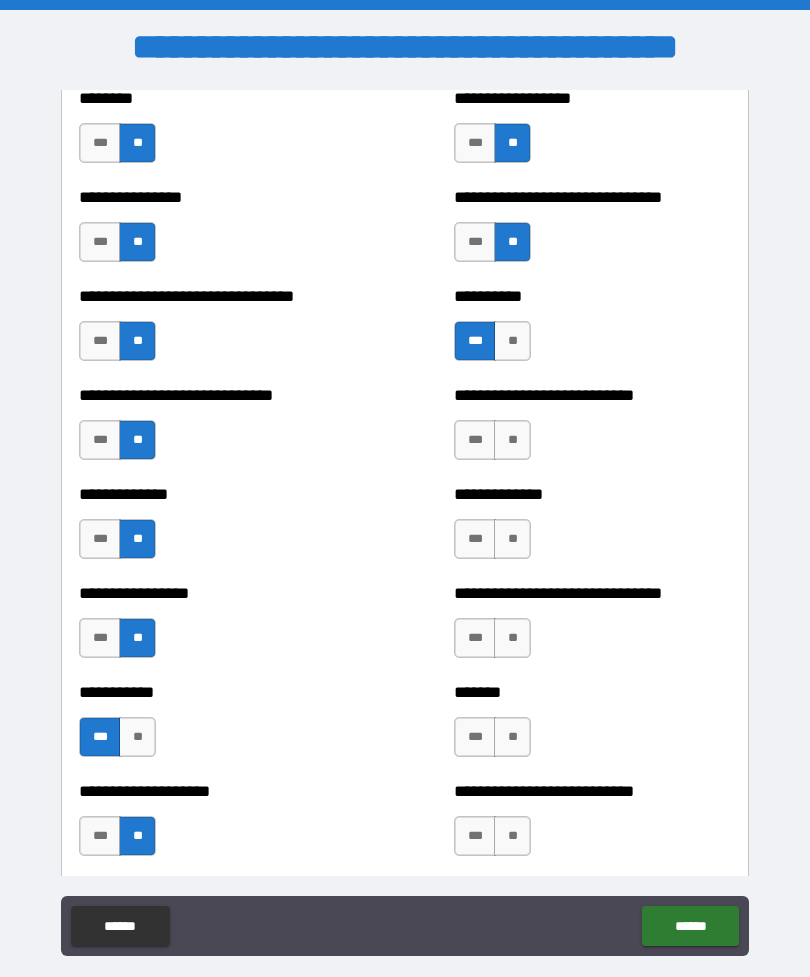 click on "**" at bounding box center [512, 836] 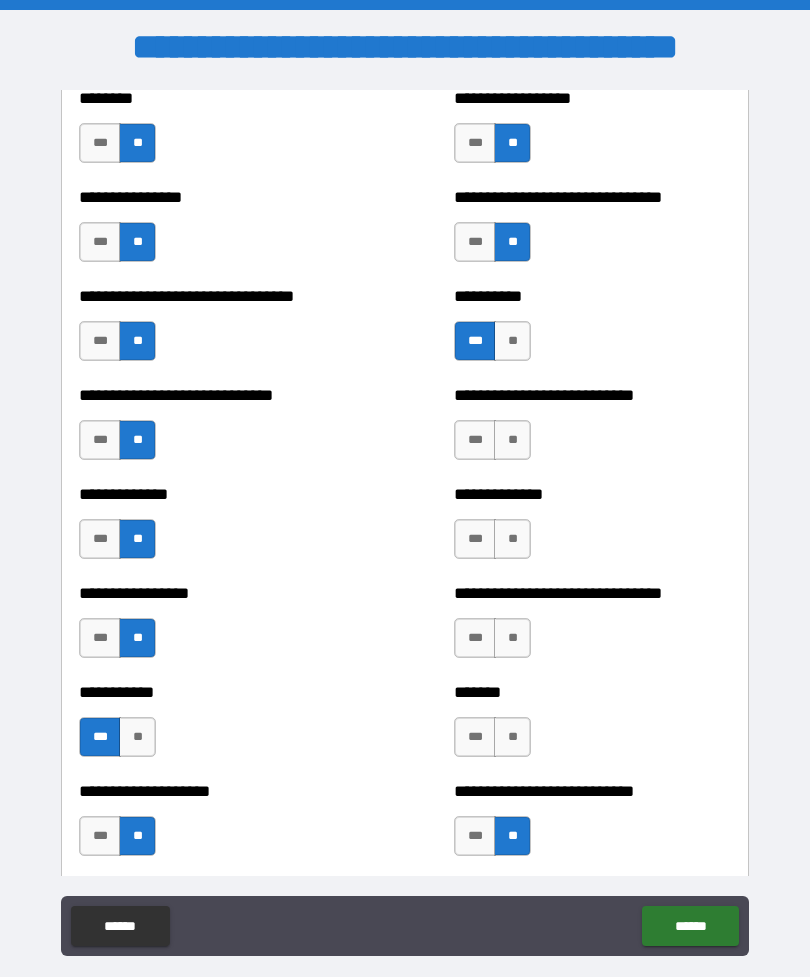 click on "***" at bounding box center (475, 737) 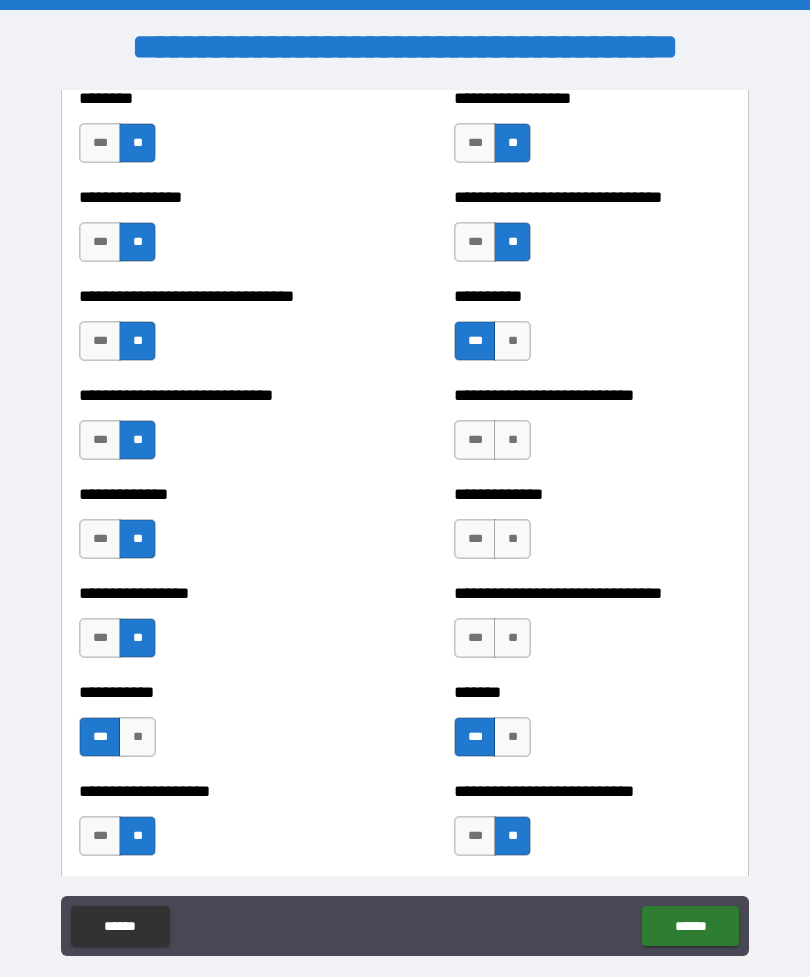 click on "**" at bounding box center [512, 638] 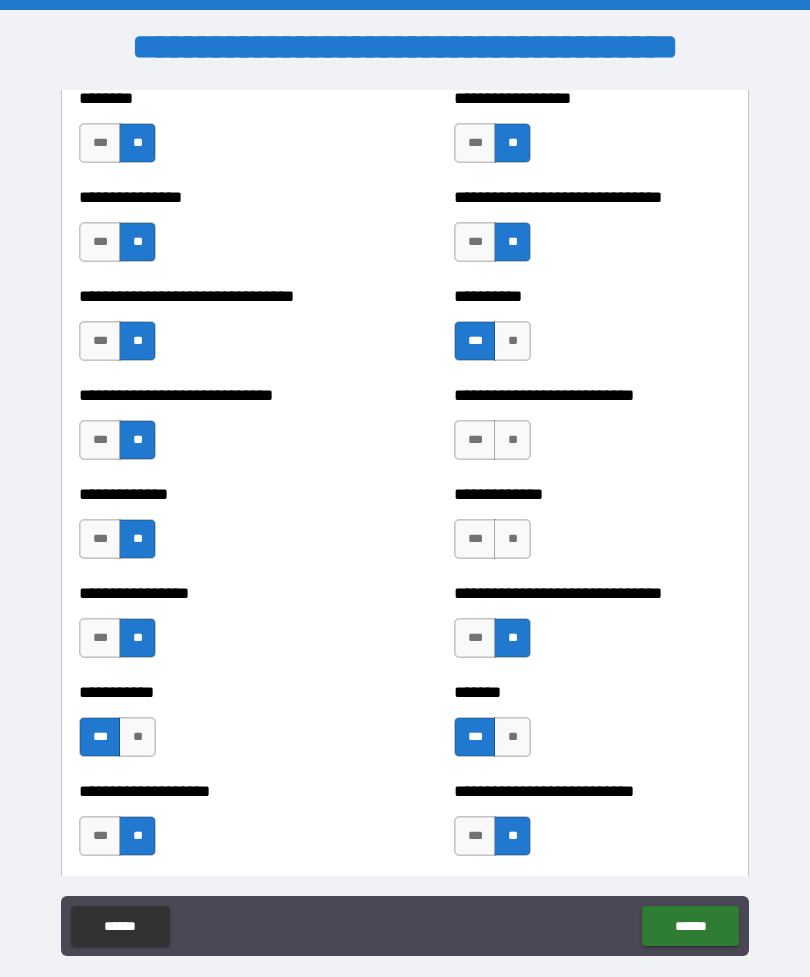 click on "***" at bounding box center [475, 539] 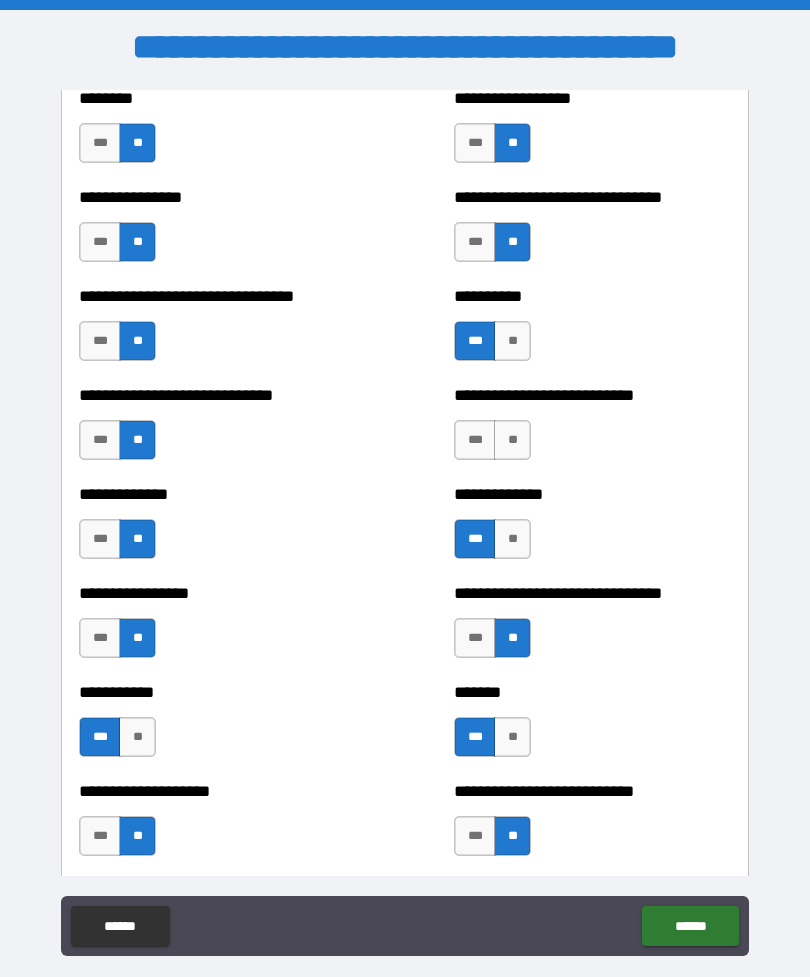 click on "**" at bounding box center [512, 440] 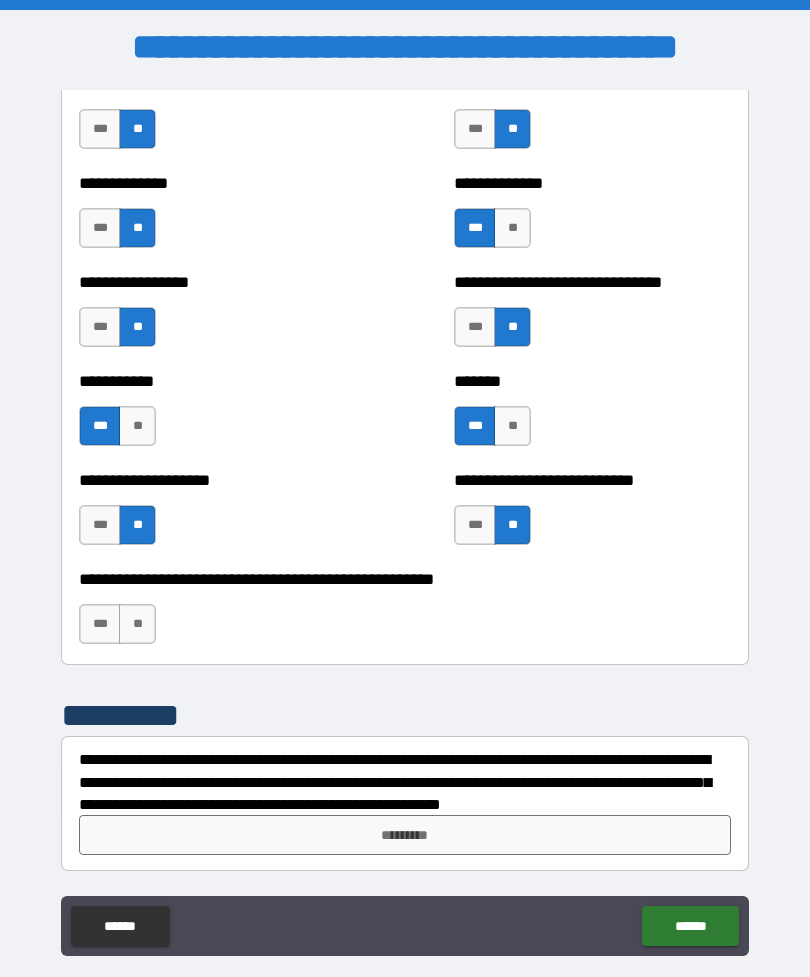 scroll, scrollTop: 7847, scrollLeft: 0, axis: vertical 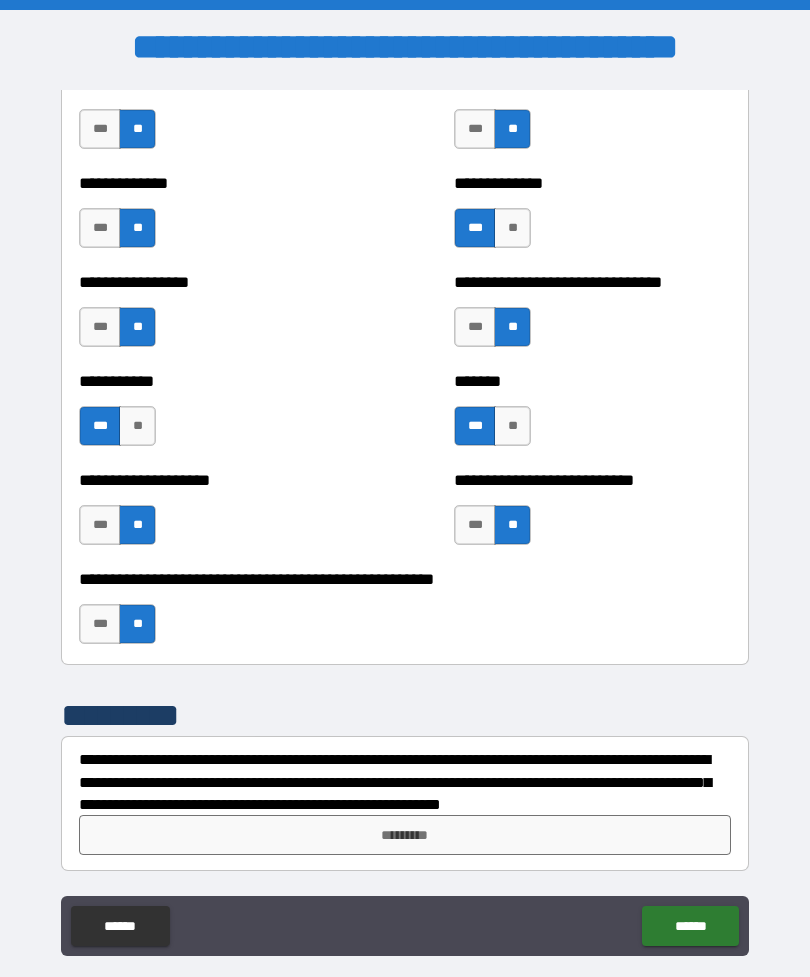 click on "*********" at bounding box center [405, 835] 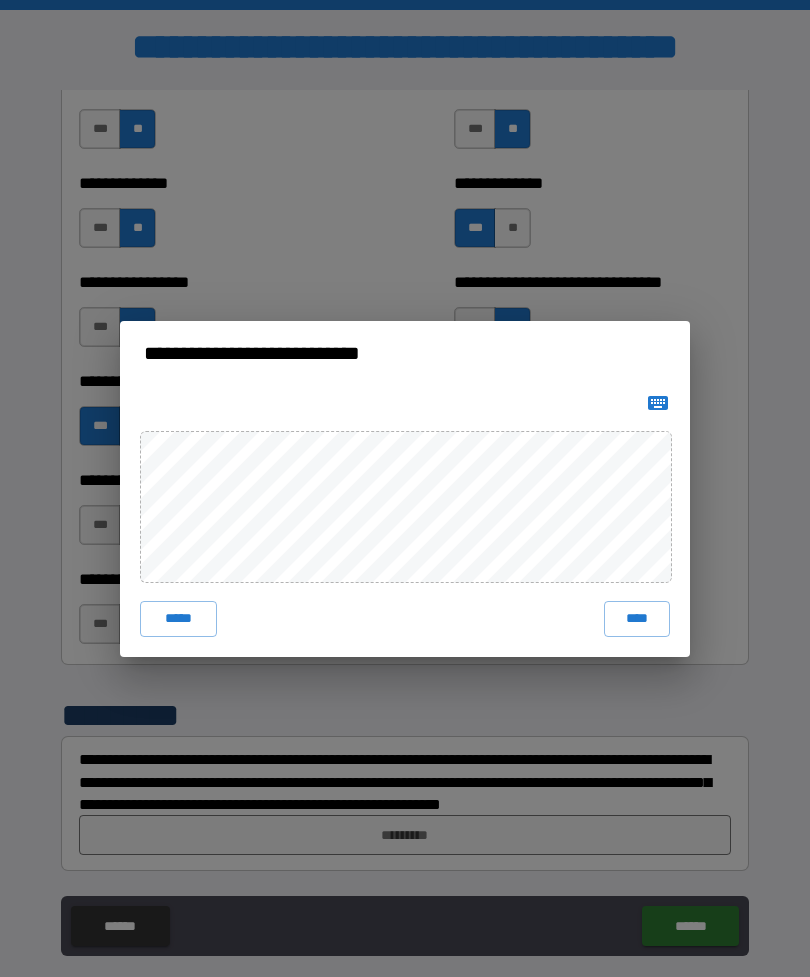 click on "****" at bounding box center (637, 619) 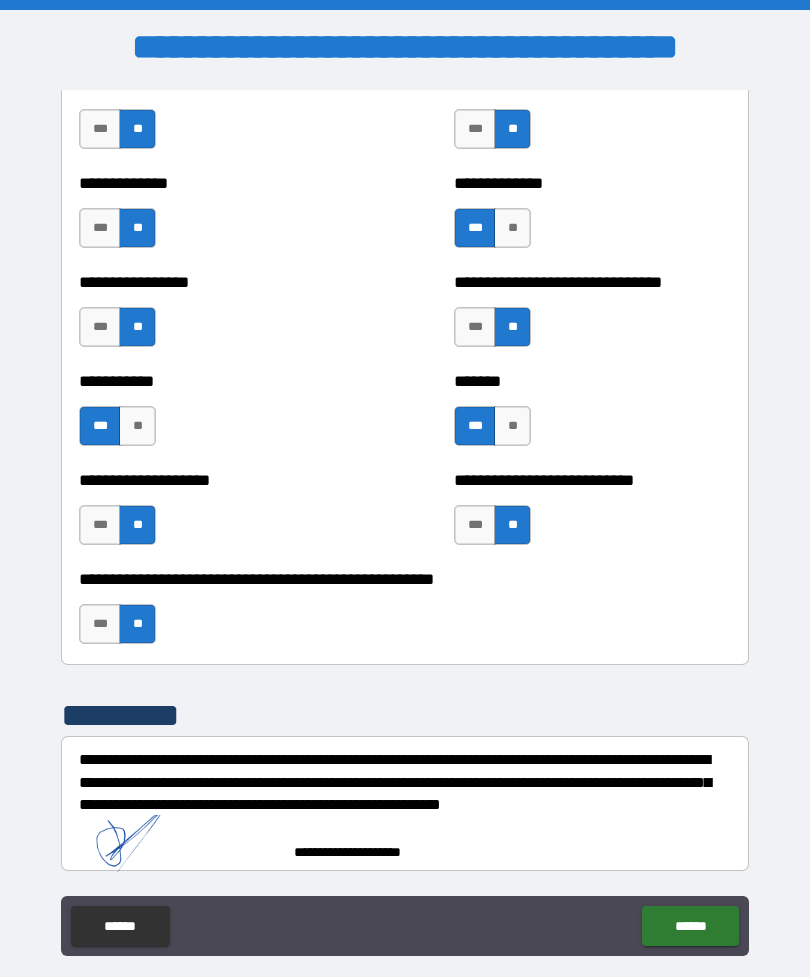 scroll, scrollTop: 7837, scrollLeft: 0, axis: vertical 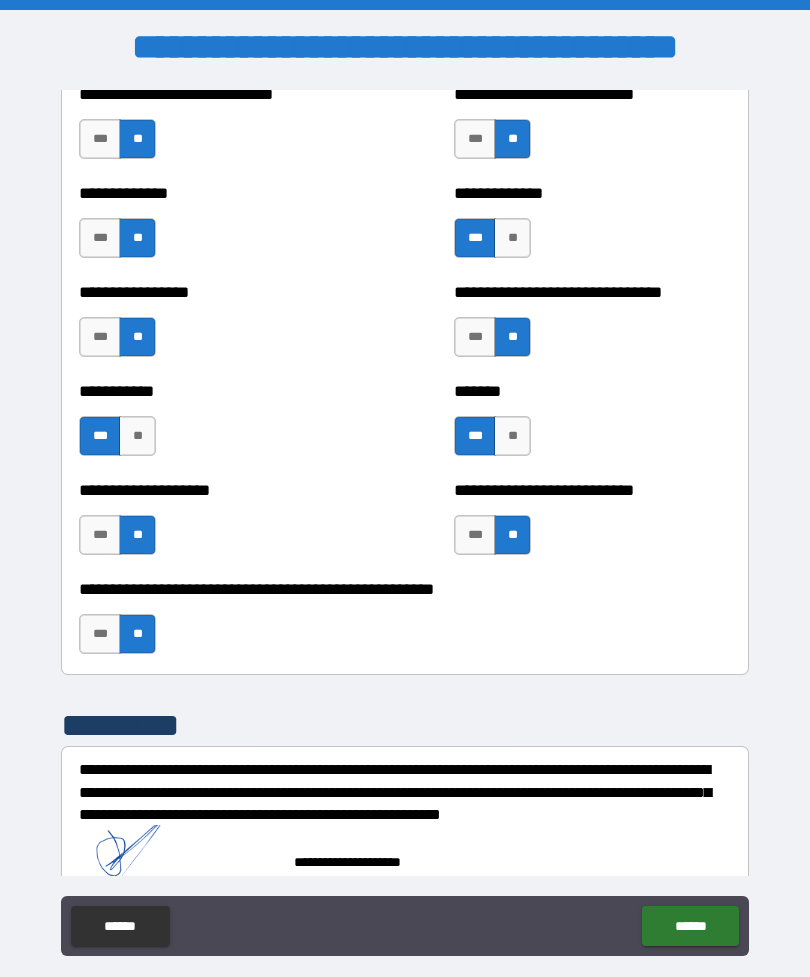 click on "******" at bounding box center [690, 926] 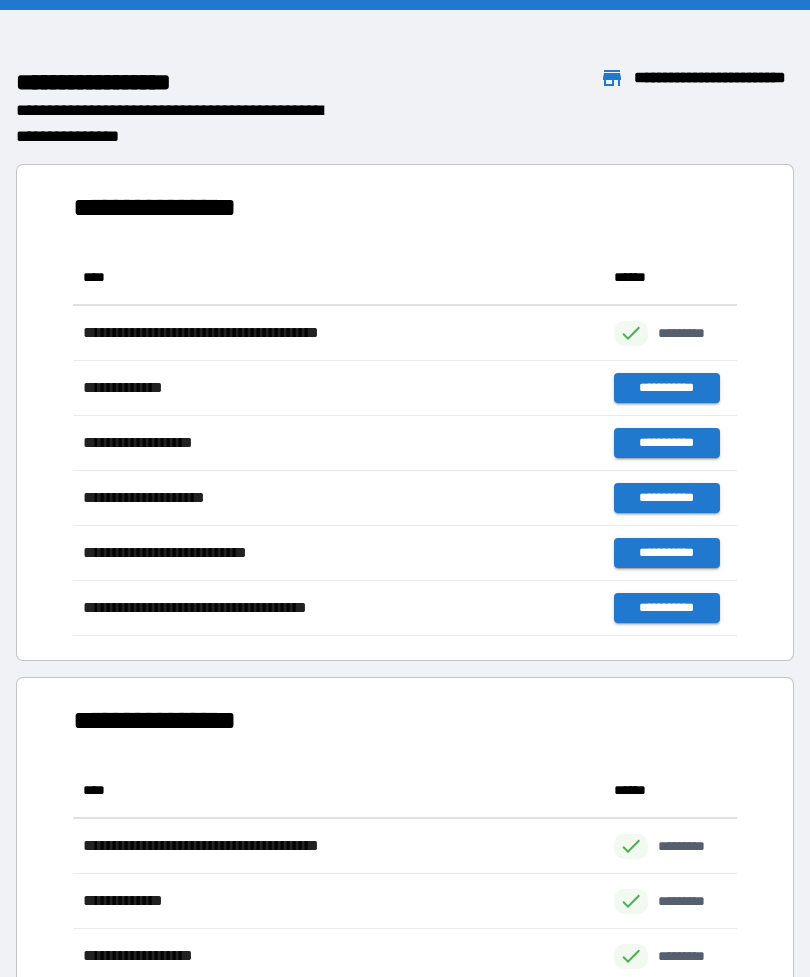 scroll, scrollTop: 1, scrollLeft: 1, axis: both 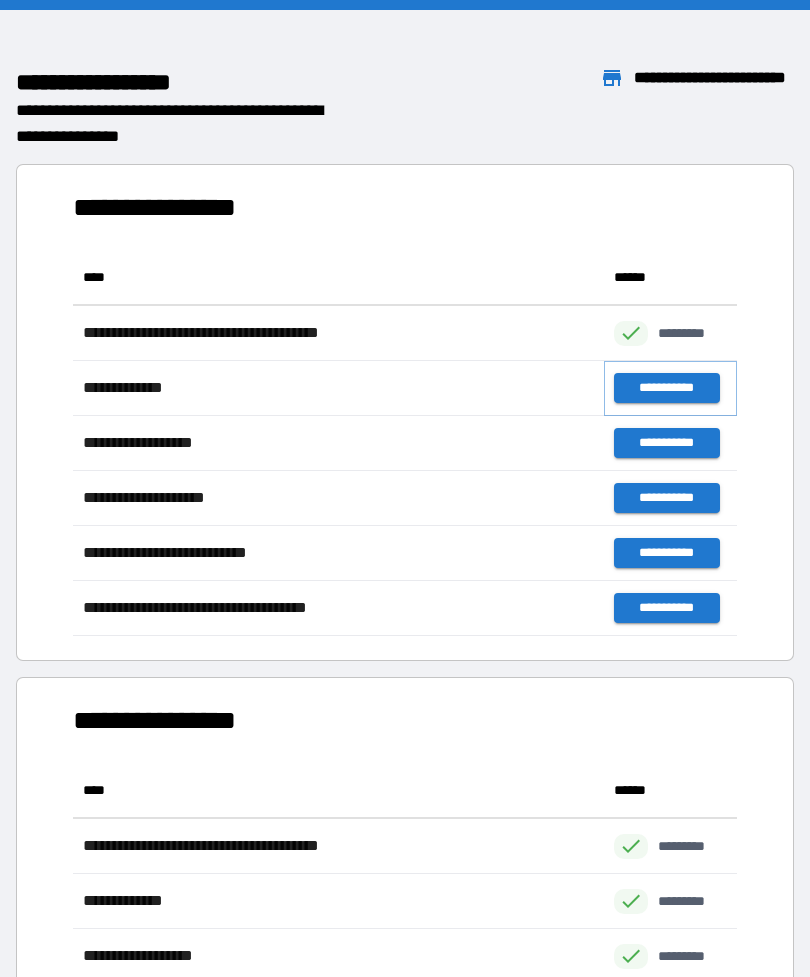 click on "**********" at bounding box center (666, 388) 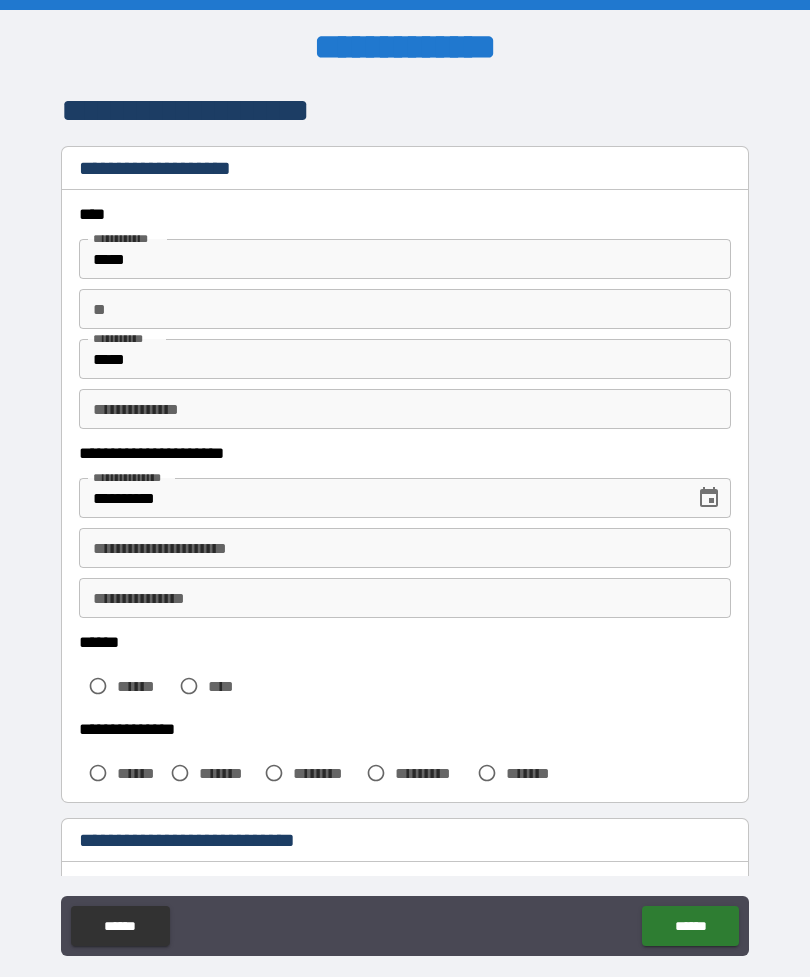 click on "**" at bounding box center [405, 309] 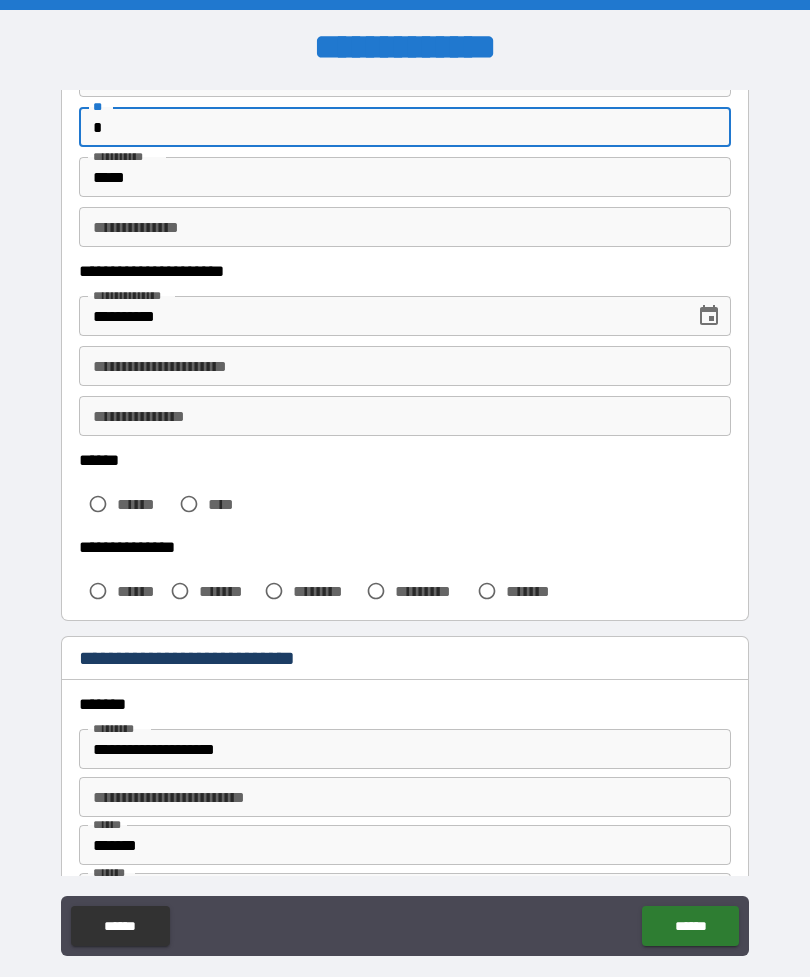 scroll, scrollTop: 196, scrollLeft: 0, axis: vertical 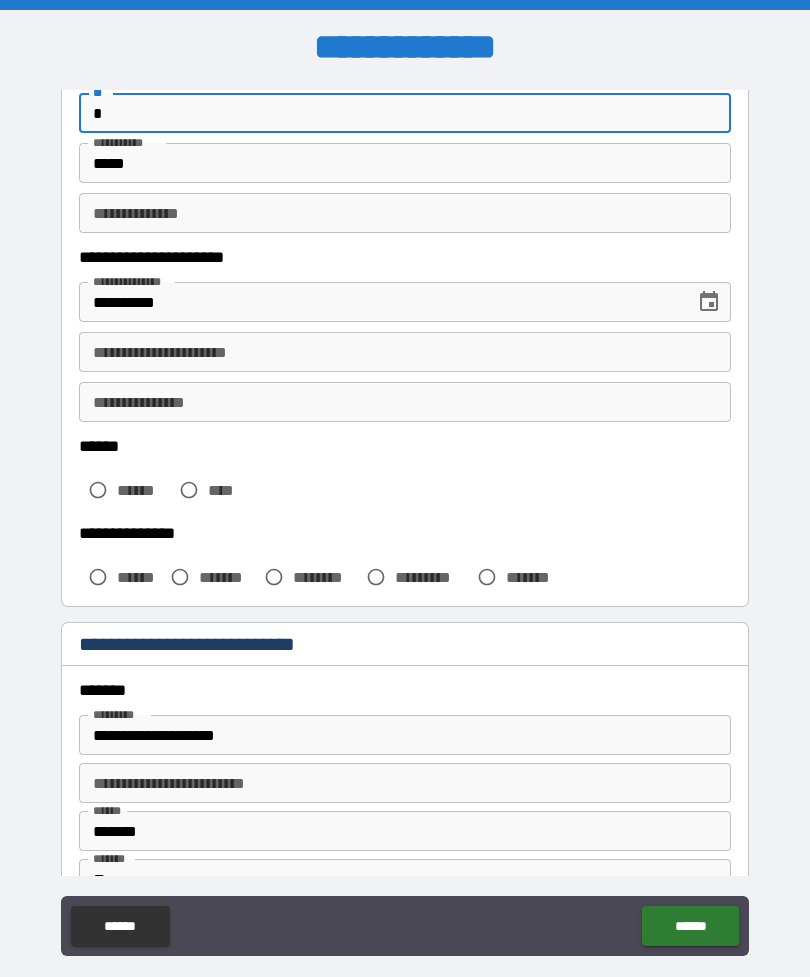 type on "*" 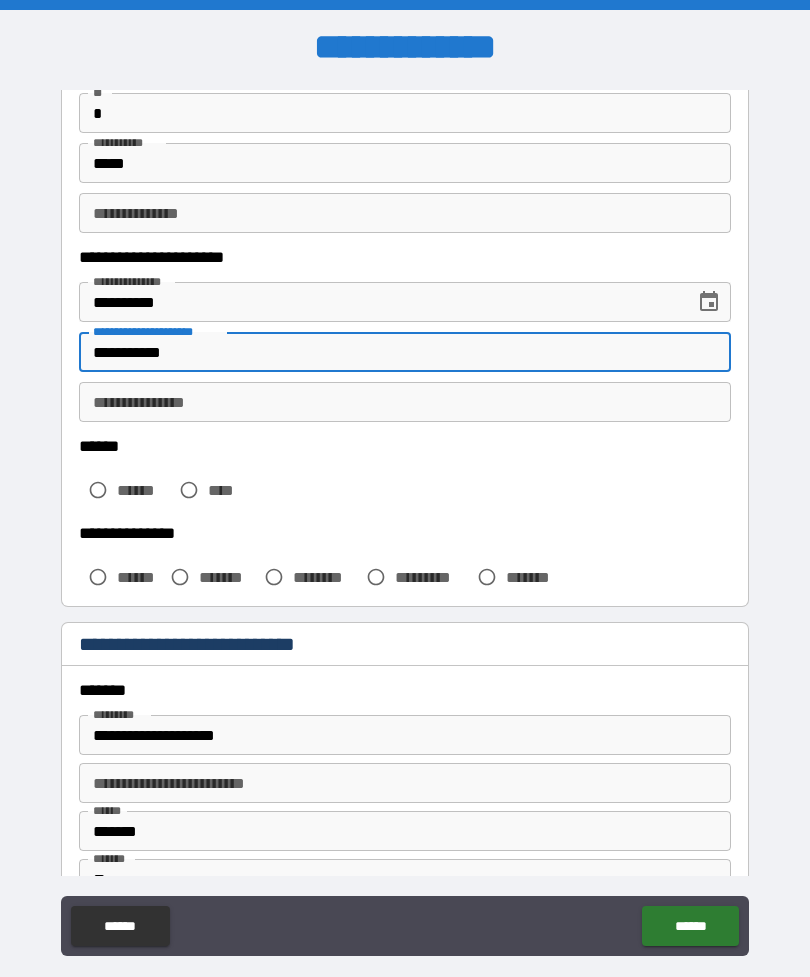 type on "**********" 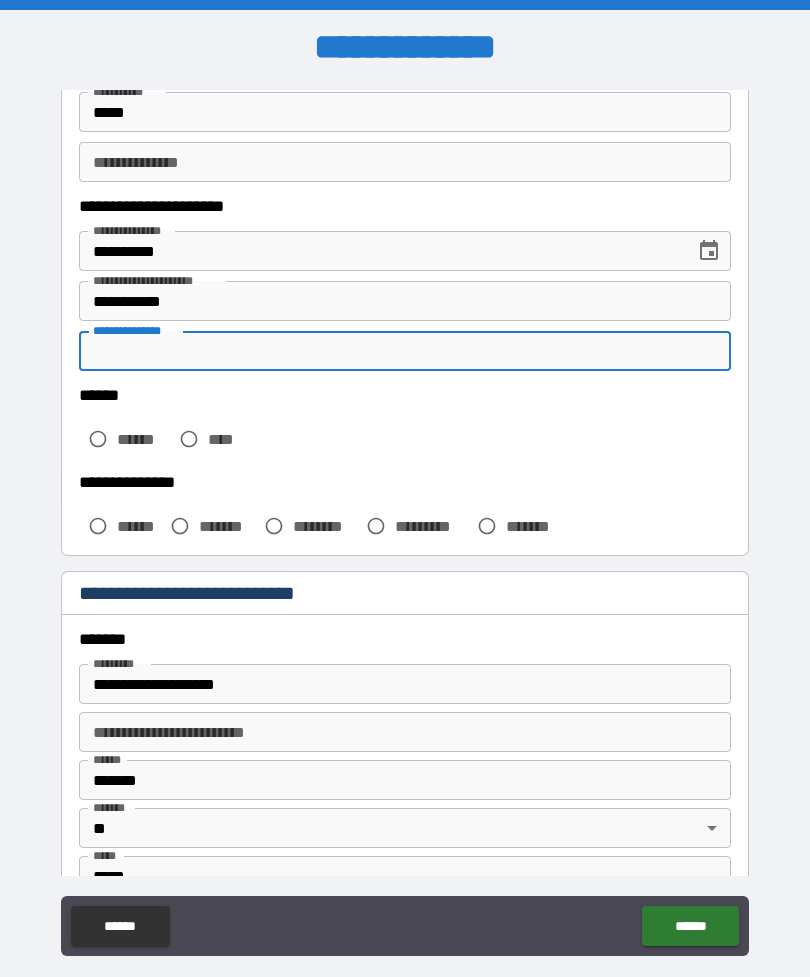scroll, scrollTop: 269, scrollLeft: 0, axis: vertical 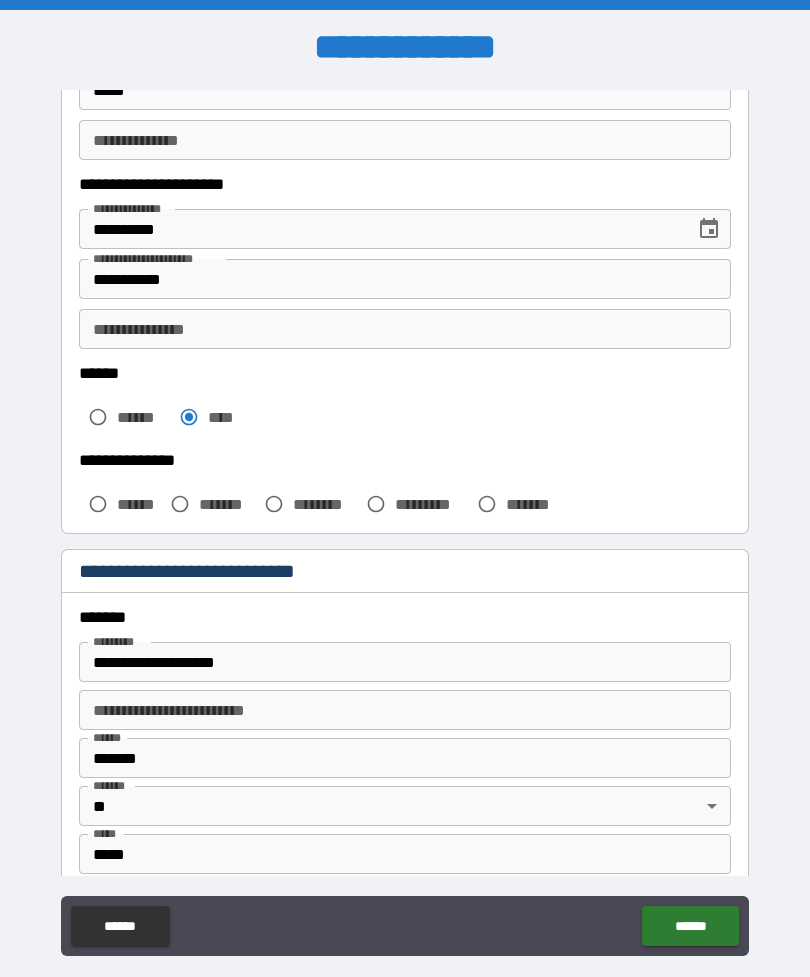 click on "*******" at bounding box center [227, 504] 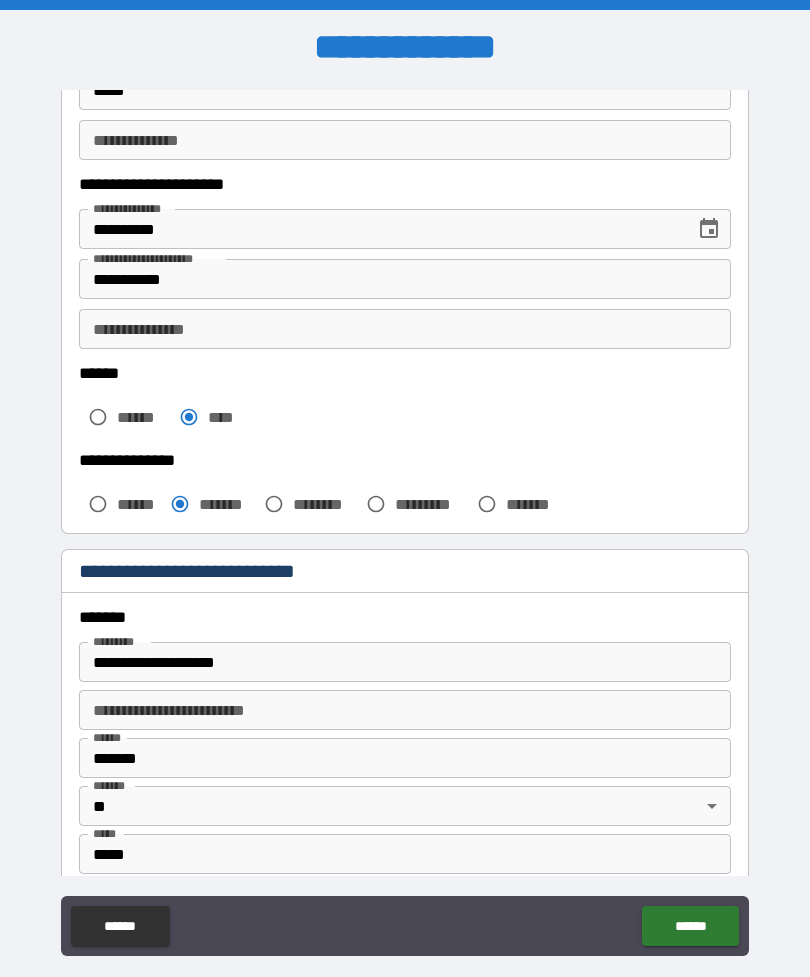 click on "**********" at bounding box center (405, 662) 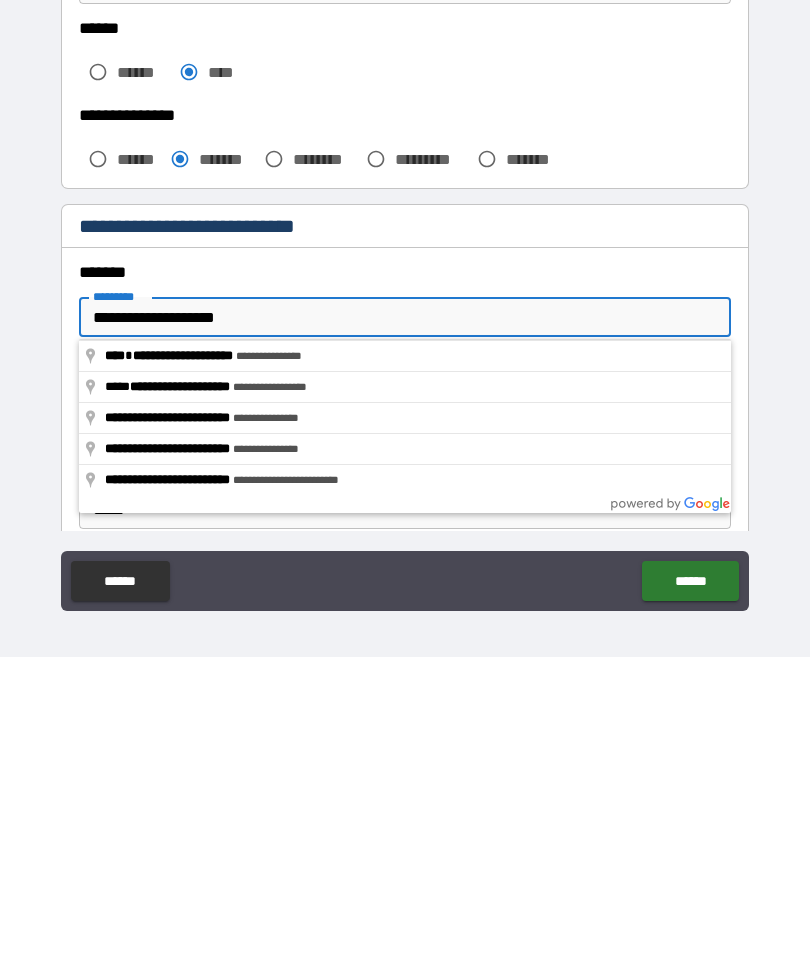 scroll, scrollTop: 64, scrollLeft: 0, axis: vertical 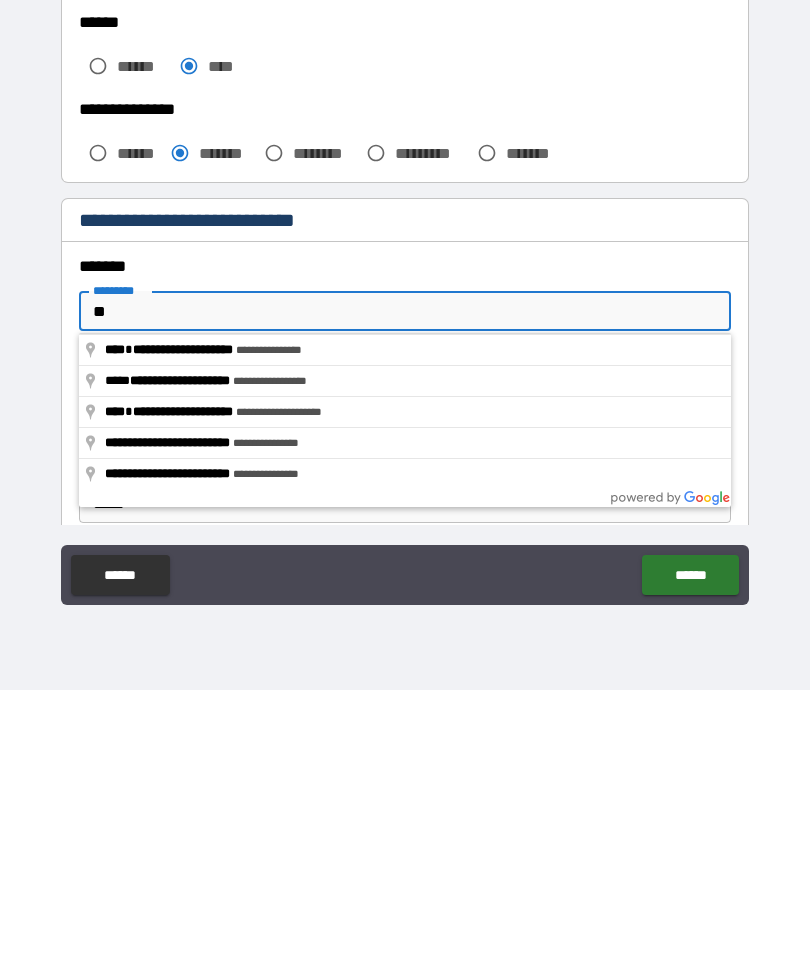 type on "*" 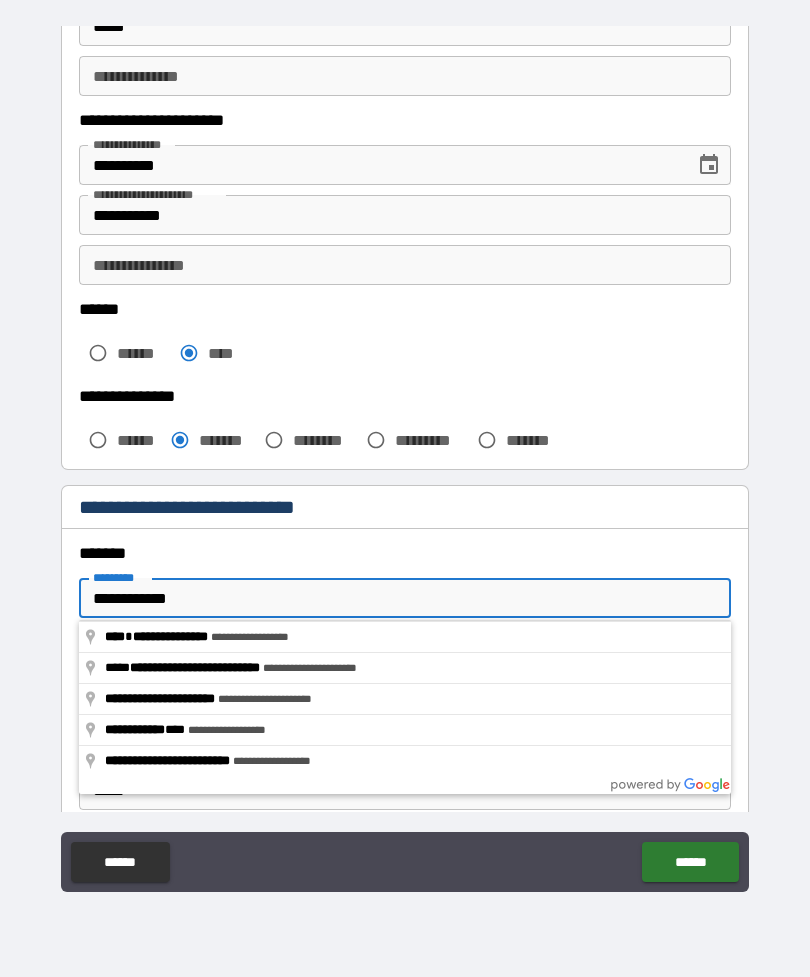 type on "**********" 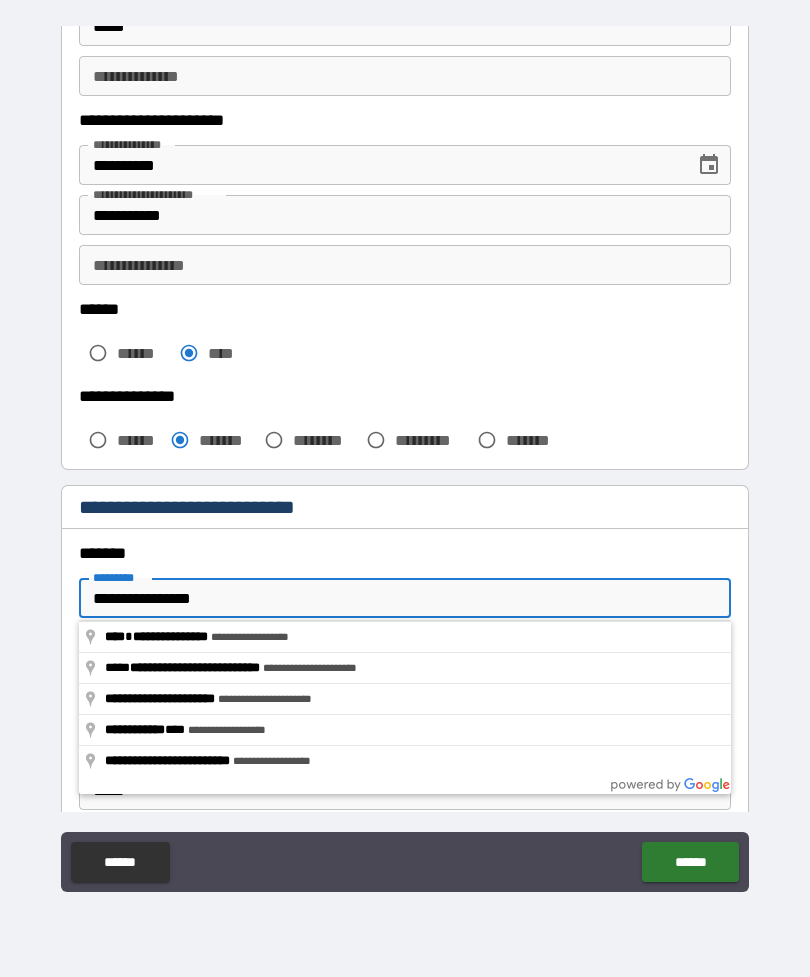 type on "**********" 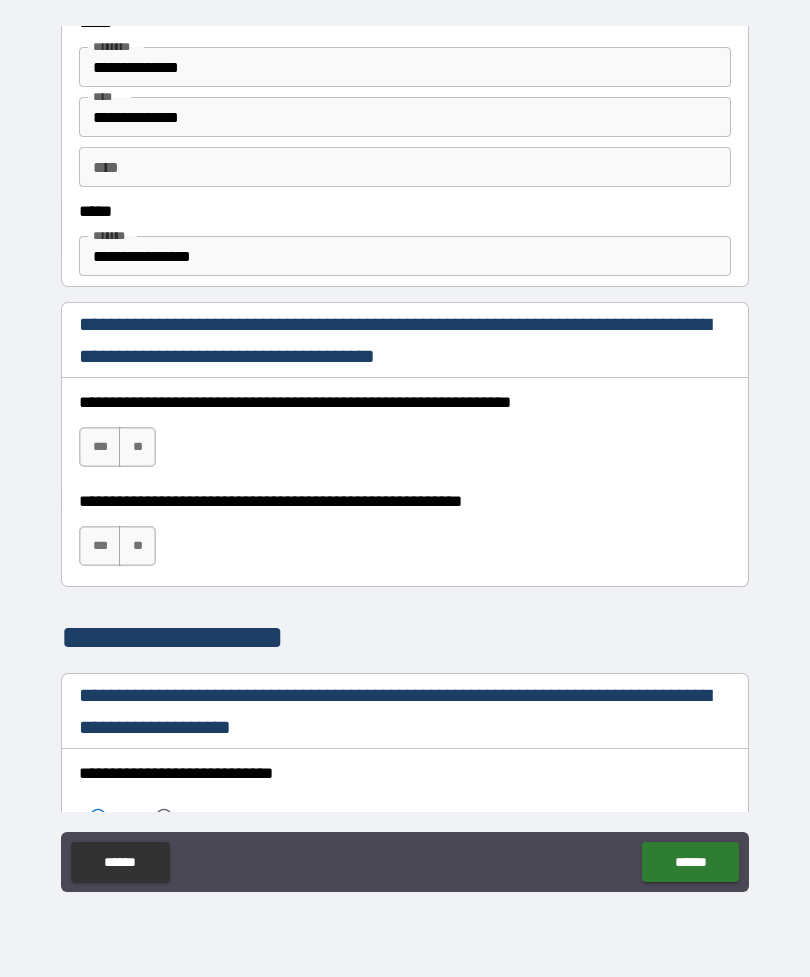 scroll, scrollTop: 1085, scrollLeft: 0, axis: vertical 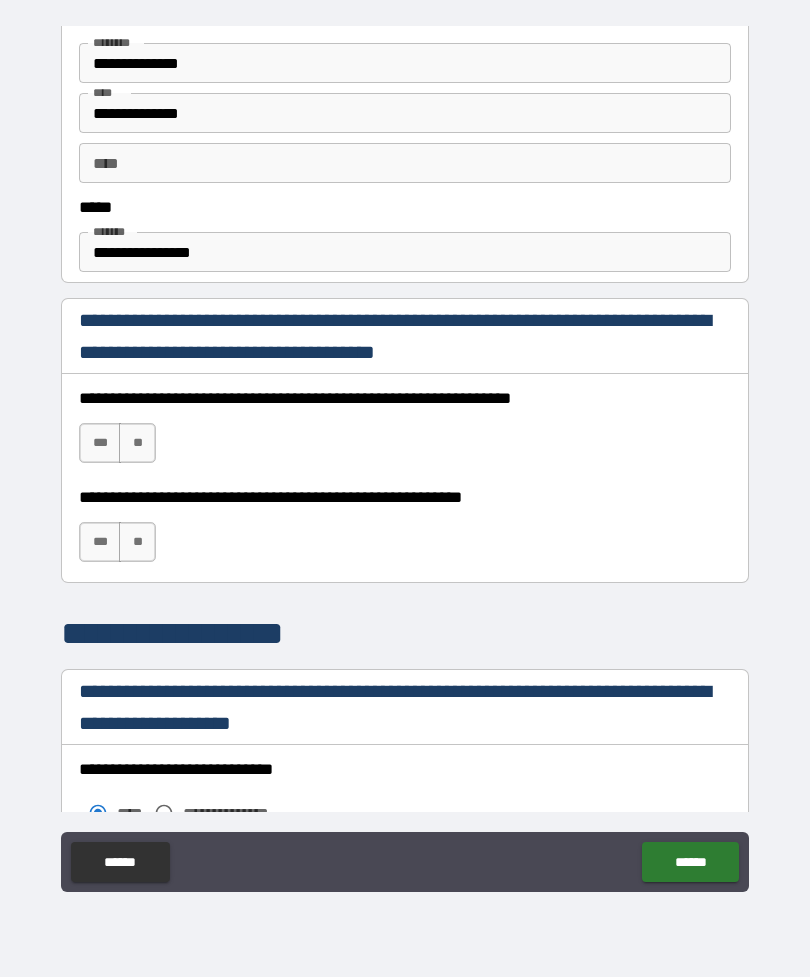 click on "***" at bounding box center [100, 443] 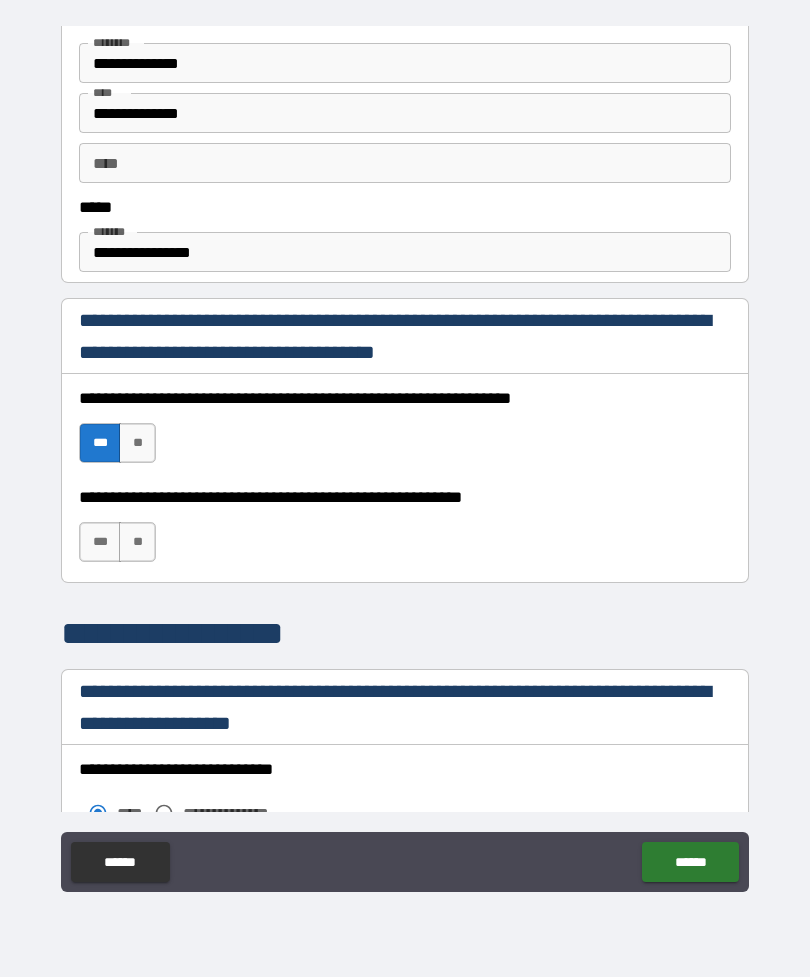 click on "***" at bounding box center [100, 542] 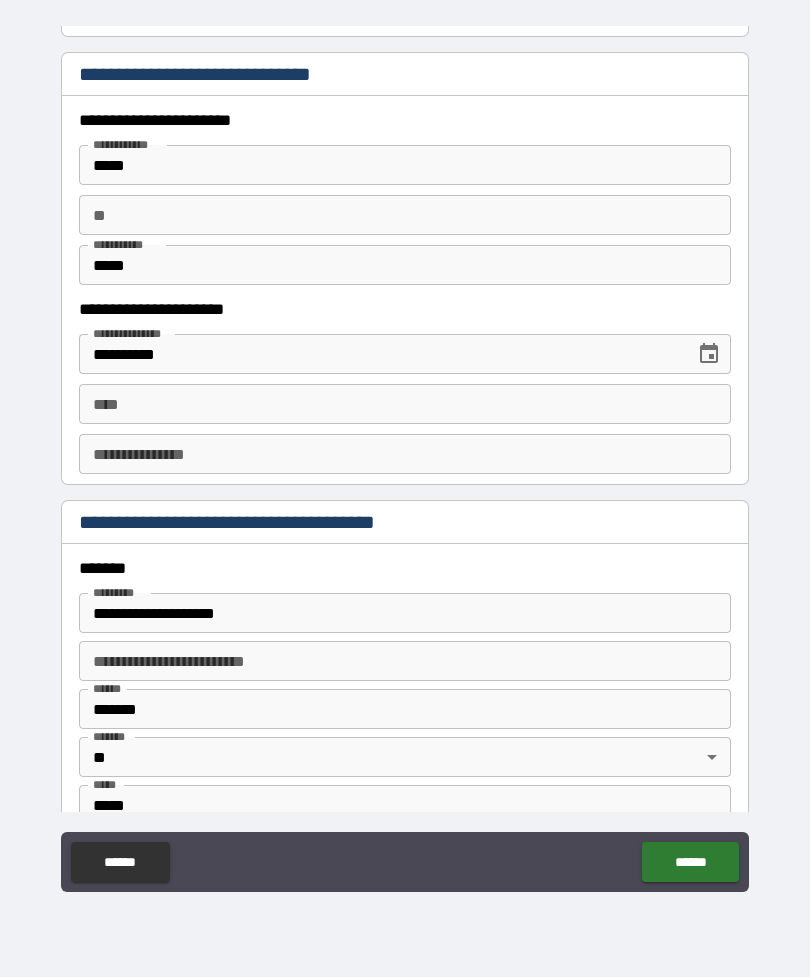 scroll, scrollTop: 1892, scrollLeft: 0, axis: vertical 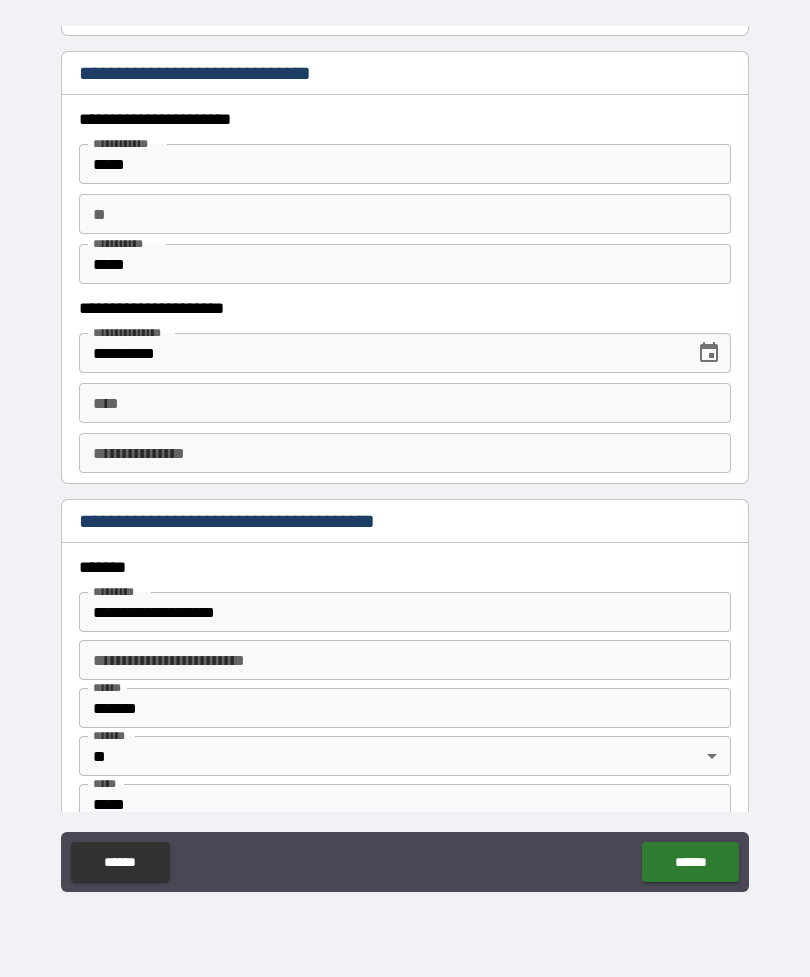 click on "****" at bounding box center [405, 403] 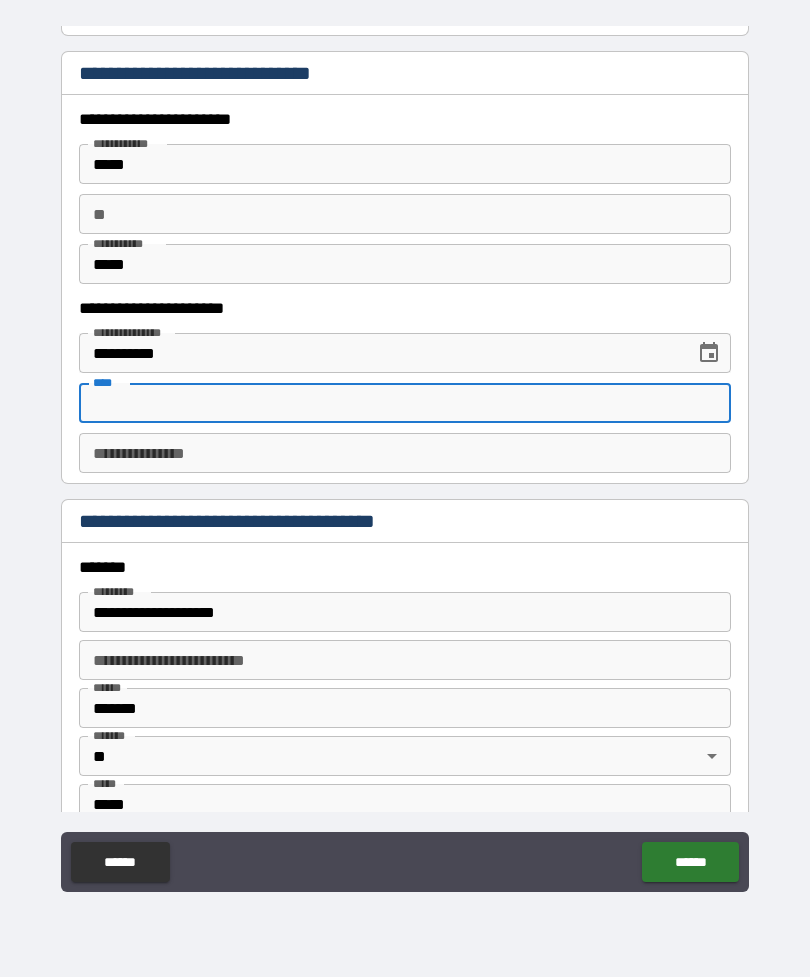type on "*" 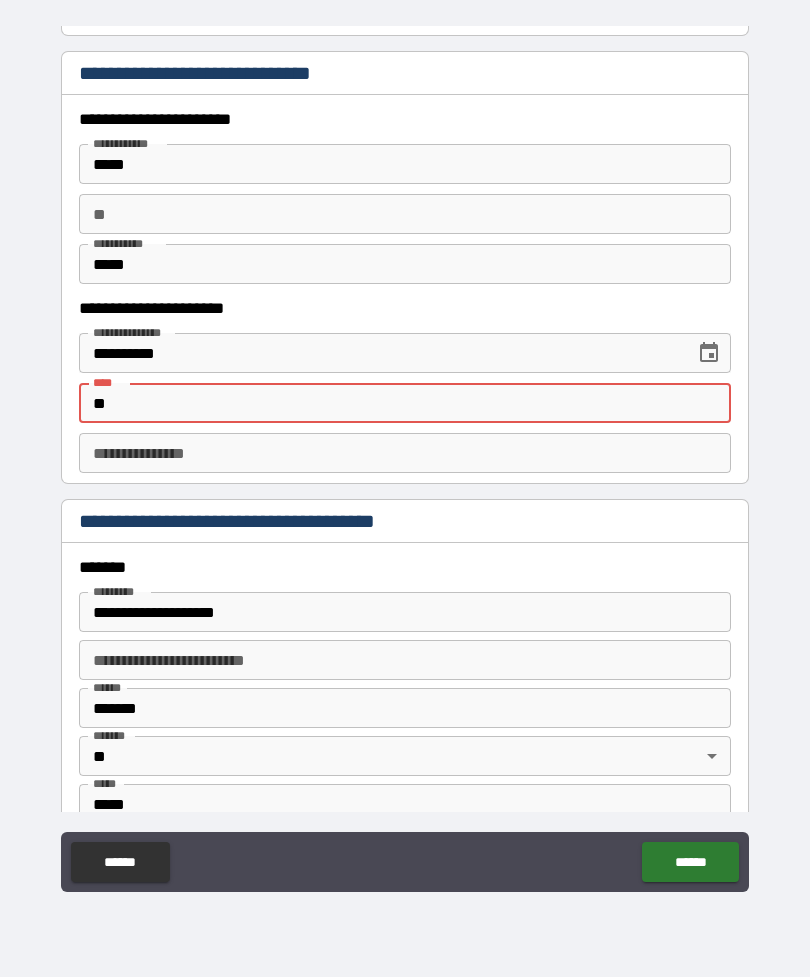 type on "*" 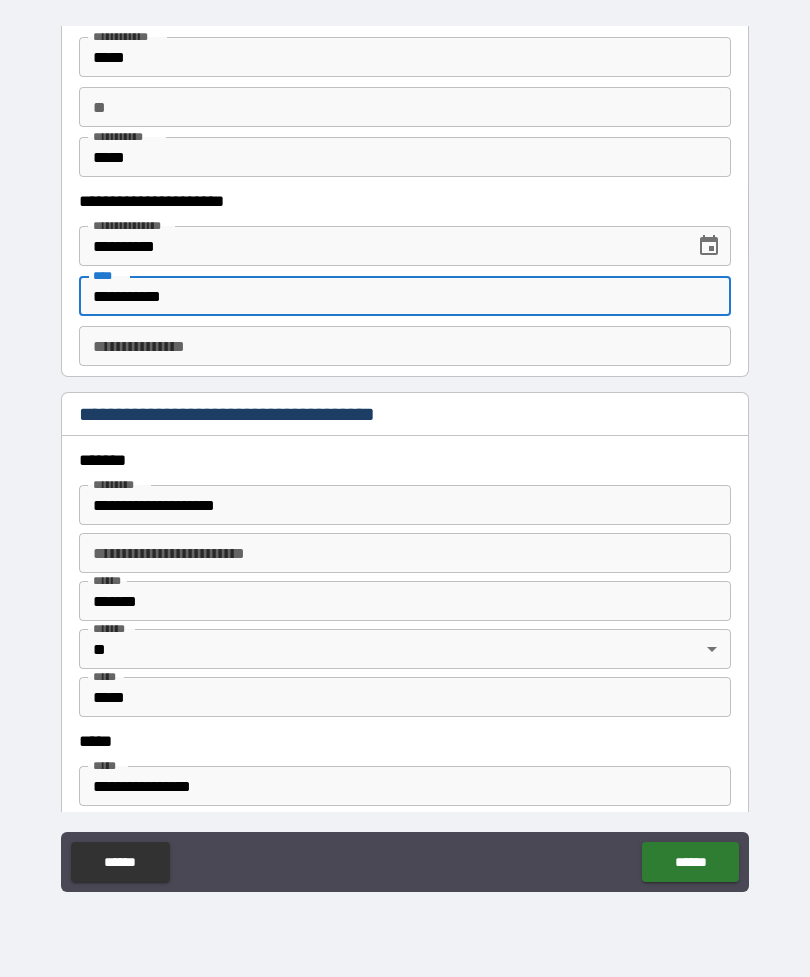 scroll, scrollTop: 2023, scrollLeft: 0, axis: vertical 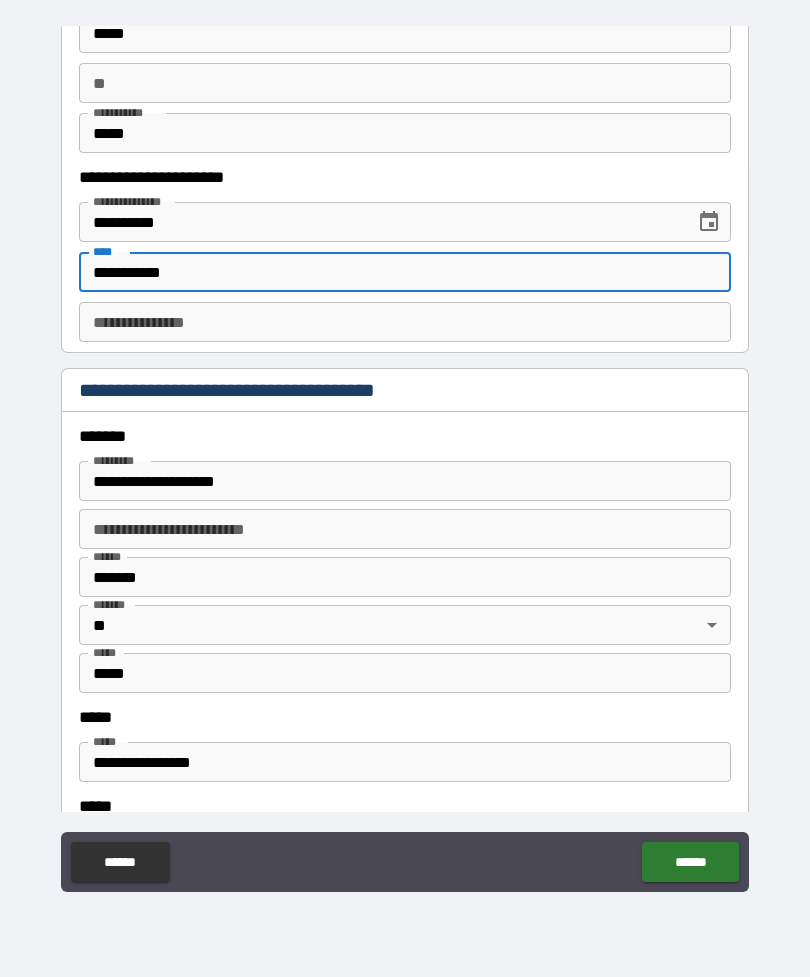 type on "**********" 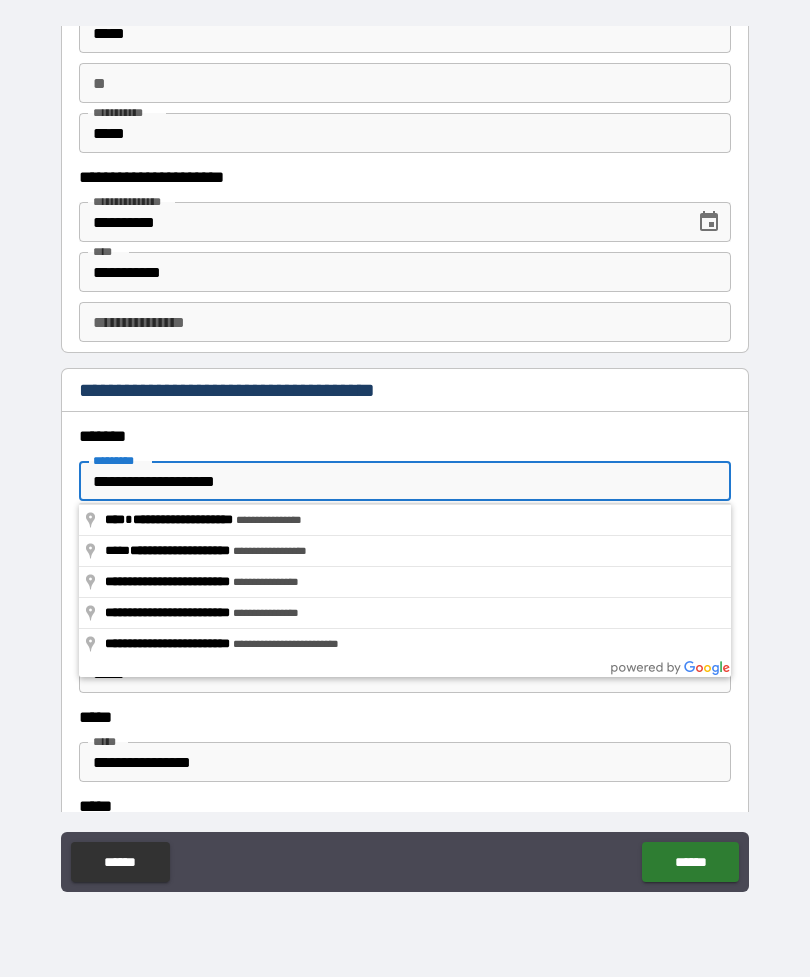 click on "**********" at bounding box center [405, 481] 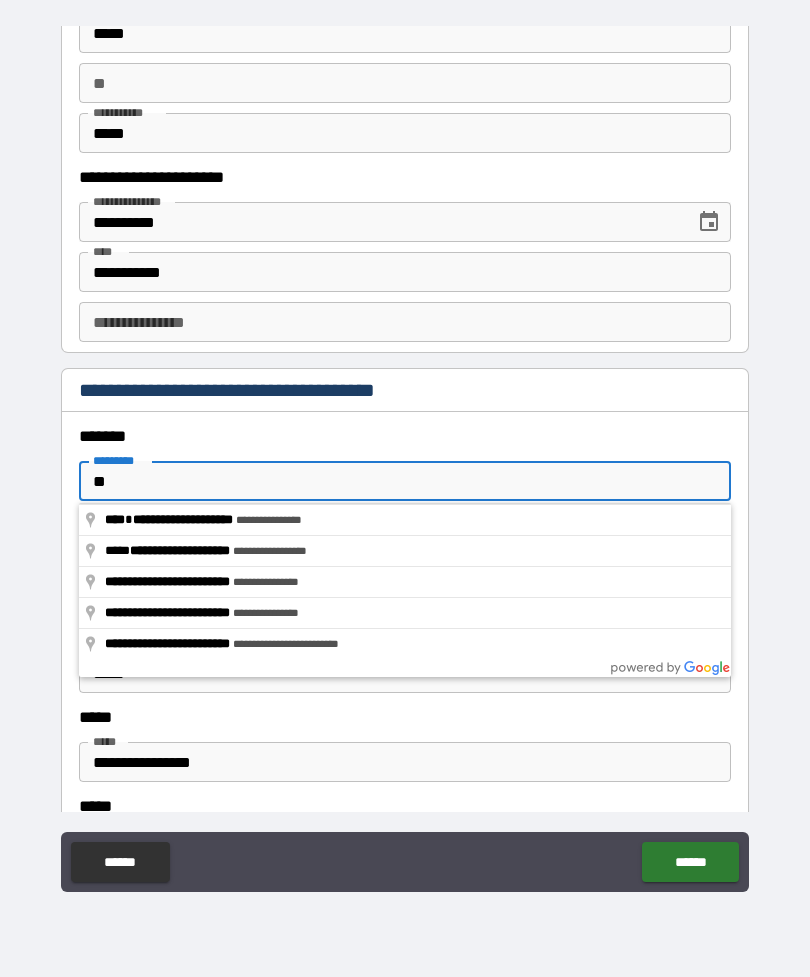 type on "*" 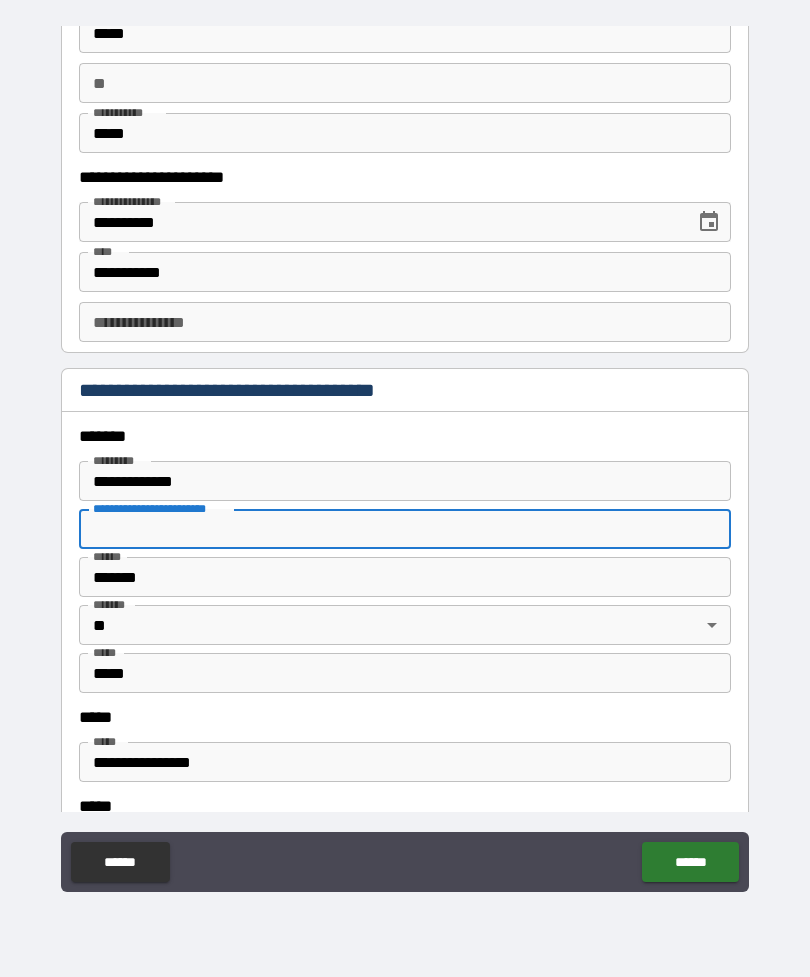 type on "**********" 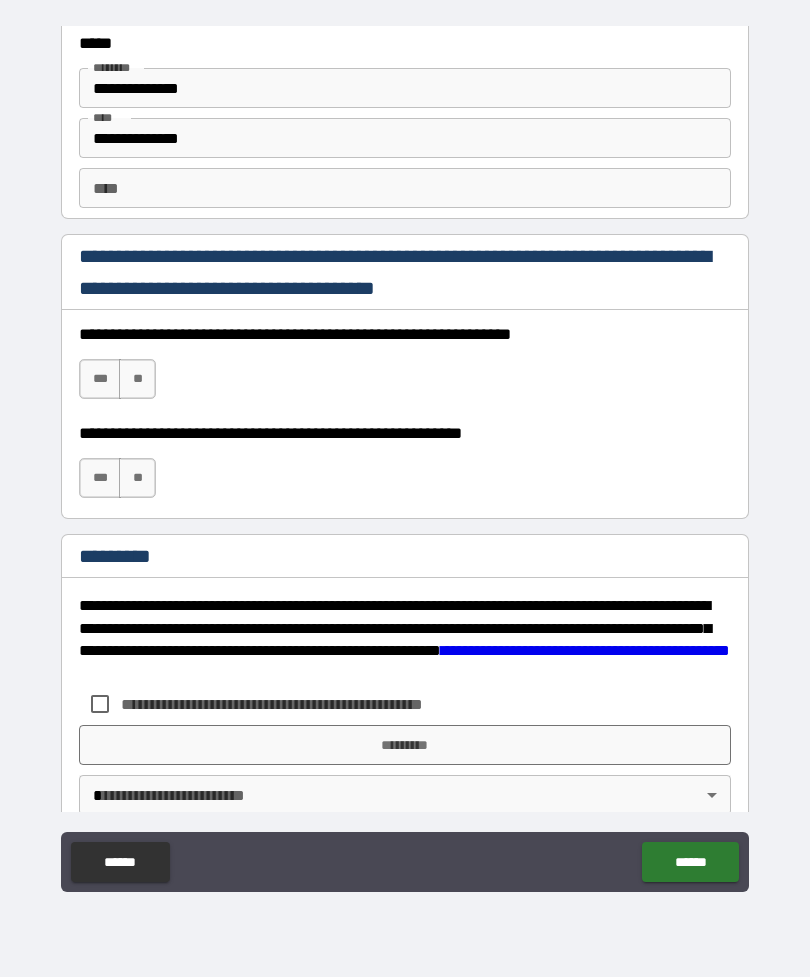 scroll, scrollTop: 2790, scrollLeft: 0, axis: vertical 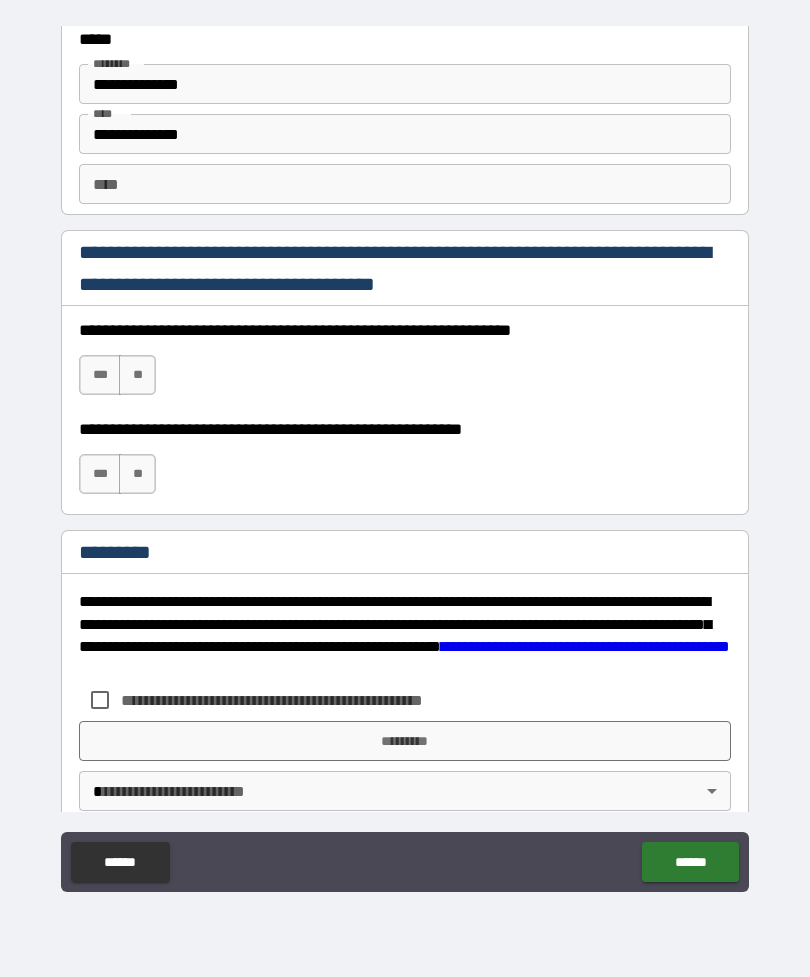 click on "***" at bounding box center [100, 375] 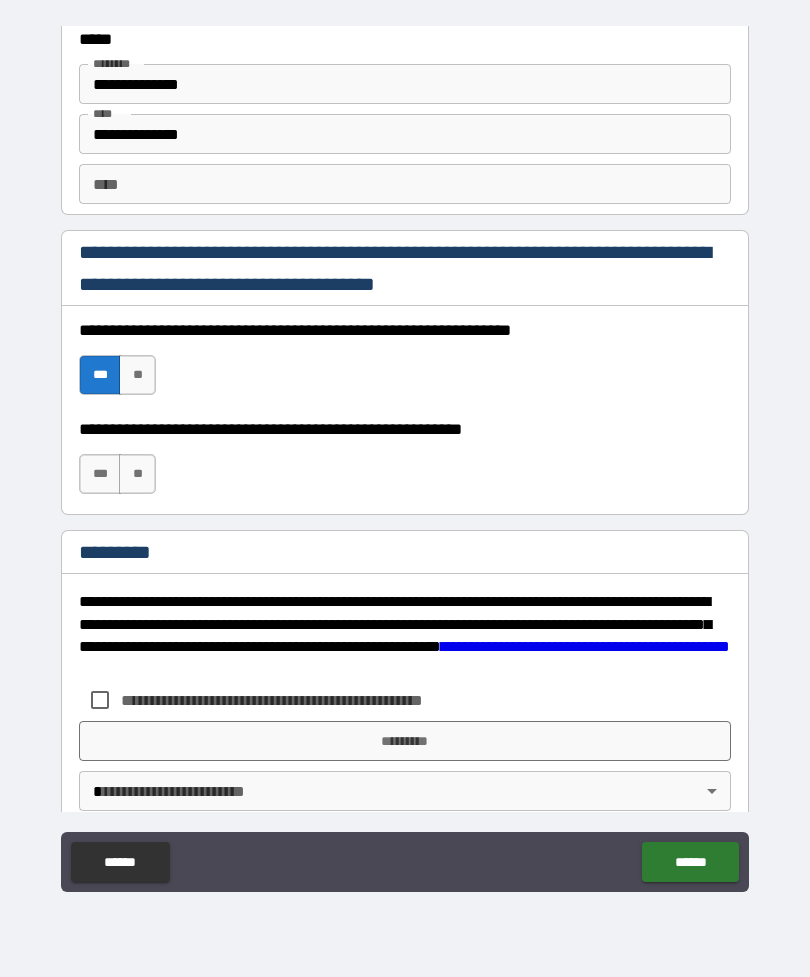 click on "***" at bounding box center (100, 474) 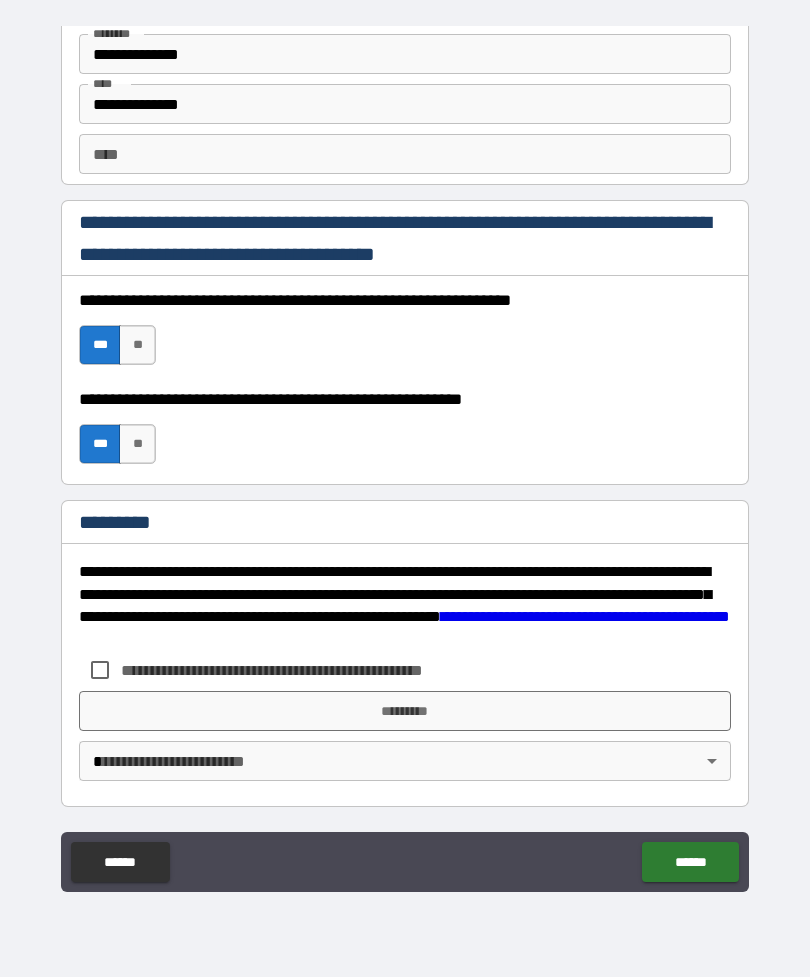 scroll, scrollTop: 2820, scrollLeft: 0, axis: vertical 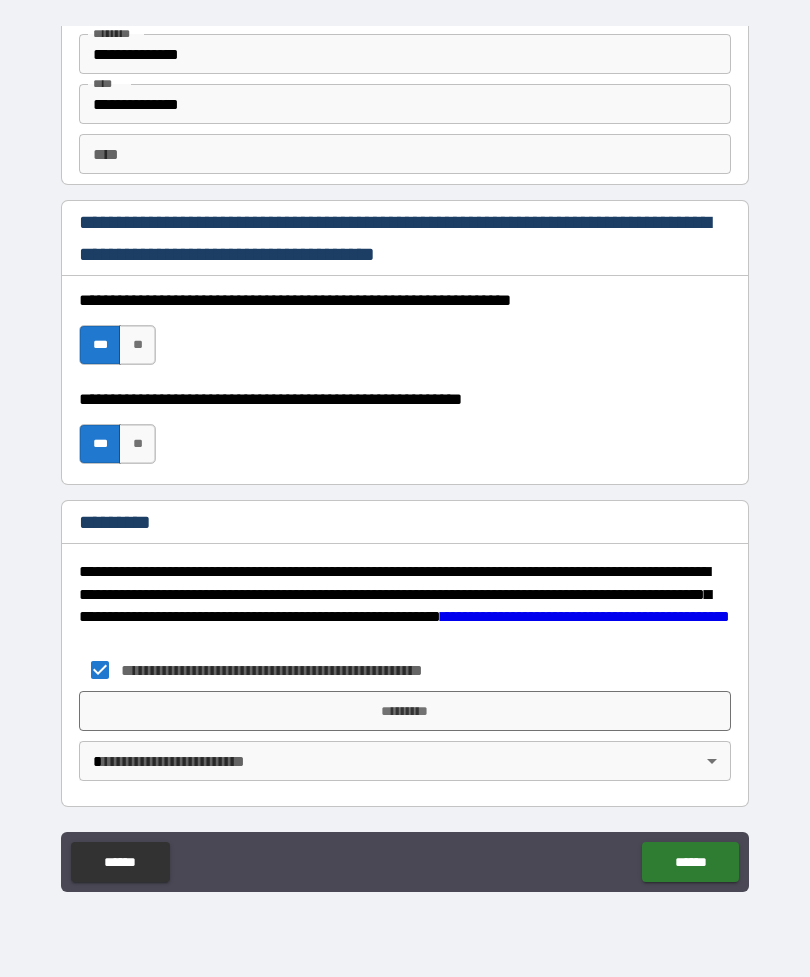 click on "*********" at bounding box center [405, 711] 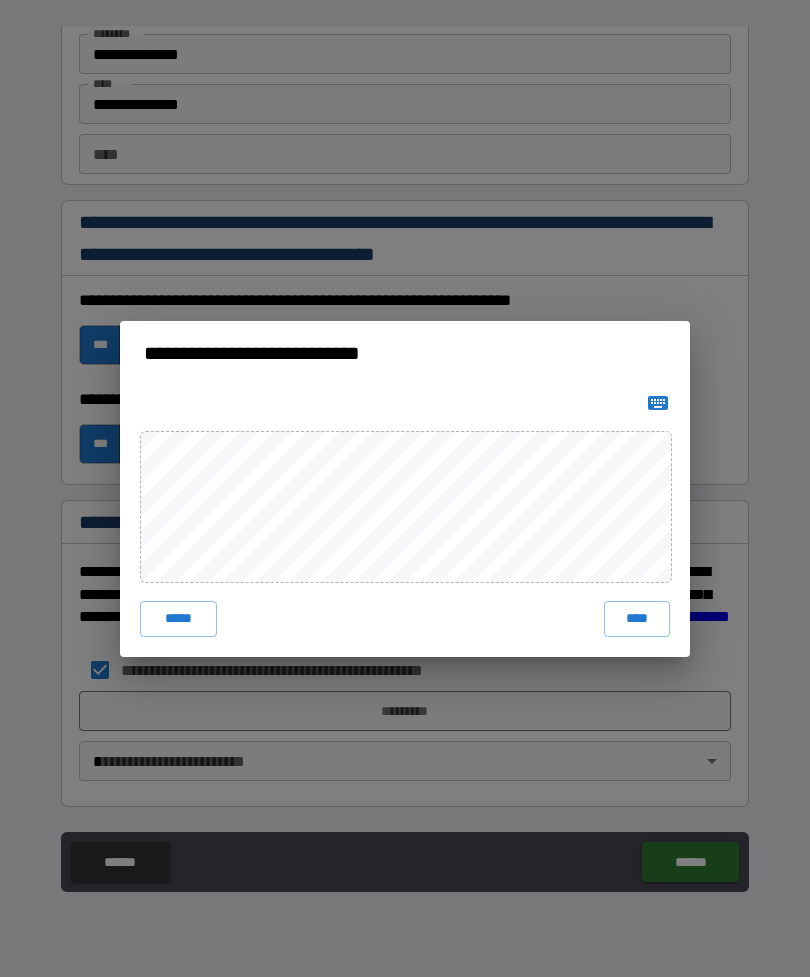 click on "****" at bounding box center (637, 619) 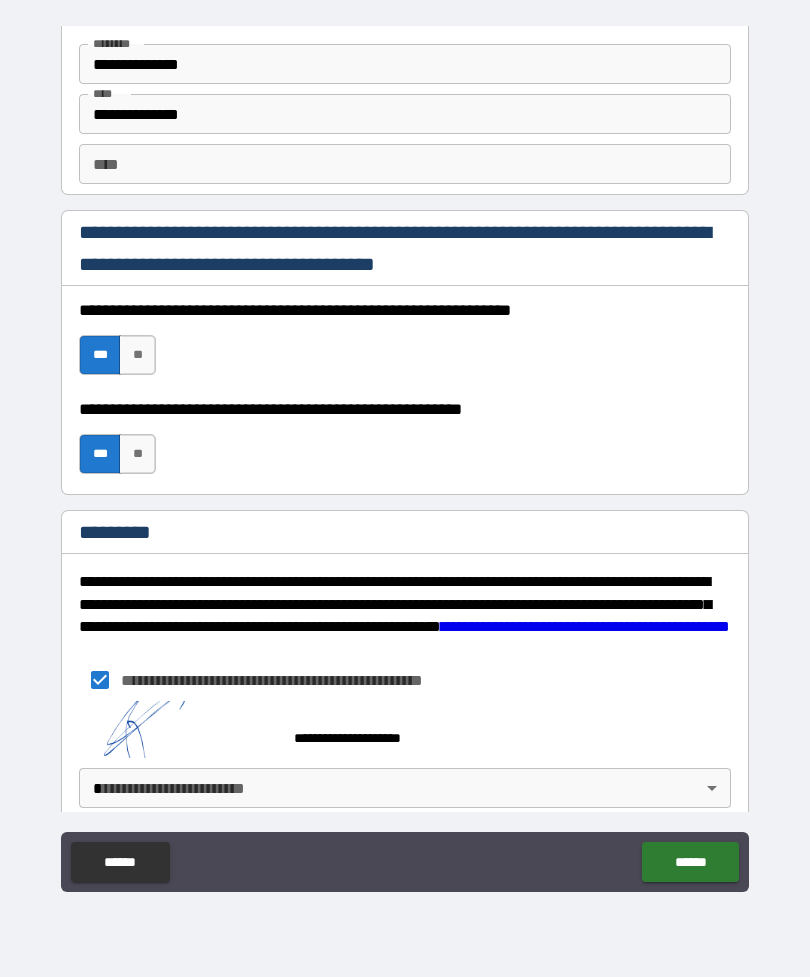 click on "**********" at bounding box center (405, 729) 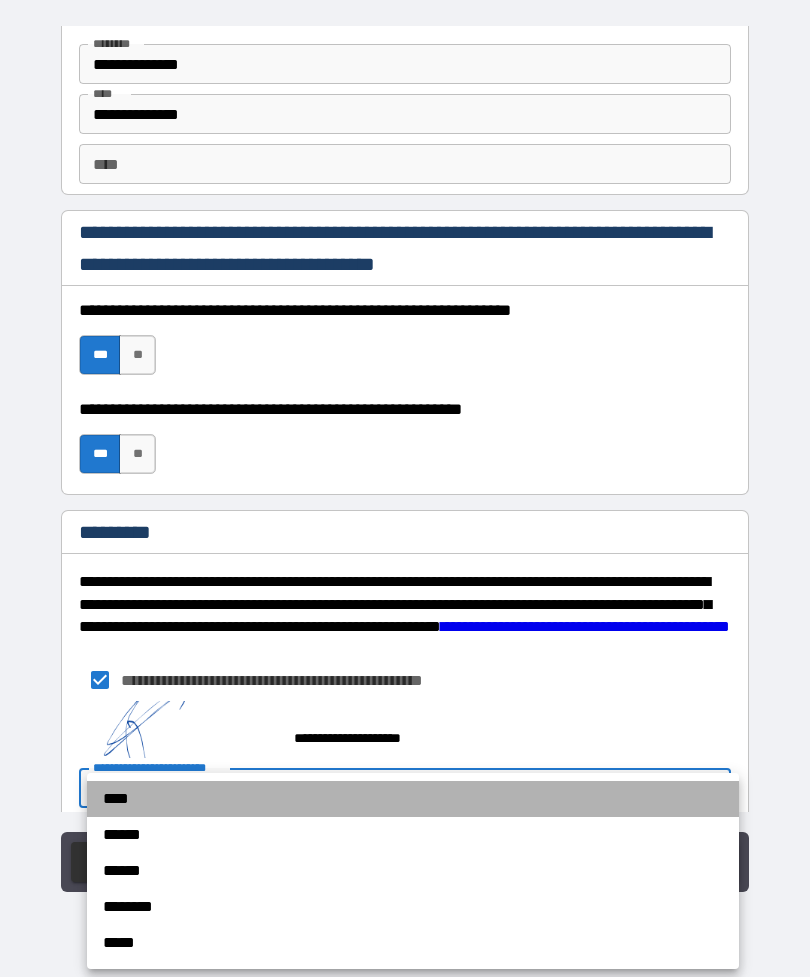 click on "****" at bounding box center [413, 799] 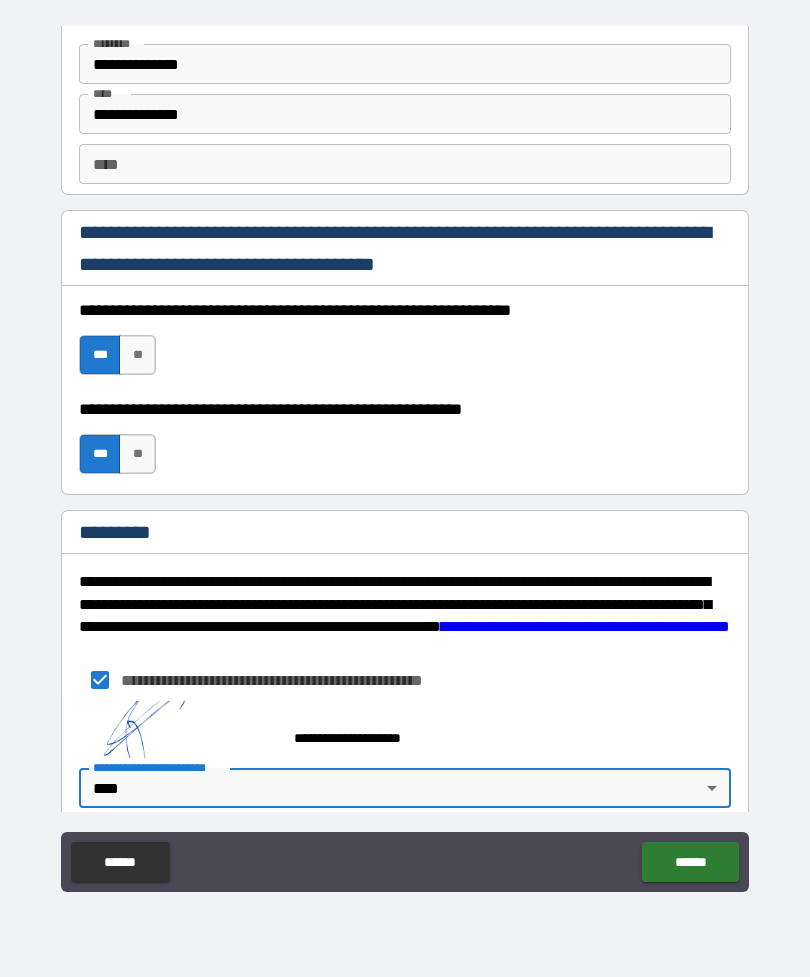 click on "******" at bounding box center (690, 862) 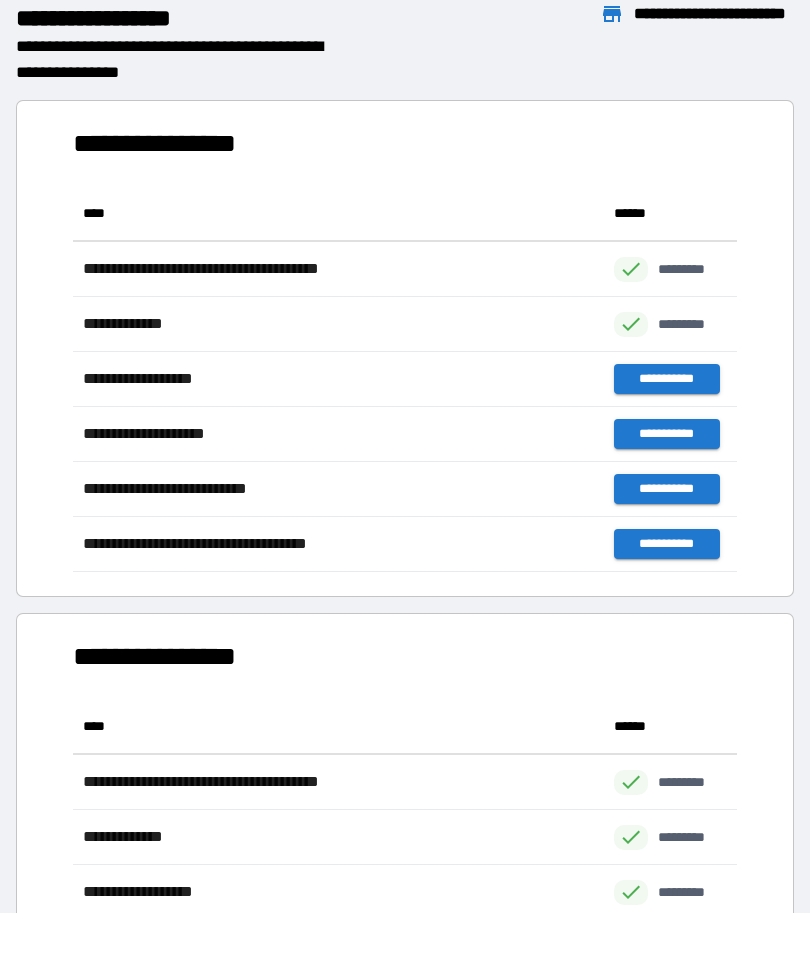 scroll, scrollTop: 386, scrollLeft: 664, axis: both 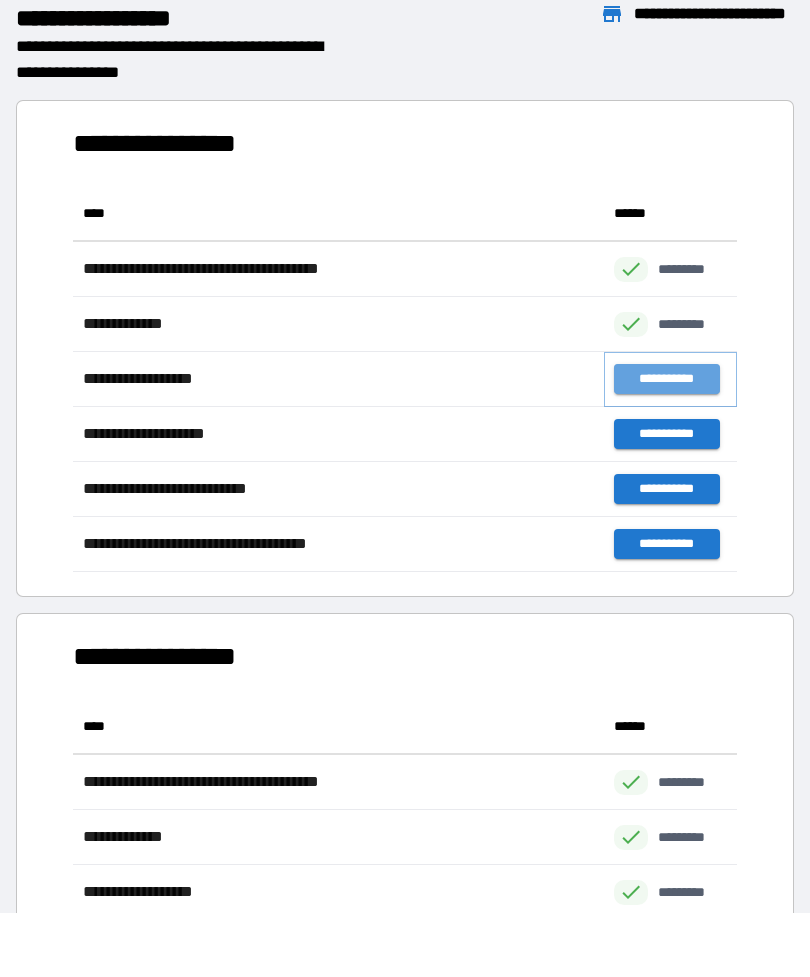 click on "**********" at bounding box center (666, 379) 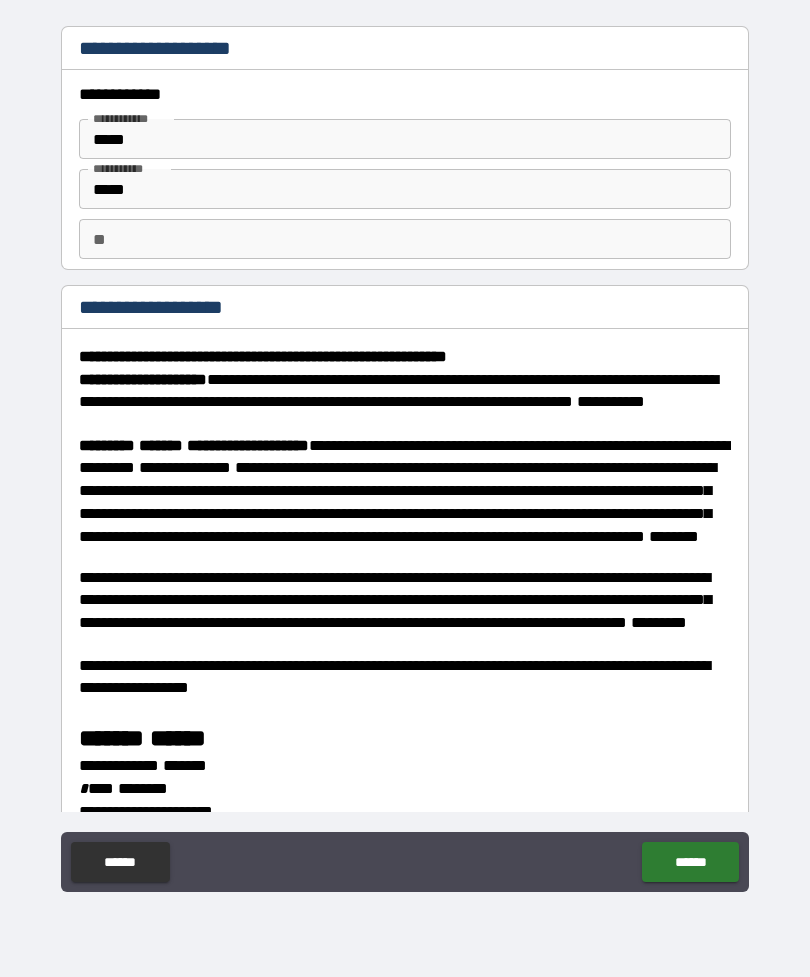 click on "**" at bounding box center [405, 239] 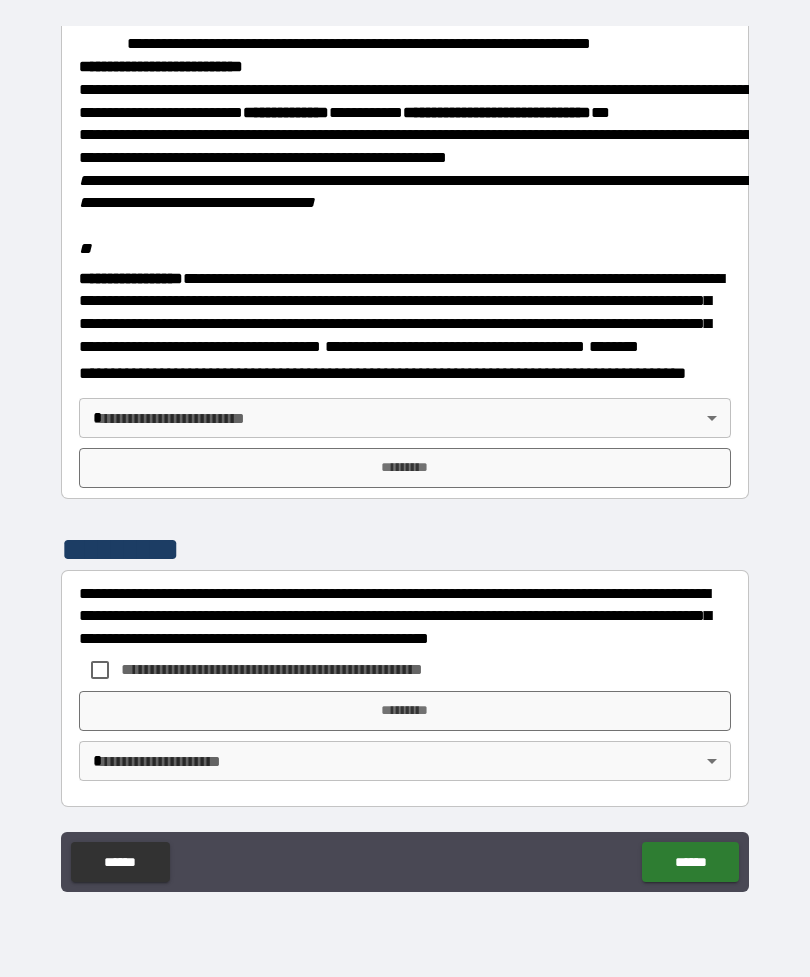 scroll, scrollTop: 2345, scrollLeft: 0, axis: vertical 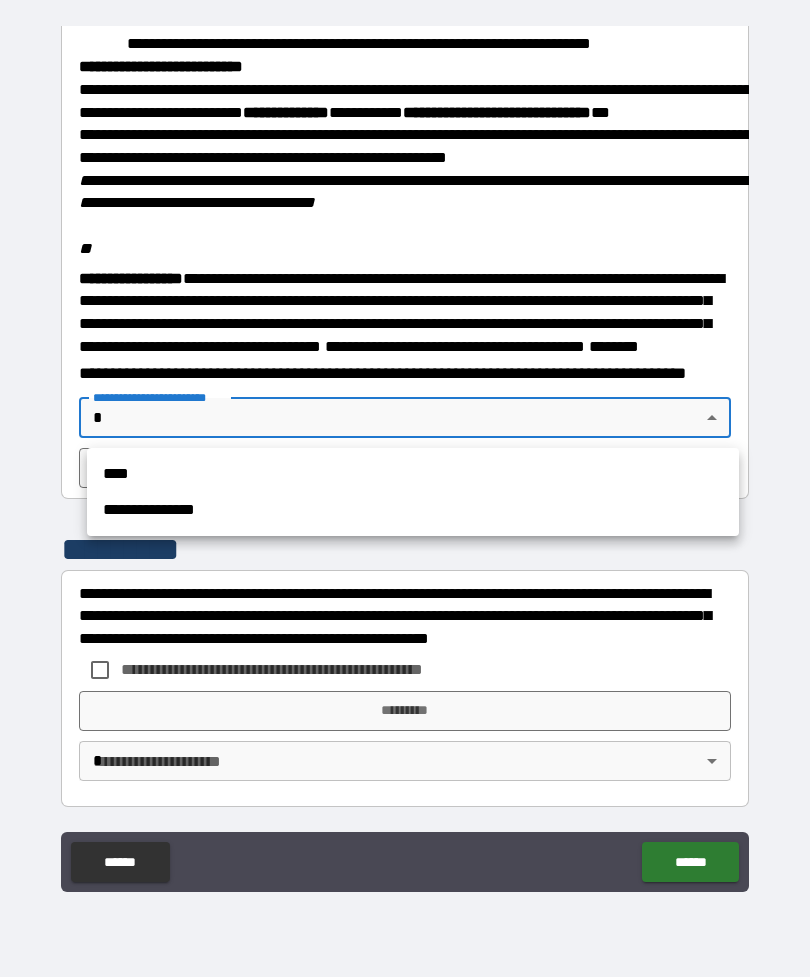 click on "****" at bounding box center (413, 474) 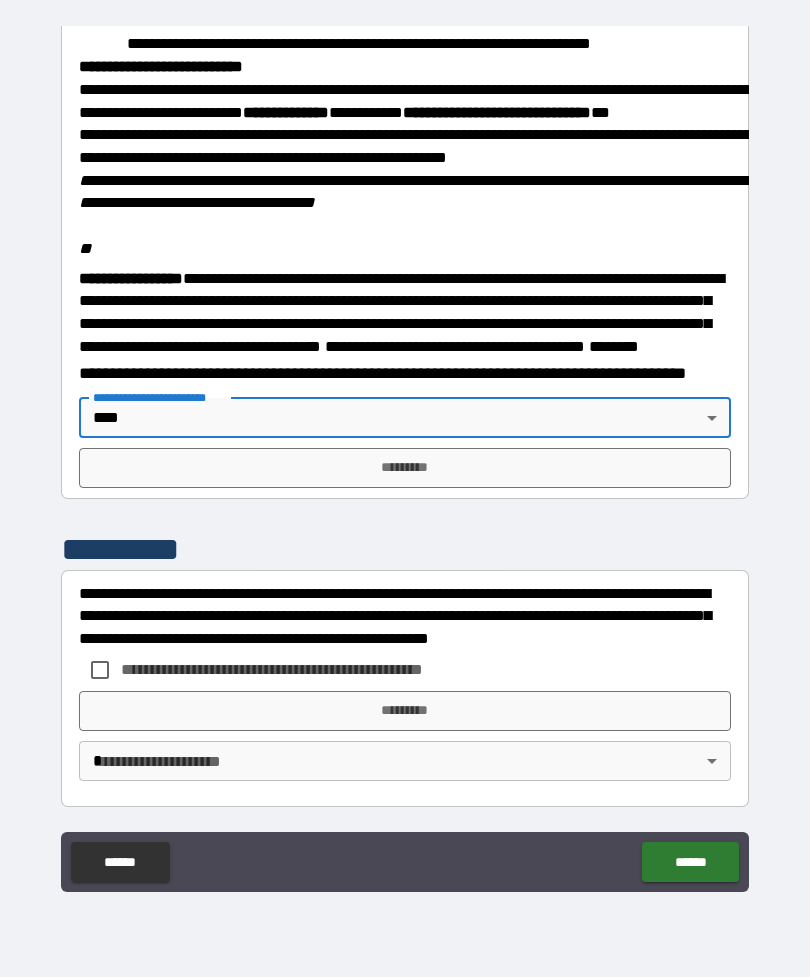click on "*********" at bounding box center (405, 468) 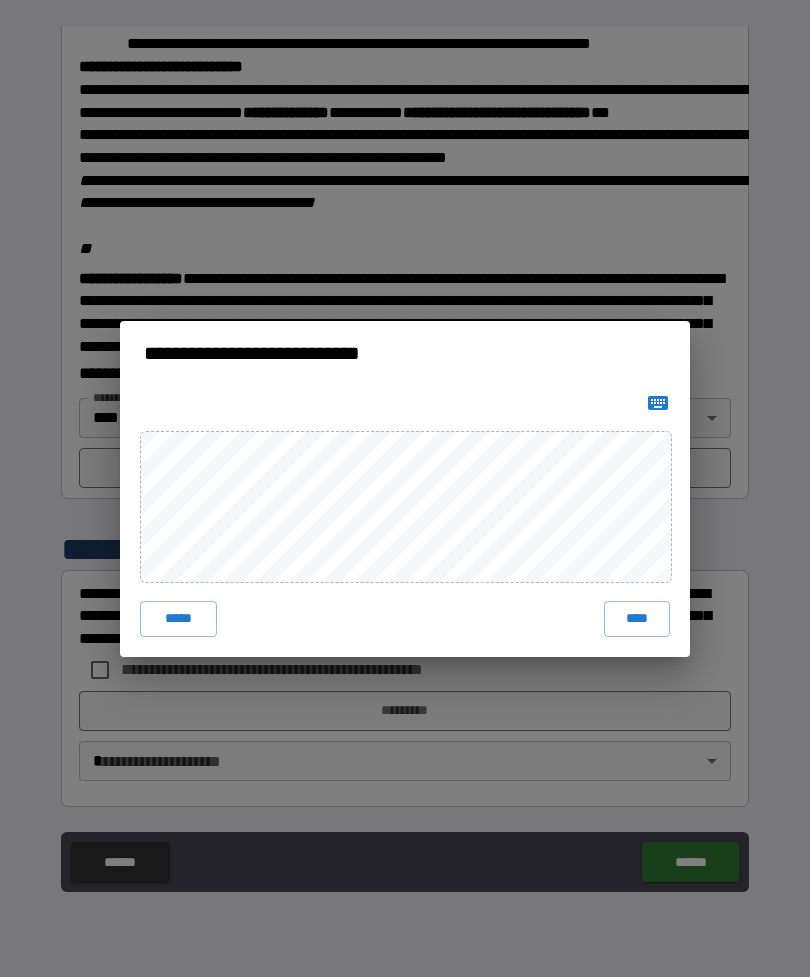 click on "****" at bounding box center (637, 619) 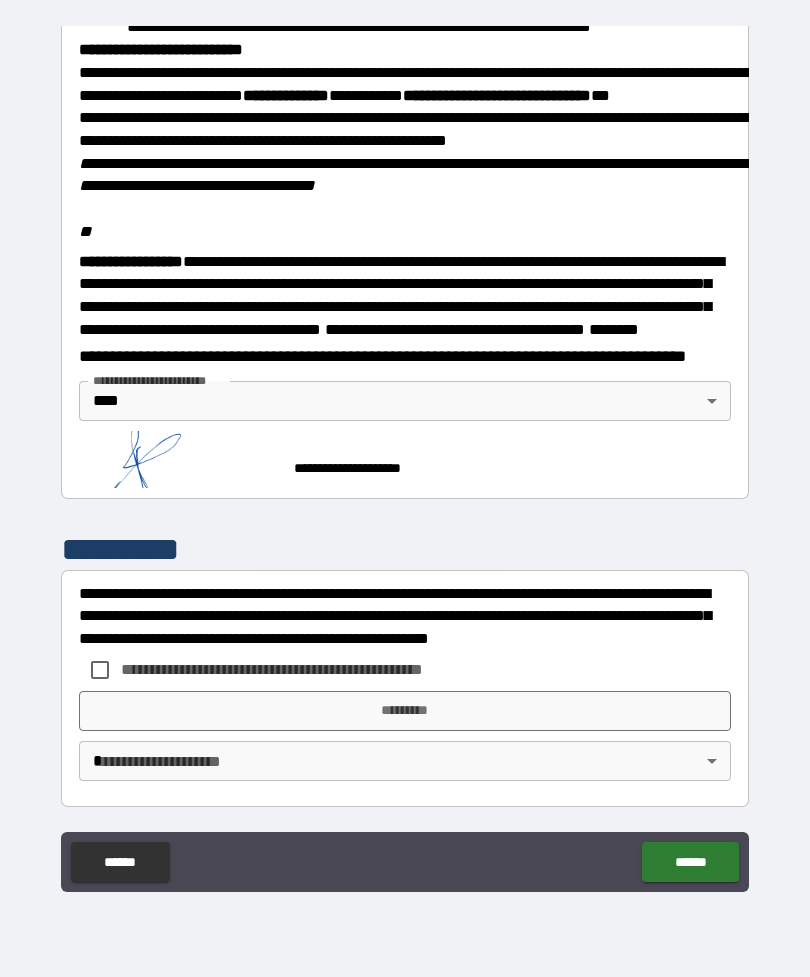 scroll, scrollTop: 2335, scrollLeft: 0, axis: vertical 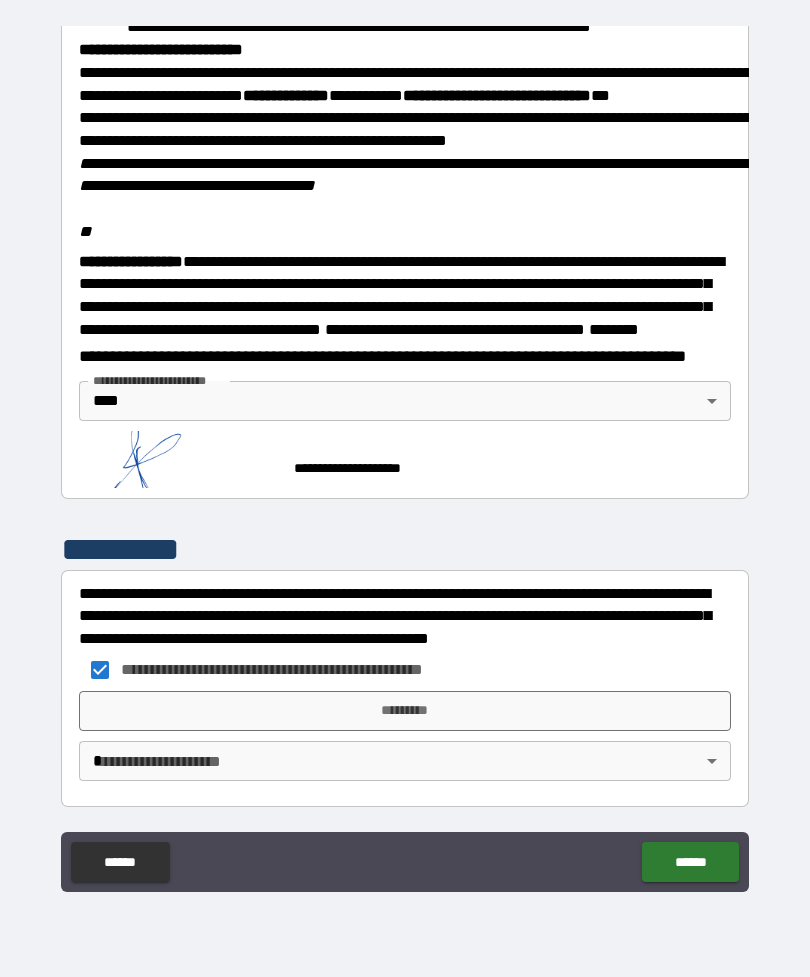 click on "*********" at bounding box center (405, 711) 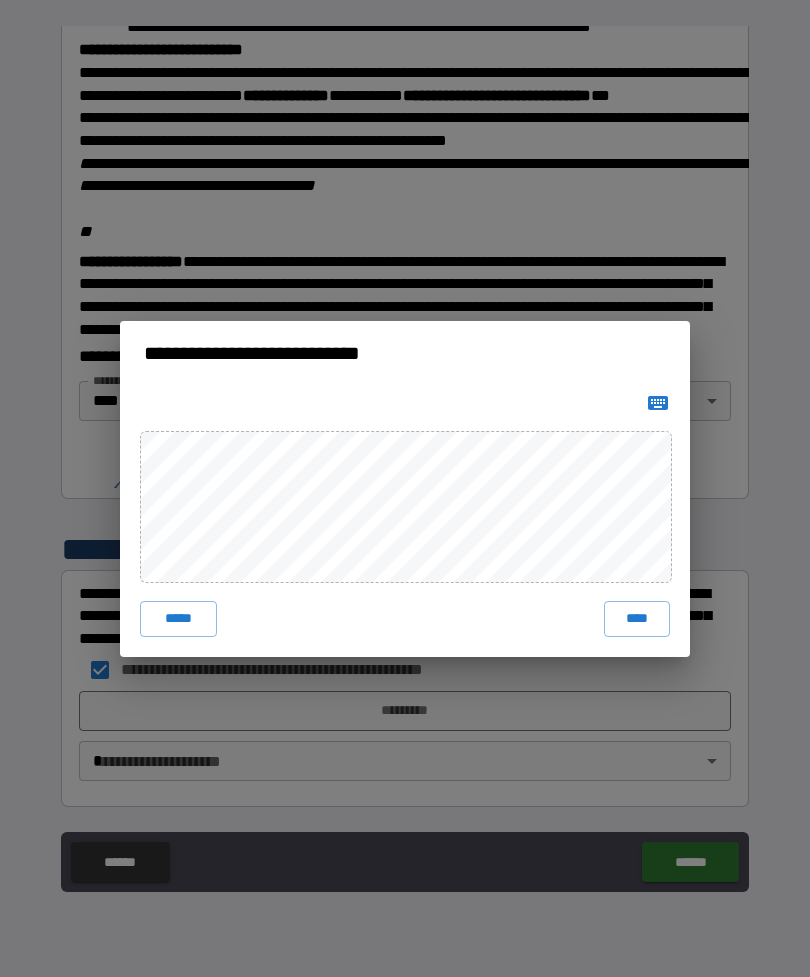 click on "****" at bounding box center [637, 619] 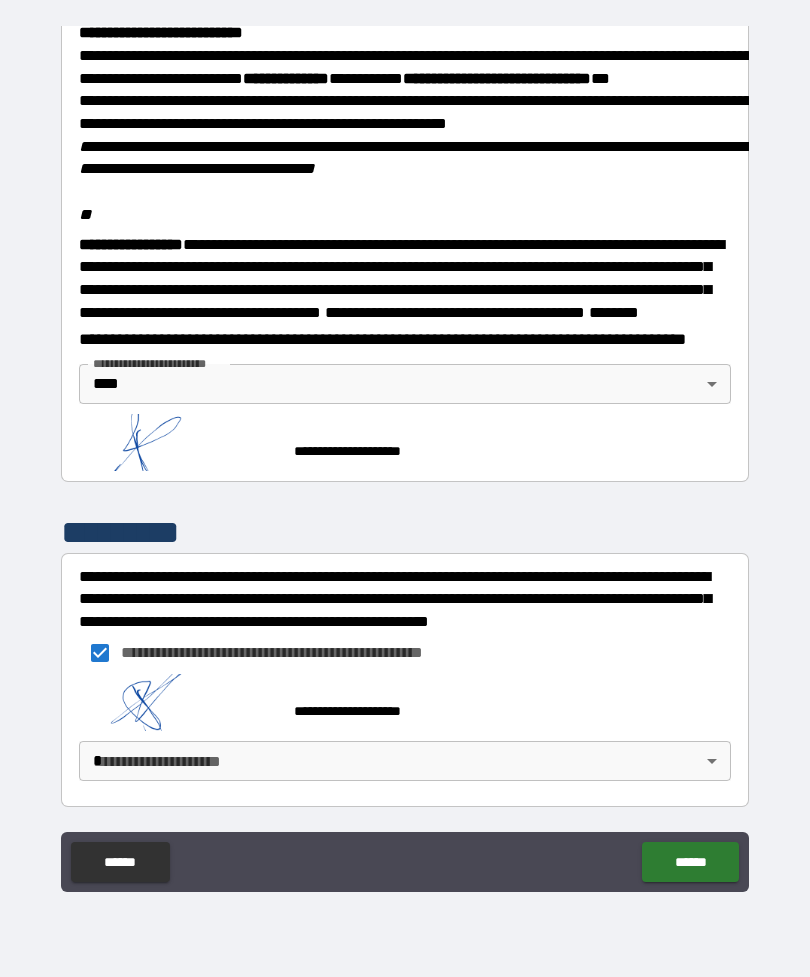 click on "**********" at bounding box center (405, 456) 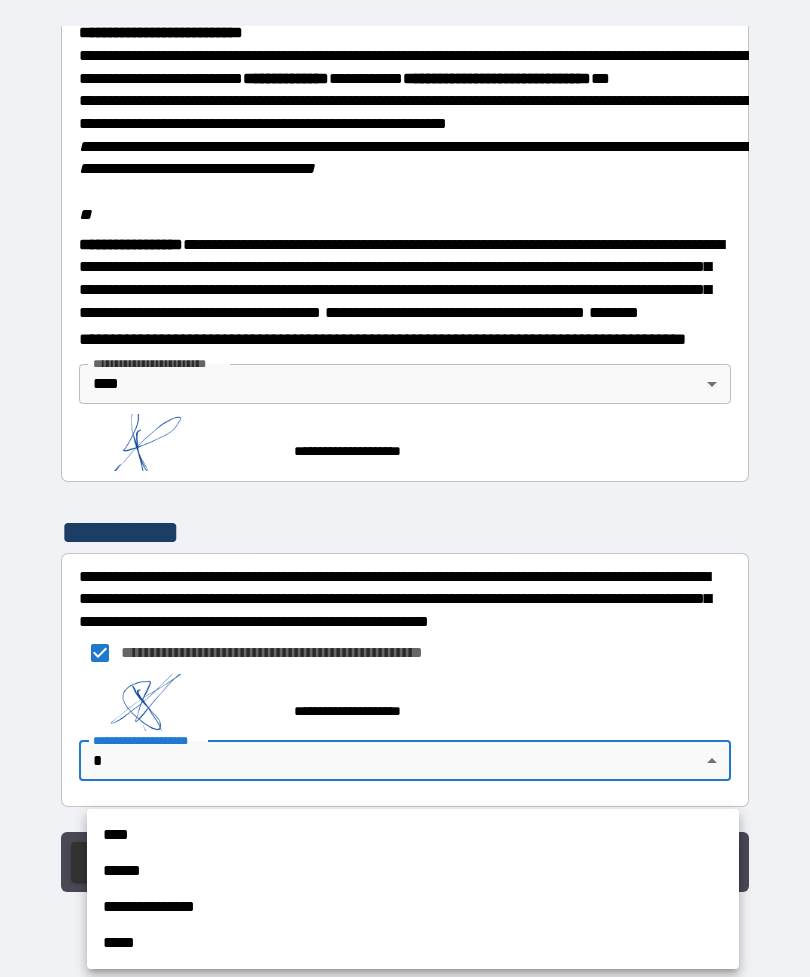 click on "****" at bounding box center [413, 835] 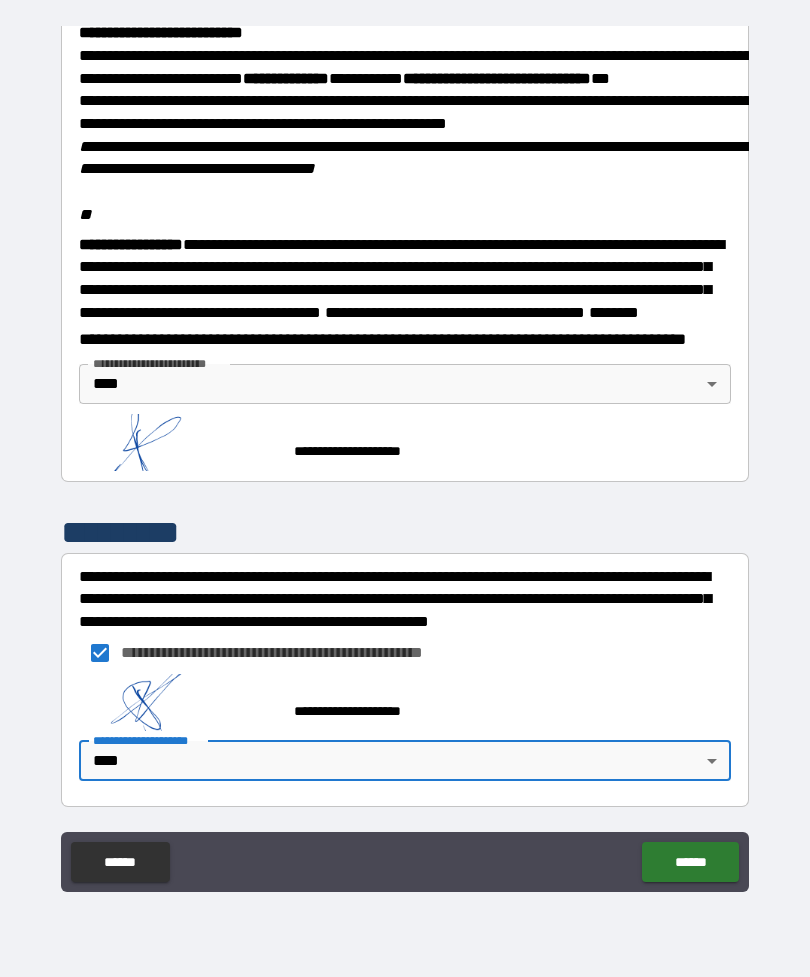 scroll, scrollTop: 2348, scrollLeft: 0, axis: vertical 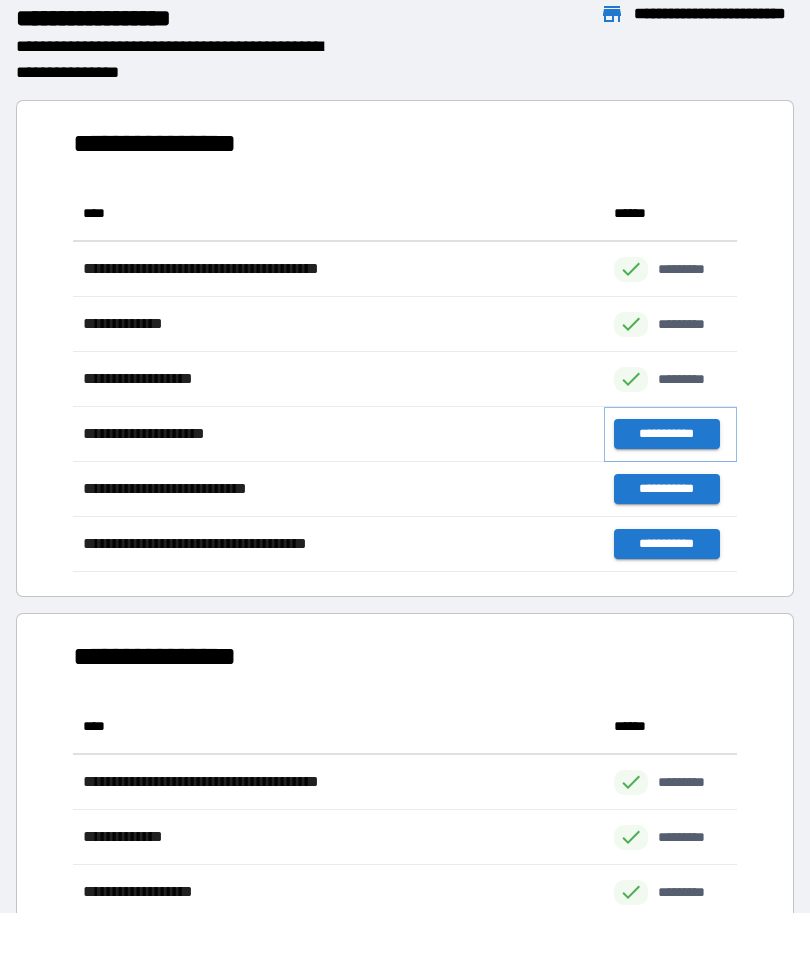 click on "**********" at bounding box center (666, 434) 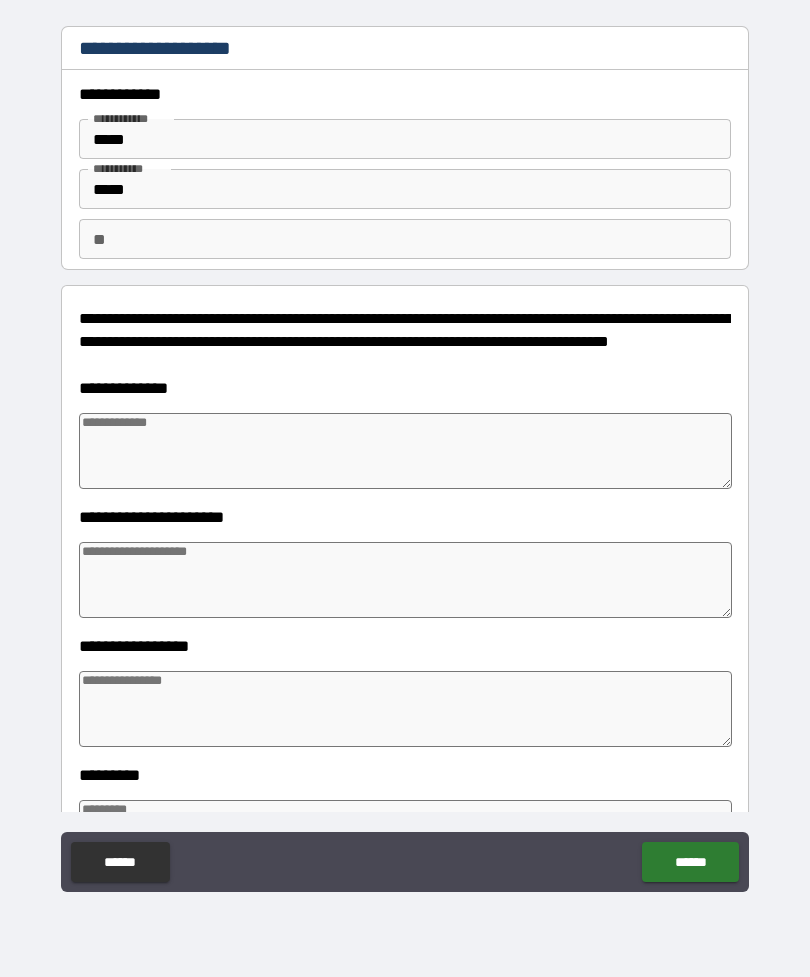 click at bounding box center (405, 451) 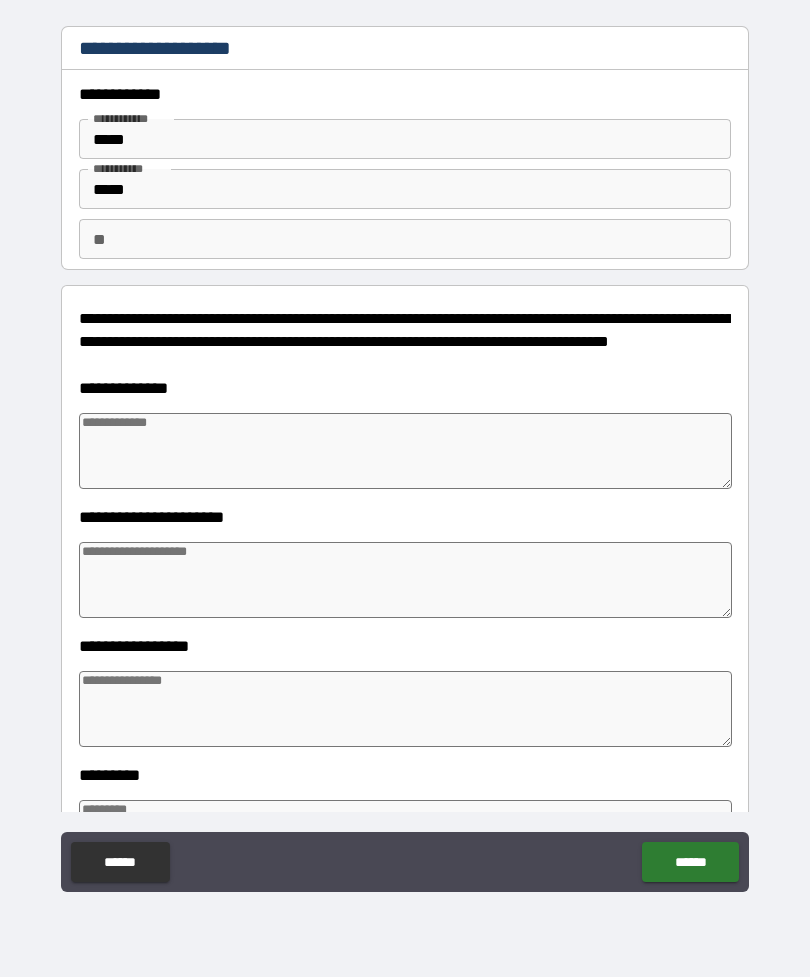 type on "*" 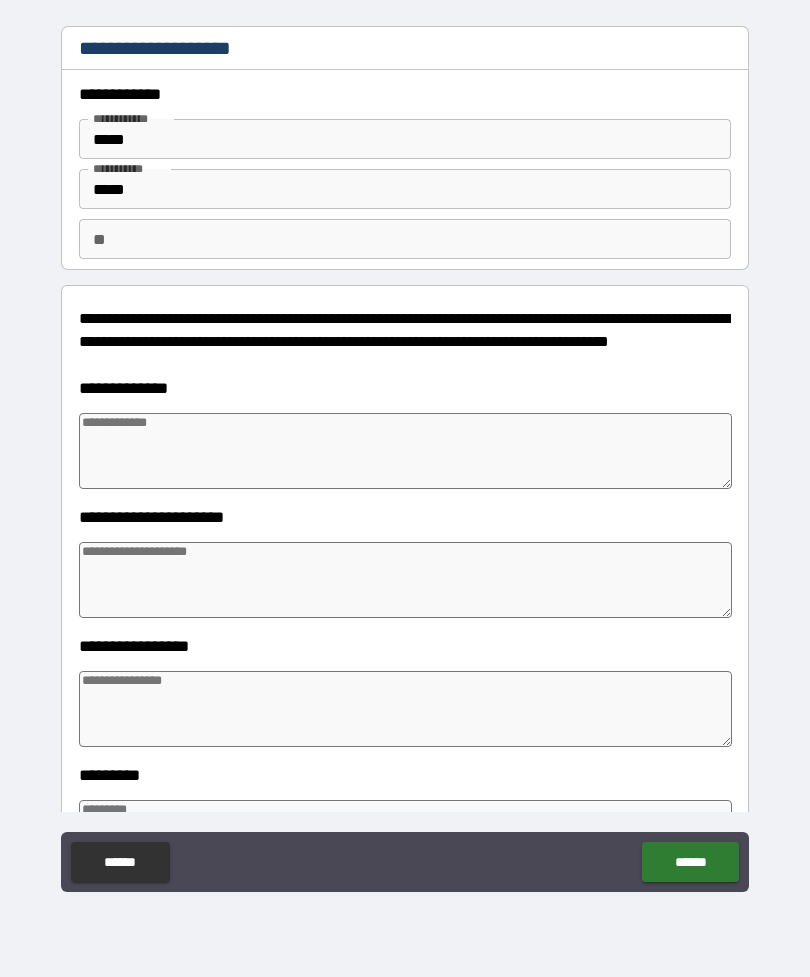 type on "*" 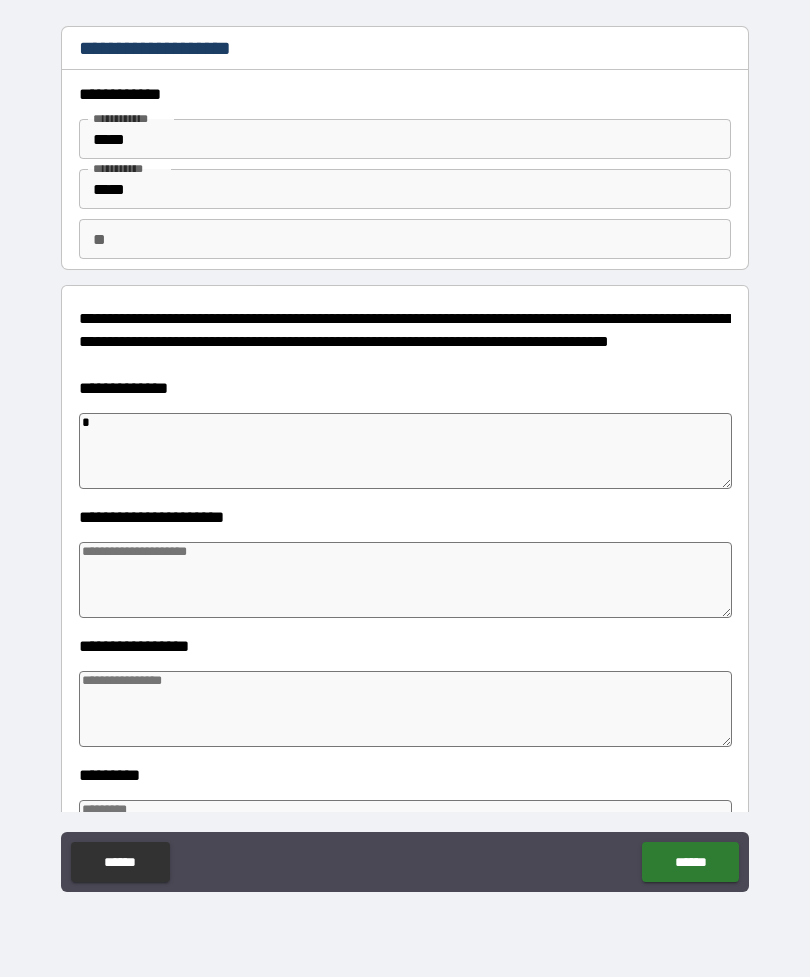 type on "*" 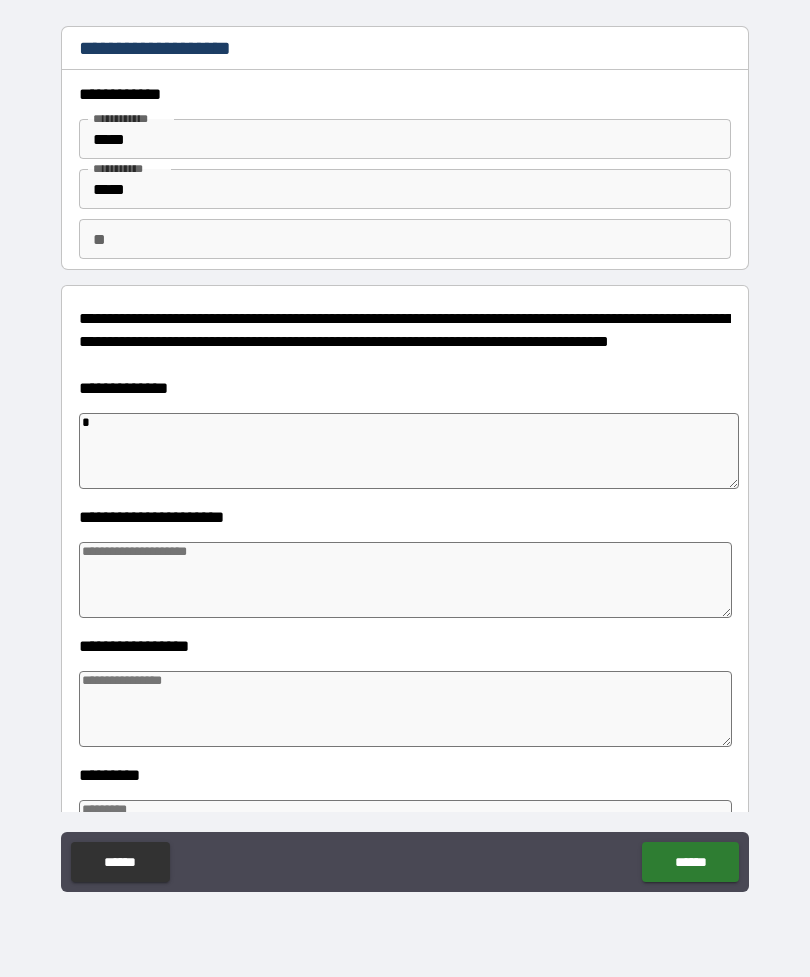 type on "**" 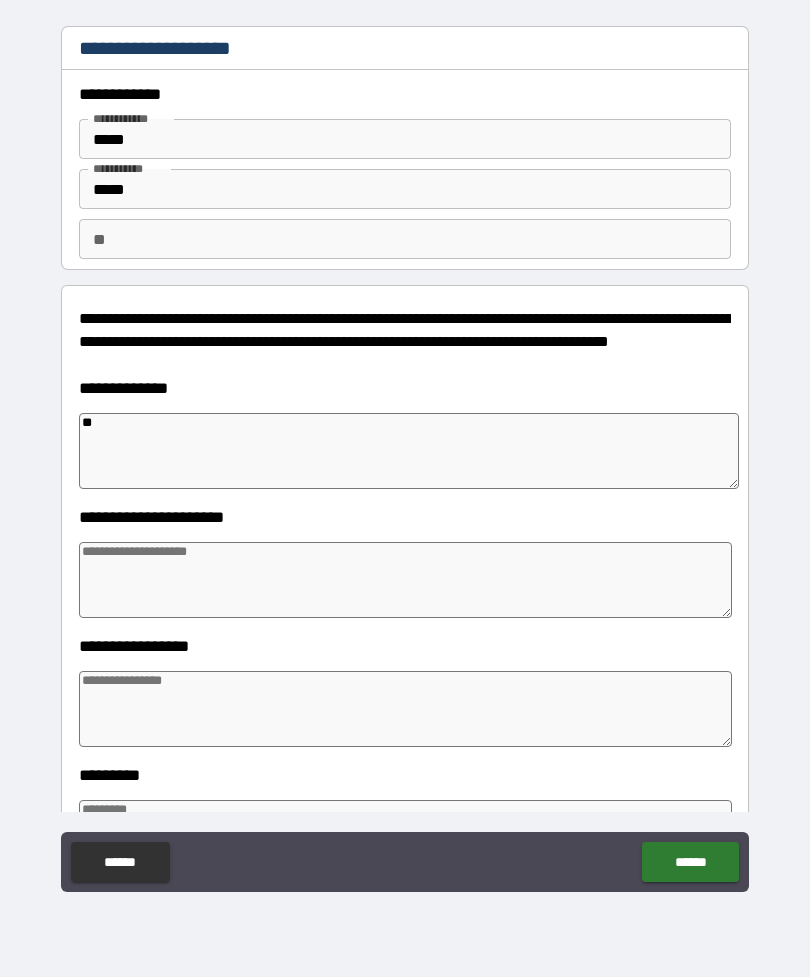 type on "*" 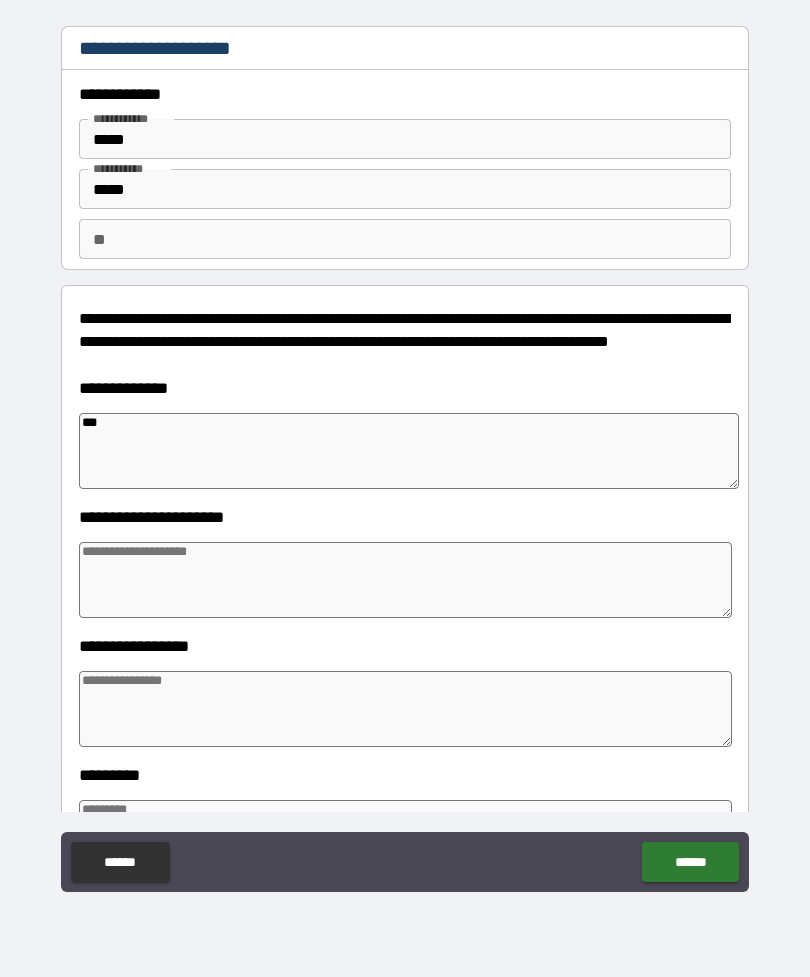 type on "*" 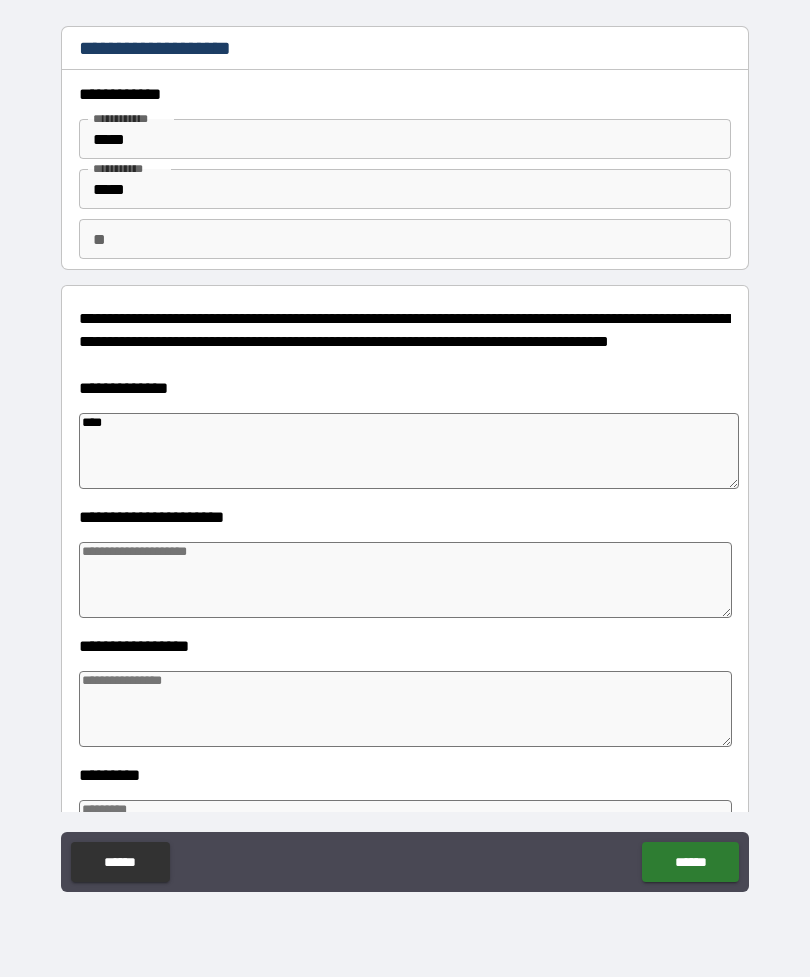 type on "*" 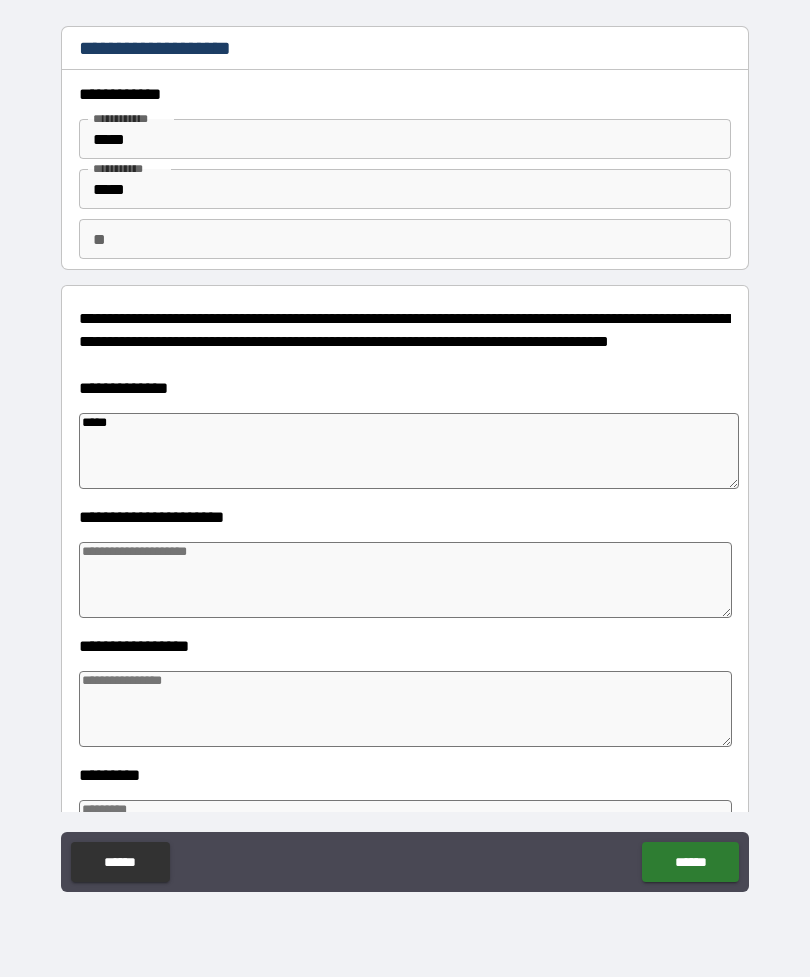 type on "*" 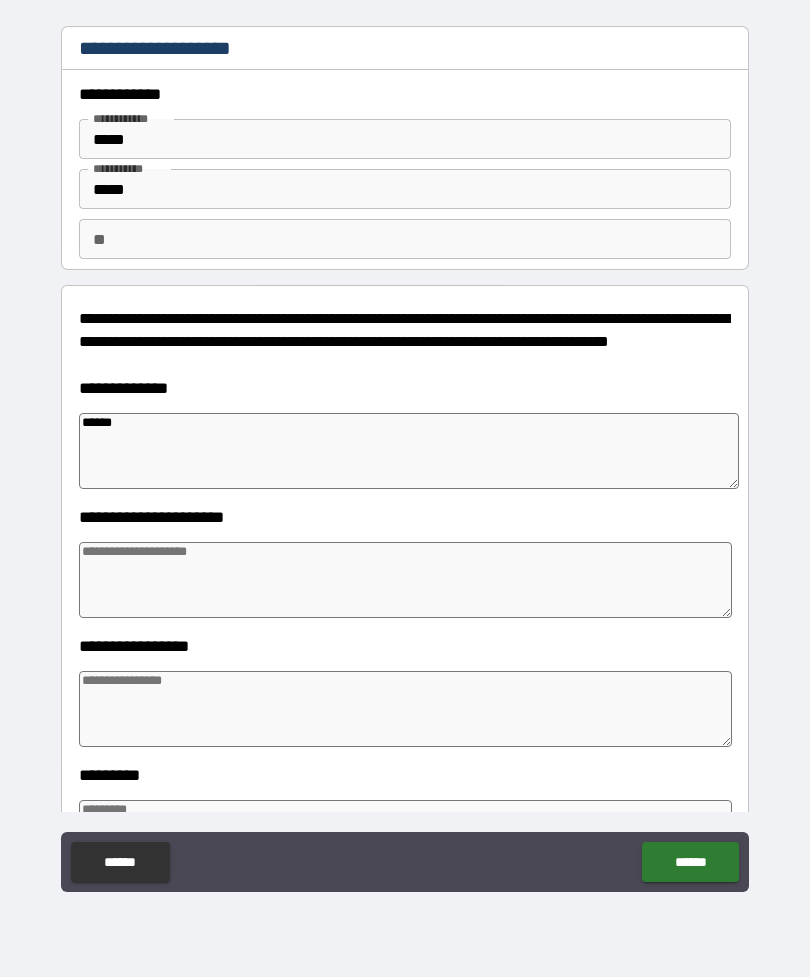 type on "*" 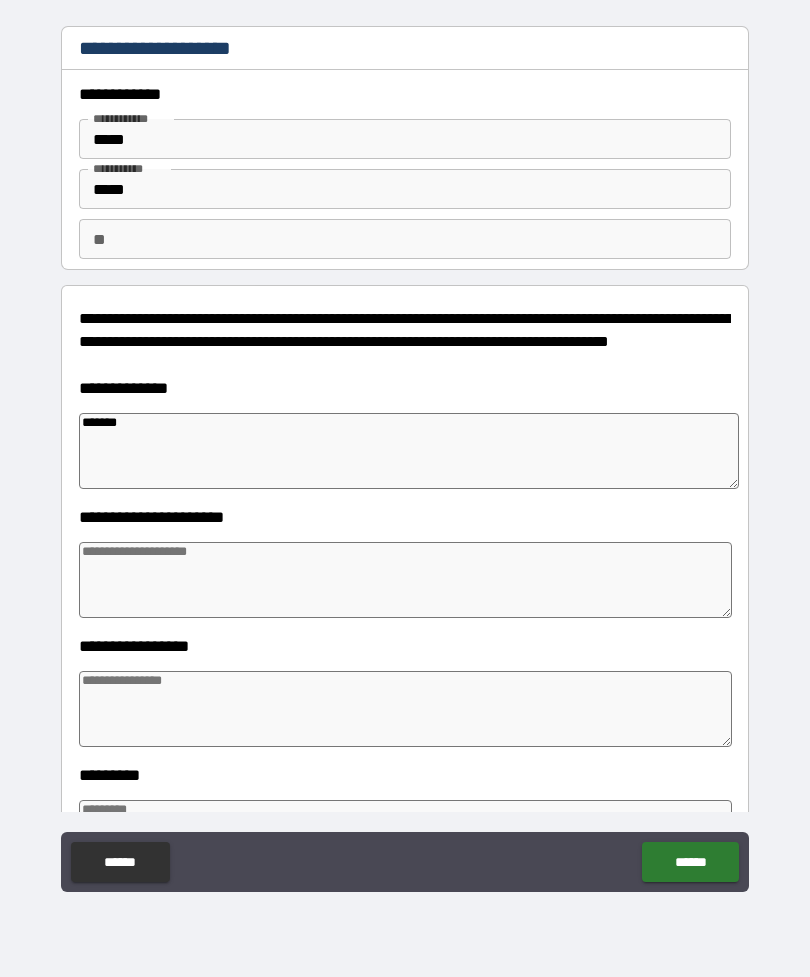 type on "*" 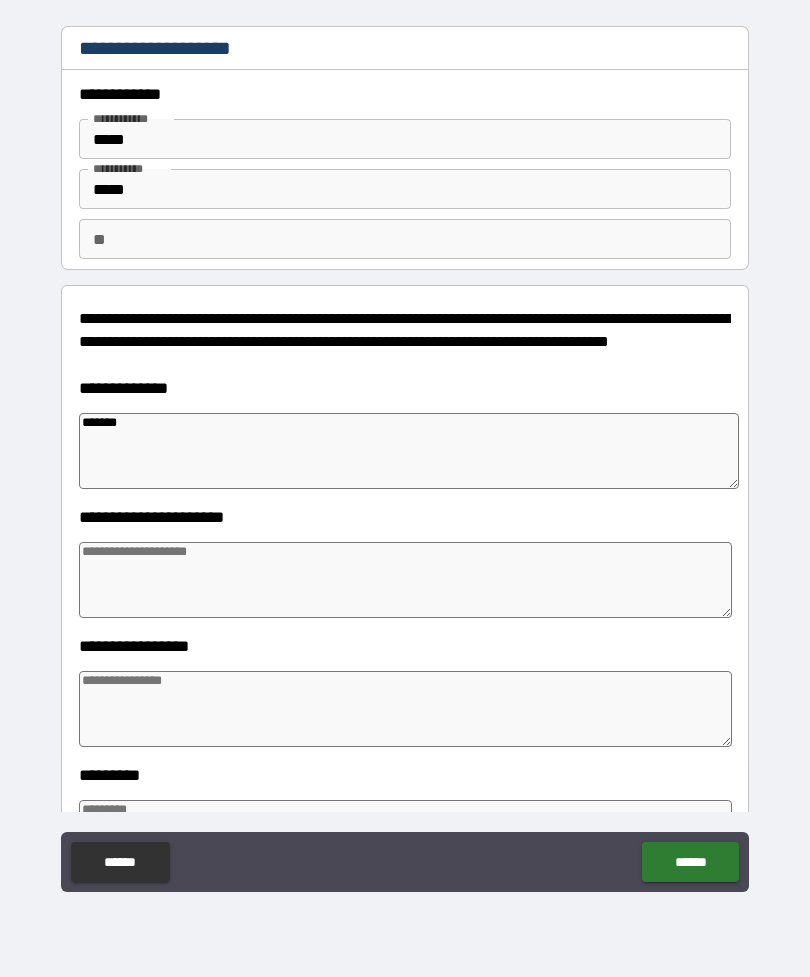 type on "*" 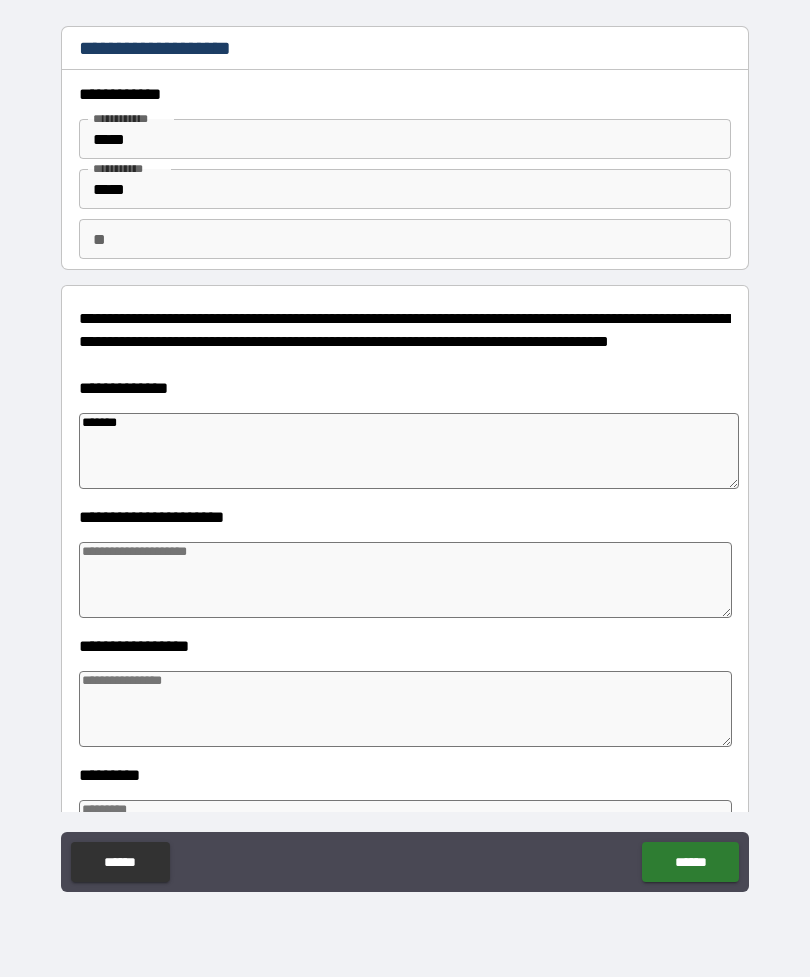 type on "*" 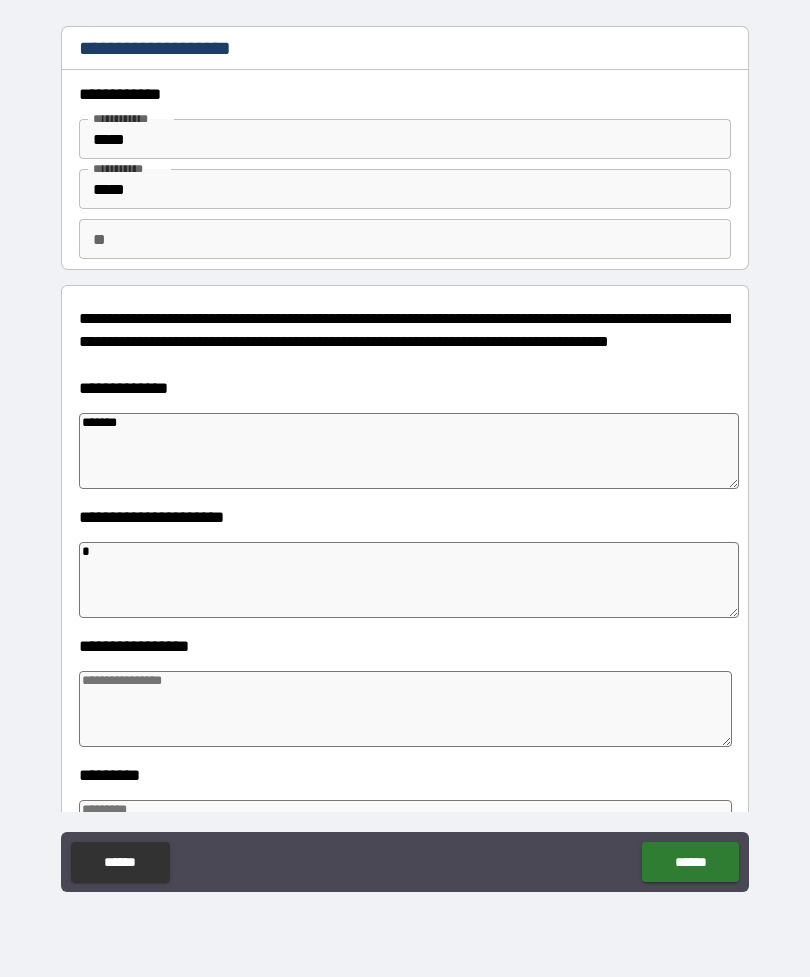 type on "*" 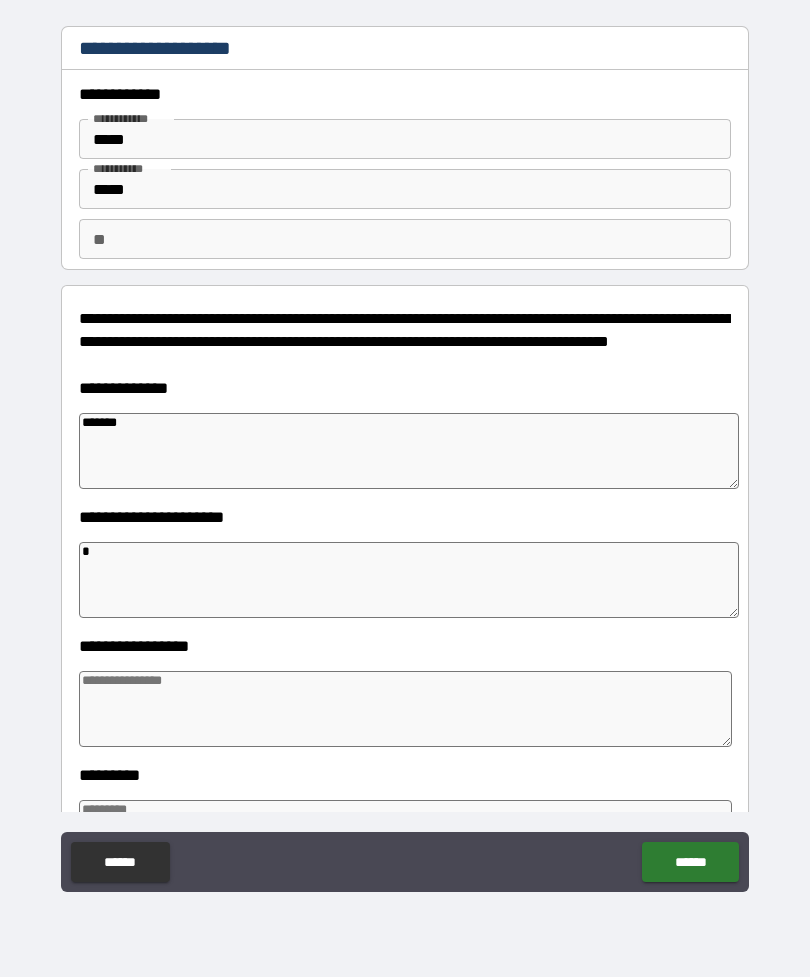 type on "*" 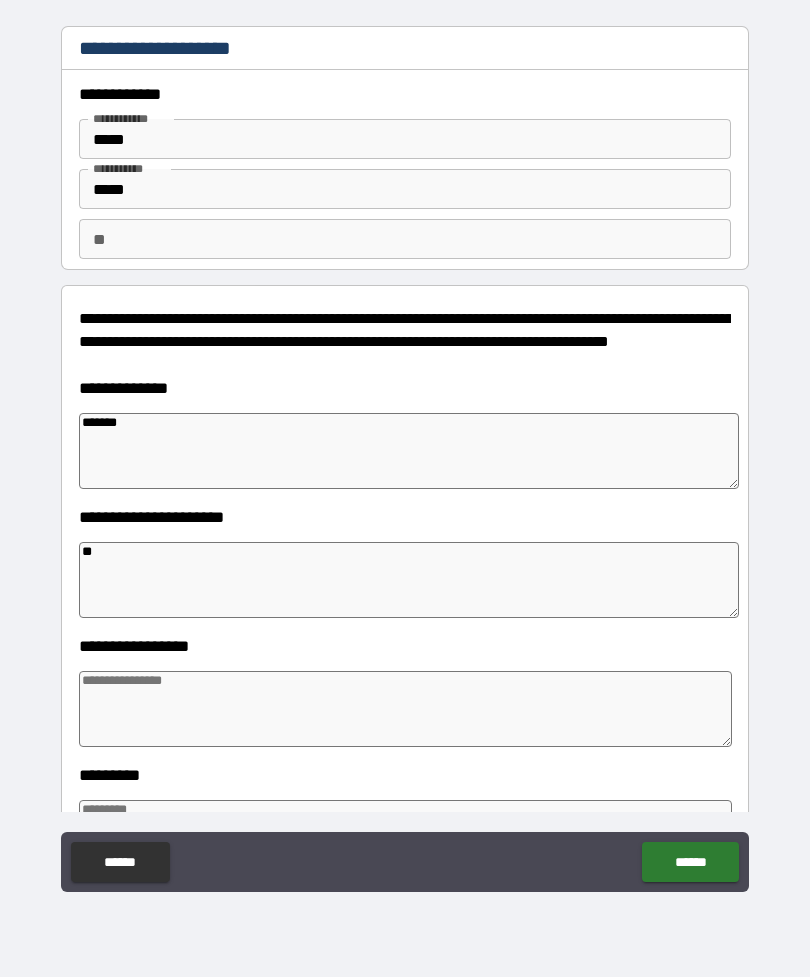 type on "*" 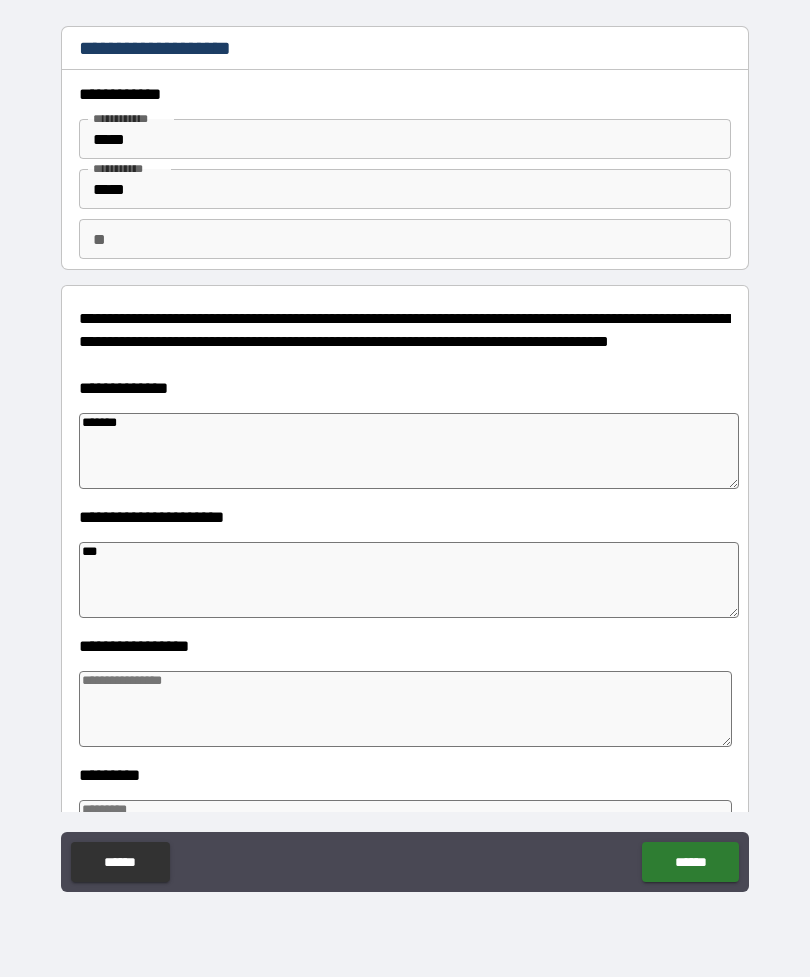 type on "*" 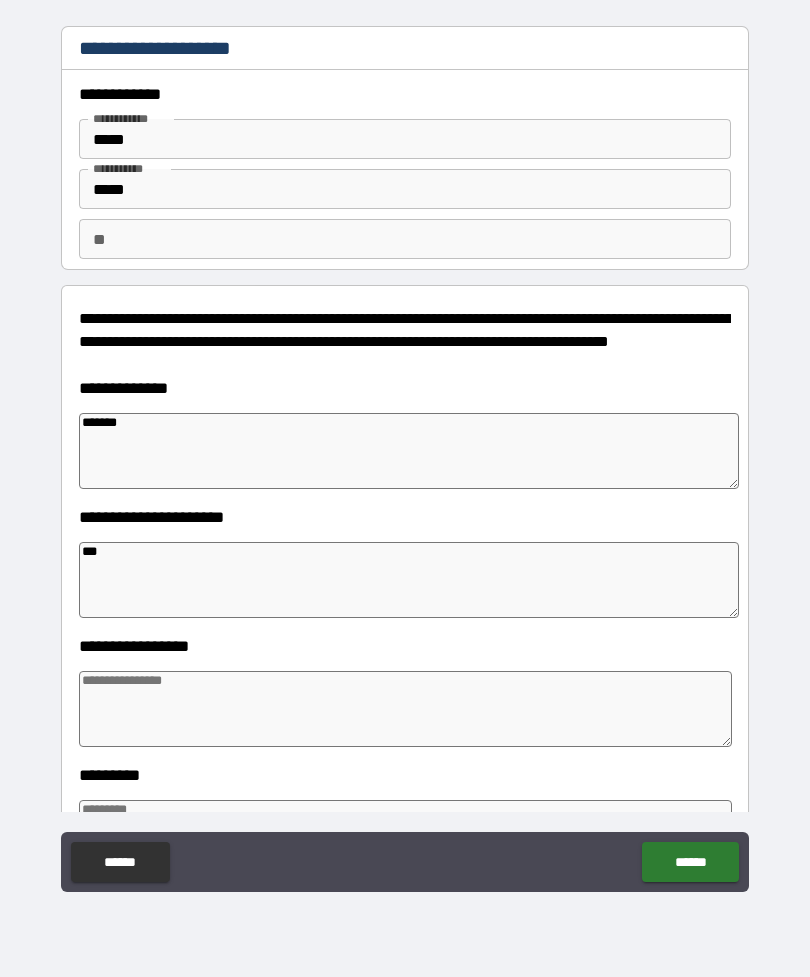 type on "****" 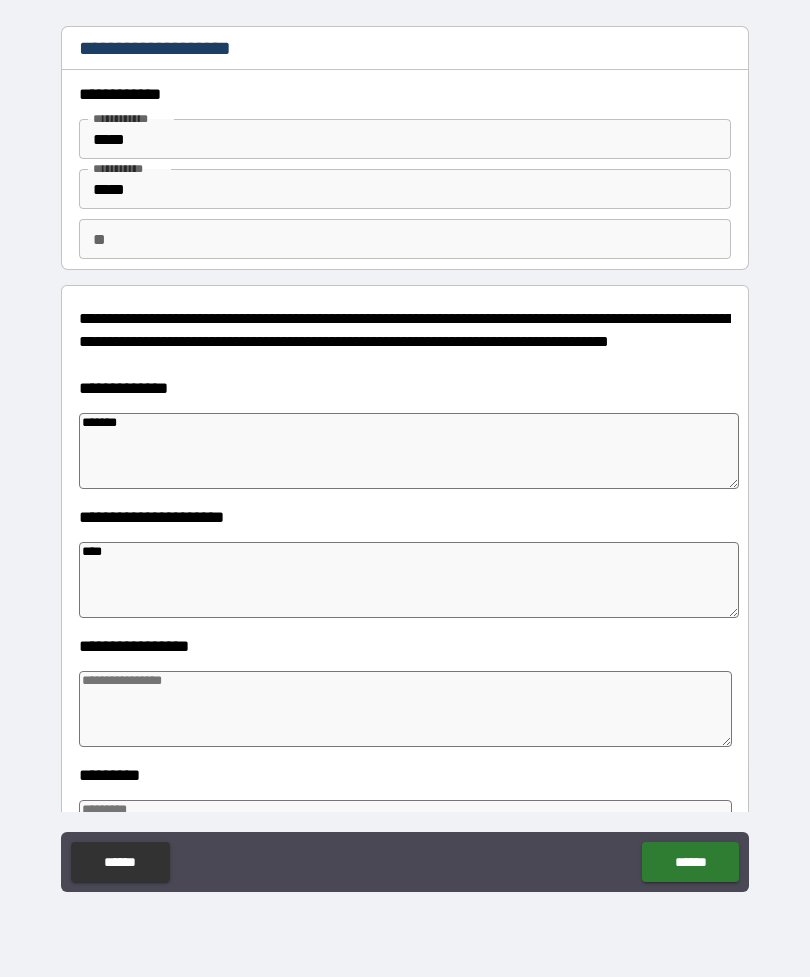 type on "*" 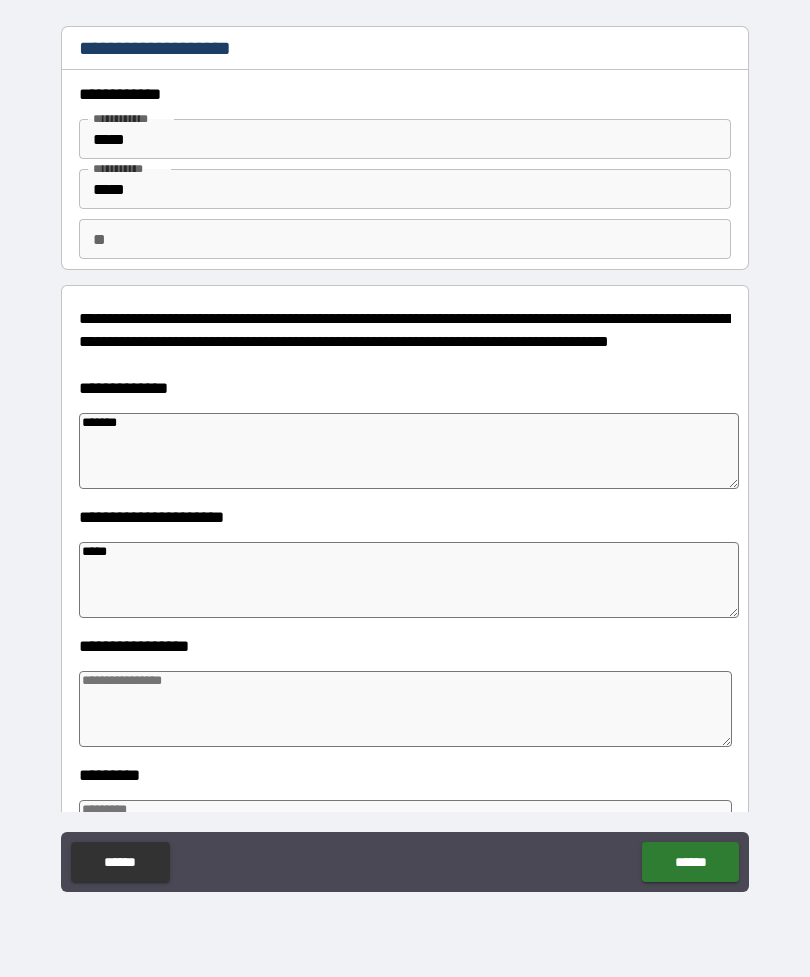 type on "*" 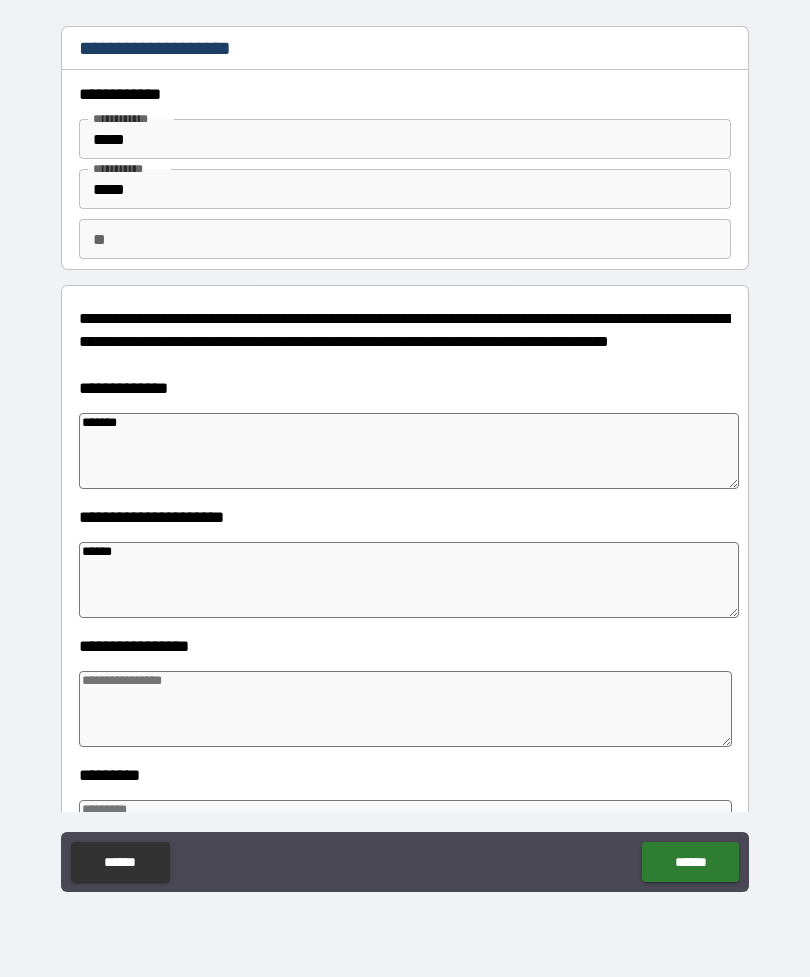 type on "*" 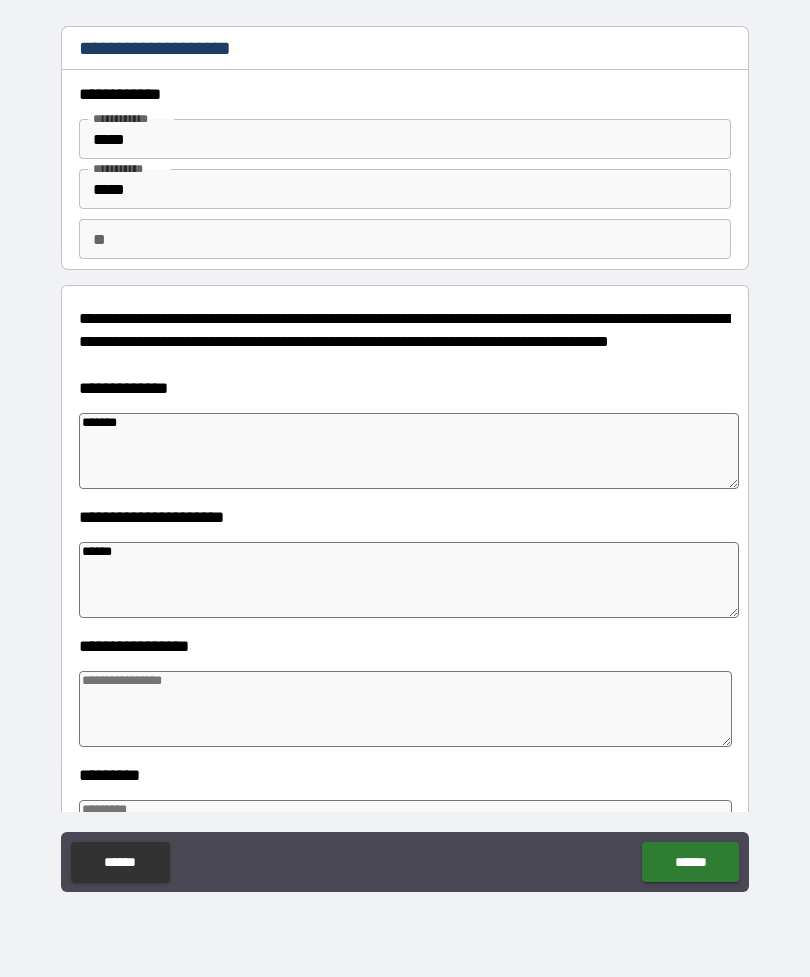 type on "*******" 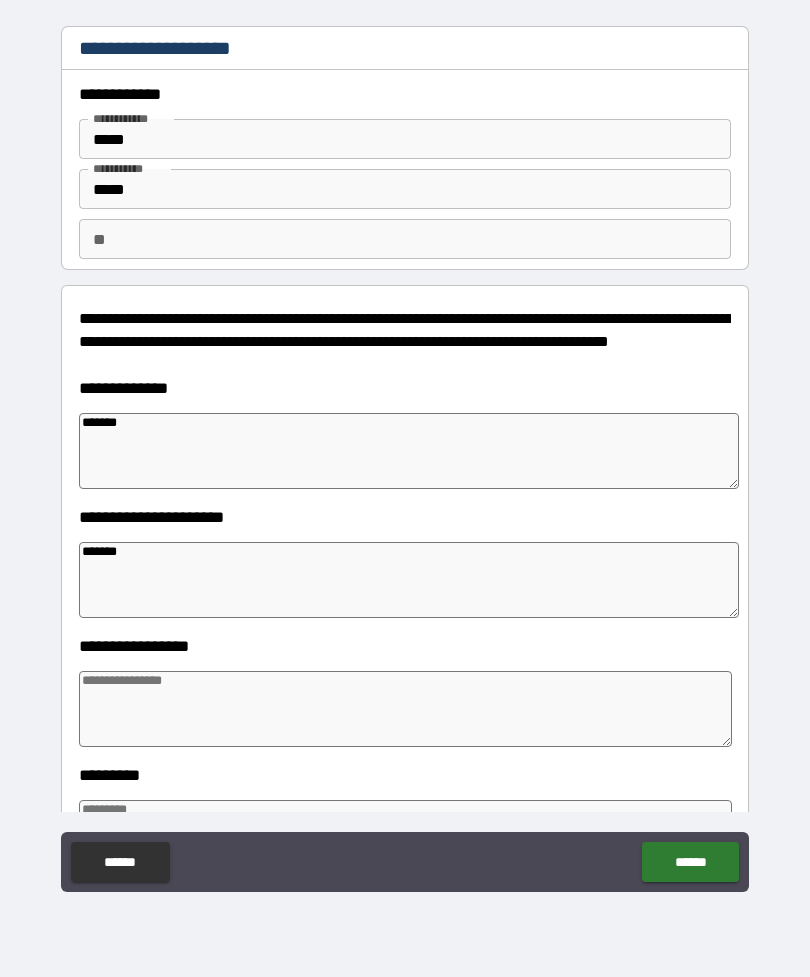 type on "*" 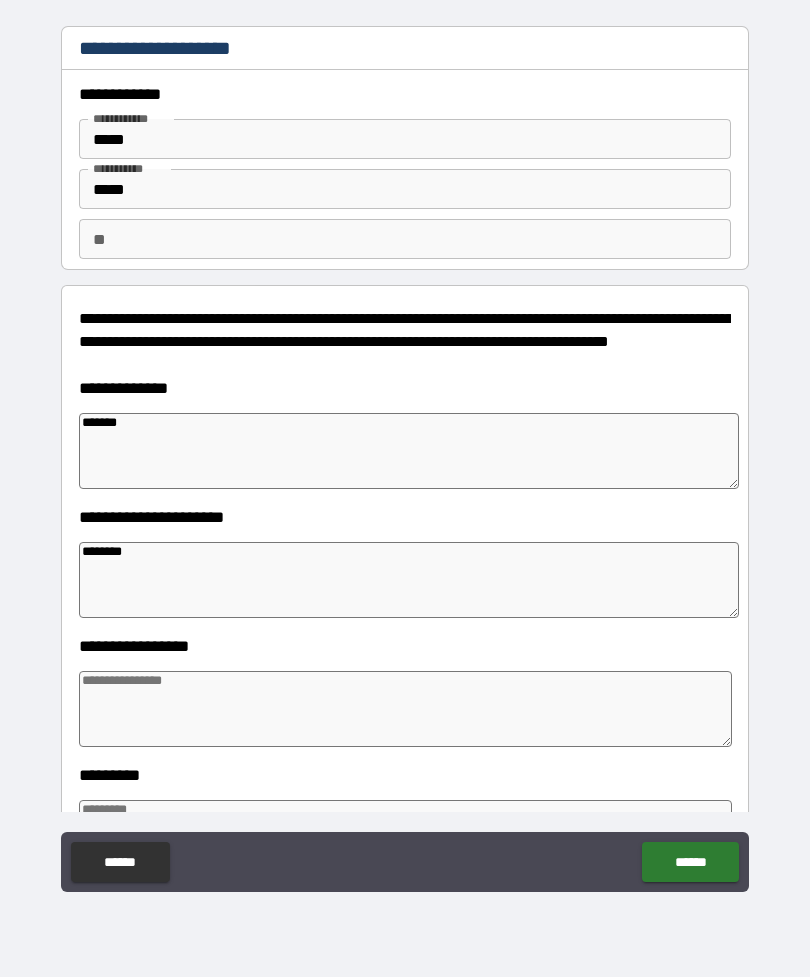 type on "*" 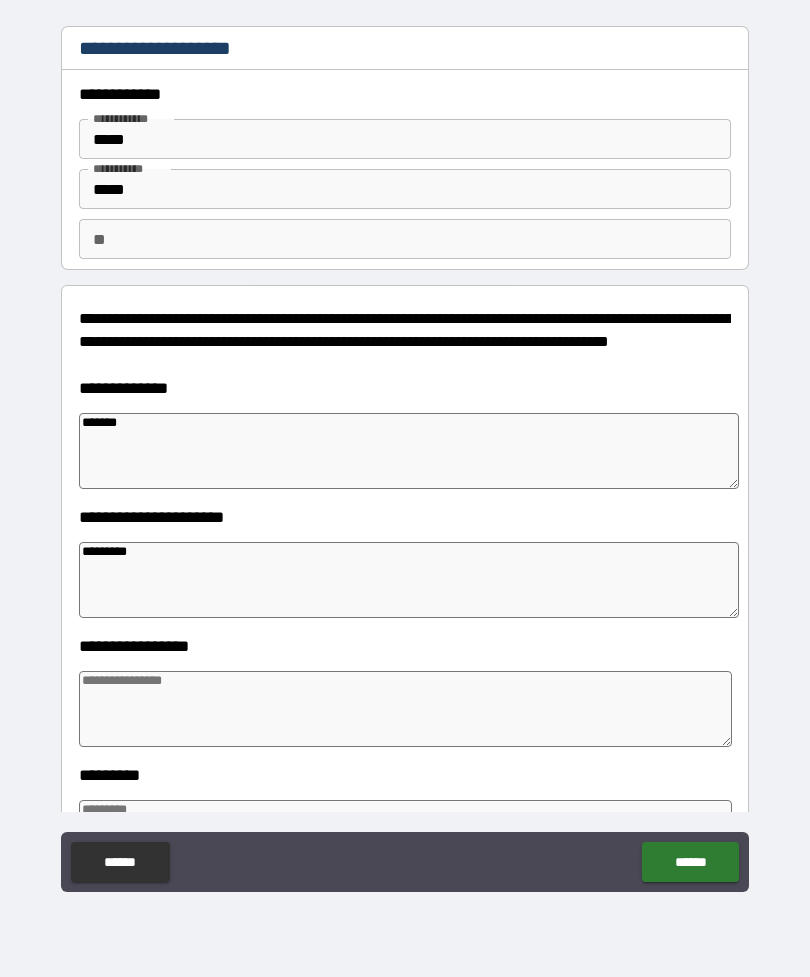 type on "**********" 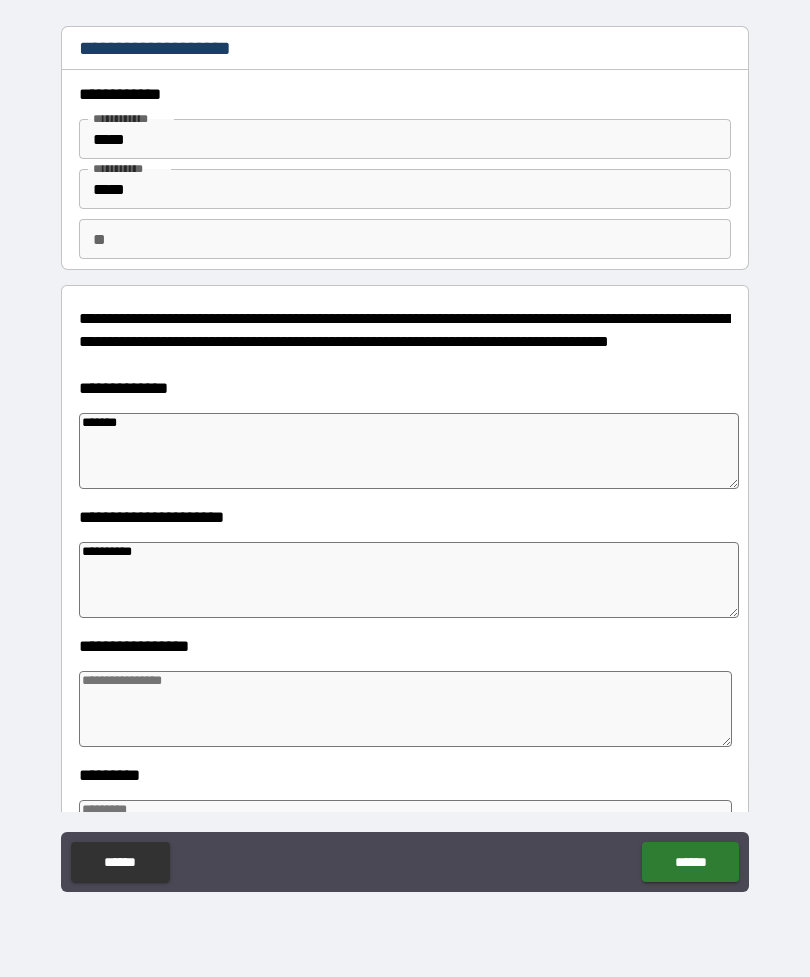 type on "*" 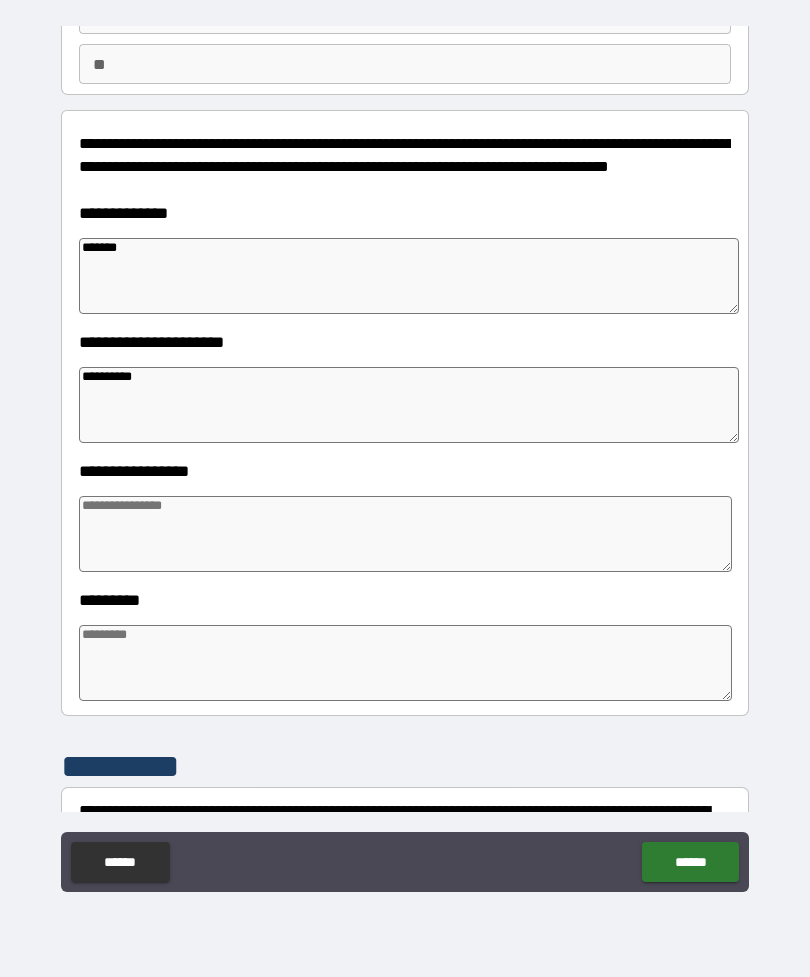 scroll, scrollTop: 171, scrollLeft: 0, axis: vertical 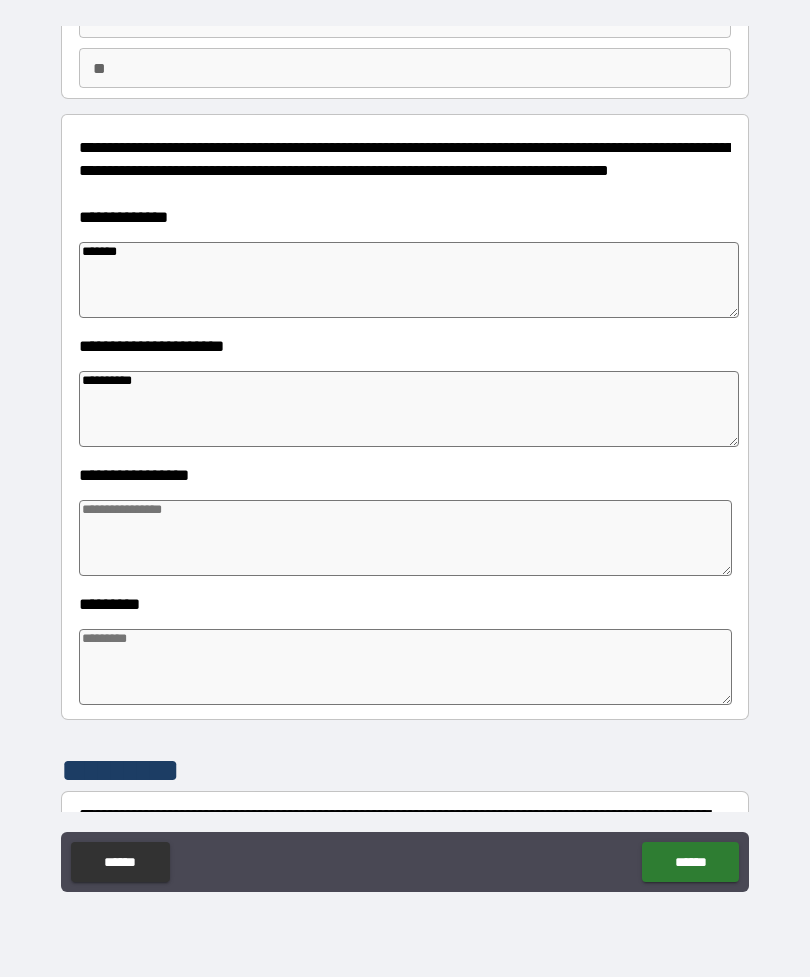 type on "**********" 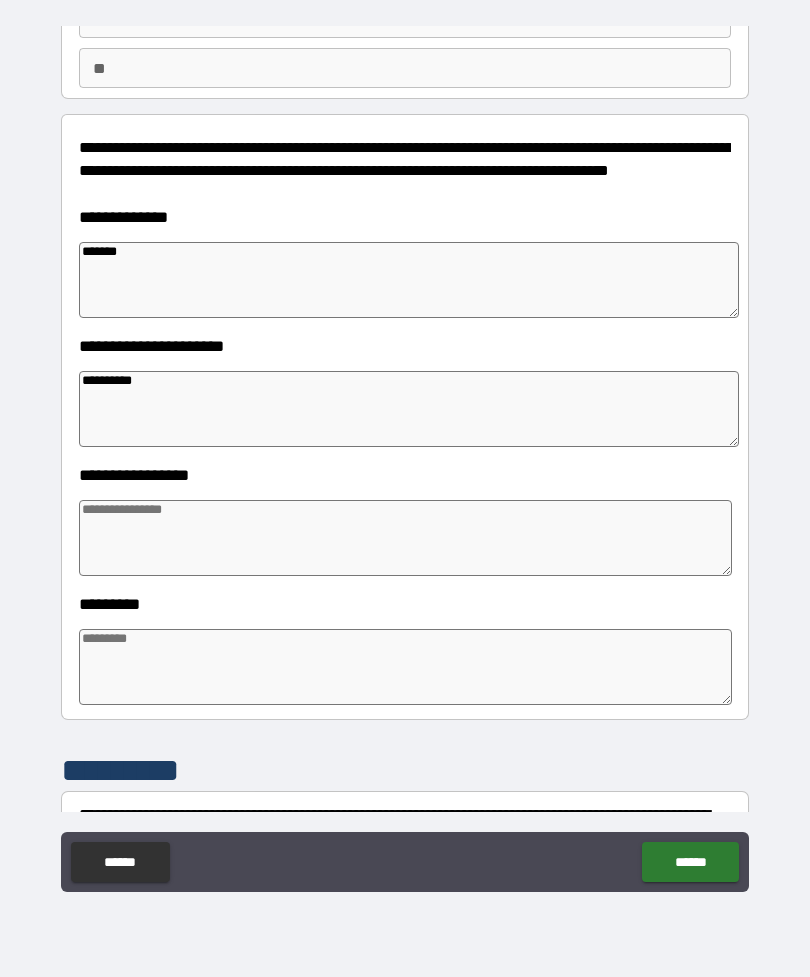 type on "*" 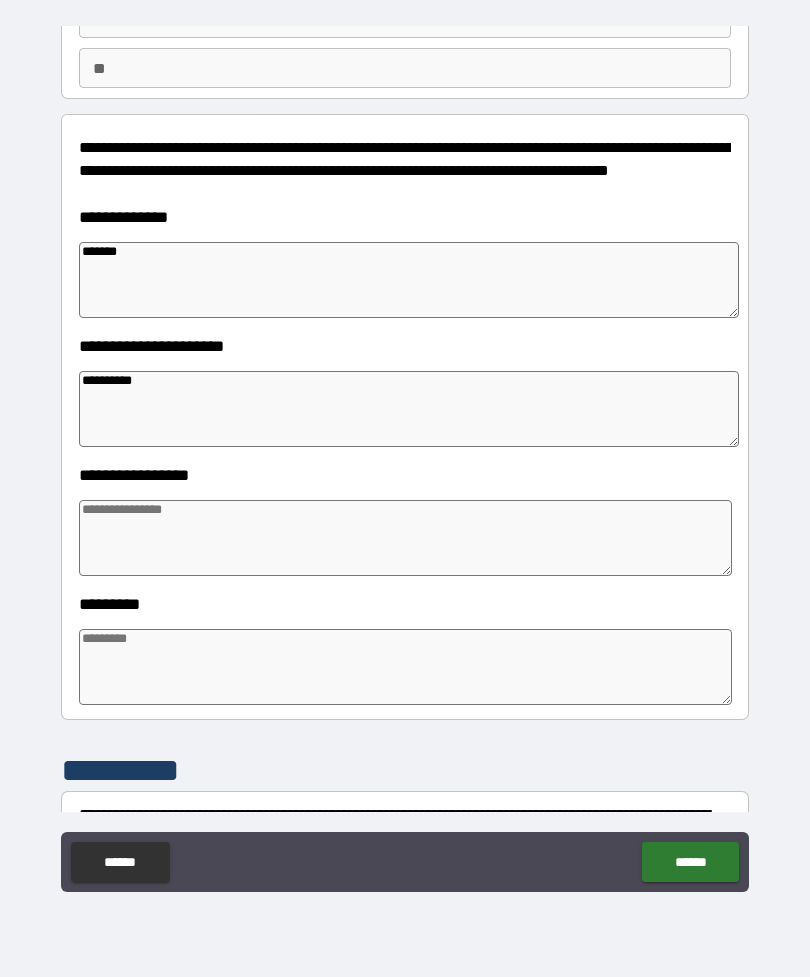 type on "*" 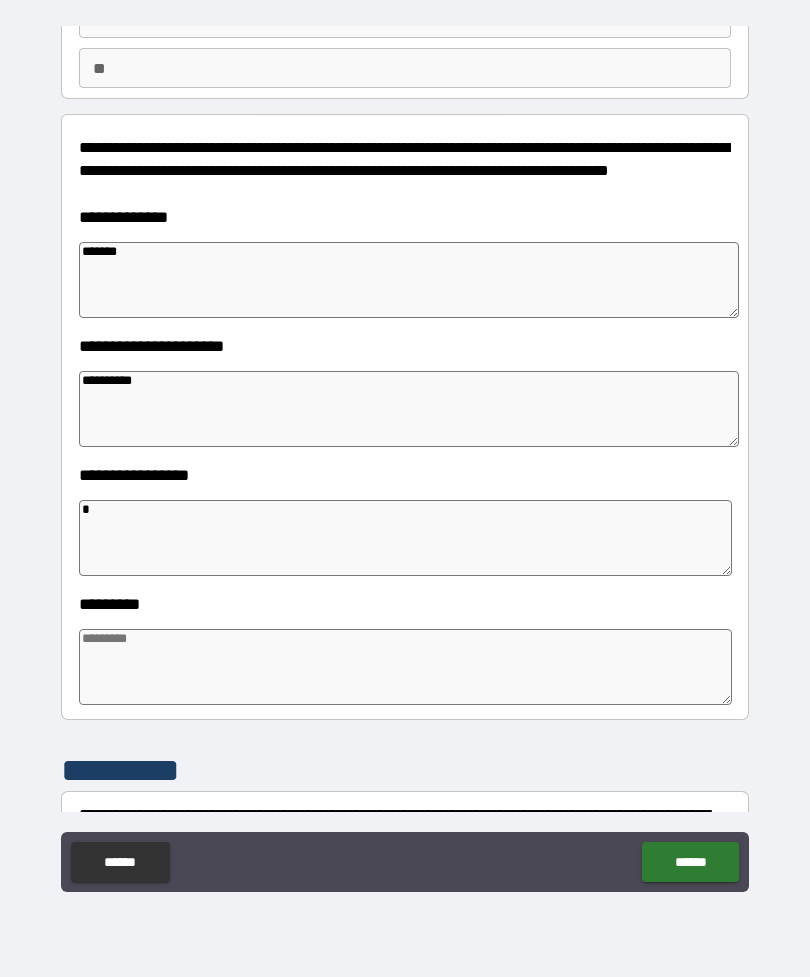 type on "*" 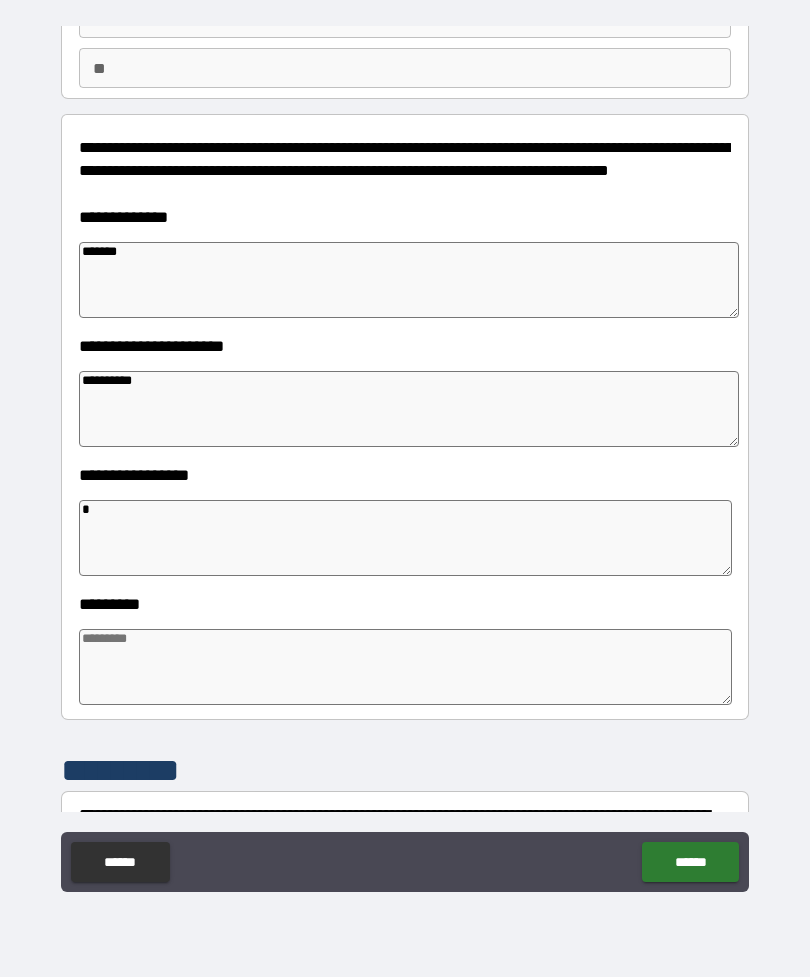 type on "**" 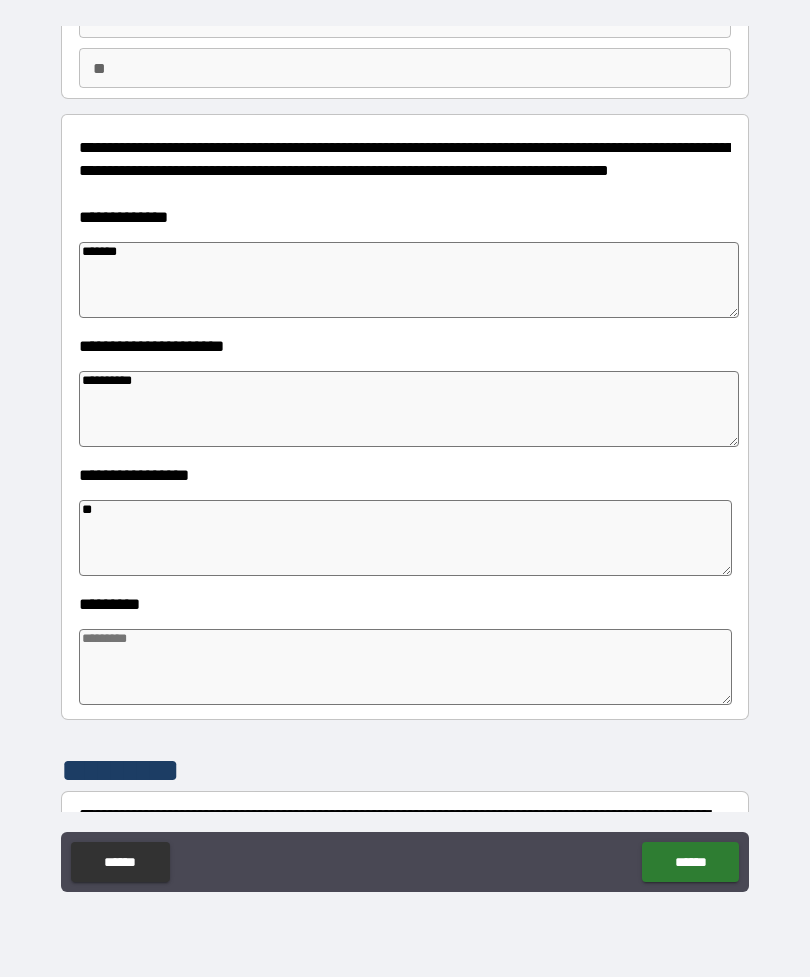 type on "*" 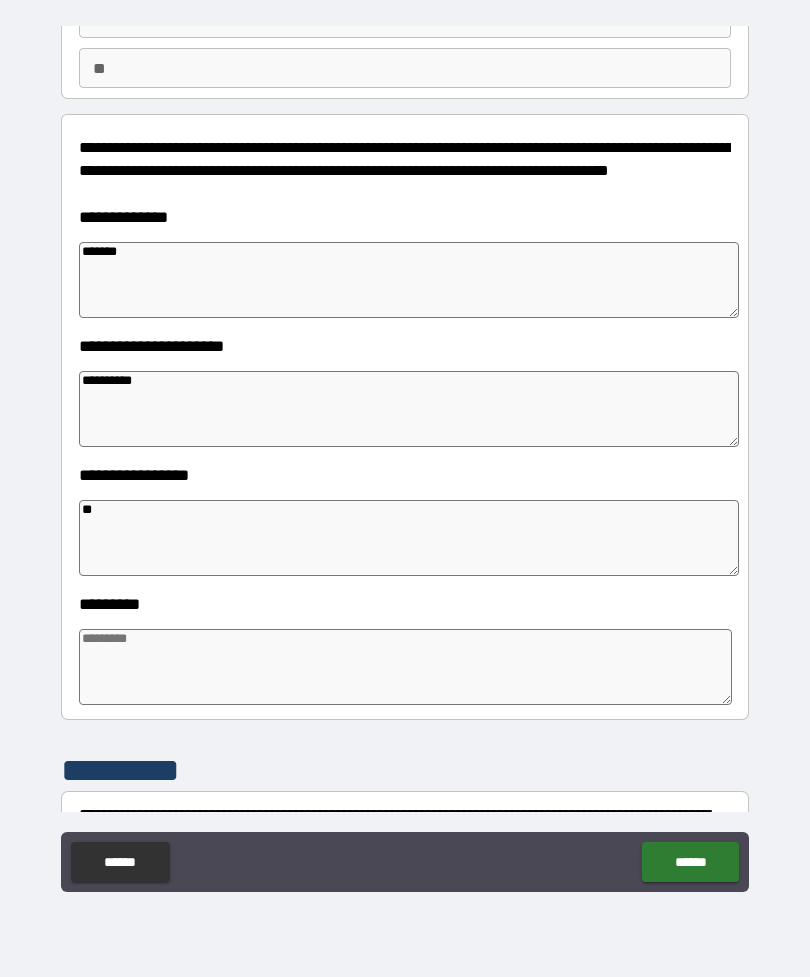 type on "*" 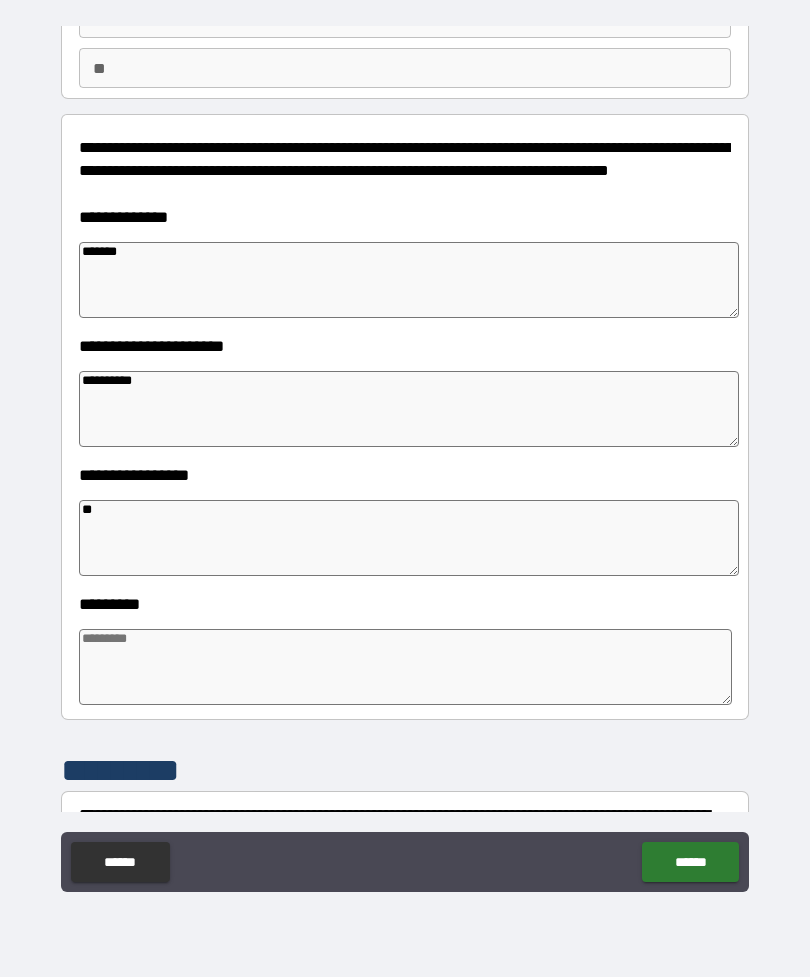 type on "*" 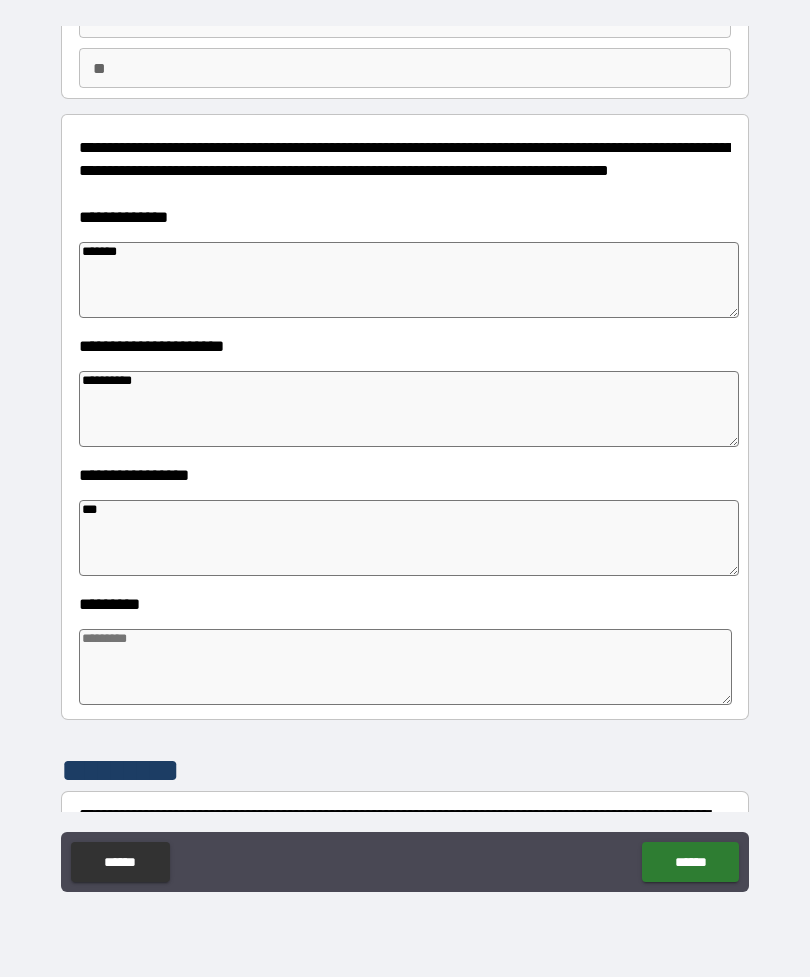 type on "****" 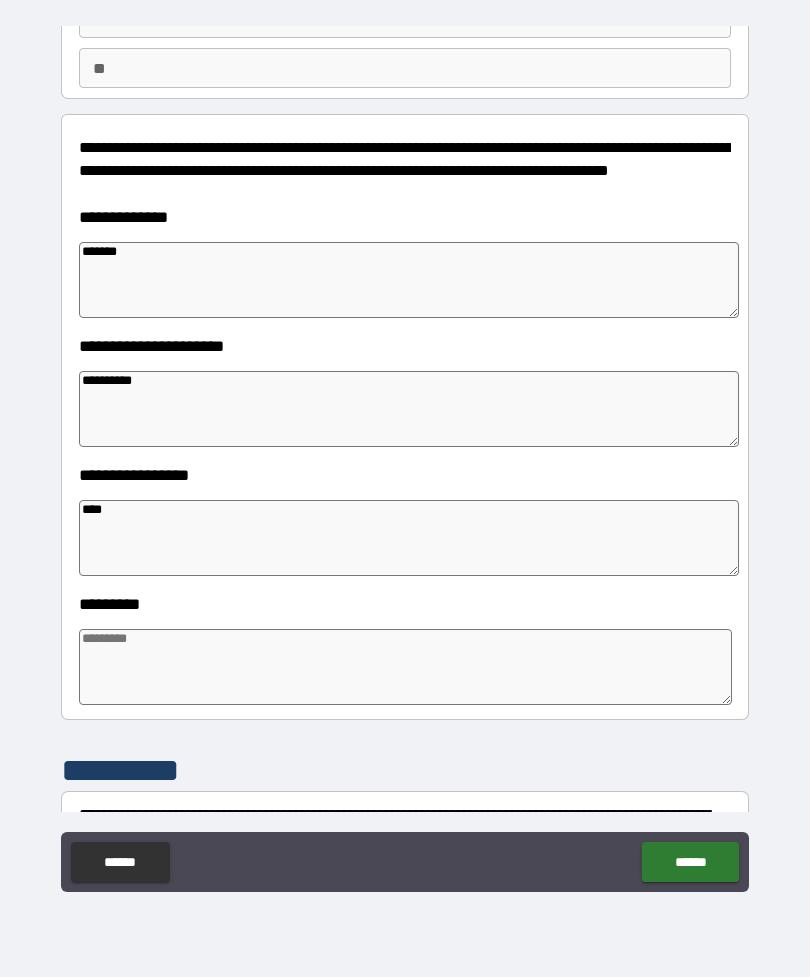 type on "*" 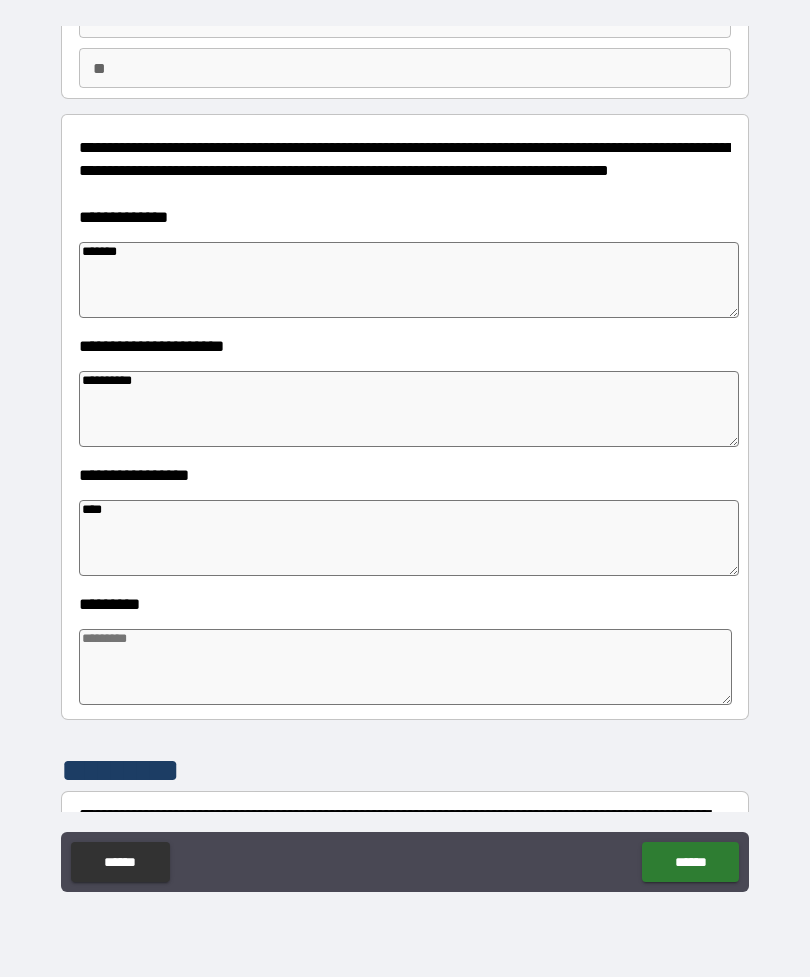 type on "*" 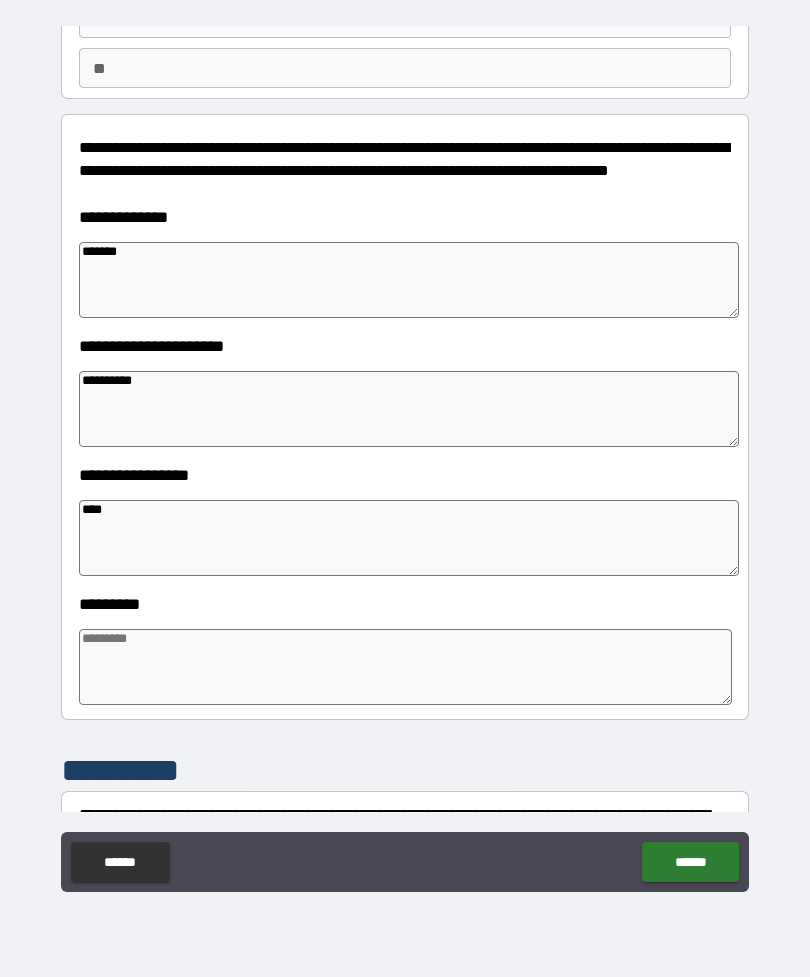 type on "*" 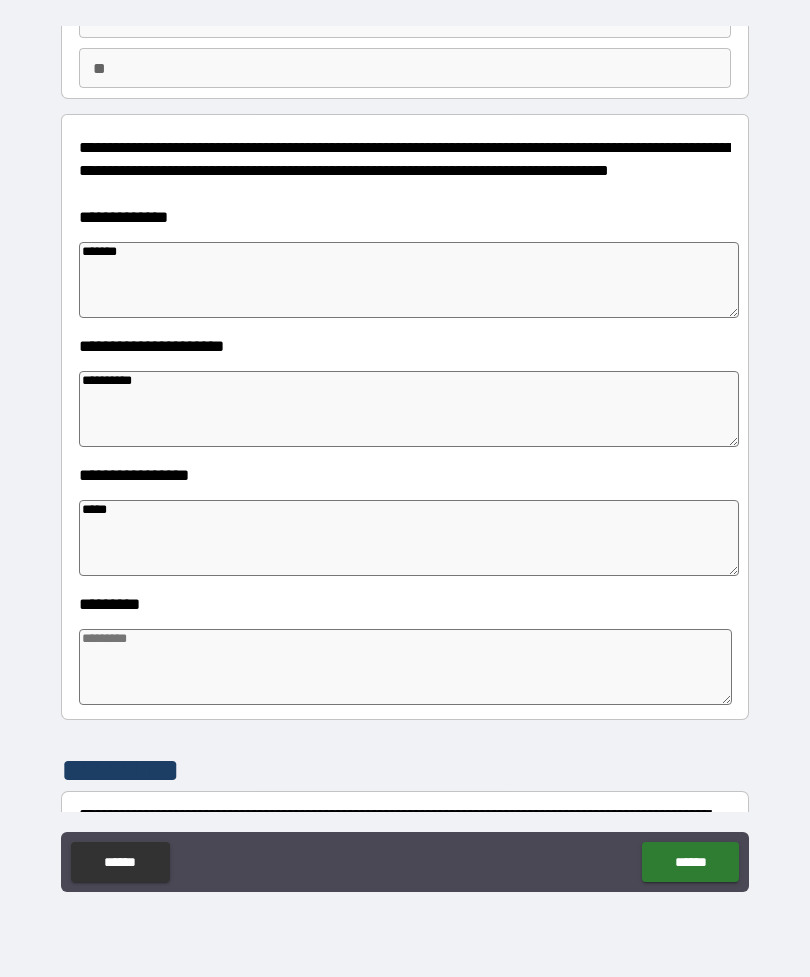 type on "*" 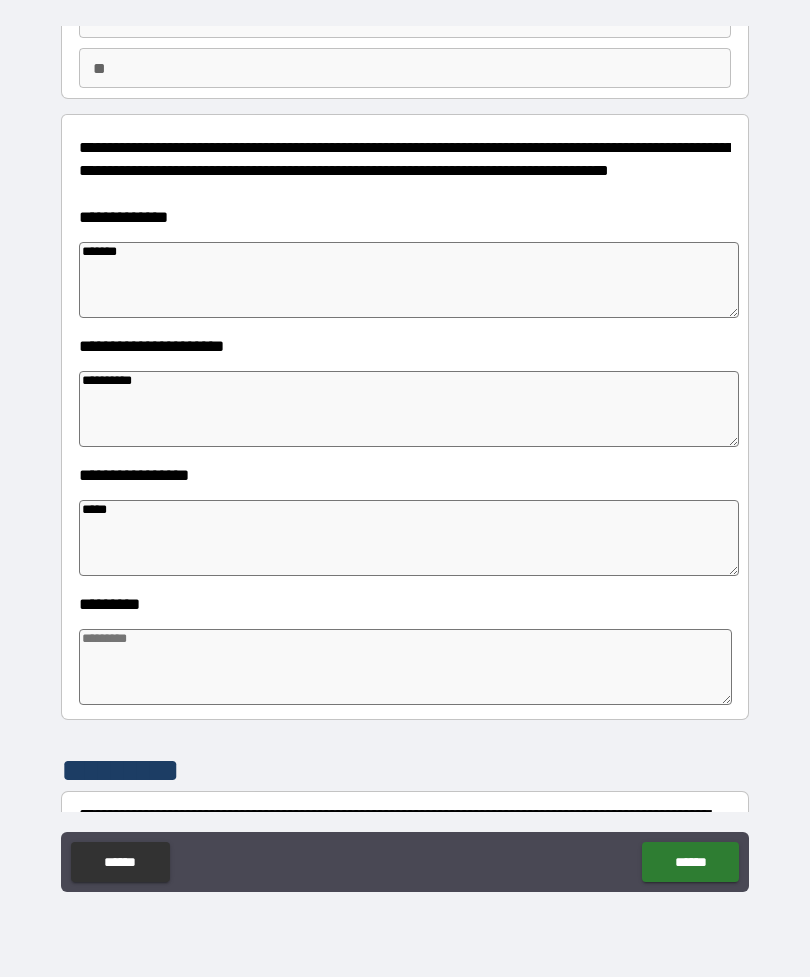 type on "*" 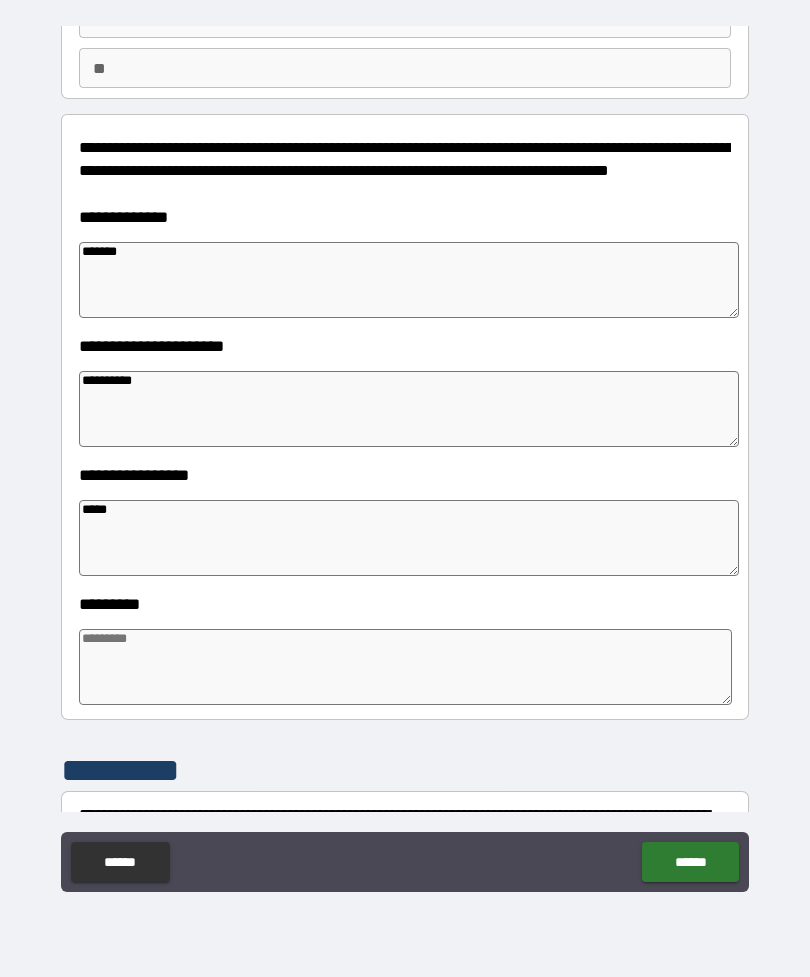 type 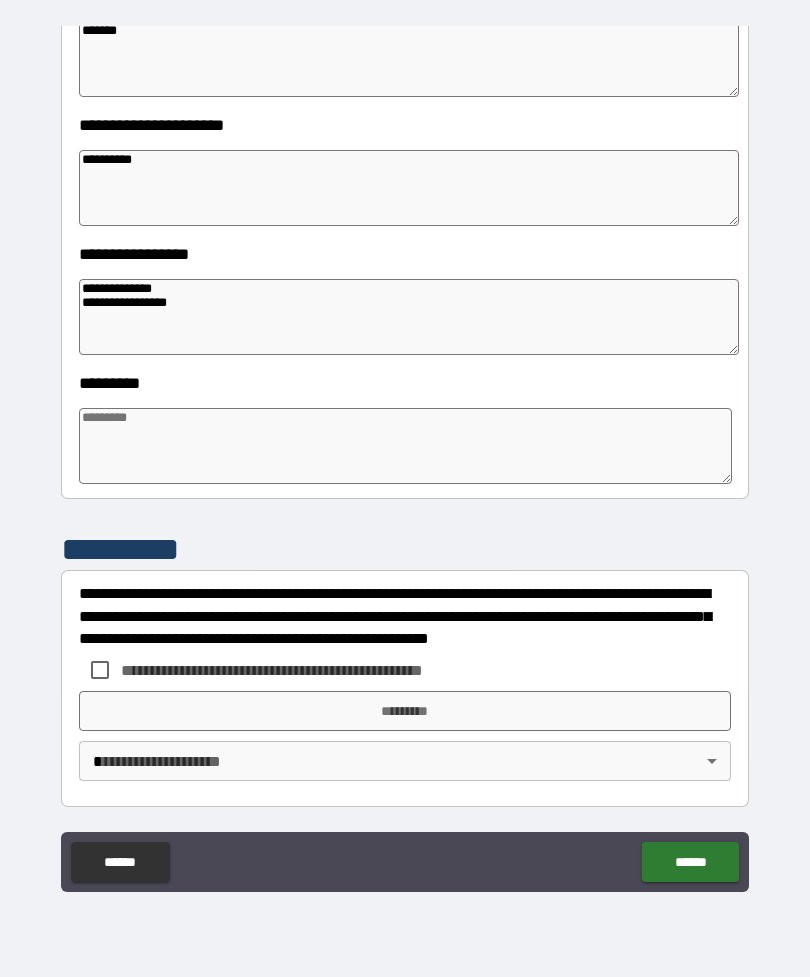 scroll, scrollTop: 392, scrollLeft: 0, axis: vertical 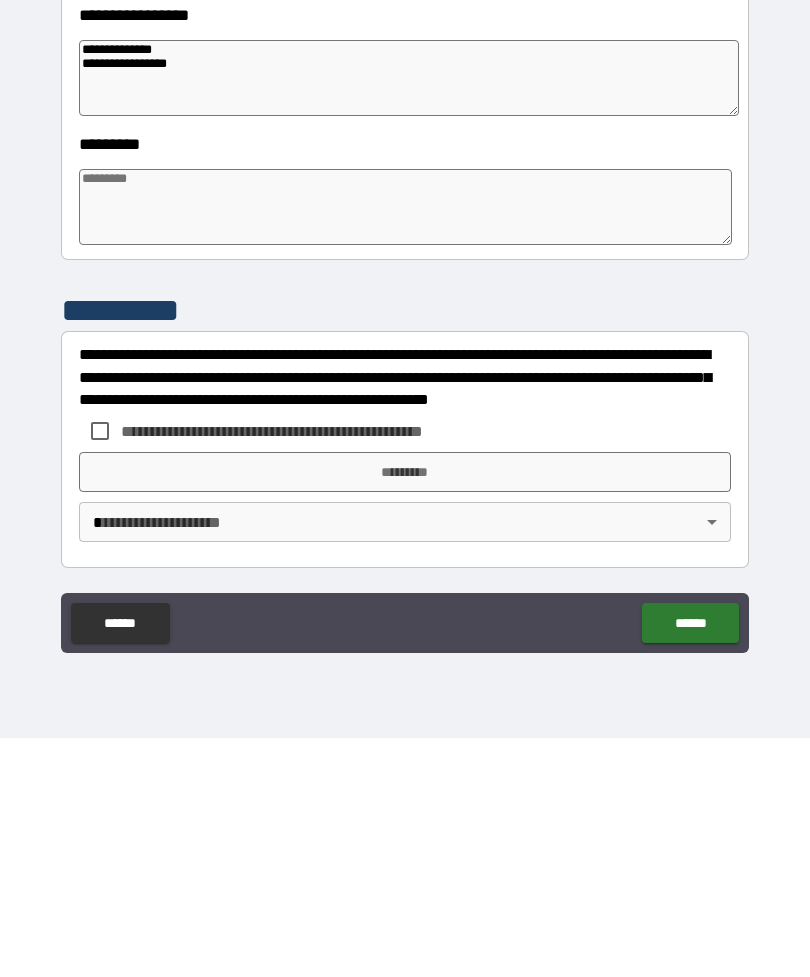 click at bounding box center (405, 446) 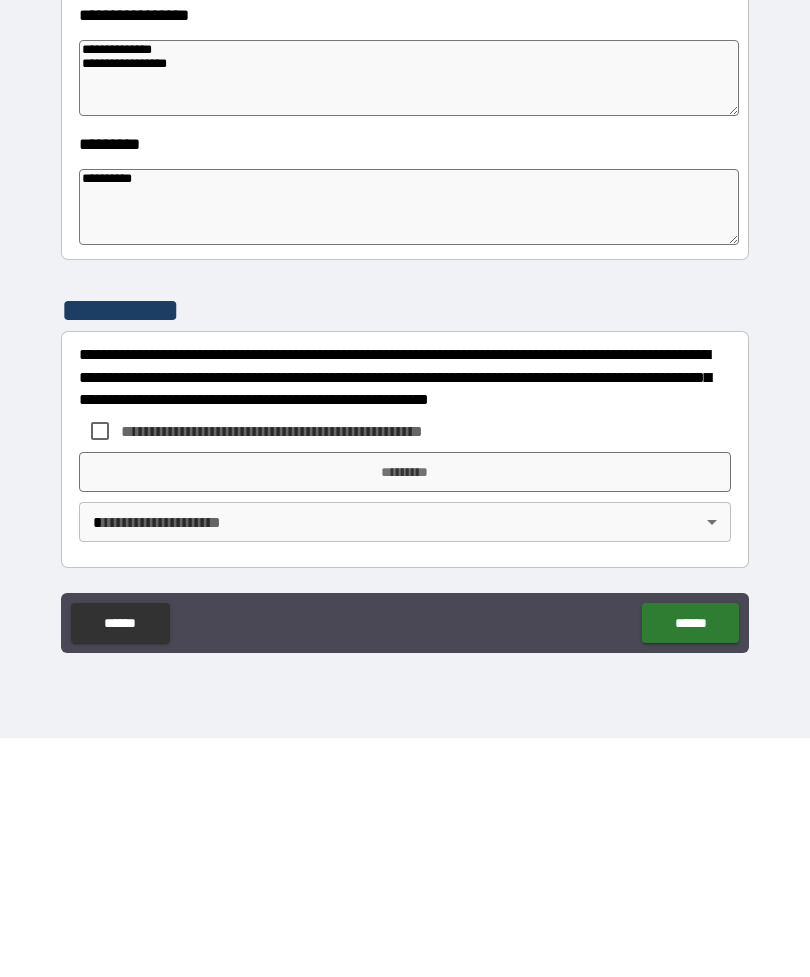 click on "**********" at bounding box center (305, 670) 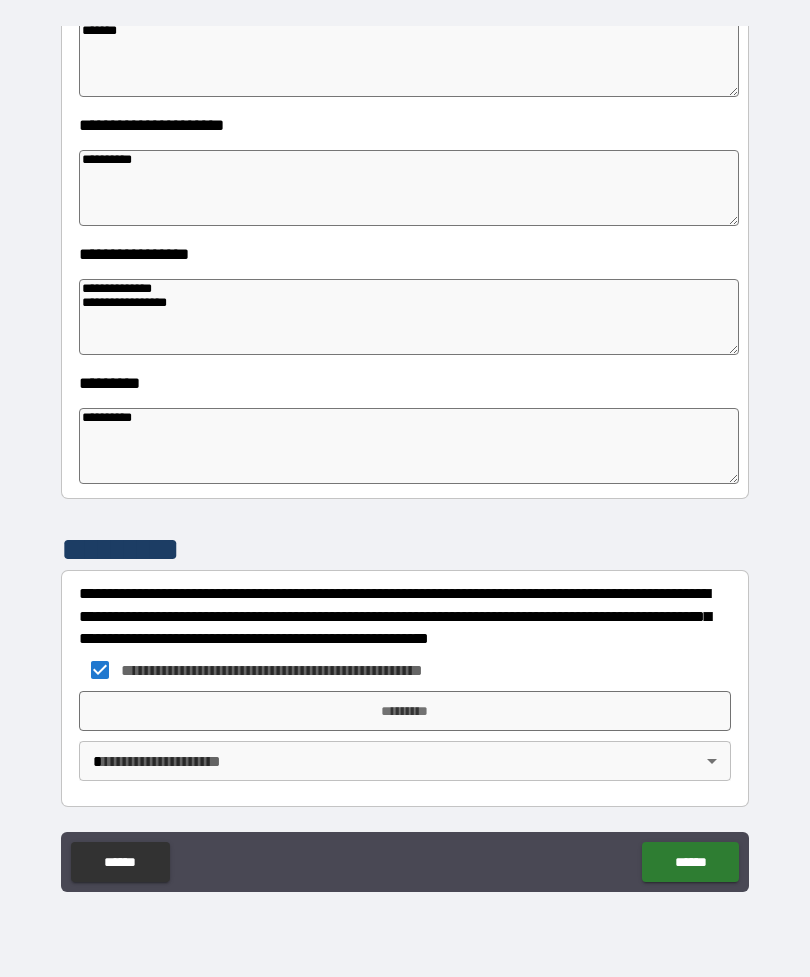 click on "*********" at bounding box center [405, 711] 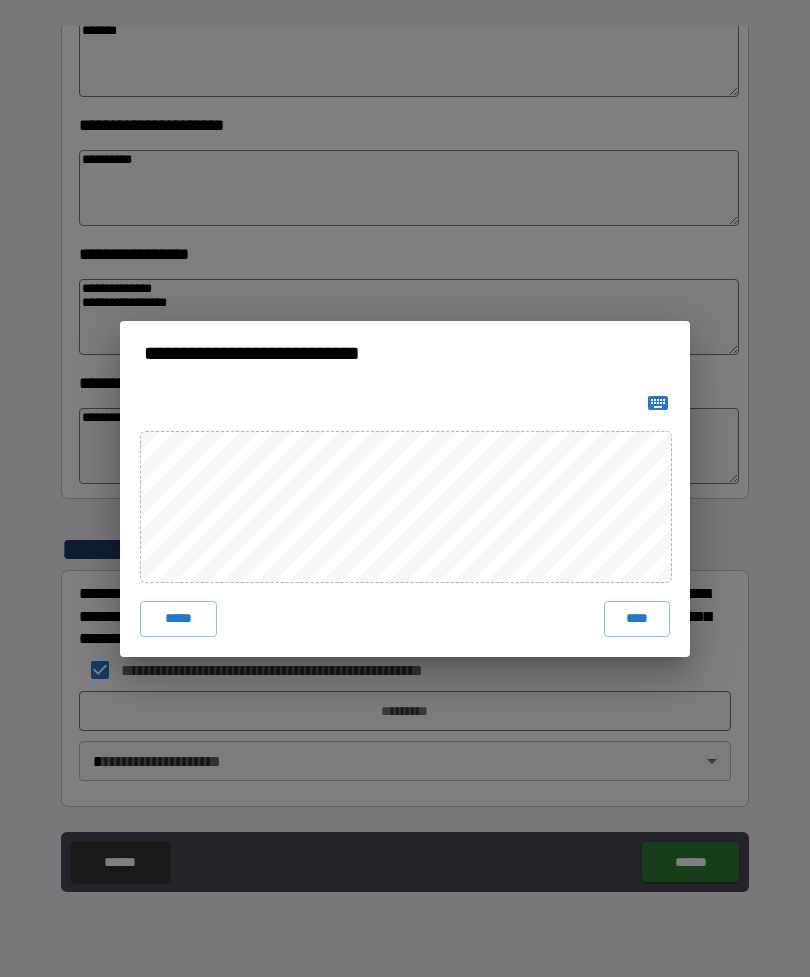 click on "****" at bounding box center [637, 619] 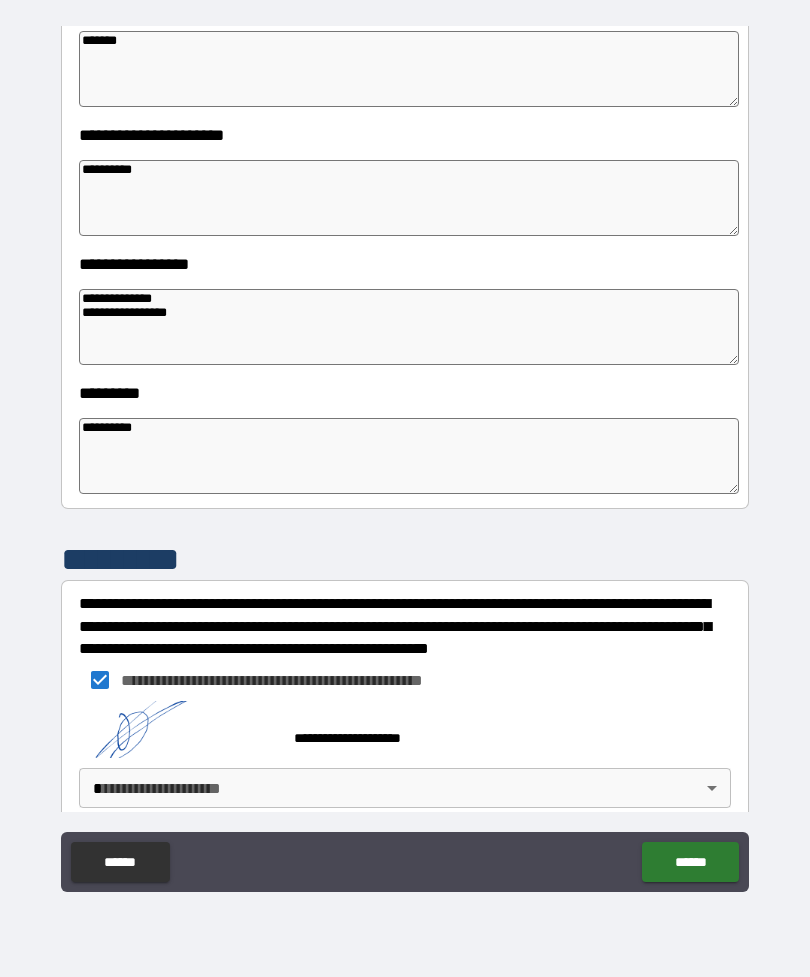 click on "**********" at bounding box center (405, 456) 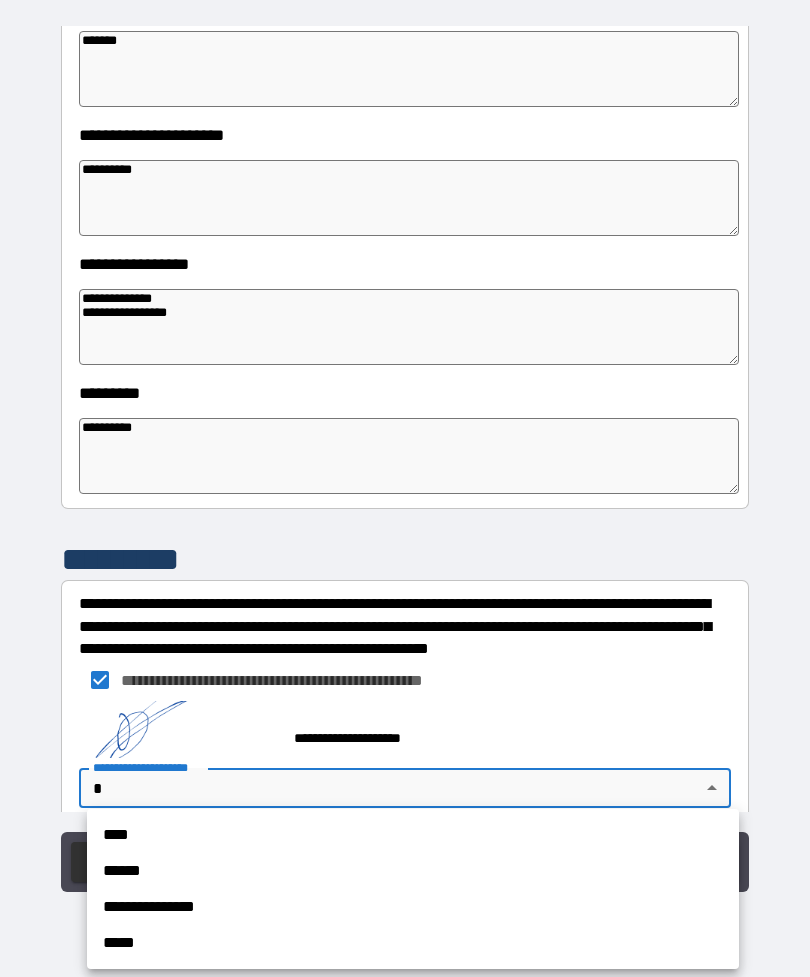 click at bounding box center (405, 488) 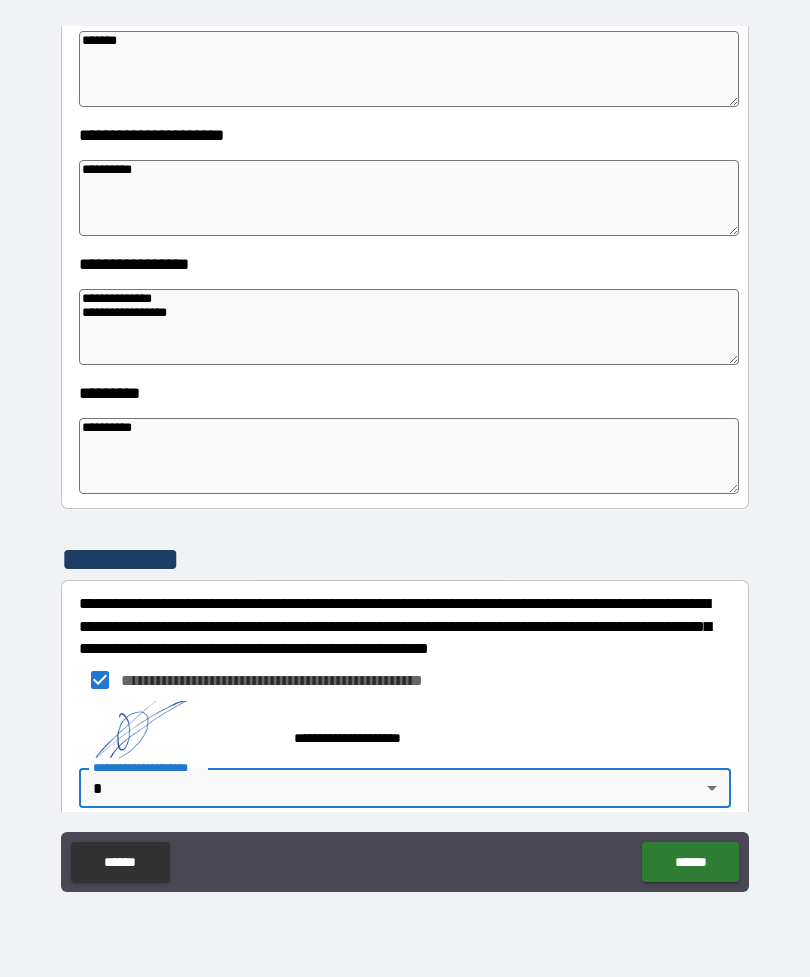 click on "**********" at bounding box center (405, 456) 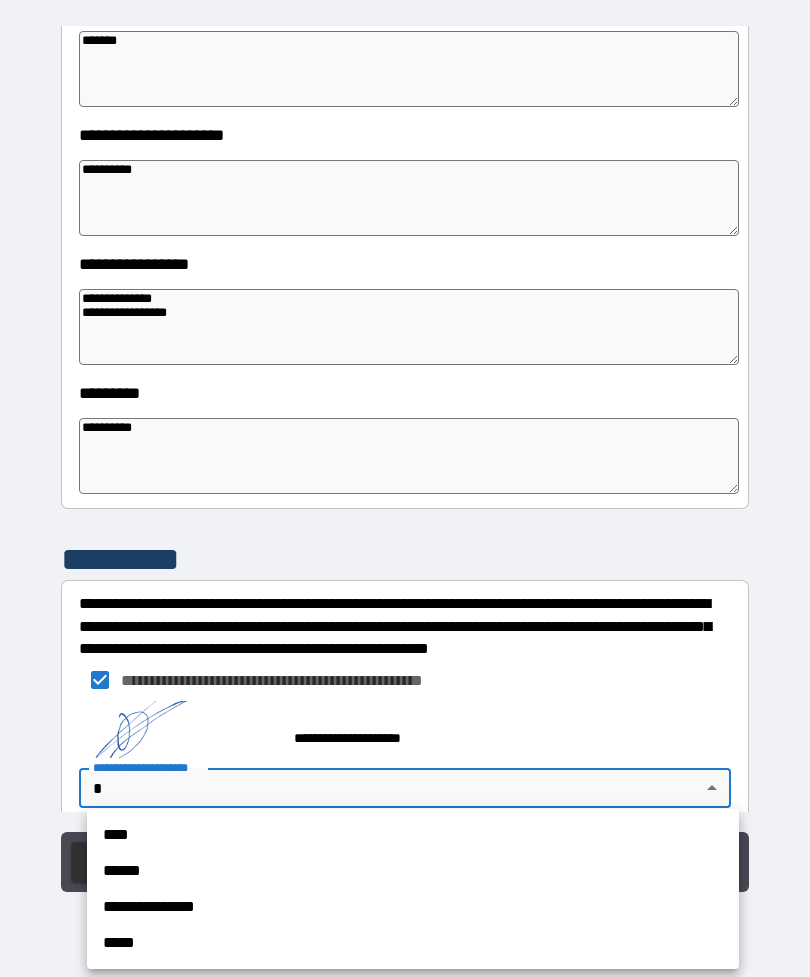 click on "****" at bounding box center [413, 835] 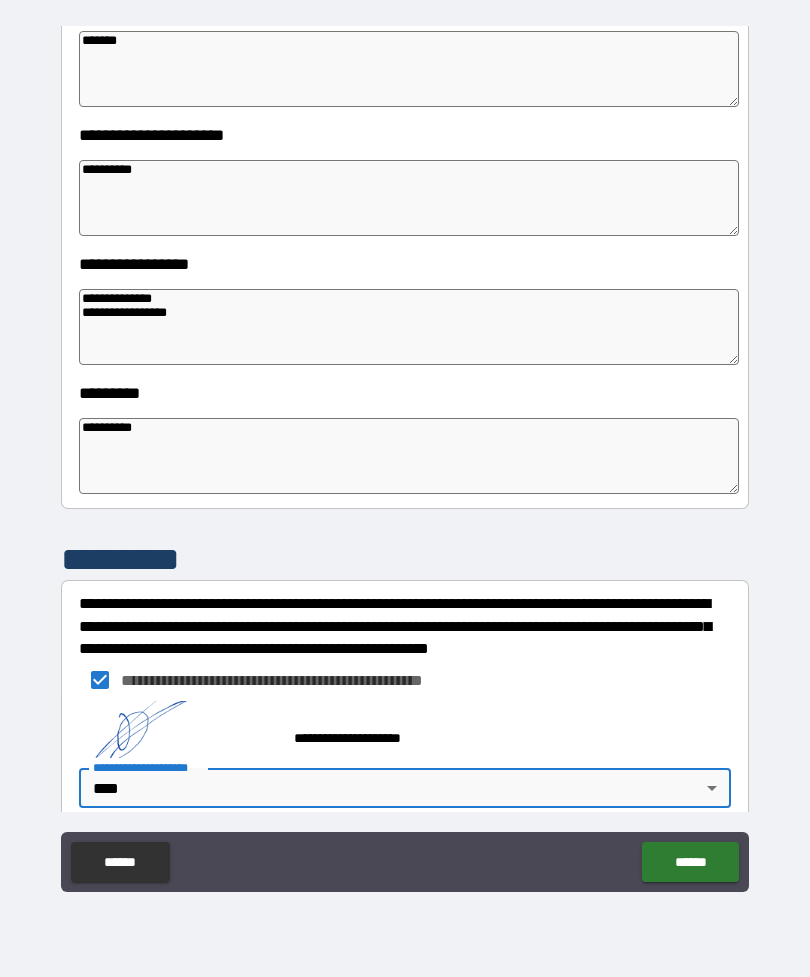 click on "******" at bounding box center [690, 862] 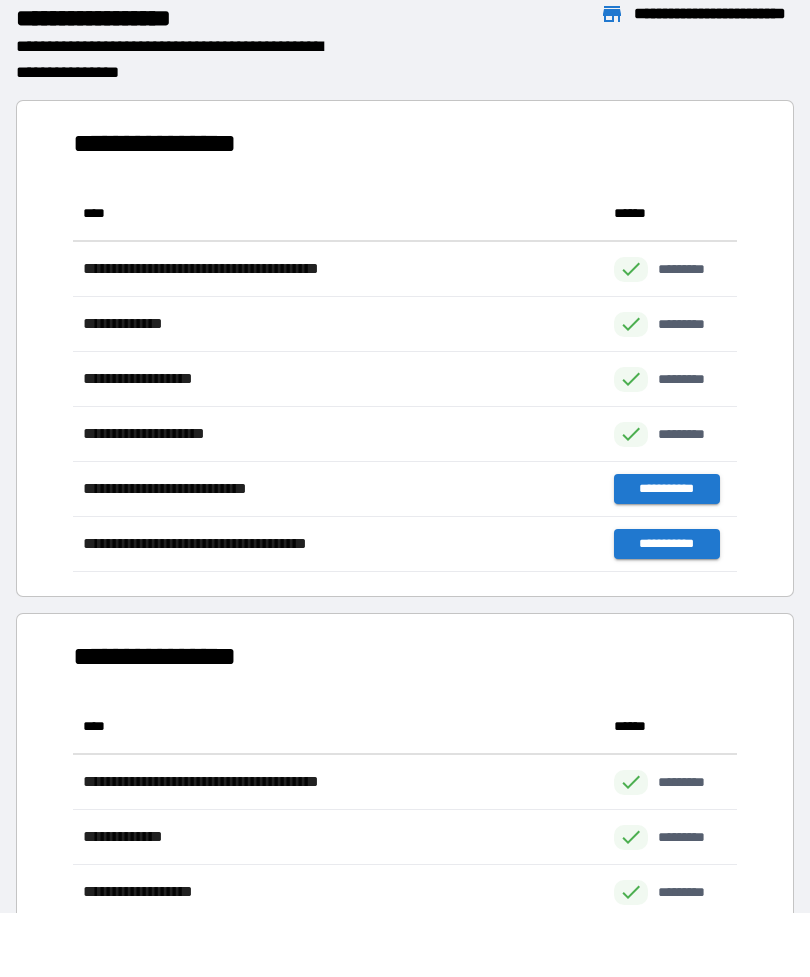 scroll, scrollTop: 386, scrollLeft: 664, axis: both 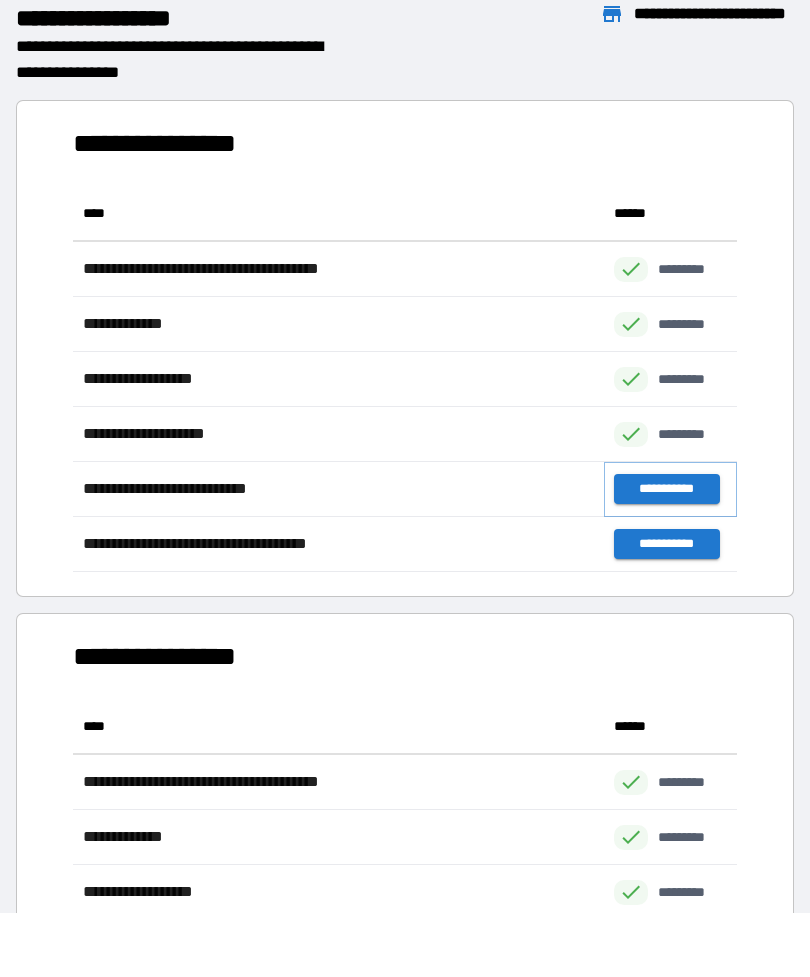 click on "**********" at bounding box center [666, 489] 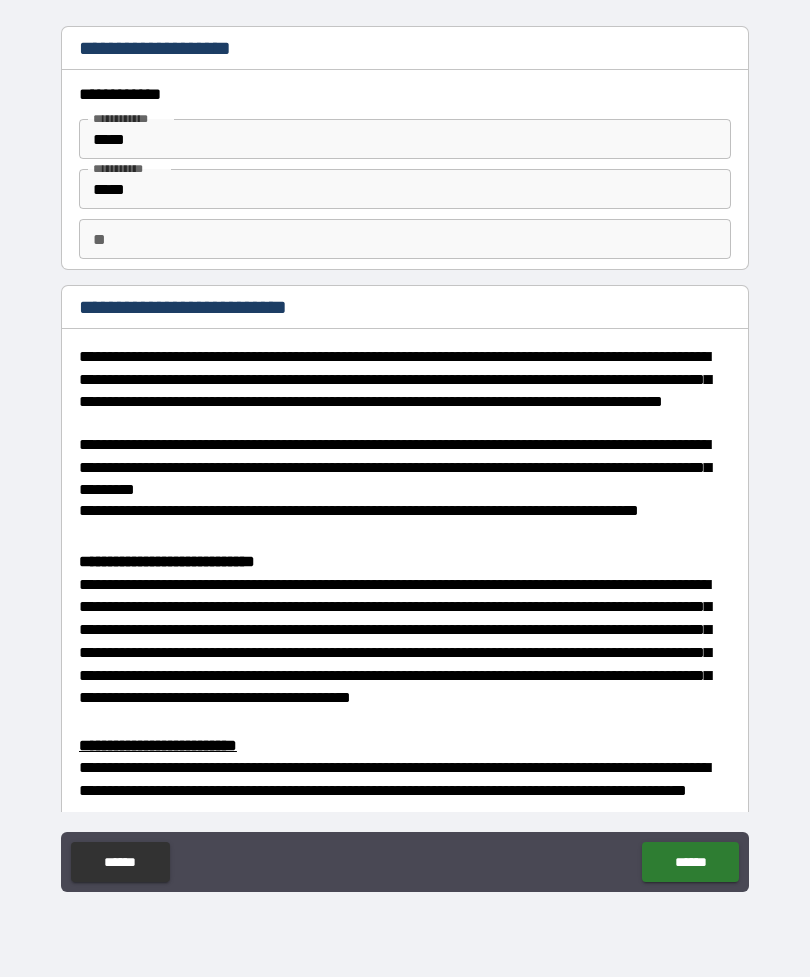 click on "**" at bounding box center (405, 239) 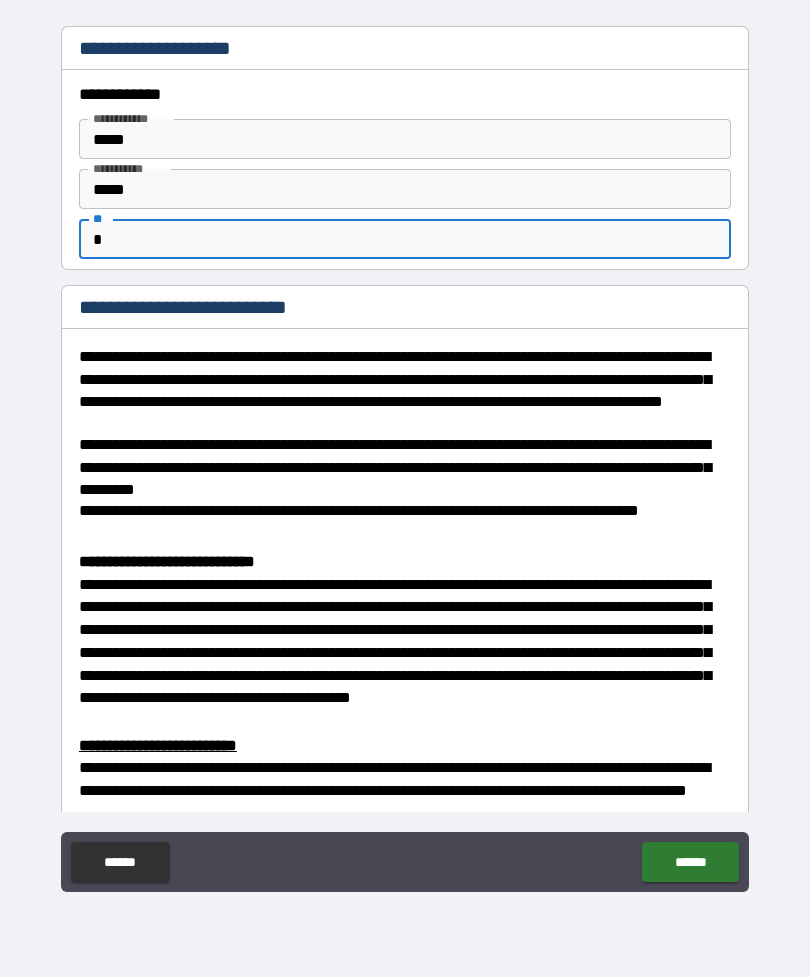 click on "**********" at bounding box center [405, 522] 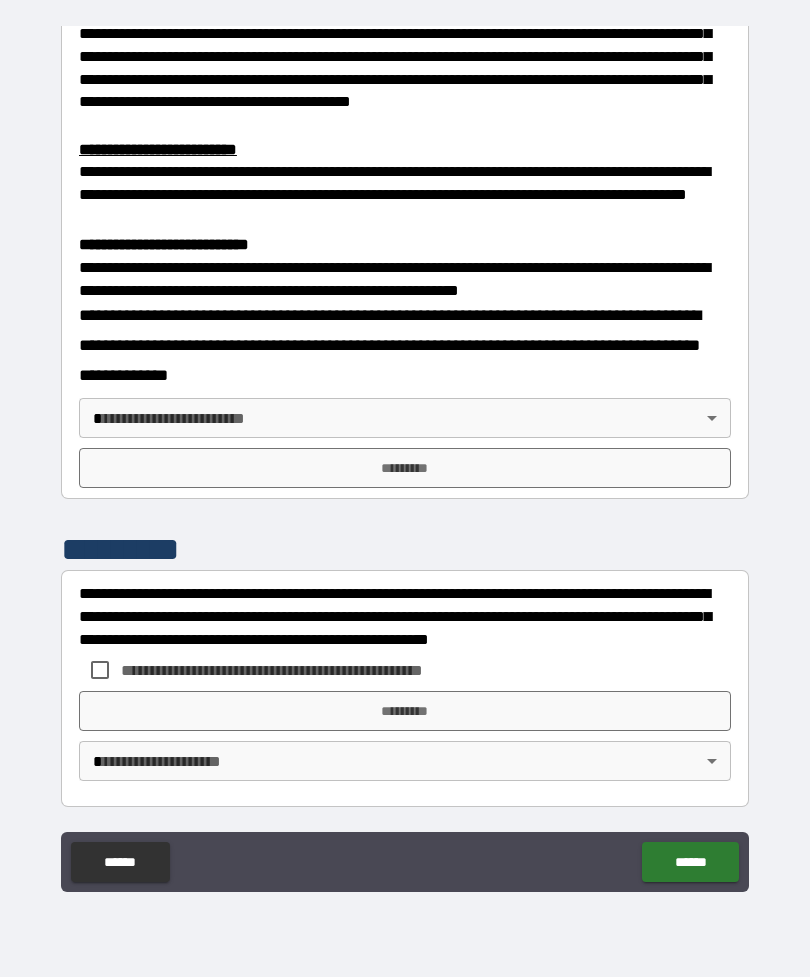 scroll, scrollTop: 594, scrollLeft: 0, axis: vertical 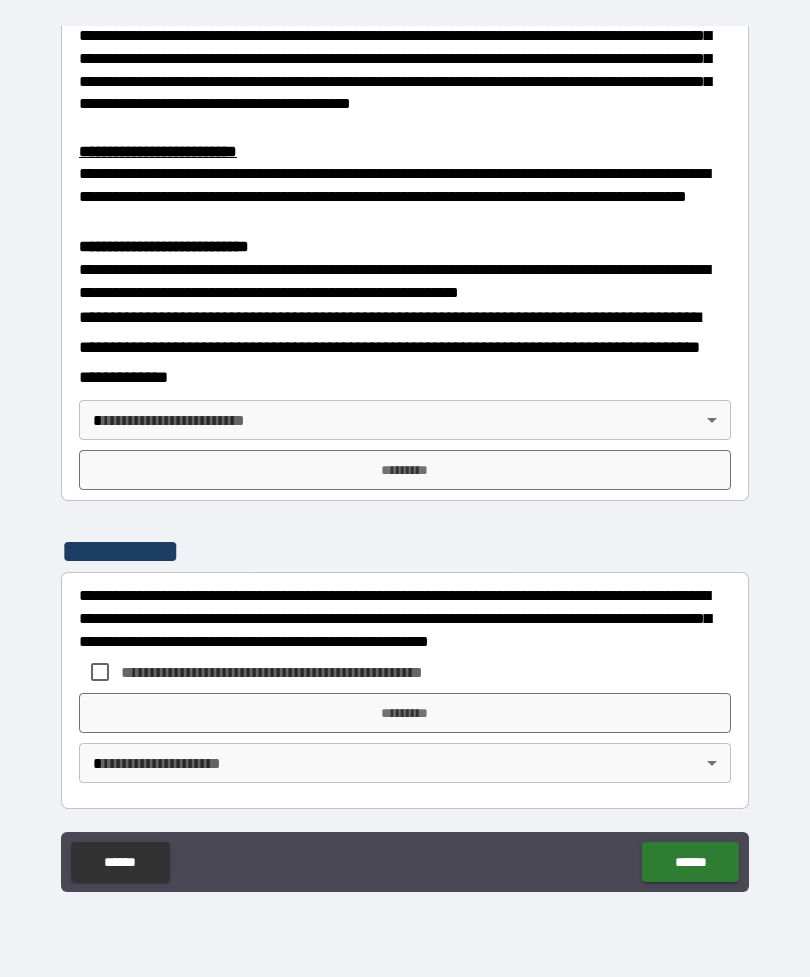 click on "**********" at bounding box center (405, 456) 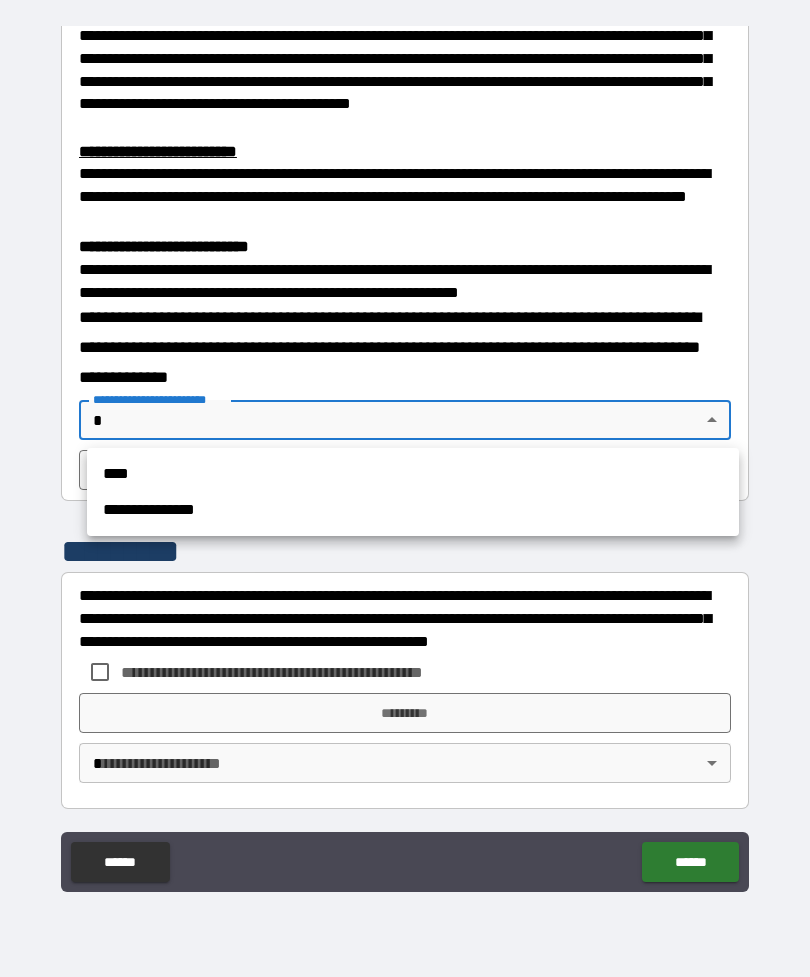 click on "****" at bounding box center [413, 474] 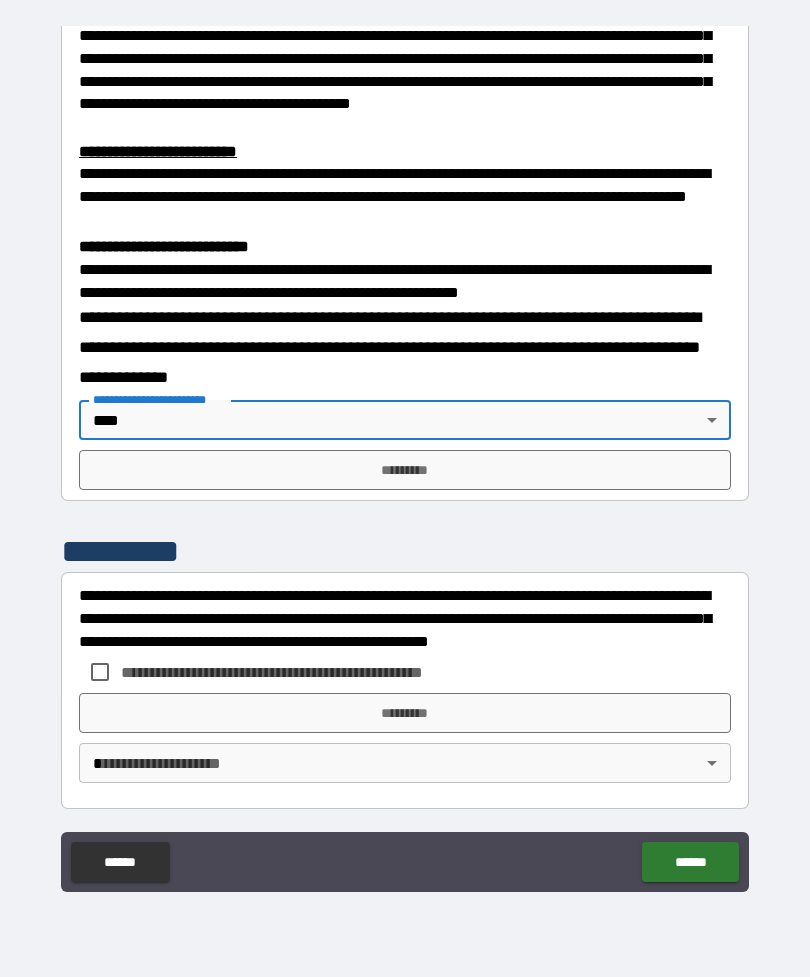 click on "*********" at bounding box center [405, 470] 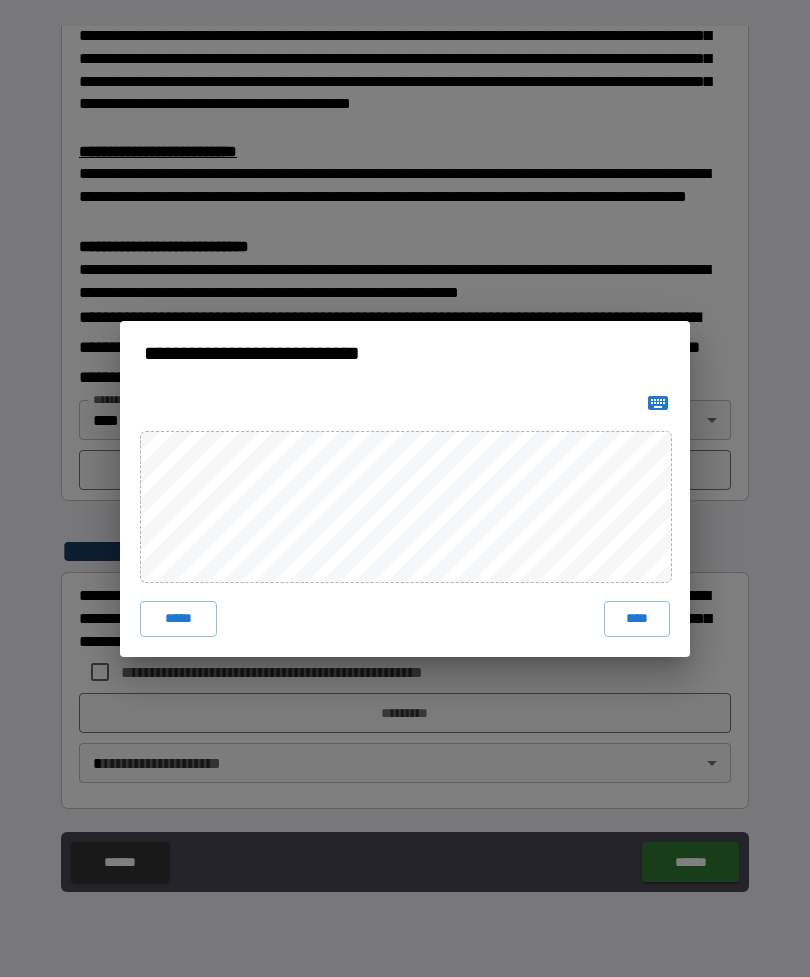 click on "****" at bounding box center (637, 619) 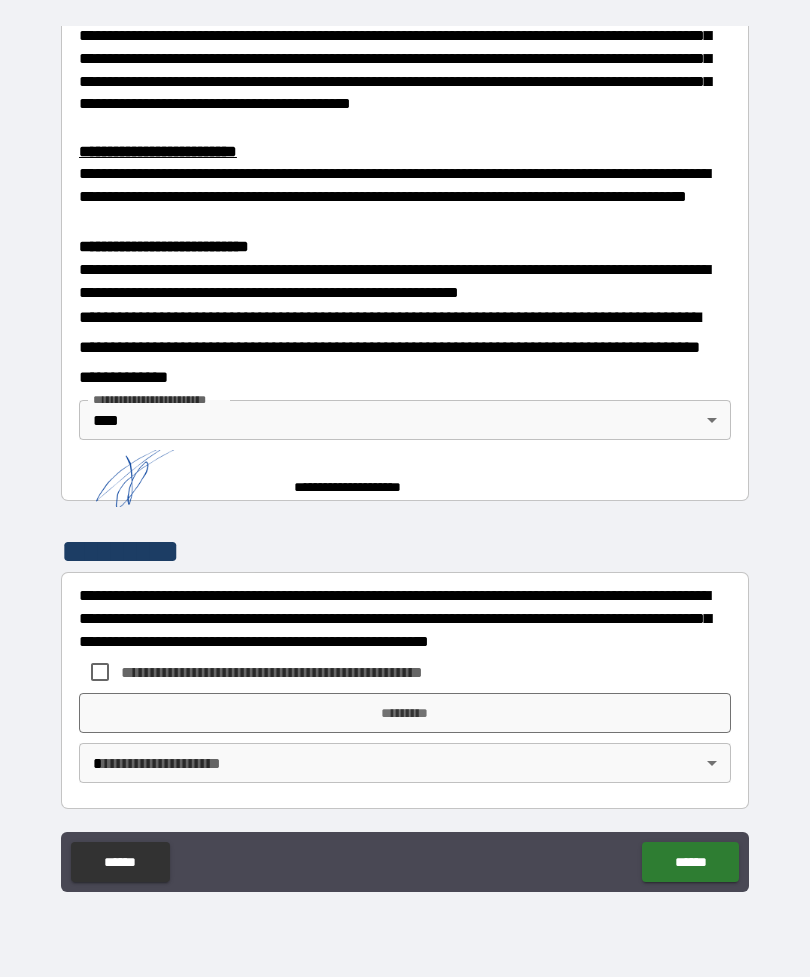 scroll, scrollTop: 584, scrollLeft: 0, axis: vertical 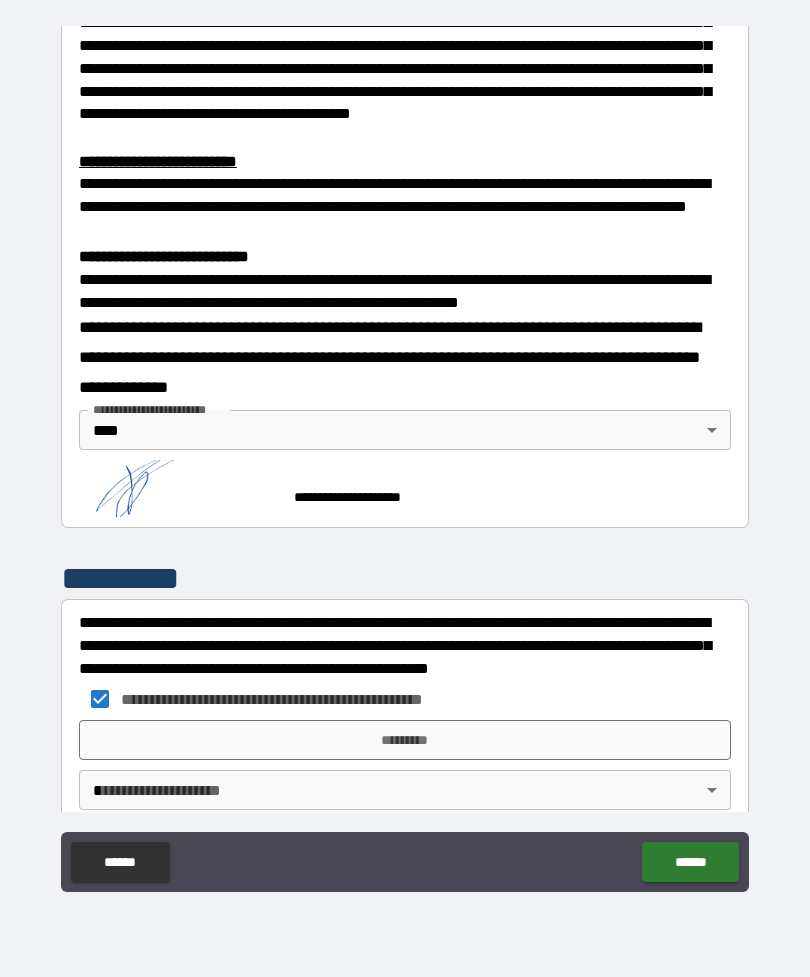 click on "*********" at bounding box center [405, 740] 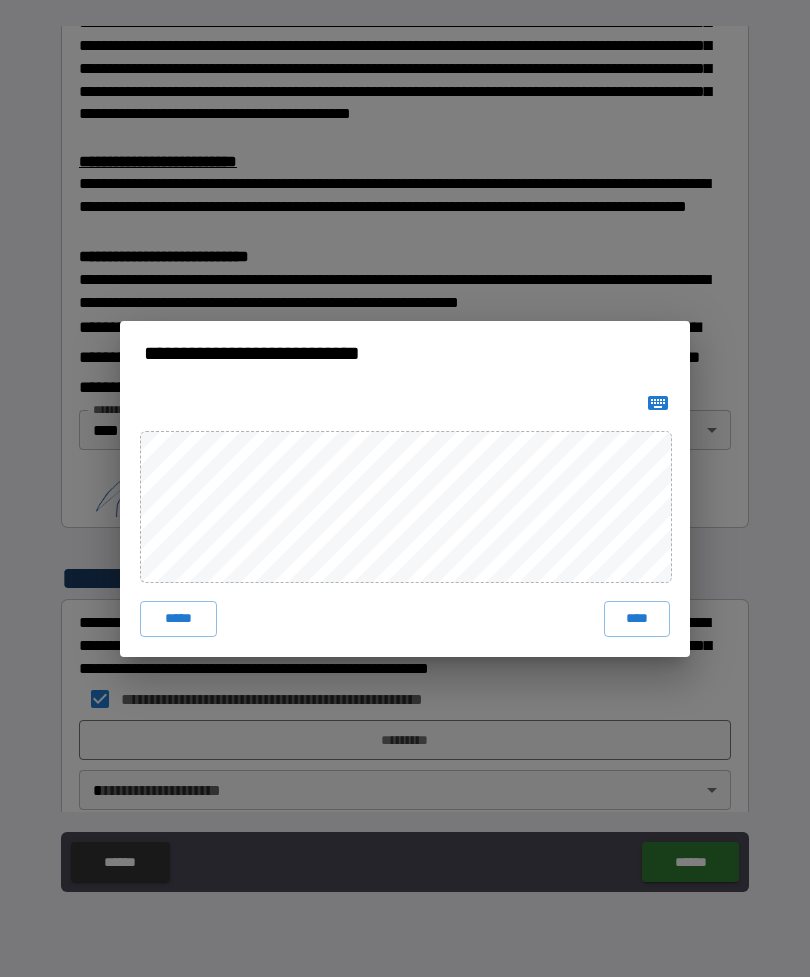 click on "****" at bounding box center [637, 619] 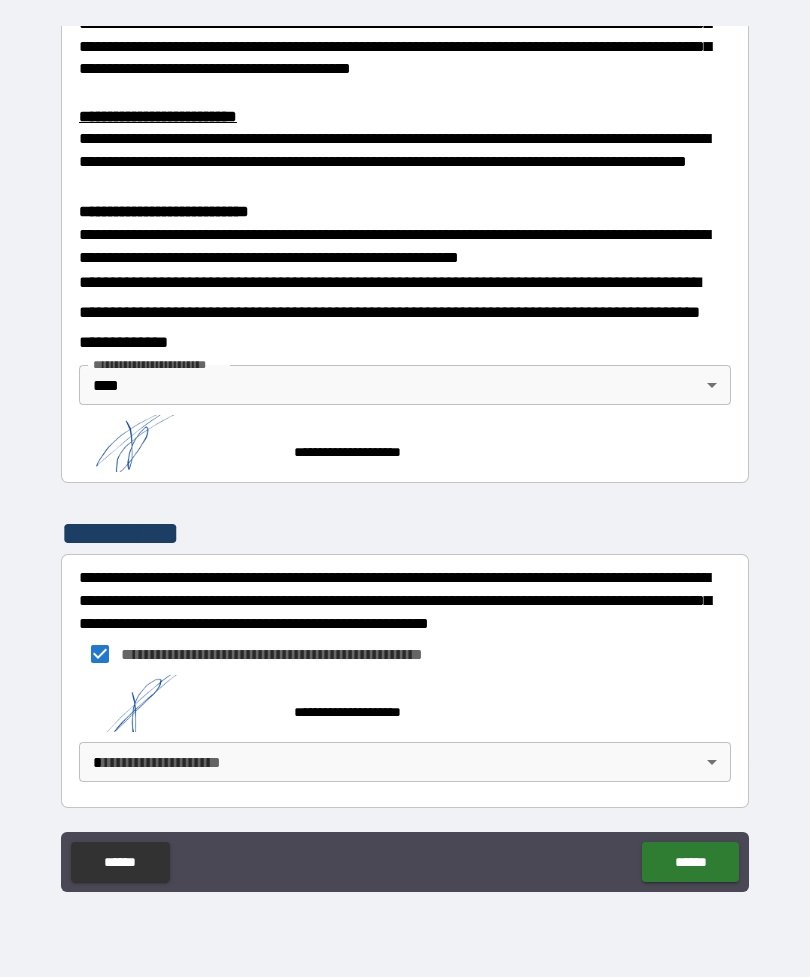 scroll, scrollTop: 628, scrollLeft: 0, axis: vertical 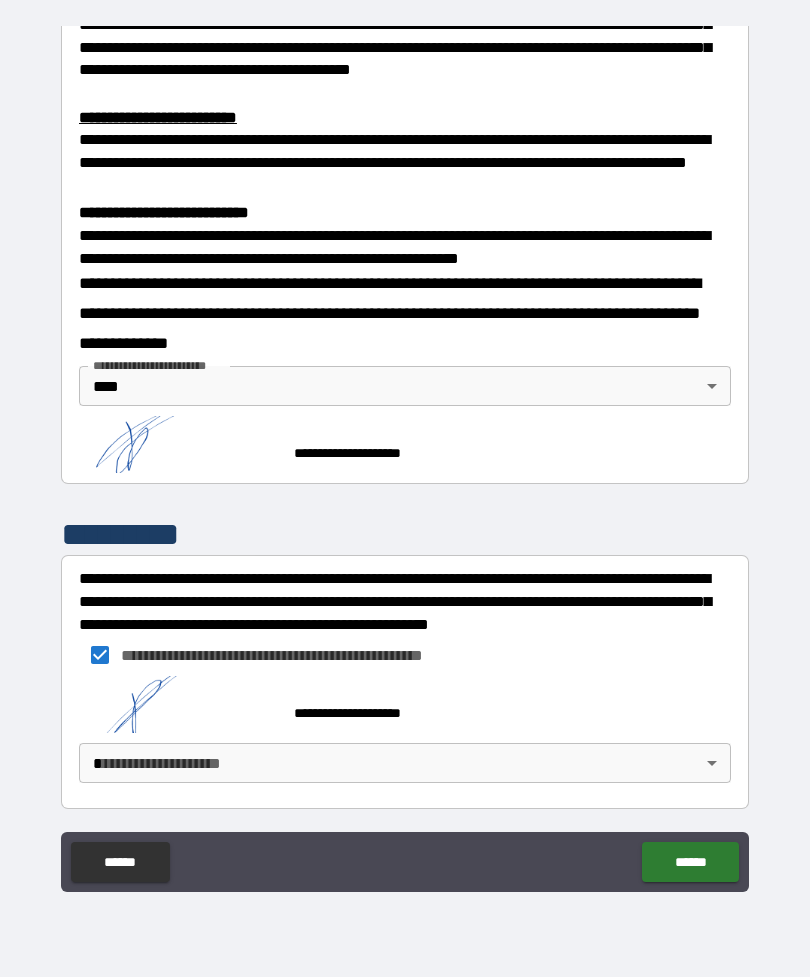 click on "**********" at bounding box center [405, 456] 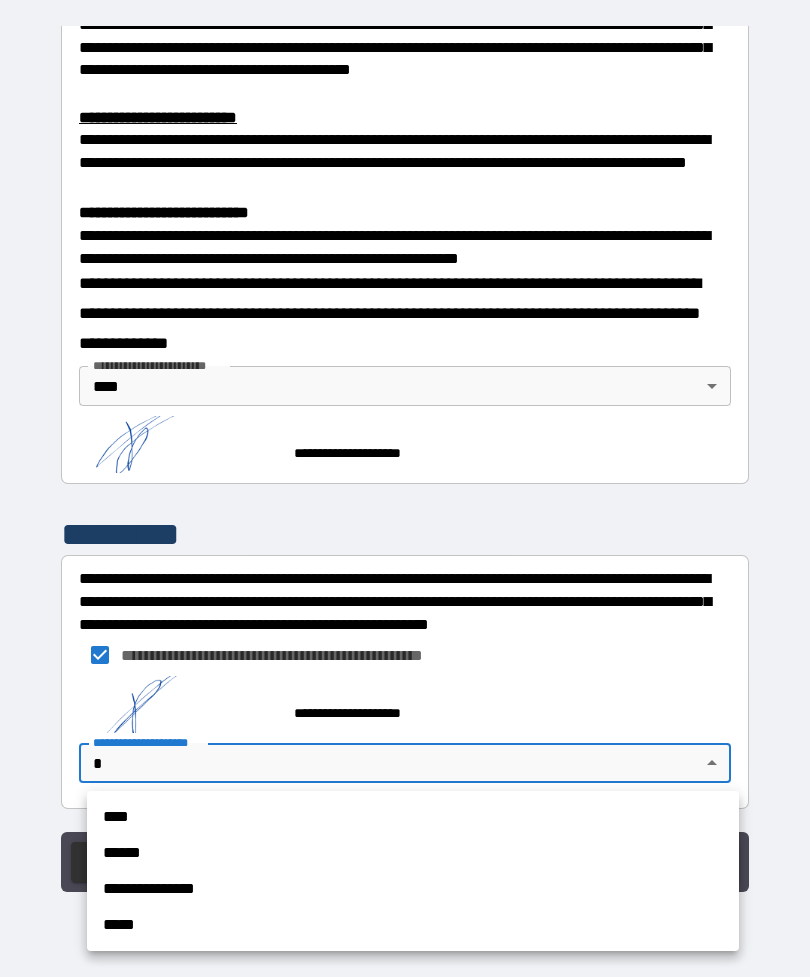 click on "****" at bounding box center (413, 817) 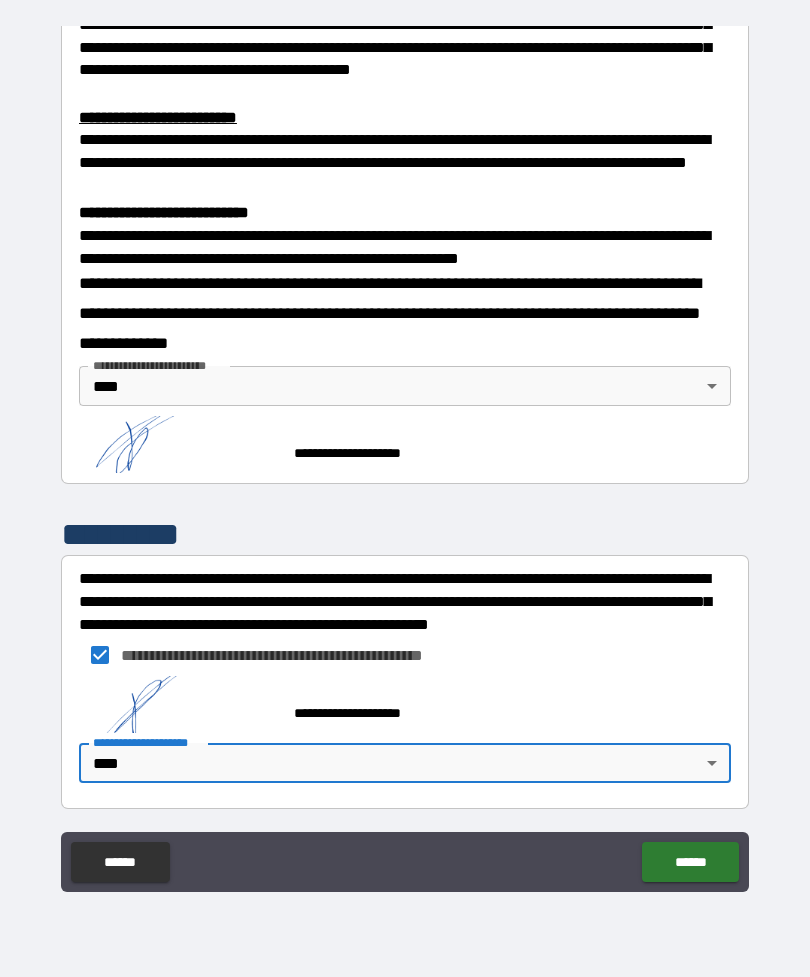 click on "******" at bounding box center (690, 862) 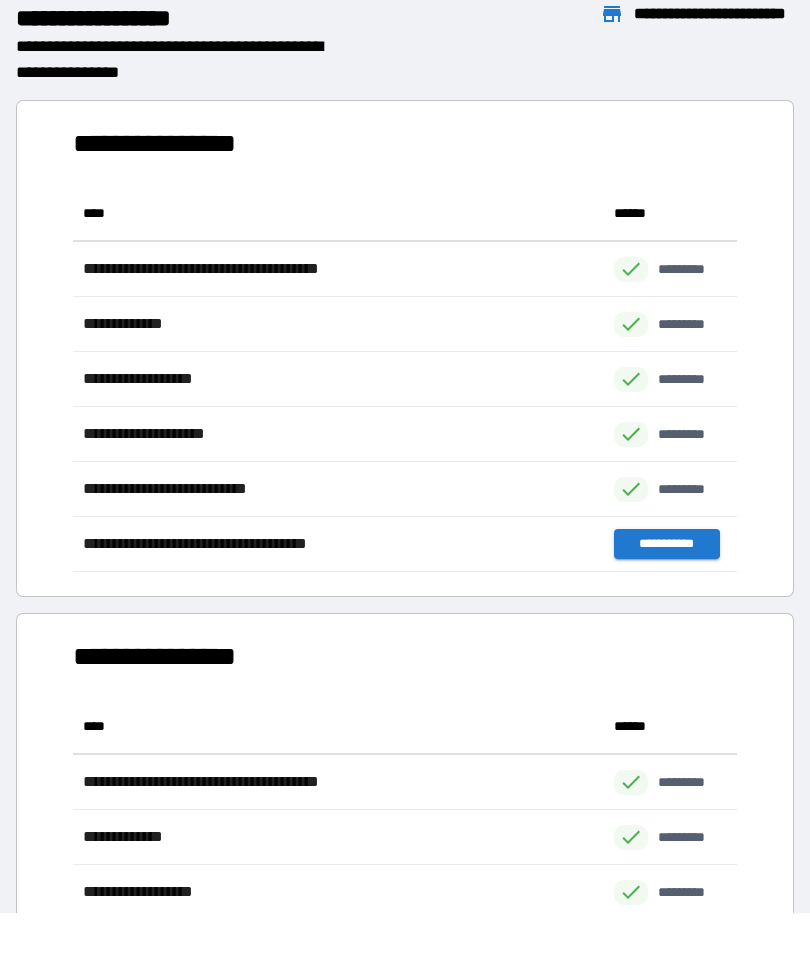 scroll, scrollTop: 386, scrollLeft: 664, axis: both 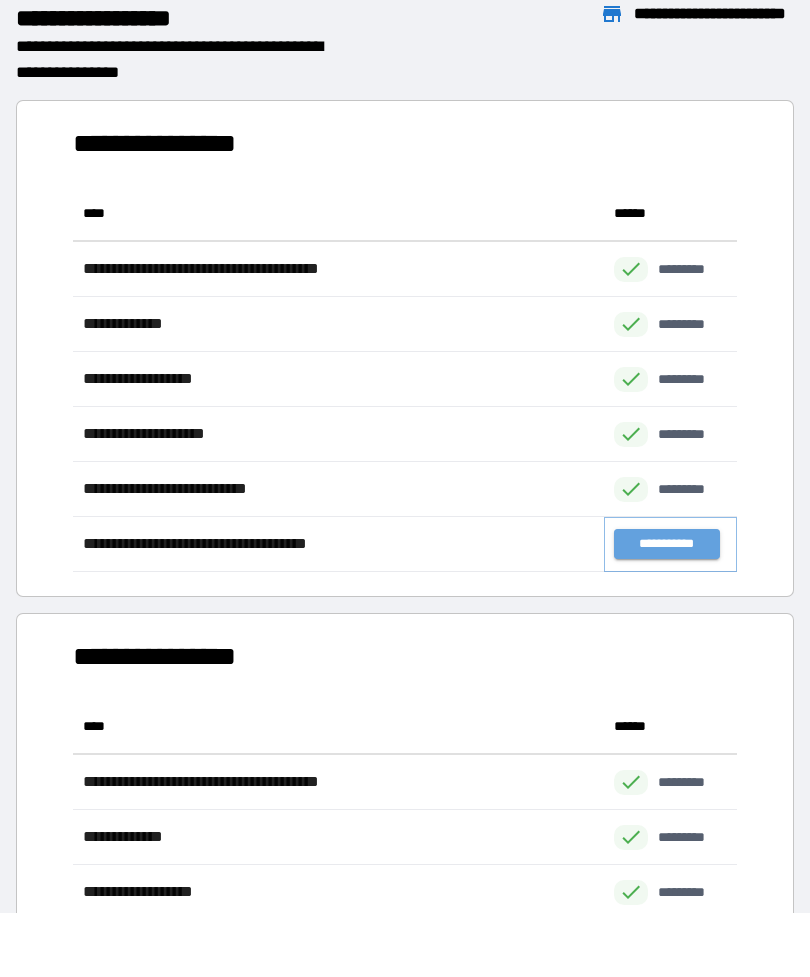 click on "**********" at bounding box center [666, 544] 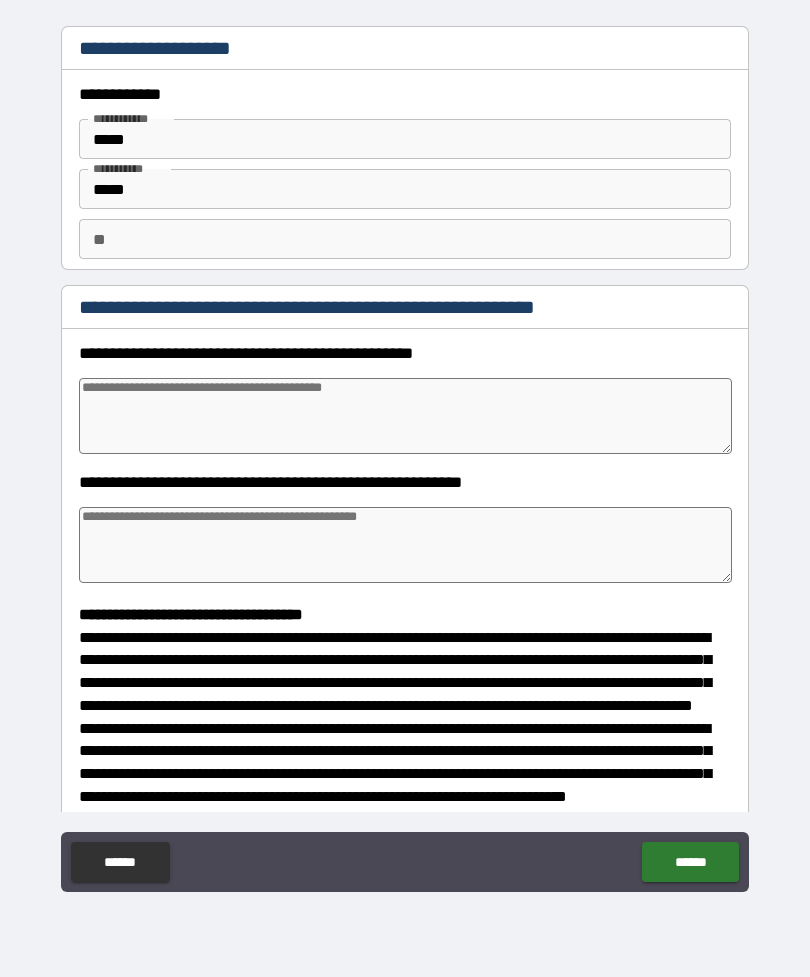 click on "**" at bounding box center (405, 239) 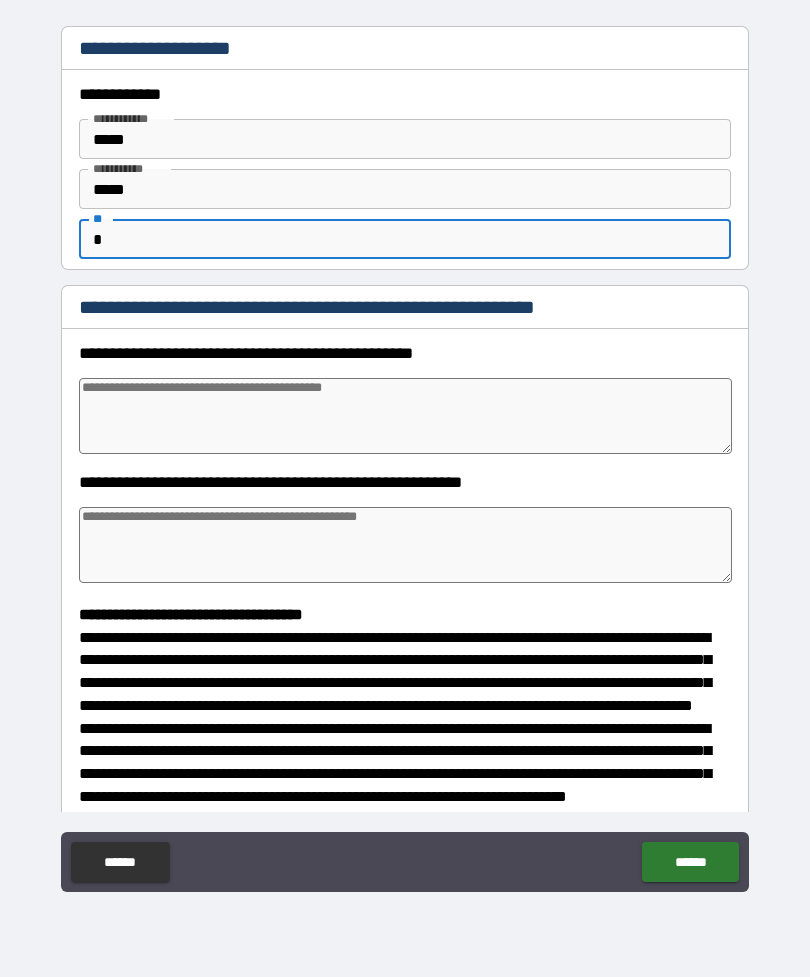 click at bounding box center (405, 416) 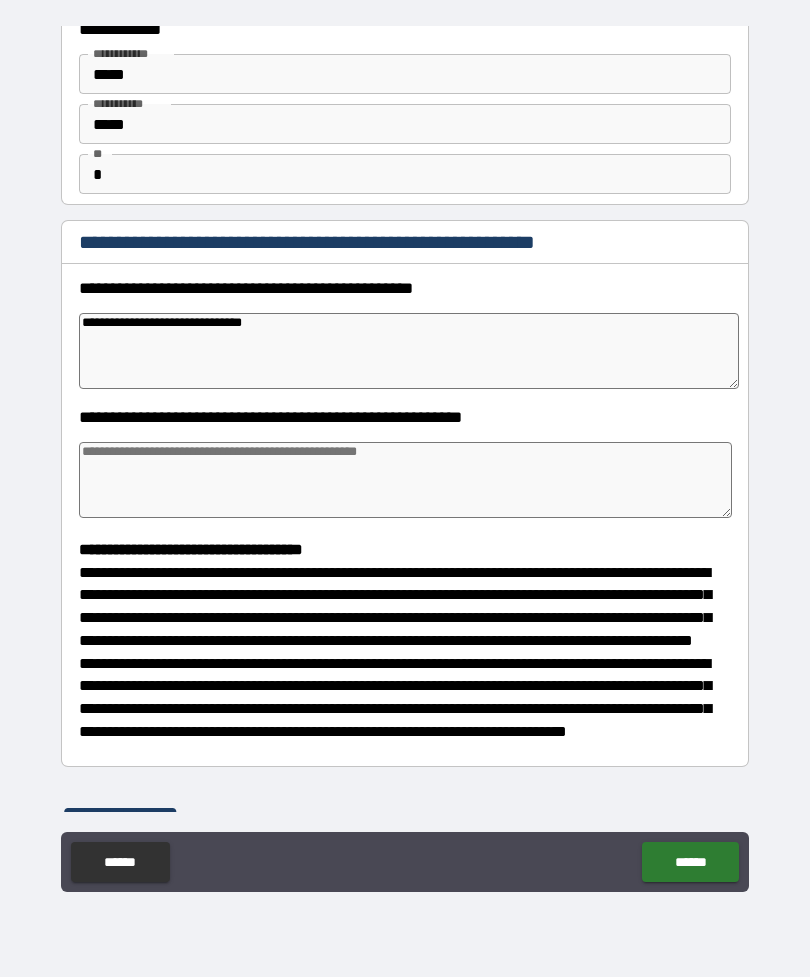 scroll, scrollTop: 91, scrollLeft: 0, axis: vertical 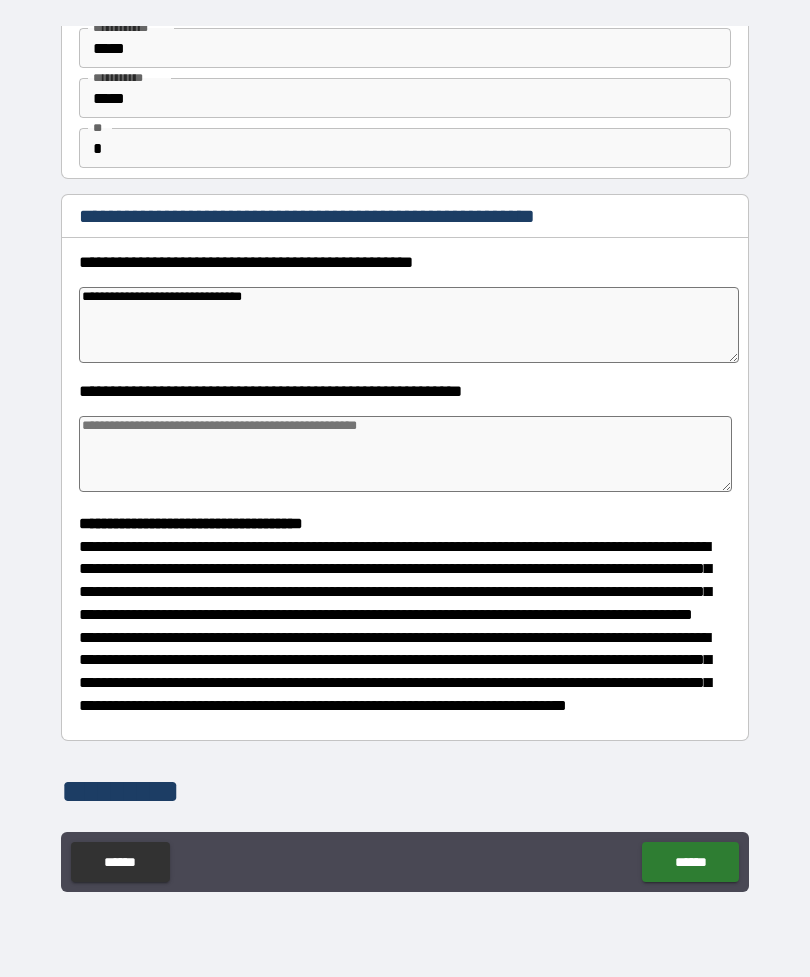 click at bounding box center (405, 454) 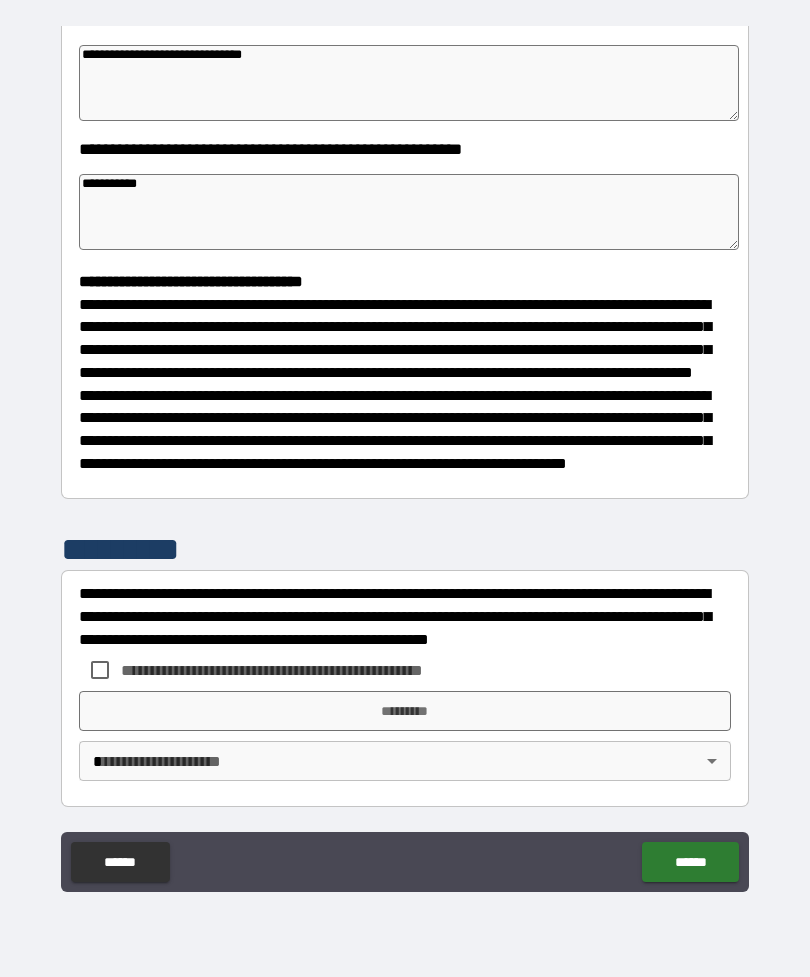 scroll, scrollTop: 370, scrollLeft: 0, axis: vertical 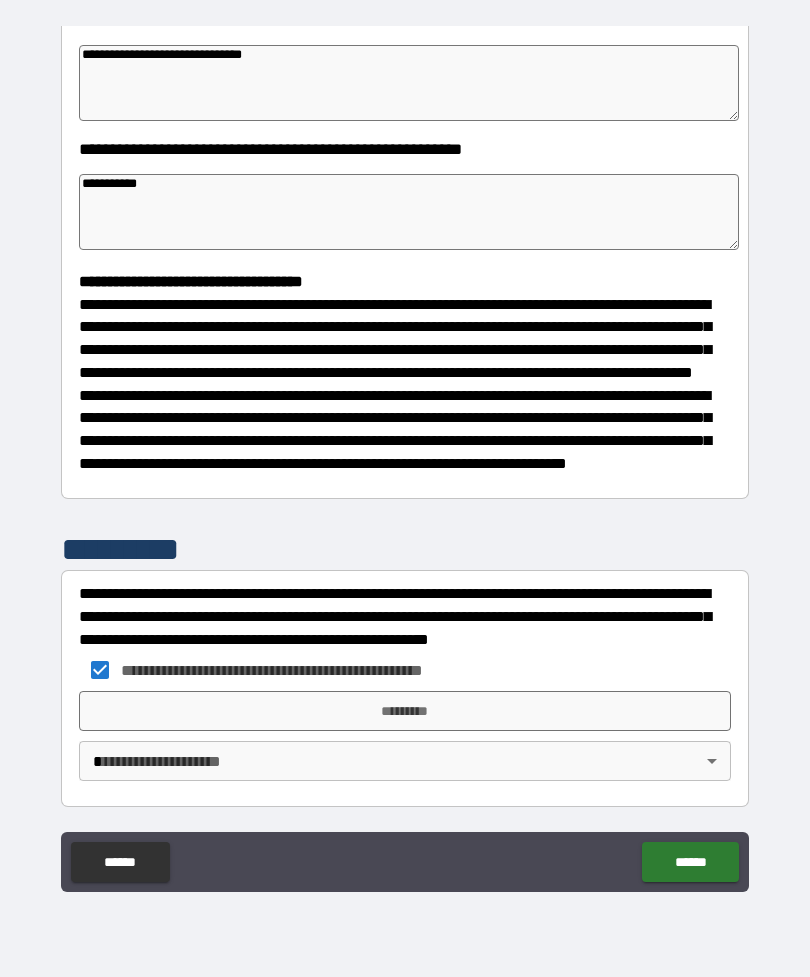 click on "*********" at bounding box center (405, 711) 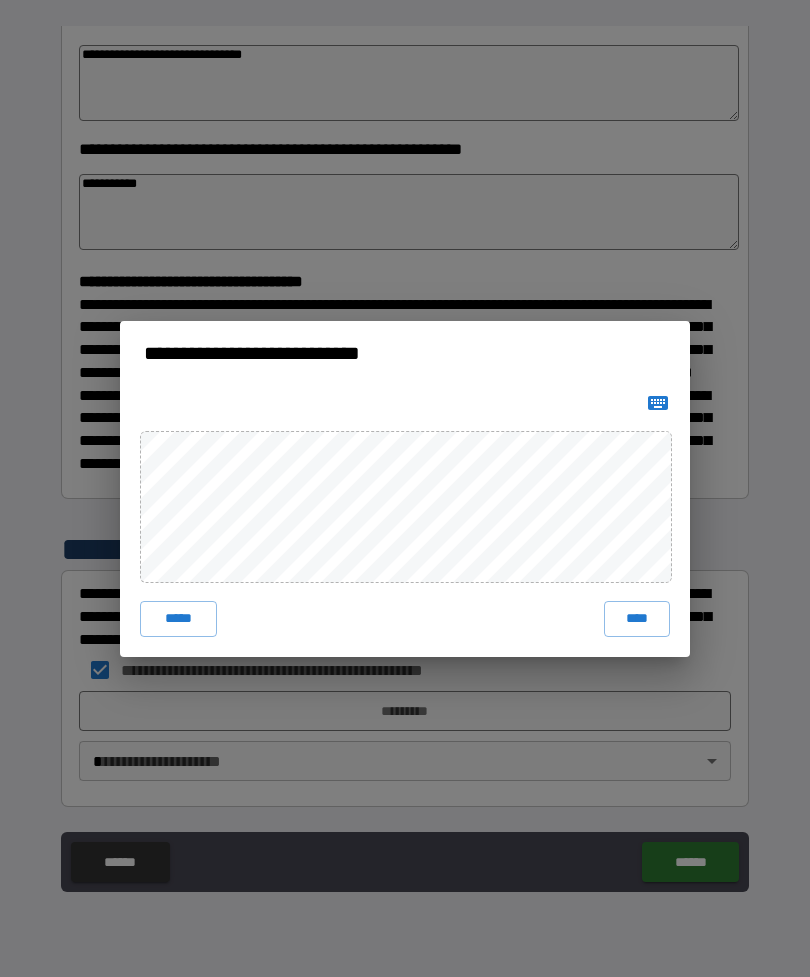 click on "****" at bounding box center (637, 619) 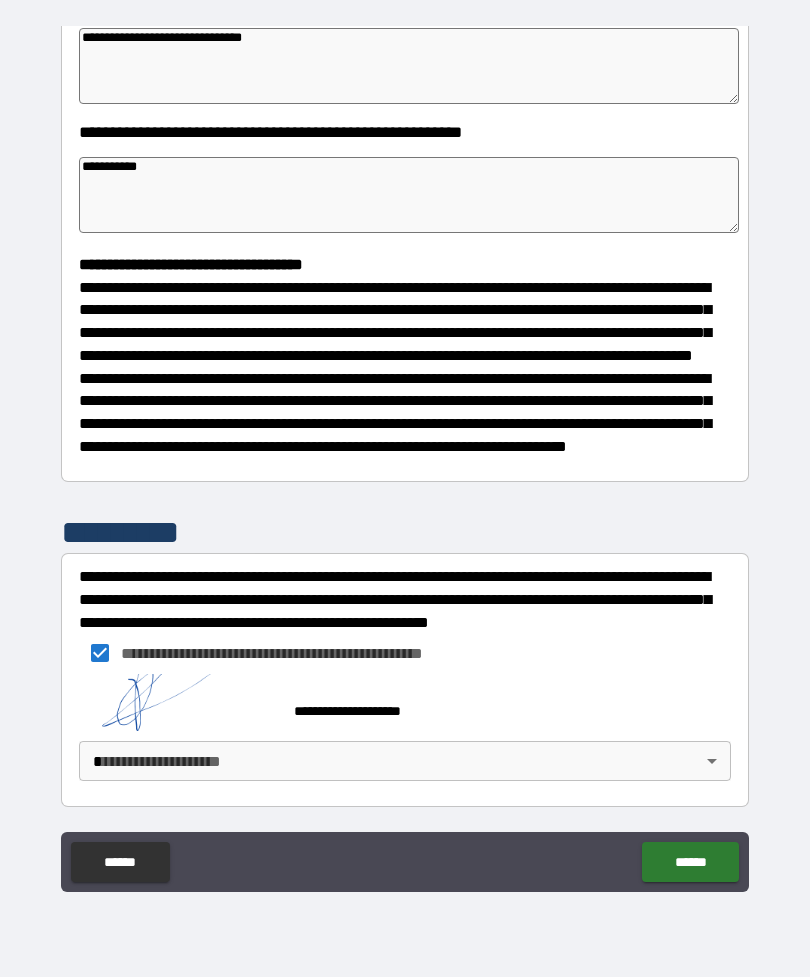 scroll, scrollTop: 387, scrollLeft: 0, axis: vertical 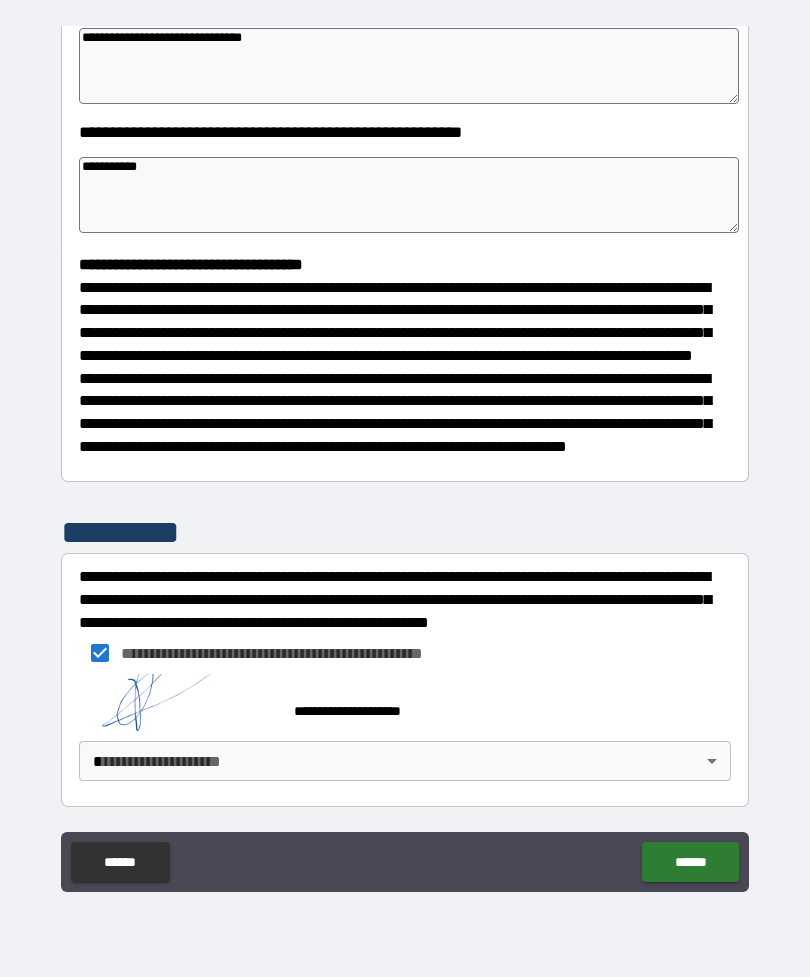 click on "**********" at bounding box center (405, 456) 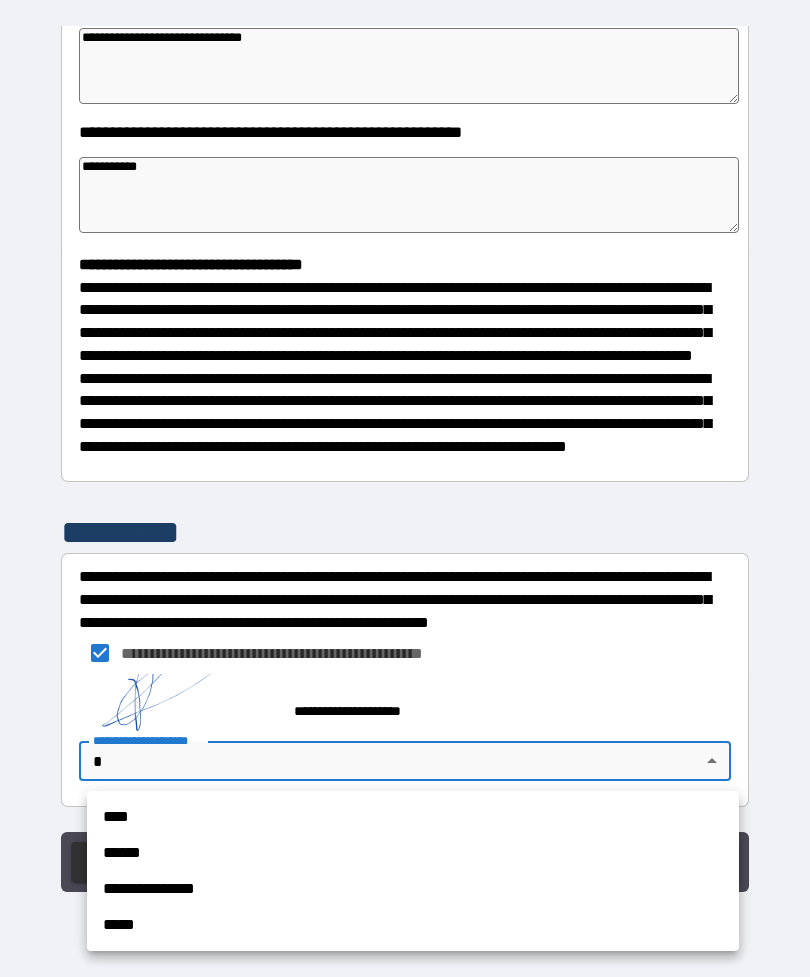 click on "****" at bounding box center (413, 817) 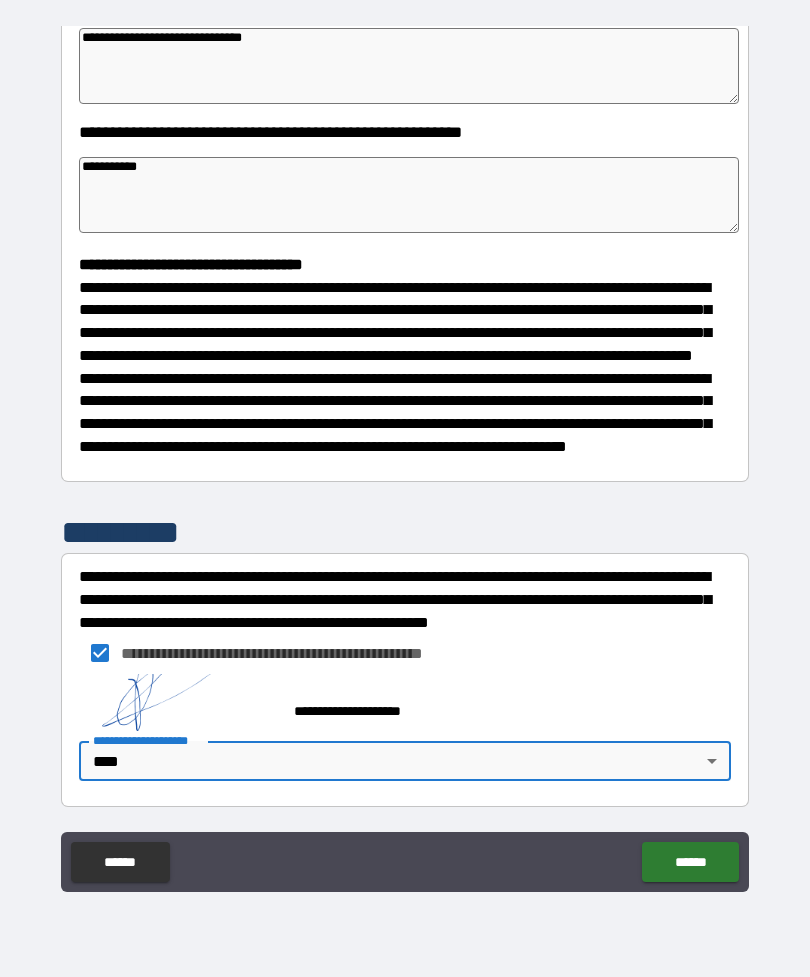 click on "******" at bounding box center (690, 862) 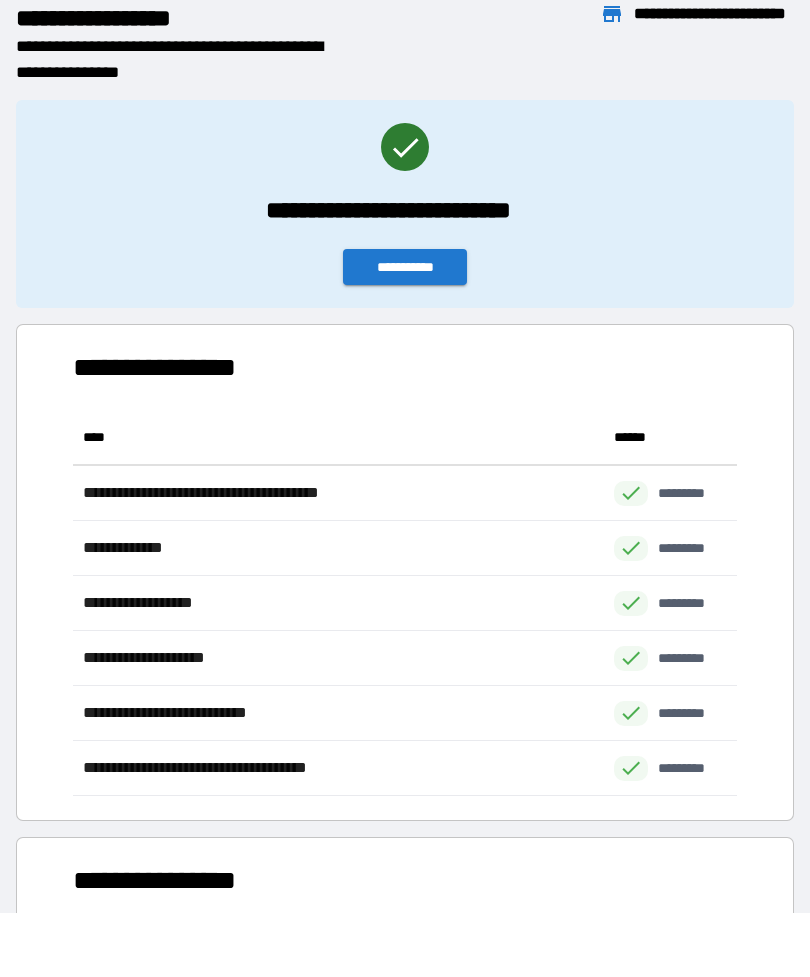 scroll, scrollTop: 1, scrollLeft: 1, axis: both 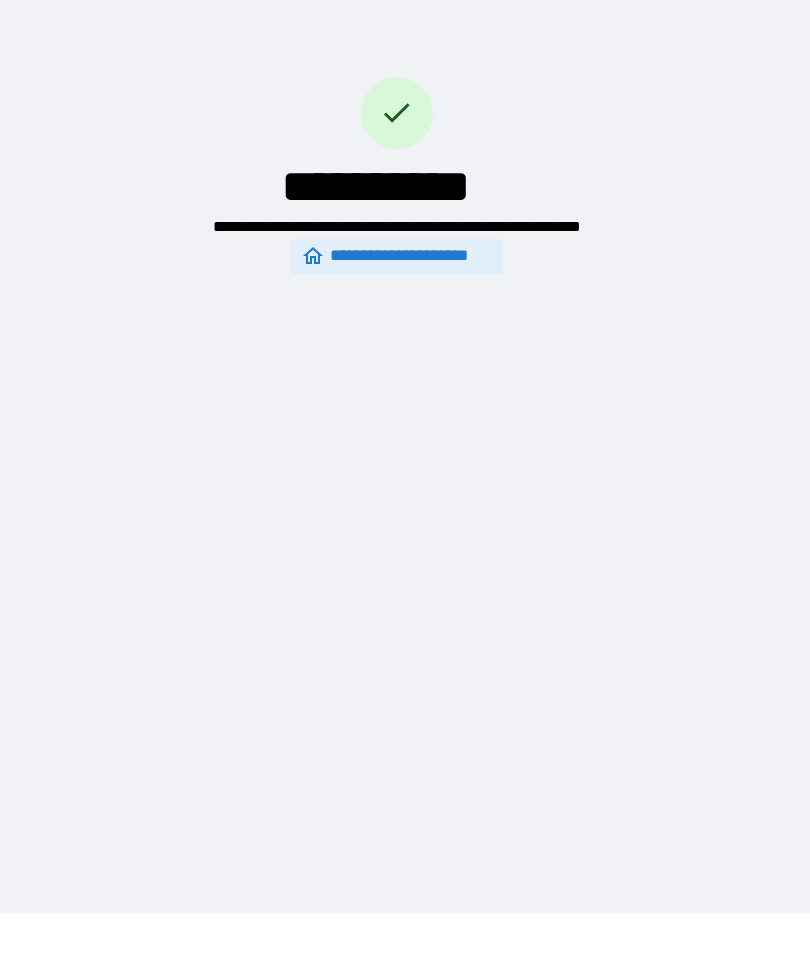 click on "**********" at bounding box center [405, 424] 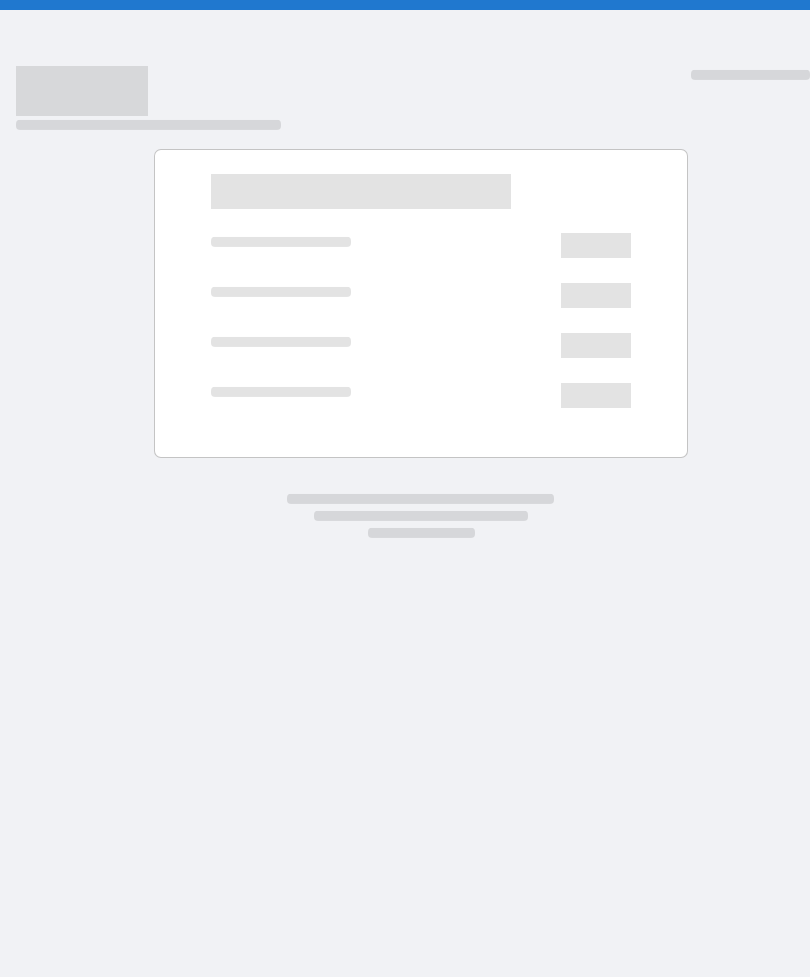 scroll, scrollTop: 64, scrollLeft: 0, axis: vertical 